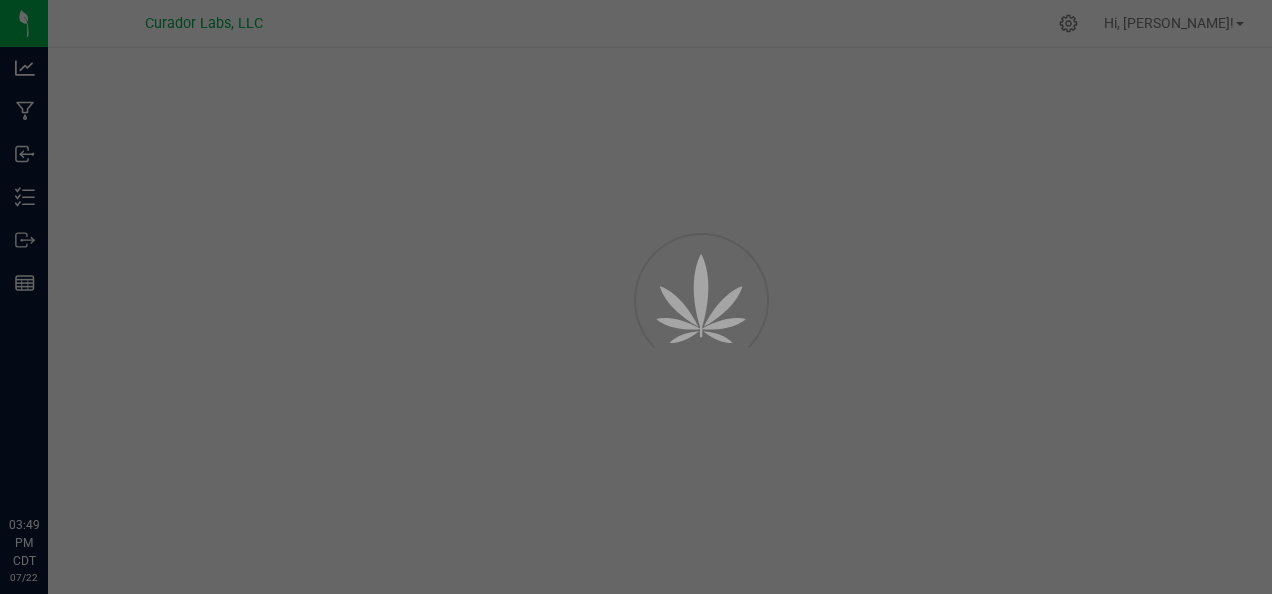 scroll, scrollTop: 0, scrollLeft: 0, axis: both 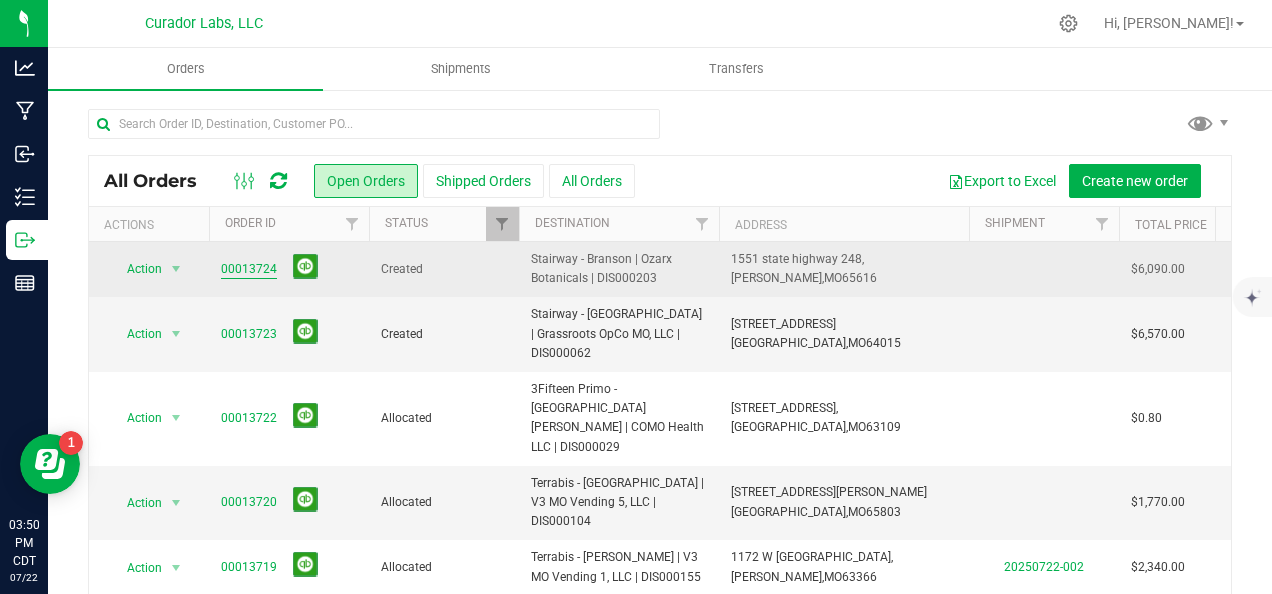 click on "00013724" at bounding box center (249, 269) 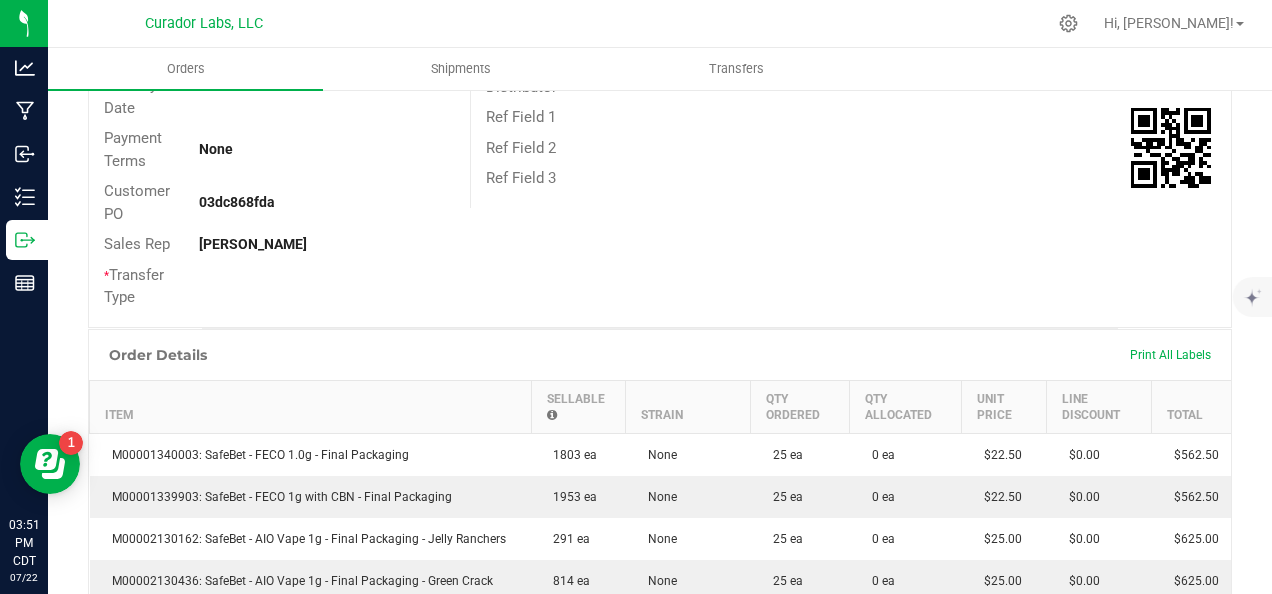 scroll, scrollTop: 0, scrollLeft: 0, axis: both 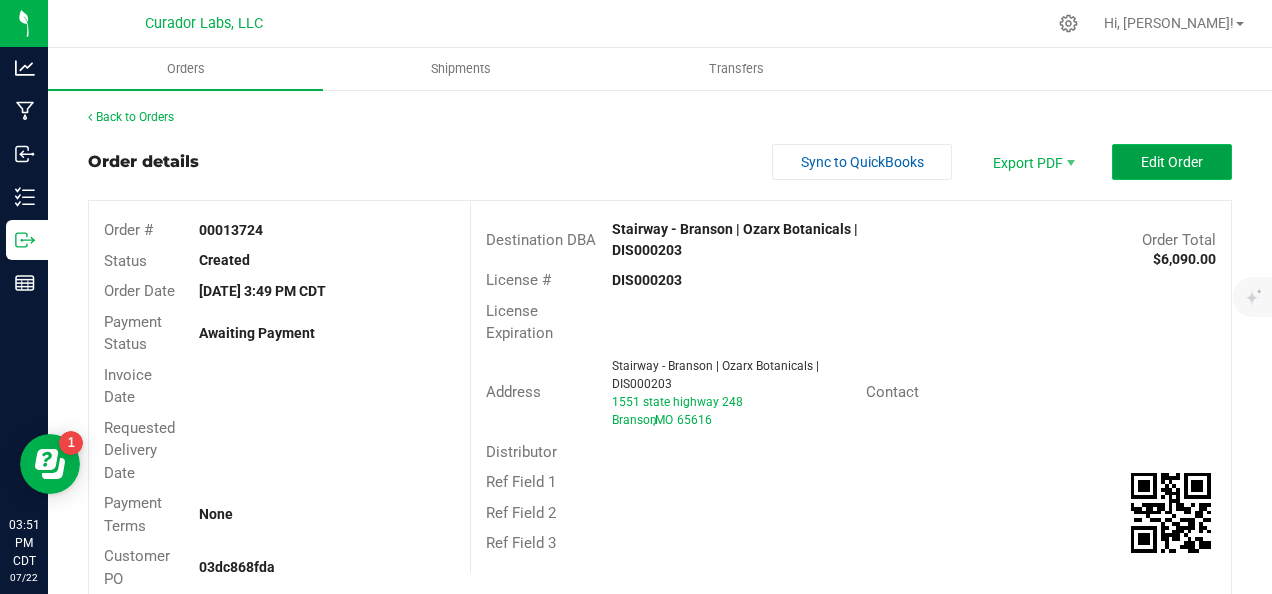 click on "Edit Order" at bounding box center (1172, 162) 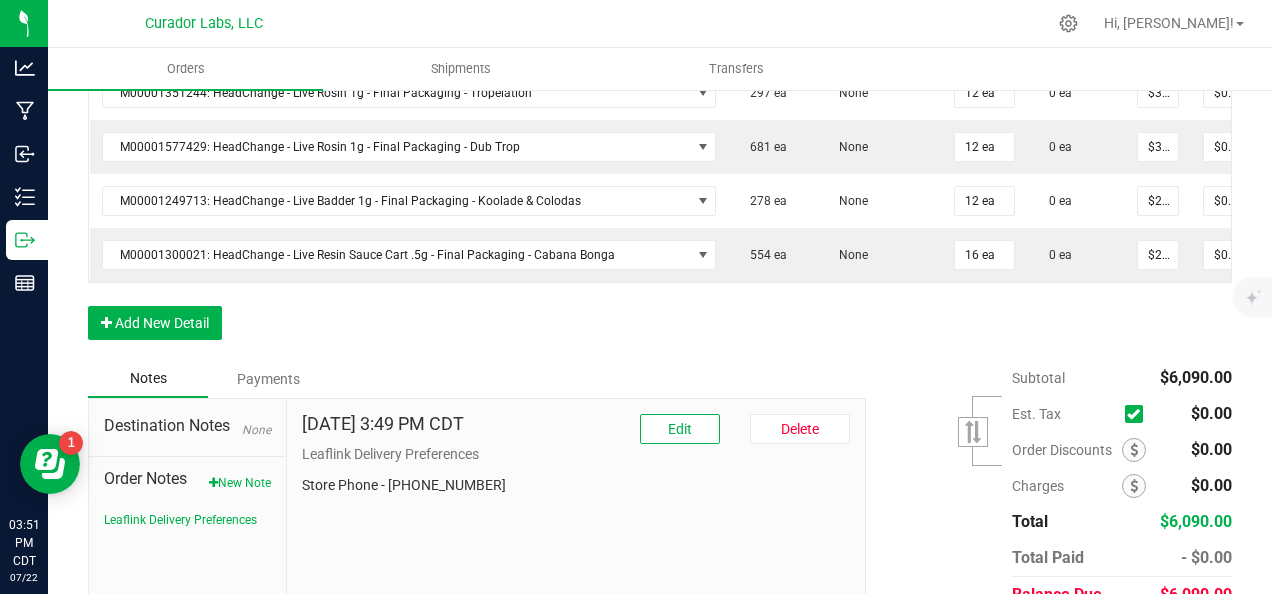 scroll, scrollTop: 1396, scrollLeft: 0, axis: vertical 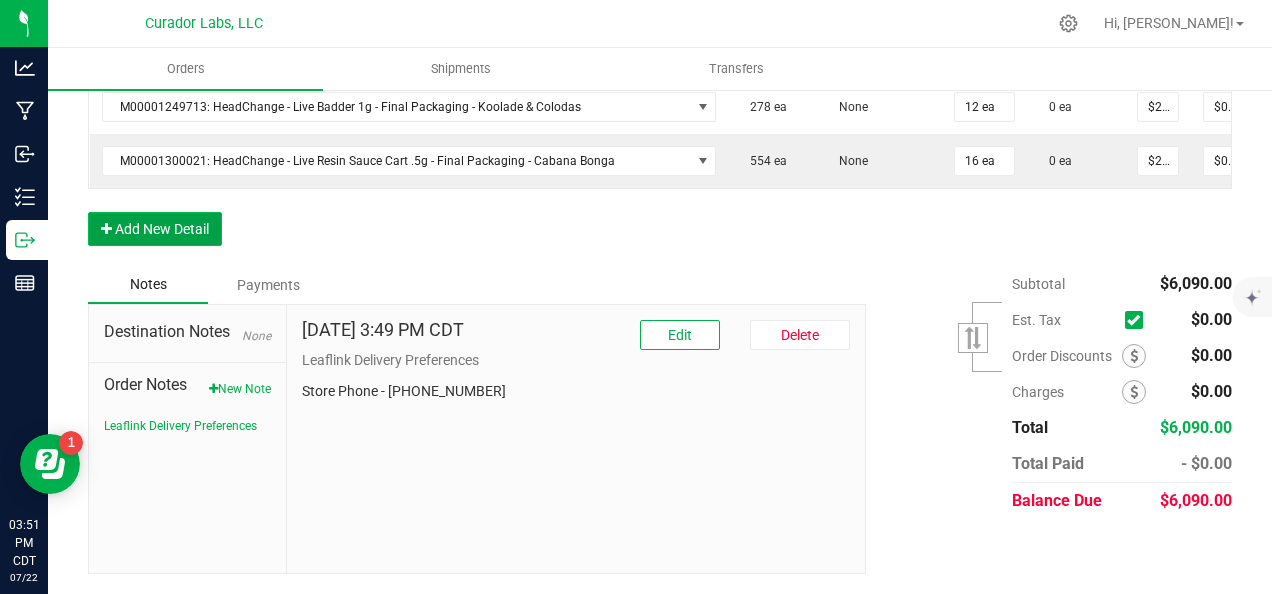 click on "Add New Detail" at bounding box center [155, 229] 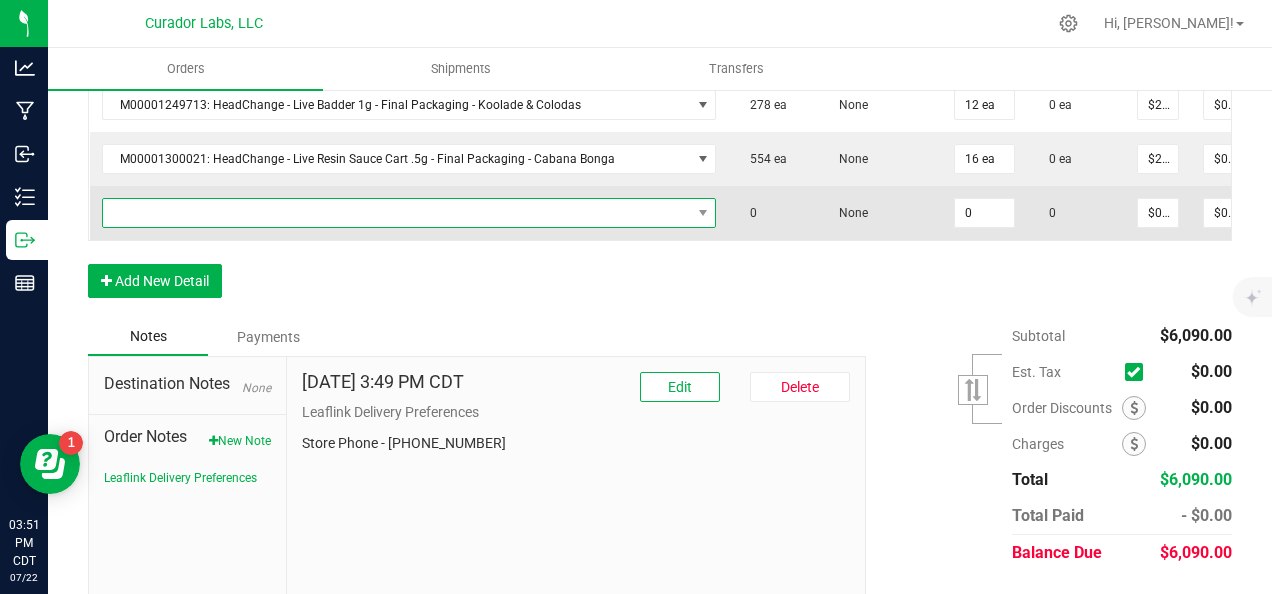 click at bounding box center [397, 213] 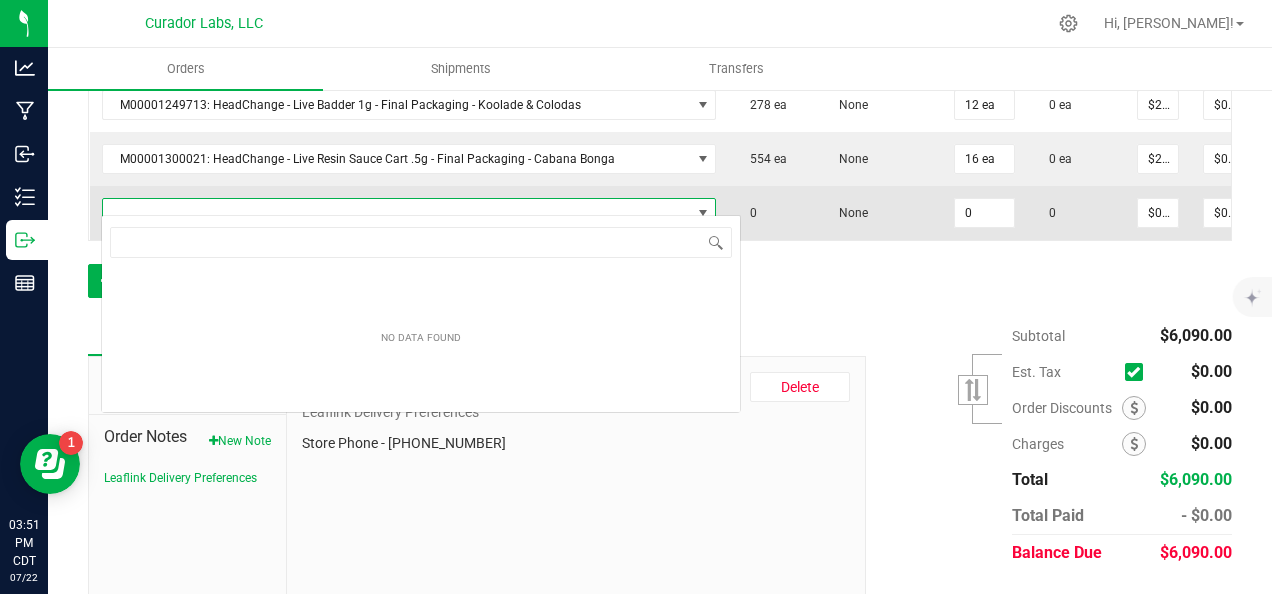 scroll, scrollTop: 99970, scrollLeft: 99395, axis: both 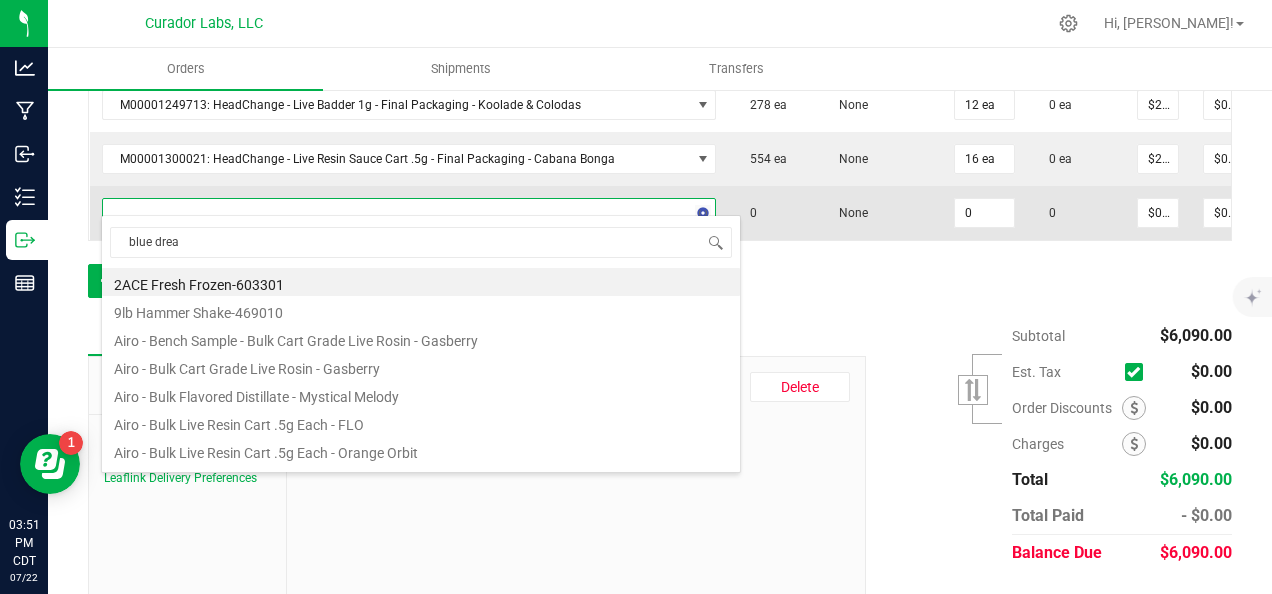type on "blue dream" 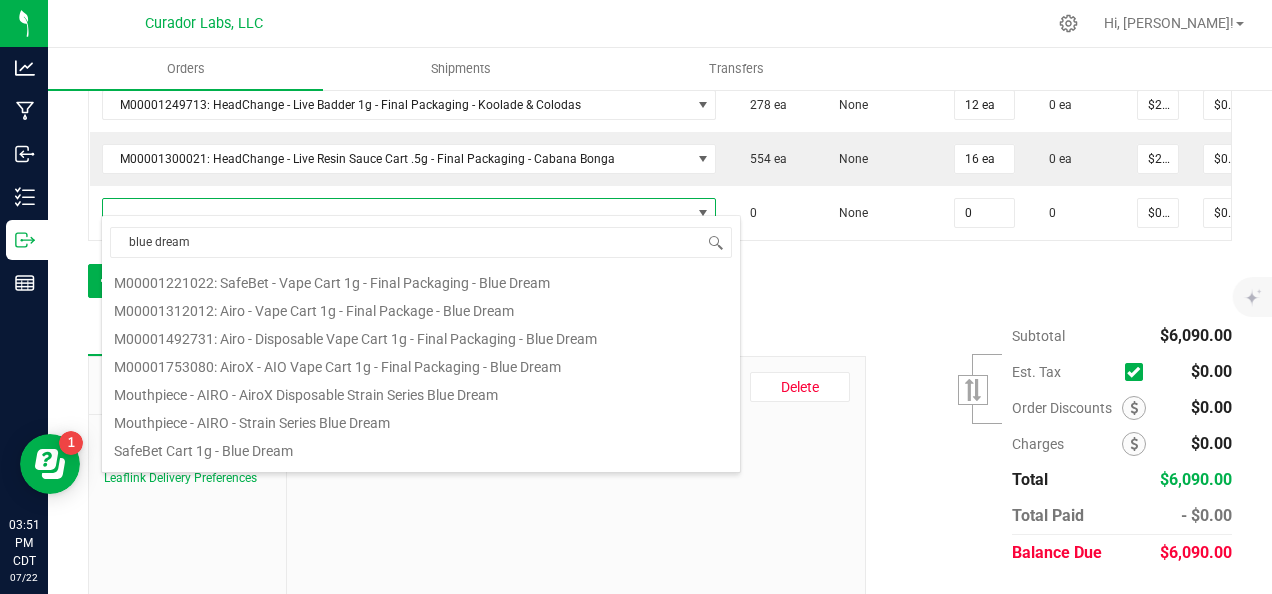 scroll, scrollTop: 300, scrollLeft: 0, axis: vertical 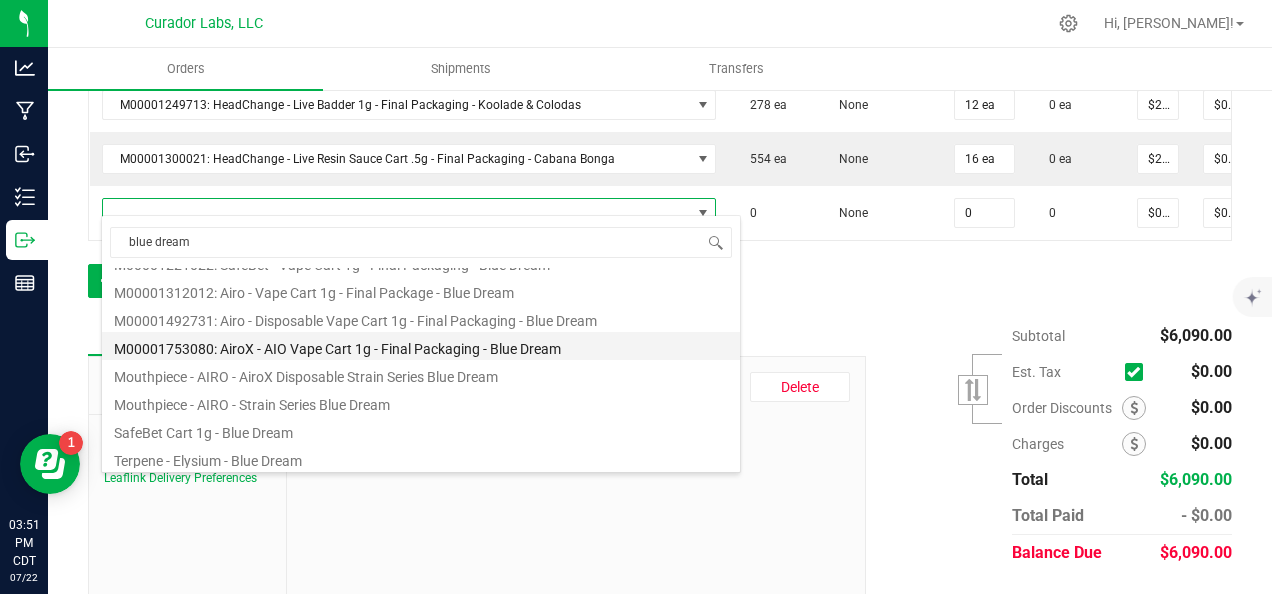 click on "M00001753080: AiroX - AIO Vape Cart 1g - Final Packaging - Blue Dream" at bounding box center (421, 346) 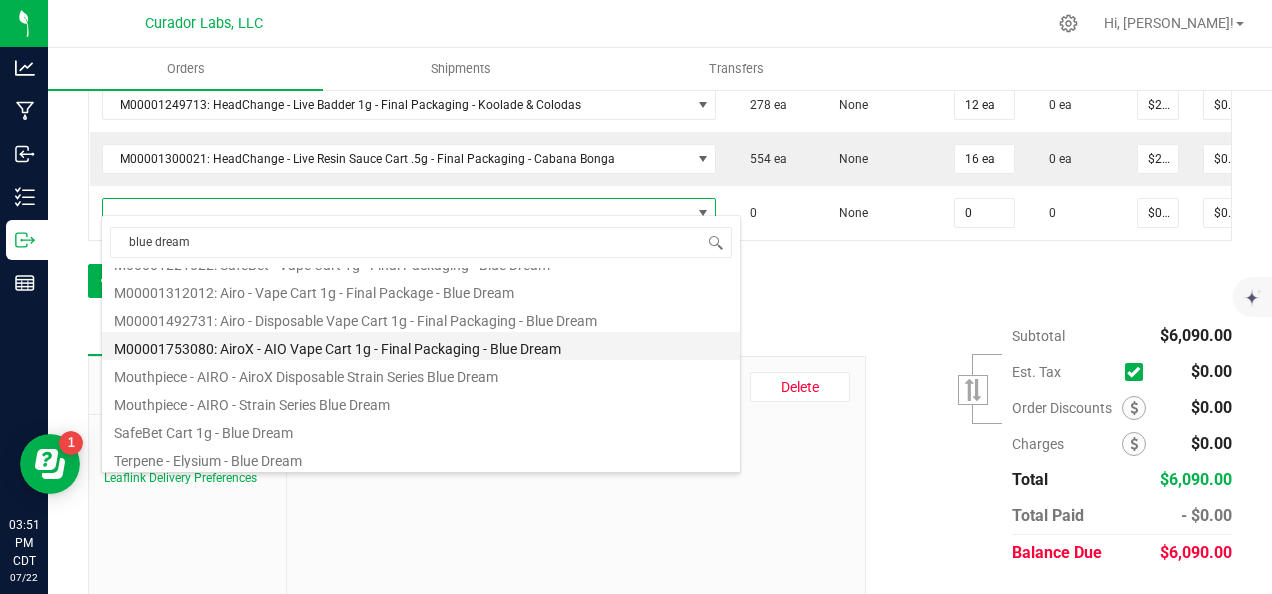 type on "0 ea" 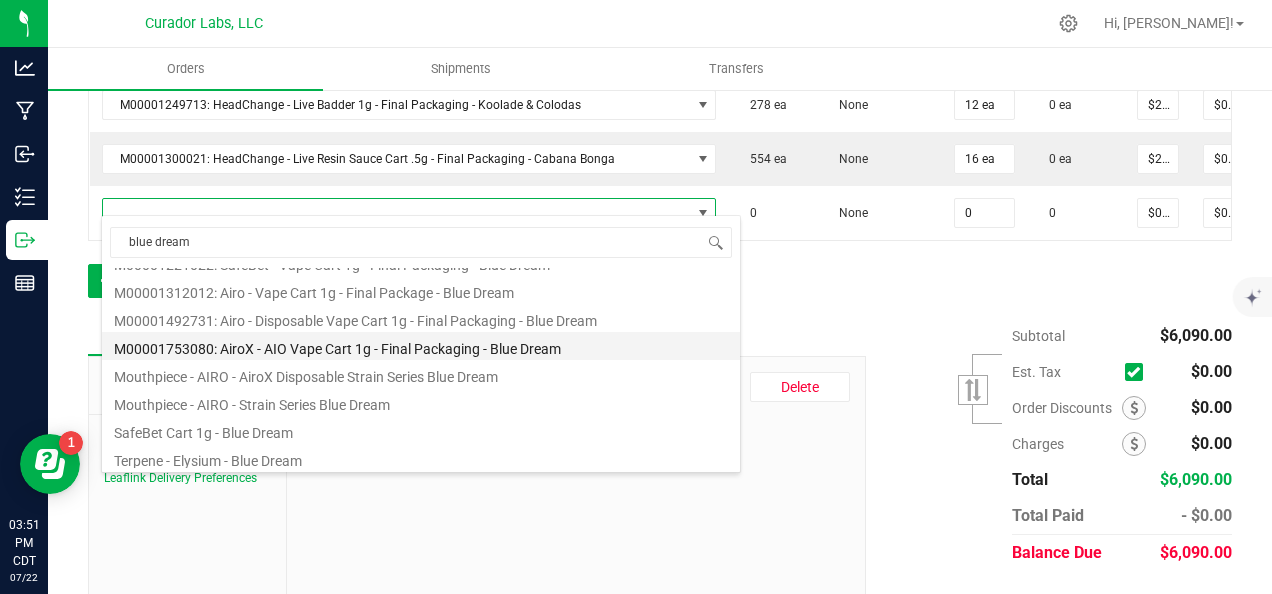 type on "$35.00000" 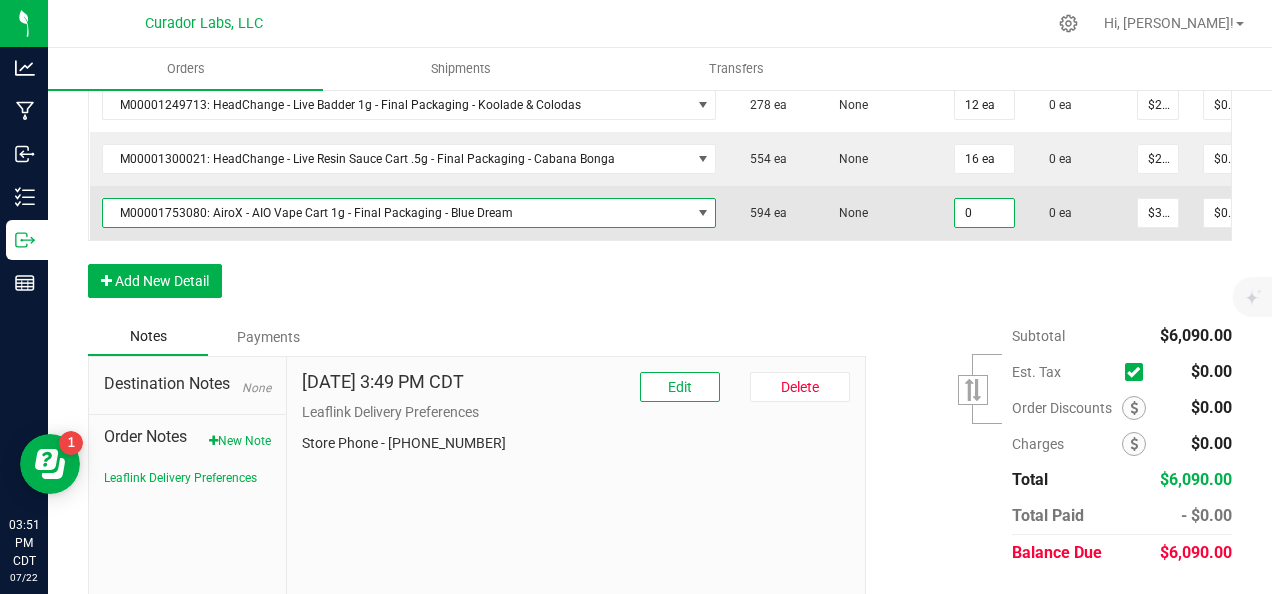 click on "0" at bounding box center [984, 213] 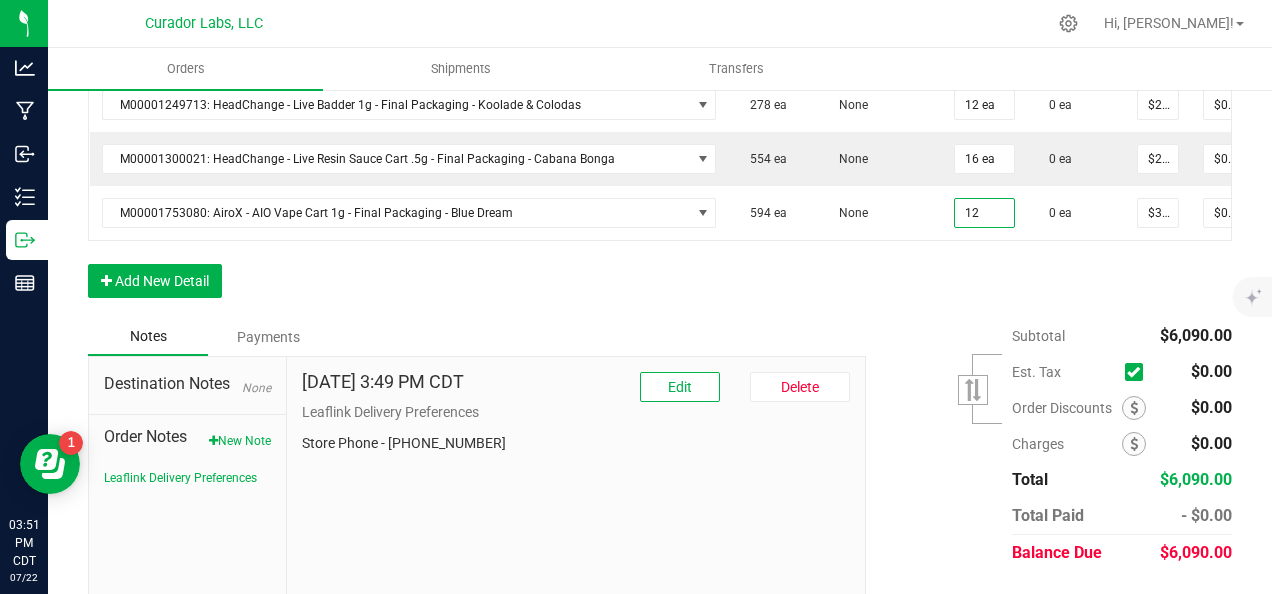 type on "12 ea" 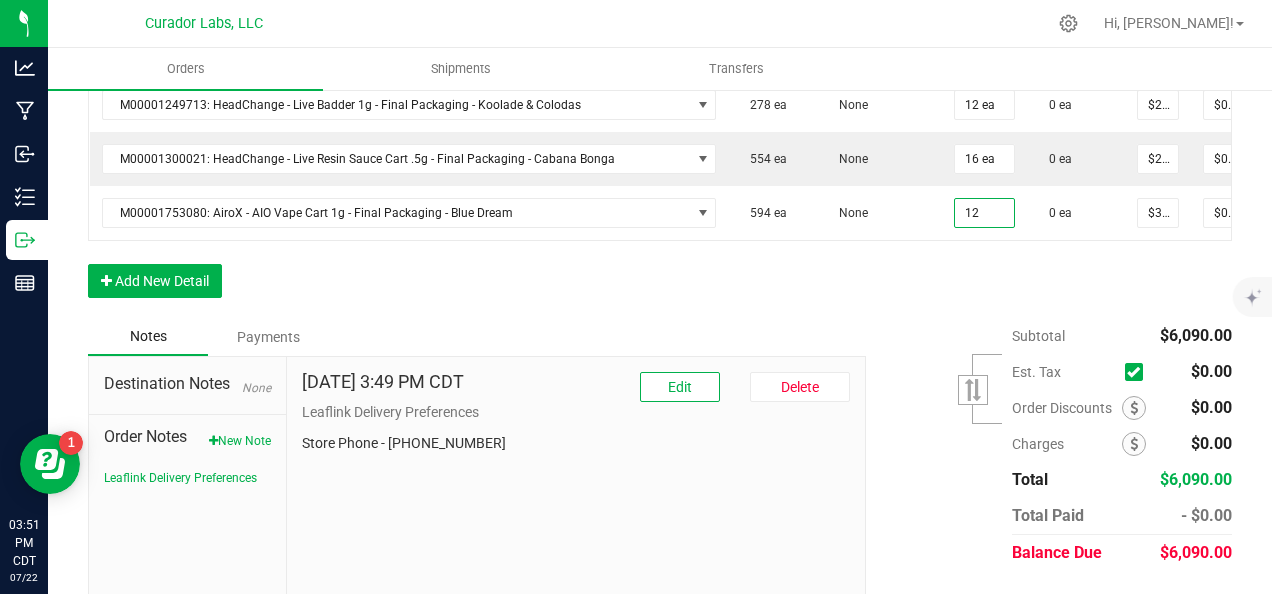 type on "$420.00" 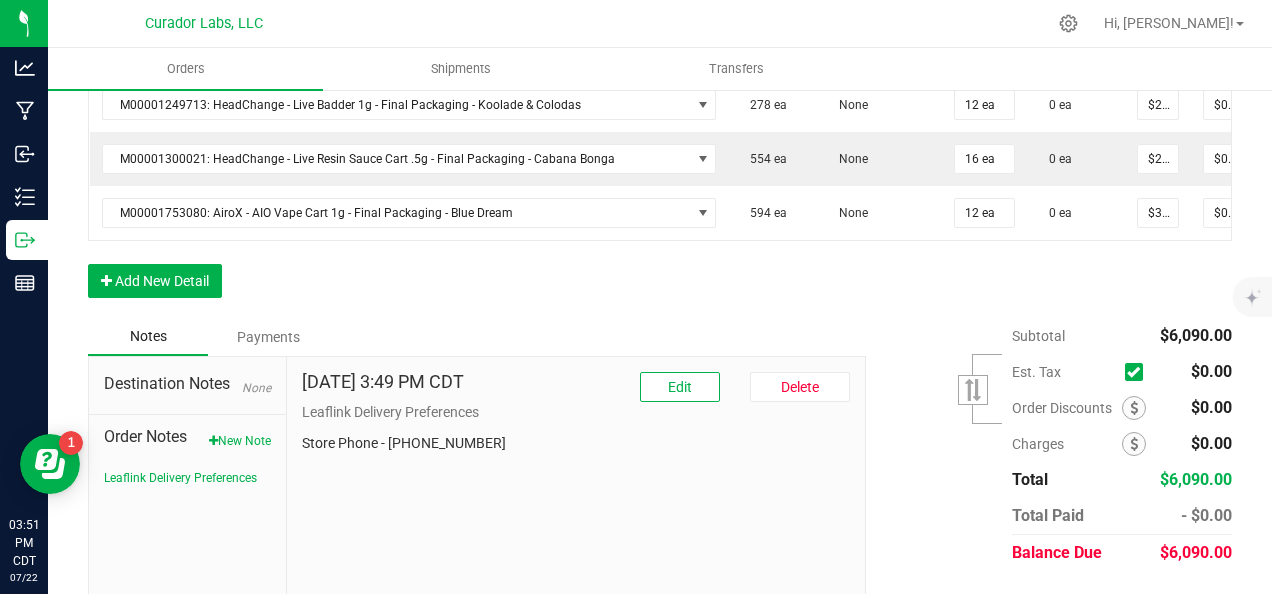 click on "Order Details Print All Labels Item  Sellable  Strain Qty Ordered Qty Allocated Unit Price Line Discount Total Actions M00001340003: SafeBet - FECO 1.0g - Final Packaging  1803 ea   None  25 ea  0 ea  $22.50000 $0.00 $562.50 M00001339903: SafeBet - FECO 1g with CBN - Final Packaging  1953 ea   None  25 ea  0 ea  $22.50000 $0.00 $562.50 M00002130162: SafeBet - AIO Vape 1g - Final Packaging - Jelly Ranchers  291 ea   None  25 ea  0 ea  $25.00000 $0.00 $625.00 M00002130436: SafeBet - AIO Vape 1g - Final Packaging - Green Crack  814 ea   None  25 ea  0 ea  $25.00000 $0.00 $625.00 M00002130156: SafeBet - AIO Vape 1g - Final Packaging - Raspberry Kush  154 ea   None  25 ea  0 ea  $25.00000 $0.00 $625.00 M00001969507: HeadChange - Live Slush 1g - Final Packaging - Crunch Wrapped  324 ea   None  12 ea  0 ea  $25.00000 $0.00 $300.00 M00001473162: HeadChange - Live Rosin 1g - Final Packaging - Sour Space Suit  57 ea   None  12 ea  0 ea  $32.50000 $0.00 $390.00  5 ea   None  12 ea $0.00" at bounding box center [660, -179] 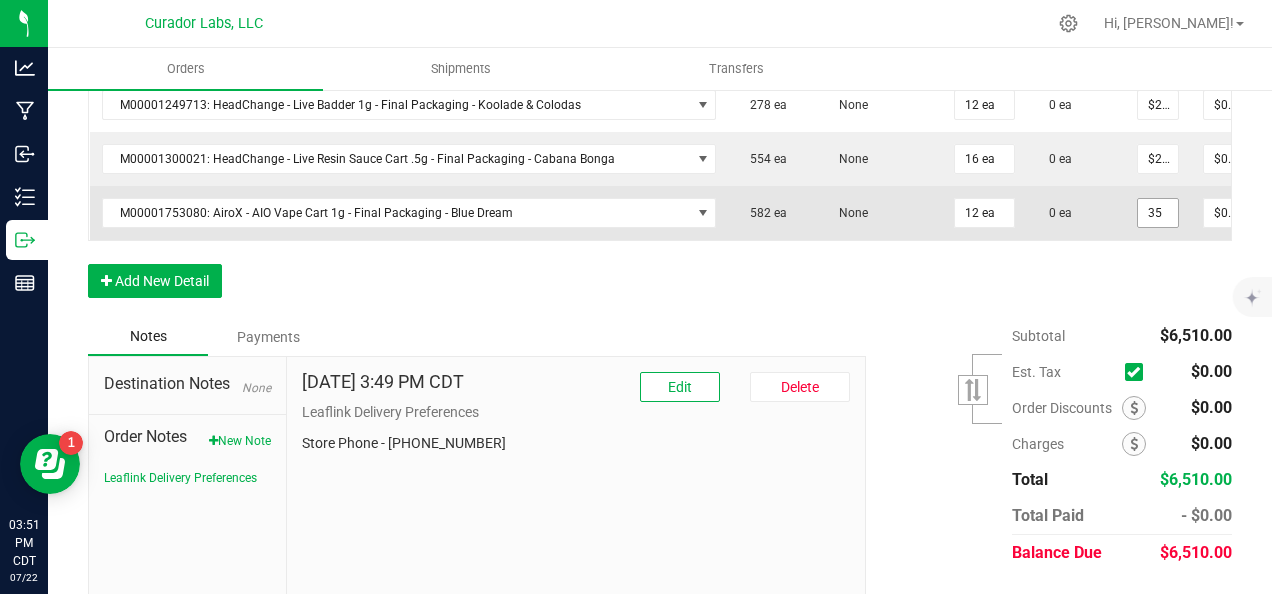 click on "35" at bounding box center [1158, 213] 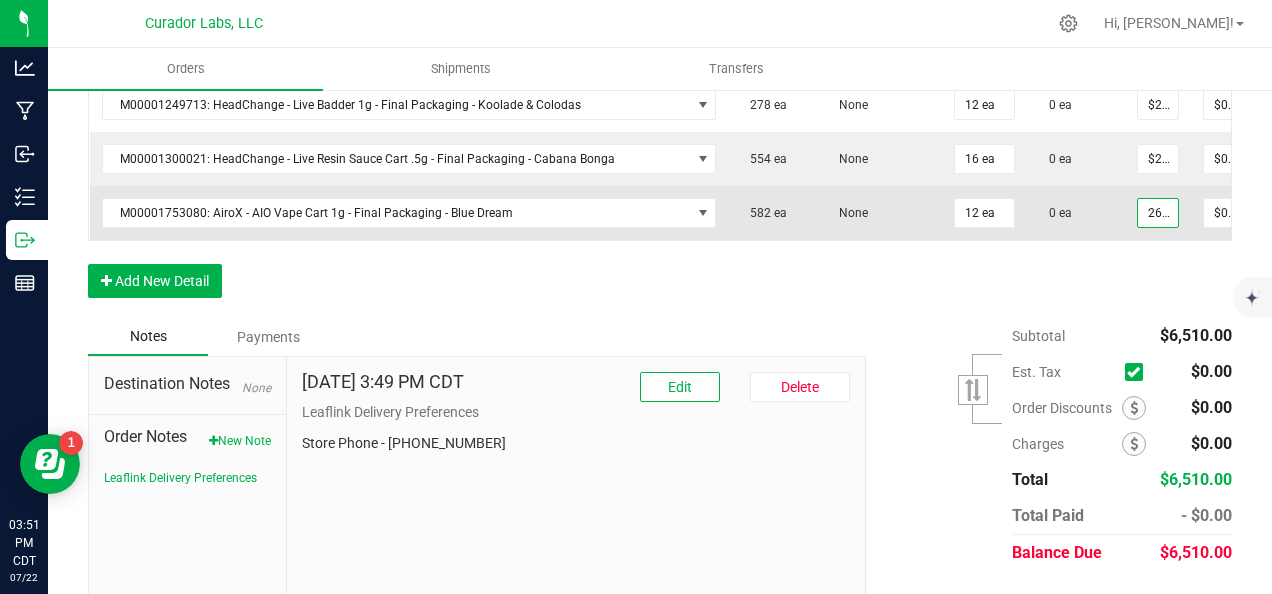scroll, scrollTop: 0, scrollLeft: 8, axis: horizontal 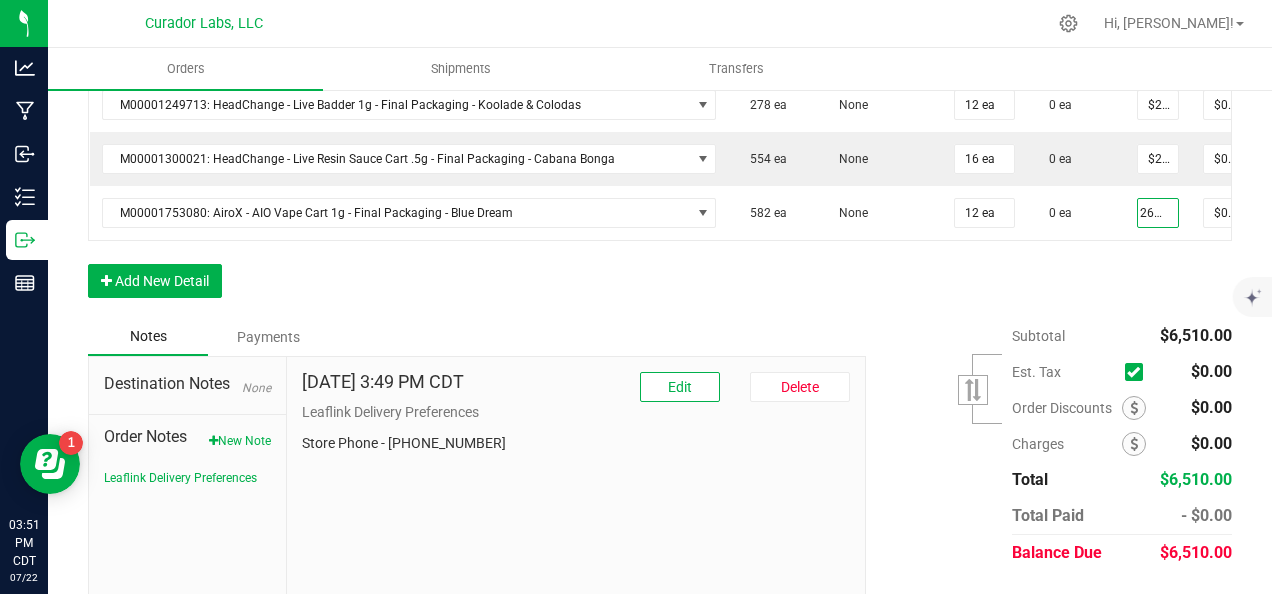 type on "$26.25000" 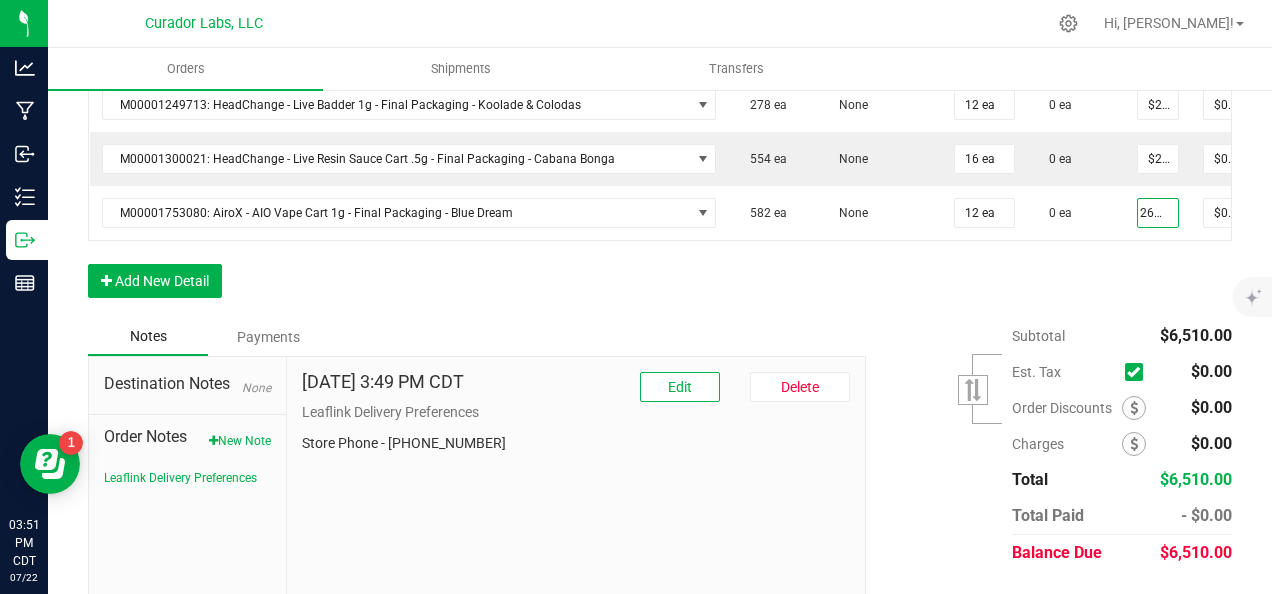 type on "$315.00" 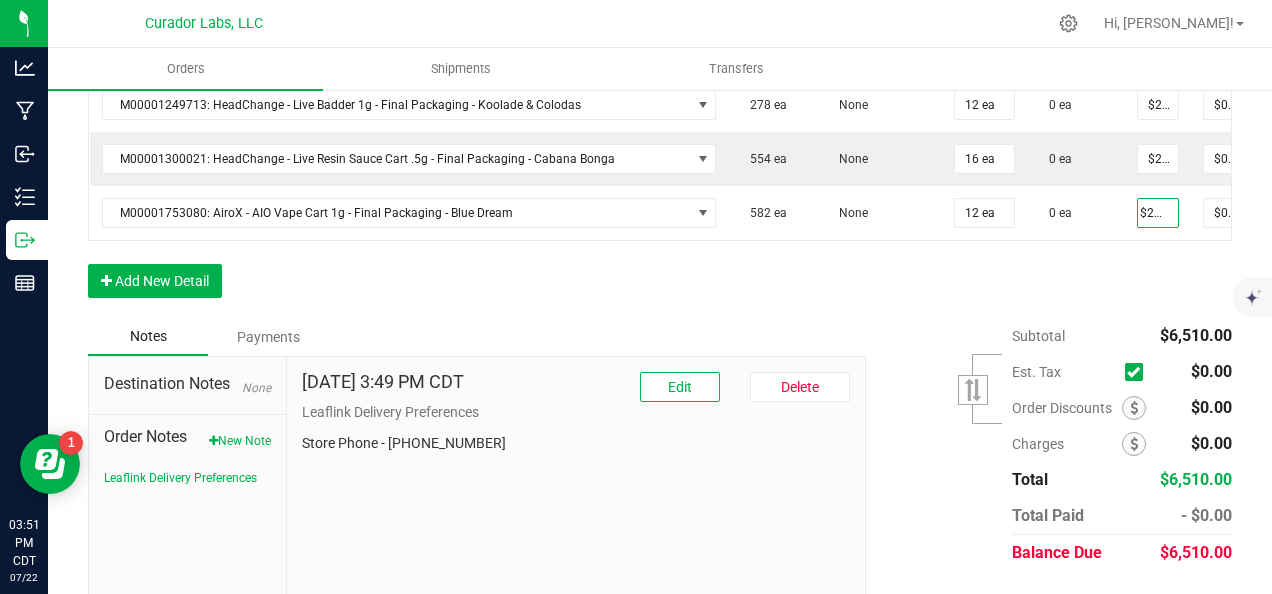 click on "Order Details Print All Labels Item  Sellable  Strain Qty Ordered Qty Allocated Unit Price Line Discount Total Actions M00001340003: SafeBet - FECO 1.0g - Final Packaging  1803 ea   None  25 ea  0 ea  $22.50000 $0.00 $562.50 M00001339903: SafeBet - FECO 1g with CBN - Final Packaging  1953 ea   None  25 ea  0 ea  $22.50000 $0.00 $562.50 M00002130162: SafeBet - AIO Vape 1g - Final Packaging - Jelly Ranchers  291 ea   None  25 ea  0 ea  $25.00000 $0.00 $625.00 M00002130436: SafeBet - AIO Vape 1g - Final Packaging - Green Crack  814 ea   None  25 ea  0 ea  $25.00000 $0.00 $625.00 M00002130156: SafeBet - AIO Vape 1g - Final Packaging - Raspberry Kush  154 ea   None  25 ea  0 ea  $25.00000 $0.00 $625.00 M00001969507: HeadChange - Live Slush 1g - Final Packaging - Crunch Wrapped  324 ea   None  12 ea  0 ea  $25.00000 $0.00 $300.00 M00001473162: HeadChange - Live Rosin 1g - Final Packaging - Sour Space Suit  57 ea   None  12 ea  0 ea  $32.50000 $0.00 $390.00  5 ea   None  12 ea $0.00" at bounding box center (660, -179) 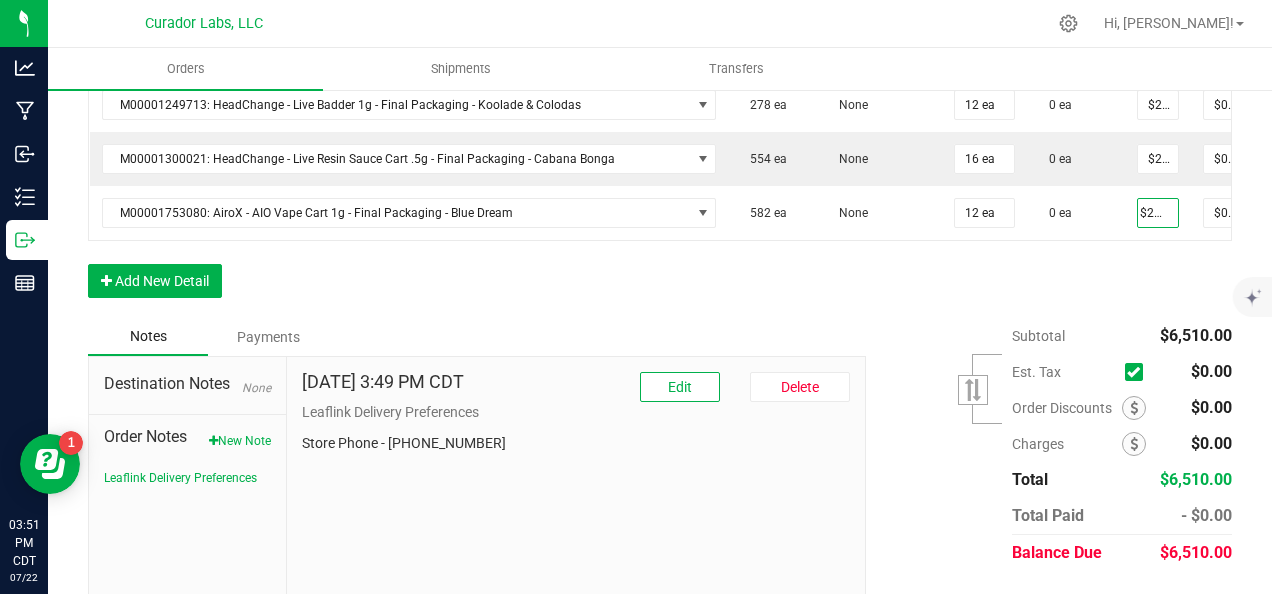 scroll, scrollTop: 0, scrollLeft: 0, axis: both 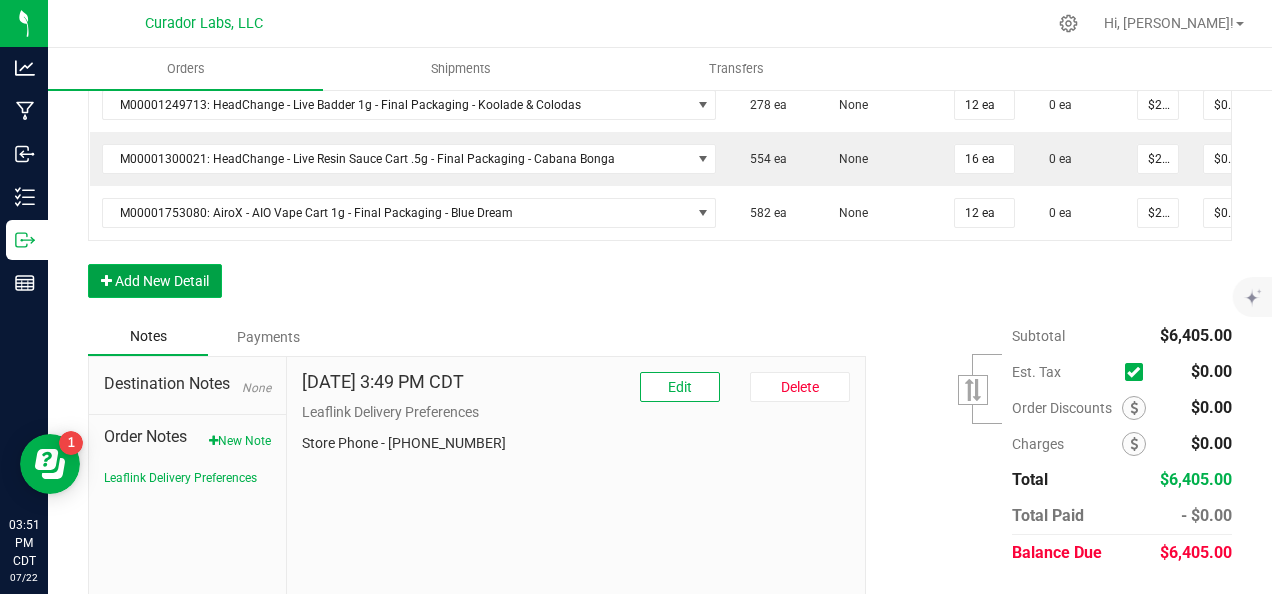 click on "Add New Detail" at bounding box center (155, 281) 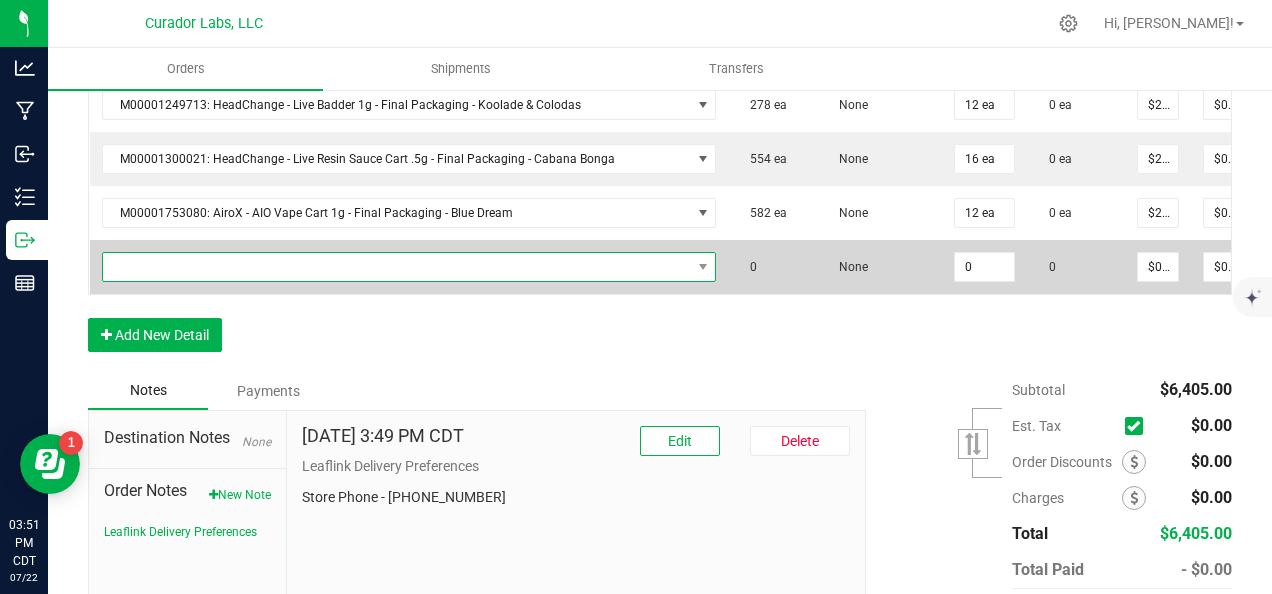 click at bounding box center (397, 267) 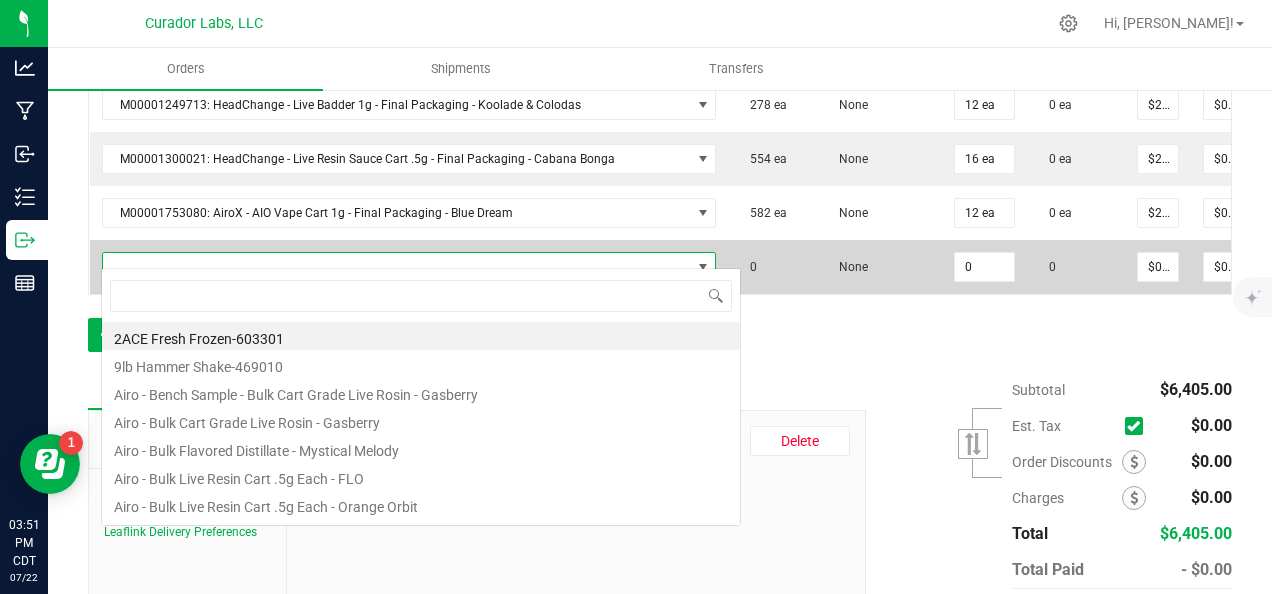 scroll, scrollTop: 99970, scrollLeft: 99395, axis: both 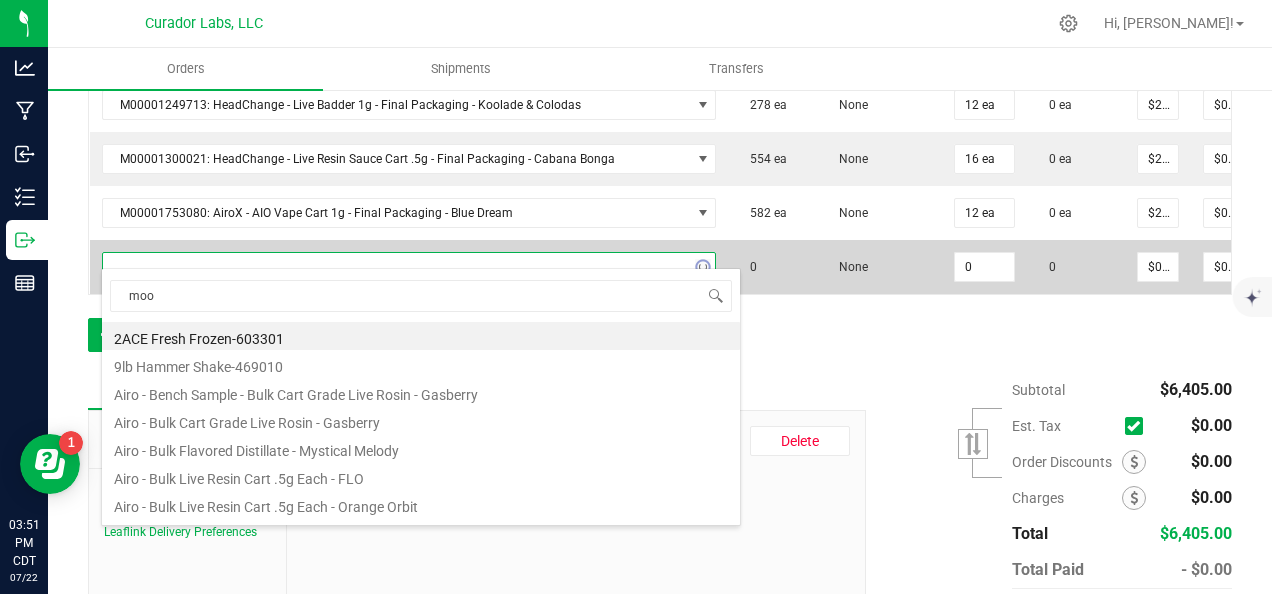 type on "moon" 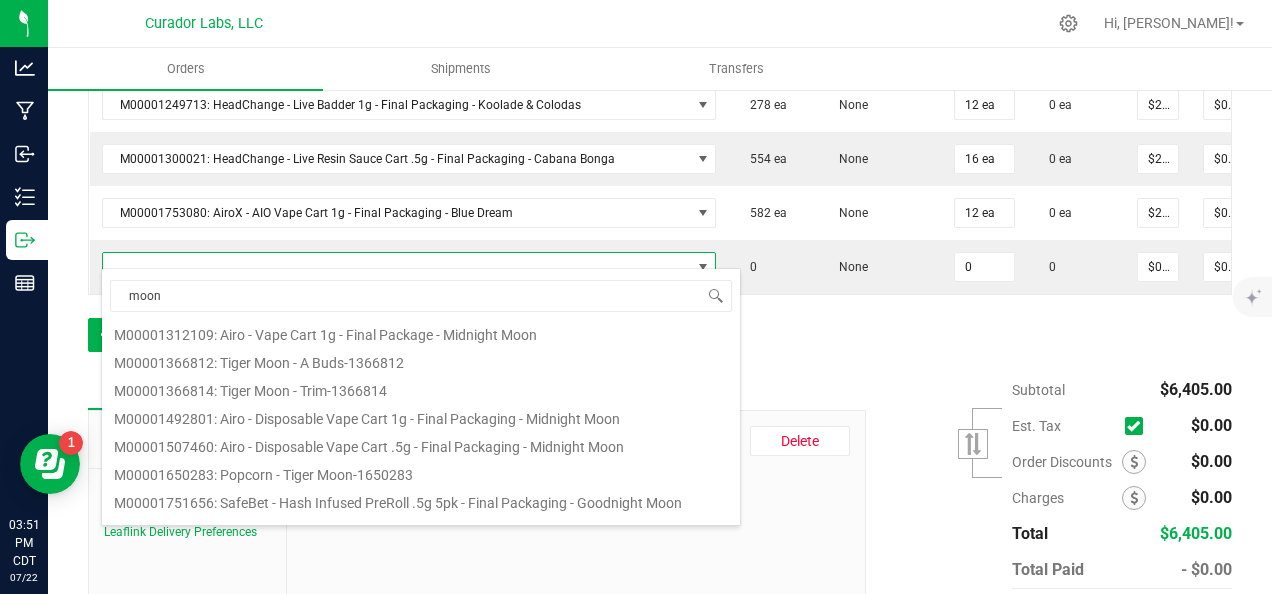 scroll, scrollTop: 300, scrollLeft: 0, axis: vertical 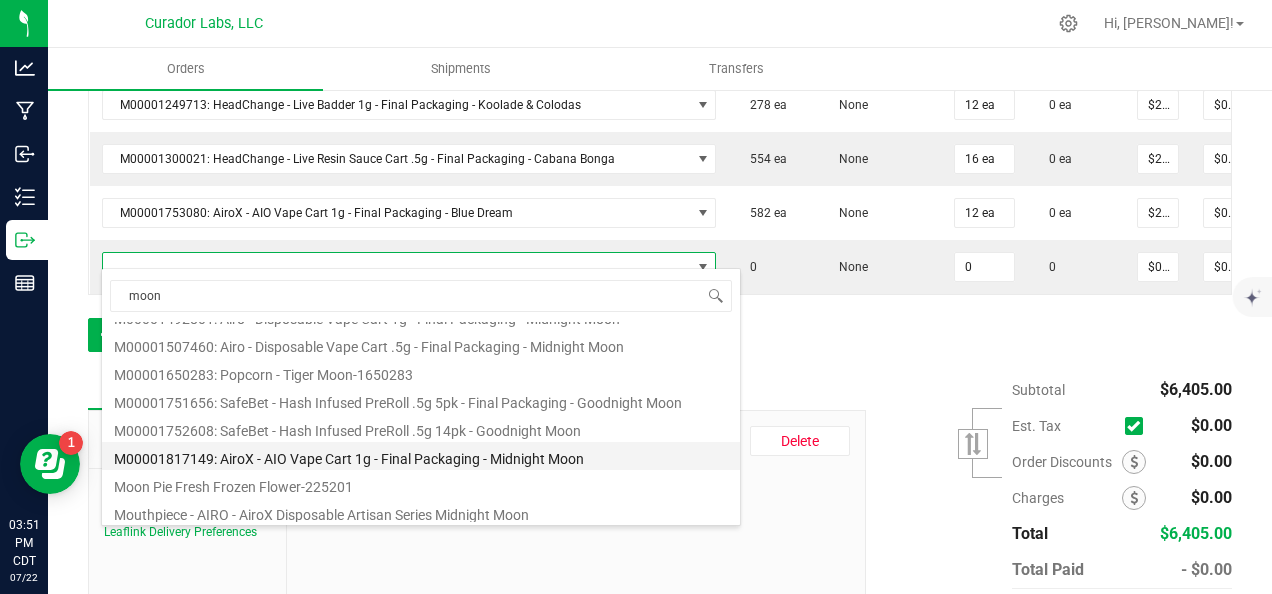 click on "M00001817149: AiroX - AIO Vape Cart 1g - Final Packaging - Midnight Moon" at bounding box center [421, 456] 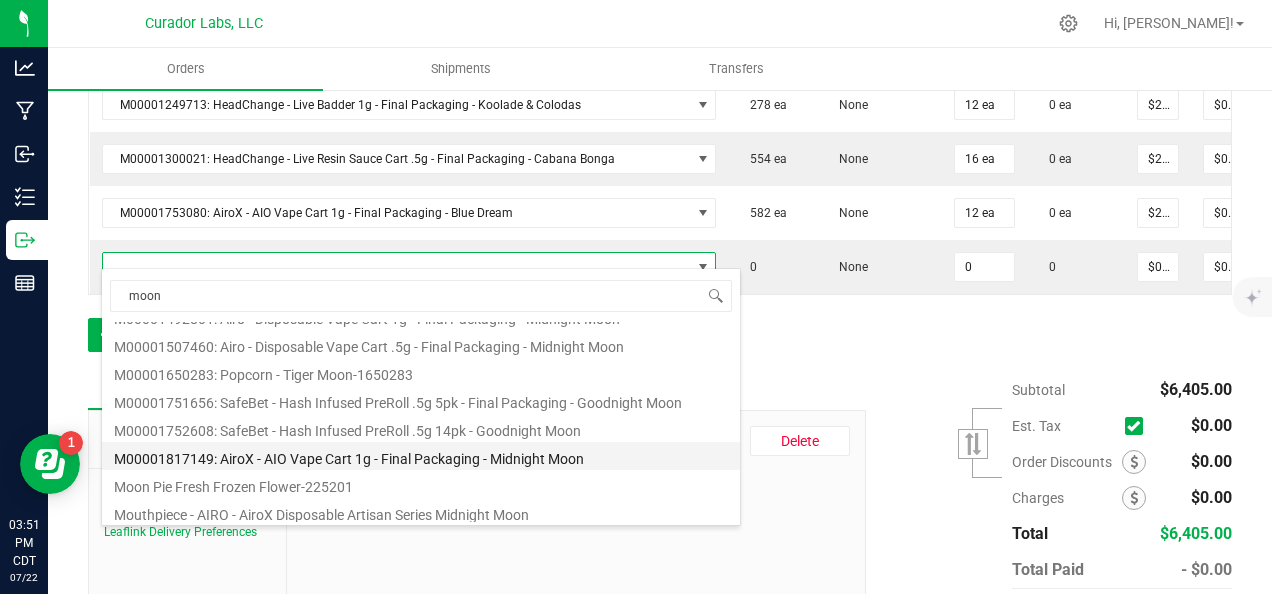 type on "0 ea" 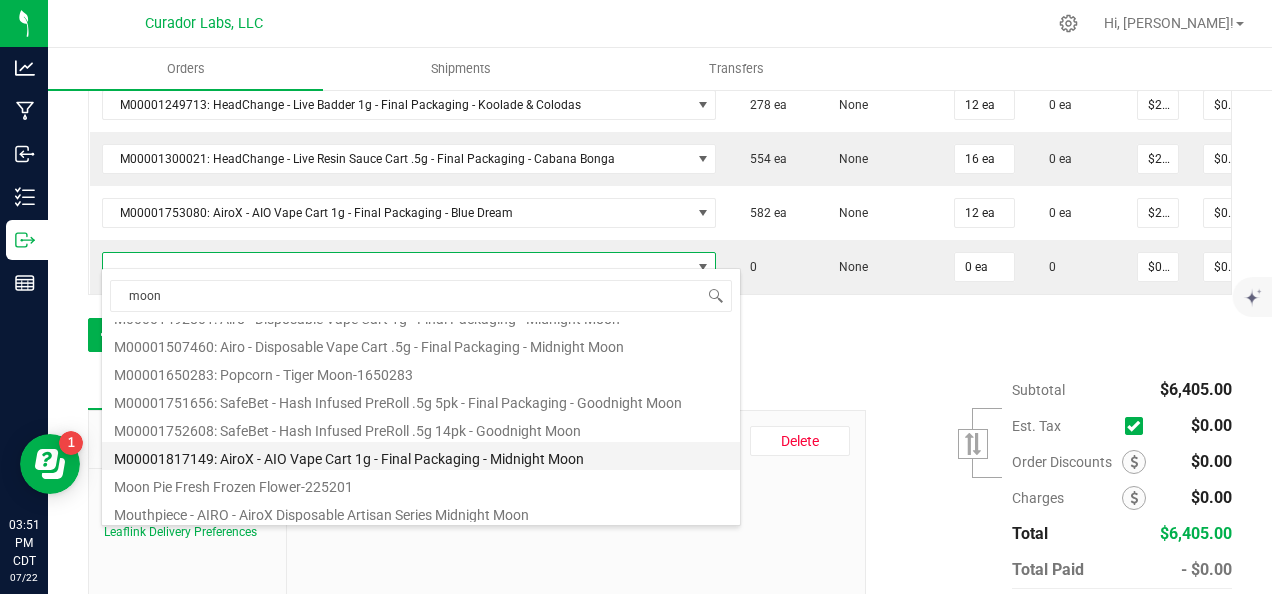 type on "$35.00000" 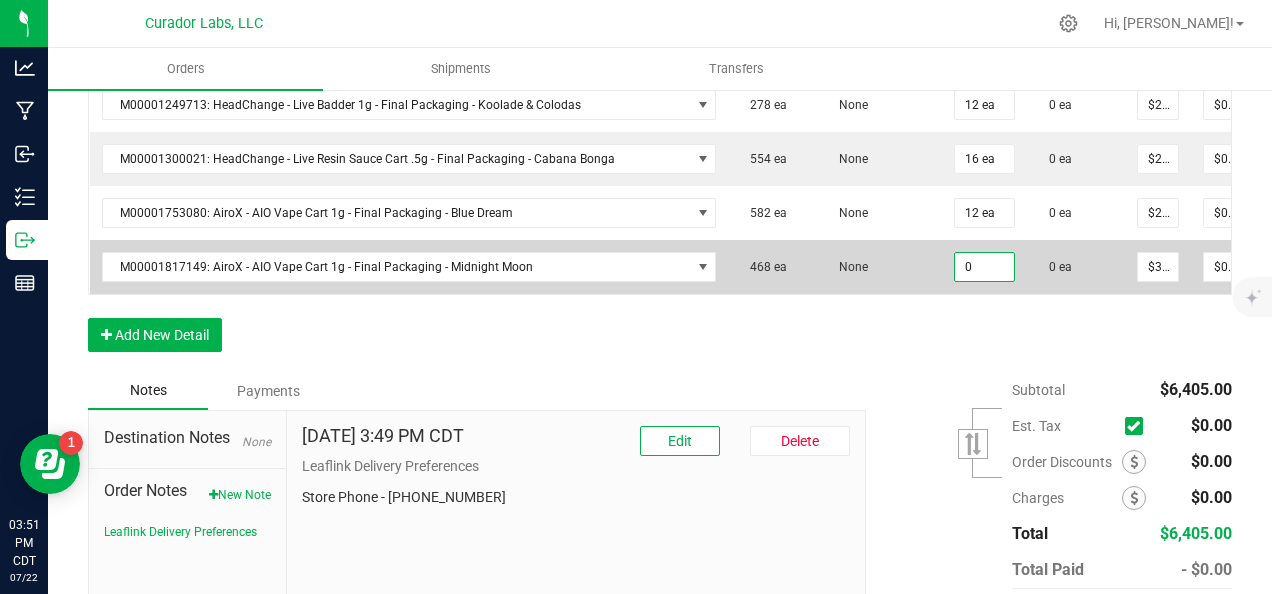 click on "0" at bounding box center (984, 267) 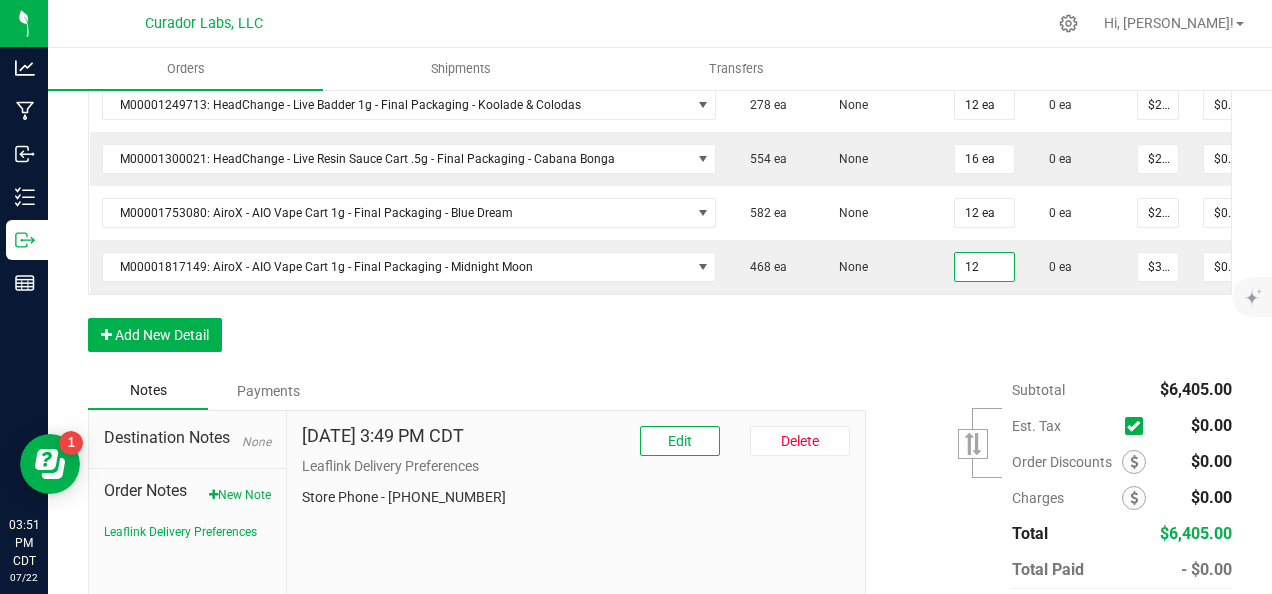 type on "12 ea" 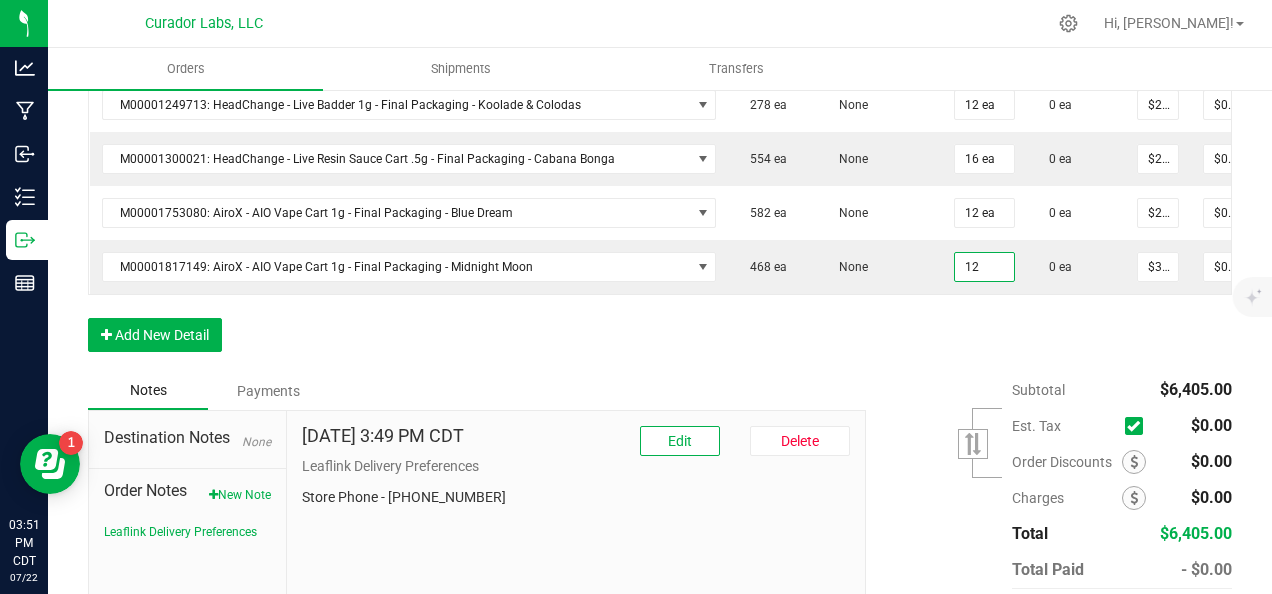 type on "$420.00" 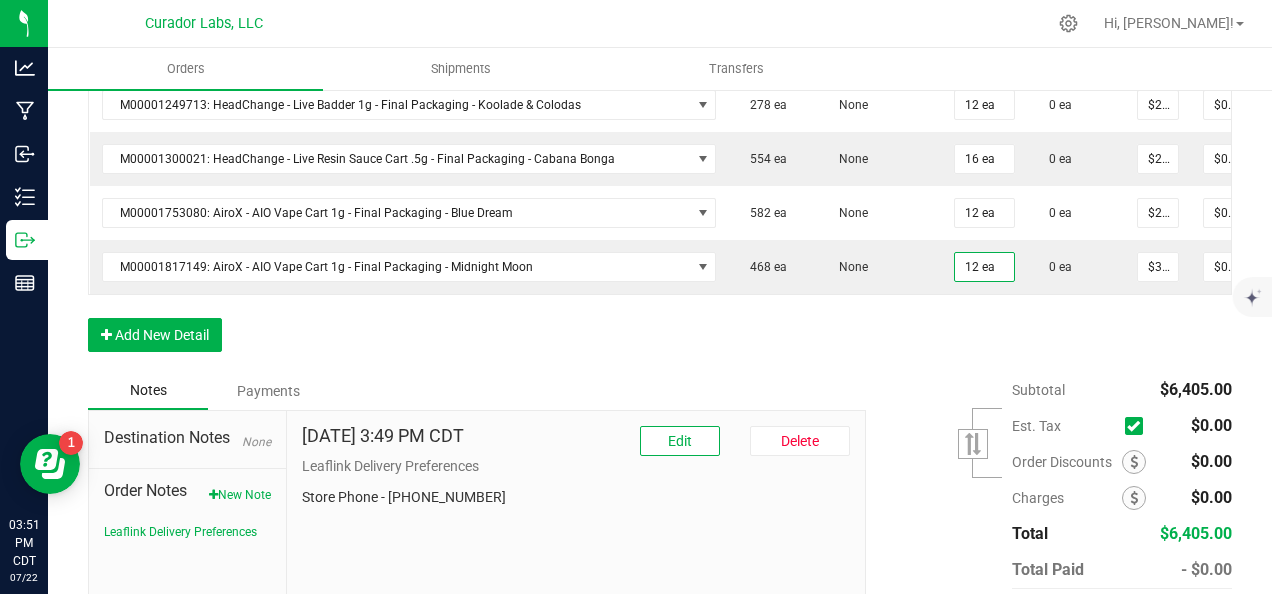 click on "Order Details Print All Labels Item  Sellable  Strain Qty Ordered Qty Allocated Unit Price Line Discount Total Actions M00001340003: SafeBet - FECO 1.0g - Final Packaging  1803 ea   None  25 ea  0 ea  $22.50000 $0.00 $562.50 M00001339903: SafeBet - FECO 1g with CBN - Final Packaging  1953 ea   None  25 ea  0 ea  $22.50000 $0.00 $562.50 M00002130162: SafeBet - AIO Vape 1g - Final Packaging - Jelly Ranchers  291 ea   None  25 ea  0 ea  $25.00000 $0.00 $625.00 M00002130436: SafeBet - AIO Vape 1g - Final Packaging - Green Crack  814 ea   None  25 ea  0 ea  $25.00000 $0.00 $625.00 M00002130156: SafeBet - AIO Vape 1g - Final Packaging - Raspberry Kush  154 ea   None  25 ea  0 ea  $25.00000 $0.00 $625.00 M00001969507: HeadChange - Live Slush 1g - Final Packaging - Crunch Wrapped  324 ea   None  12 ea  0 ea  $25.00000 $0.00 $300.00 M00001473162: HeadChange - Live Rosin 1g - Final Packaging - Sour Space Suit  57 ea   None  12 ea  0 ea  $32.50000 $0.00 $390.00  5 ea   None  12 ea $0.00" at bounding box center [660, -152] 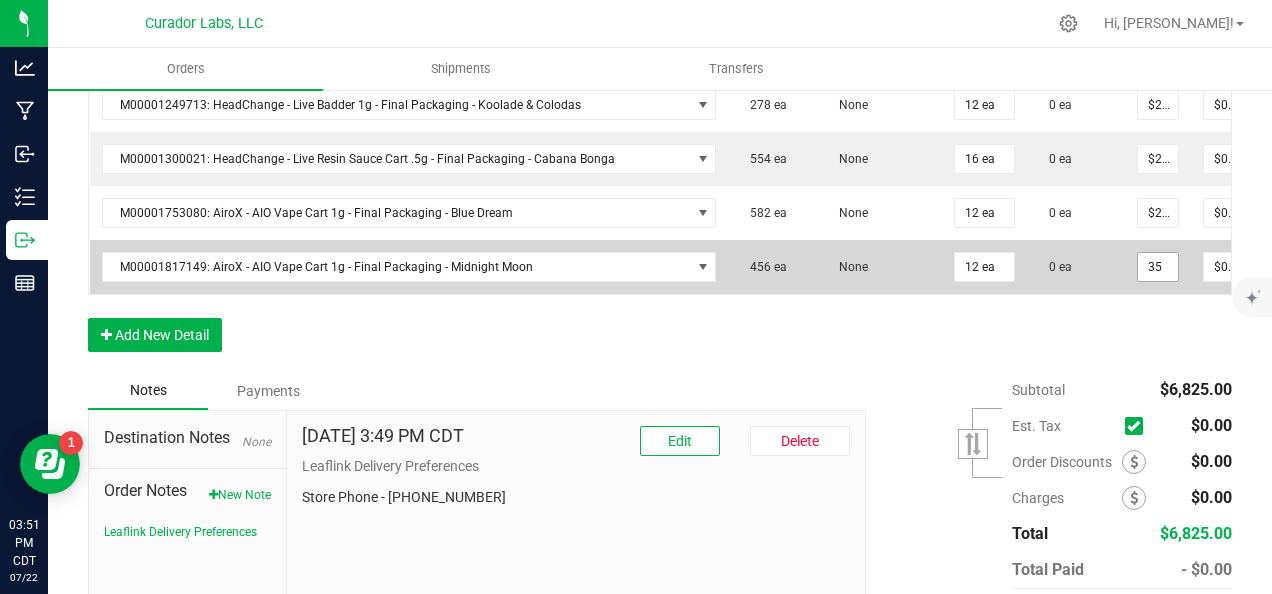 click on "35" at bounding box center (1158, 267) 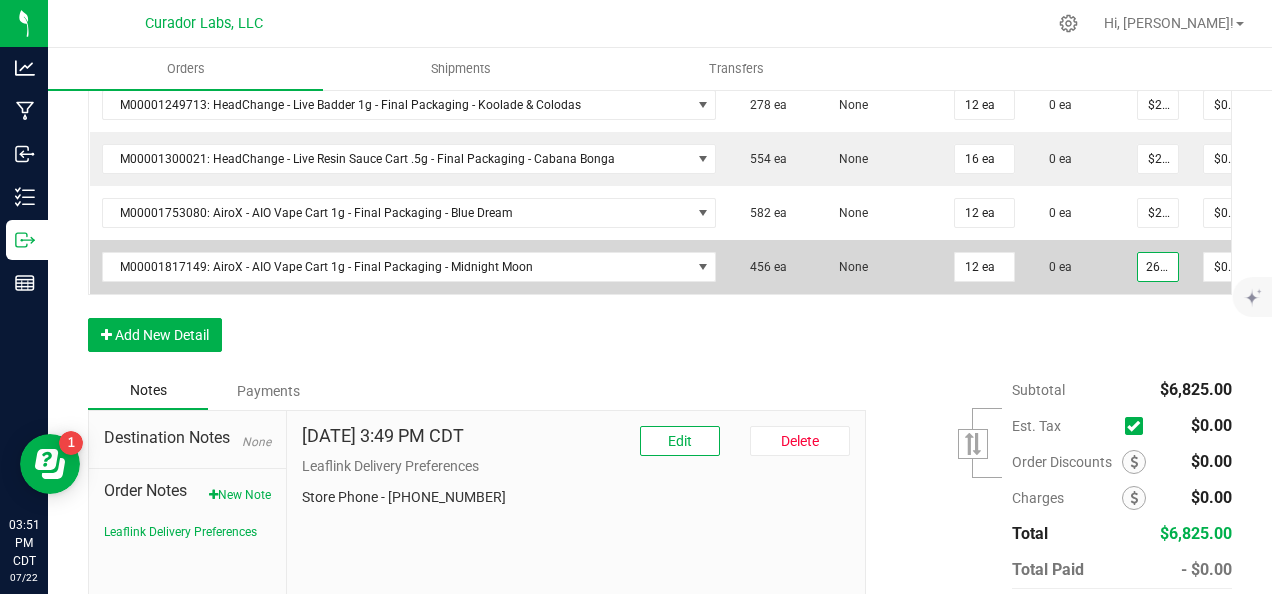 scroll, scrollTop: 0, scrollLeft: 8, axis: horizontal 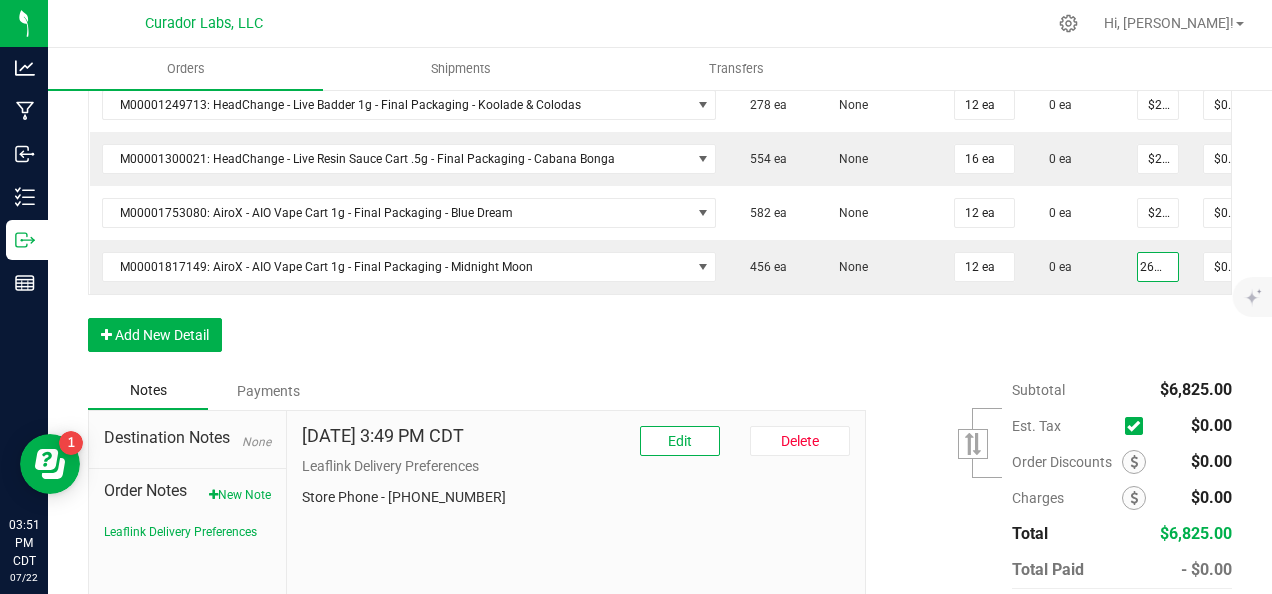 type on "$26.25000" 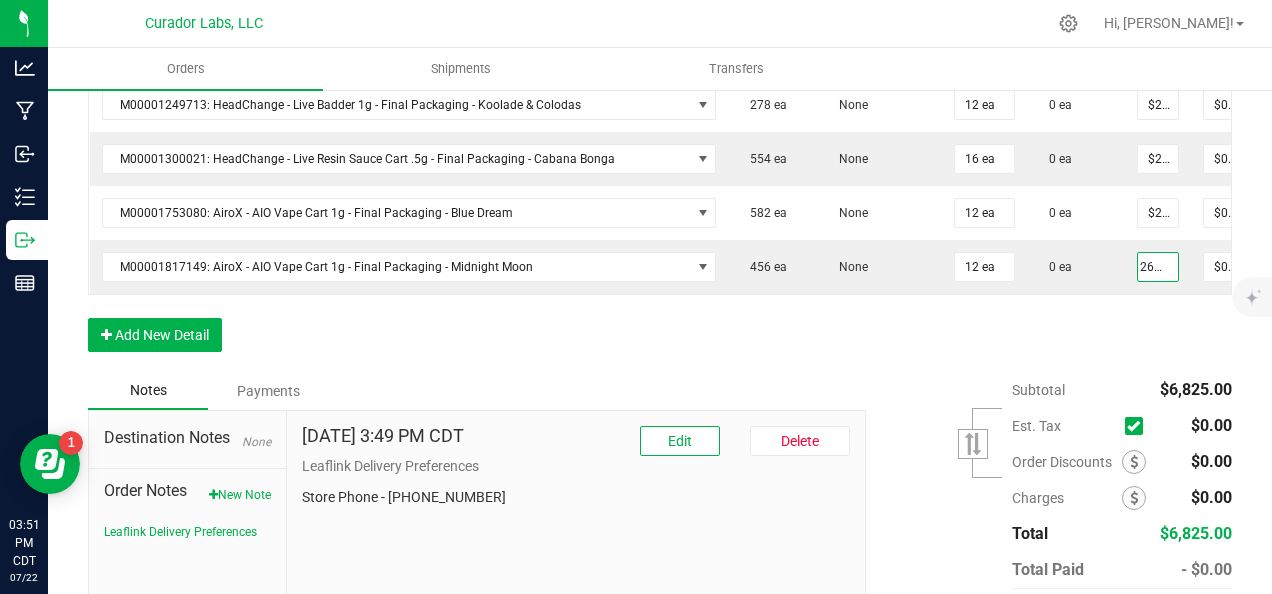 type on "$315.00" 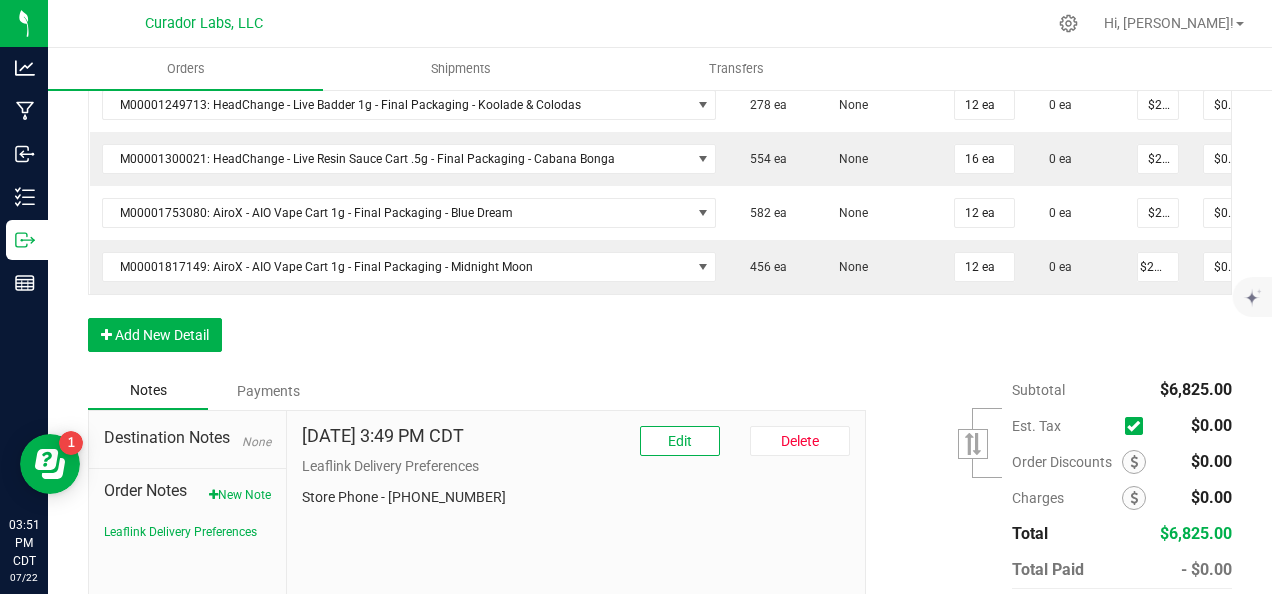 scroll, scrollTop: 0, scrollLeft: 0, axis: both 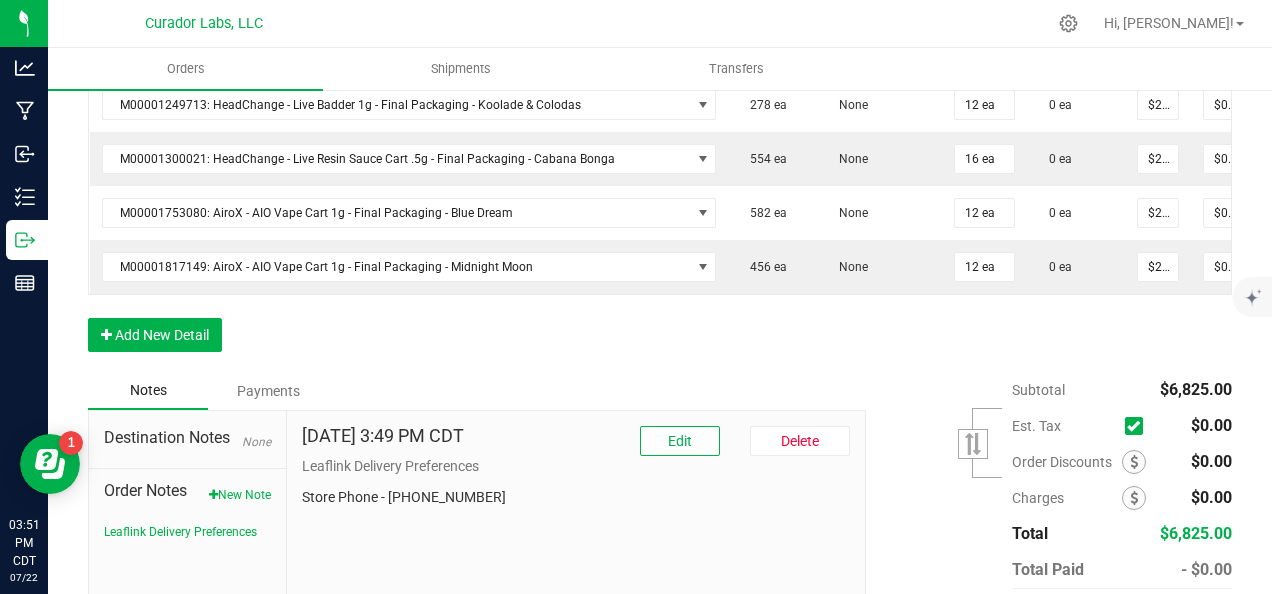 click on "Order Details Print All Labels Item  Sellable  Strain Qty Ordered Qty Allocated Unit Price Line Discount Total Actions M00001340003: SafeBet - FECO 1.0g - Final Packaging  1803 ea   None  25 ea  0 ea  $22.50000 $0.00 $562.50 M00001339903: SafeBet - FECO 1g with CBN - Final Packaging  1953 ea   None  25 ea  0 ea  $22.50000 $0.00 $562.50 M00002130162: SafeBet - AIO Vape 1g - Final Packaging - Jelly Ranchers  291 ea   None  25 ea  0 ea  $25.00000 $0.00 $625.00 M00002130436: SafeBet - AIO Vape 1g - Final Packaging - Green Crack  814 ea   None  25 ea  0 ea  $25.00000 $0.00 $625.00 M00002130156: SafeBet - AIO Vape 1g - Final Packaging - Raspberry Kush  154 ea   None  25 ea  0 ea  $25.00000 $0.00 $625.00 M00001969507: HeadChange - Live Slush 1g - Final Packaging - Crunch Wrapped  324 ea   None  12 ea  0 ea  $25.00000 $0.00 $300.00 M00001473162: HeadChange - Live Rosin 1g - Final Packaging - Sour Space Suit  57 ea   None  12 ea  0 ea  $32.50000 $0.00 $390.00  5 ea   None  12 ea $0.00" at bounding box center (660, -152) 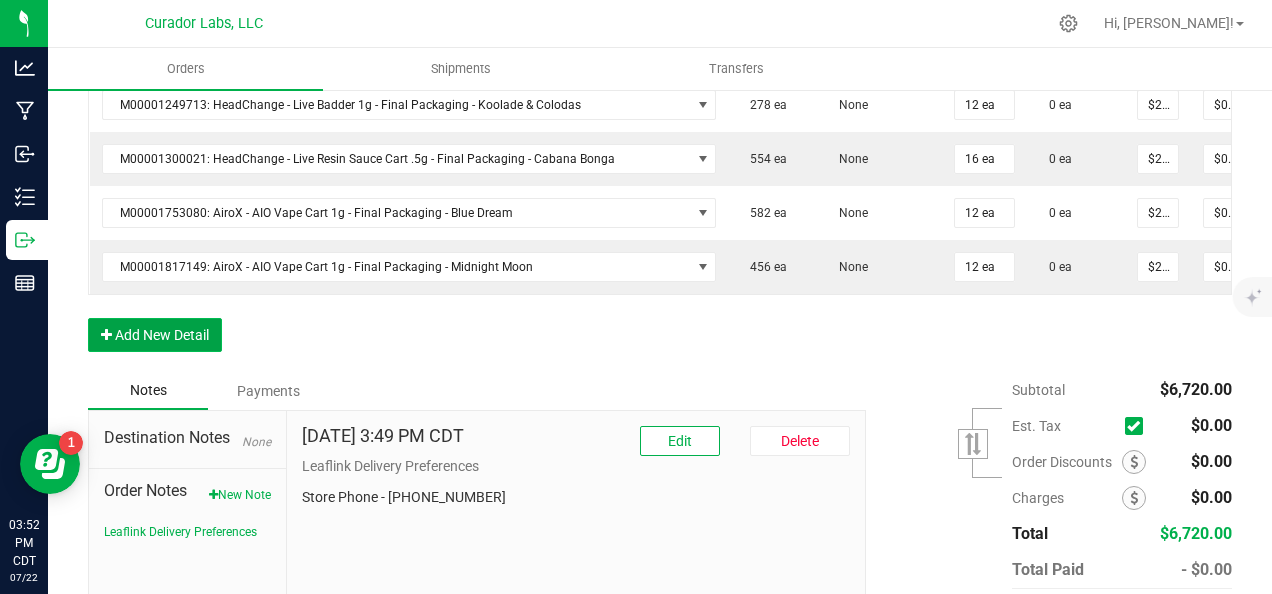 click on "Add New Detail" at bounding box center (155, 335) 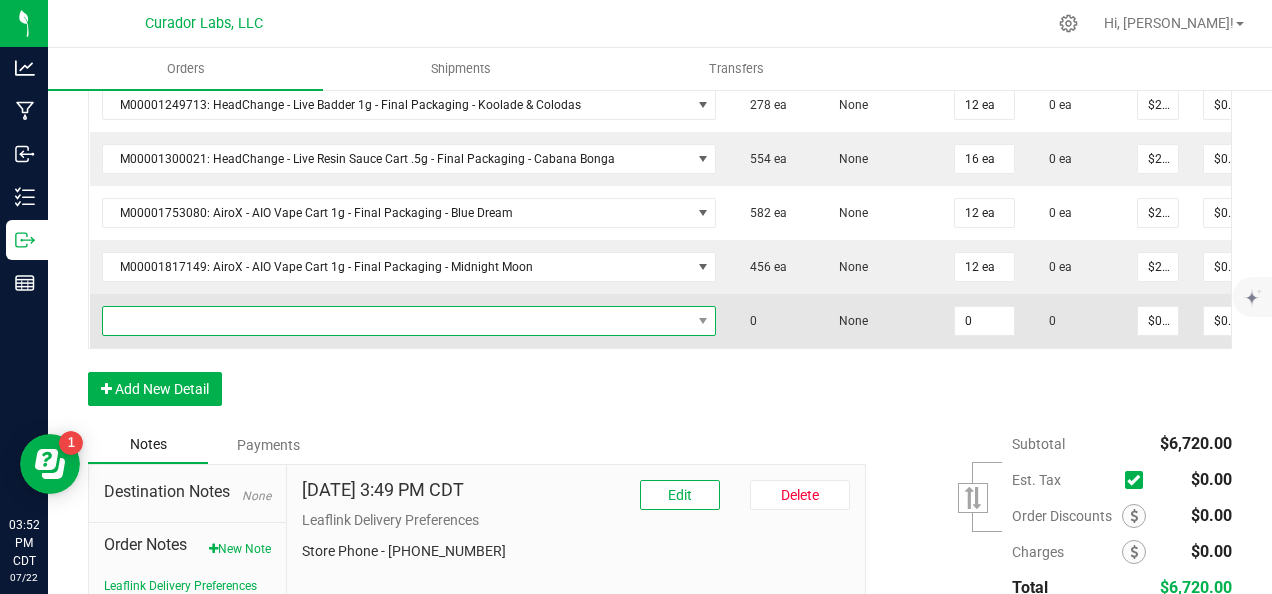 click at bounding box center (397, 321) 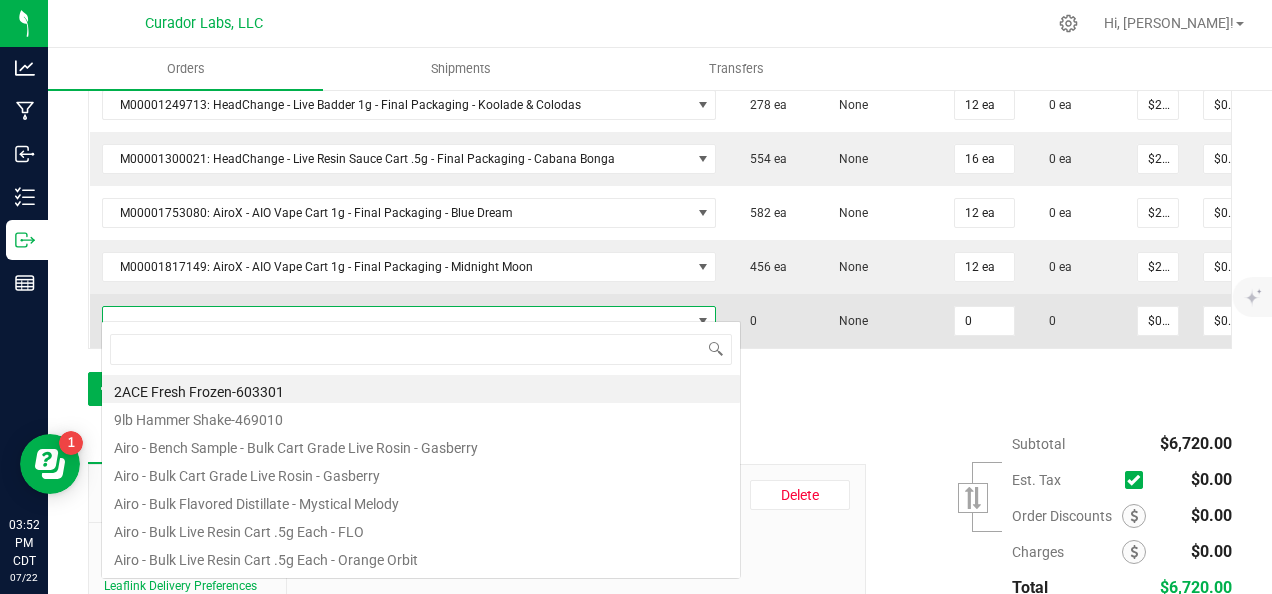 scroll, scrollTop: 99970, scrollLeft: 99395, axis: both 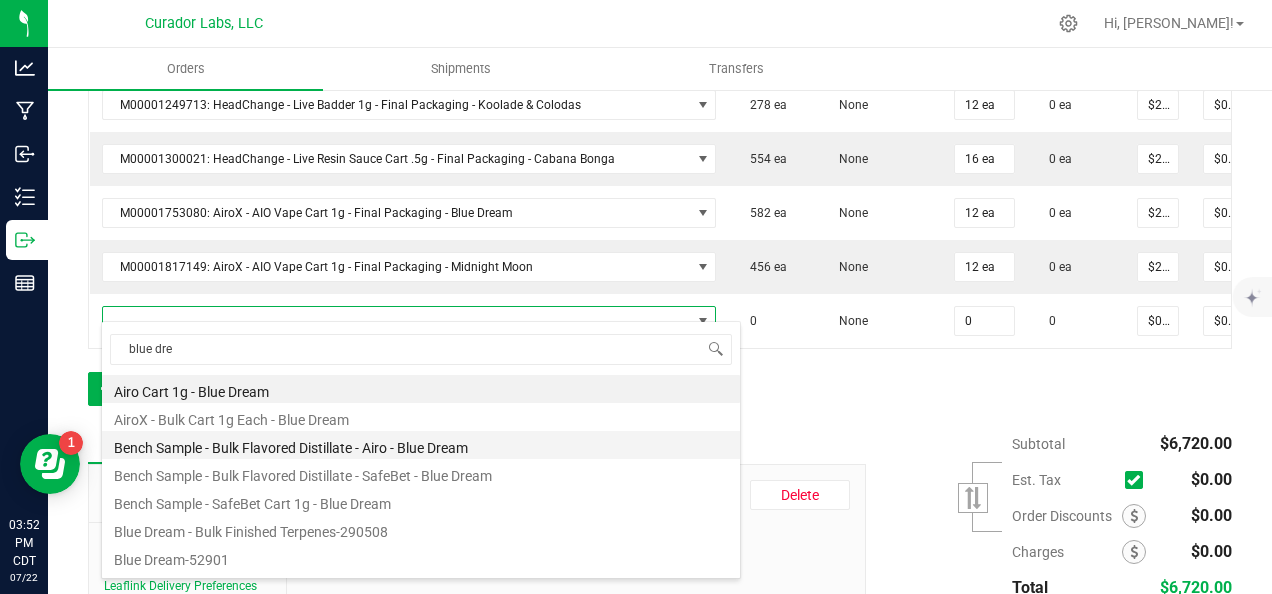 type on "blue drea" 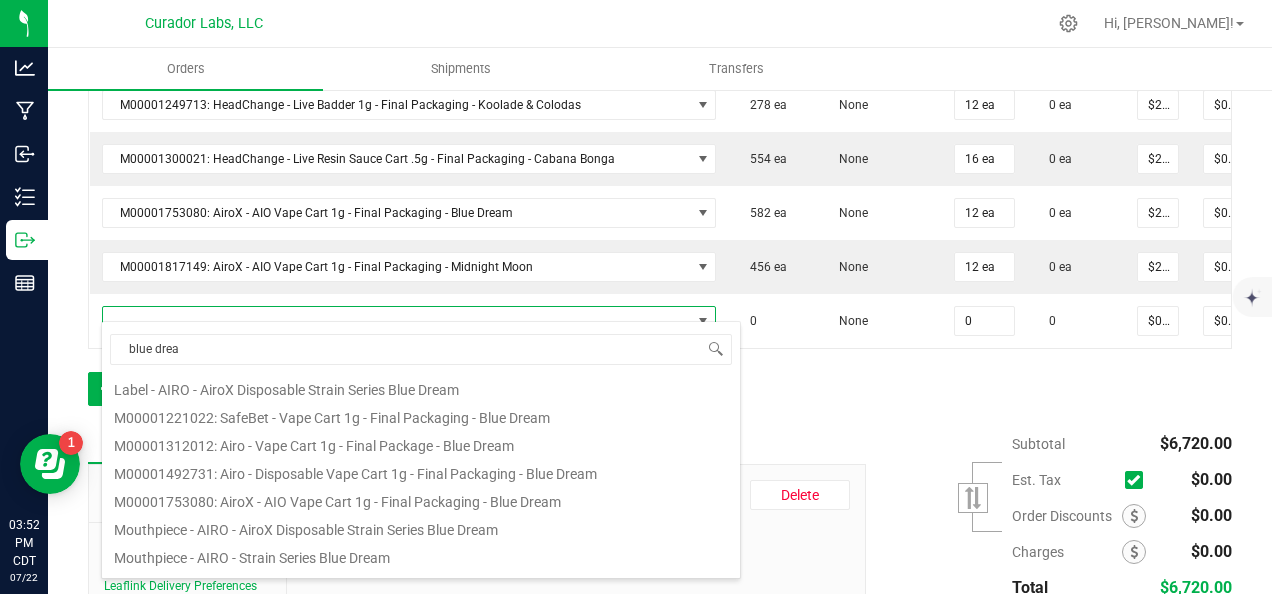 scroll, scrollTop: 300, scrollLeft: 0, axis: vertical 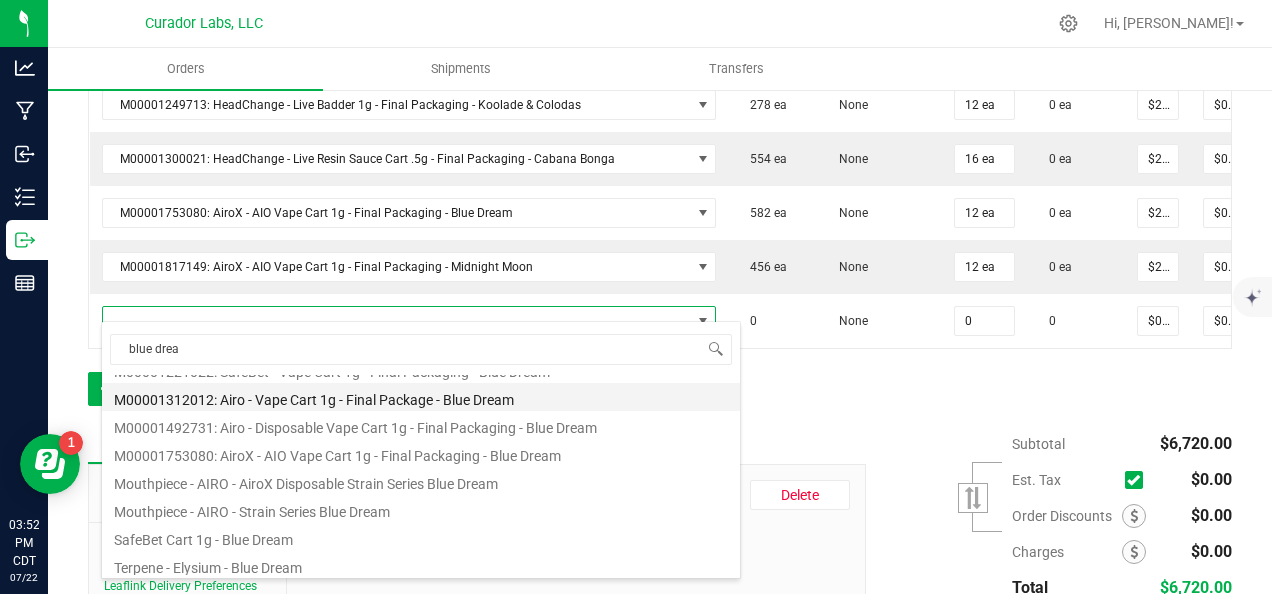 click on "M00001312012: Airo - Vape Cart 1g - Final Package - Blue Dream" at bounding box center (421, 397) 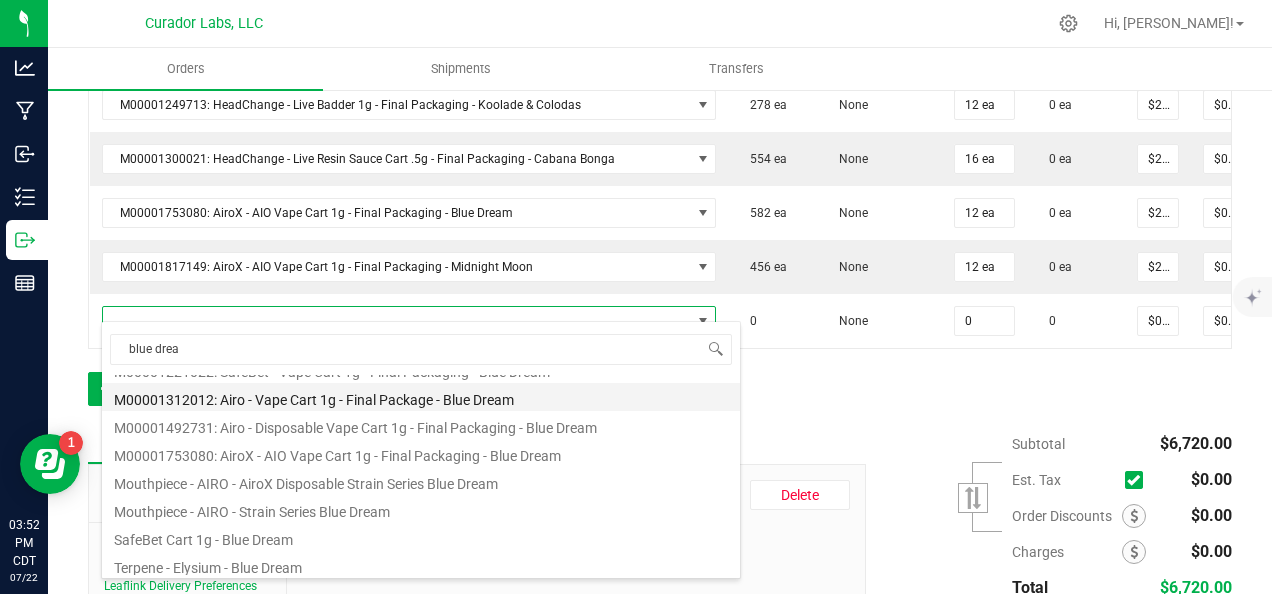 type on "0 ea" 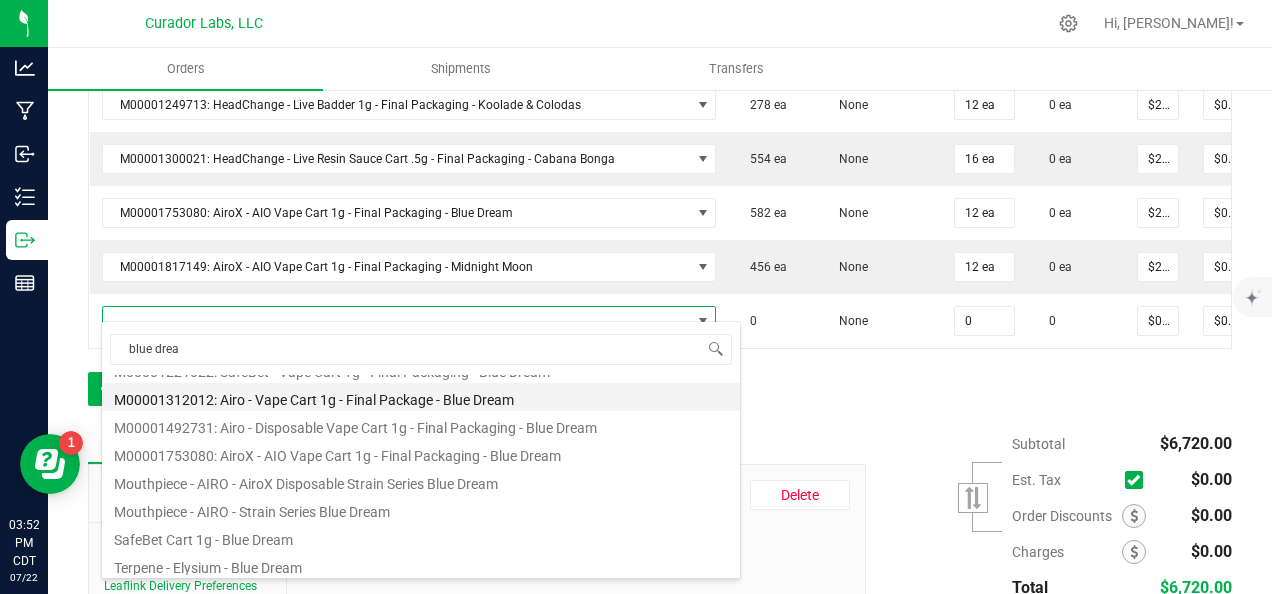 type on "$32.50000" 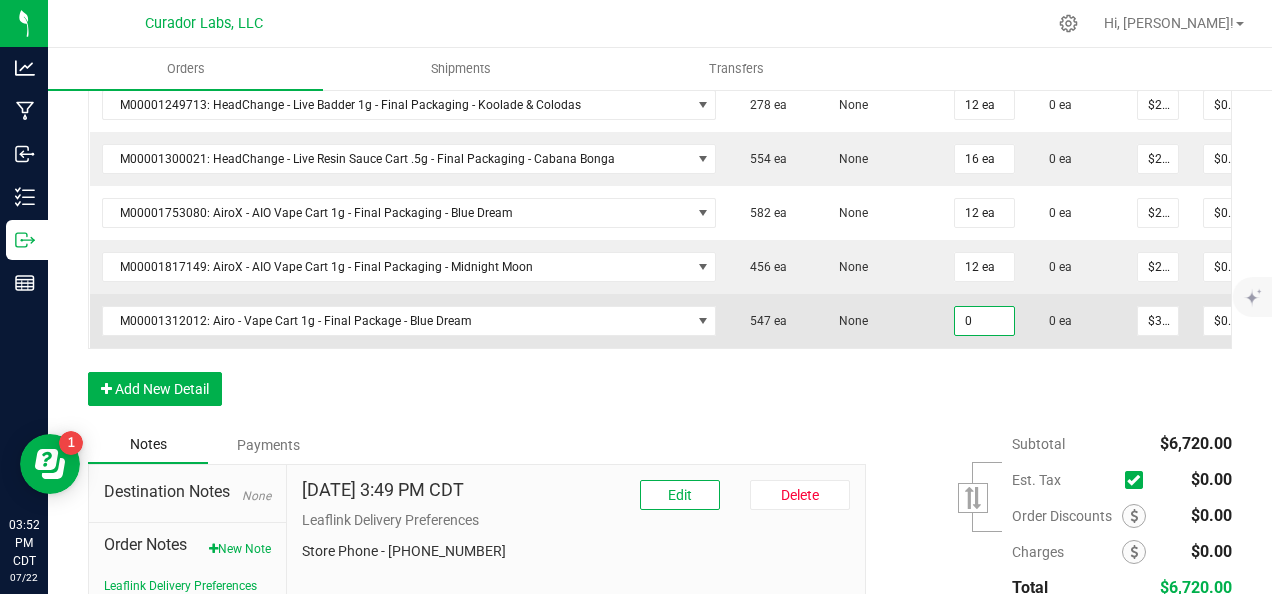 click on "0" at bounding box center [984, 321] 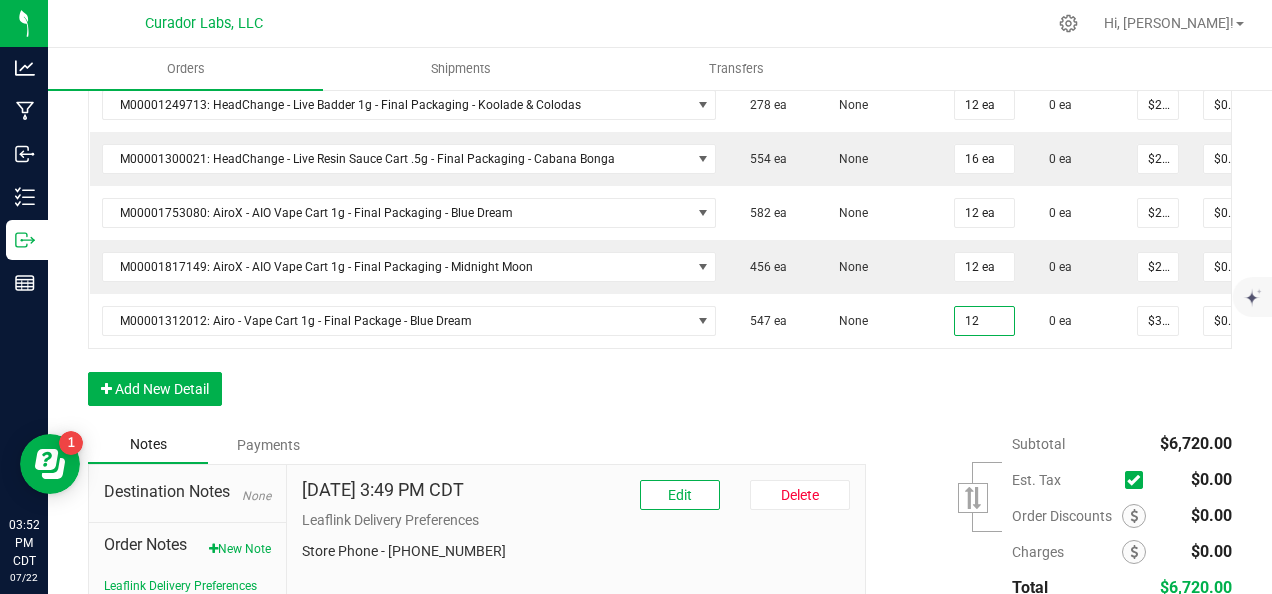 type on "12 ea" 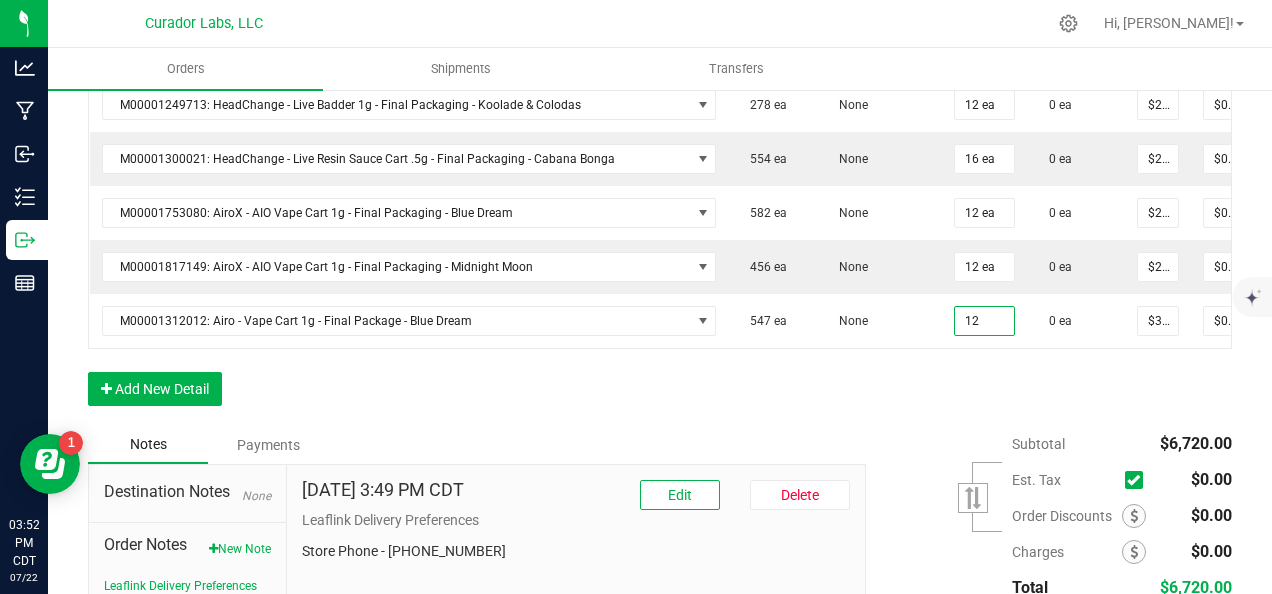 type on "$390.00" 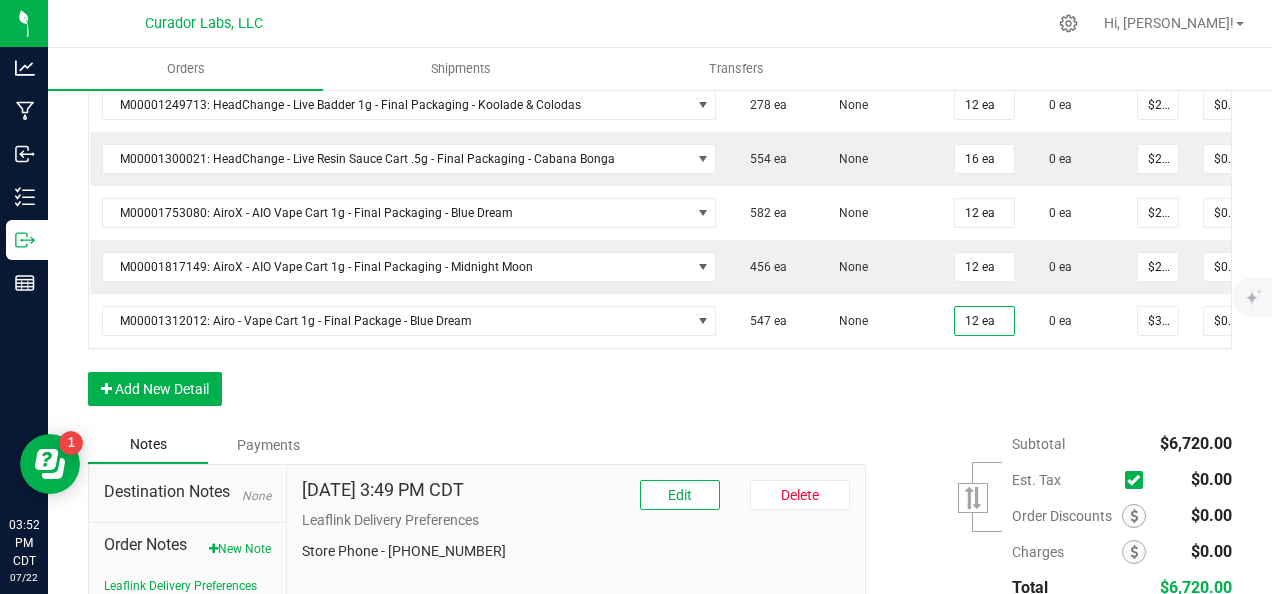 drag, startPoint x: 939, startPoint y: 378, endPoint x: 1127, endPoint y: 352, distance: 189.78935 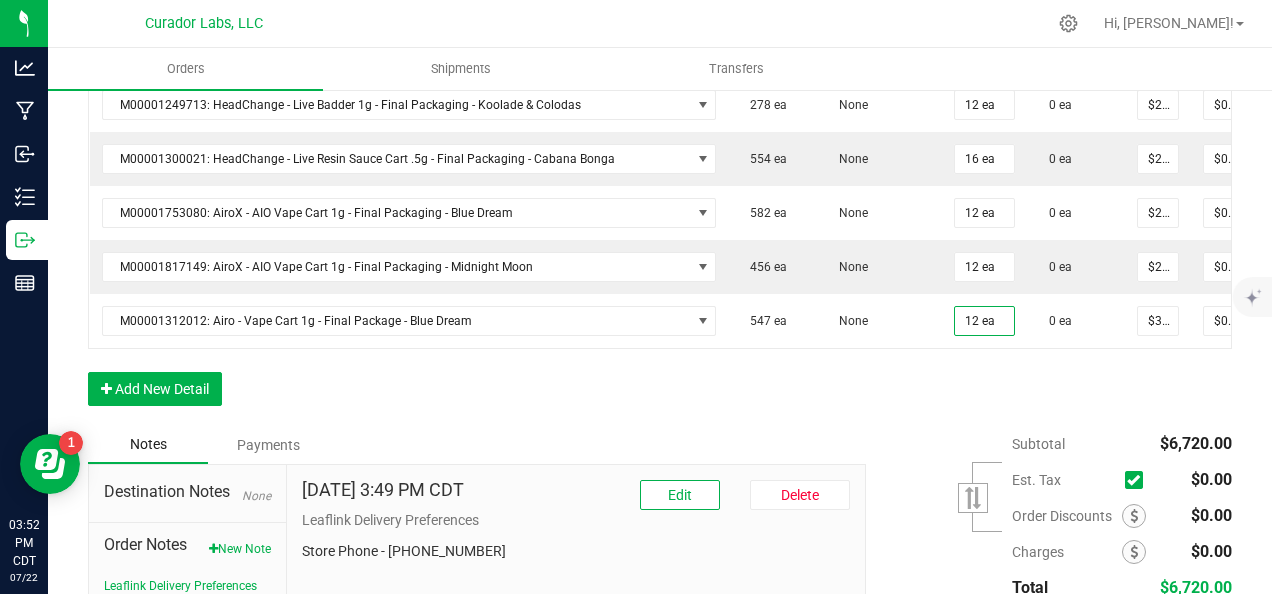 click on "Order Details Print All Labels Item  Sellable  Strain Qty Ordered Qty Allocated Unit Price Line Discount Total Actions M00001340003: SafeBet - FECO 1.0g - Final Packaging  1803 ea   None  25 ea  0 ea  $22.50000 $0.00 $562.50 M00001339903: SafeBet - FECO 1g with CBN - Final Packaging  1953 ea   None  25 ea  0 ea  $22.50000 $0.00 $562.50 M00002130162: SafeBet - AIO Vape 1g - Final Packaging - Jelly Ranchers  291 ea   None  25 ea  0 ea  $25.00000 $0.00 $625.00 M00002130436: SafeBet - AIO Vape 1g - Final Packaging - Green Crack  814 ea   None  25 ea  0 ea  $25.00000 $0.00 $625.00 M00002130156: SafeBet - AIO Vape 1g - Final Packaging - Raspberry Kush  154 ea   None  25 ea  0 ea  $25.00000 $0.00 $625.00 M00001969507: HeadChange - Live Slush 1g - Final Packaging - Crunch Wrapped  324 ea   None  12 ea  0 ea  $25.00000 $0.00 $300.00 M00001473162: HeadChange - Live Rosin 1g - Final Packaging - Sour Space Suit  57 ea   None  12 ea  0 ea  $32.50000 $0.00 $390.00  5 ea   None  12 ea $0.00" at bounding box center [660, -125] 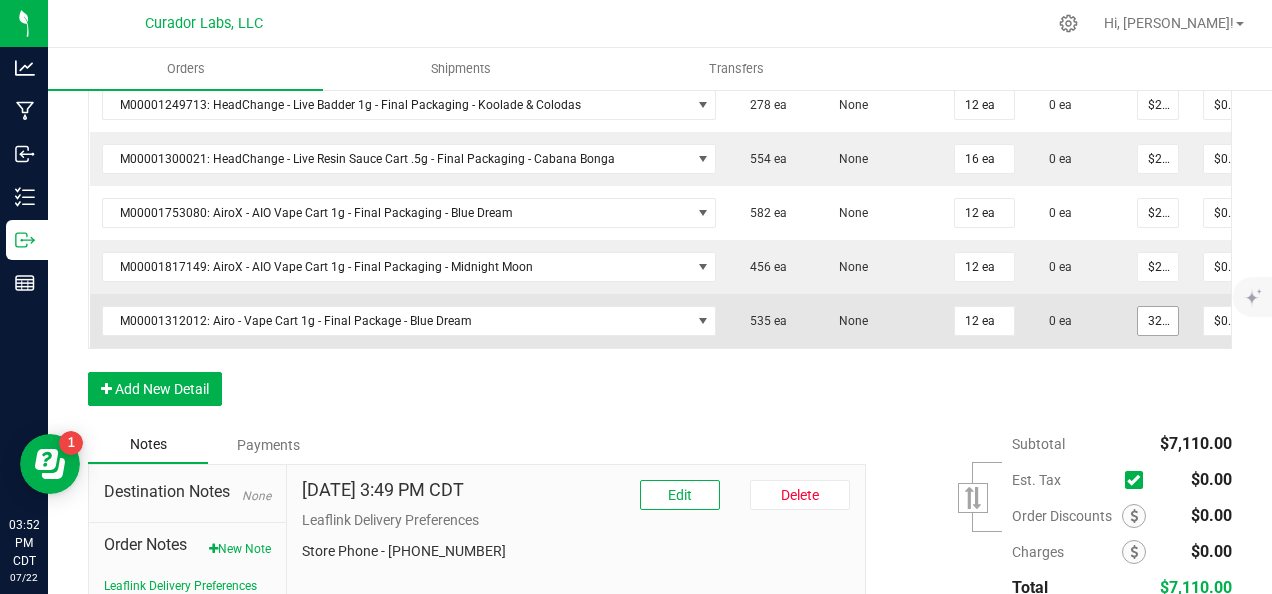 click on "32.5" at bounding box center (1158, 321) 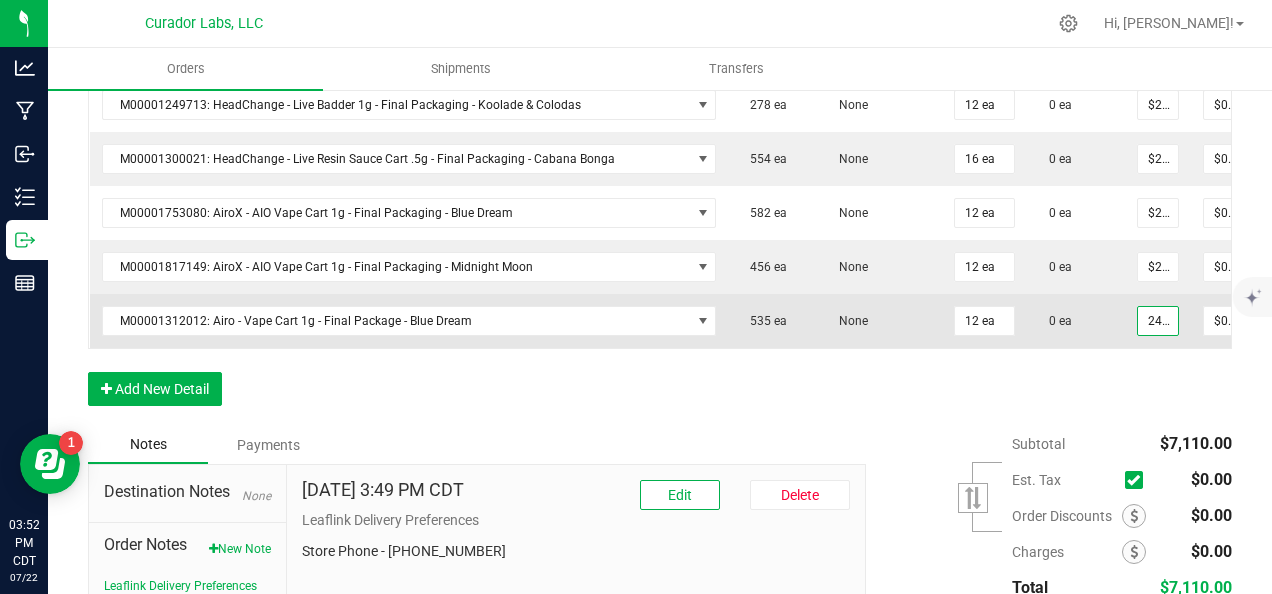 scroll, scrollTop: 0, scrollLeft: 8, axis: horizontal 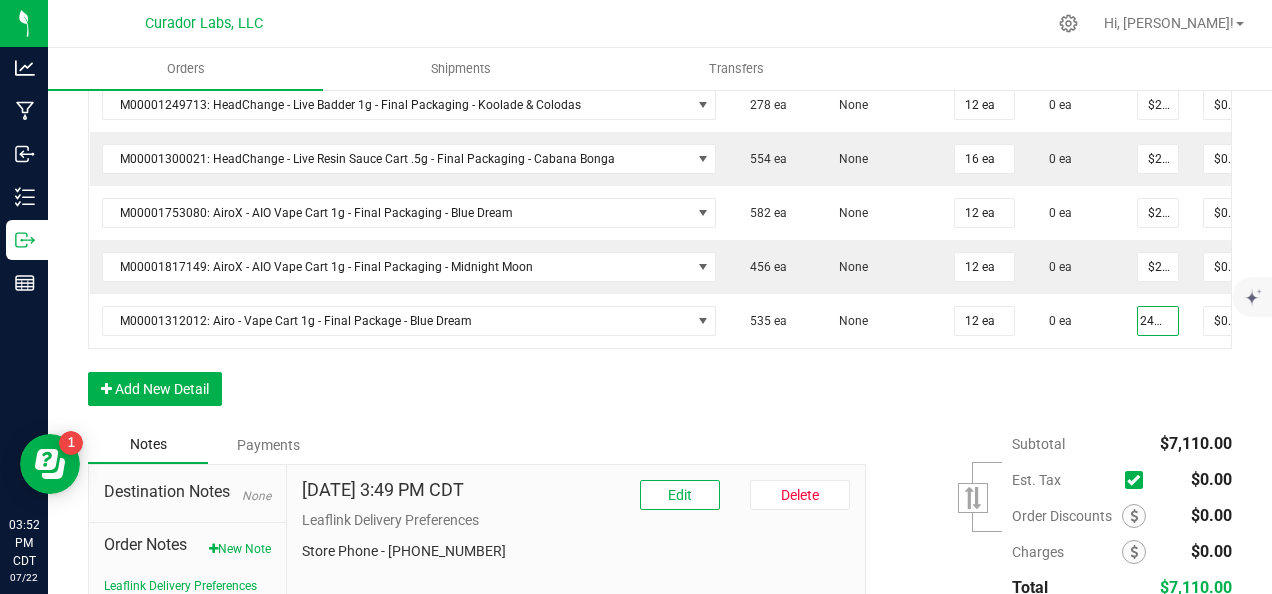 type on "$24.38000" 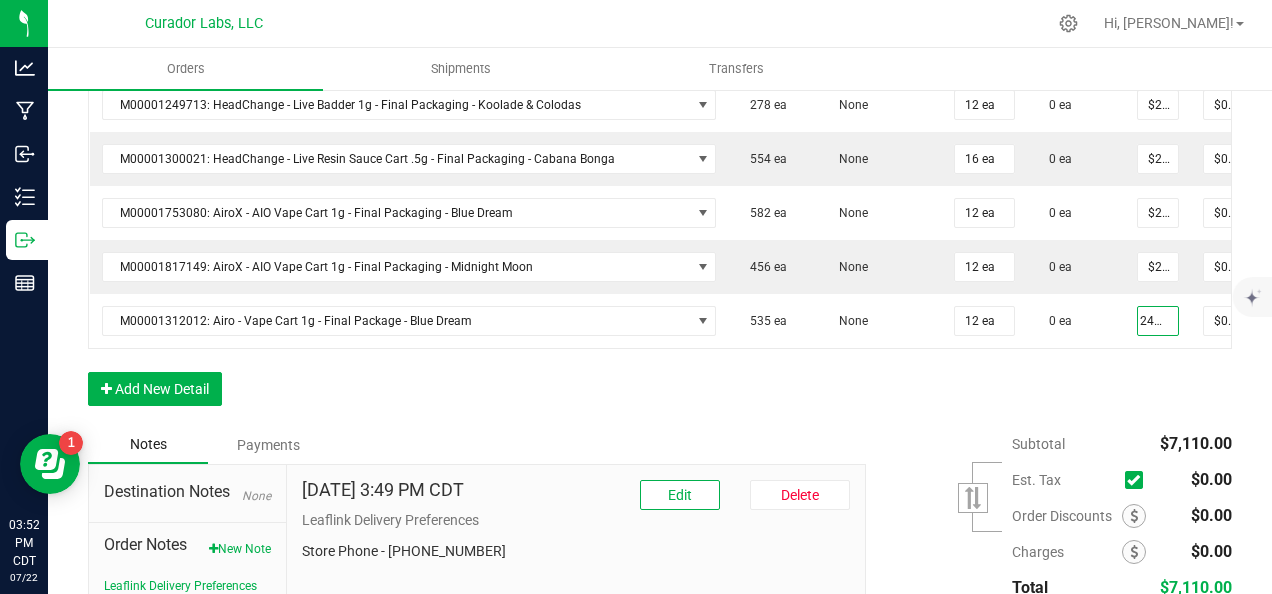 type on "$292.56" 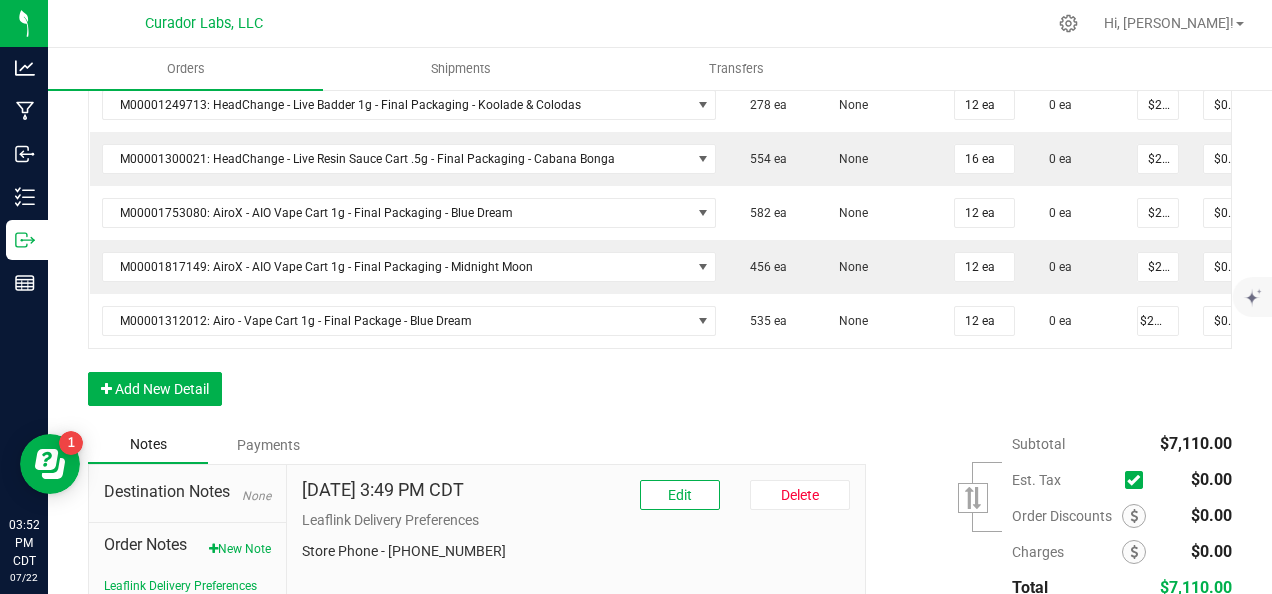 drag, startPoint x: 791, startPoint y: 383, endPoint x: 742, endPoint y: 377, distance: 49.365982 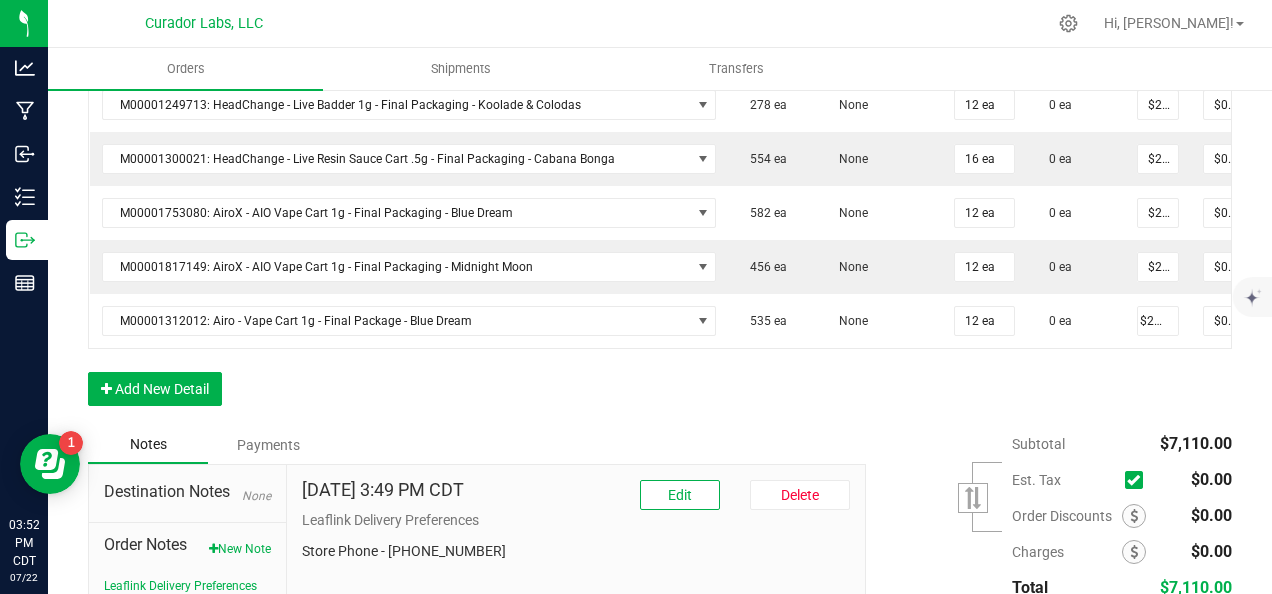 click on "Order Details Print All Labels Item  Sellable  Strain Qty Ordered Qty Allocated Unit Price Line Discount Total Actions M00001340003: SafeBet - FECO 1.0g - Final Packaging  1803 ea   None  25 ea  0 ea  $22.50000 $0.00 $562.50 M00001339903: SafeBet - FECO 1g with CBN - Final Packaging  1953 ea   None  25 ea  0 ea  $22.50000 $0.00 $562.50 M00002130162: SafeBet - AIO Vape 1g - Final Packaging - Jelly Ranchers  291 ea   None  25 ea  0 ea  $25.00000 $0.00 $625.00 M00002130436: SafeBet - AIO Vape 1g - Final Packaging - Green Crack  814 ea   None  25 ea  0 ea  $25.00000 $0.00 $625.00 M00002130156: SafeBet - AIO Vape 1g - Final Packaging - Raspberry Kush  154 ea   None  25 ea  0 ea  $25.00000 $0.00 $625.00 M00001969507: HeadChange - Live Slush 1g - Final Packaging - Crunch Wrapped  324 ea   None  12 ea  0 ea  $25.00000 $0.00 $300.00 M00001473162: HeadChange - Live Rosin 1g - Final Packaging - Sour Space Suit  57 ea   None  12 ea  0 ea  $32.50000 $0.00 $390.00  5 ea   None  12 ea $0.00" at bounding box center (660, -125) 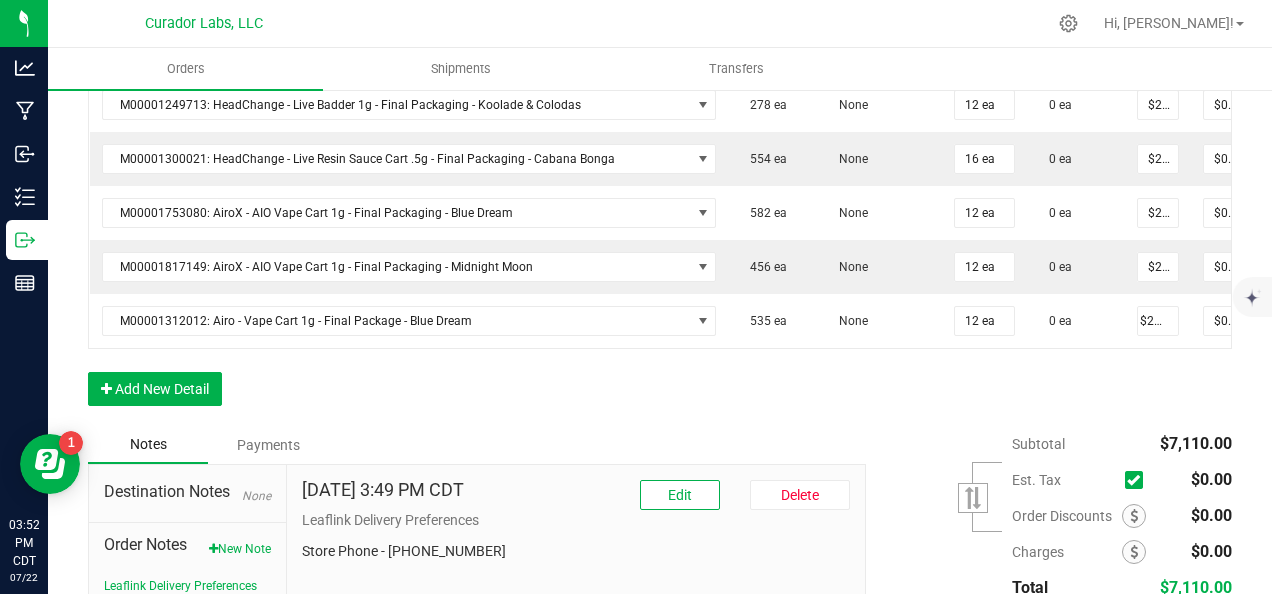 scroll, scrollTop: 0, scrollLeft: 0, axis: both 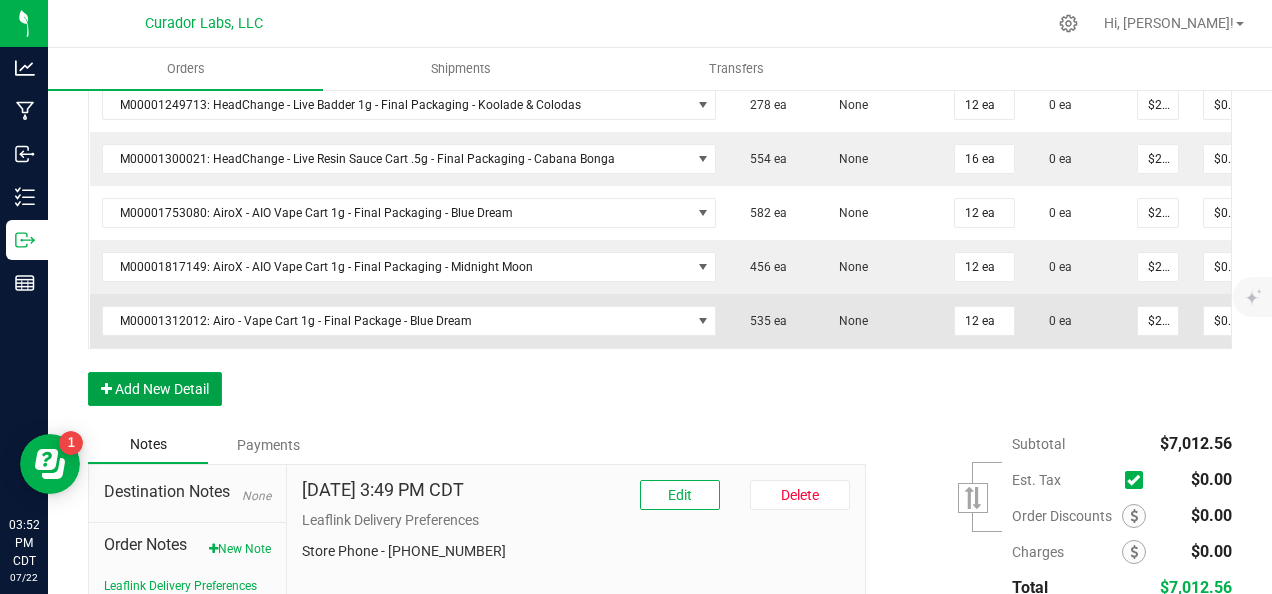 drag, startPoint x: 173, startPoint y: 384, endPoint x: 166, endPoint y: 332, distance: 52.46904 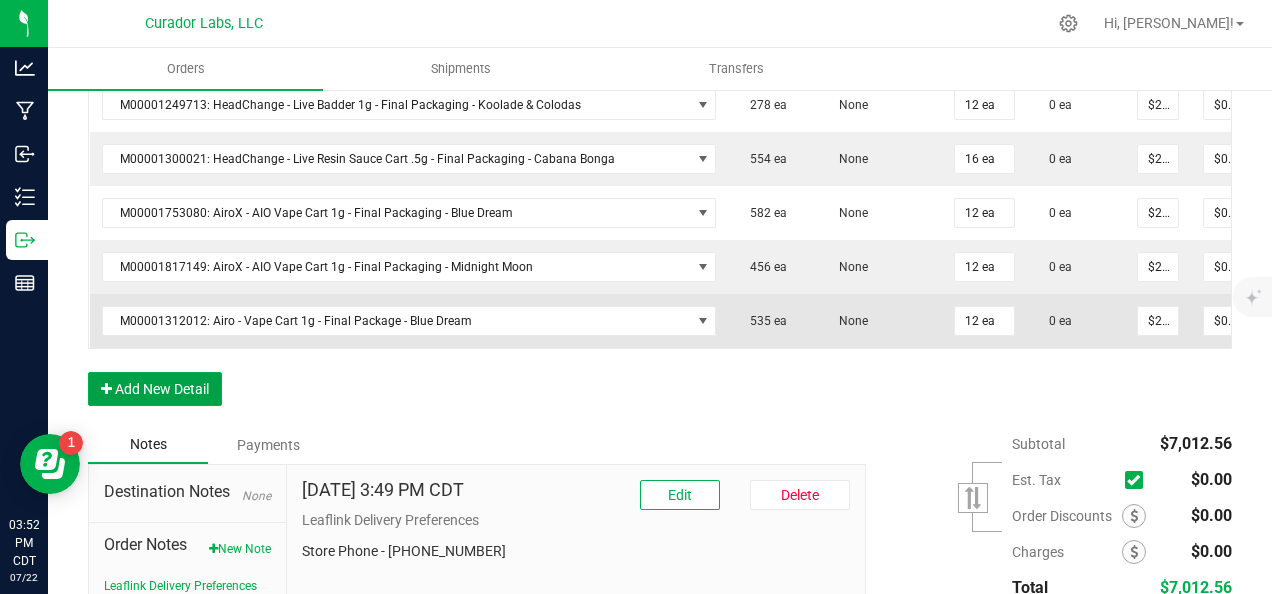 click on "Order Details Print All Labels Item  Sellable  Strain Qty Ordered Qty Allocated Unit Price Line Discount Total Actions M00001340003: SafeBet - FECO 1.0g - Final Packaging  1803 ea   None  25 ea  0 ea  $22.50000 $0.00 $562.50 M00001339903: SafeBet - FECO 1g with CBN - Final Packaging  1953 ea   None  25 ea  0 ea  $22.50000 $0.00 $562.50 M00002130162: SafeBet - AIO Vape 1g - Final Packaging - Jelly Ranchers  291 ea   None  25 ea  0 ea  $25.00000 $0.00 $625.00 M00002130436: SafeBet - AIO Vape 1g - Final Packaging - Green Crack  814 ea   None  25 ea  0 ea  $25.00000 $0.00 $625.00 M00002130156: SafeBet - AIO Vape 1g - Final Packaging - Raspberry Kush  154 ea   None  25 ea  0 ea  $25.00000 $0.00 $625.00 M00001969507: HeadChange - Live Slush 1g - Final Packaging - Crunch Wrapped  324 ea   None  12 ea  0 ea  $25.00000 $0.00 $300.00 M00001473162: HeadChange - Live Rosin 1g - Final Packaging - Sour Space Suit  57 ea   None  12 ea  0 ea  $32.50000 $0.00 $390.00  5 ea   None  12 ea $0.00" at bounding box center [660, -125] 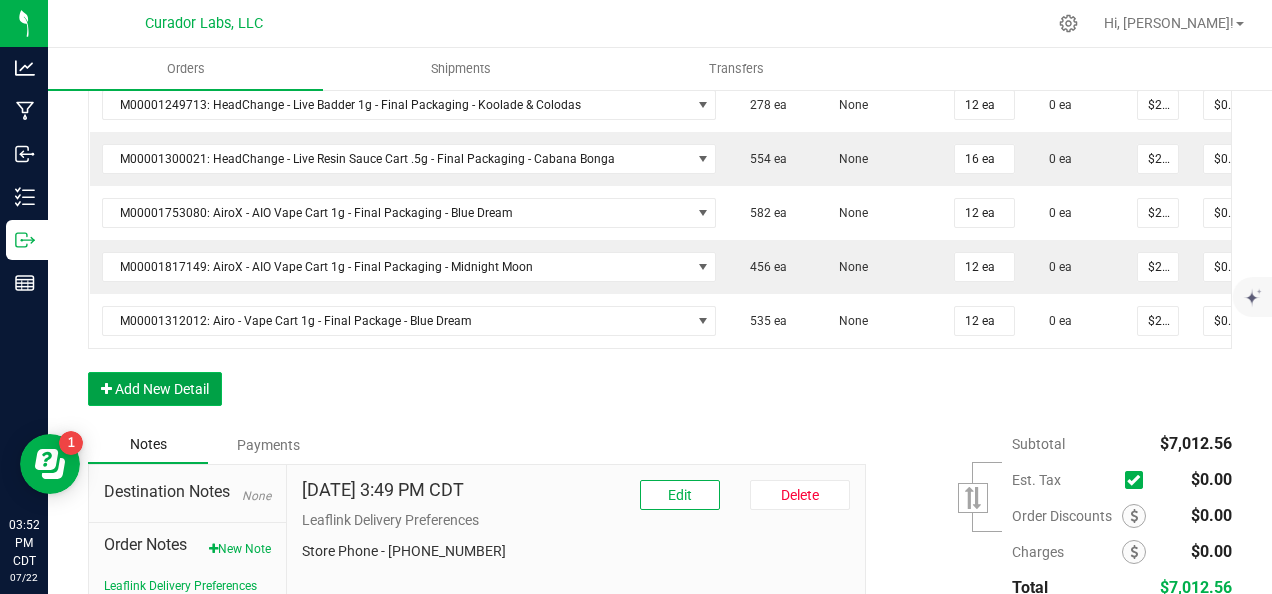 click on "Add New Detail" at bounding box center (155, 389) 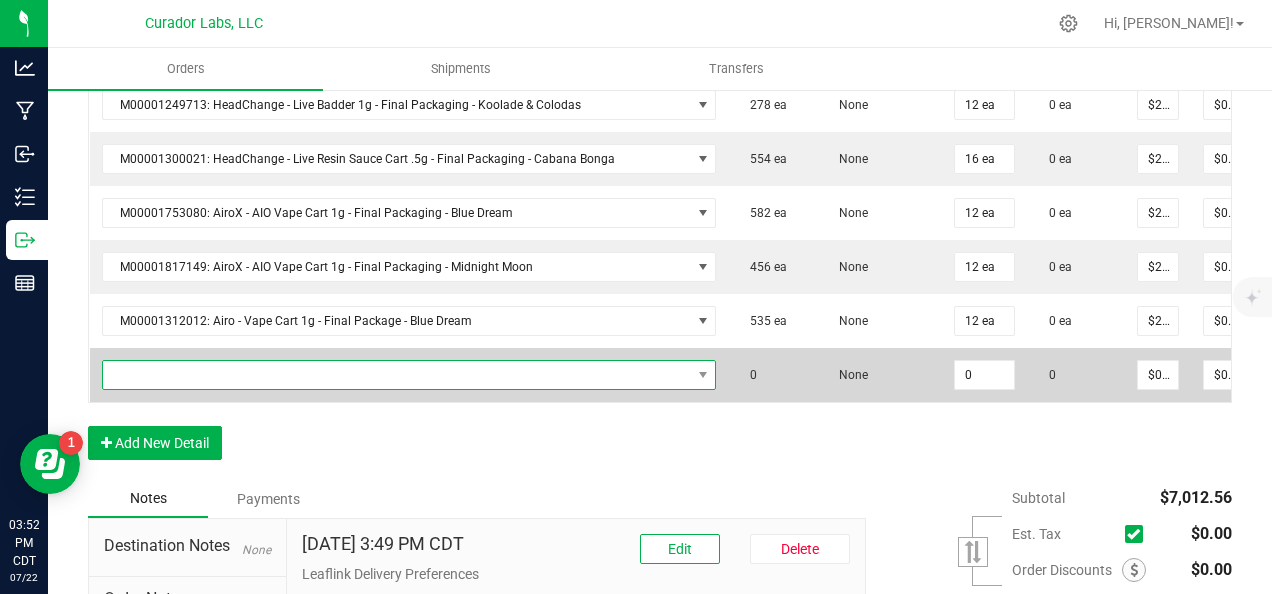 click at bounding box center (397, 375) 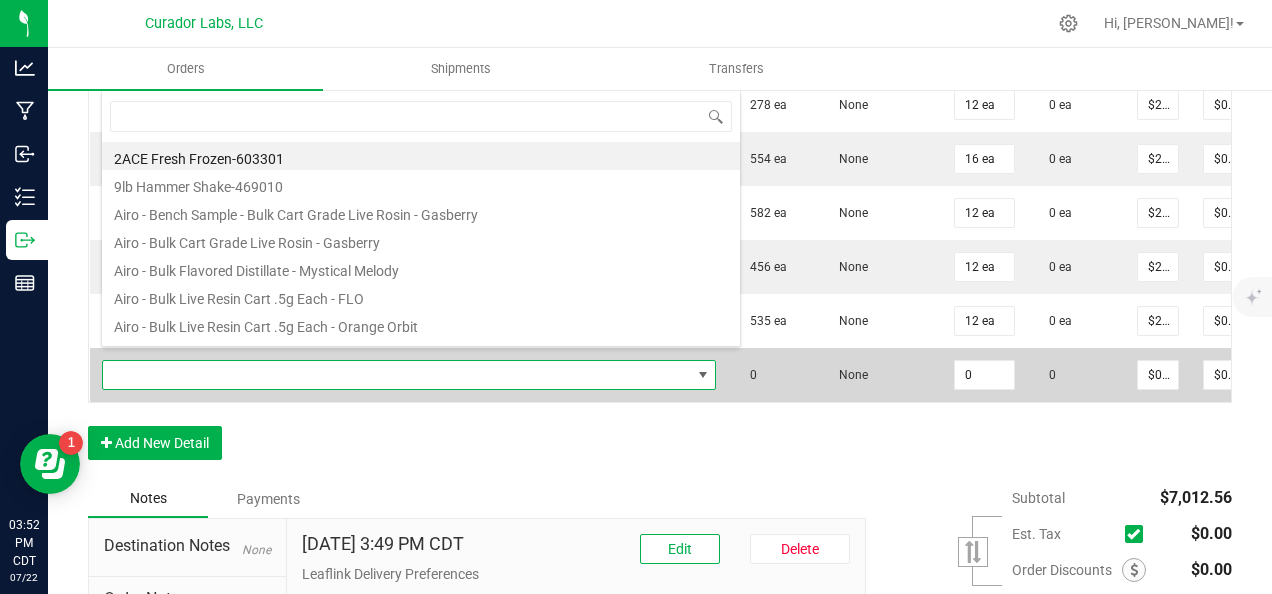 scroll, scrollTop: 99970, scrollLeft: 99395, axis: both 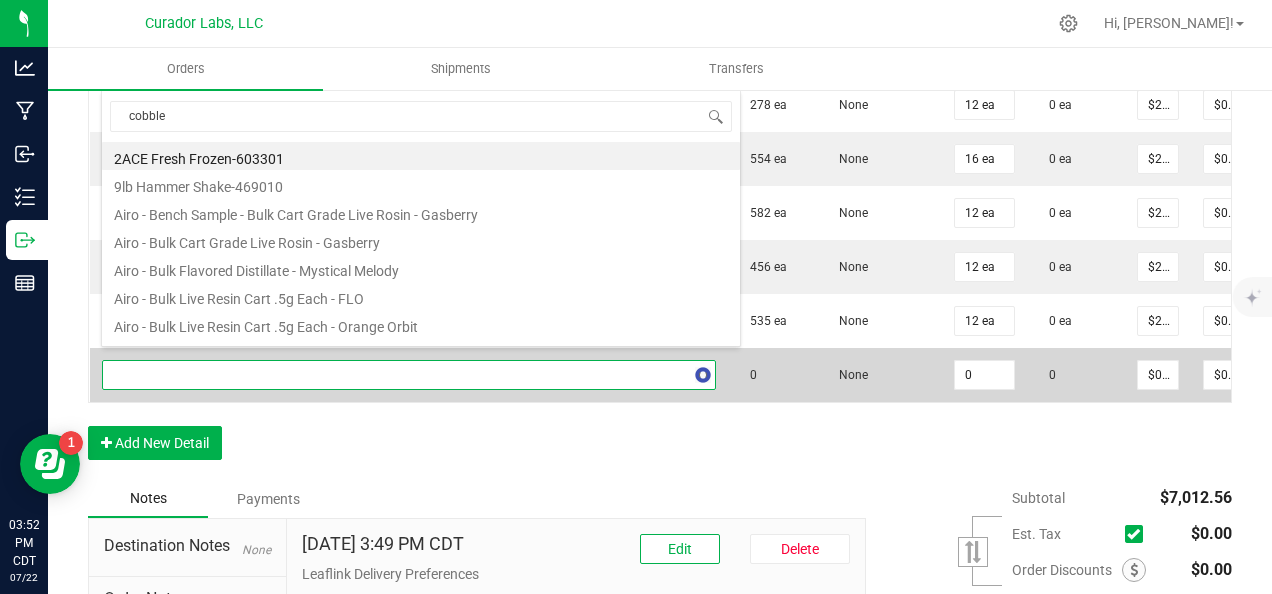 type on "cobbler" 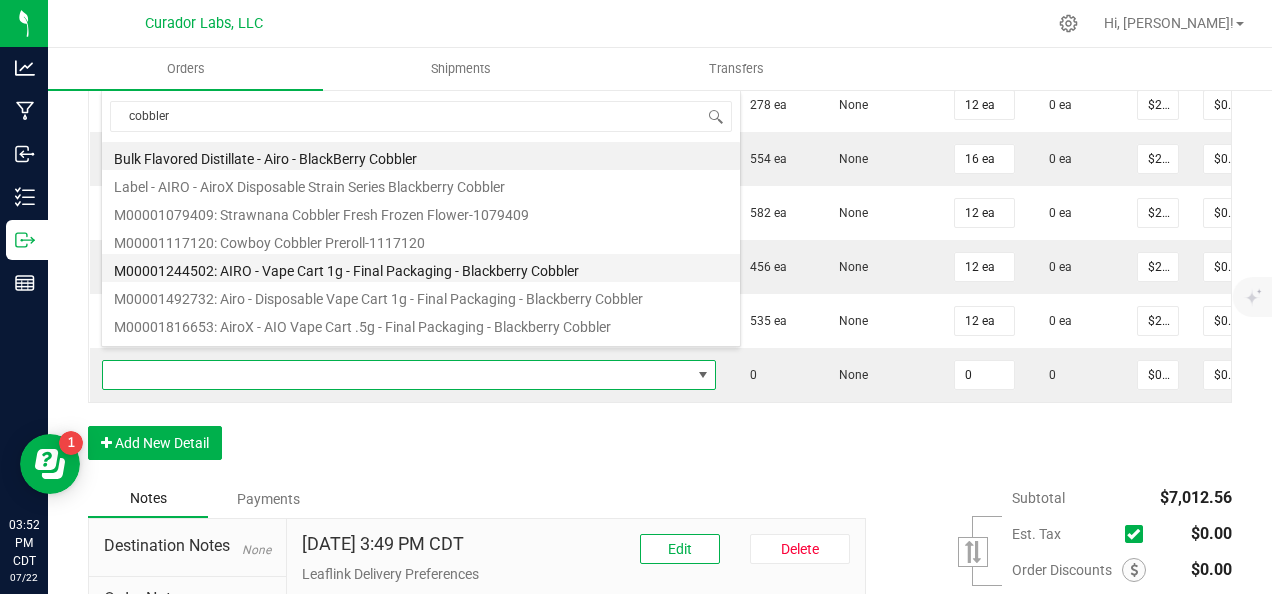 click on "M00001244502: AIRO - Vape Cart 1g - Final Packaging - Blackberry Cobbler" at bounding box center [421, 268] 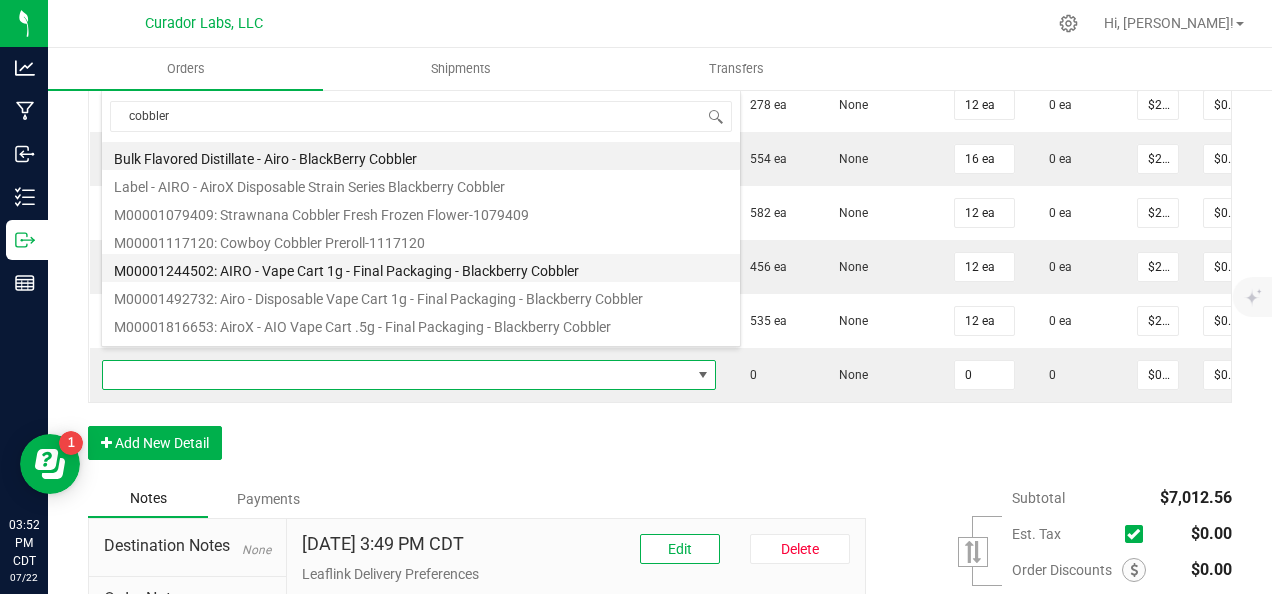 type on "0 ea" 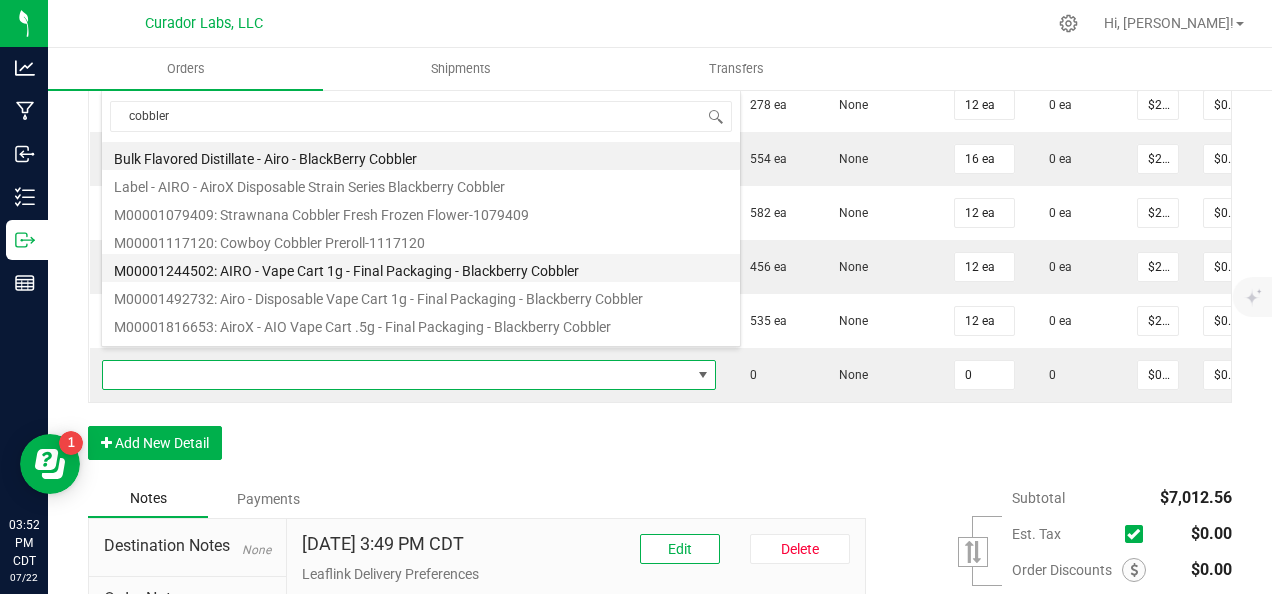 type on "$32.50000" 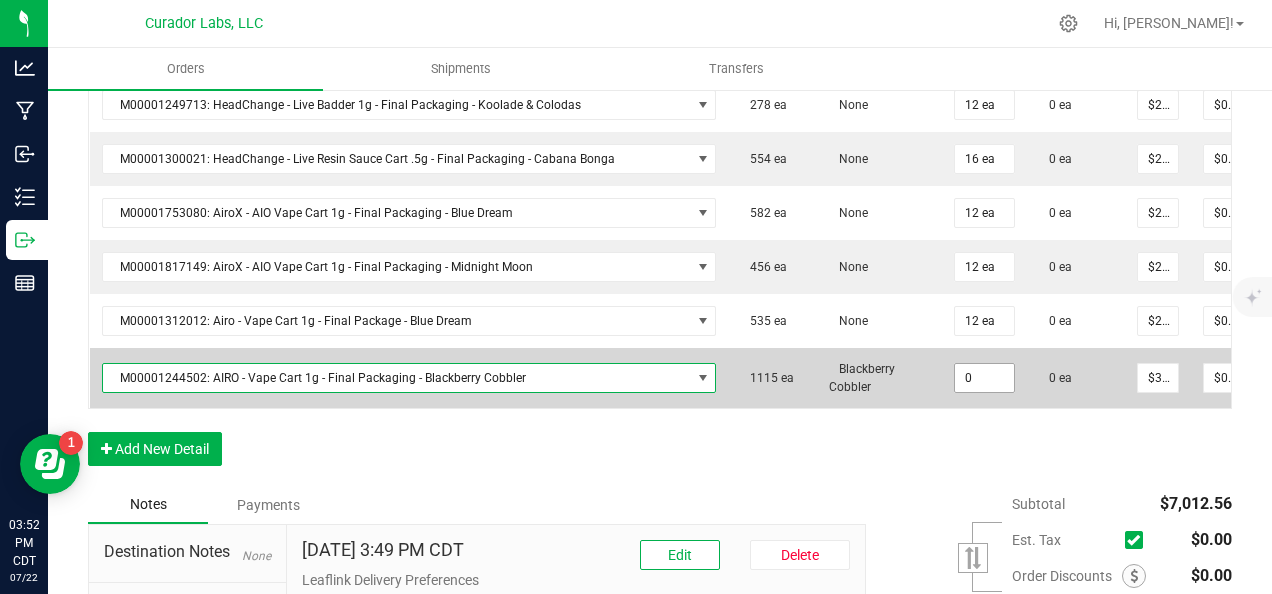click on "0" at bounding box center [984, 378] 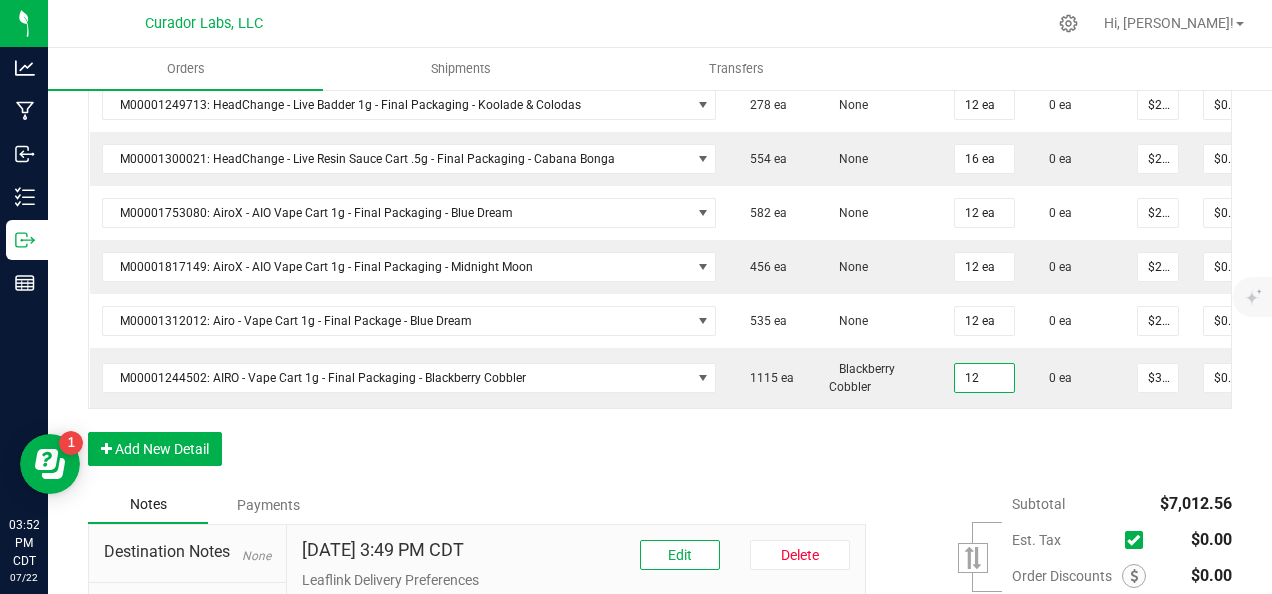 type on "12 ea" 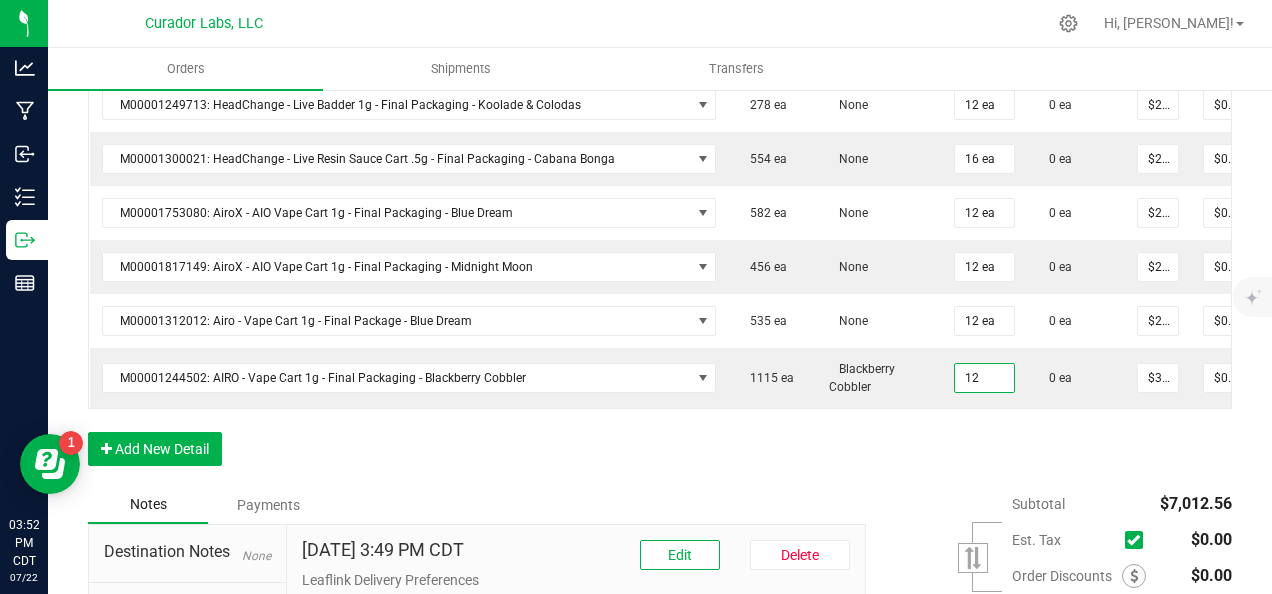 type on "$390.00" 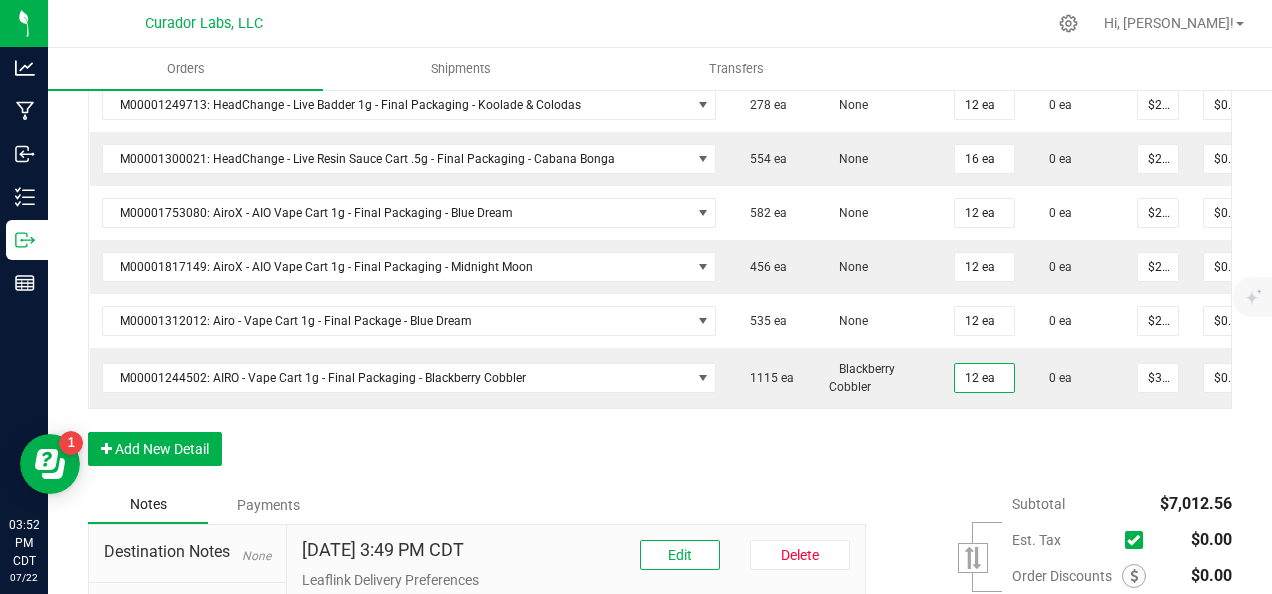 drag, startPoint x: 958, startPoint y: 432, endPoint x: 1018, endPoint y: 423, distance: 60.671246 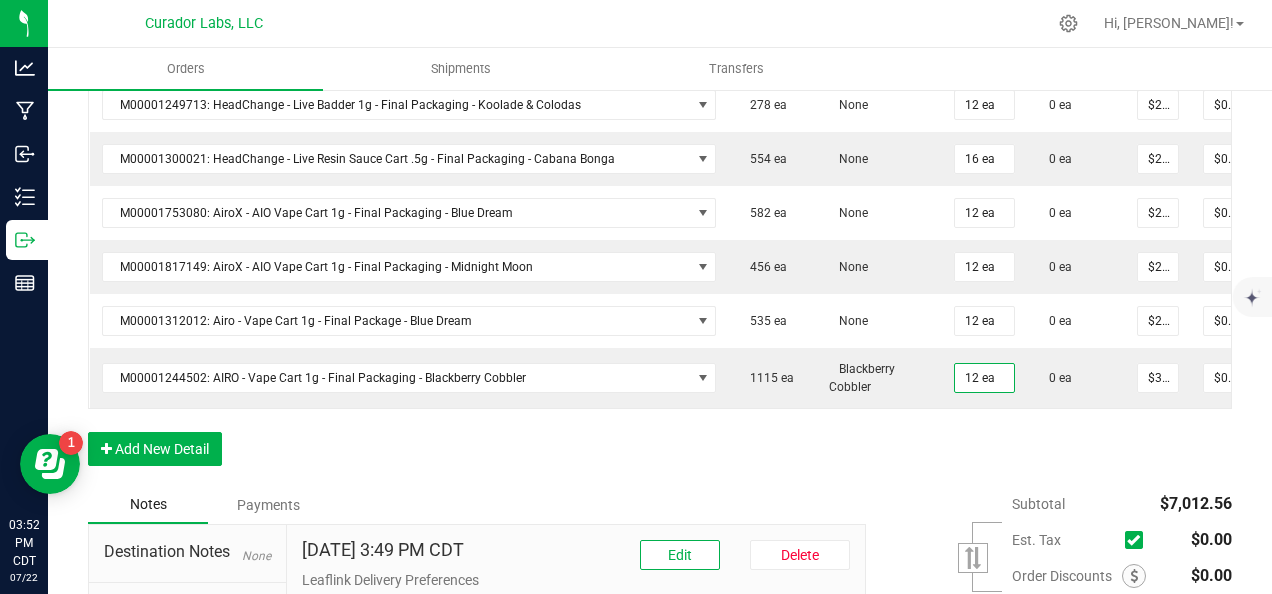 click on "Order Details Print All Labels Item  Sellable  Strain Qty Ordered Qty Allocated Unit Price Line Discount Total Actions M00001340003: SafeBet - FECO 1.0g - Final Packaging  1803 ea   None  25 ea  0 ea  $22.50000 $0.00 $562.50 M00001339903: SafeBet - FECO 1g with CBN - Final Packaging  1953 ea   None  25 ea  0 ea  $22.50000 $0.00 $562.50 M00002130162: SafeBet - AIO Vape 1g - Final Packaging - Jelly Ranchers  291 ea   None  25 ea  0 ea  $25.00000 $0.00 $625.00 M00002130436: SafeBet - AIO Vape 1g - Final Packaging - Green Crack  814 ea   None  25 ea  0 ea  $25.00000 $0.00 $625.00 M00002130156: SafeBet - AIO Vape 1g - Final Packaging - Raspberry Kush  154 ea   None  25 ea  0 ea  $25.00000 $0.00 $625.00 M00001969507: HeadChange - Live Slush 1g - Final Packaging - Crunch Wrapped  324 ea   None  12 ea  0 ea  $25.00000 $0.00 $300.00 M00001473162: HeadChange - Live Rosin 1g - Final Packaging - Sour Space Suit  57 ea   None  12 ea  0 ea  $32.50000 $0.00 $390.00  5 ea   None  12 ea $0.00" at bounding box center (660, -95) 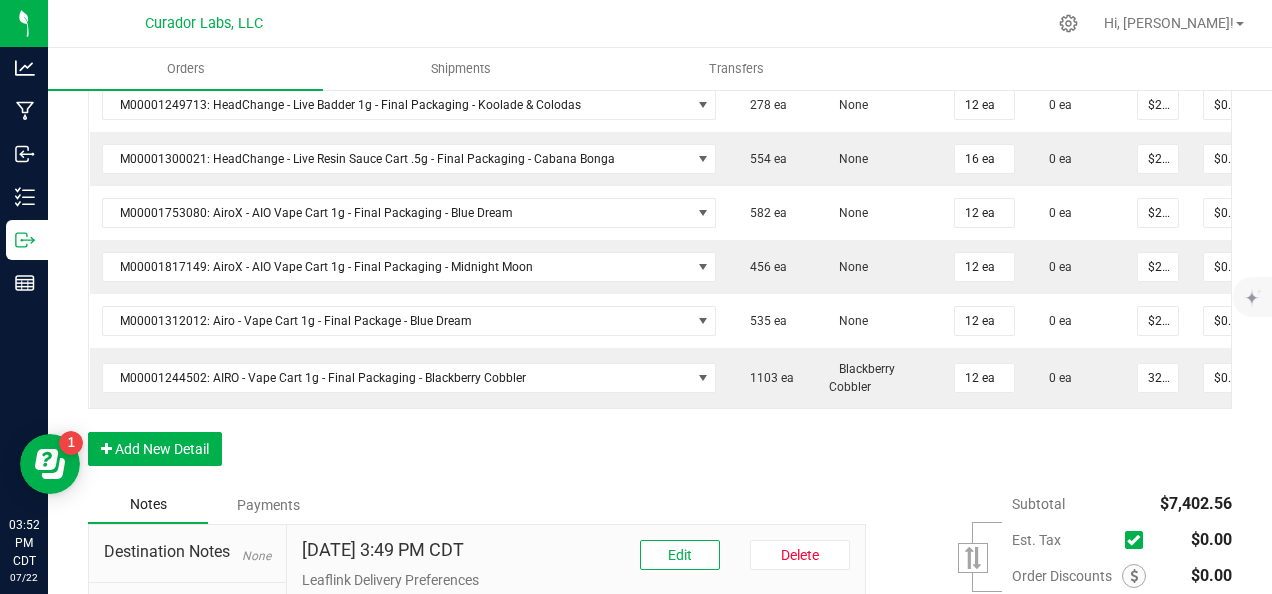 click on "32.5" at bounding box center [1158, 378] 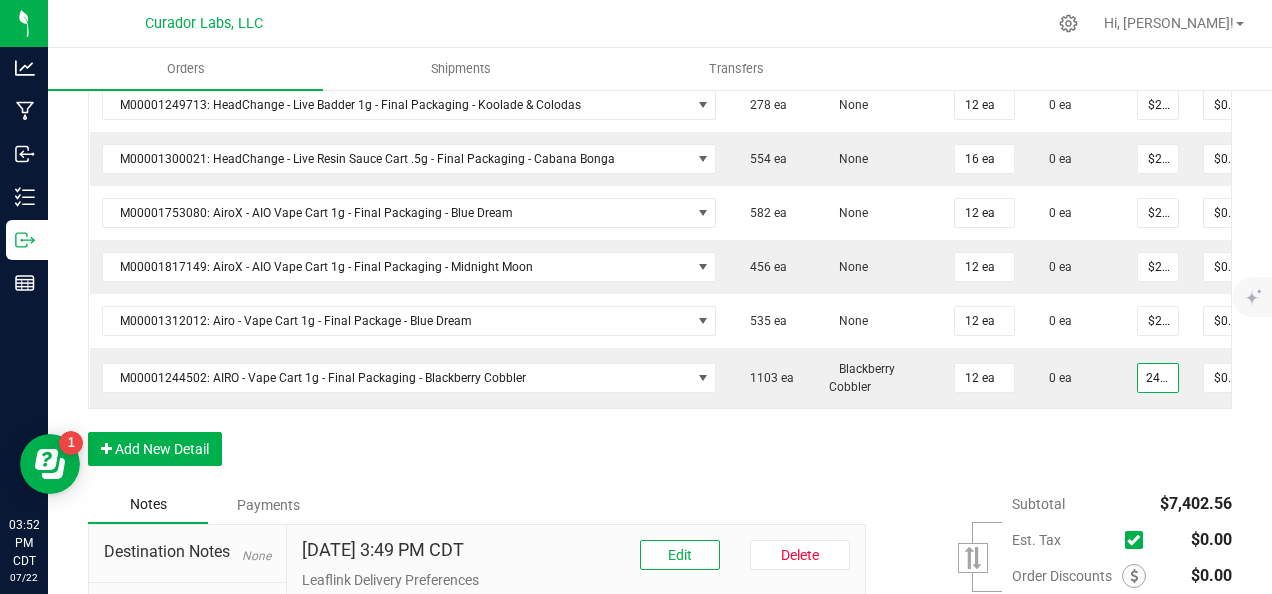 scroll, scrollTop: 0, scrollLeft: 8, axis: horizontal 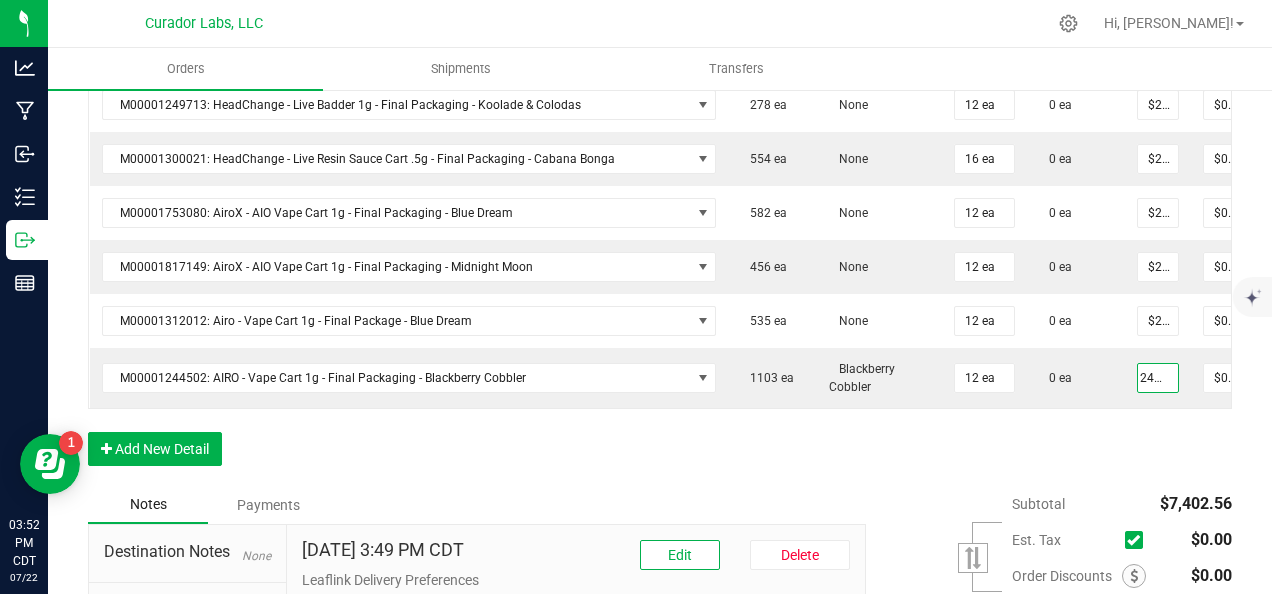 type on "$24.38000" 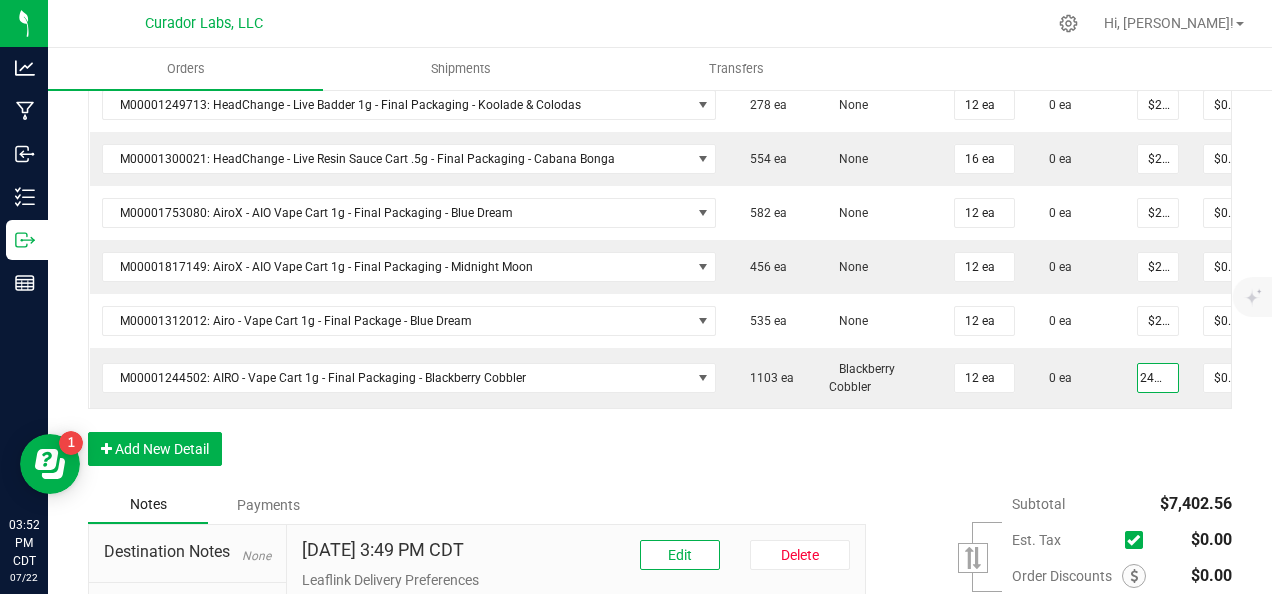 type on "$292.56" 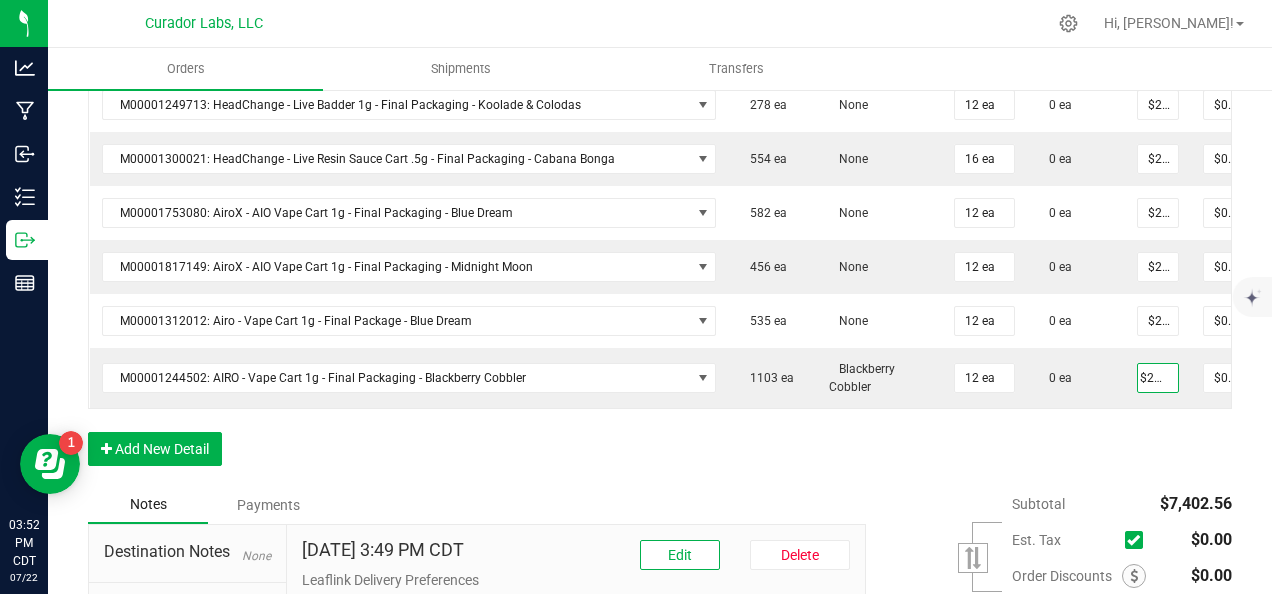 click on "Order Details Print All Labels Item  Sellable  Strain Qty Ordered Qty Allocated Unit Price Line Discount Total Actions M00001340003: SafeBet - FECO 1.0g - Final Packaging  1803 ea   None  25 ea  0 ea  $22.50000 $0.00 $562.50 M00001339903: SafeBet - FECO 1g with CBN - Final Packaging  1953 ea   None  25 ea  0 ea  $22.50000 $0.00 $562.50 M00002130162: SafeBet - AIO Vape 1g - Final Packaging - Jelly Ranchers  291 ea   None  25 ea  0 ea  $25.00000 $0.00 $625.00 M00002130436: SafeBet - AIO Vape 1g - Final Packaging - Green Crack  814 ea   None  25 ea  0 ea  $25.00000 $0.00 $625.00 M00002130156: SafeBet - AIO Vape 1g - Final Packaging - Raspberry Kush  154 ea   None  25 ea  0 ea  $25.00000 $0.00 $625.00 M00001969507: HeadChange - Live Slush 1g - Final Packaging - Crunch Wrapped  324 ea   None  12 ea  0 ea  $25.00000 $0.00 $300.00 M00001473162: HeadChange - Live Rosin 1g - Final Packaging - Sour Space Suit  57 ea   None  12 ea  0 ea  $32.50000 $0.00 $390.00  5 ea   None  12 ea $0.00" at bounding box center (660, -95) 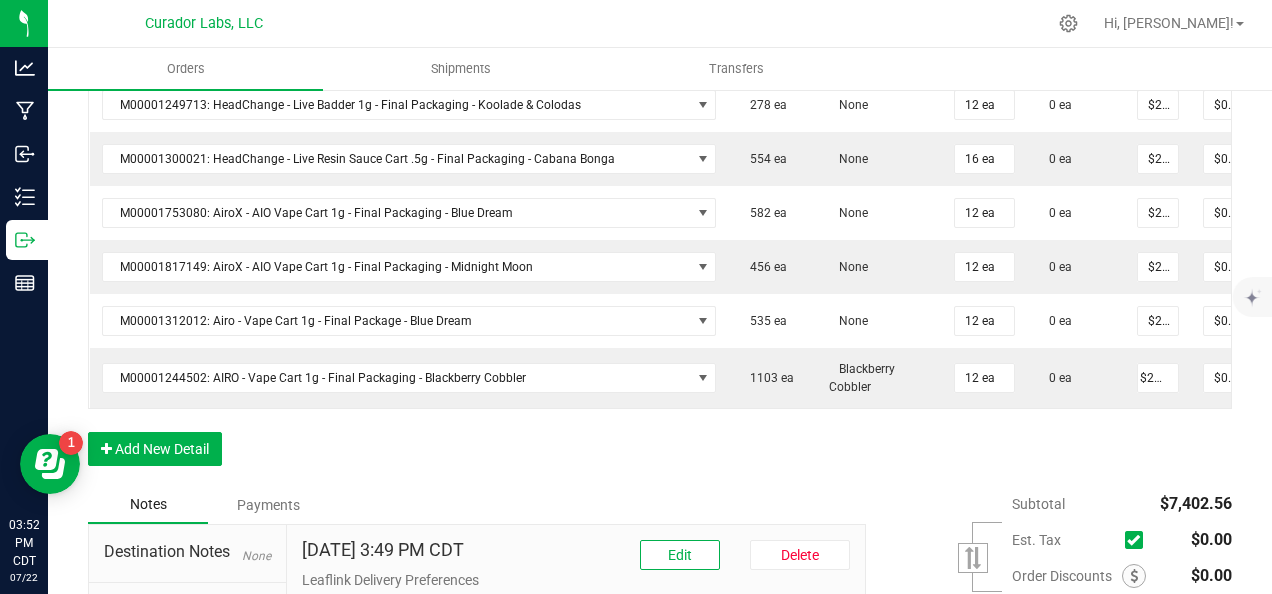 scroll, scrollTop: 0, scrollLeft: 0, axis: both 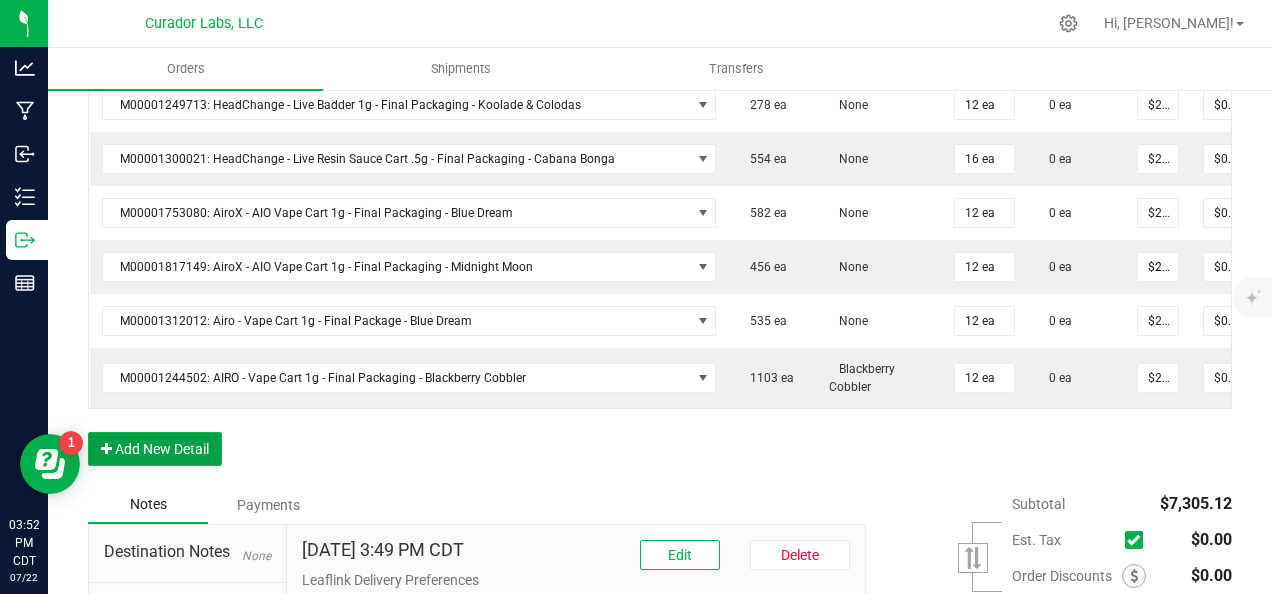 click on "Add New Detail" at bounding box center (155, 449) 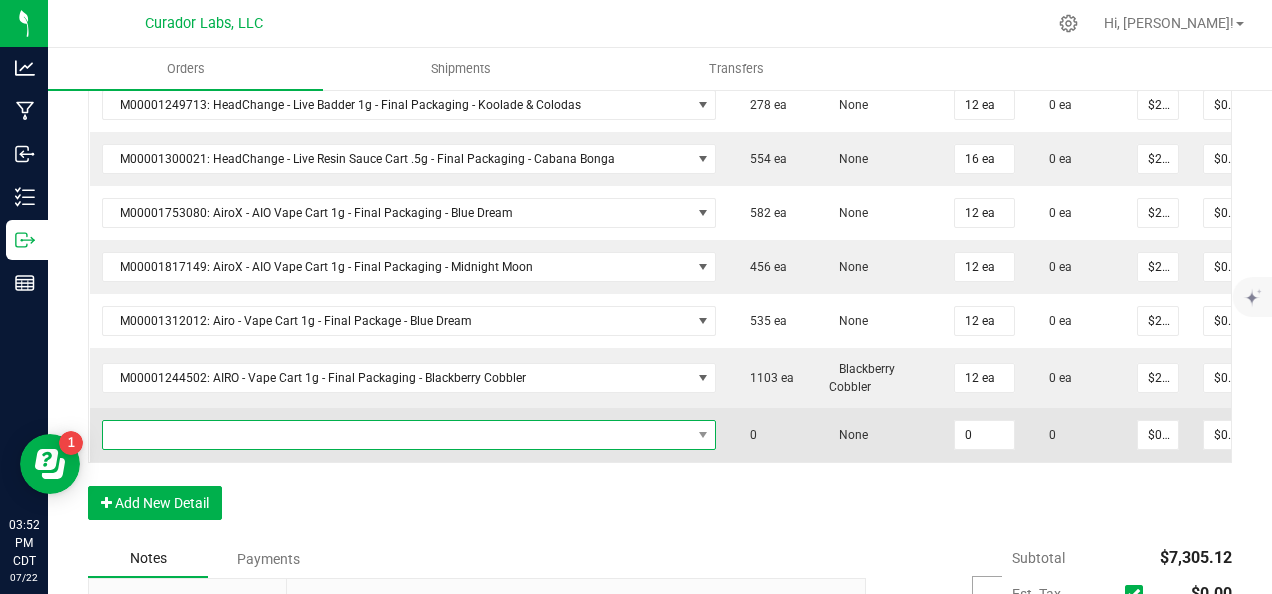 click at bounding box center [397, 435] 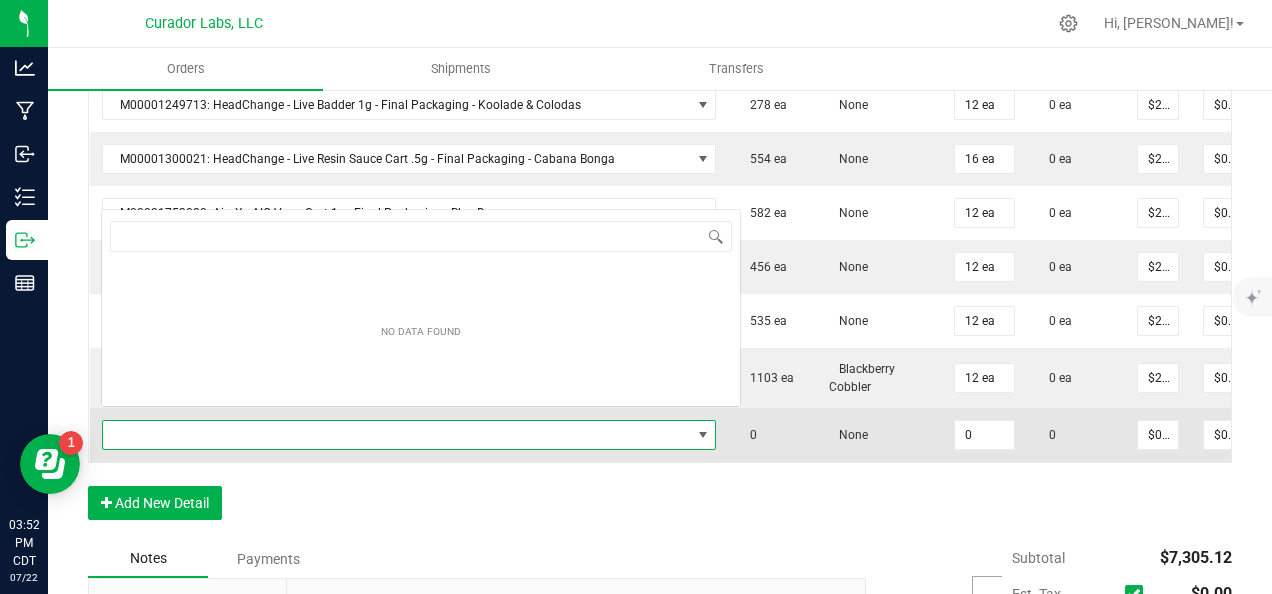 scroll, scrollTop: 0, scrollLeft: 0, axis: both 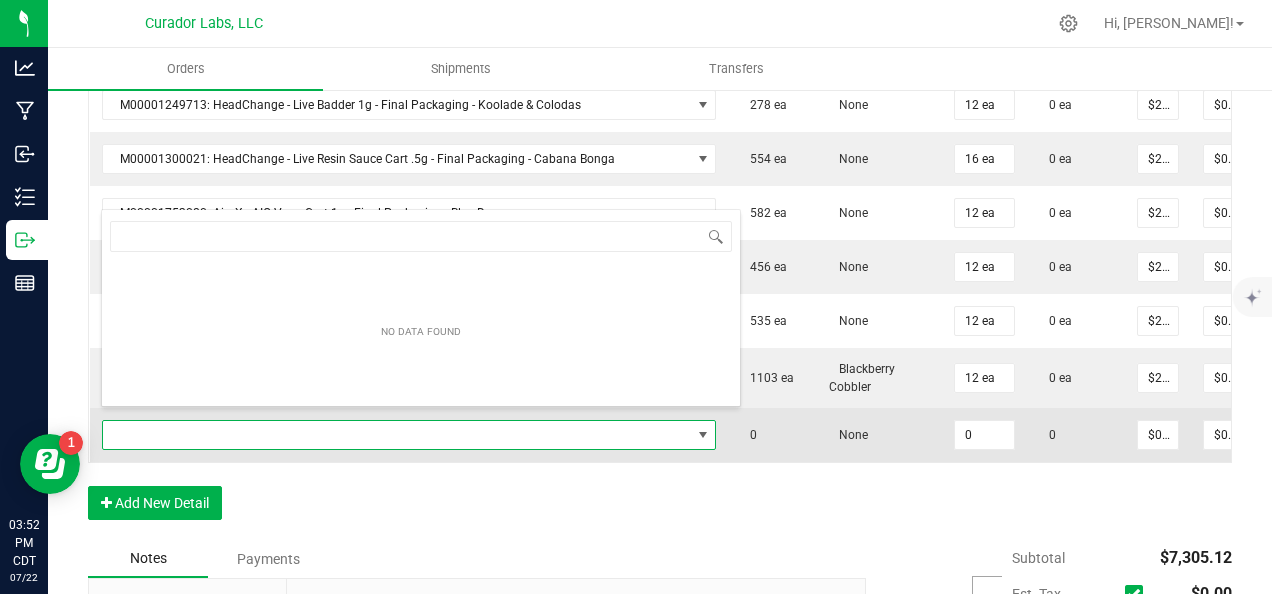 type on "v" 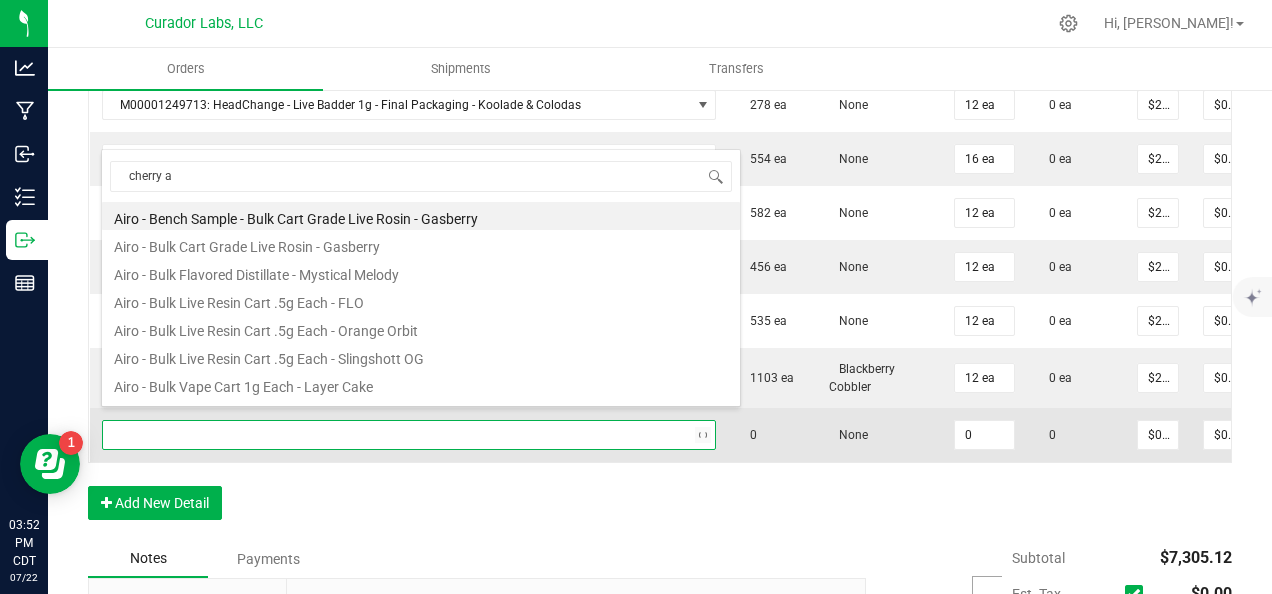 type on "cherry ak" 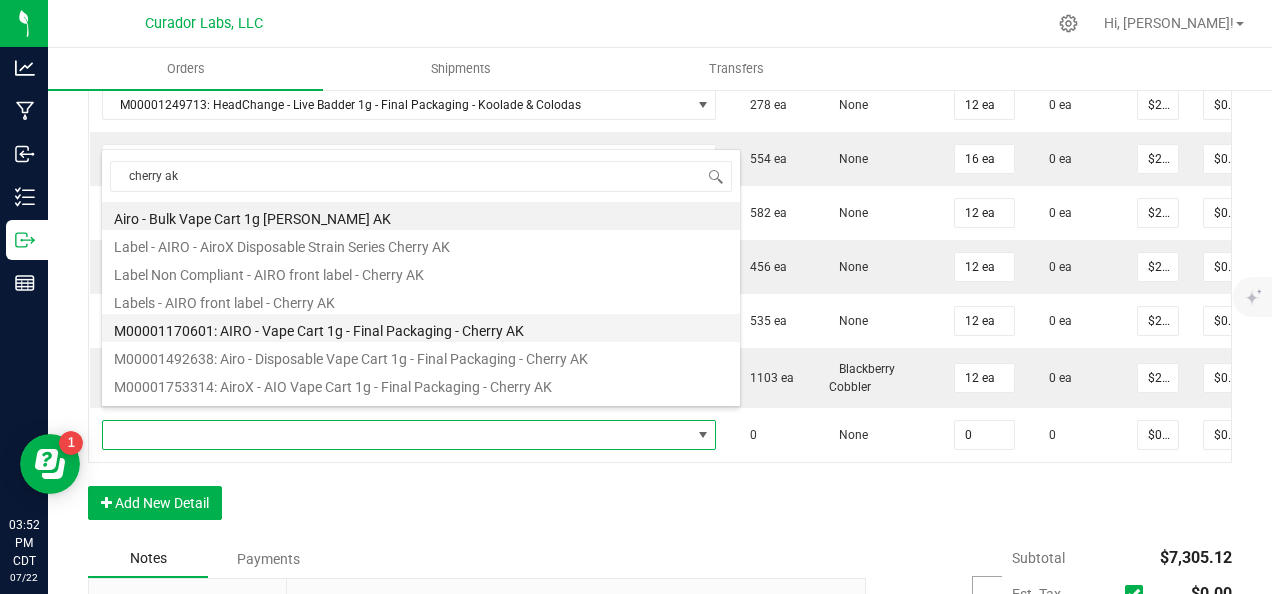click on "M00001170601: AIRO - Vape Cart 1g - Final Packaging - Cherry AK" at bounding box center (421, 328) 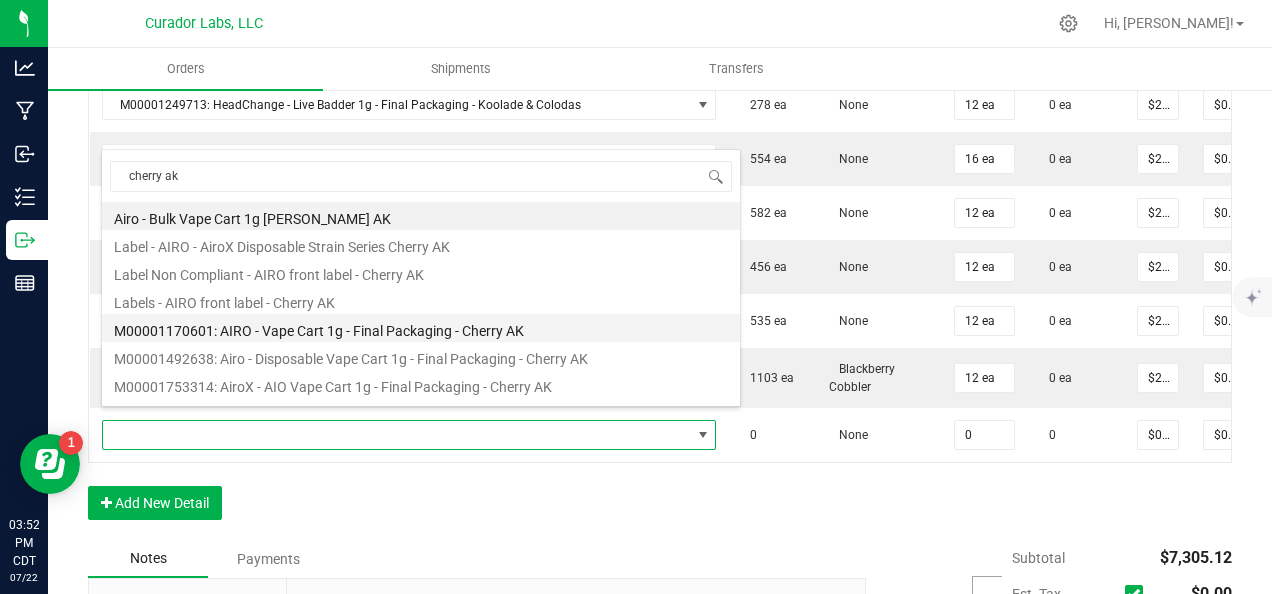 type on "0 ea" 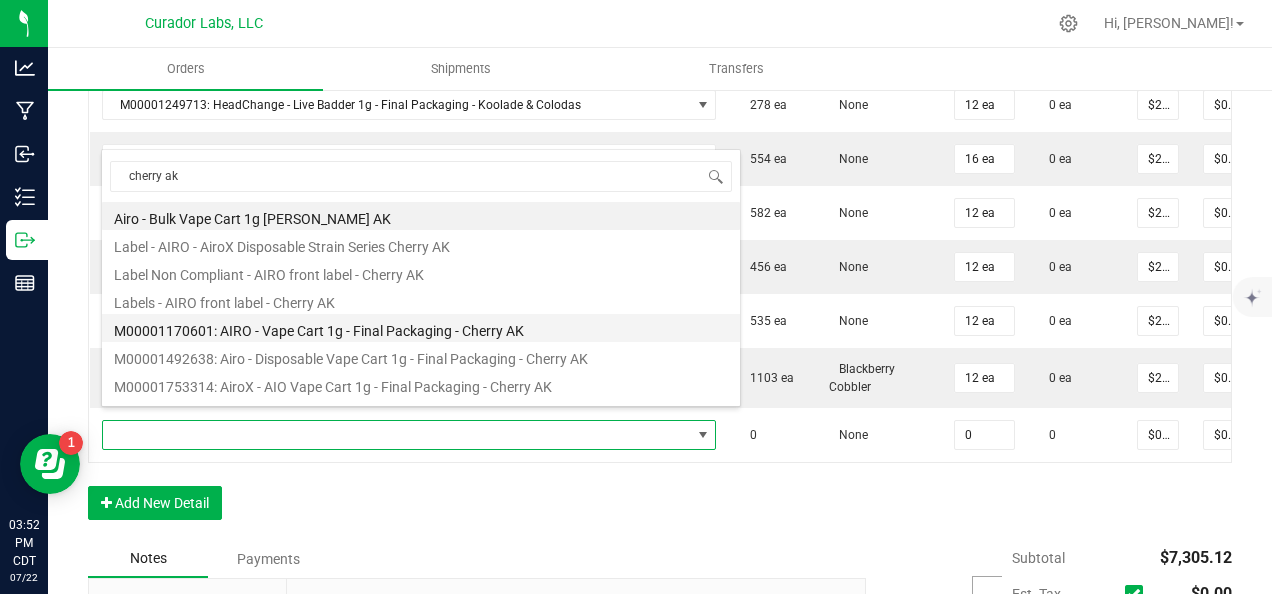 type on "$32.50000" 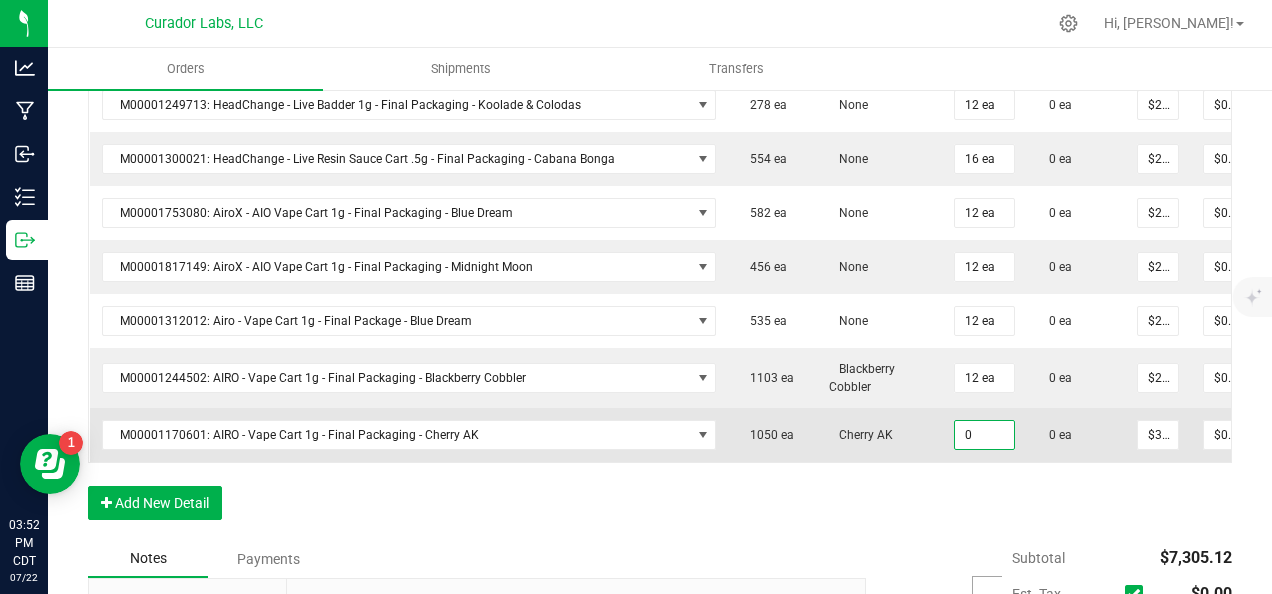click on "0" at bounding box center [984, 435] 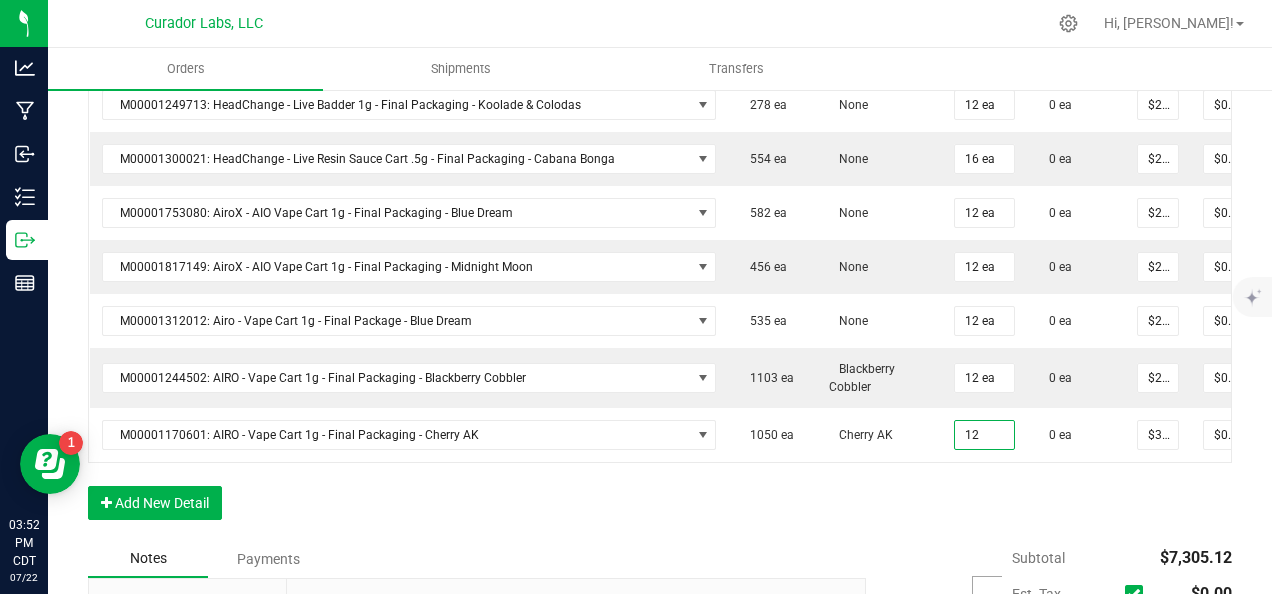 type on "12 ea" 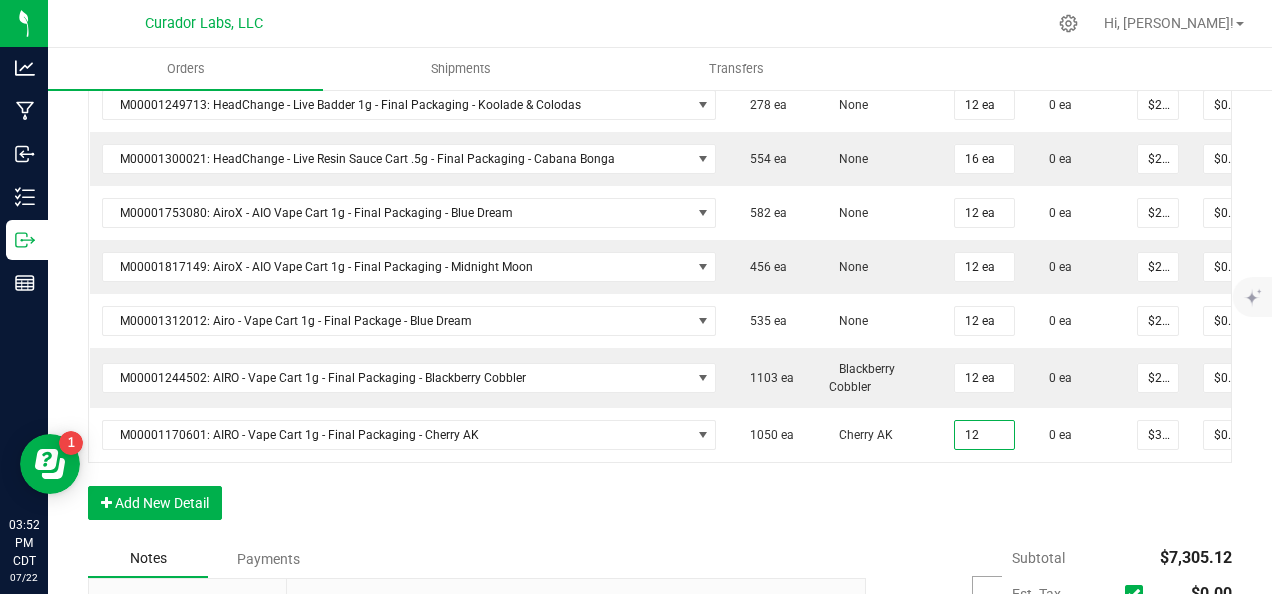 type on "$390.00" 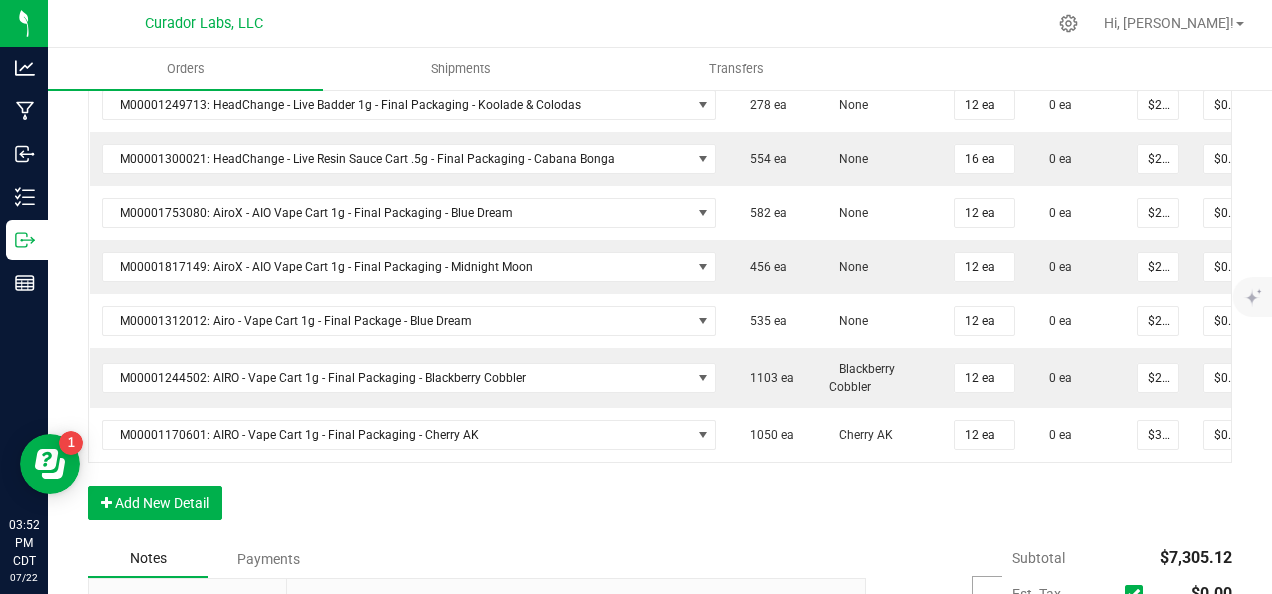 drag, startPoint x: 947, startPoint y: 468, endPoint x: 1074, endPoint y: 454, distance: 127.769325 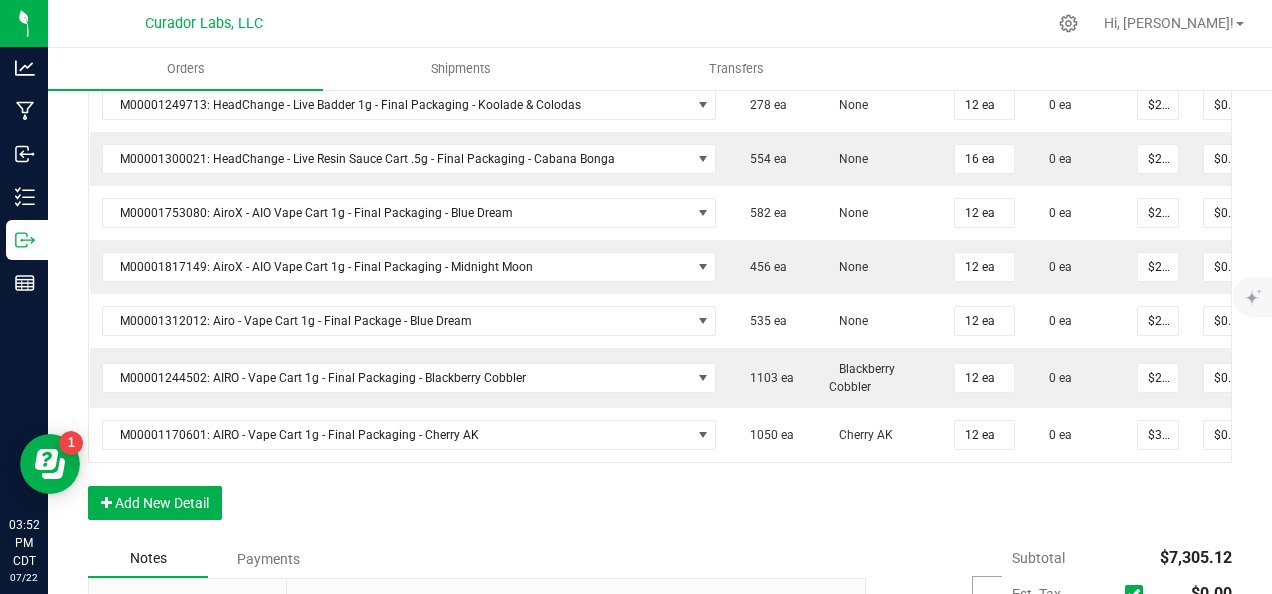 click on "Order Details Print All Labels Item  Sellable  Strain Qty Ordered Qty Allocated Unit Price Line Discount Total Actions M00001340003: SafeBet - FECO 1.0g - Final Packaging  1803 ea   None  25 ea  0 ea  $22.50000 $0.00 $562.50 M00001339903: SafeBet - FECO 1g with CBN - Final Packaging  1953 ea   None  25 ea  0 ea  $22.50000 $0.00 $562.50 M00002130162: SafeBet - AIO Vape 1g - Final Packaging - Jelly Ranchers  291 ea   None  25 ea  0 ea  $25.00000 $0.00 $625.00 M00002130436: SafeBet - AIO Vape 1g - Final Packaging - Green Crack  814 ea   None  25 ea  0 ea  $25.00000 $0.00 $625.00 M00002130156: SafeBet - AIO Vape 1g - Final Packaging - Raspberry Kush  154 ea   None  25 ea  0 ea  $25.00000 $0.00 $625.00 M00001969507: HeadChange - Live Slush 1g - Final Packaging - Crunch Wrapped  324 ea   None  12 ea  0 ea  $25.00000 $0.00 $300.00 M00001473162: HeadChange - Live Rosin 1g - Final Packaging - Sour Space Suit  57 ea   None  12 ea  0 ea  $32.50000 $0.00 $390.00  5 ea   None  12 ea $0.00" at bounding box center (660, -68) 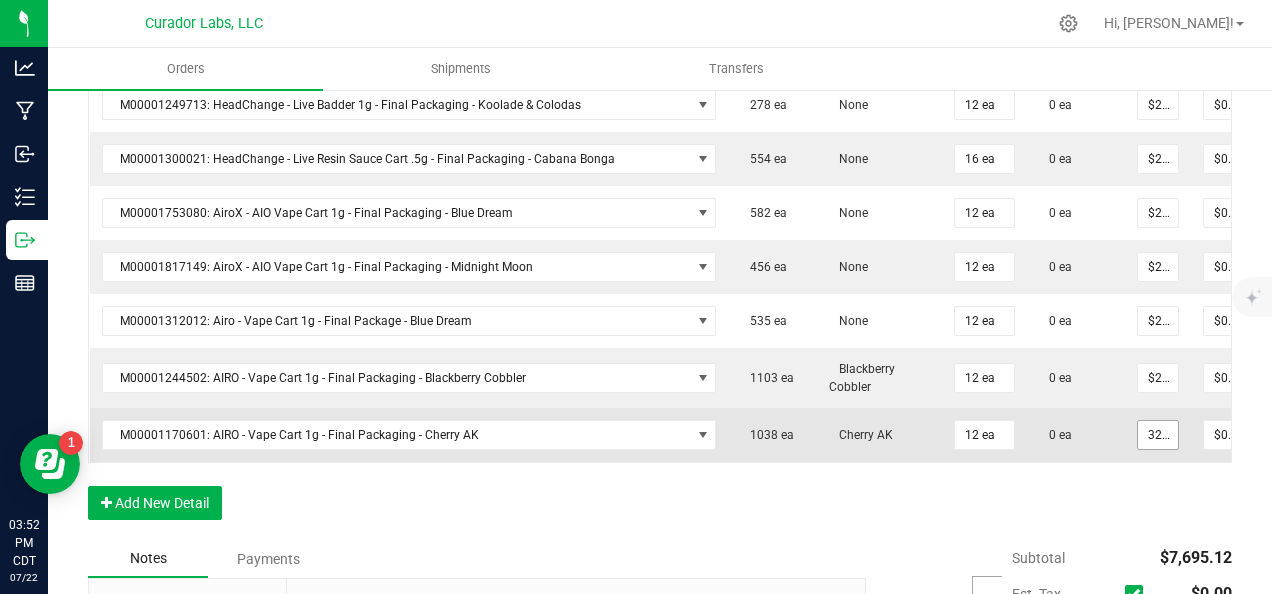 click on "32.5" at bounding box center (1158, 435) 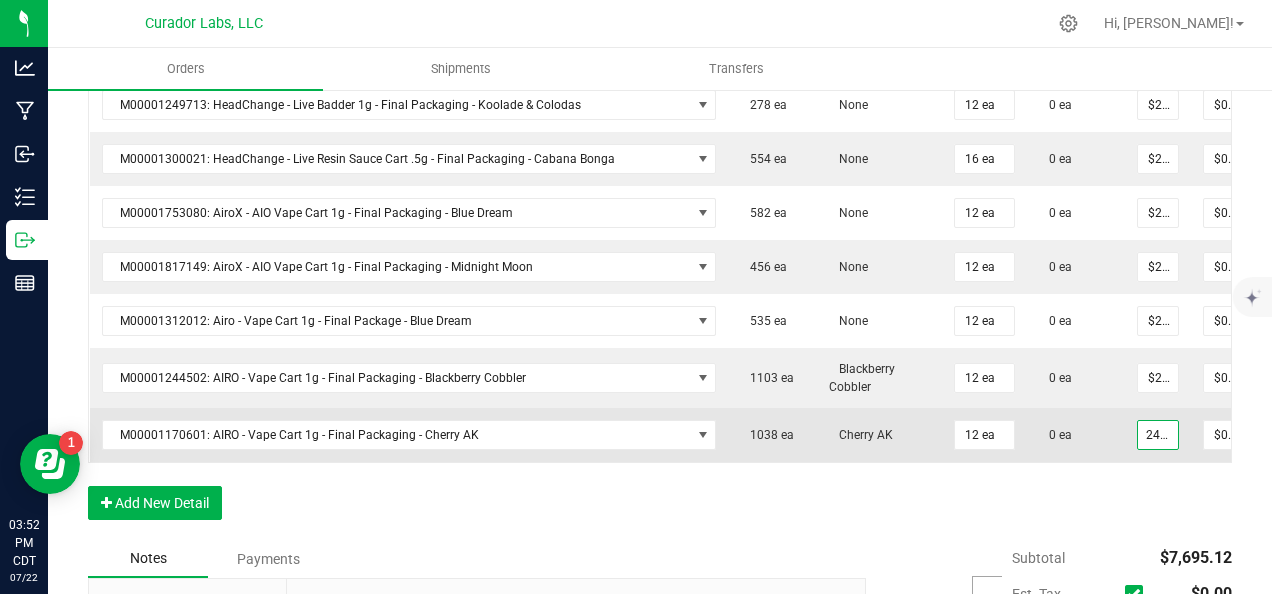 scroll, scrollTop: 0, scrollLeft: 8, axis: horizontal 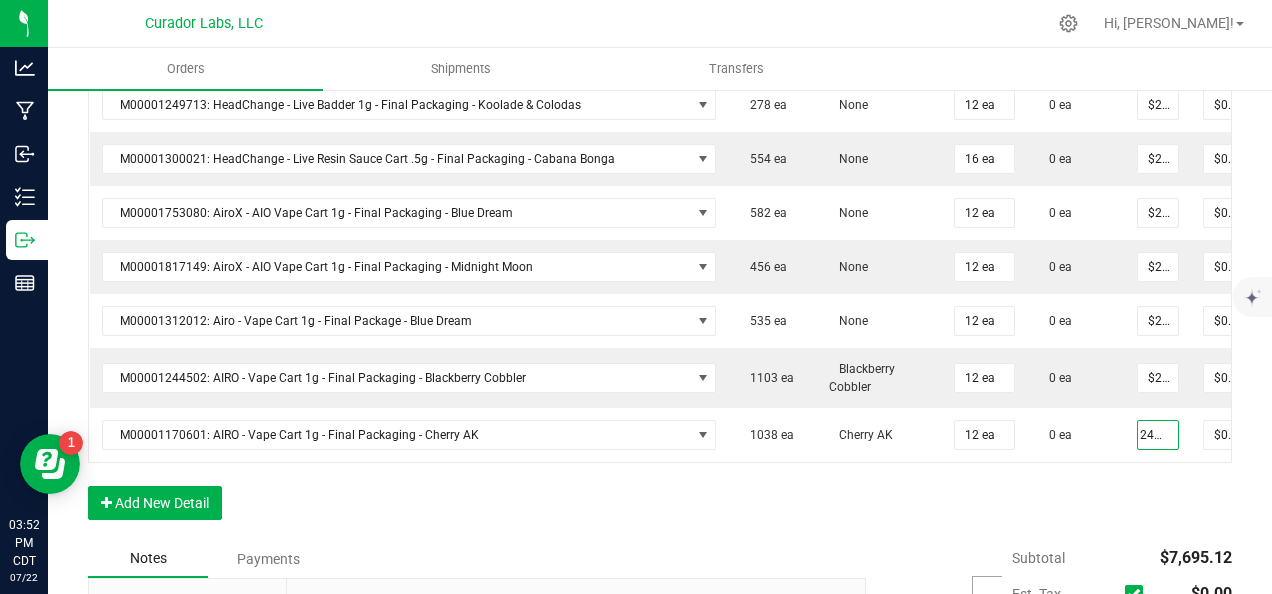type on "$24.38000" 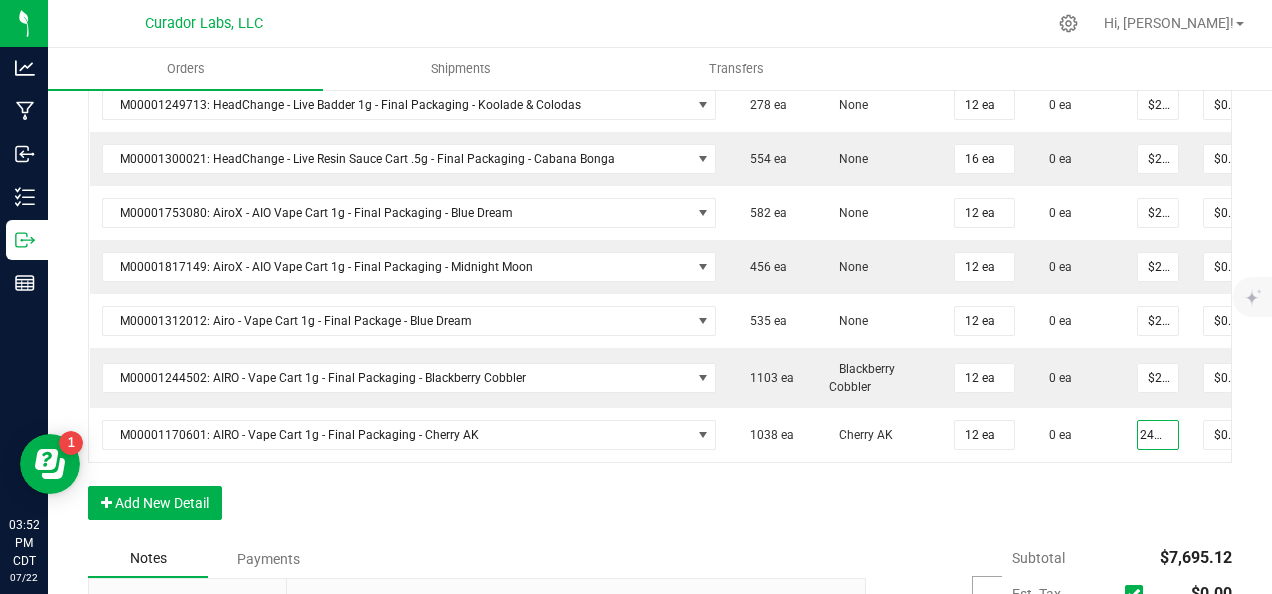 type on "$292.56" 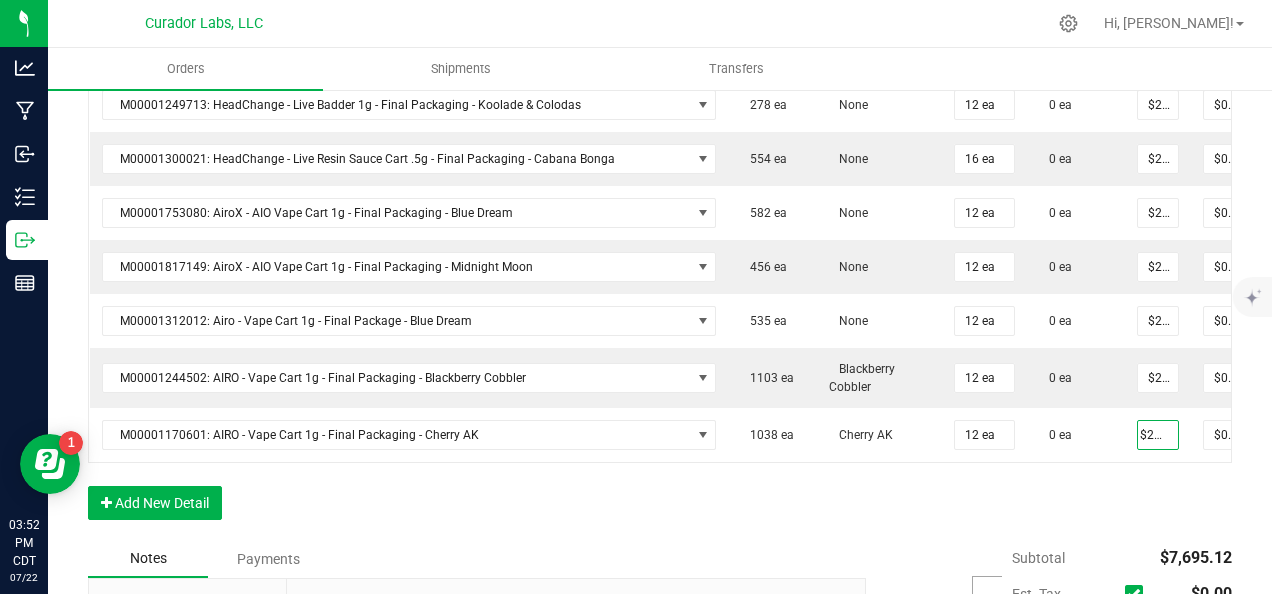 click on "Order Details Print All Labels Item  Sellable  Strain Qty Ordered Qty Allocated Unit Price Line Discount Total Actions M00001340003: SafeBet - FECO 1.0g - Final Packaging  1803 ea   None  25 ea  0 ea  $22.50000 $0.00 $562.50 M00001339903: SafeBet - FECO 1g with CBN - Final Packaging  1953 ea   None  25 ea  0 ea  $22.50000 $0.00 $562.50 M00002130162: SafeBet - AIO Vape 1g - Final Packaging - Jelly Ranchers  291 ea   None  25 ea  0 ea  $25.00000 $0.00 $625.00 M00002130436: SafeBet - AIO Vape 1g - Final Packaging - Green Crack  814 ea   None  25 ea  0 ea  $25.00000 $0.00 $625.00 M00002130156: SafeBet - AIO Vape 1g - Final Packaging - Raspberry Kush  154 ea   None  25 ea  0 ea  $25.00000 $0.00 $625.00 M00001969507: HeadChange - Live Slush 1g - Final Packaging - Crunch Wrapped  324 ea   None  12 ea  0 ea  $25.00000 $0.00 $300.00 M00001473162: HeadChange - Live Rosin 1g - Final Packaging - Sour Space Suit  57 ea   None  12 ea  0 ea  $32.50000 $0.00 $390.00  5 ea   None  12 ea $0.00" at bounding box center [660, -68] 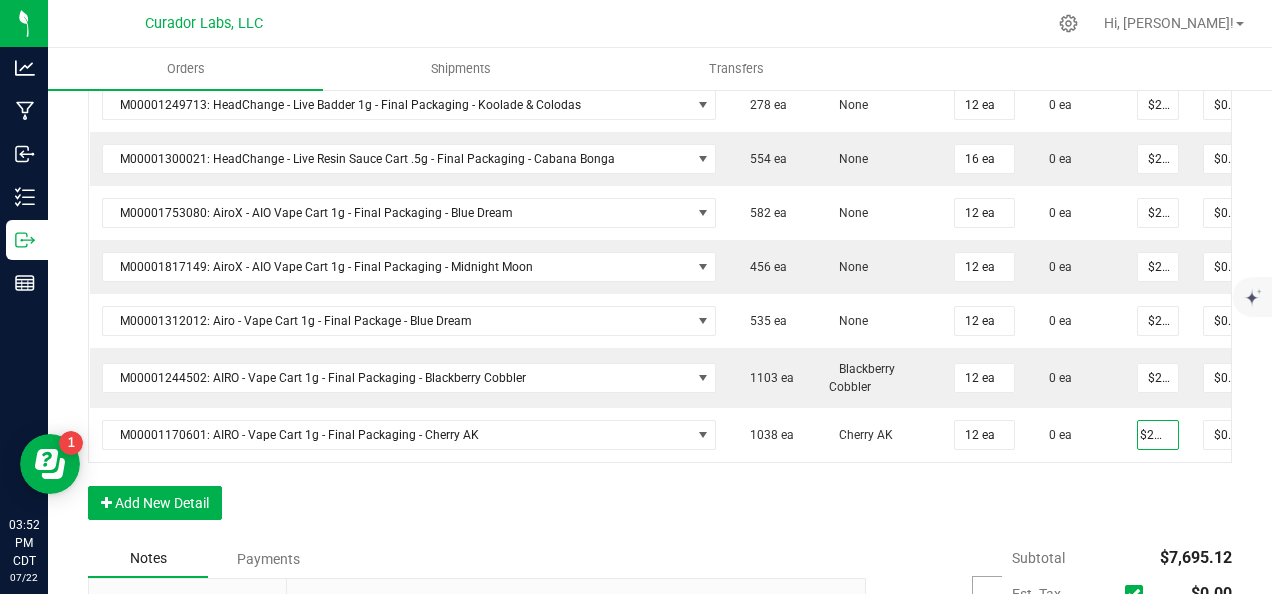 scroll, scrollTop: 0, scrollLeft: 0, axis: both 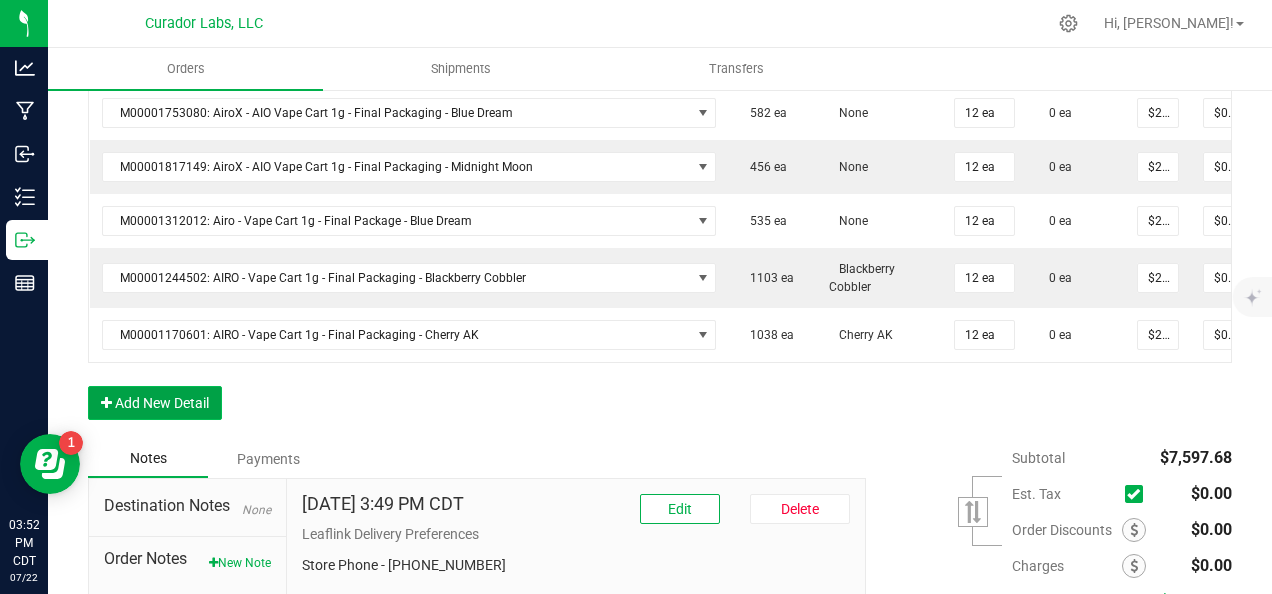 click on "Add New Detail" at bounding box center [155, 403] 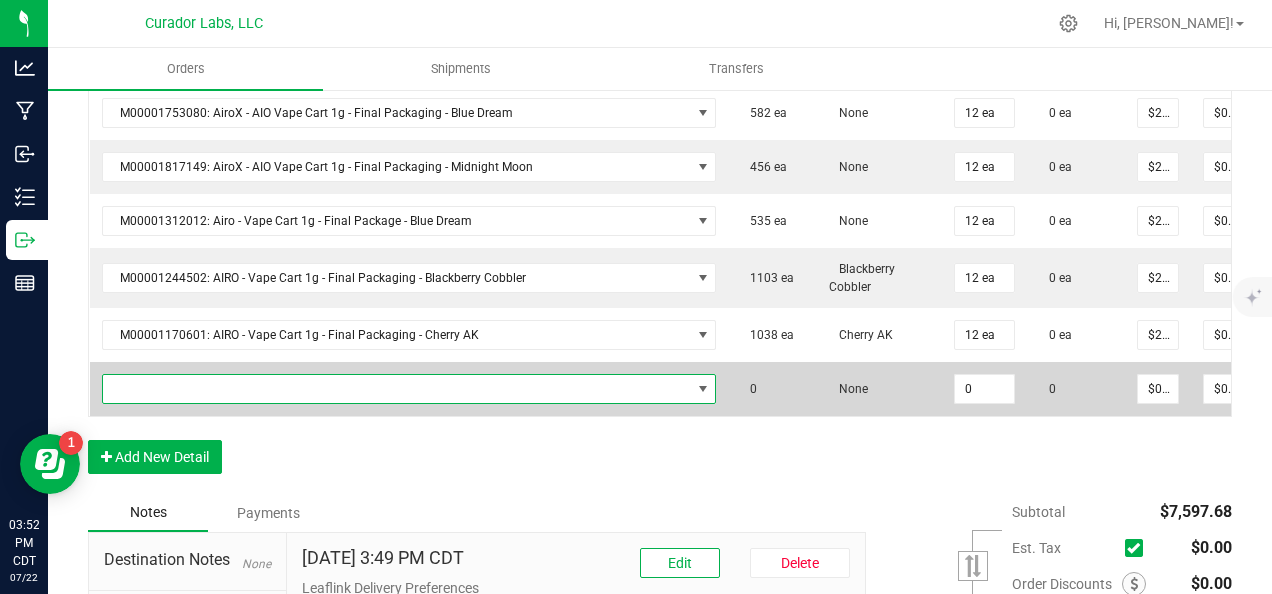 click at bounding box center (397, 389) 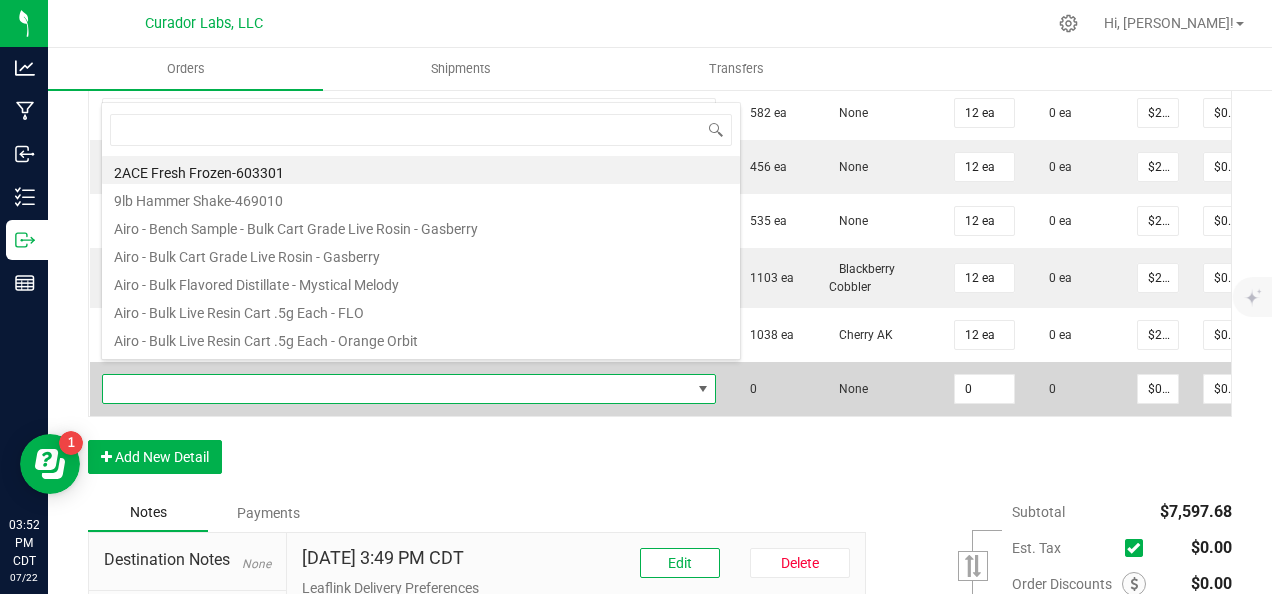 scroll, scrollTop: 99970, scrollLeft: 99395, axis: both 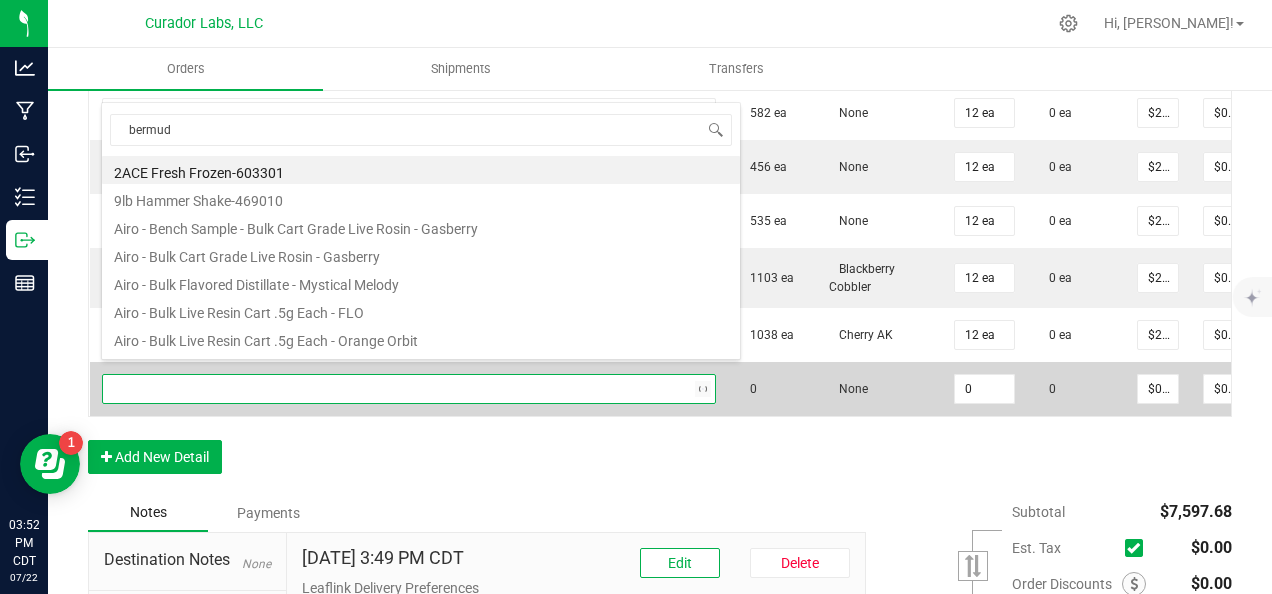 type on "[GEOGRAPHIC_DATA]" 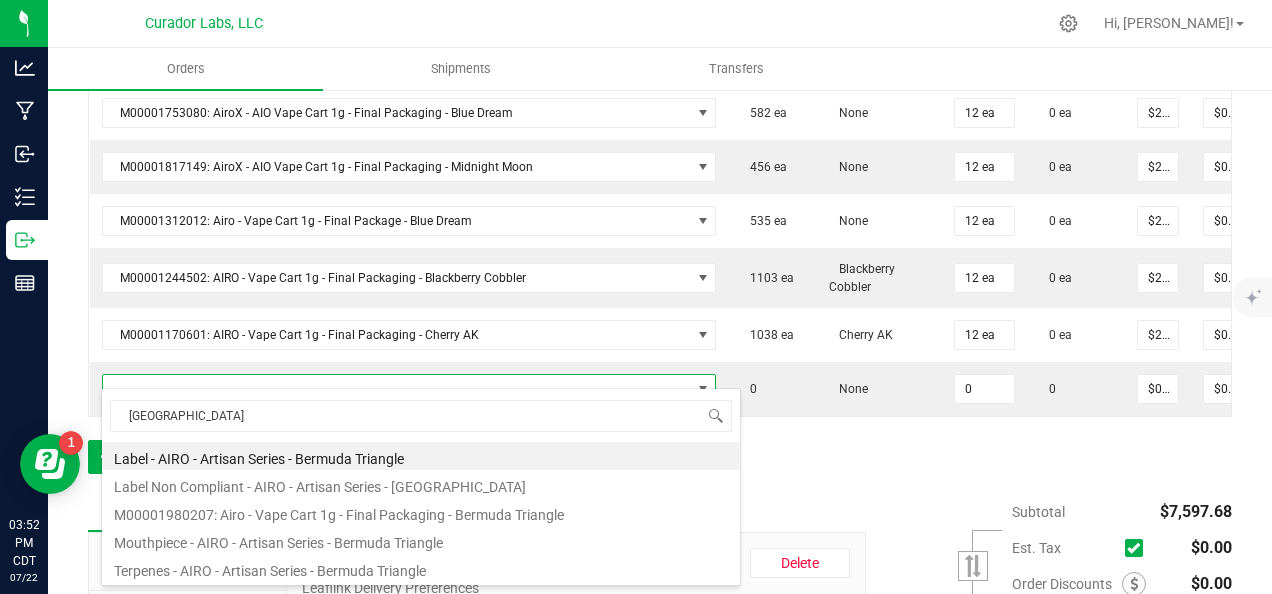 click on "M00001980207: Airo - Vape Cart 1g - Final Packaging - Bermuda Triangle" at bounding box center [421, 512] 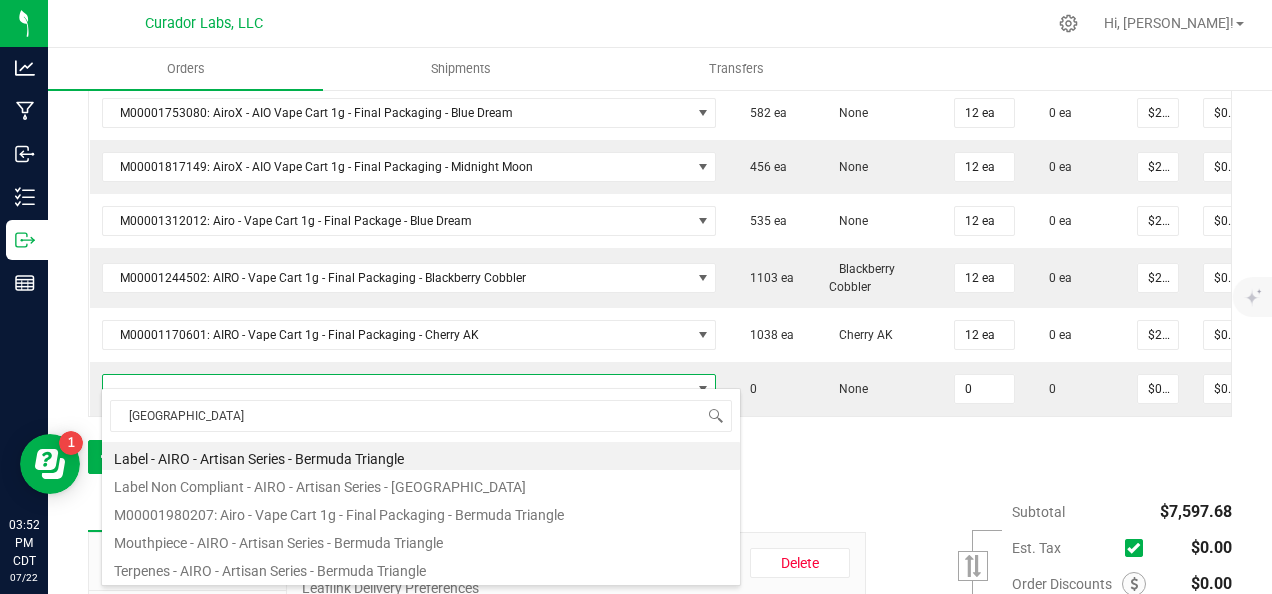 type on "0 ea" 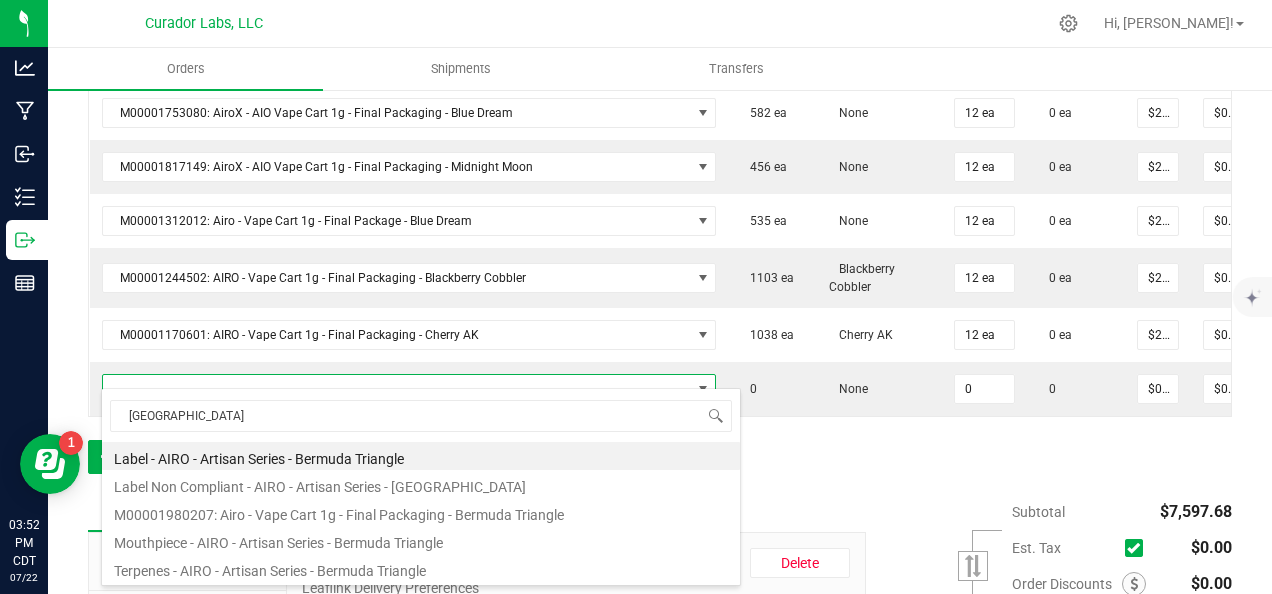type on "$32.50000" 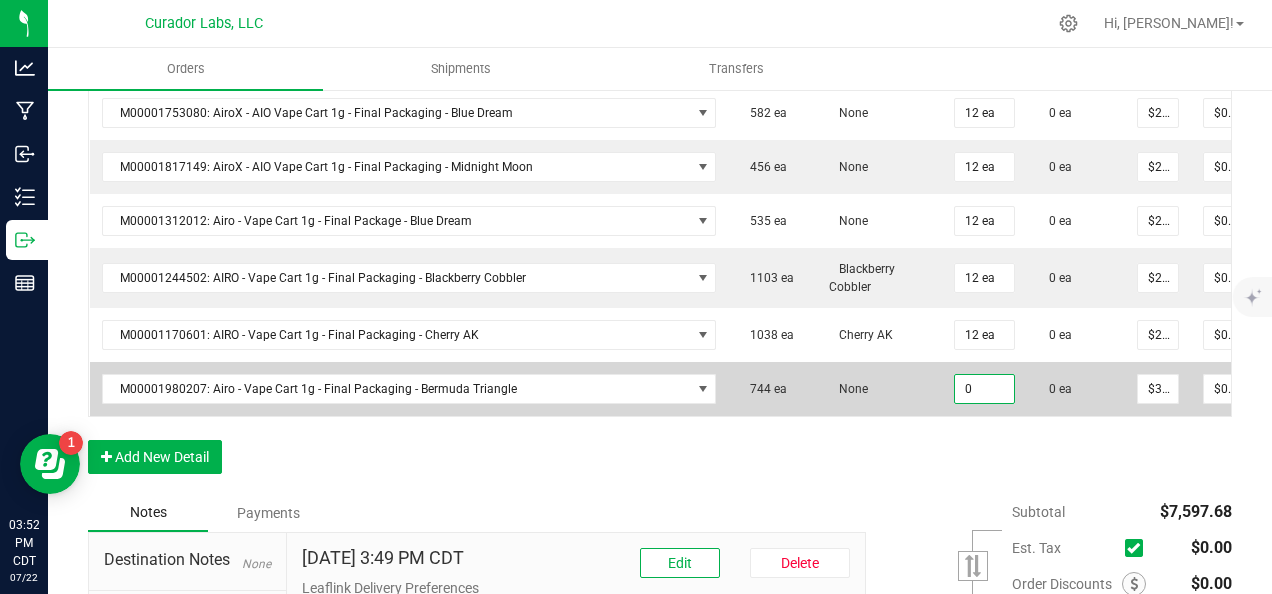 click on "0" at bounding box center (984, 389) 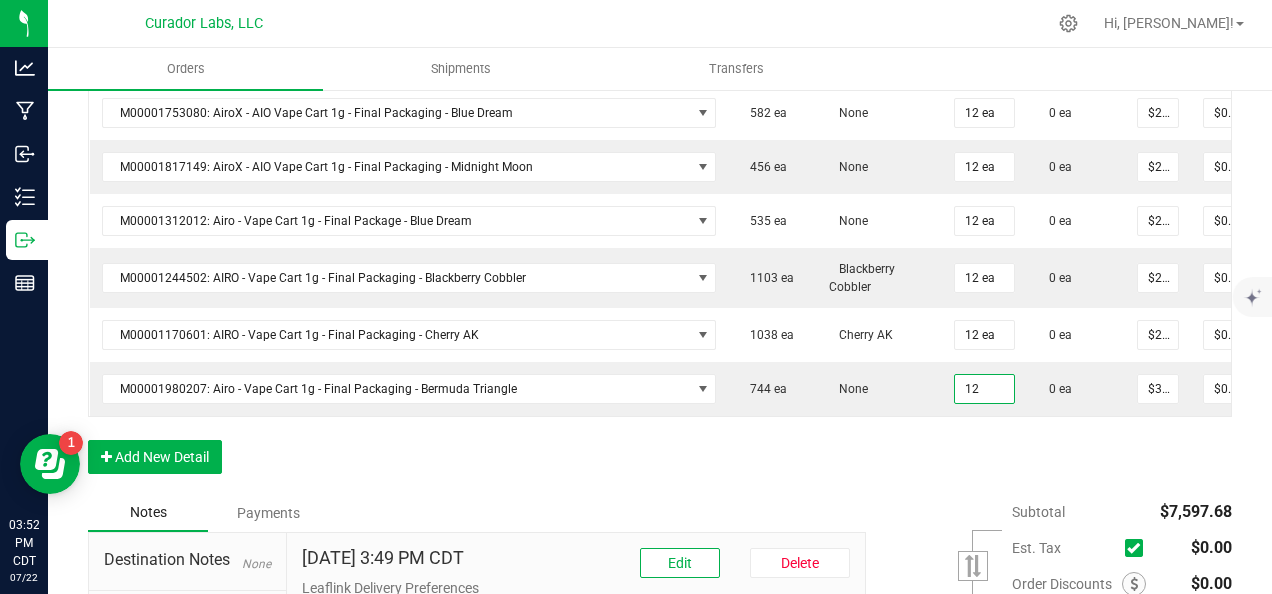 type on "12 ea" 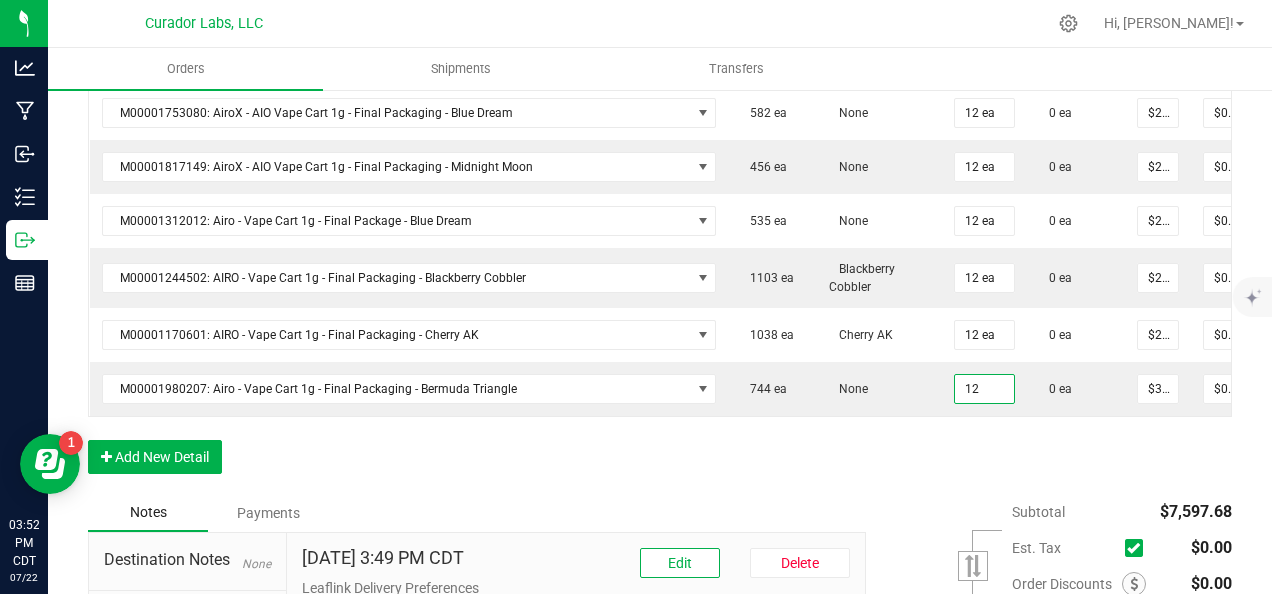 type on "$390.00" 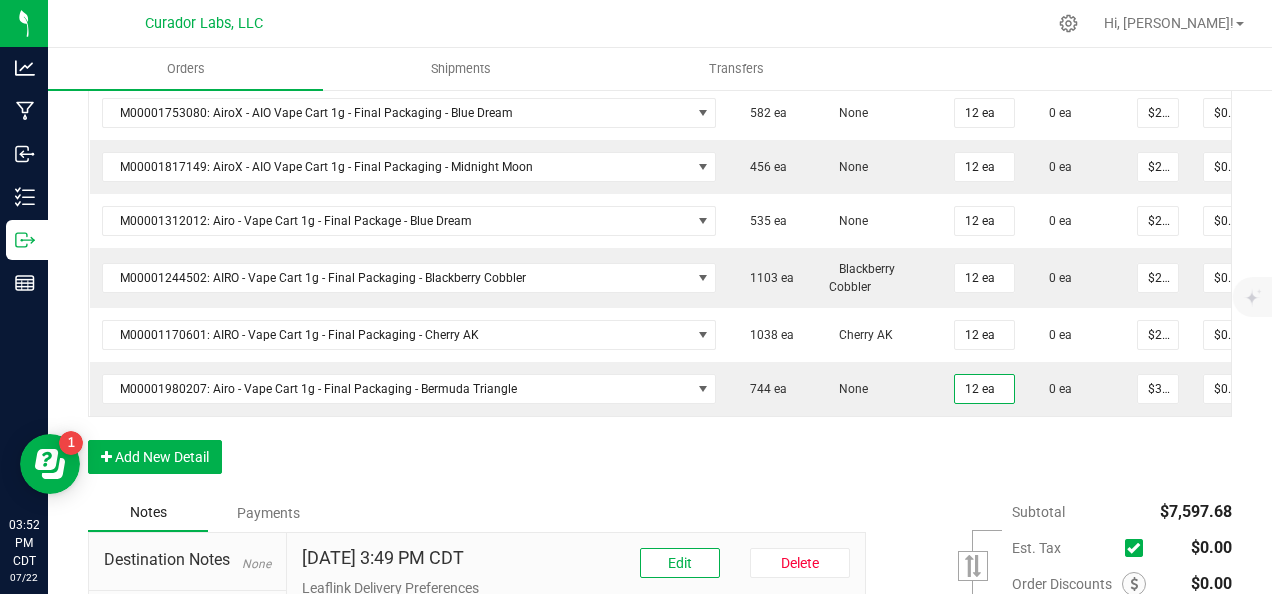 drag, startPoint x: 972, startPoint y: 433, endPoint x: 1047, endPoint y: 420, distance: 76.11833 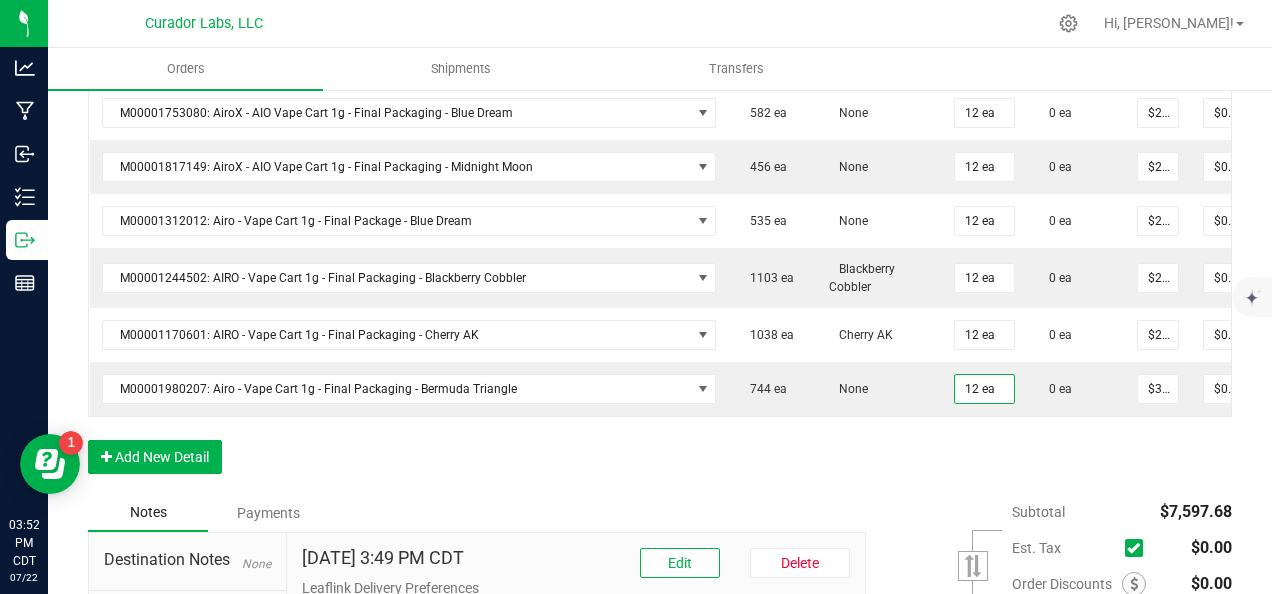 click on "Order Details Print All Labels Item  Sellable  Strain Qty Ordered Qty Allocated Unit Price Line Discount Total Actions M00001340003: SafeBet - FECO 1.0g - Final Packaging  1803 ea   None  25 ea  0 ea  $22.50000 $0.00 $562.50 M00001339903: SafeBet - FECO 1g with CBN - Final Packaging  1953 ea   None  25 ea  0 ea  $22.50000 $0.00 $562.50 M00002130162: SafeBet - AIO Vape 1g - Final Packaging - Jelly Ranchers  291 ea   None  25 ea  0 ea  $25.00000 $0.00 $625.00 M00002130436: SafeBet - AIO Vape 1g - Final Packaging - Green Crack  814 ea   None  25 ea  0 ea  $25.00000 $0.00 $625.00 M00002130156: SafeBet - AIO Vape 1g - Final Packaging - Raspberry Kush  154 ea   None  25 ea  0 ea  $25.00000 $0.00 $625.00 M00001969507: HeadChange - Live Slush 1g - Final Packaging - Crunch Wrapped  324 ea   None  12 ea  0 ea  $25.00000 $0.00 $300.00 M00001473162: HeadChange - Live Rosin 1g - Final Packaging - Sour Space Suit  57 ea   None  12 ea  0 ea  $32.50000 $0.00 $390.00  5 ea   None  12 ea $0.00" at bounding box center [660, -141] 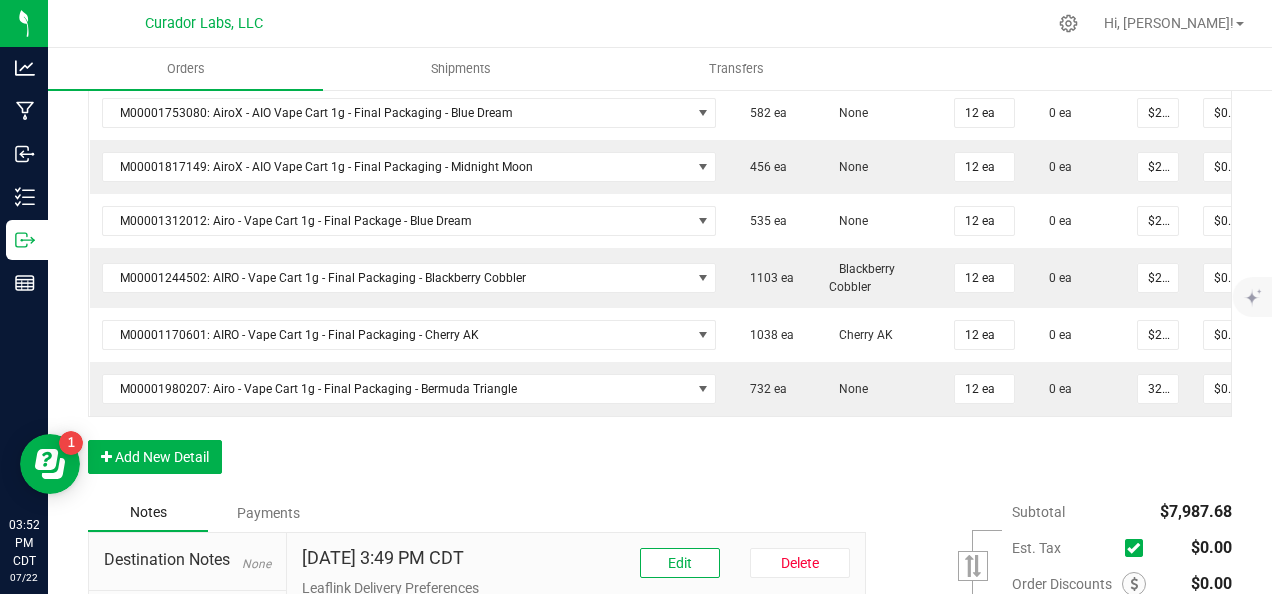 click on "32.5" at bounding box center (1158, 389) 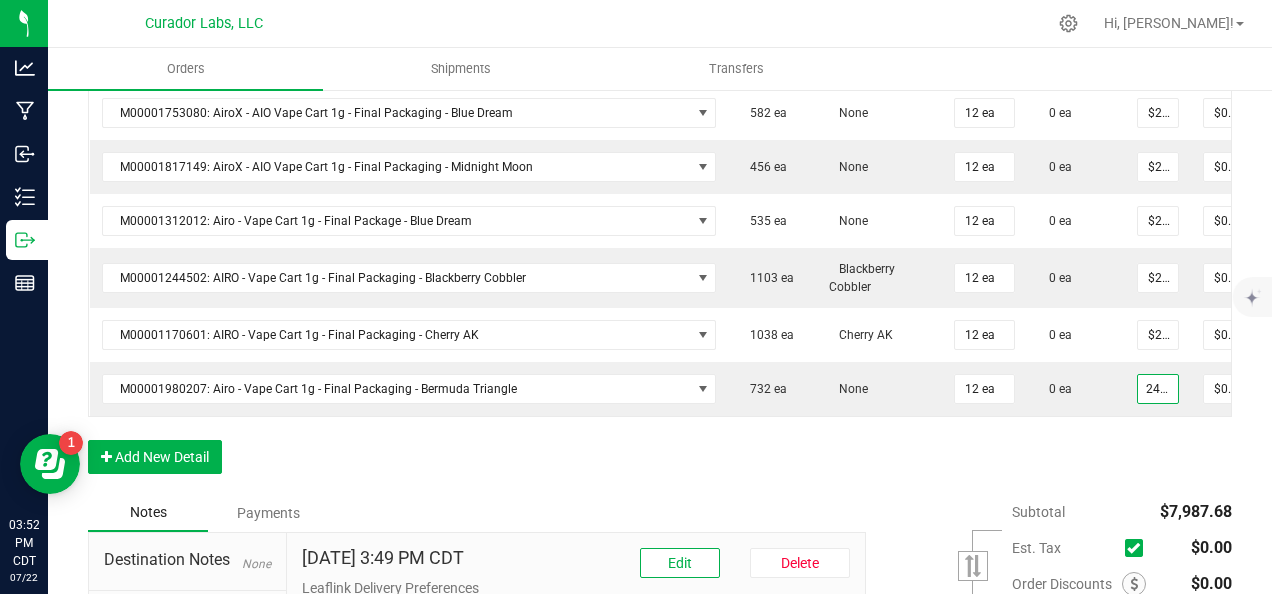 scroll, scrollTop: 0, scrollLeft: 8, axis: horizontal 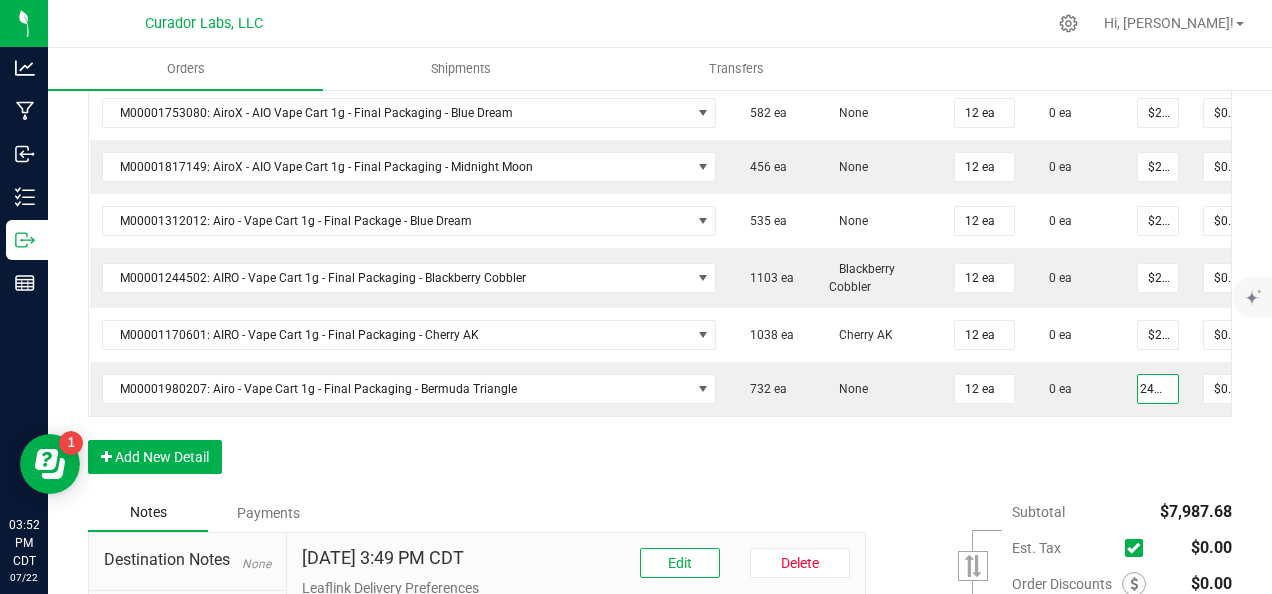 type on "$24.38000" 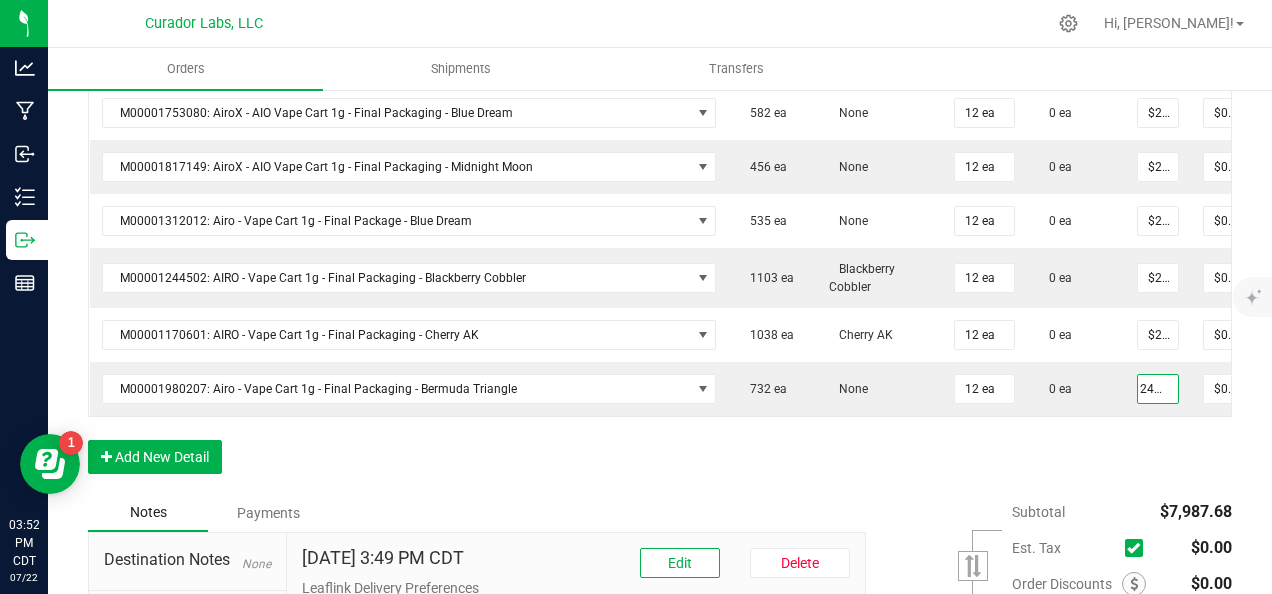 type on "$292.56" 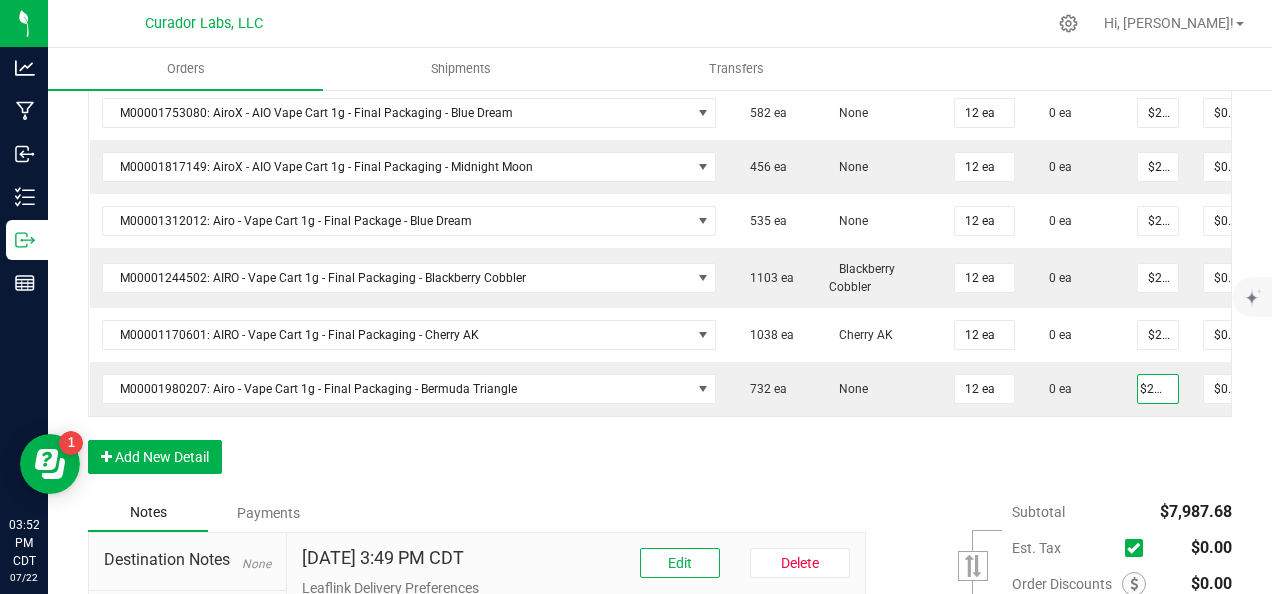 click on "Order Details Print All Labels Item  Sellable  Strain Qty Ordered Qty Allocated Unit Price Line Discount Total Actions M00001340003: SafeBet - FECO 1.0g - Final Packaging  1803 ea   None  25 ea  0 ea  $22.50000 $0.00 $562.50 M00001339903: SafeBet - FECO 1g with CBN - Final Packaging  1953 ea   None  25 ea  0 ea  $22.50000 $0.00 $562.50 M00002130162: SafeBet - AIO Vape 1g - Final Packaging - Jelly Ranchers  291 ea   None  25 ea  0 ea  $25.00000 $0.00 $625.00 M00002130436: SafeBet - AIO Vape 1g - Final Packaging - Green Crack  814 ea   None  25 ea  0 ea  $25.00000 $0.00 $625.00 M00002130156: SafeBet - AIO Vape 1g - Final Packaging - Raspberry Kush  154 ea   None  25 ea  0 ea  $25.00000 $0.00 $625.00 M00001969507: HeadChange - Live Slush 1g - Final Packaging - Crunch Wrapped  324 ea   None  12 ea  0 ea  $25.00000 $0.00 $300.00 M00001473162: HeadChange - Live Rosin 1g - Final Packaging - Sour Space Suit  57 ea   None  12 ea  0 ea  $32.50000 $0.00 $390.00  5 ea   None  12 ea $0.00" at bounding box center (660, -141) 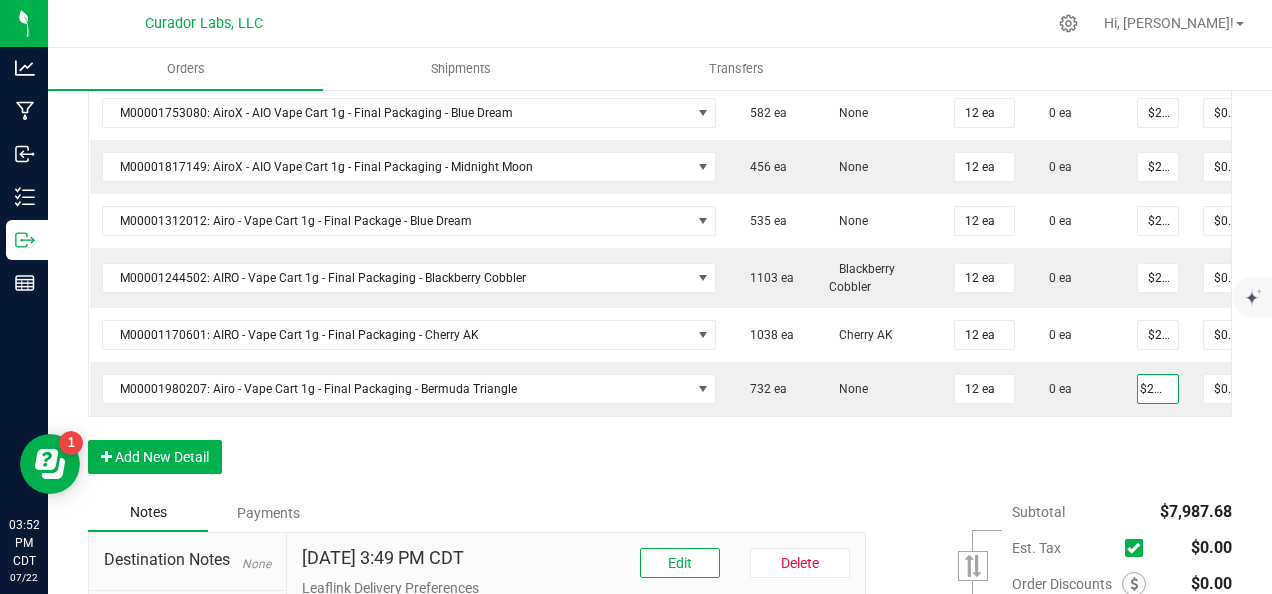 scroll, scrollTop: 0, scrollLeft: 0, axis: both 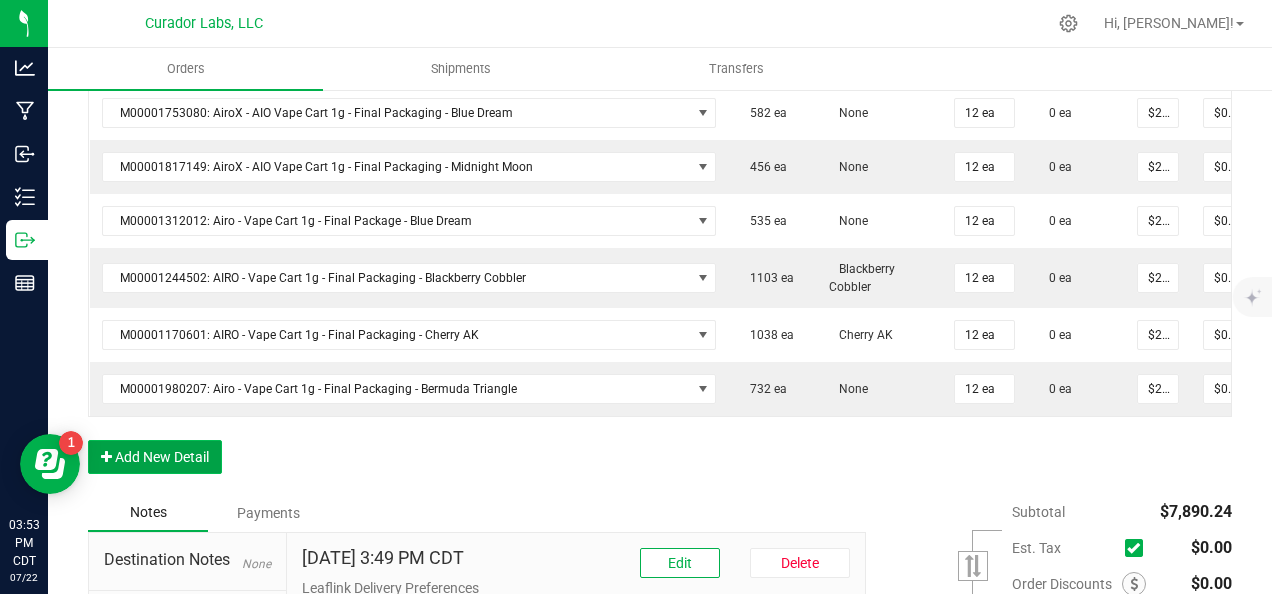 click on "Add New Detail" at bounding box center [155, 457] 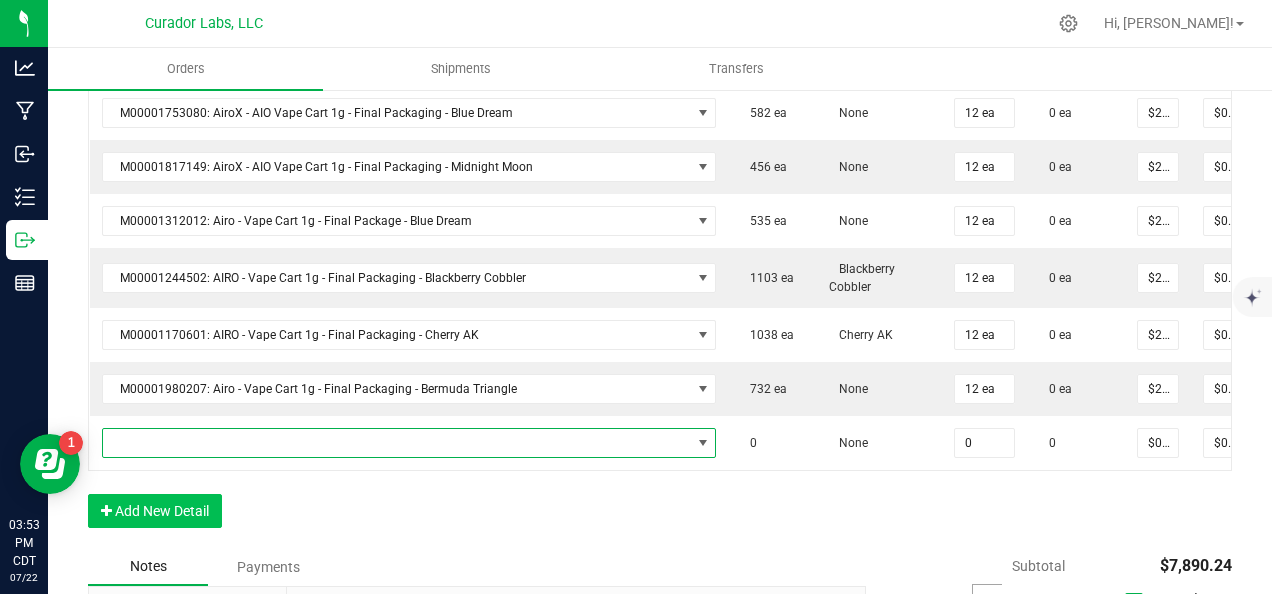 click at bounding box center (397, 443) 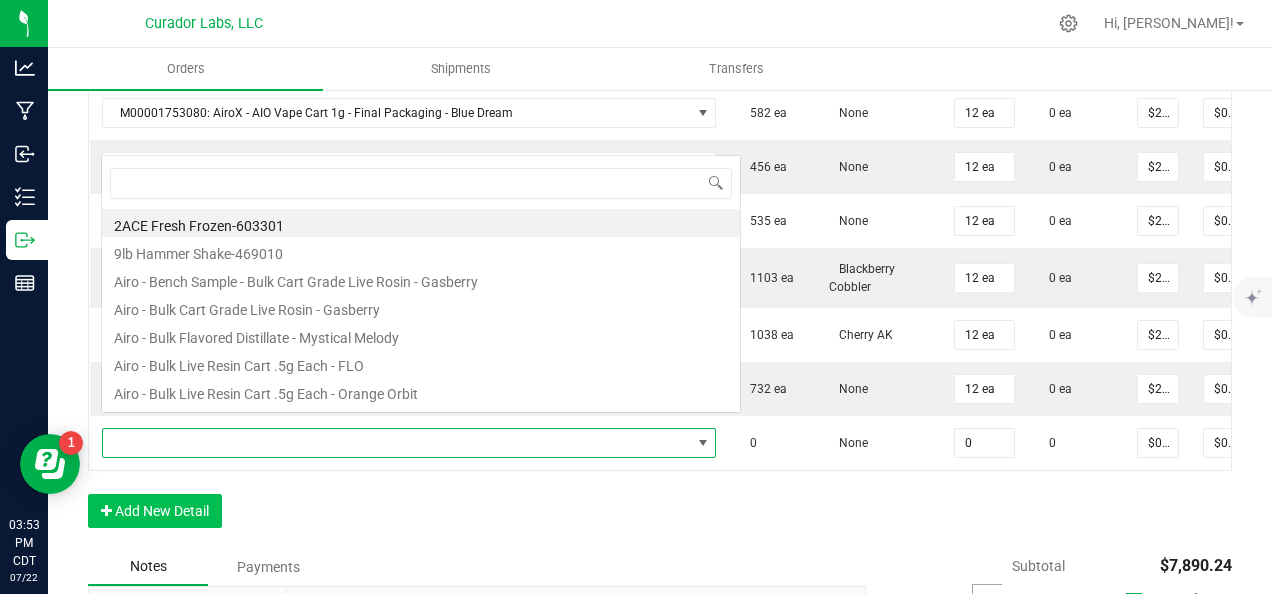 scroll, scrollTop: 0, scrollLeft: 0, axis: both 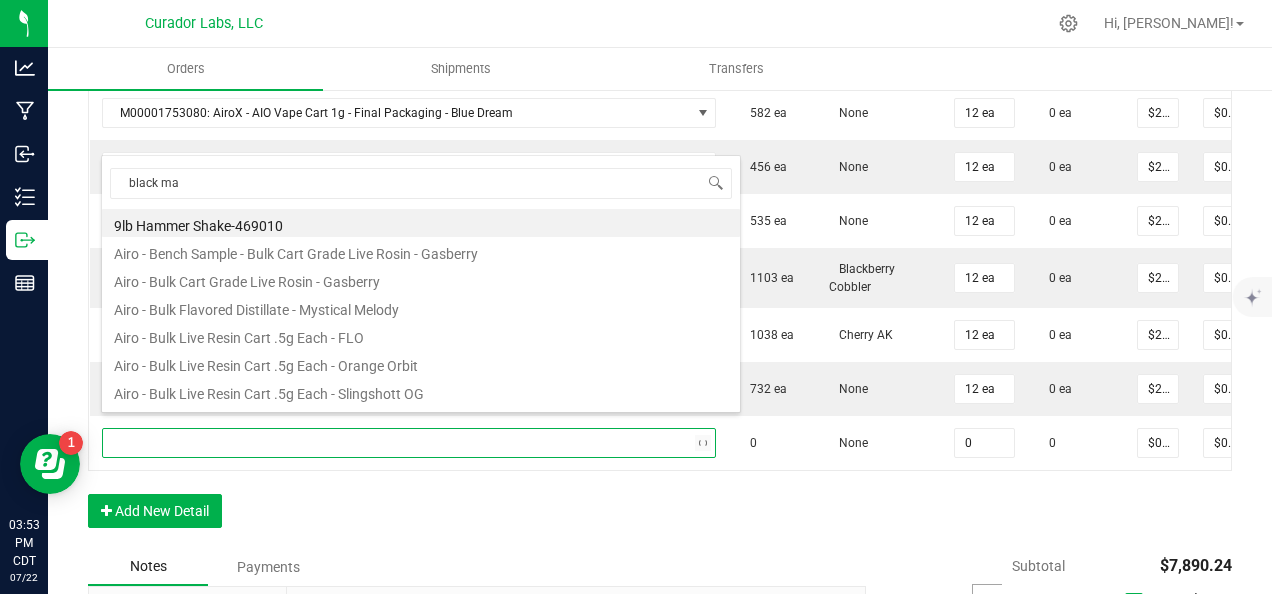 type on "black mam" 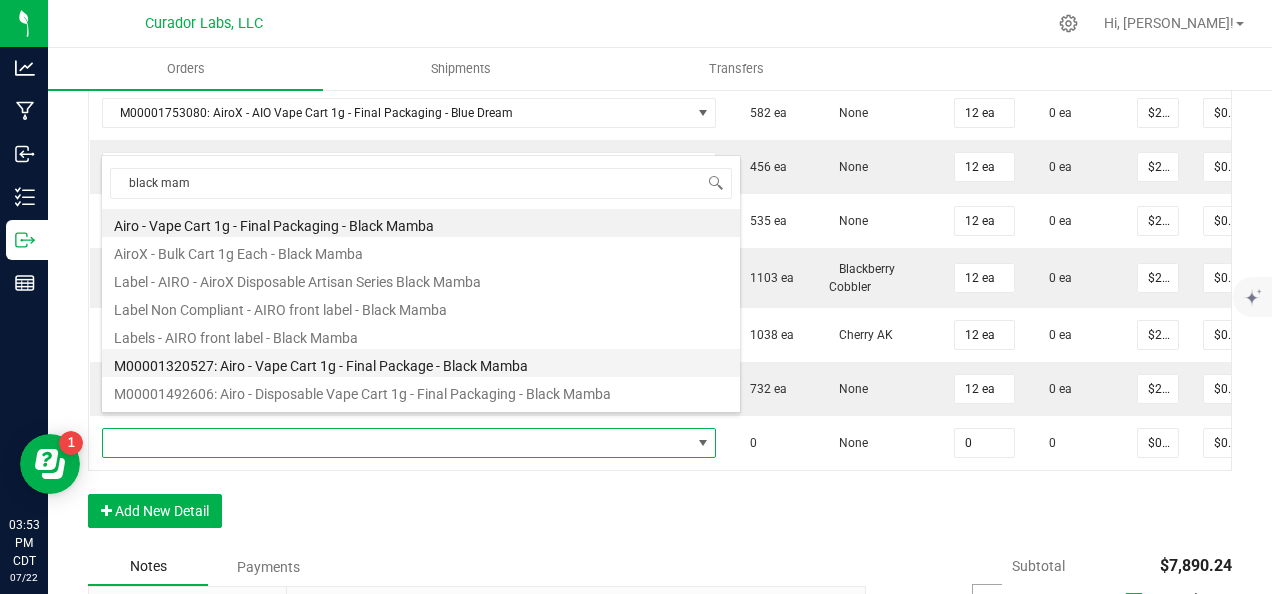 click on "M00001320527: Airo - Vape Cart 1g - Final Package - Black Mamba" at bounding box center [421, 363] 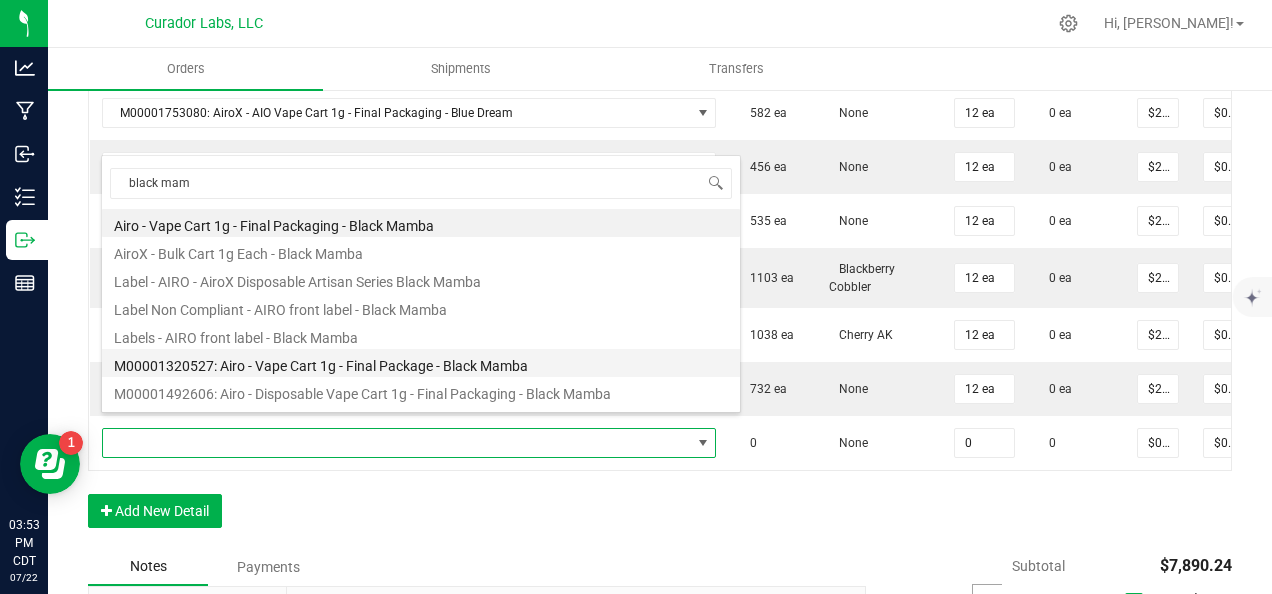 type on "0 ea" 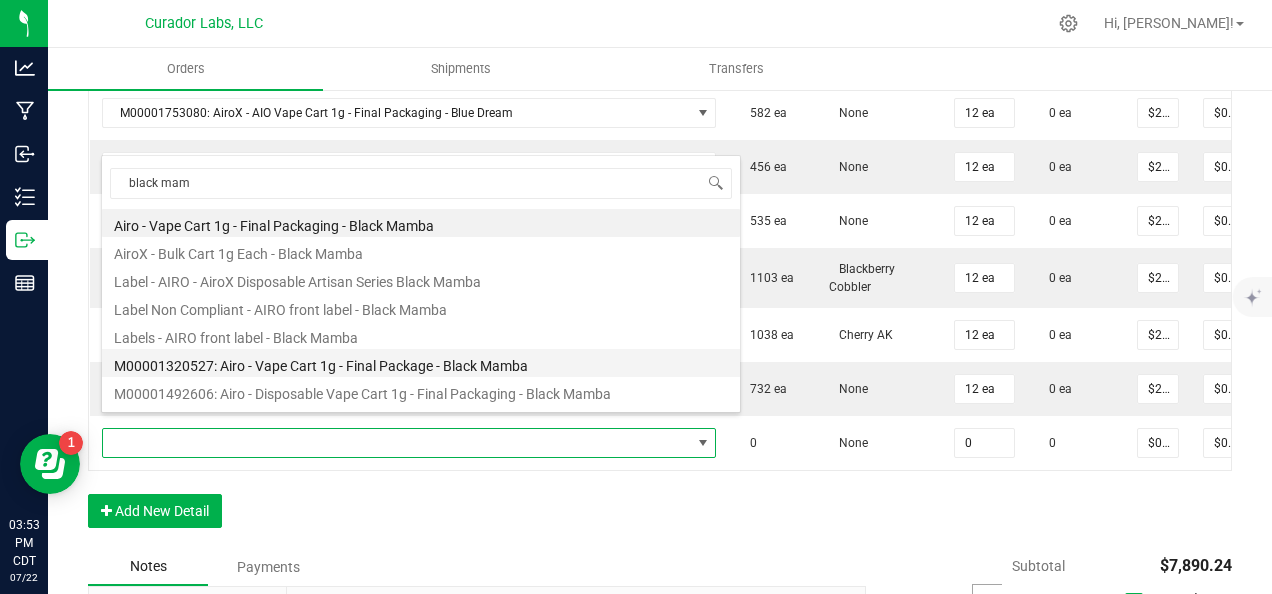 type on "$32.50000" 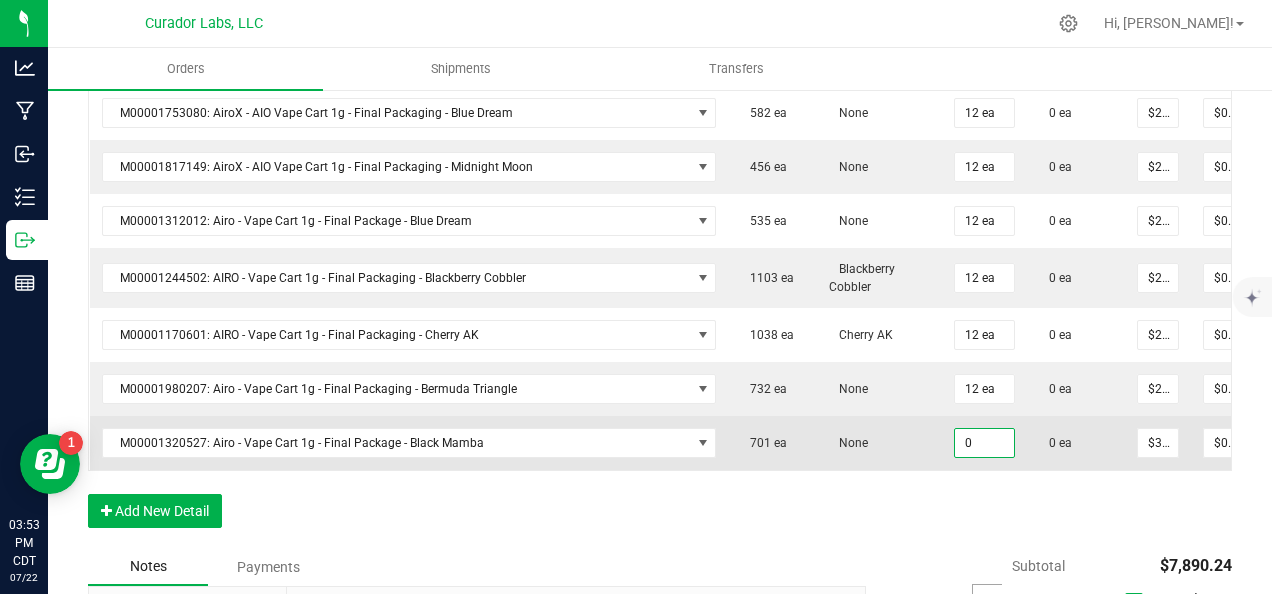 click on "0" at bounding box center [984, 443] 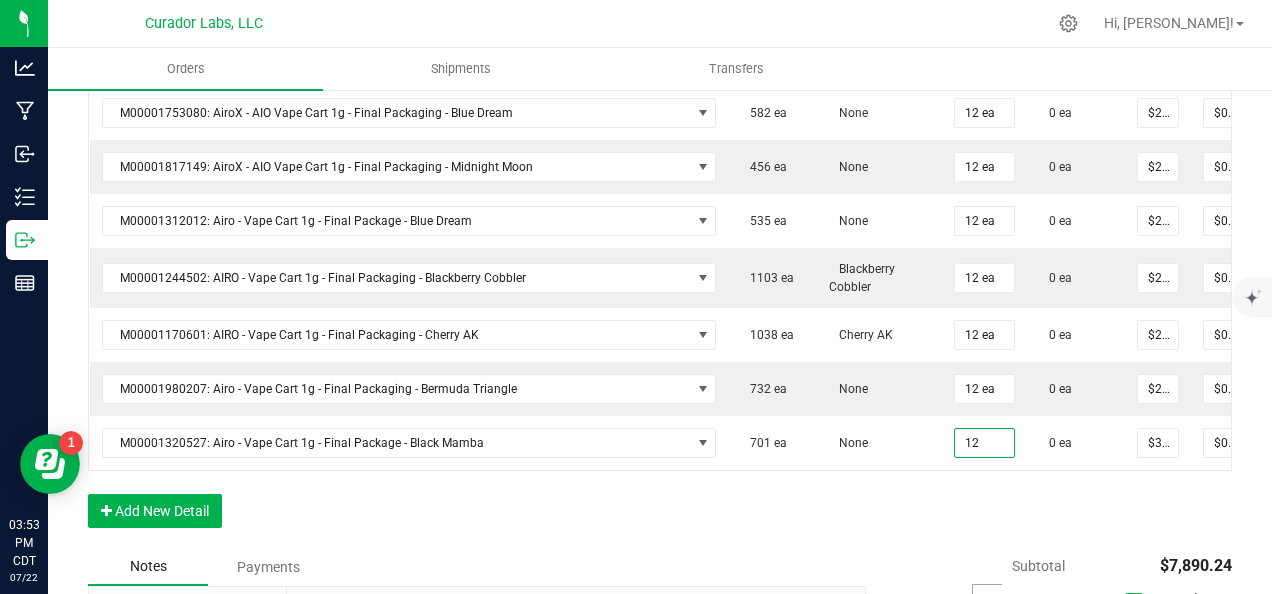 type on "12 ea" 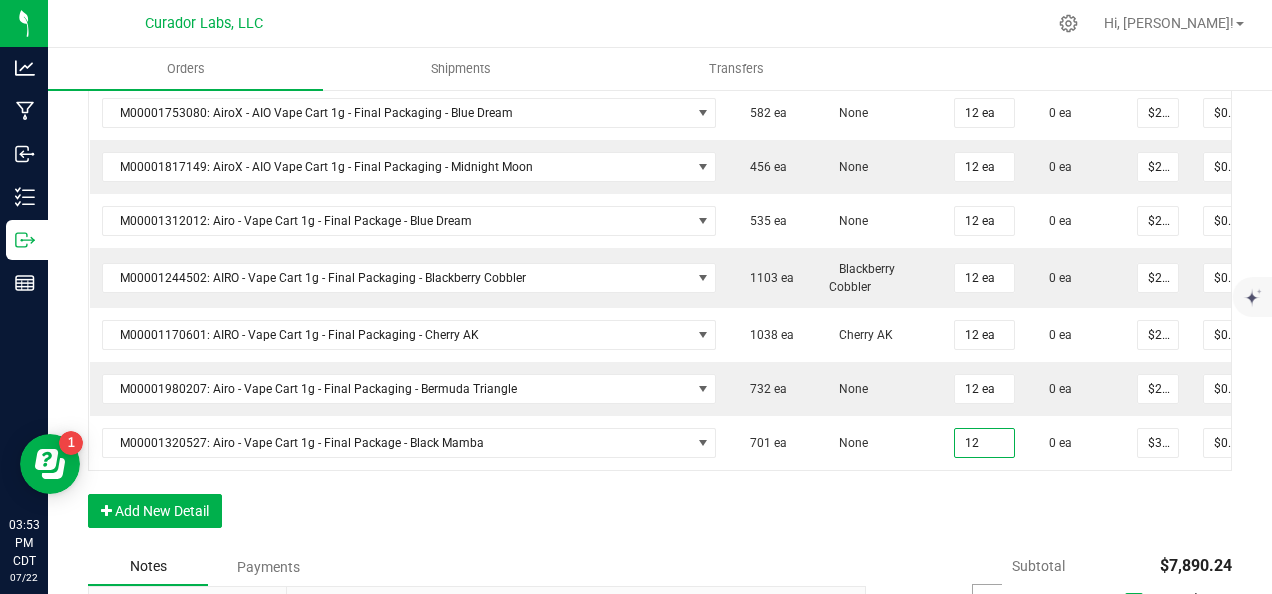 type on "$390.00" 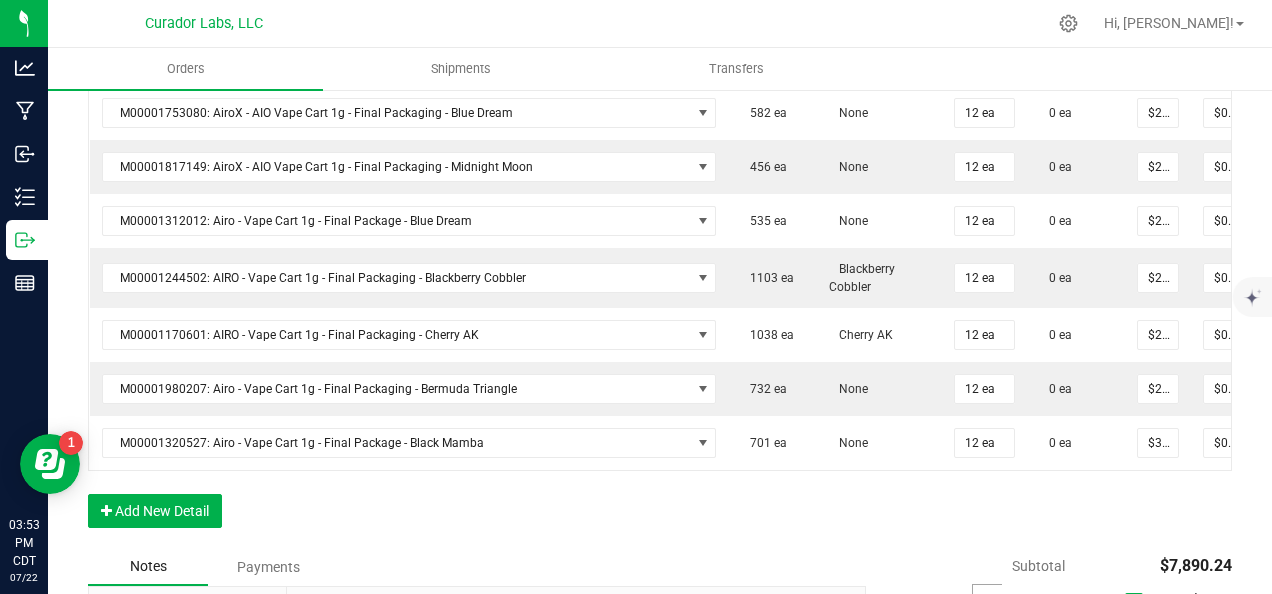 click on "Order Details Print All Labels Item  Sellable  Strain Qty Ordered Qty Allocated Unit Price Line Discount Total Actions M00001340003: SafeBet - FECO 1.0g - Final Packaging  1803 ea   None  25 ea  0 ea  $22.50000 $0.00 $562.50 M00001339903: SafeBet - FECO 1g with CBN - Final Packaging  1953 ea   None  25 ea  0 ea  $22.50000 $0.00 $562.50 M00002130162: SafeBet - AIO Vape 1g - Final Packaging - Jelly Ranchers  291 ea   None  25 ea  0 ea  $25.00000 $0.00 $625.00 M00002130436: SafeBet - AIO Vape 1g - Final Packaging - Green Crack  814 ea   None  25 ea  0 ea  $25.00000 $0.00 $625.00 M00002130156: SafeBet - AIO Vape 1g - Final Packaging - Raspberry Kush  154 ea   None  25 ea  0 ea  $25.00000 $0.00 $625.00 M00001969507: HeadChange - Live Slush 1g - Final Packaging - Crunch Wrapped  324 ea   None  12 ea  0 ea  $25.00000 $0.00 $300.00 M00001473162: HeadChange - Live Rosin 1g - Final Packaging - Sour Space Suit  57 ea   None  12 ea  0 ea  $32.50000 $0.00 $390.00  5 ea   None  12 ea $0.00" at bounding box center (660, -114) 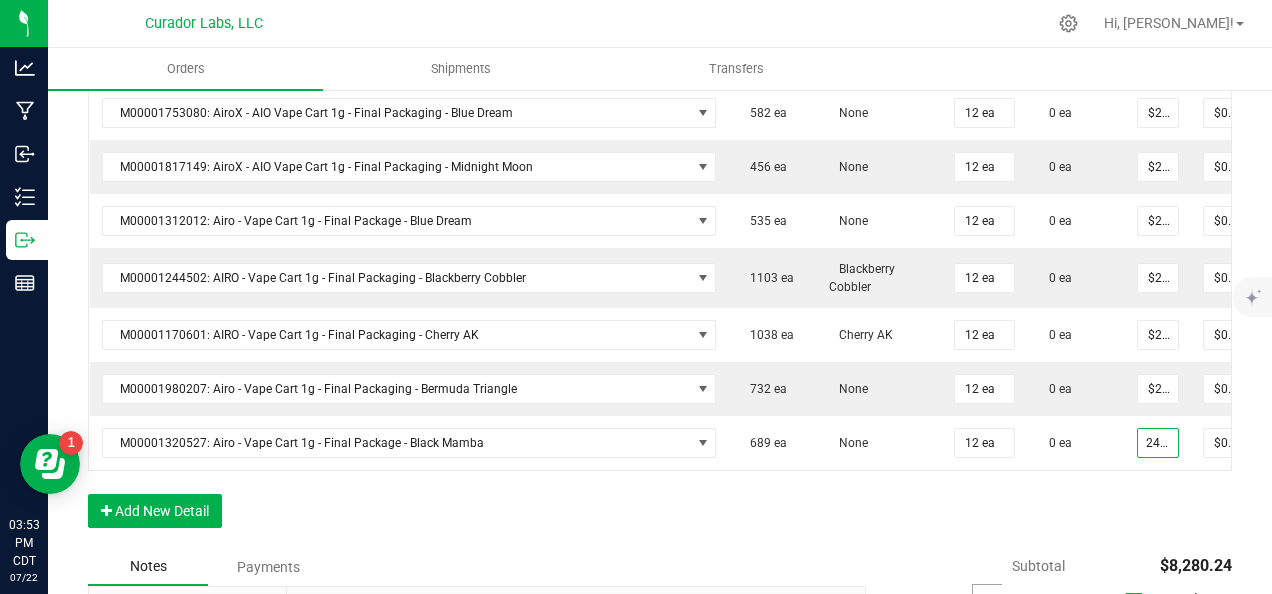 scroll, scrollTop: 0, scrollLeft: 8, axis: horizontal 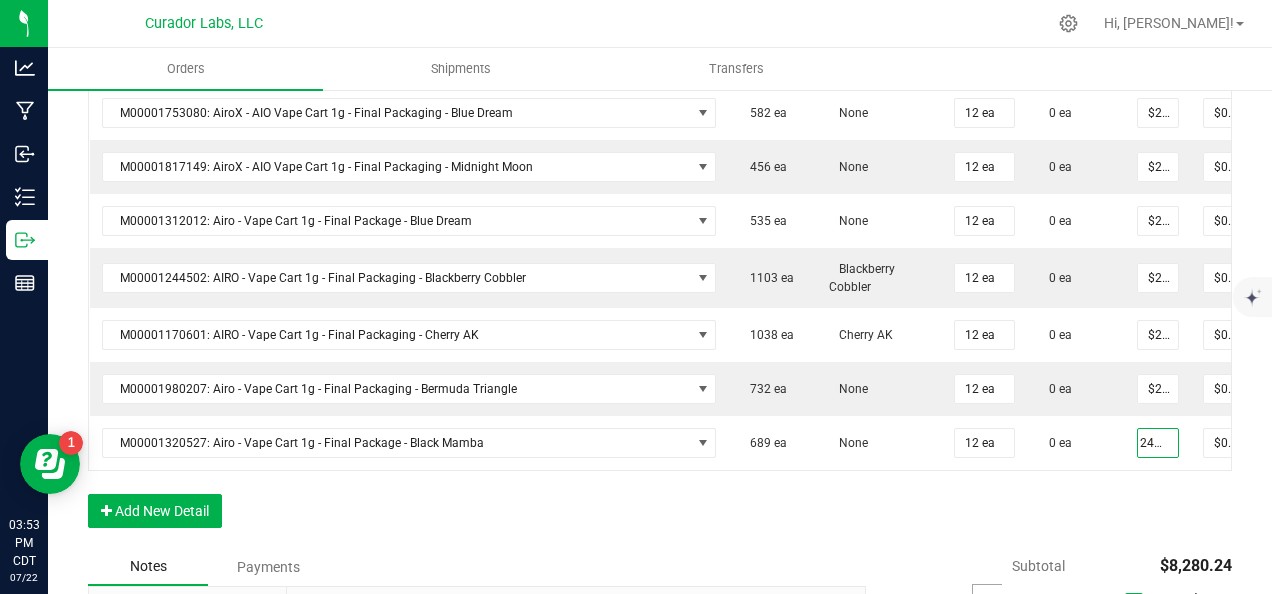 type on "$24.38000" 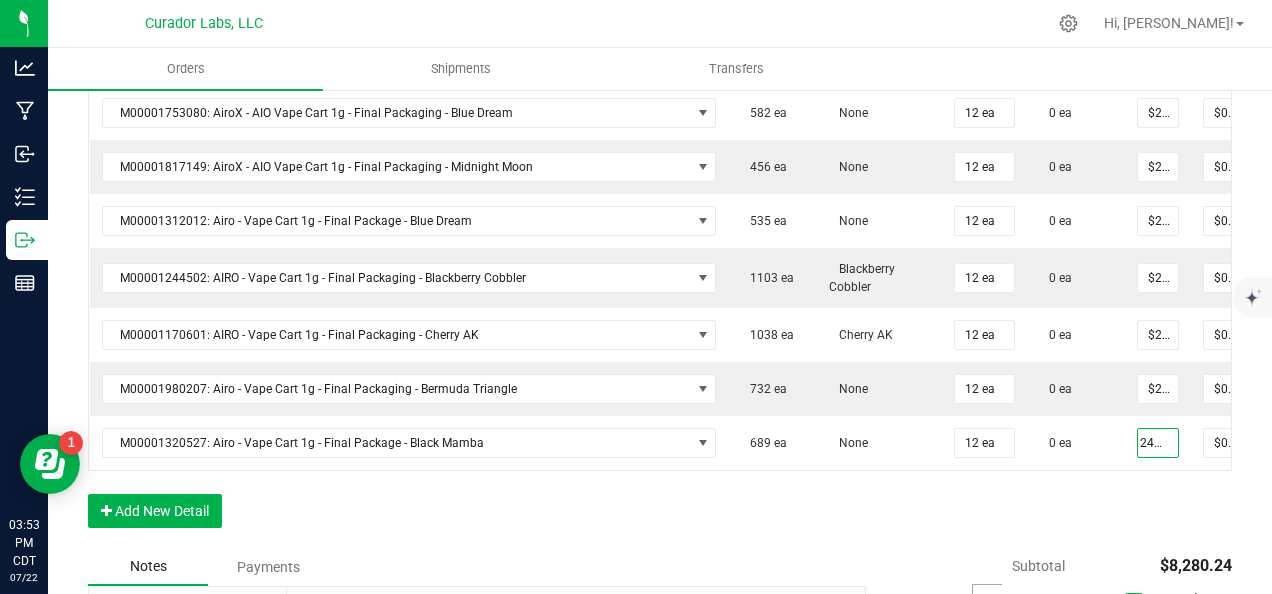 type on "$292.56" 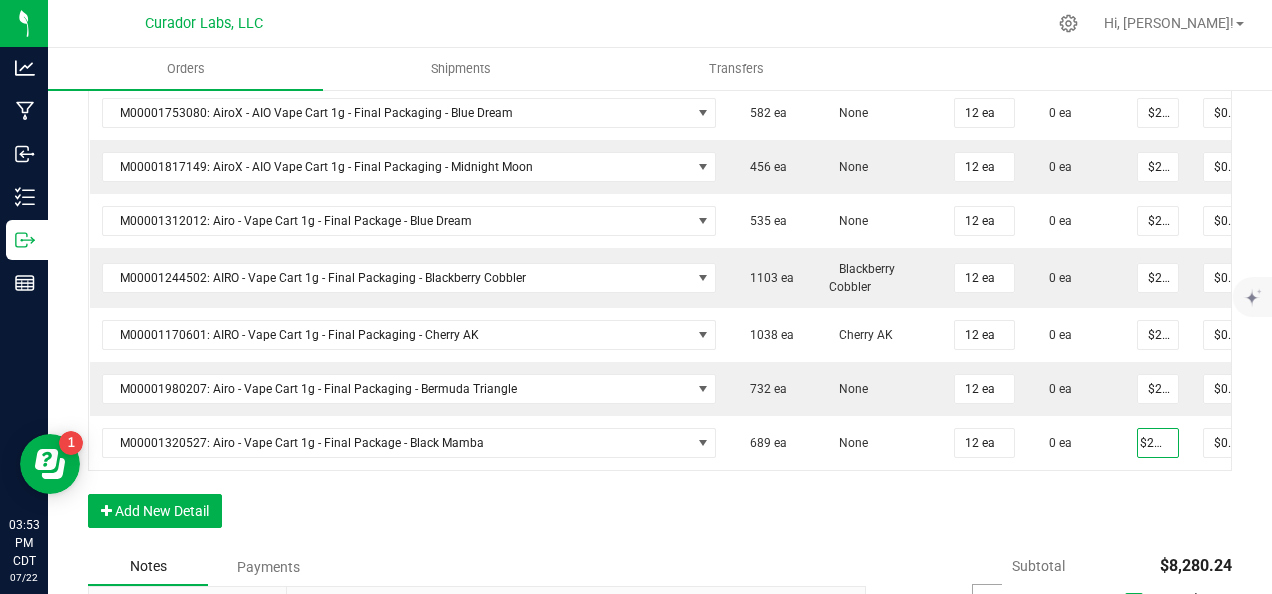 click on "Order Details Print All Labels Item  Sellable  Strain Qty Ordered Qty Allocated Unit Price Line Discount Total Actions M00001340003: SafeBet - FECO 1.0g - Final Packaging  1803 ea   None  25 ea  0 ea  $22.50000 $0.00 $562.50 M00001339903: SafeBet - FECO 1g with CBN - Final Packaging  1953 ea   None  25 ea  0 ea  $22.50000 $0.00 $562.50 M00002130162: SafeBet - AIO Vape 1g - Final Packaging - Jelly Ranchers  291 ea   None  25 ea  0 ea  $25.00000 $0.00 $625.00 M00002130436: SafeBet - AIO Vape 1g - Final Packaging - Green Crack  814 ea   None  25 ea  0 ea  $25.00000 $0.00 $625.00 M00002130156: SafeBet - AIO Vape 1g - Final Packaging - Raspberry Kush  154 ea   None  25 ea  0 ea  $25.00000 $0.00 $625.00 M00001969507: HeadChange - Live Slush 1g - Final Packaging - Crunch Wrapped  324 ea   None  12 ea  0 ea  $25.00000 $0.00 $300.00 M00001473162: HeadChange - Live Rosin 1g - Final Packaging - Sour Space Suit  57 ea   None  12 ea  0 ea  $32.50000 $0.00 $390.00  5 ea   None  12 ea $0.00" at bounding box center (660, -114) 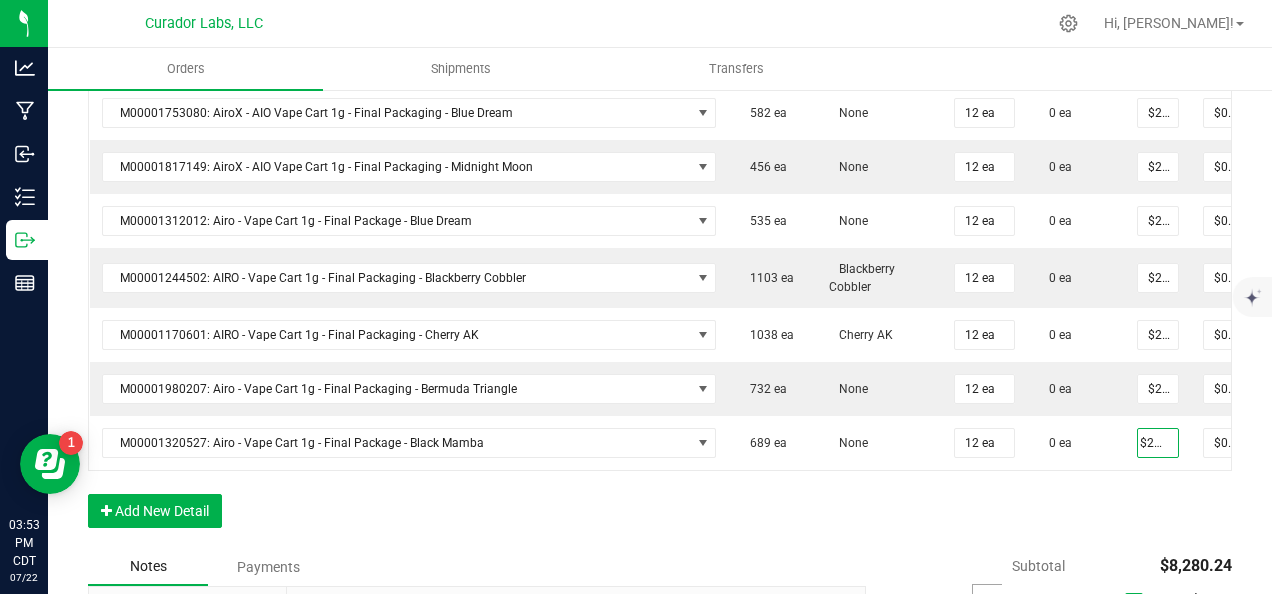 scroll, scrollTop: 0, scrollLeft: 0, axis: both 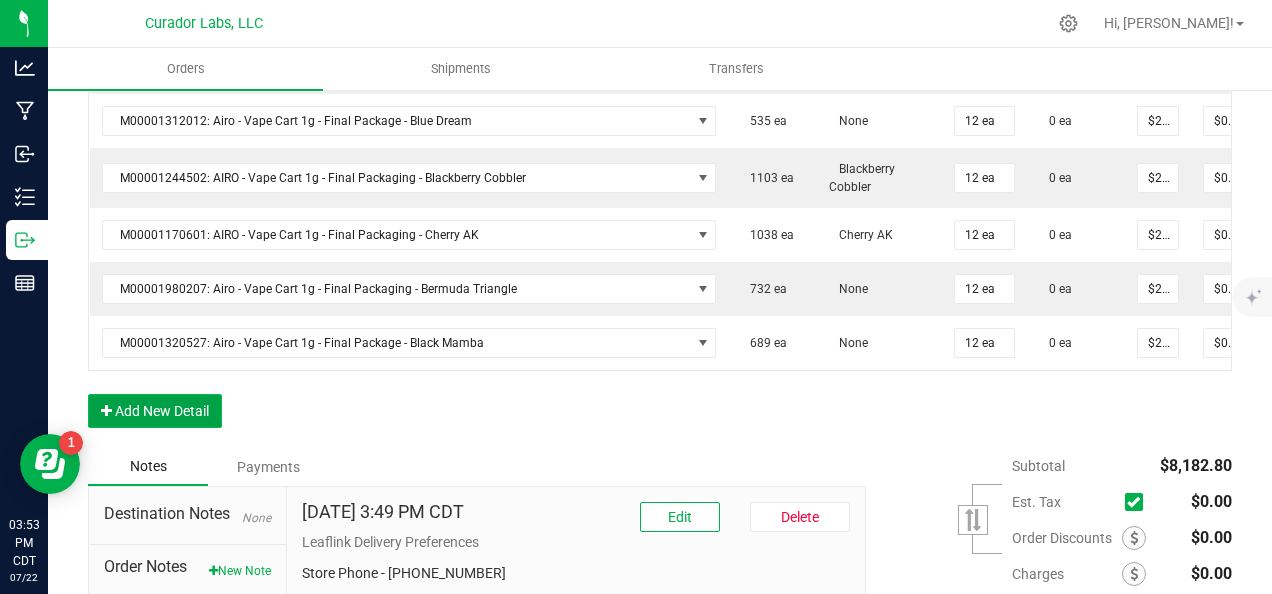 click on "Add New Detail" at bounding box center [155, 411] 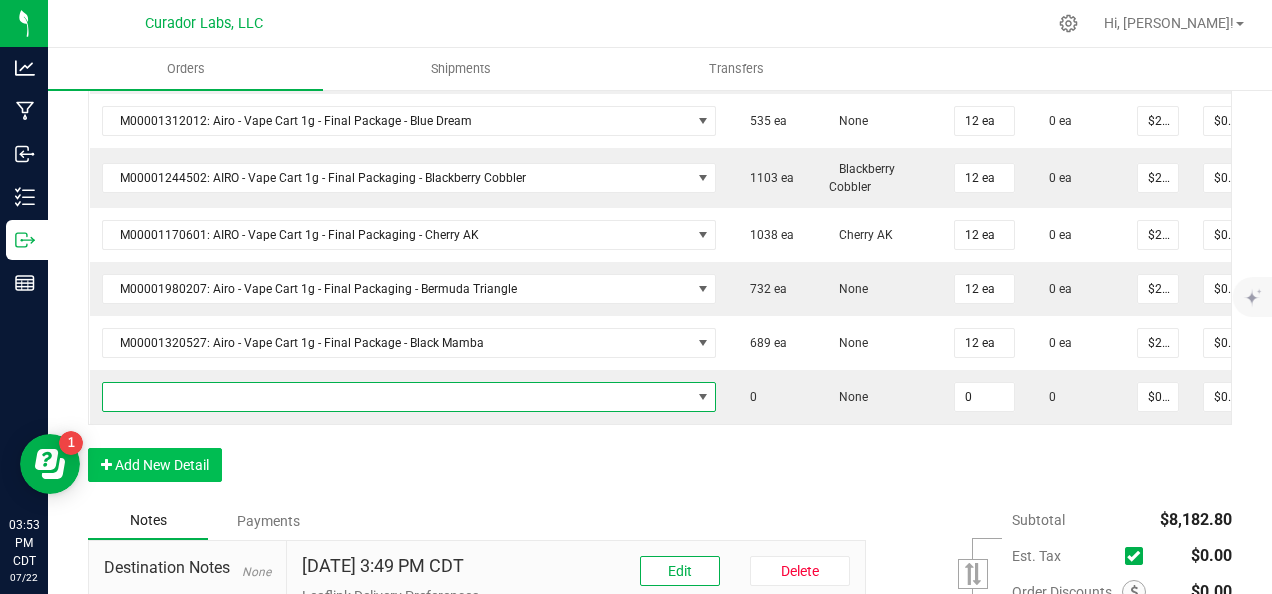 click at bounding box center (397, 397) 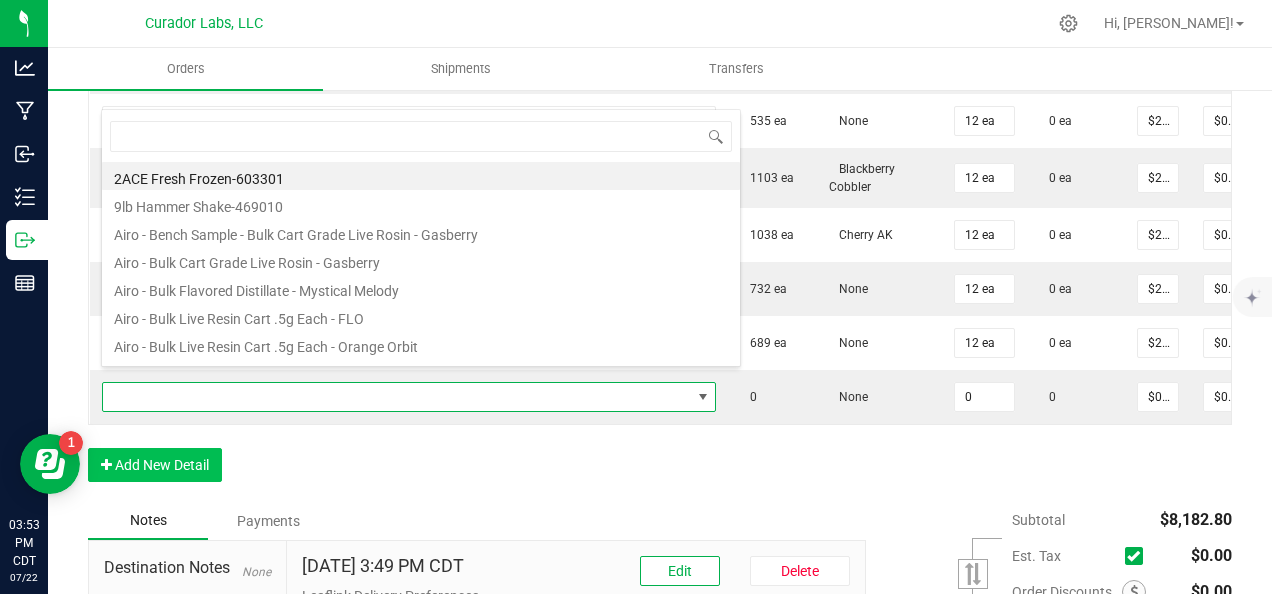 scroll, scrollTop: 99970, scrollLeft: 99395, axis: both 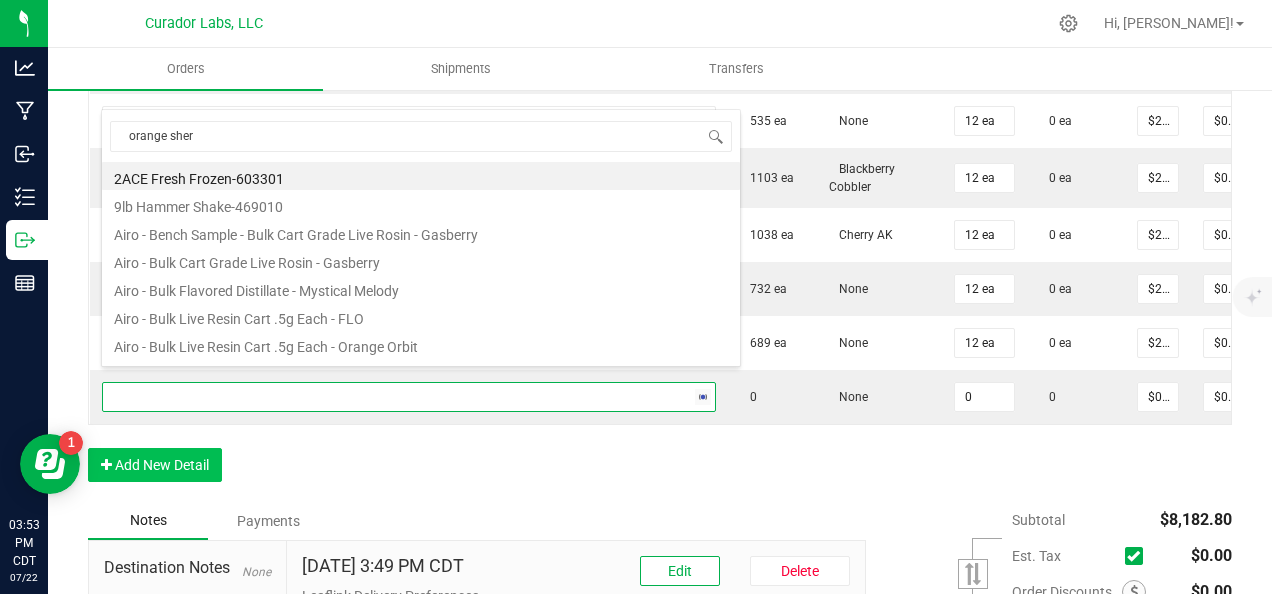 type on "orange sherb" 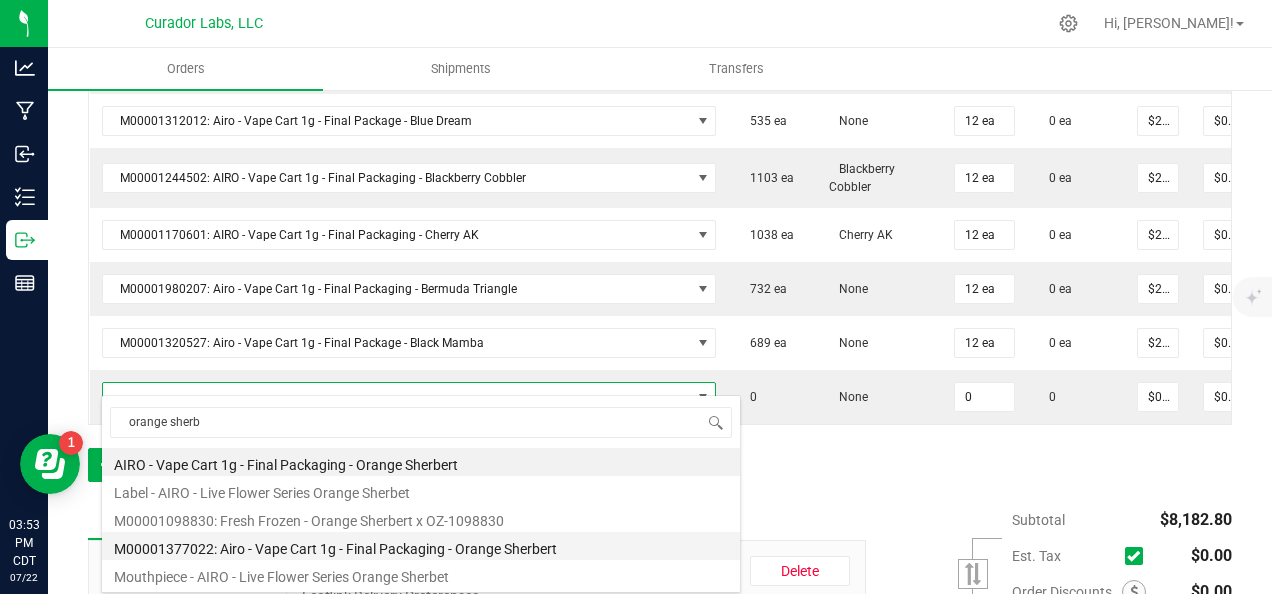 click on "M00001377022: Airo - Vape Cart 1g - Final Packaging - Orange Sherbert" at bounding box center [421, 546] 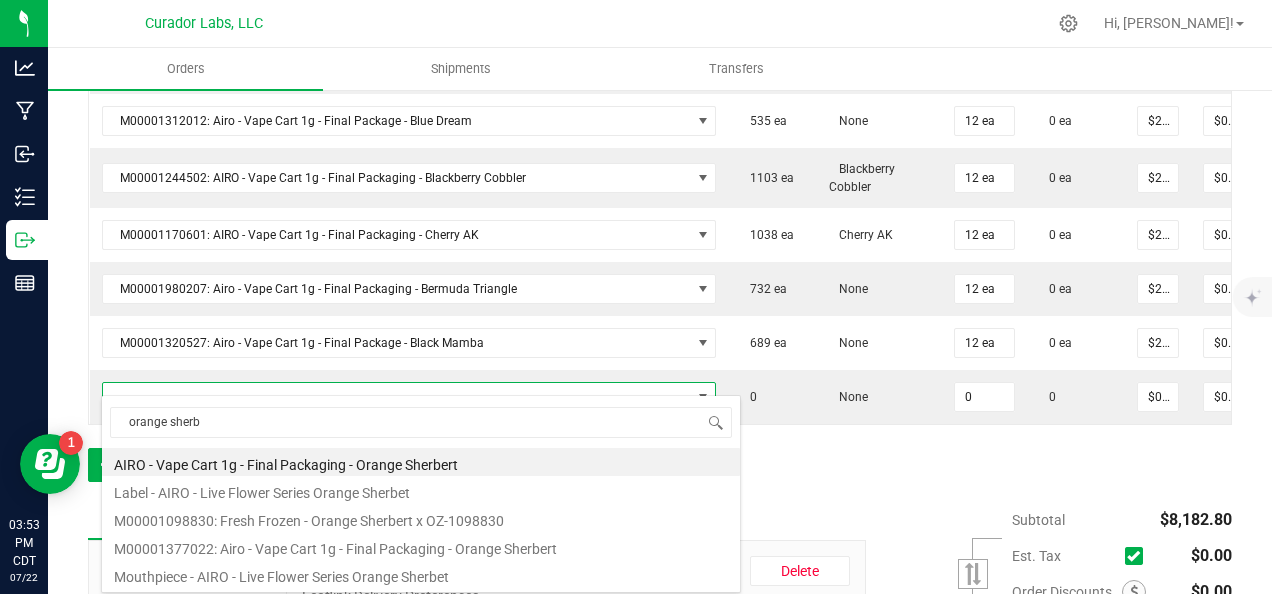type on "0 ea" 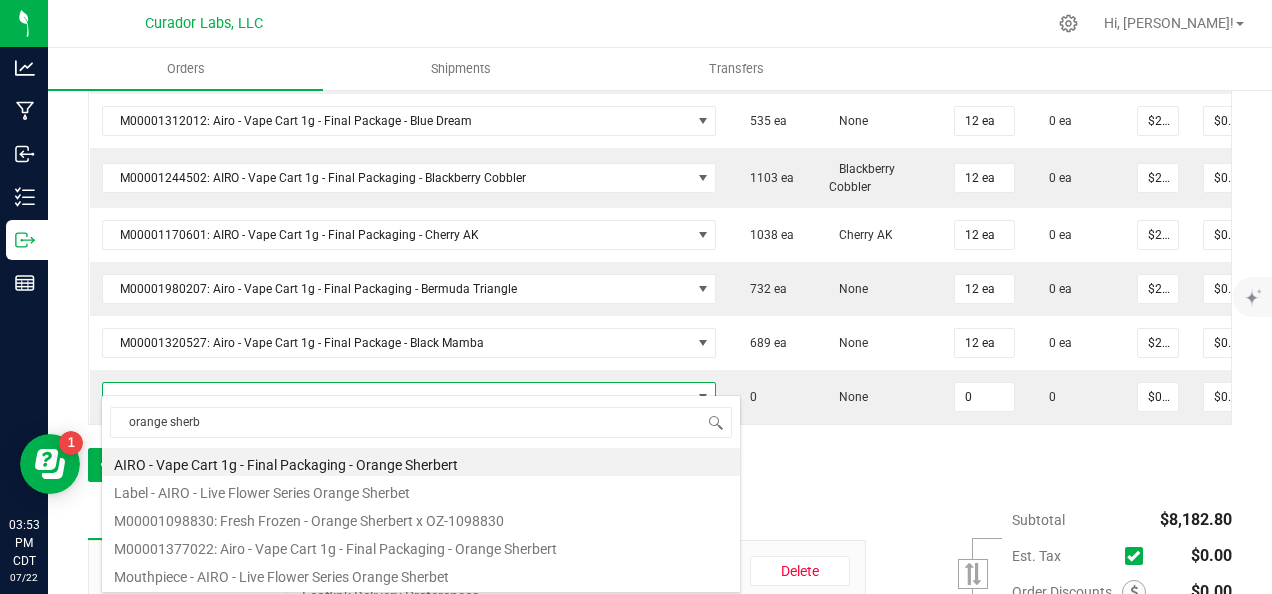 type on "$32.50000" 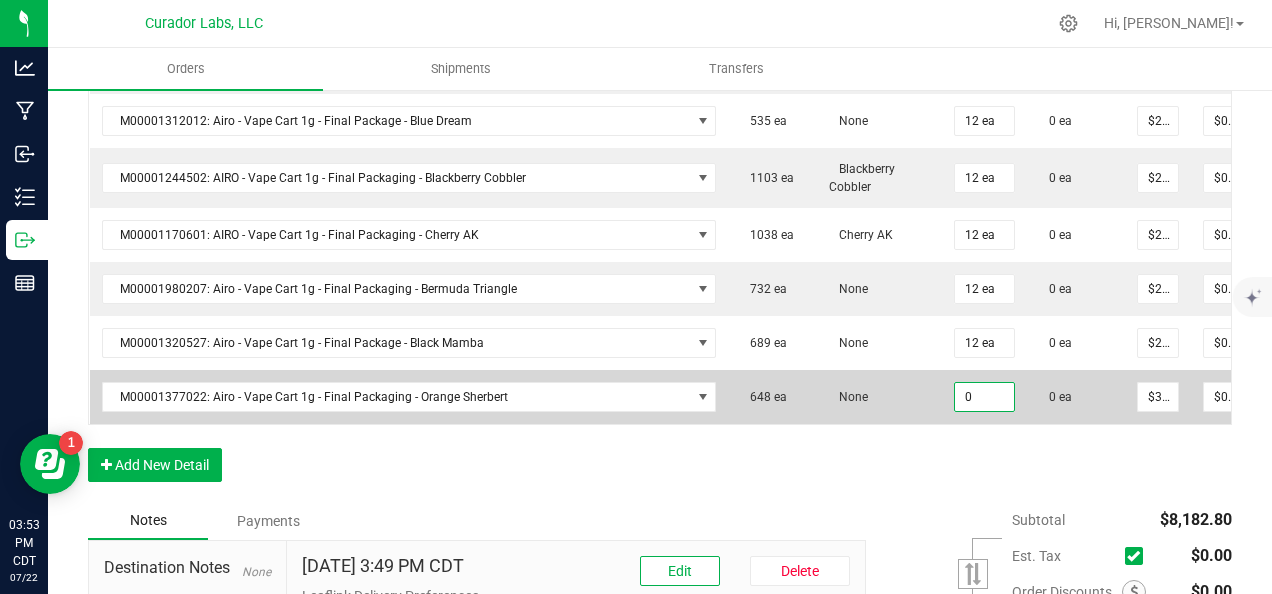 click on "0" at bounding box center (984, 397) 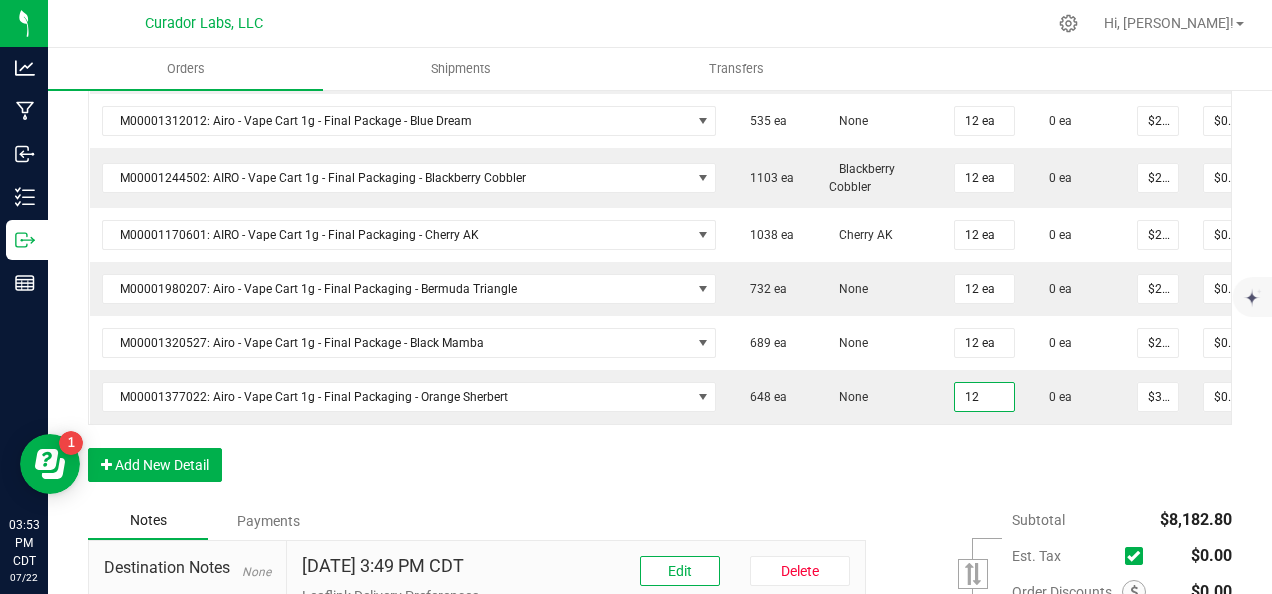 type on "12 ea" 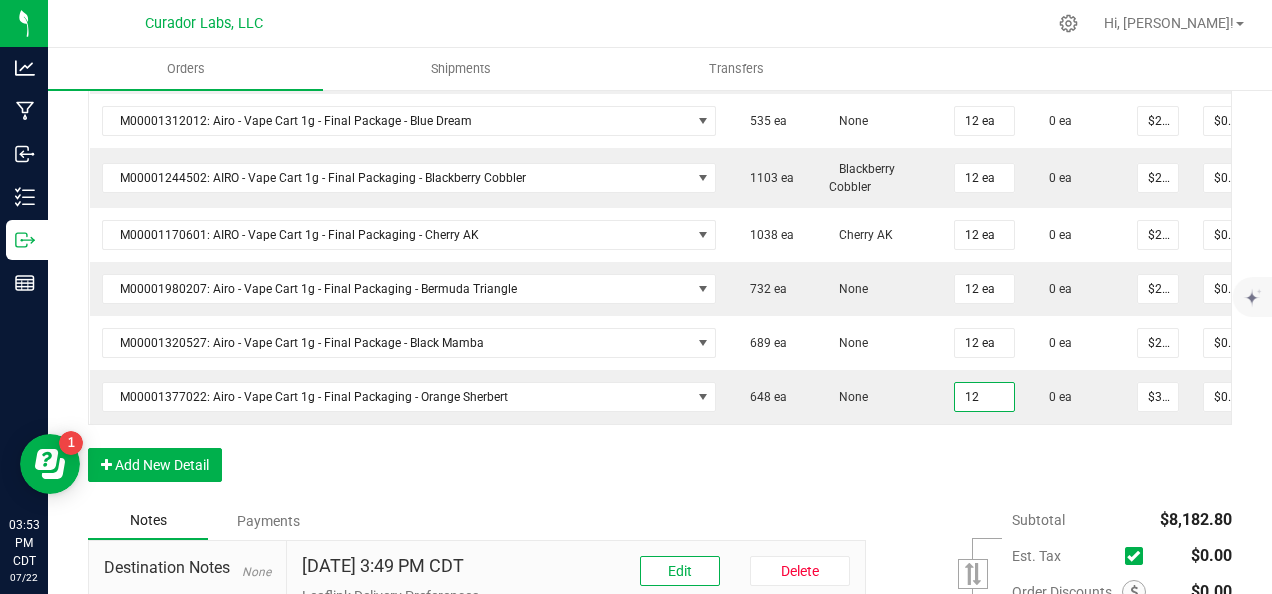 type on "$390.00" 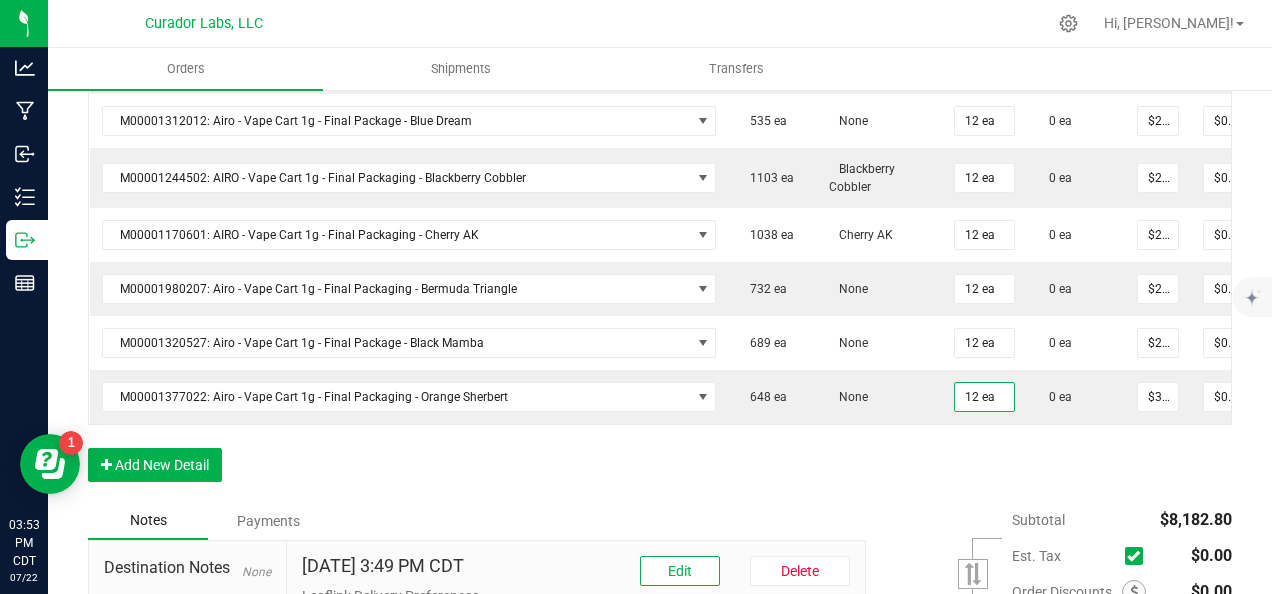 drag, startPoint x: 974, startPoint y: 458, endPoint x: 1116, endPoint y: 410, distance: 149.8933 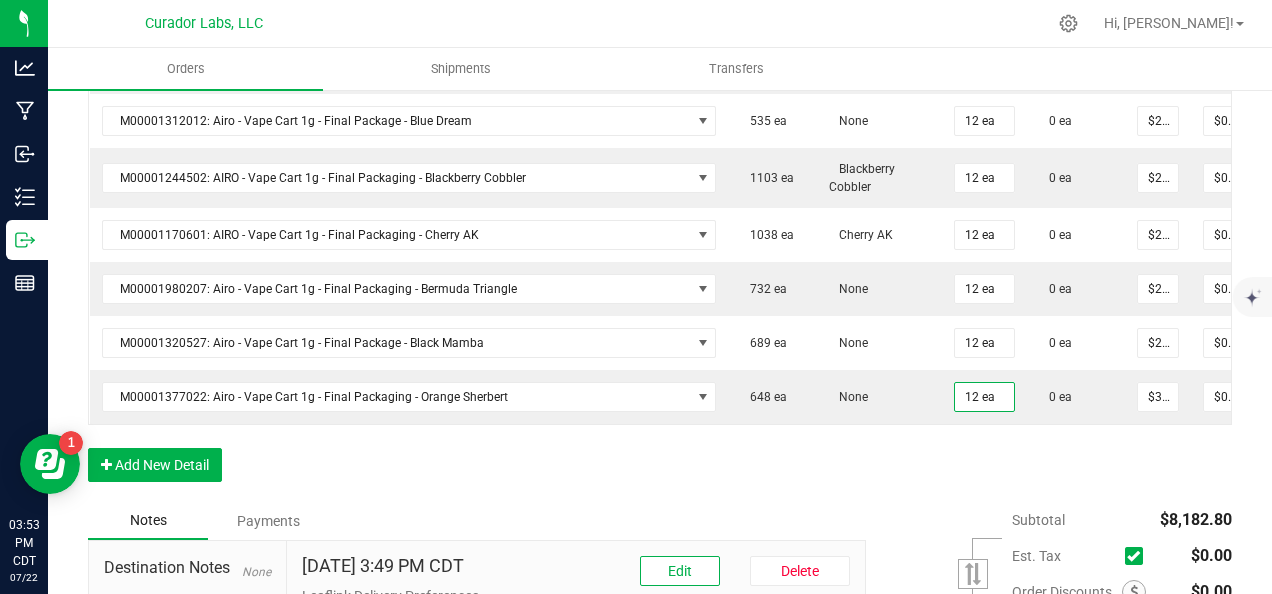 click on "Order Details Print All Labels Item  Sellable  Strain Qty Ordered Qty Allocated Unit Price Line Discount Total Actions M00001340003: SafeBet - FECO 1.0g - Final Packaging  1803 ea   None  25 ea  0 ea  $22.50000 $0.00 $562.50 M00001339903: SafeBet - FECO 1g with CBN - Final Packaging  1953 ea   None  25 ea  0 ea  $22.50000 $0.00 $562.50 M00002130162: SafeBet - AIO Vape 1g - Final Packaging - Jelly Ranchers  291 ea   None  25 ea  0 ea  $25.00000 $0.00 $625.00 M00002130436: SafeBet - AIO Vape 1g - Final Packaging - Green Crack  814 ea   None  25 ea  0 ea  $25.00000 $0.00 $625.00 M00002130156: SafeBet - AIO Vape 1g - Final Packaging - Raspberry Kush  154 ea   None  25 ea  0 ea  $25.00000 $0.00 $625.00 M00001969507: HeadChange - Live Slush 1g - Final Packaging - Crunch Wrapped  324 ea   None  12 ea  0 ea  $25.00000 $0.00 $300.00 M00001473162: HeadChange - Live Rosin 1g - Final Packaging - Sour Space Suit  57 ea   None  12 ea  0 ea  $32.50000 $0.00 $390.00  5 ea   None  12 ea $0.00" at bounding box center [660, -187] 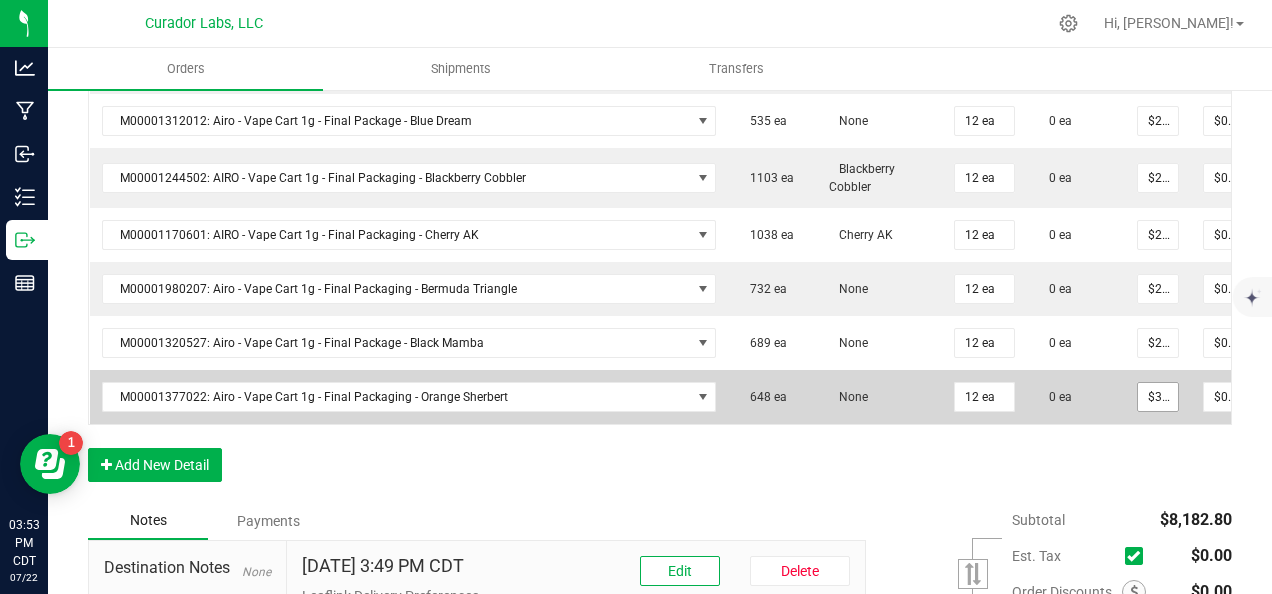 type on "32.5" 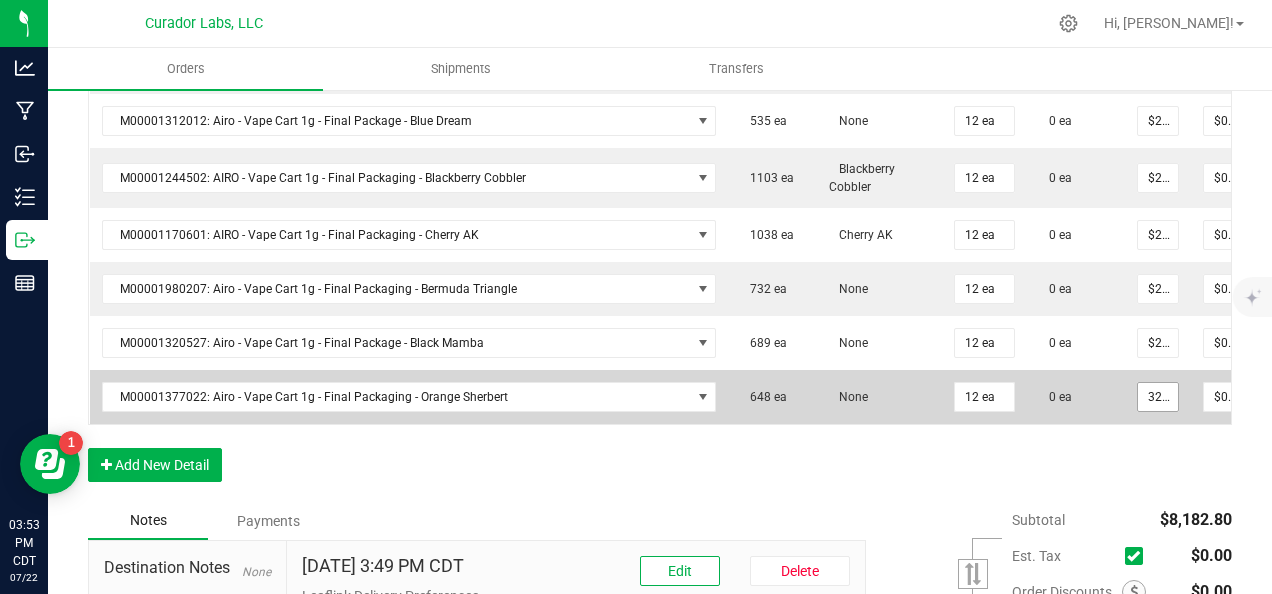 click on "32.5" at bounding box center [1158, 397] 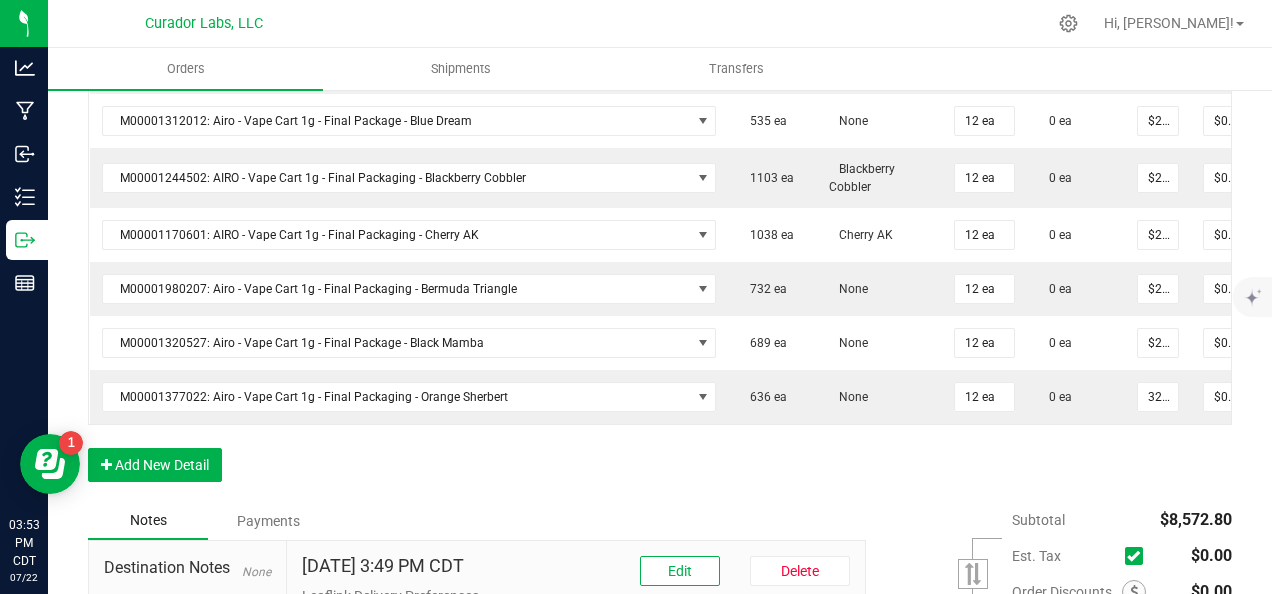 click on "32.5" at bounding box center [1158, 397] 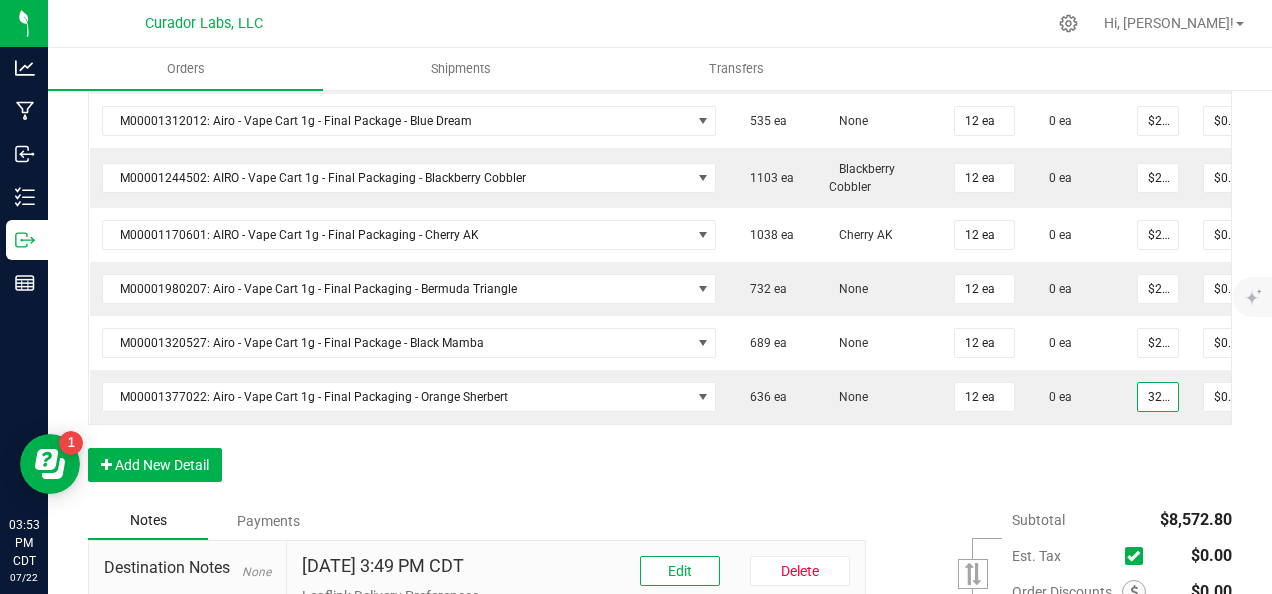 paste on "24.38" 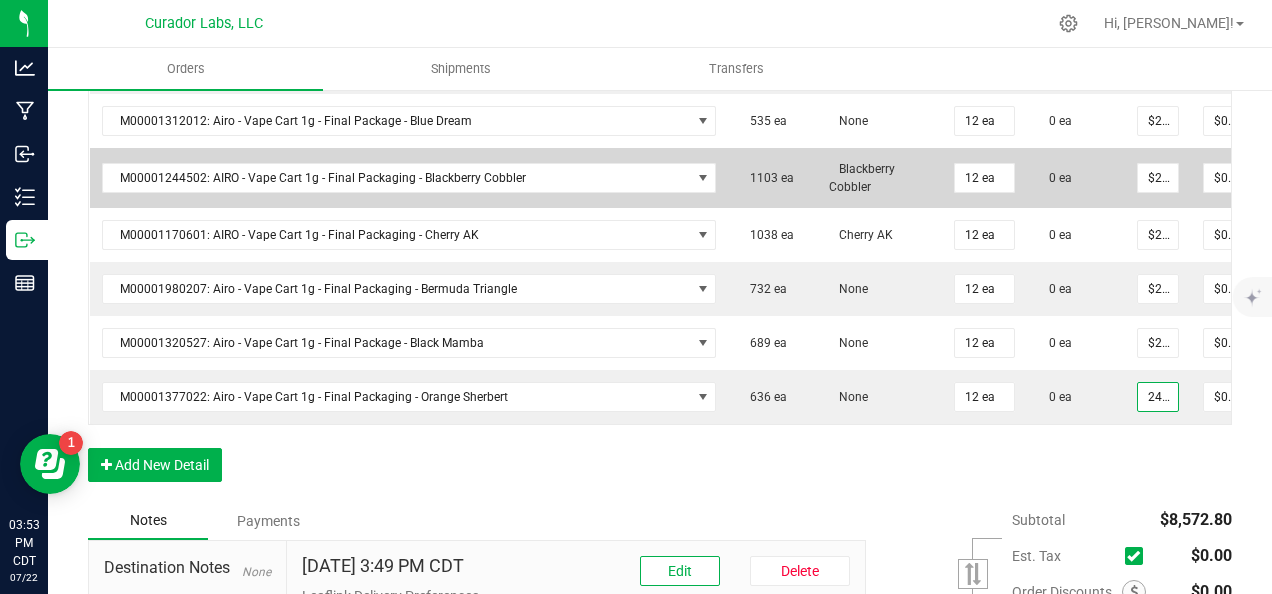scroll, scrollTop: 0, scrollLeft: 8, axis: horizontal 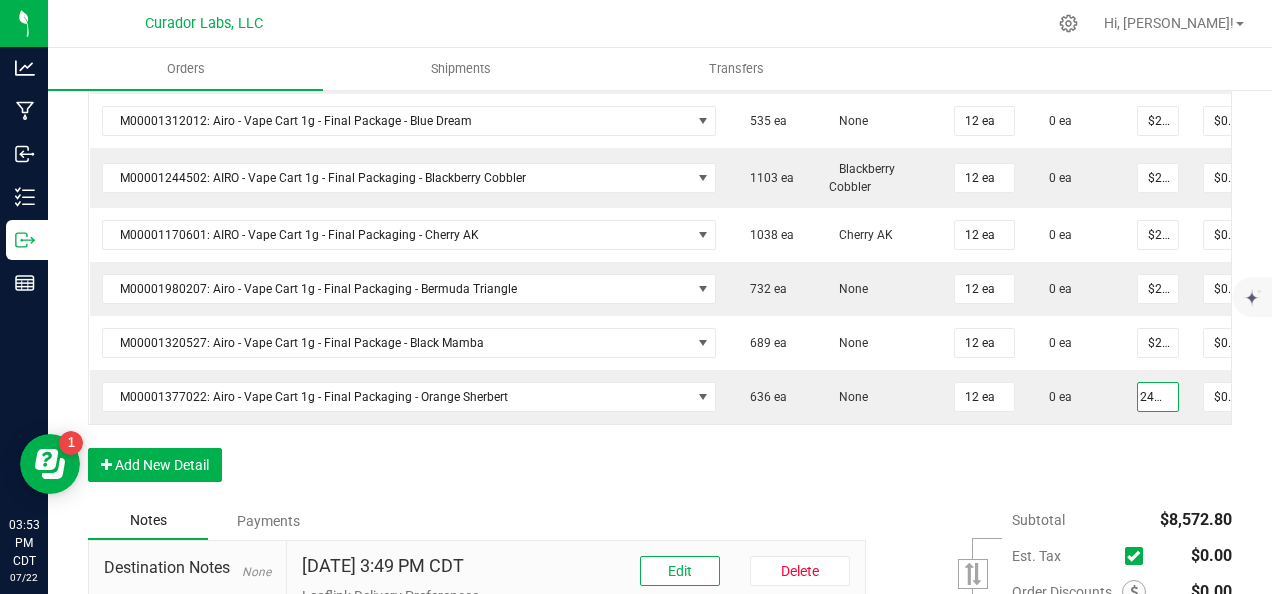 type on "$24.38000" 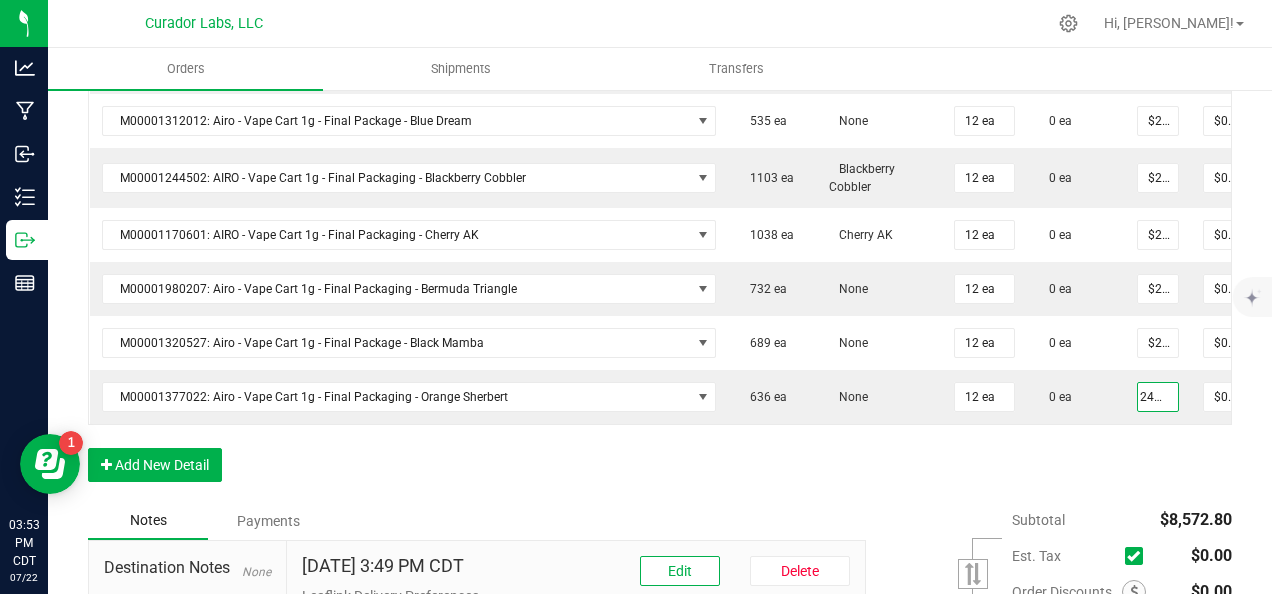 type on "$292.56" 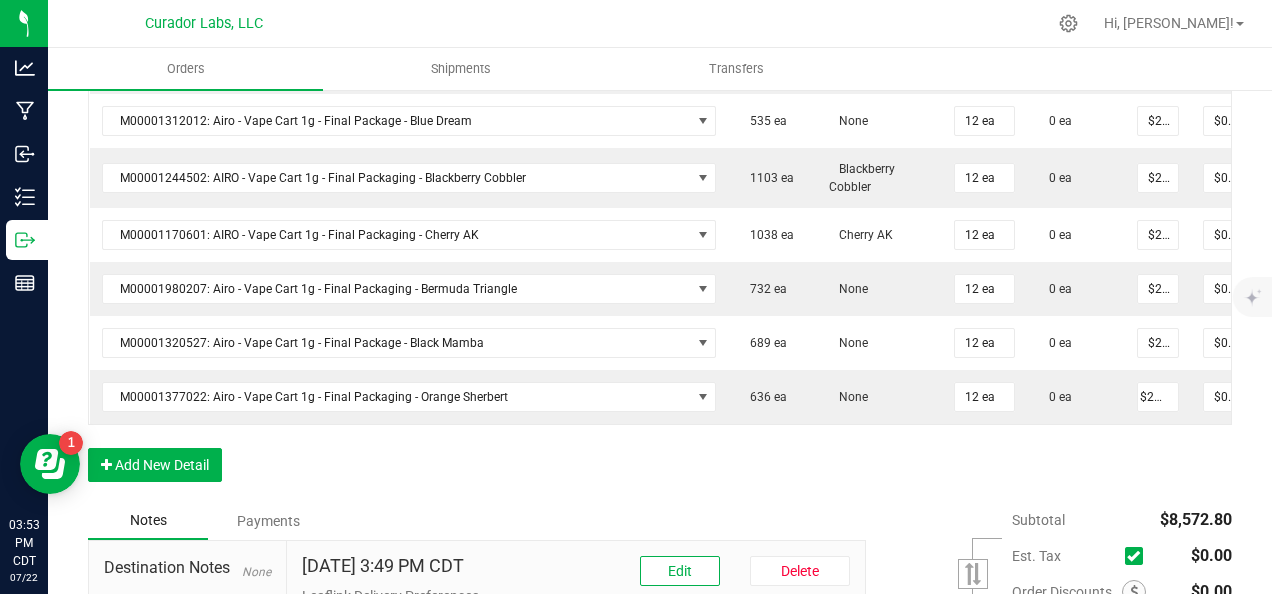 drag, startPoint x: 1078, startPoint y: 456, endPoint x: 765, endPoint y: 485, distance: 314.34058 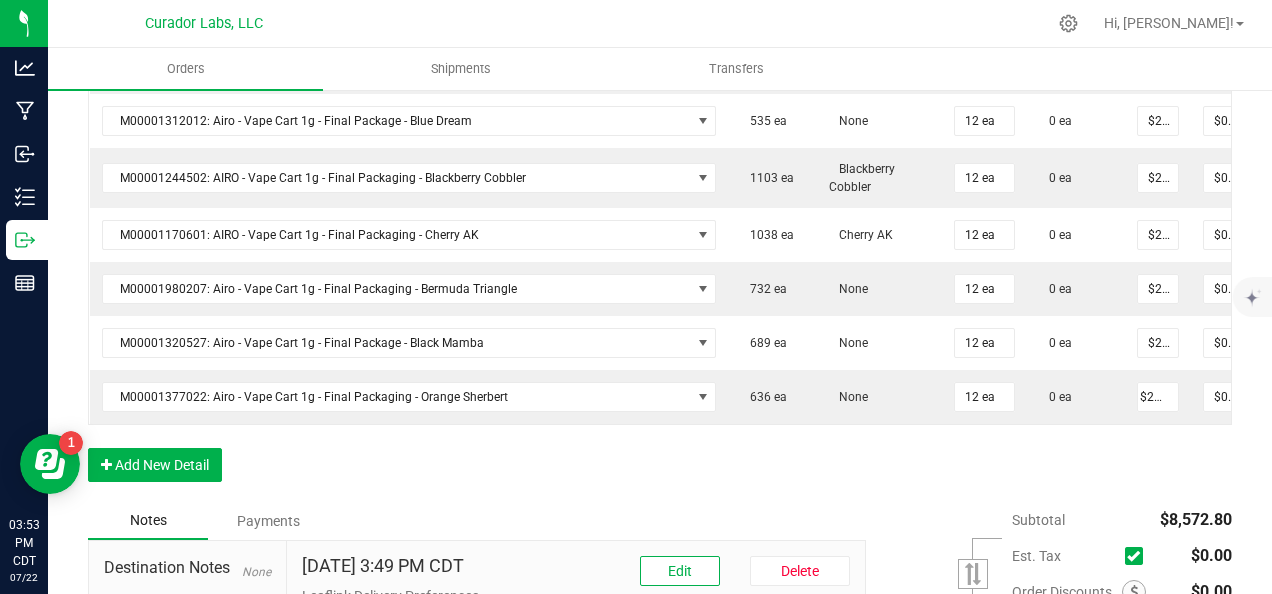 click on "Order Details Print All Labels Item  Sellable  Strain Qty Ordered Qty Allocated Unit Price Line Discount Total Actions M00001340003: SafeBet - FECO 1.0g - Final Packaging  1803 ea   None  25 ea  0 ea  $22.50000 $0.00 $562.50 M00001339903: SafeBet - FECO 1g with CBN - Final Packaging  1953 ea   None  25 ea  0 ea  $22.50000 $0.00 $562.50 M00002130162: SafeBet - AIO Vape 1g - Final Packaging - Jelly Ranchers  291 ea   None  25 ea  0 ea  $25.00000 $0.00 $625.00 M00002130436: SafeBet - AIO Vape 1g - Final Packaging - Green Crack  814 ea   None  25 ea  0 ea  $25.00000 $0.00 $625.00 M00002130156: SafeBet - AIO Vape 1g - Final Packaging - Raspberry Kush  154 ea   None  25 ea  0 ea  $25.00000 $0.00 $625.00 M00001969507: HeadChange - Live Slush 1g - Final Packaging - Crunch Wrapped  324 ea   None  12 ea  0 ea  $25.00000 $0.00 $300.00 M00001473162: HeadChange - Live Rosin 1g - Final Packaging - Sour Space Suit  57 ea   None  12 ea  0 ea  $32.50000 $0.00 $390.00  5 ea   None  12 ea $0.00" at bounding box center [660, -187] 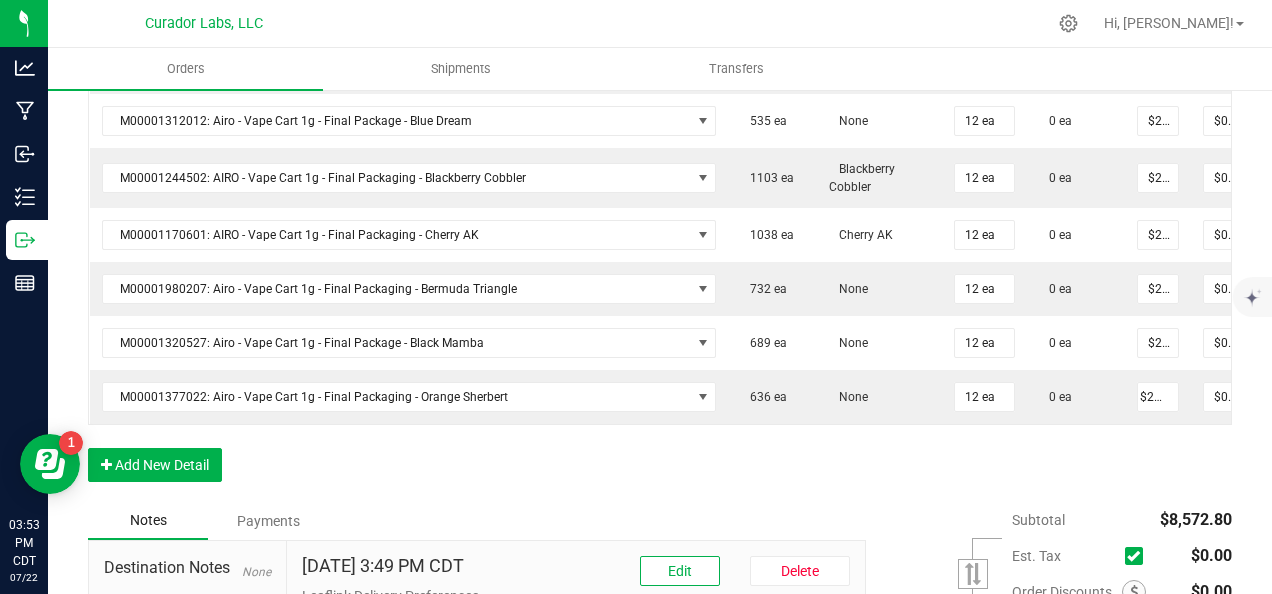 scroll, scrollTop: 0, scrollLeft: 0, axis: both 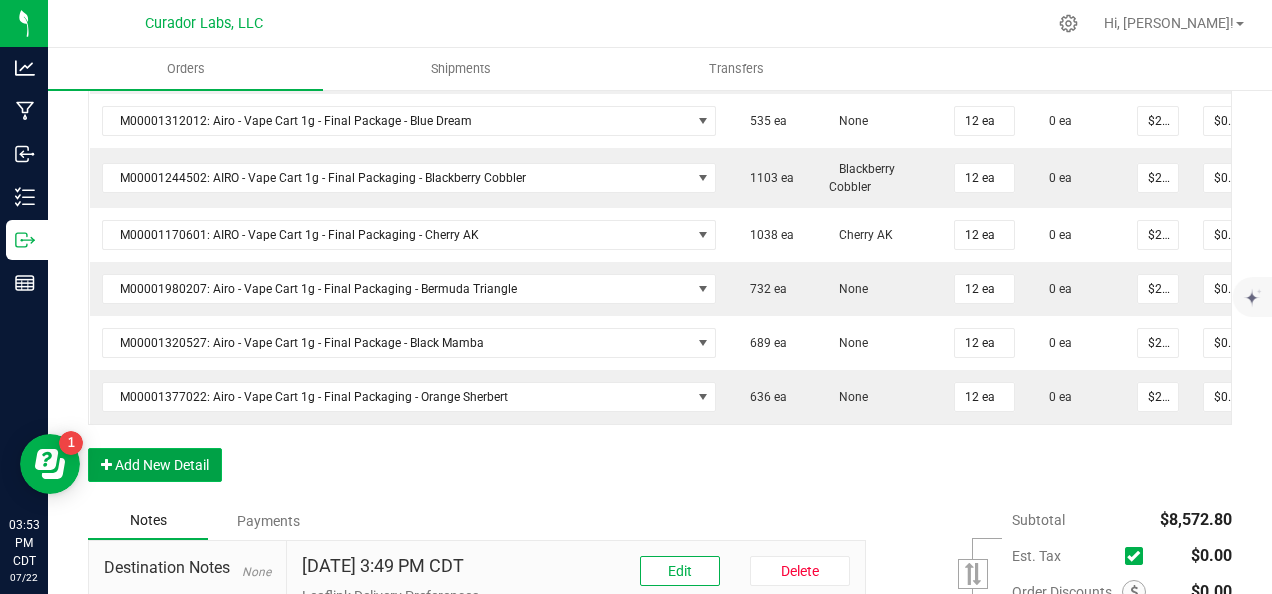 click on "Add New Detail" at bounding box center (155, 465) 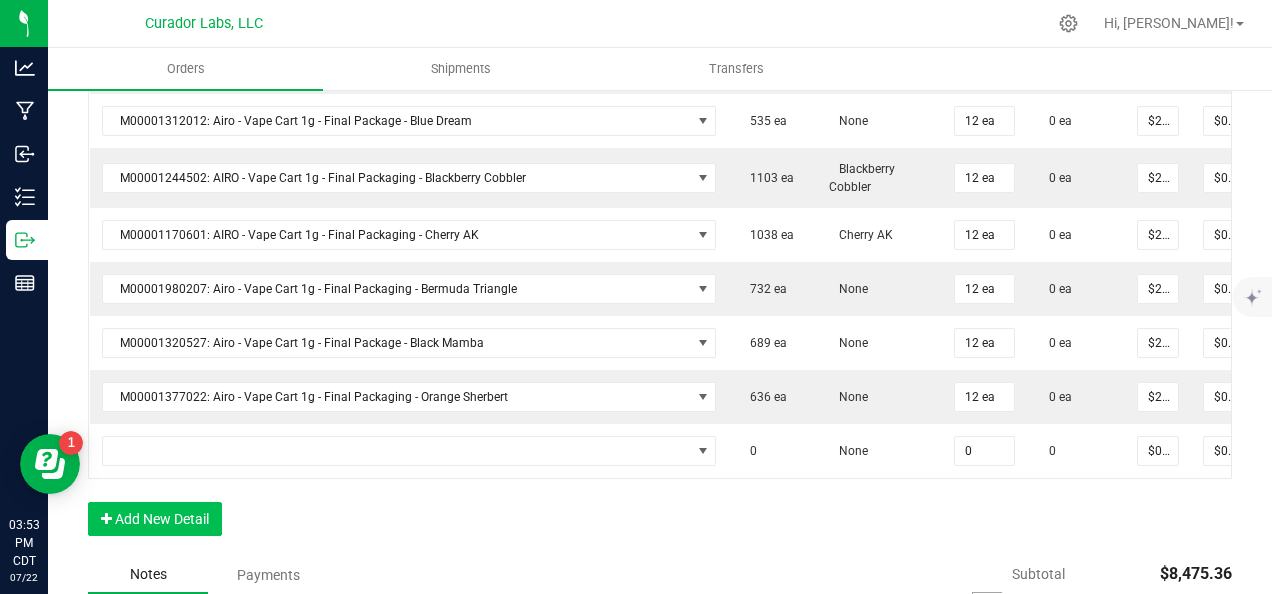 click at bounding box center [409, 451] 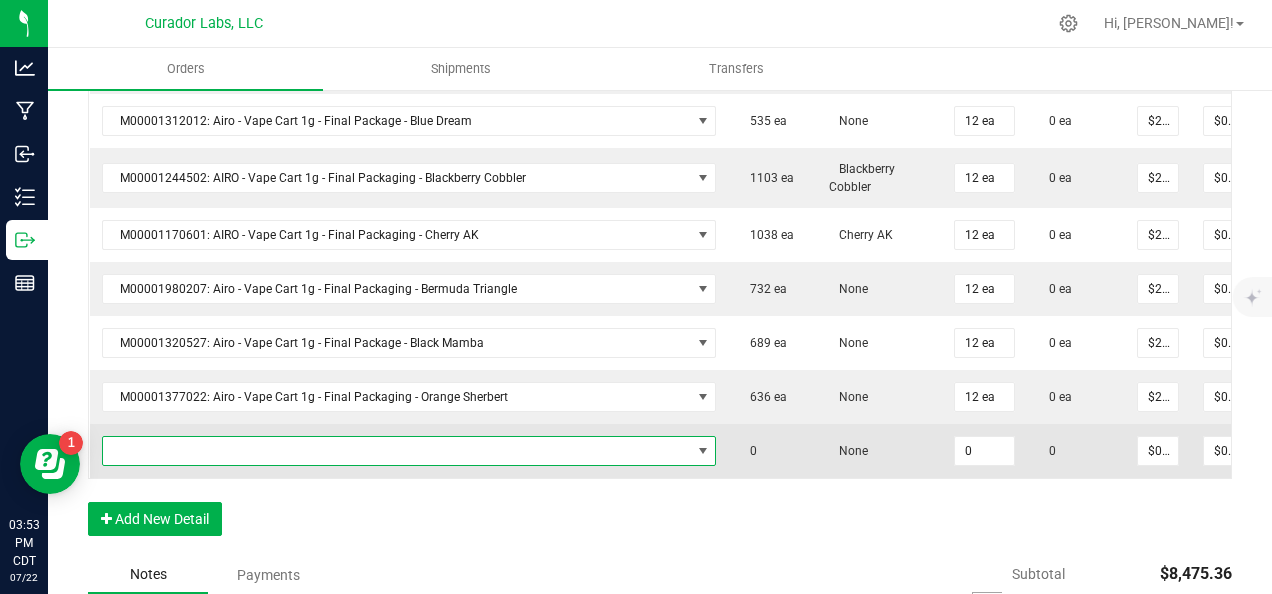 click at bounding box center [397, 451] 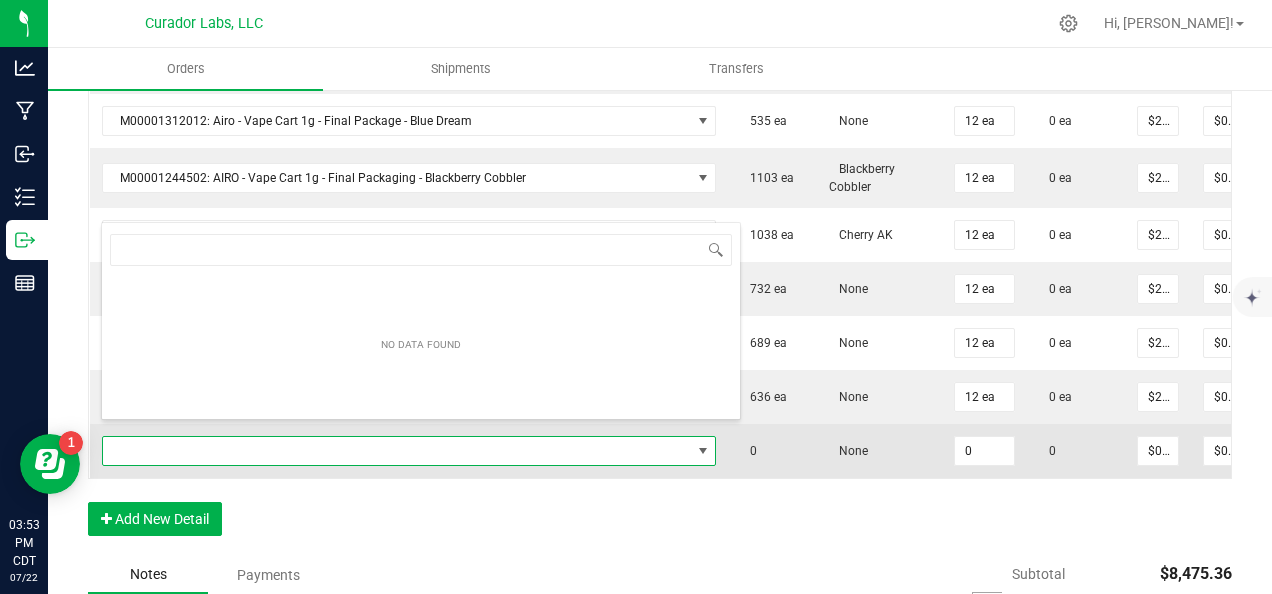 scroll, scrollTop: 99970, scrollLeft: 99395, axis: both 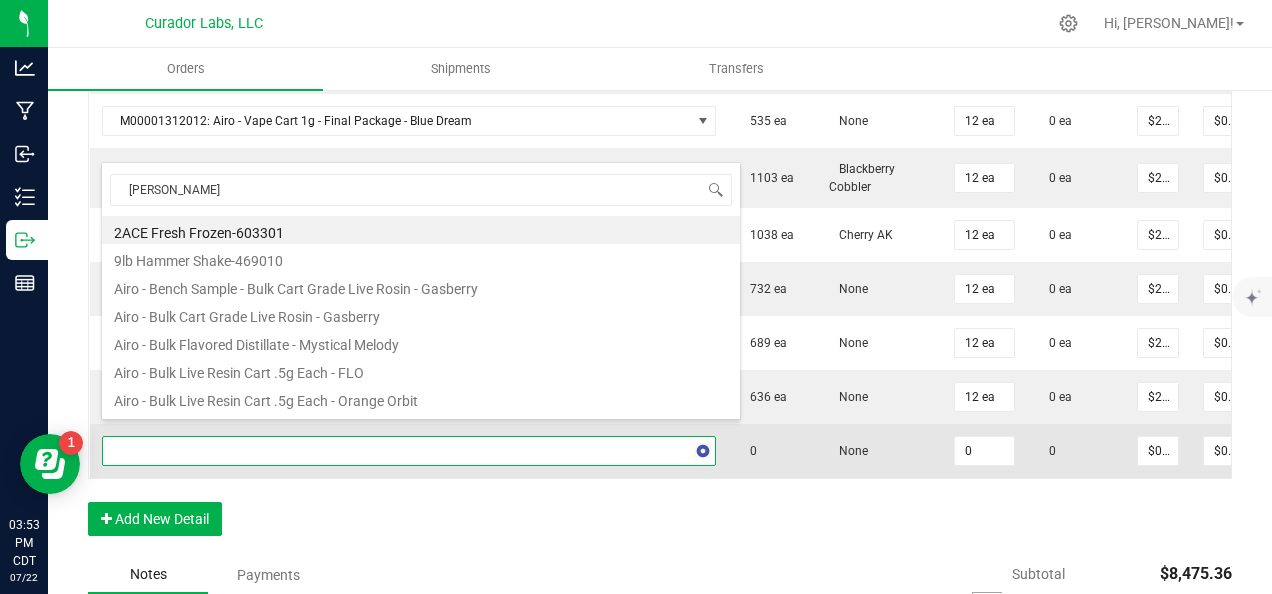 type on "jack fruit" 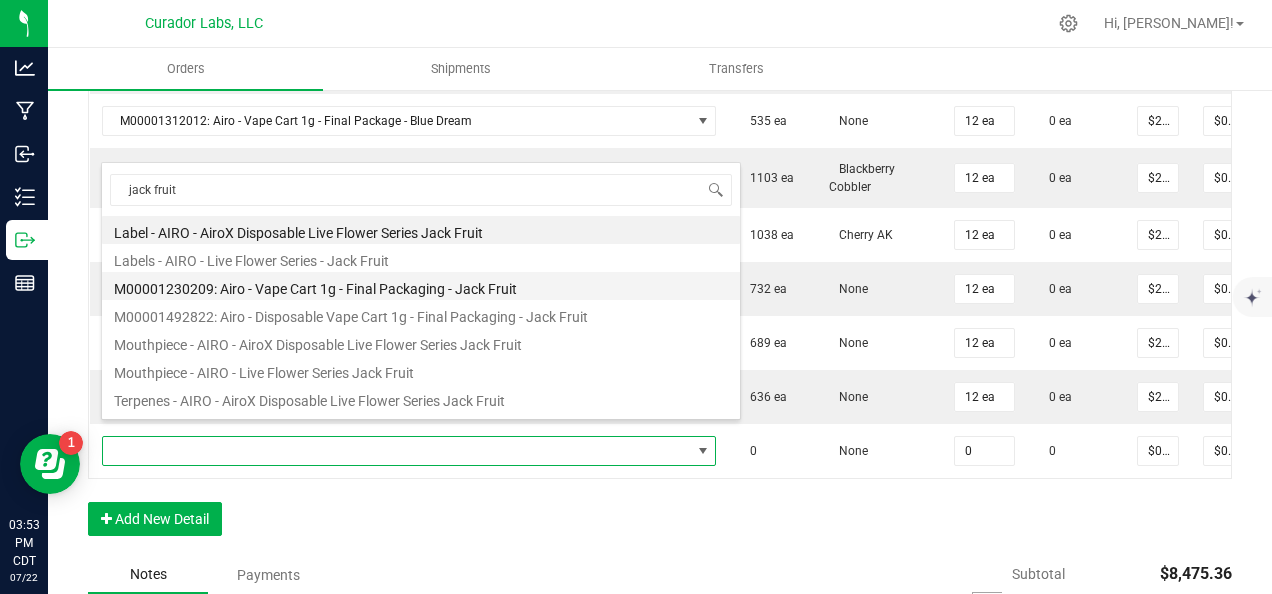click on "M00001230209: Airo - Vape Cart 1g - Final Packaging - Jack Fruit" at bounding box center [421, 286] 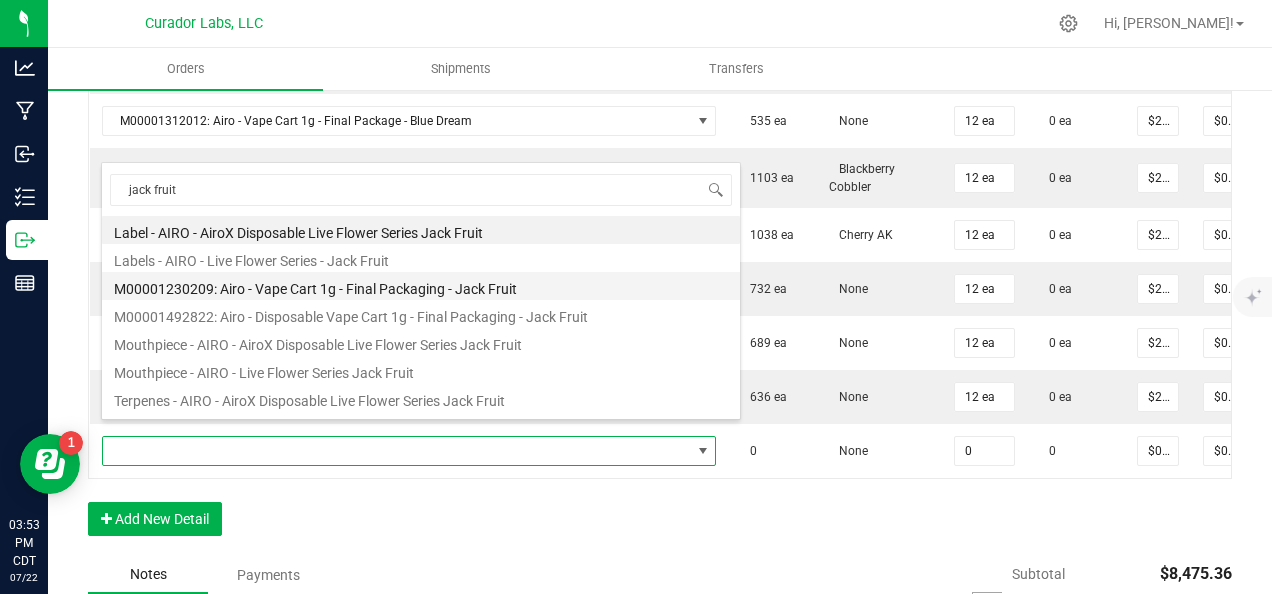 type on "0 ea" 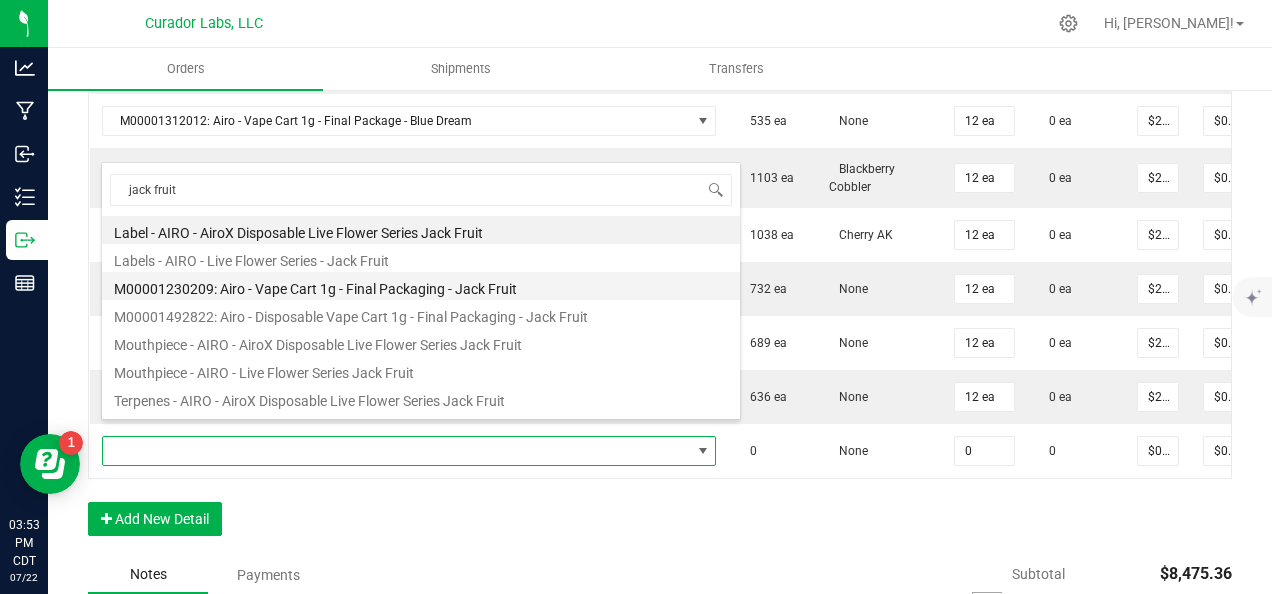 type on "$32.50000" 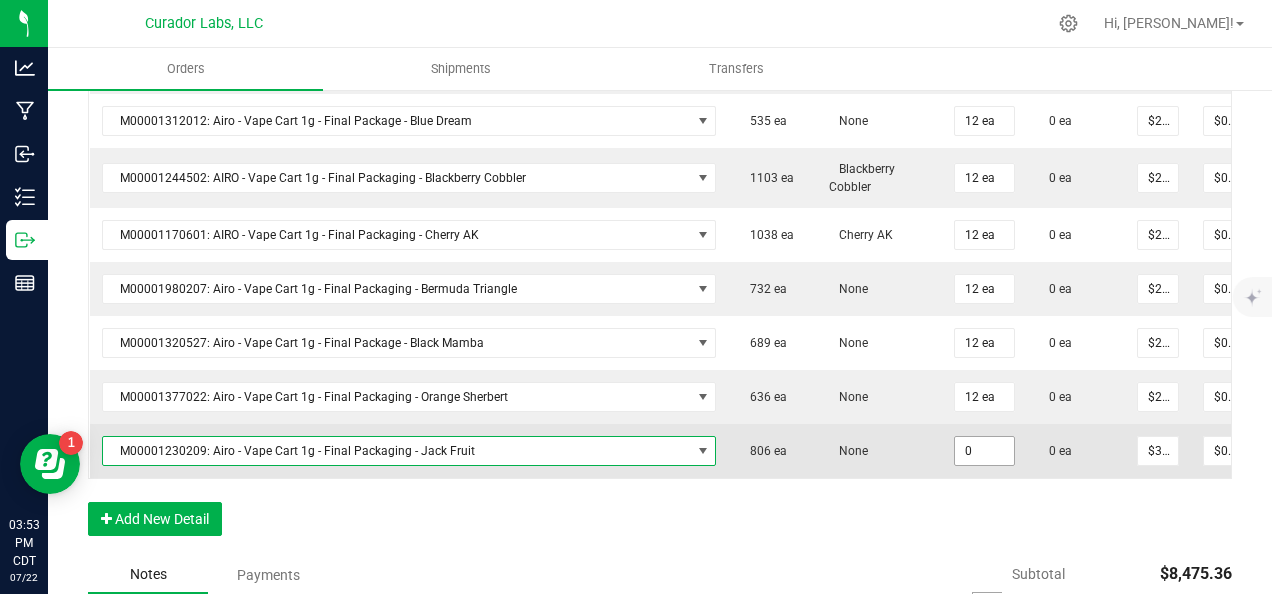 click on "0" at bounding box center [984, 451] 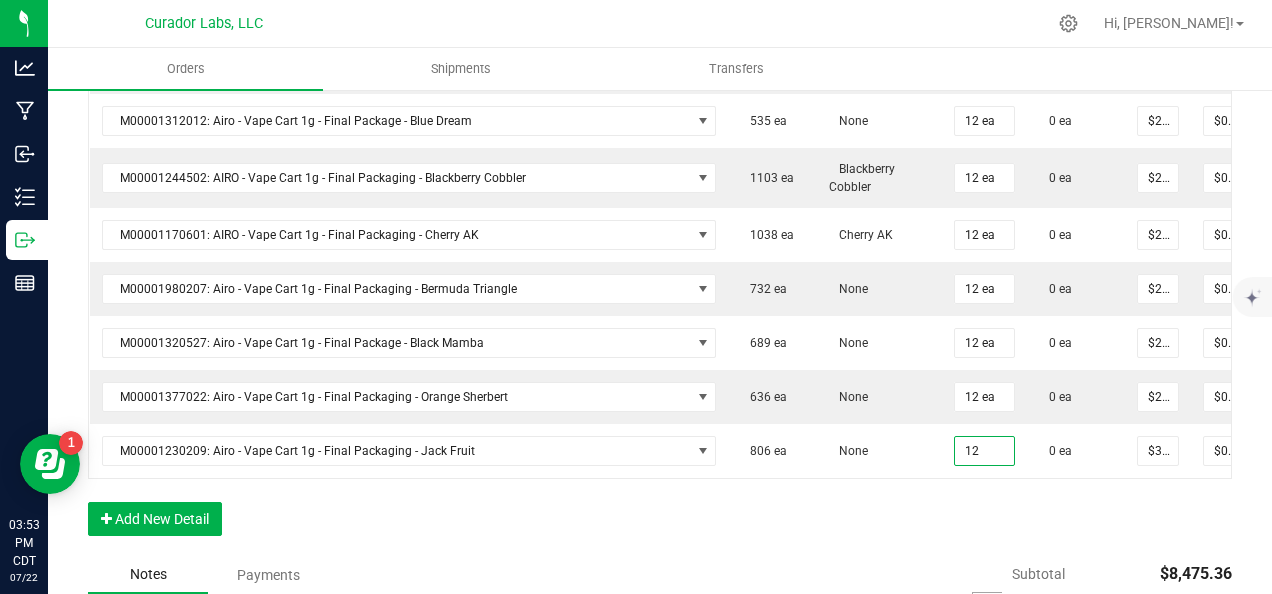 type on "12 ea" 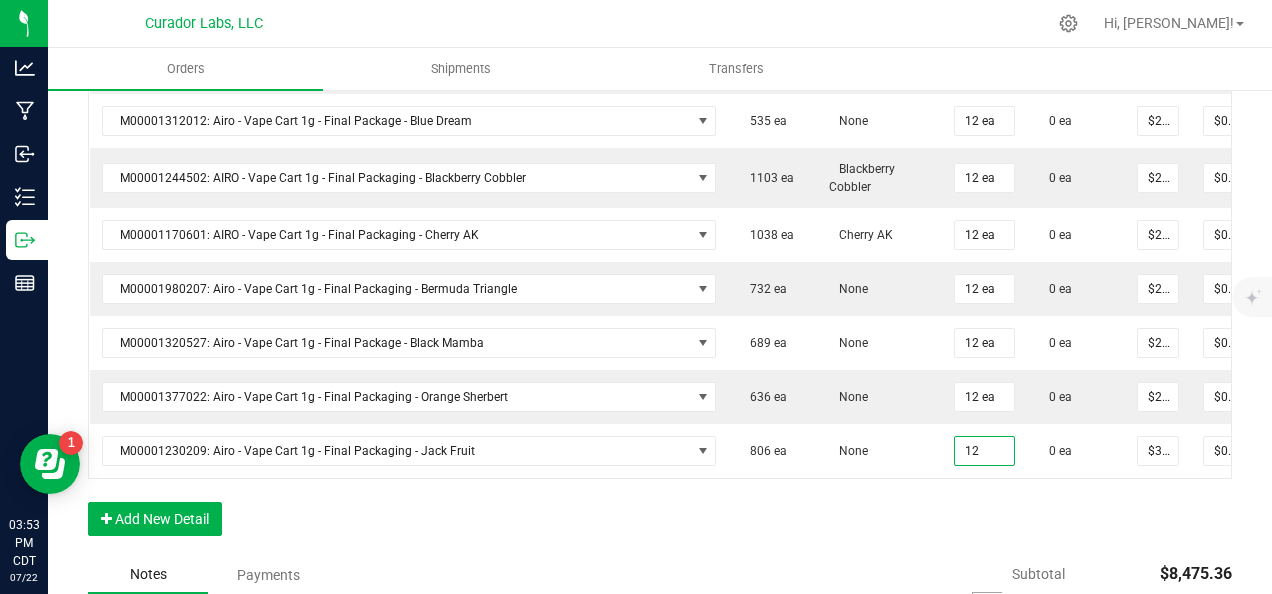 type on "$390.00" 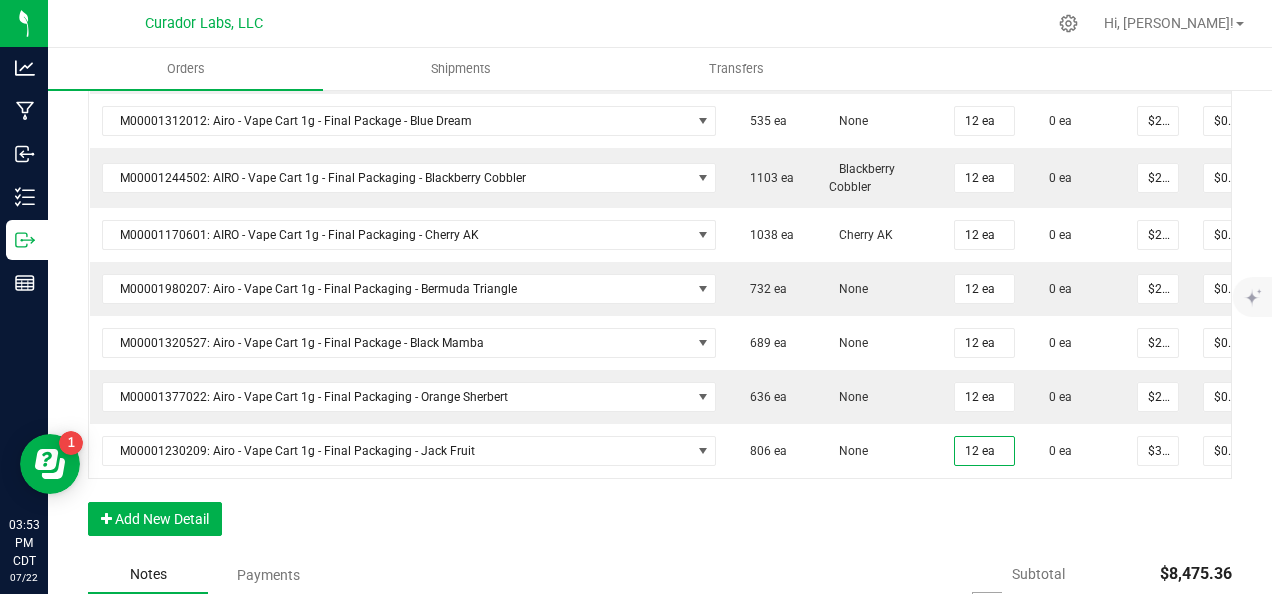 click on "Order Details Print All Labels Item  Sellable  Strain Qty Ordered Qty Allocated Unit Price Line Discount Total Actions M00001340003: SafeBet - FECO 1.0g - Final Packaging  1803 ea   None  25 ea  0 ea  $22.50000 $0.00 $562.50 M00001339903: SafeBet - FECO 1g with CBN - Final Packaging  1953 ea   None  25 ea  0 ea  $22.50000 $0.00 $562.50 M00002130162: SafeBet - AIO Vape 1g - Final Packaging - Jelly Ranchers  291 ea   None  25 ea  0 ea  $25.00000 $0.00 $625.00 M00002130436: SafeBet - AIO Vape 1g - Final Packaging - Green Crack  814 ea   None  25 ea  0 ea  $25.00000 $0.00 $625.00 M00002130156: SafeBet - AIO Vape 1g - Final Packaging - Raspberry Kush  154 ea   None  25 ea  0 ea  $25.00000 $0.00 $625.00 M00001969507: HeadChange - Live Slush 1g - Final Packaging - Crunch Wrapped  324 ea   None  12 ea  0 ea  $25.00000 $0.00 $300.00 M00001473162: HeadChange - Live Rosin 1g - Final Packaging - Sour Space Suit  57 ea   None  12 ea  0 ea  $32.50000 $0.00 $390.00  5 ea   None  12 ea $0.00" at bounding box center [660, -160] 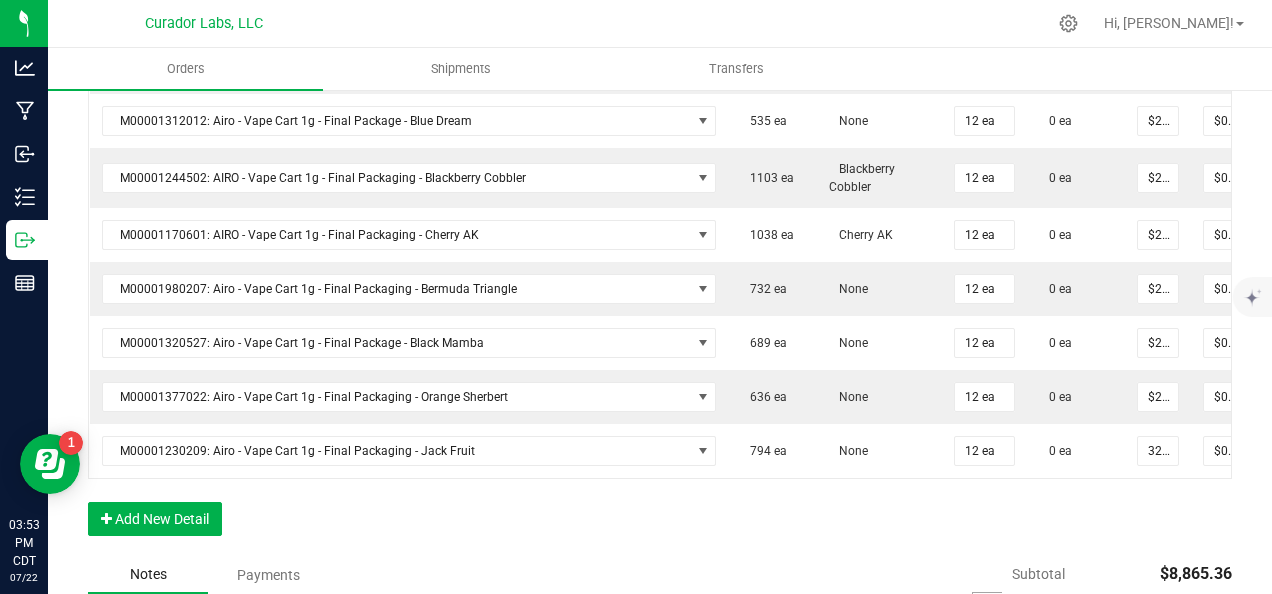 click on "32.5" at bounding box center (1158, 451) 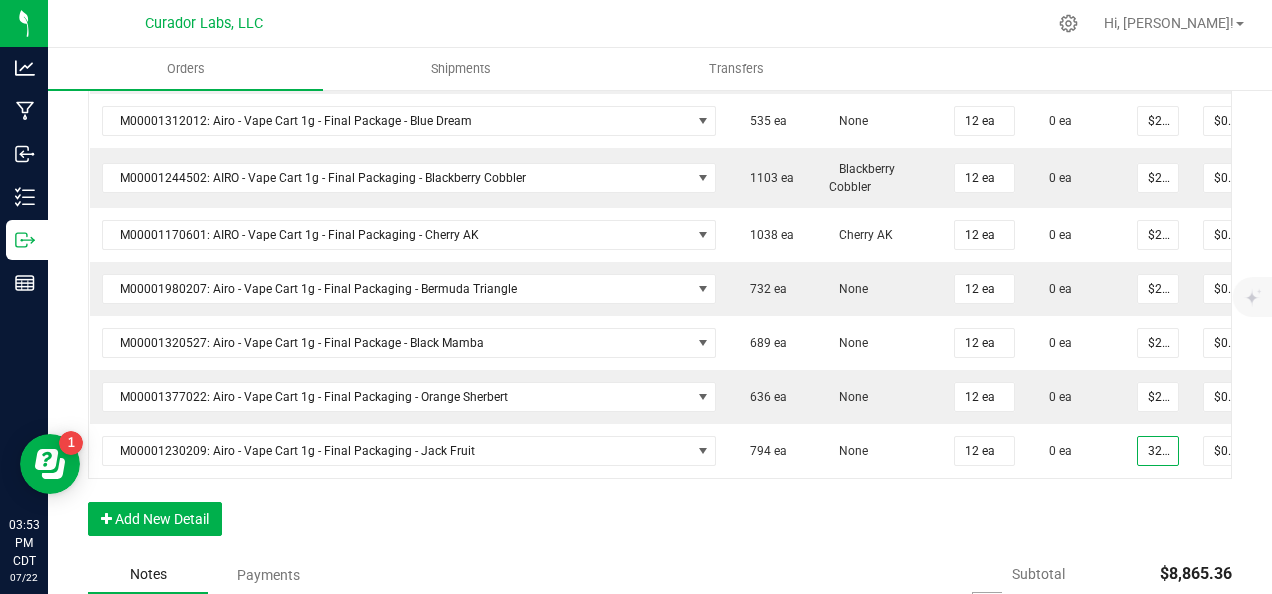 paste on "24.38" 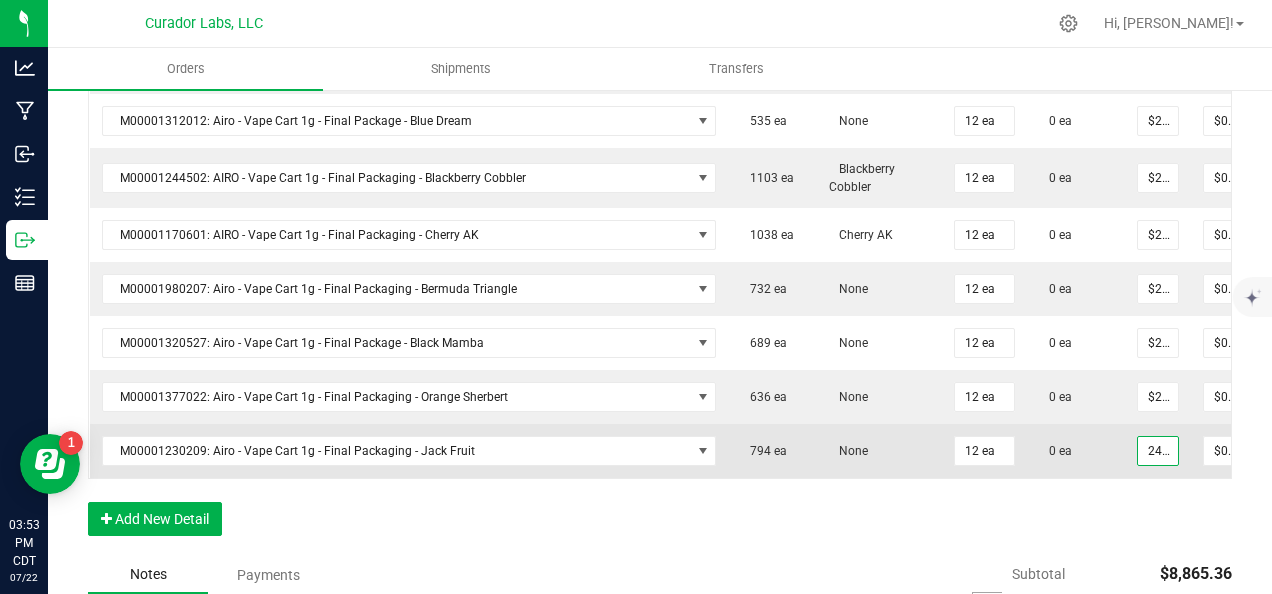 scroll, scrollTop: 0, scrollLeft: 8, axis: horizontal 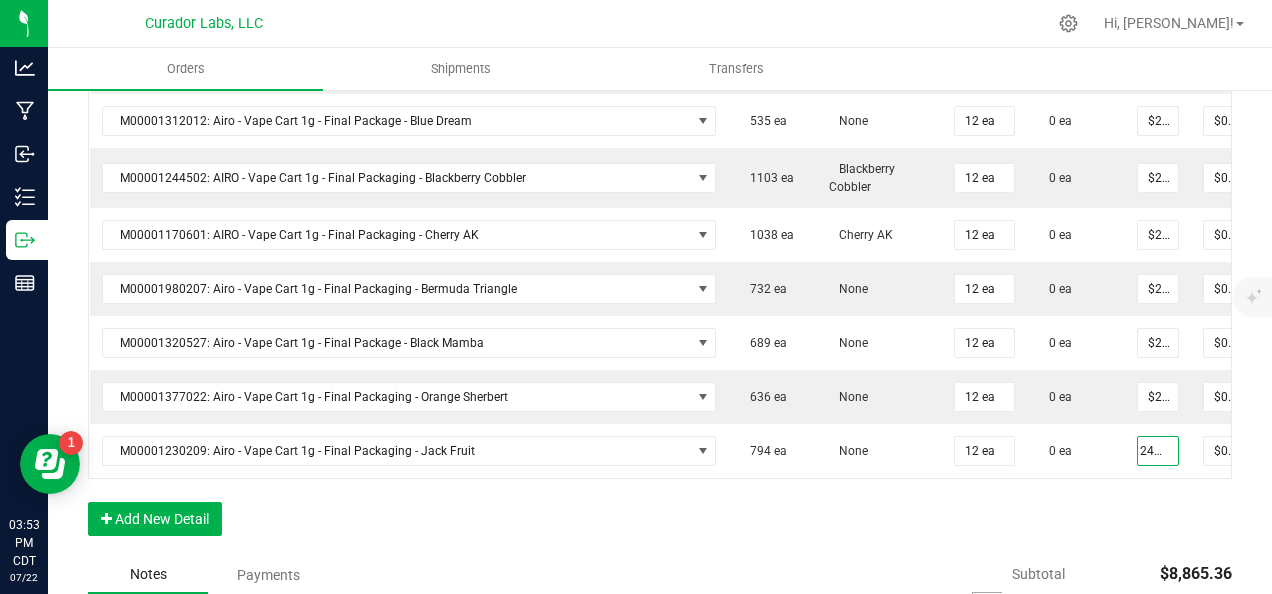 type on "$24.38000" 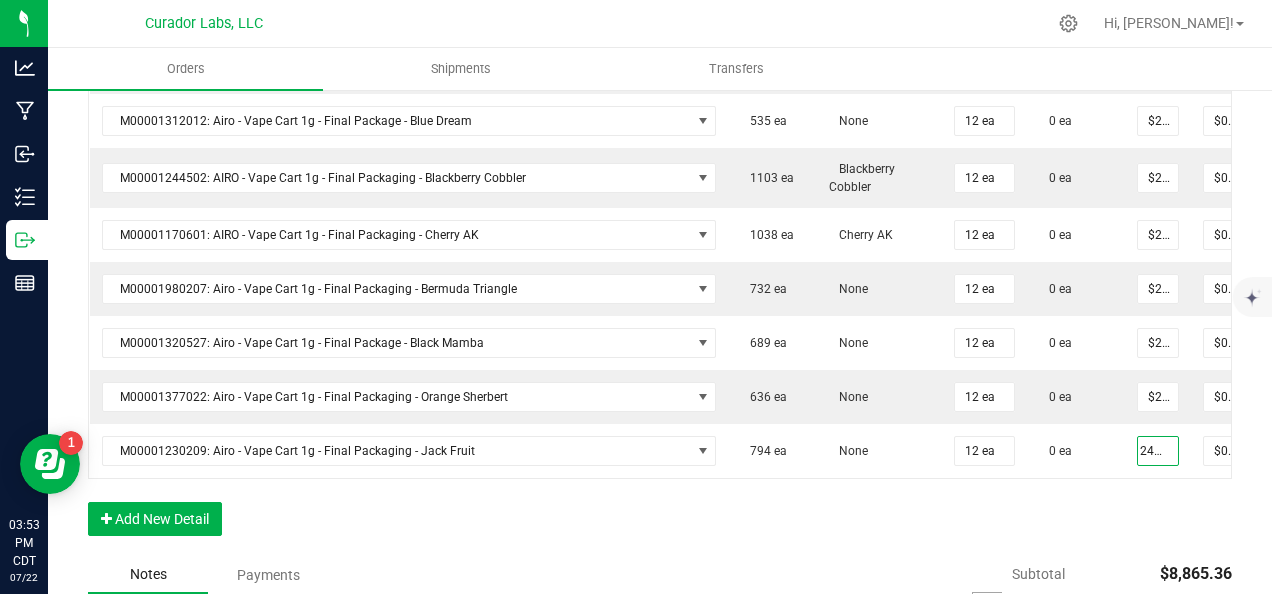 type on "$292.56" 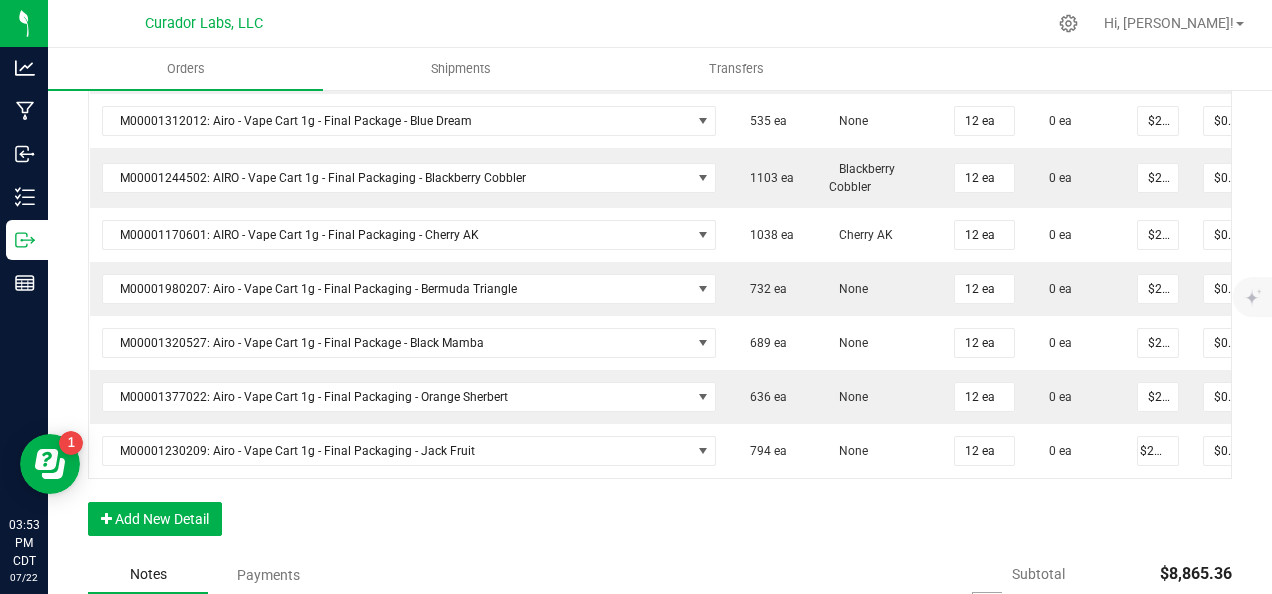 click on "Order Details Print All Labels Item  Sellable  Strain Qty Ordered Qty Allocated Unit Price Line Discount Total Actions M00001340003: SafeBet - FECO 1.0g - Final Packaging  1803 ea   None  25 ea  0 ea  $22.50000 $0.00 $562.50 M00001339903: SafeBet - FECO 1g with CBN - Final Packaging  1953 ea   None  25 ea  0 ea  $22.50000 $0.00 $562.50 M00002130162: SafeBet - AIO Vape 1g - Final Packaging - Jelly Ranchers  291 ea   None  25 ea  0 ea  $25.00000 $0.00 $625.00 M00002130436: SafeBet - AIO Vape 1g - Final Packaging - Green Crack  814 ea   None  25 ea  0 ea  $25.00000 $0.00 $625.00 M00002130156: SafeBet - AIO Vape 1g - Final Packaging - Raspberry Kush  154 ea   None  25 ea  0 ea  $25.00000 $0.00 $625.00 M00001969507: HeadChange - Live Slush 1g - Final Packaging - Crunch Wrapped  324 ea   None  12 ea  0 ea  $25.00000 $0.00 $300.00 M00001473162: HeadChange - Live Rosin 1g - Final Packaging - Sour Space Suit  57 ea   None  12 ea  0 ea  $32.50000 $0.00 $390.00  5 ea   None  12 ea $0.00" at bounding box center [660, -160] 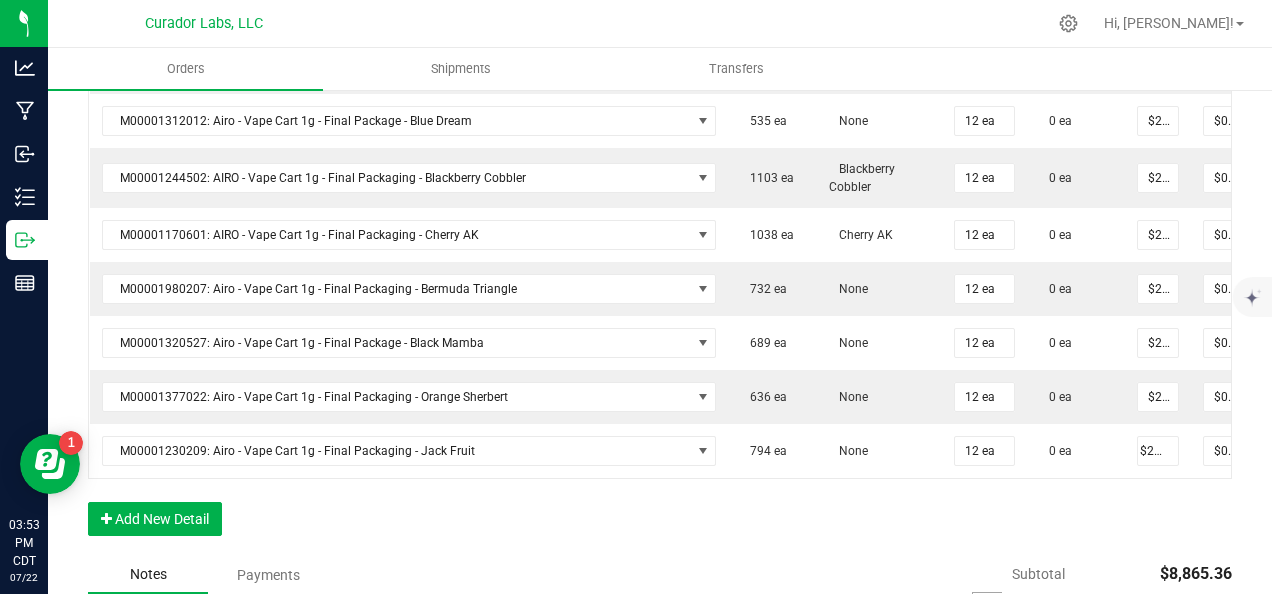 scroll, scrollTop: 0, scrollLeft: 0, axis: both 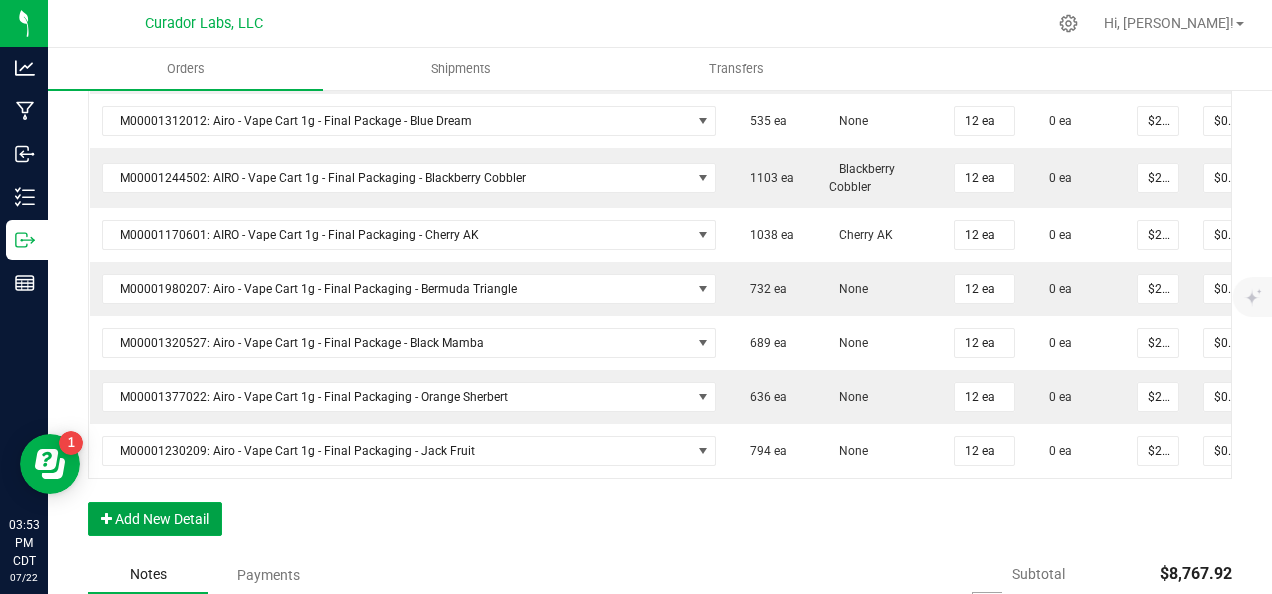 click on "Add New Detail" at bounding box center [155, 519] 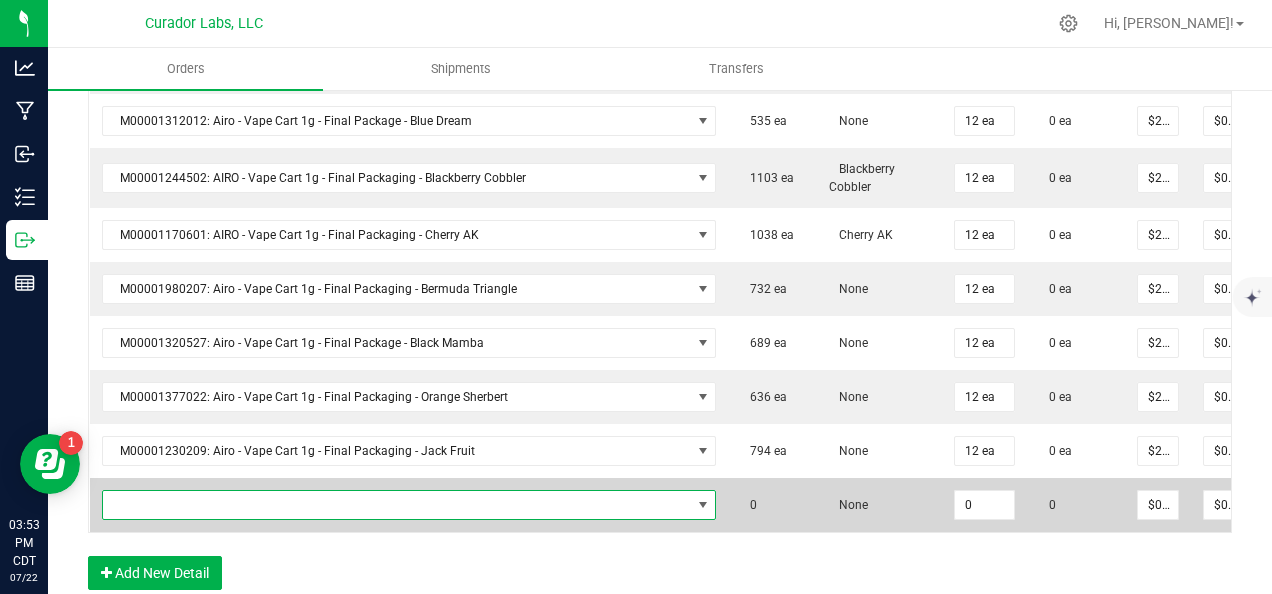click at bounding box center [397, 505] 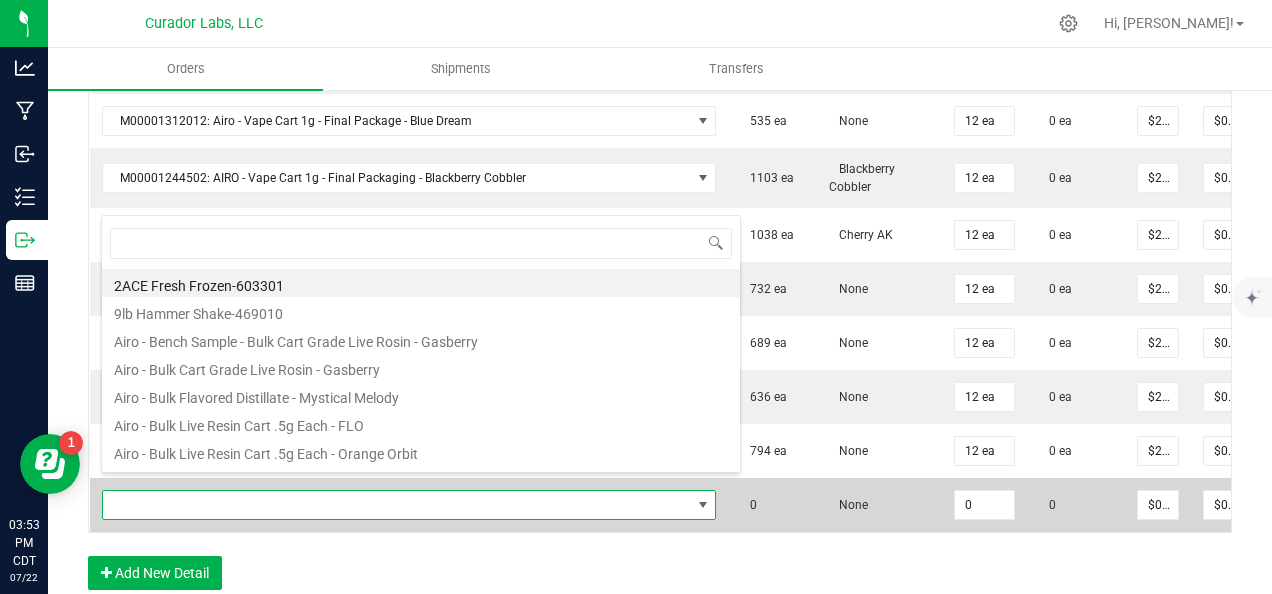 scroll, scrollTop: 99970, scrollLeft: 99395, axis: both 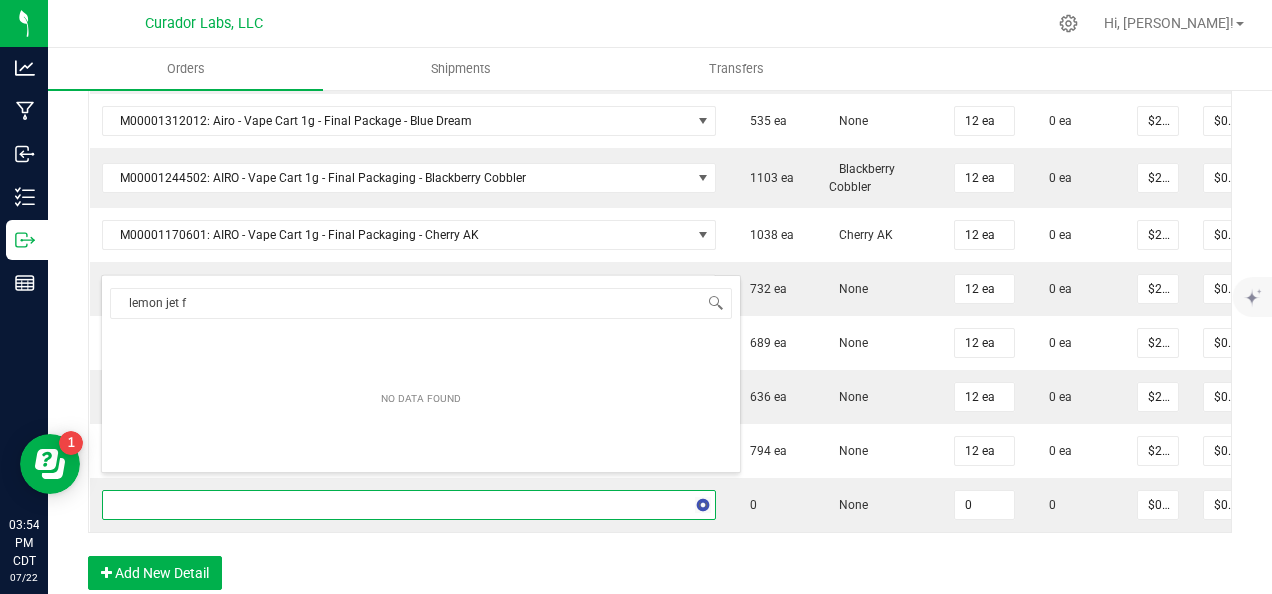 type on "lemon jet fu" 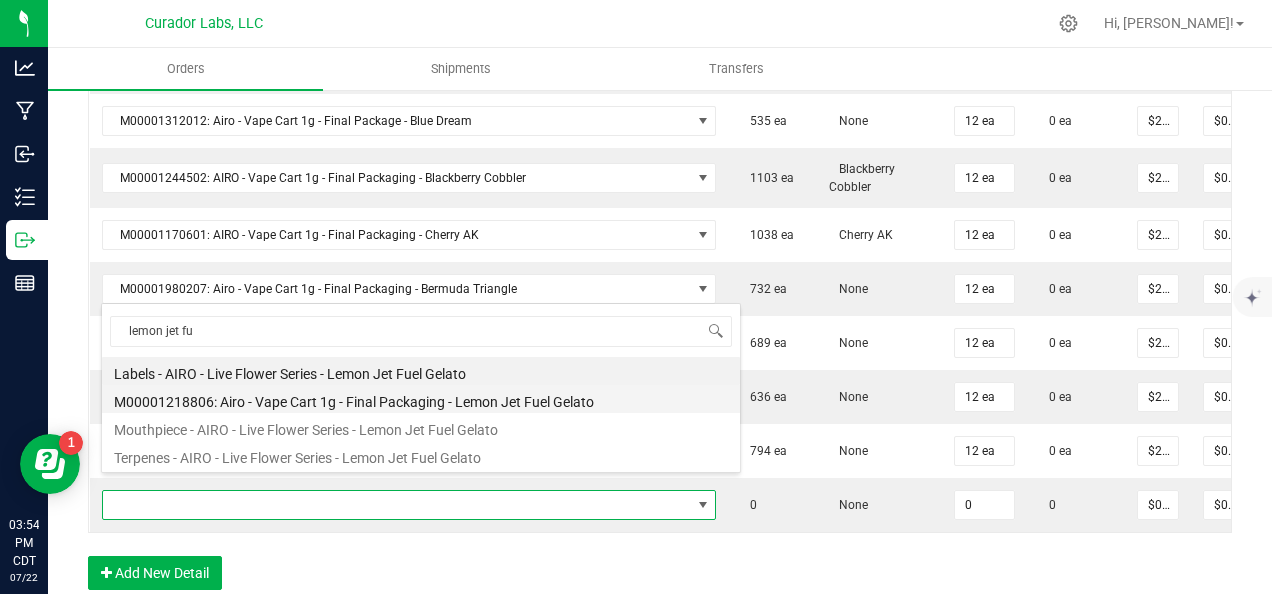 click on "M00001218806: Airo - Vape Cart 1g - Final Packaging - Lemon Jet Fuel Gelato" at bounding box center [421, 399] 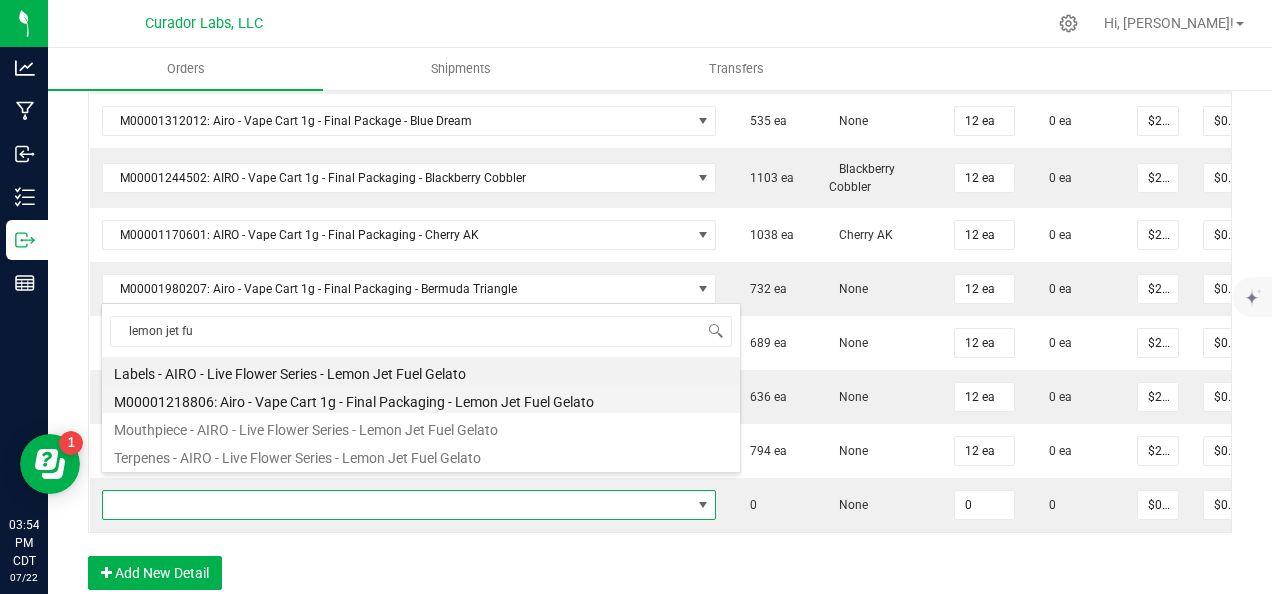 type on "0 ea" 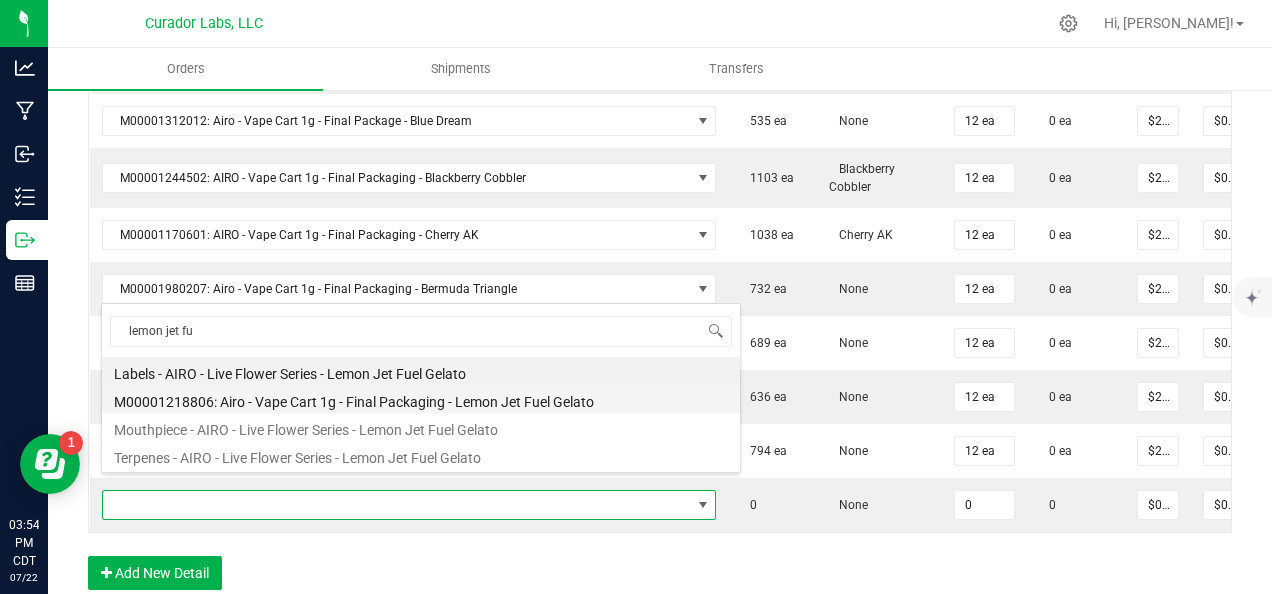 type on "$32.50000" 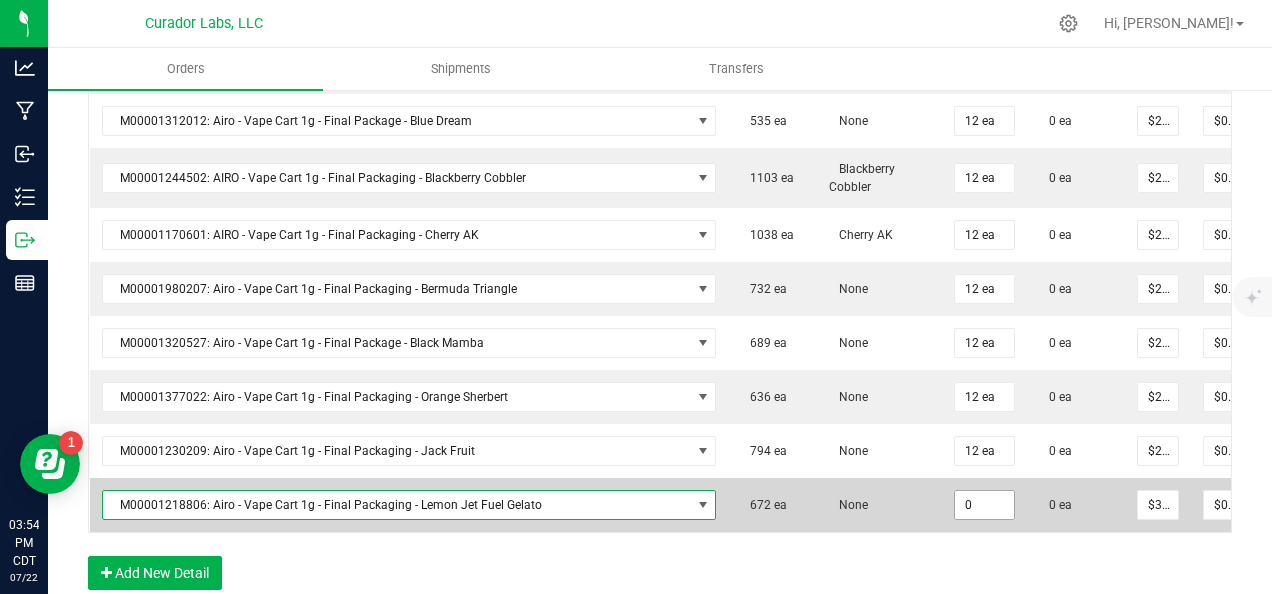 click on "0" at bounding box center [984, 505] 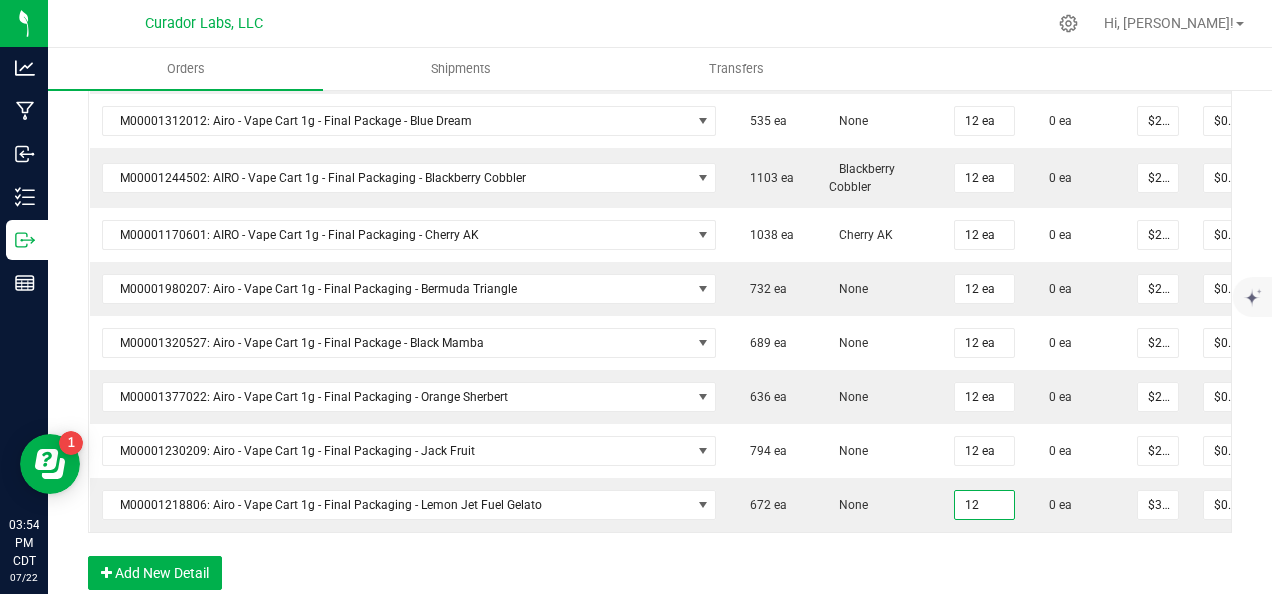 type on "12 ea" 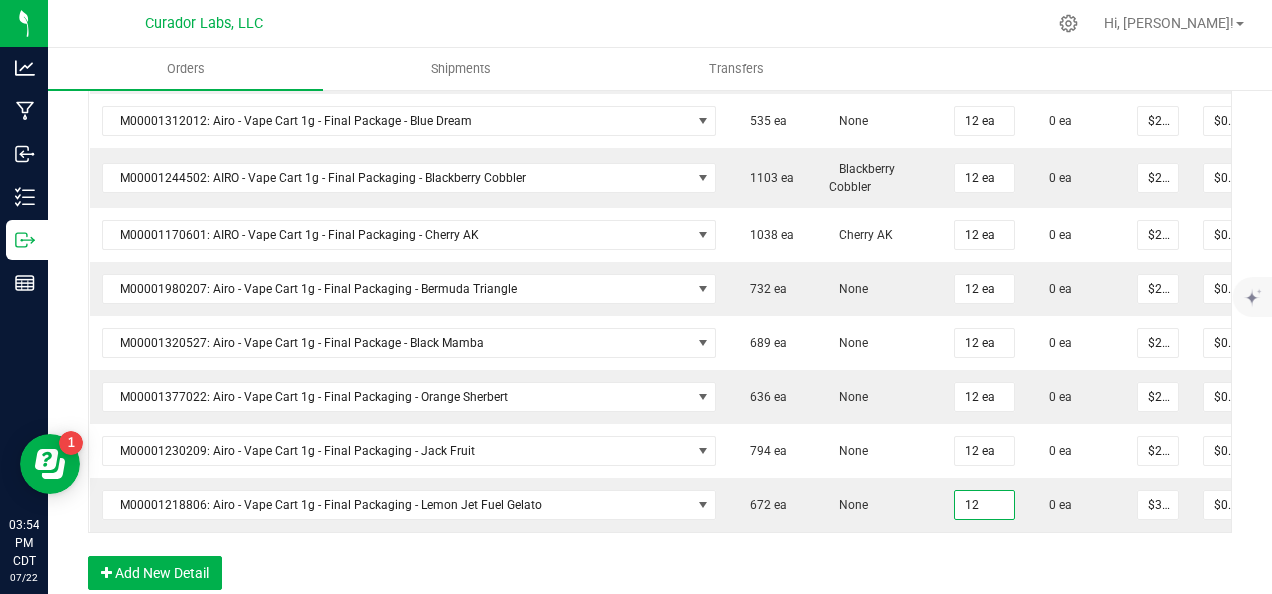 type on "$390.00" 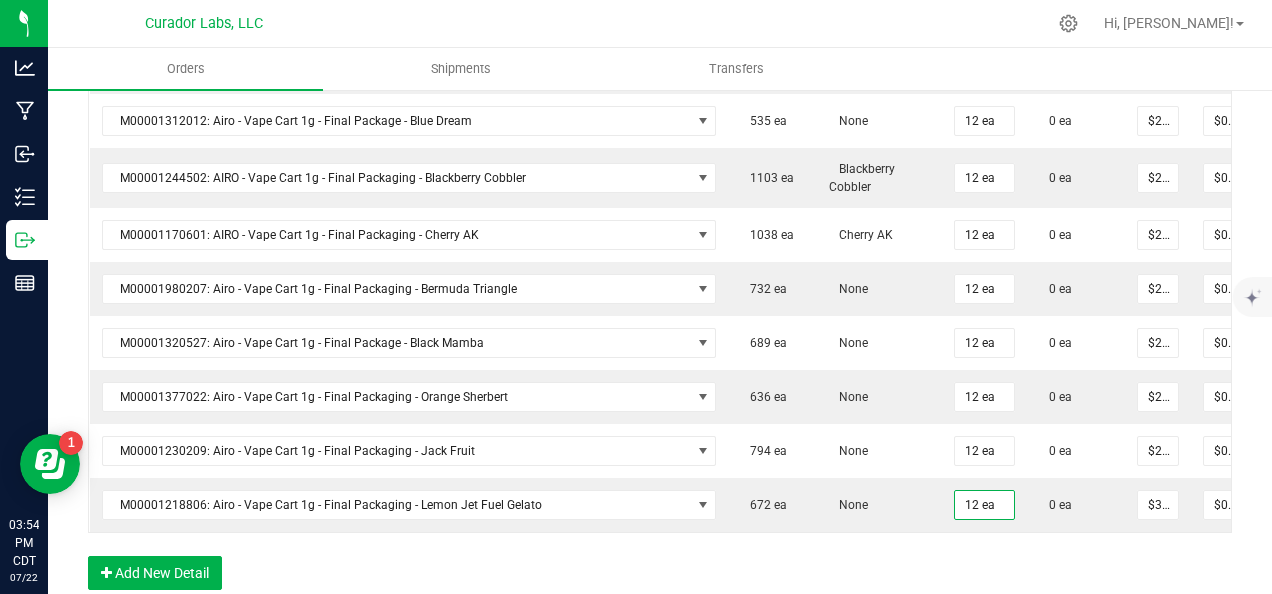 click on "Order Details Print All Labels Item  Sellable  Strain Qty Ordered Qty Allocated Unit Price Line Discount Total Actions M00001340003: SafeBet - FECO 1.0g - Final Packaging  1803 ea   None  25 ea  0 ea  $22.50000 $0.00 $562.50 M00001339903: SafeBet - FECO 1g with CBN - Final Packaging  1953 ea   None  25 ea  0 ea  $22.50000 $0.00 $562.50 M00002130162: SafeBet - AIO Vape 1g - Final Packaging - Jelly Ranchers  291 ea   None  25 ea  0 ea  $25.00000 $0.00 $625.00 M00002130436: SafeBet - AIO Vape 1g - Final Packaging - Green Crack  814 ea   None  25 ea  0 ea  $25.00000 $0.00 $625.00 M00002130156: SafeBet - AIO Vape 1g - Final Packaging - Raspberry Kush  154 ea   None  25 ea  0 ea  $25.00000 $0.00 $625.00 M00001969507: HeadChange - Live Slush 1g - Final Packaging - Crunch Wrapped  324 ea   None  12 ea  0 ea  $25.00000 $0.00 $300.00 M00001473162: HeadChange - Live Rosin 1g - Final Packaging - Sour Space Suit  57 ea   None  12 ea  0 ea  $32.50000 $0.00 $390.00  5 ea   None  12 ea $0.00" at bounding box center [660, -133] 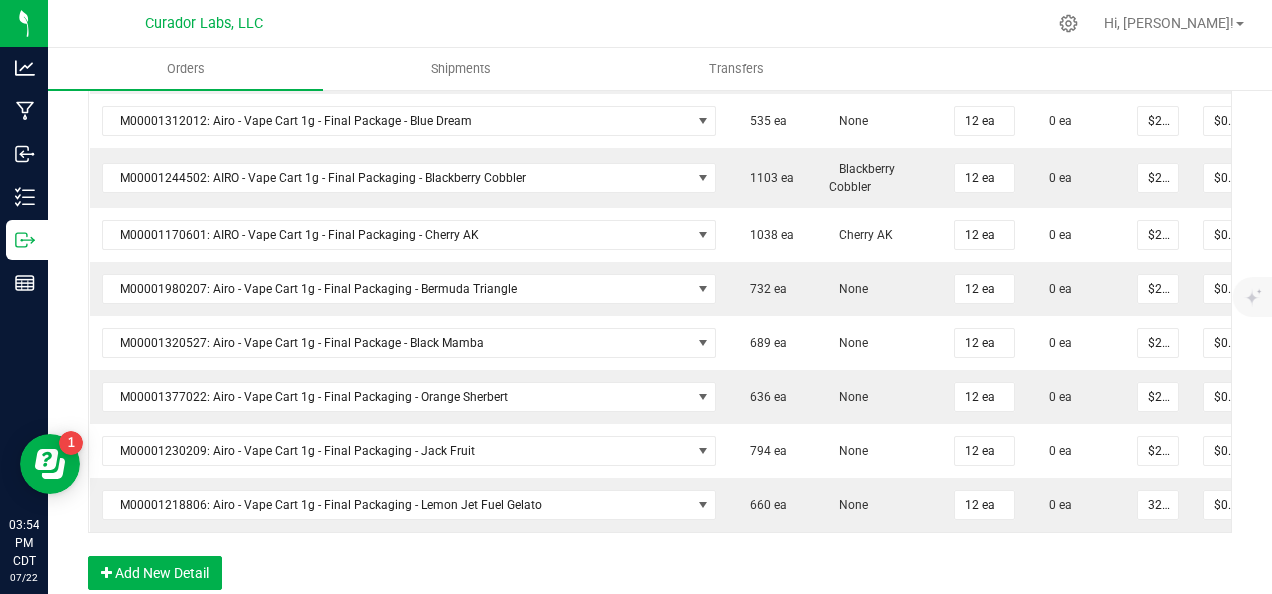 click on "32.5" at bounding box center [1158, 505] 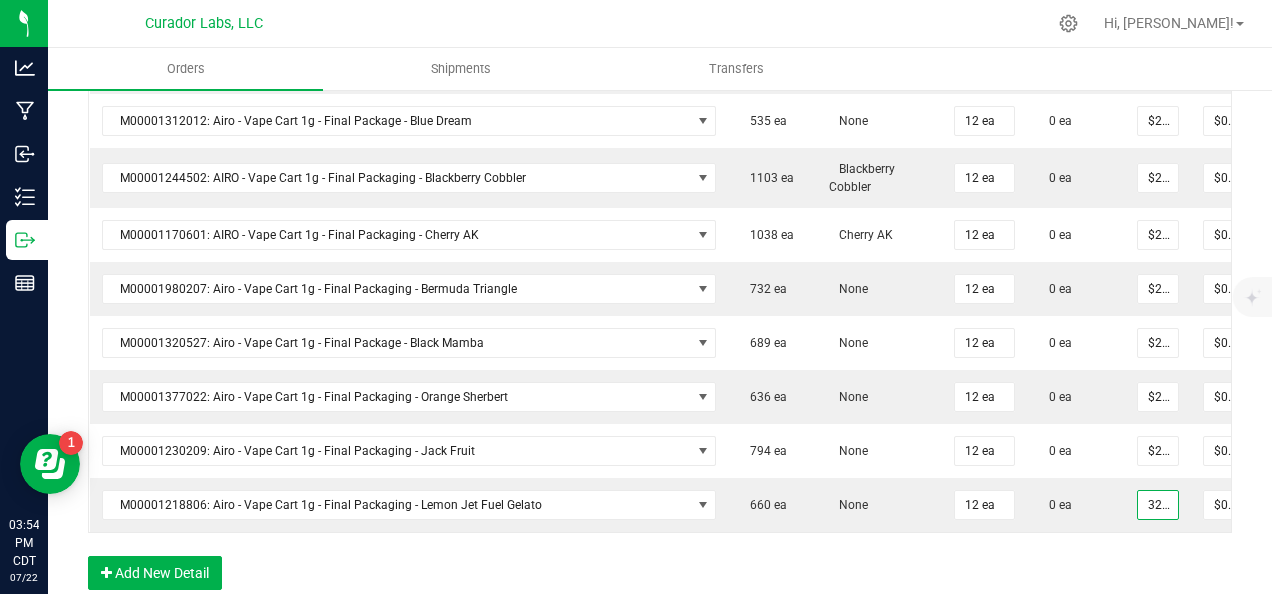 paste on "24.38" 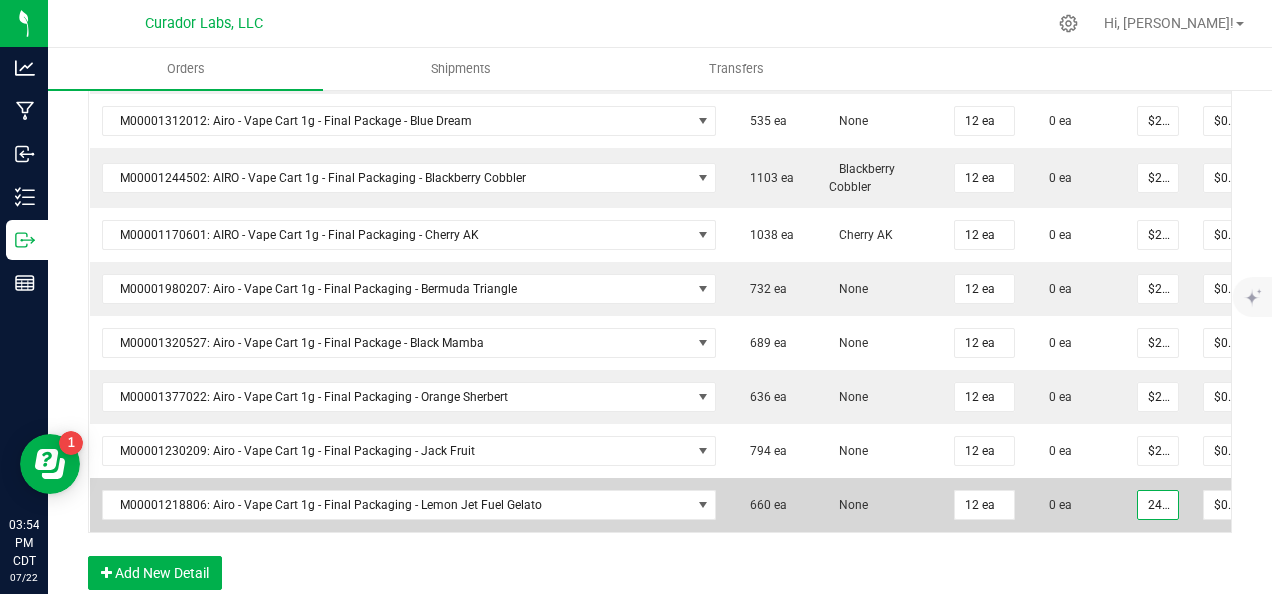 scroll, scrollTop: 0, scrollLeft: 8, axis: horizontal 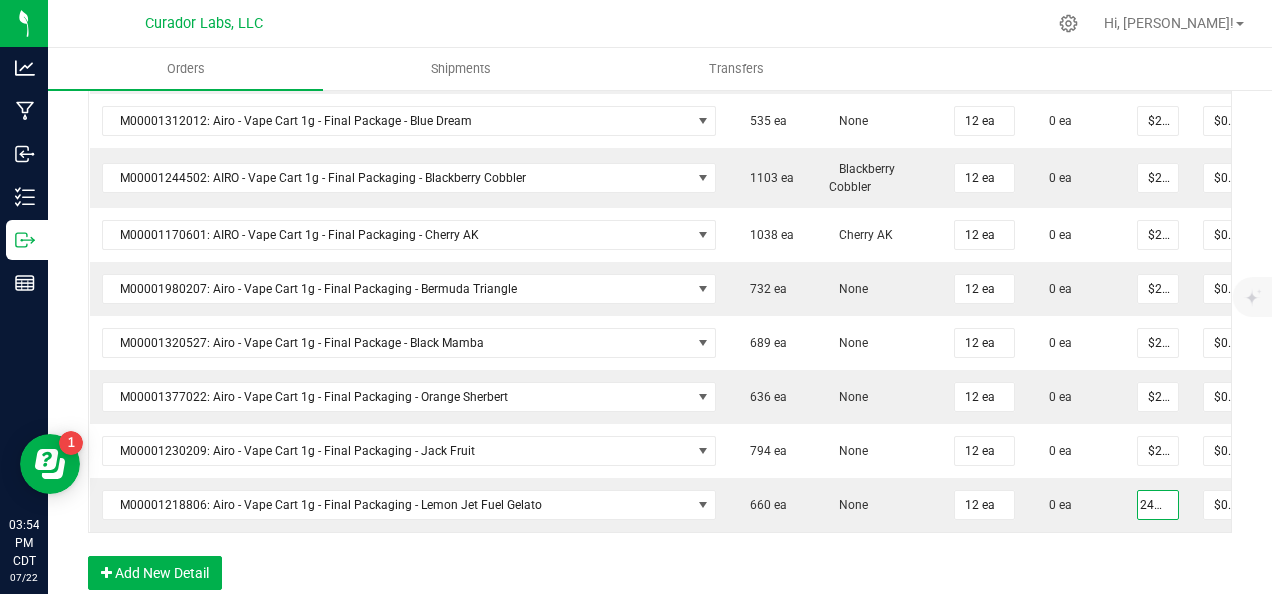type on "$24.38000" 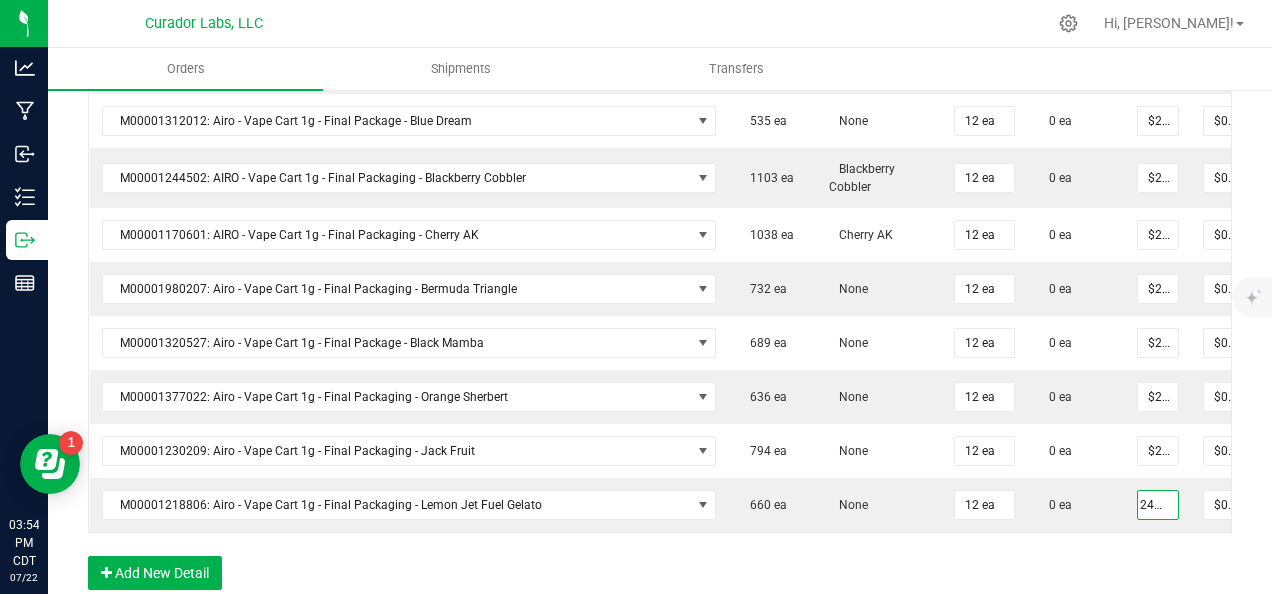 type on "$292.56" 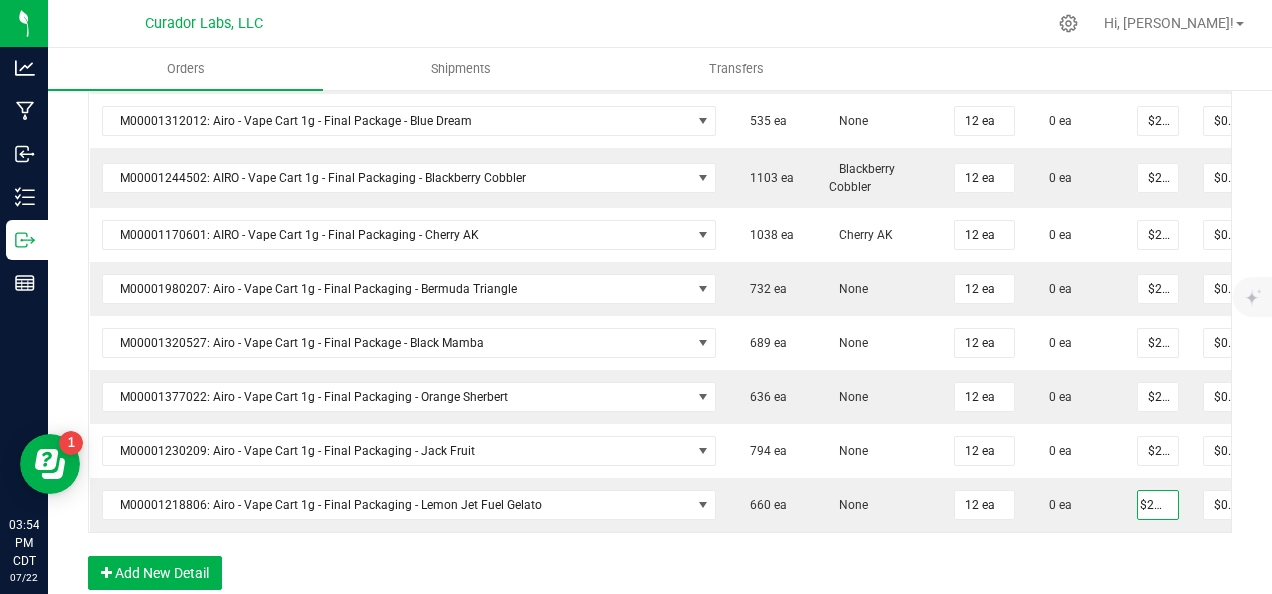 click on "Order Details Print All Labels Item  Sellable  Strain Qty Ordered Qty Allocated Unit Price Line Discount Total Actions M00001340003: SafeBet - FECO 1.0g - Final Packaging  1803 ea   None  25 ea  0 ea  $22.50000 $0.00 $562.50 M00001339903: SafeBet - FECO 1g with CBN - Final Packaging  1953 ea   None  25 ea  0 ea  $22.50000 $0.00 $562.50 M00002130162: SafeBet - AIO Vape 1g - Final Packaging - Jelly Ranchers  291 ea   None  25 ea  0 ea  $25.00000 $0.00 $625.00 M00002130436: SafeBet - AIO Vape 1g - Final Packaging - Green Crack  814 ea   None  25 ea  0 ea  $25.00000 $0.00 $625.00 M00002130156: SafeBet - AIO Vape 1g - Final Packaging - Raspberry Kush  154 ea   None  25 ea  0 ea  $25.00000 $0.00 $625.00 M00001969507: HeadChange - Live Slush 1g - Final Packaging - Crunch Wrapped  324 ea   None  12 ea  0 ea  $25.00000 $0.00 $300.00 M00001473162: HeadChange - Live Rosin 1g - Final Packaging - Sour Space Suit  57 ea   None  12 ea  0 ea  $32.50000 $0.00 $390.00  5 ea   None  12 ea $0.00" at bounding box center (660, -133) 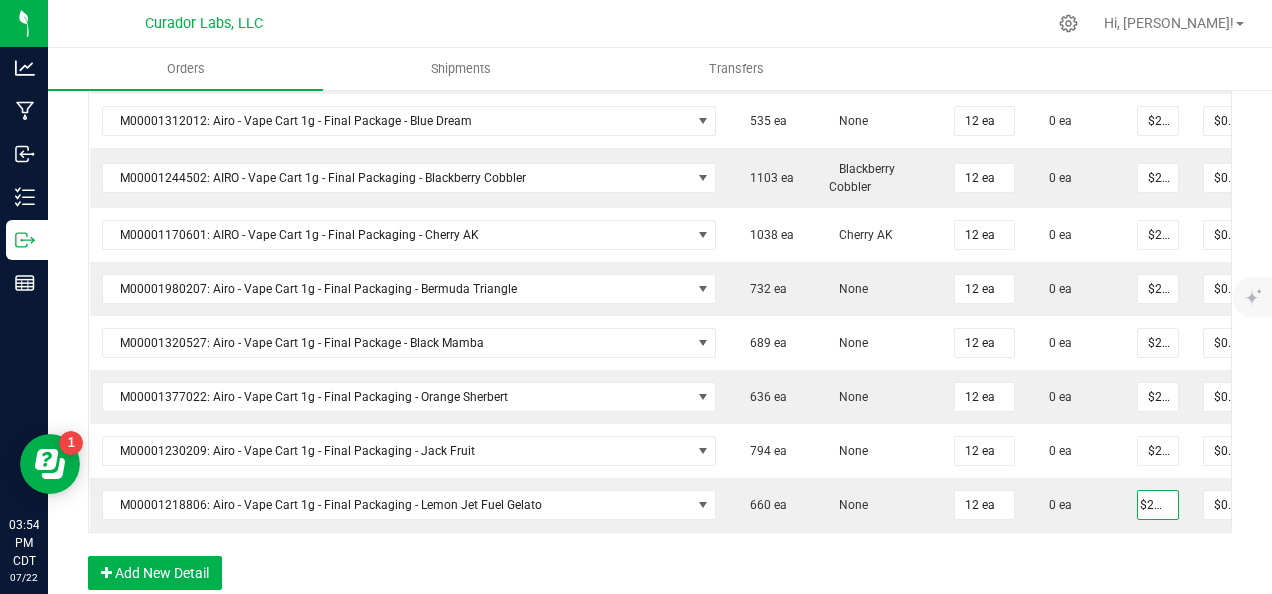 scroll, scrollTop: 0, scrollLeft: 0, axis: both 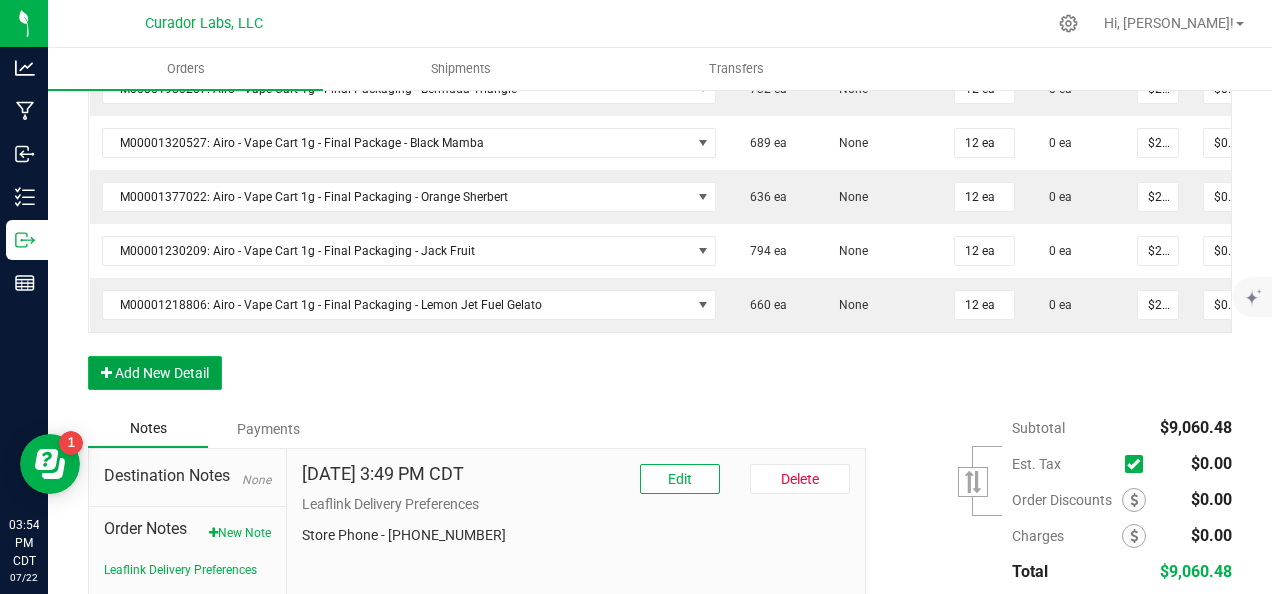 click on "Add New Detail" at bounding box center (155, 373) 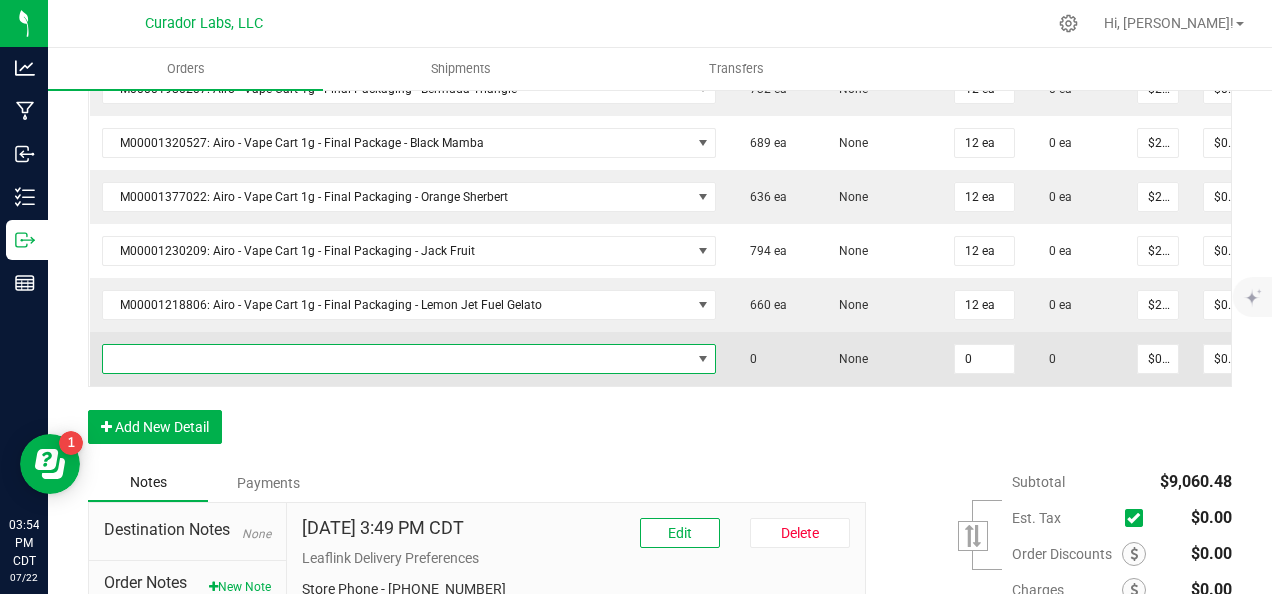 click at bounding box center (397, 359) 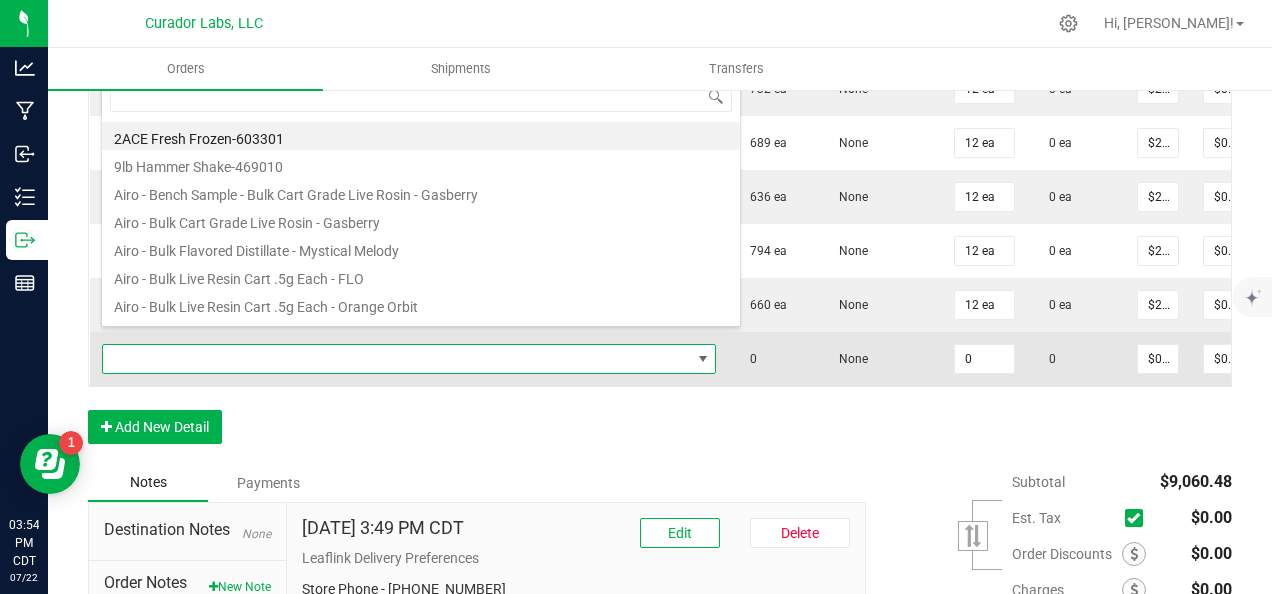 scroll, scrollTop: 99970, scrollLeft: 99395, axis: both 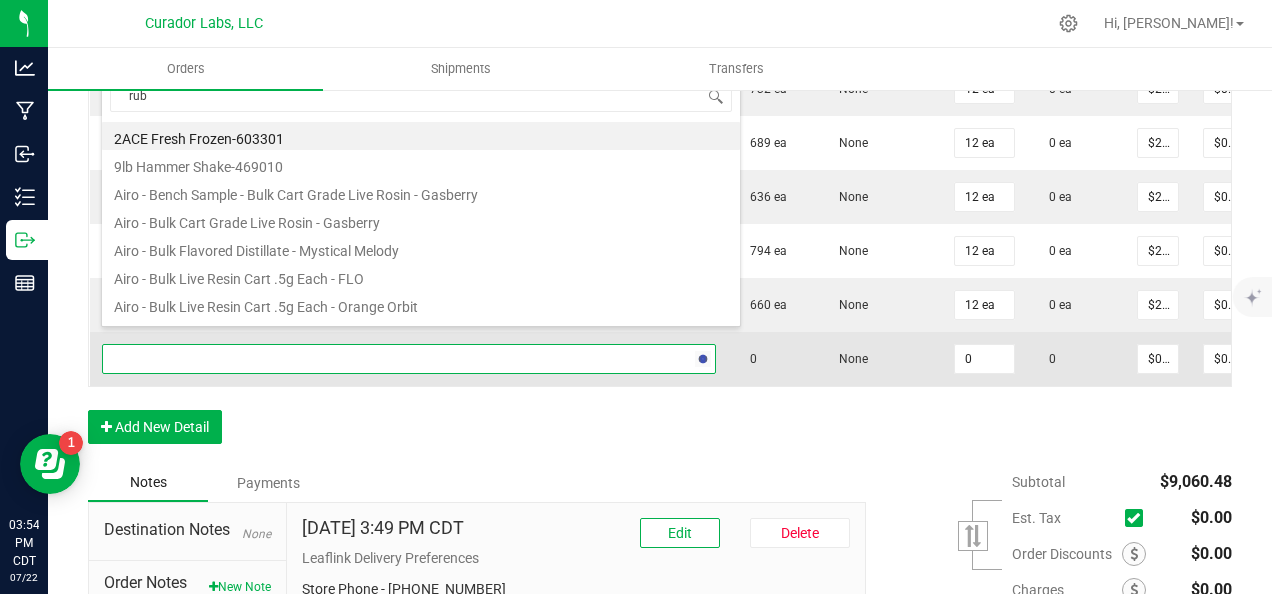 type on "ruby" 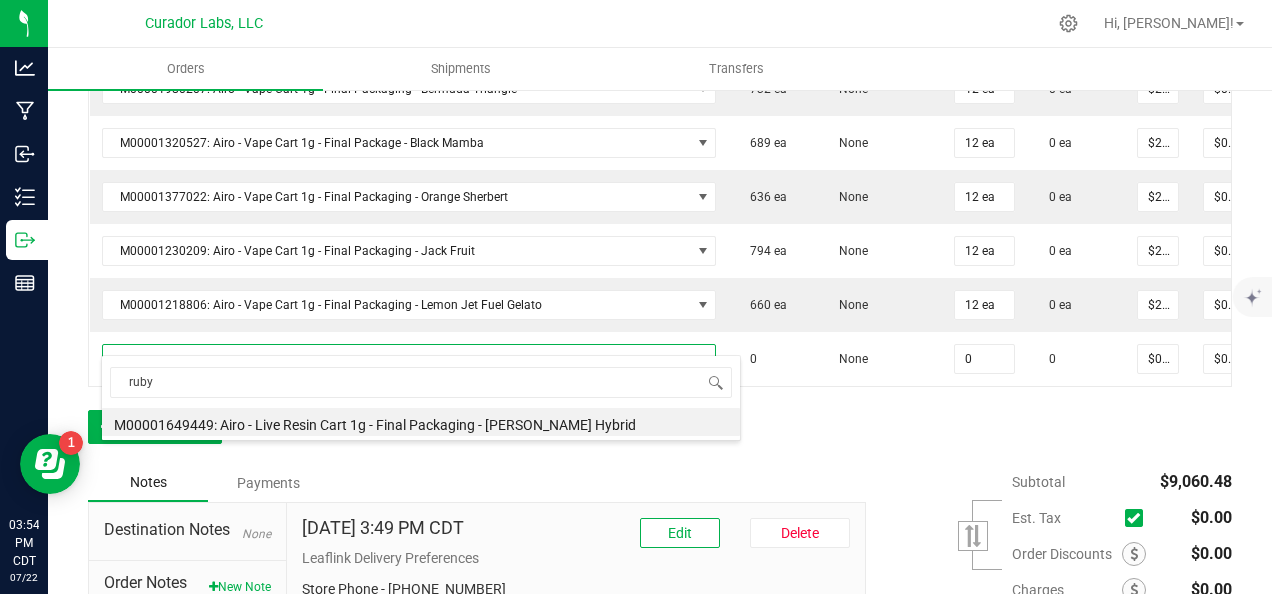 drag, startPoint x: 415, startPoint y: 423, endPoint x: 710, endPoint y: 408, distance: 295.3811 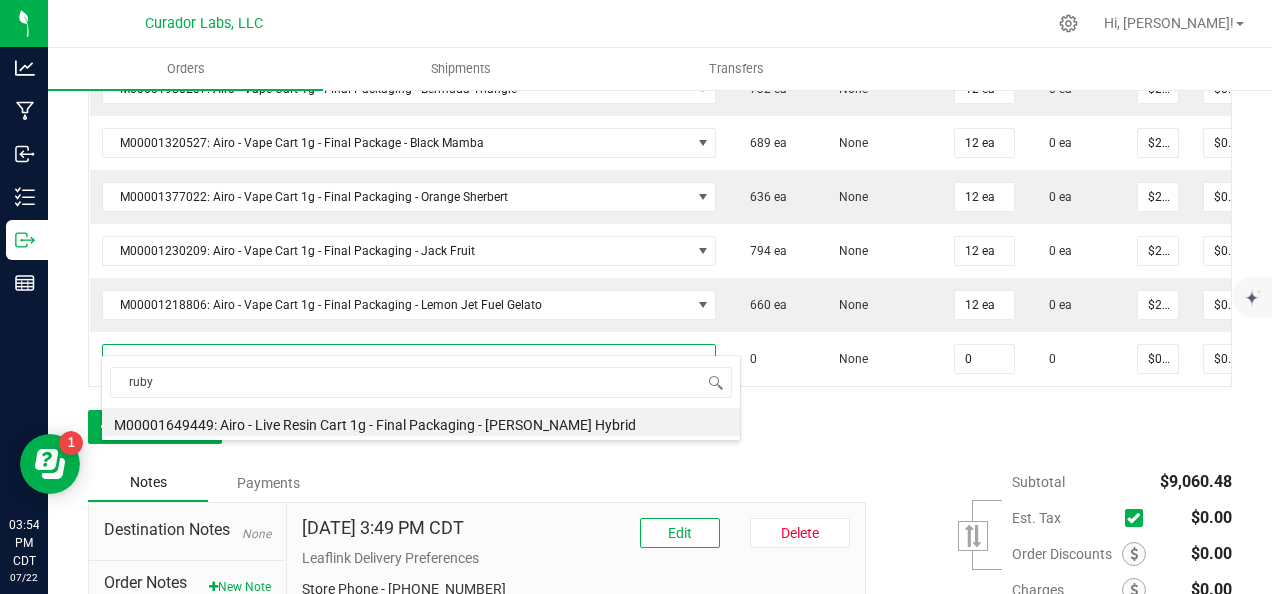 click on "M00001649449: Airo - Live Resin Cart 1g - Final Packaging - [PERSON_NAME] Hybrid" at bounding box center (421, 422) 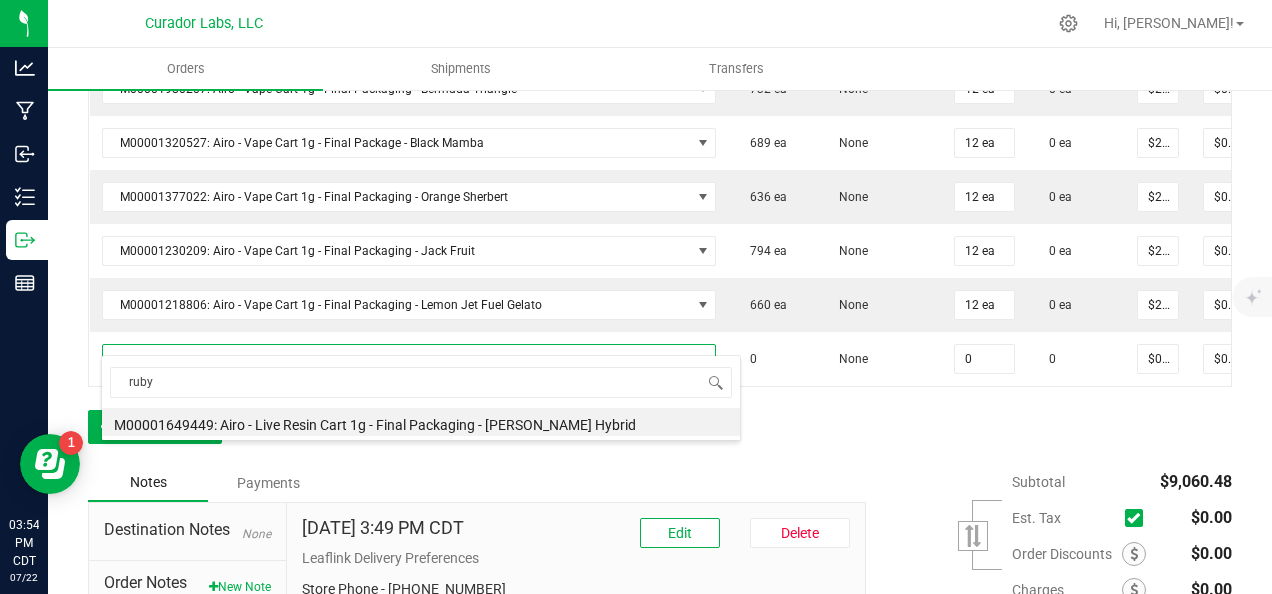 type on "0 ea" 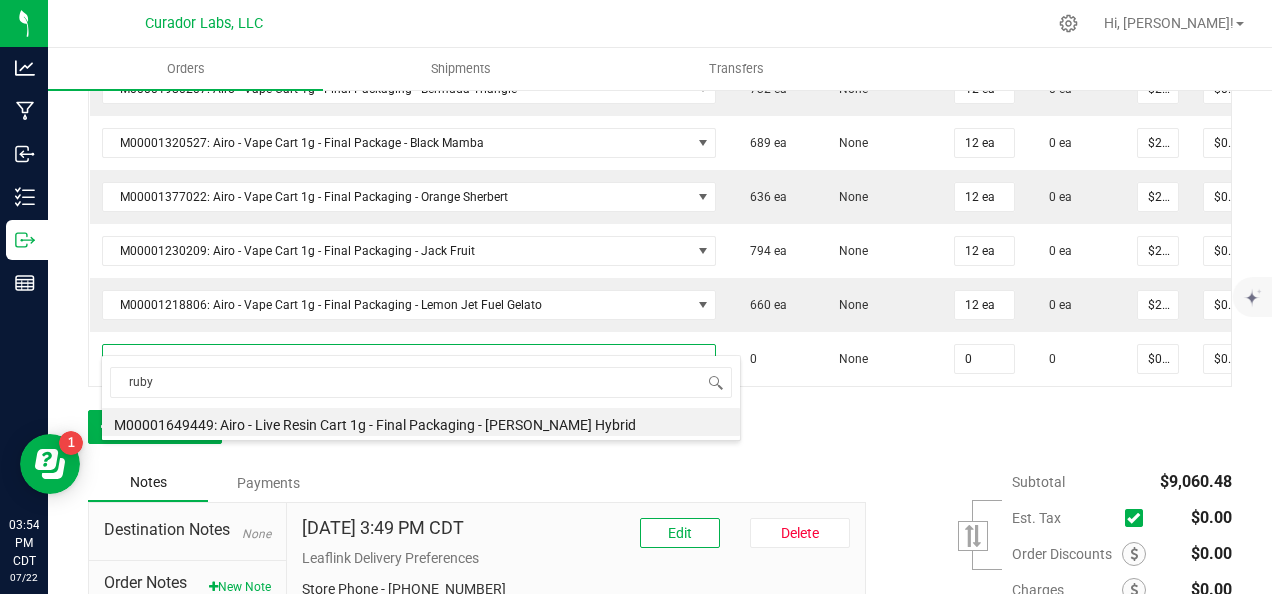 type on "$40.00000" 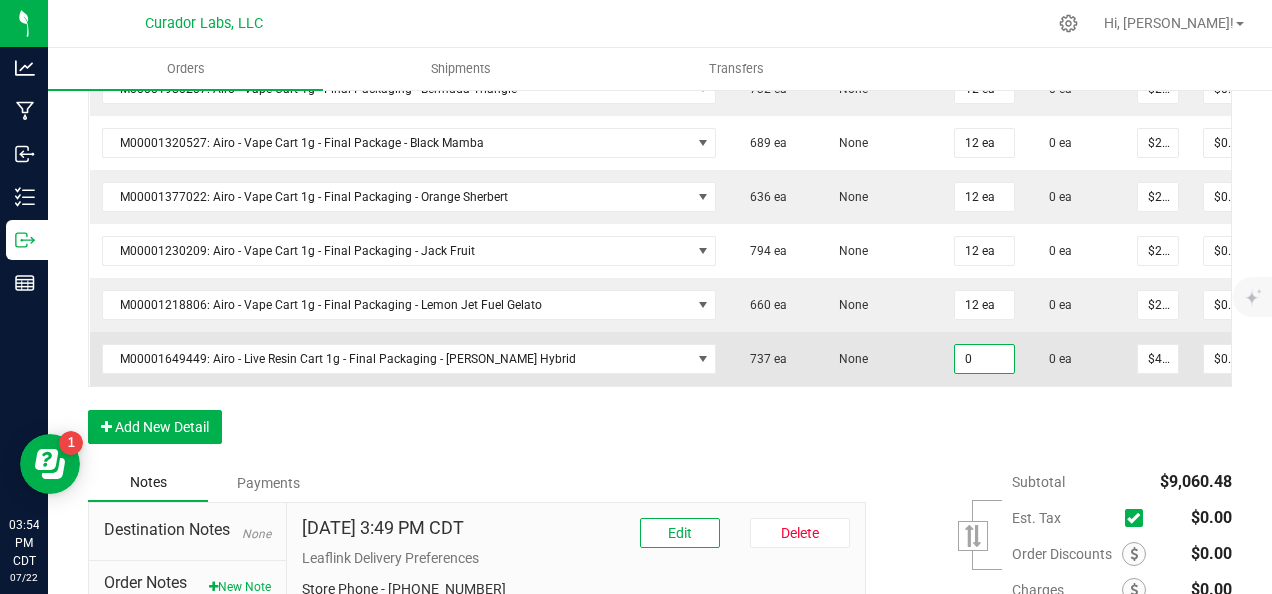 click on "0" at bounding box center (984, 359) 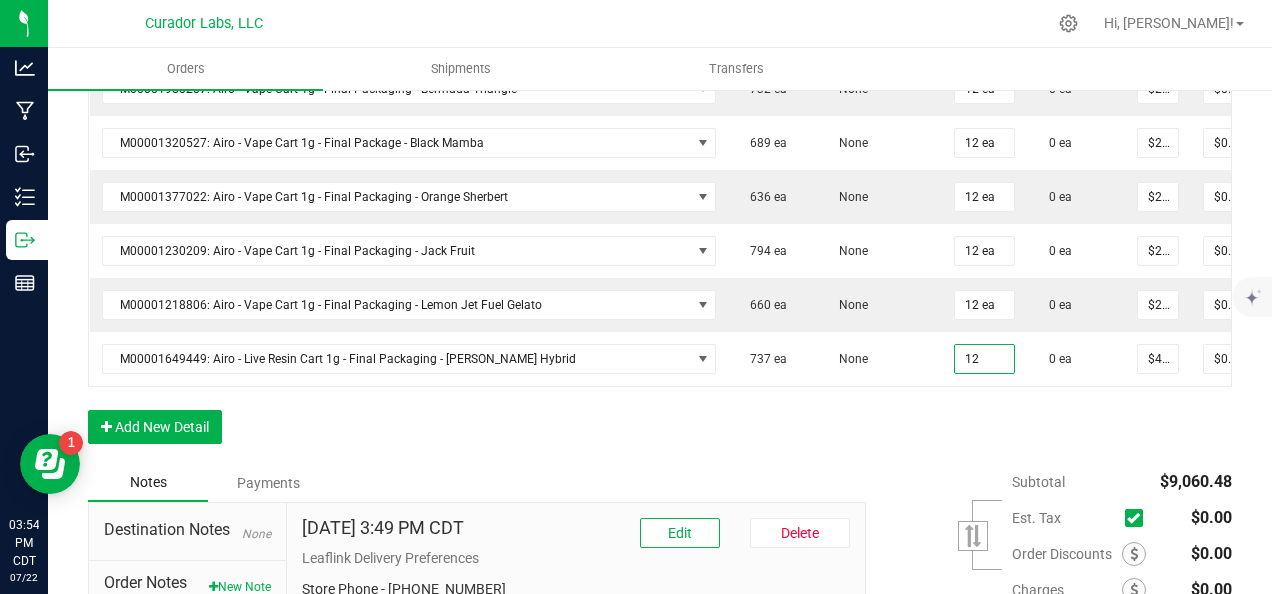 type on "12 ea" 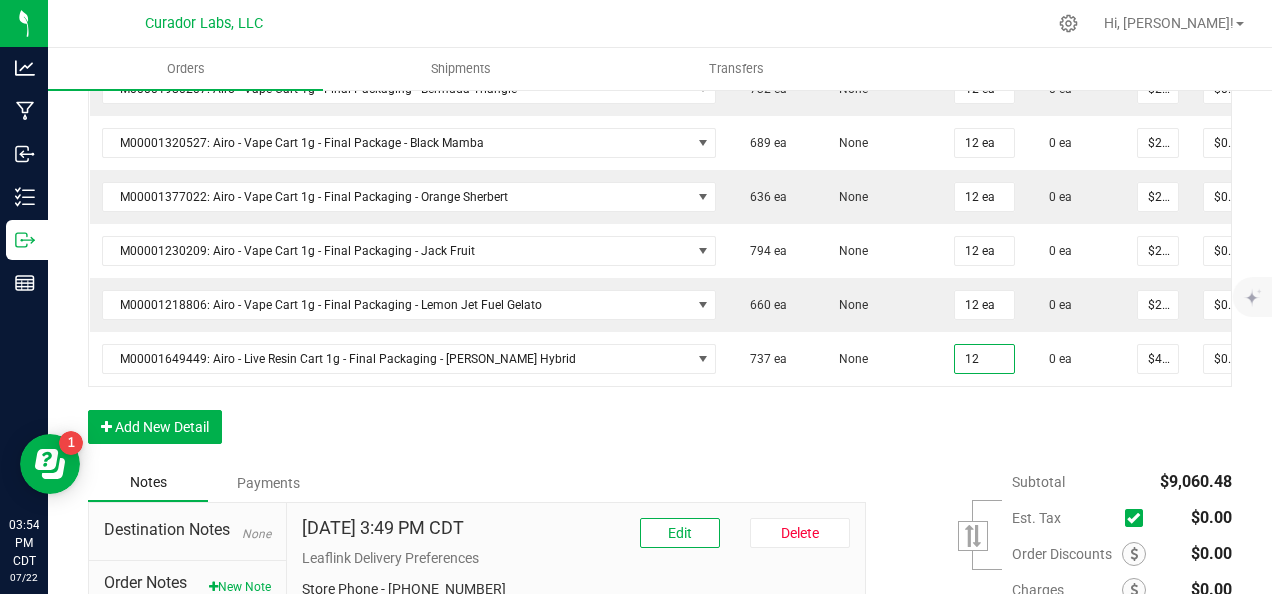 type on "$480.00" 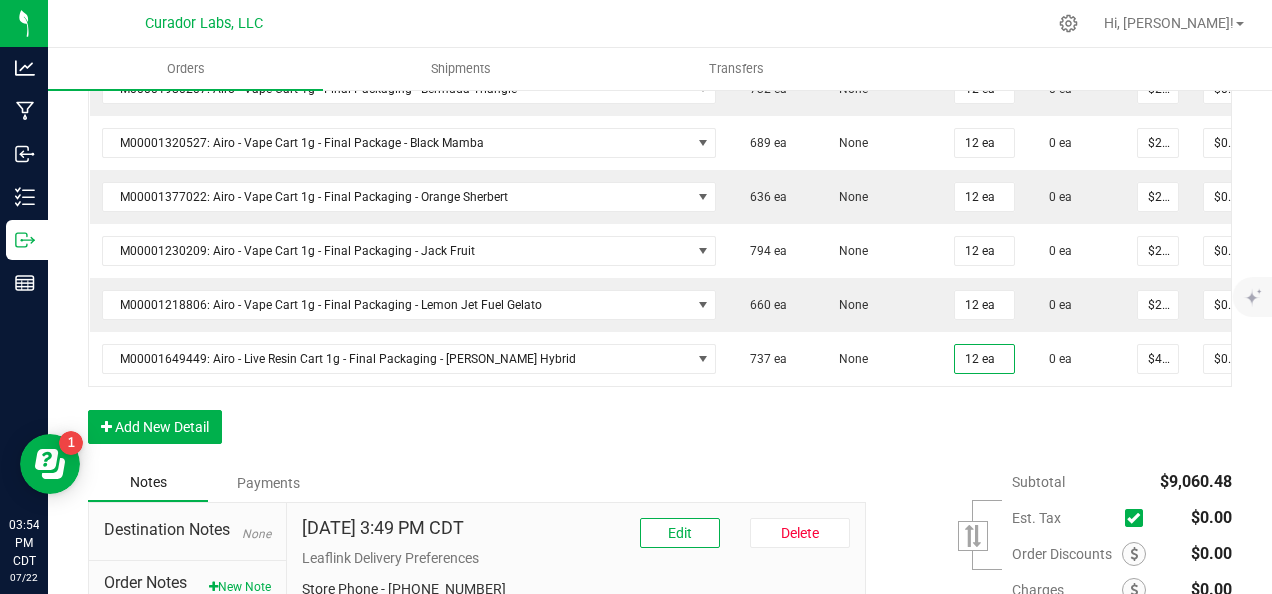 click on "Order Details Print All Labels Item  Sellable  Strain Qty Ordered Qty Allocated Unit Price Line Discount Total Actions M00001340003: SafeBet - FECO 1.0g - Final Packaging  1803 ea   None  25 ea  0 ea  $22.50000 $0.00 $562.50 M00001339903: SafeBet - FECO 1g with CBN - Final Packaging  1953 ea   None  25 ea  0 ea  $22.50000 $0.00 $562.50 M00002130162: SafeBet - AIO Vape 1g - Final Packaging - Jelly Ranchers  291 ea   None  25 ea  0 ea  $25.00000 $0.00 $625.00 M00002130436: SafeBet - AIO Vape 1g - Final Packaging - Green Crack  814 ea   None  25 ea  0 ea  $25.00000 $0.00 $625.00 M00002130156: SafeBet - AIO Vape 1g - Final Packaging - Raspberry Kush  154 ea   None  25 ea  0 ea  $25.00000 $0.00 $625.00 M00001969507: HeadChange - Live Slush 1g - Final Packaging - Crunch Wrapped  324 ea   None  12 ea  0 ea  $25.00000 $0.00 $300.00 M00001473162: HeadChange - Live Rosin 1g - Final Packaging - Sour Space Suit  57 ea   None  12 ea  0 ea  $32.50000 $0.00 $390.00  5 ea   None  12 ea $0.00" at bounding box center (660, -306) 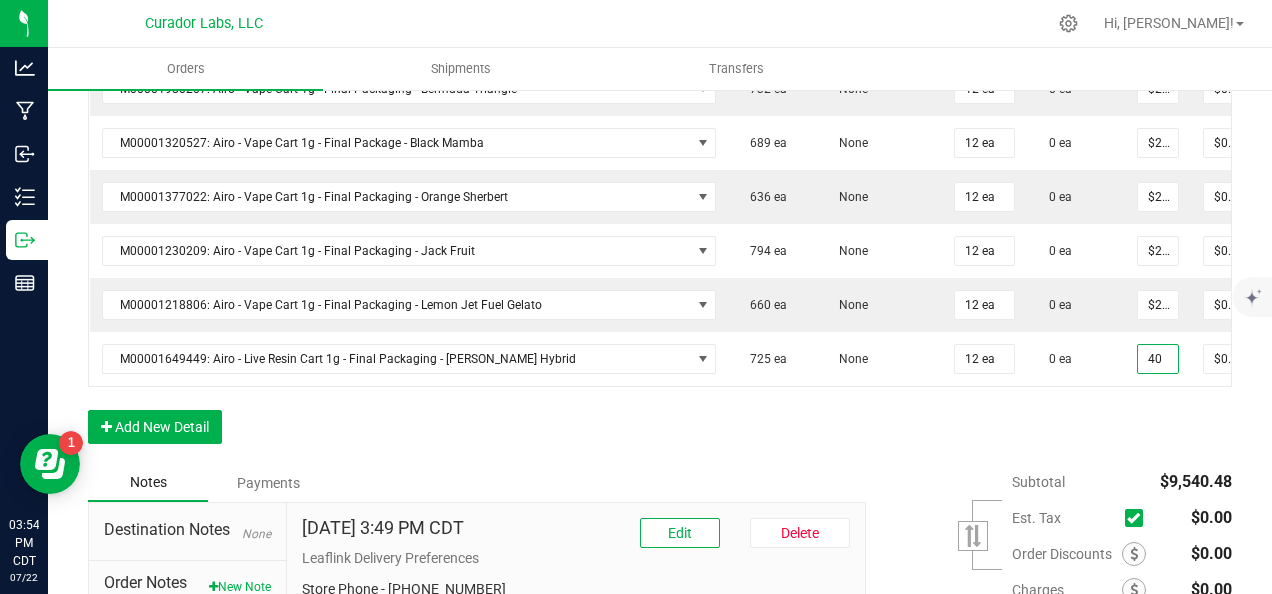click on "40" at bounding box center (1158, 359) 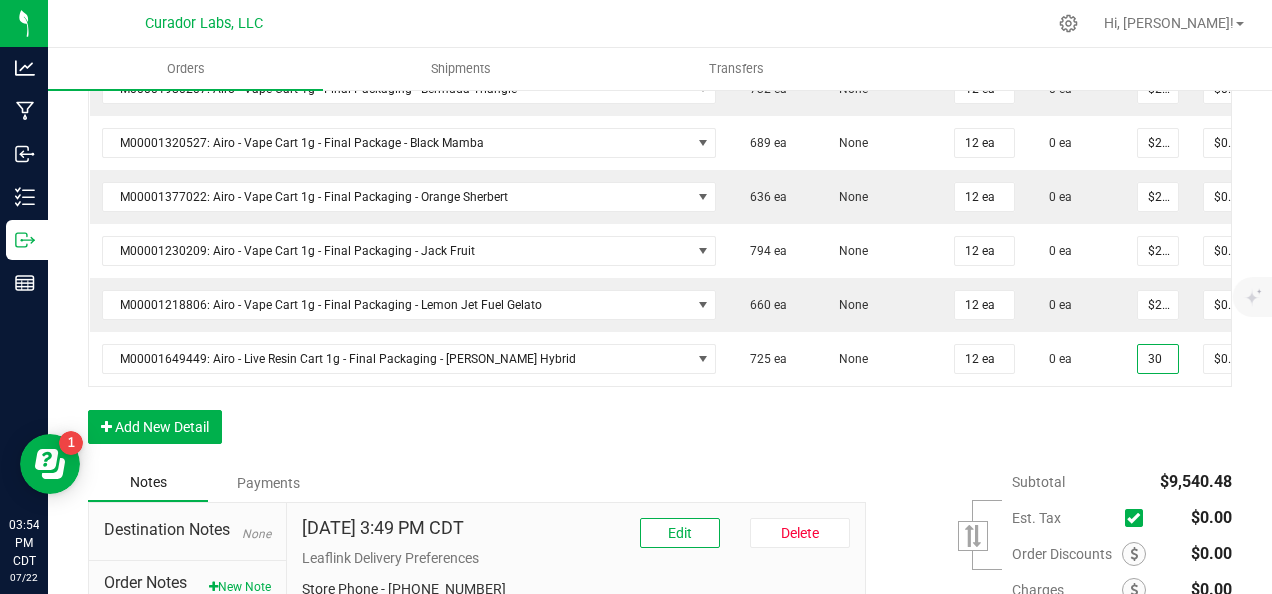 type on "$30.00000" 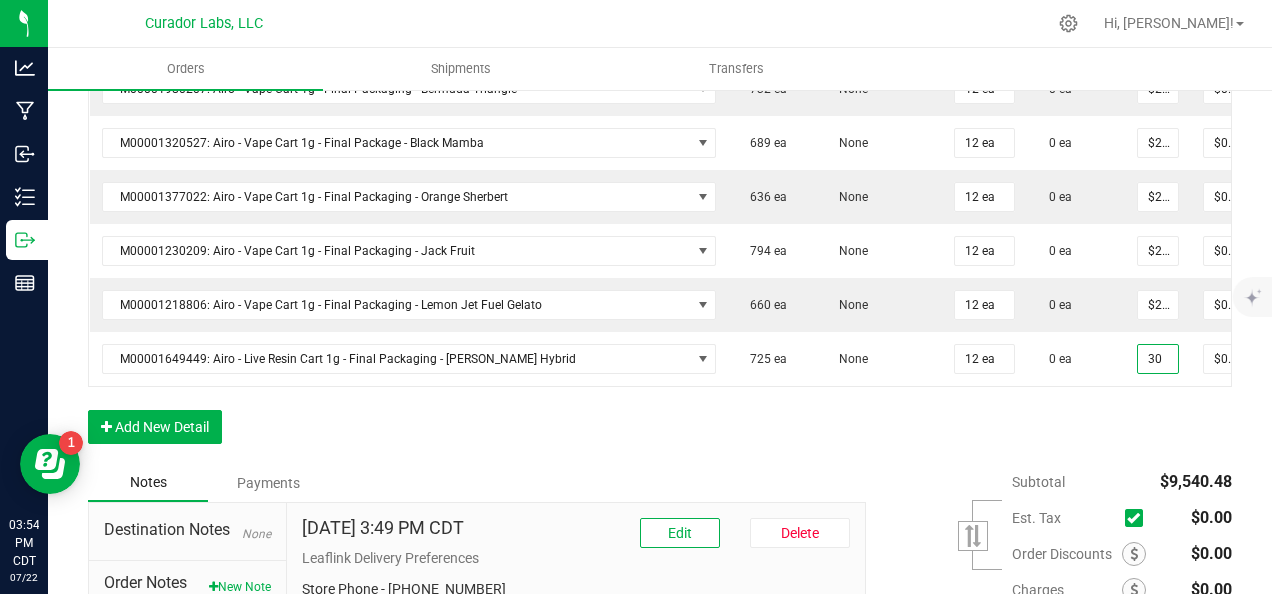 type on "$360.00" 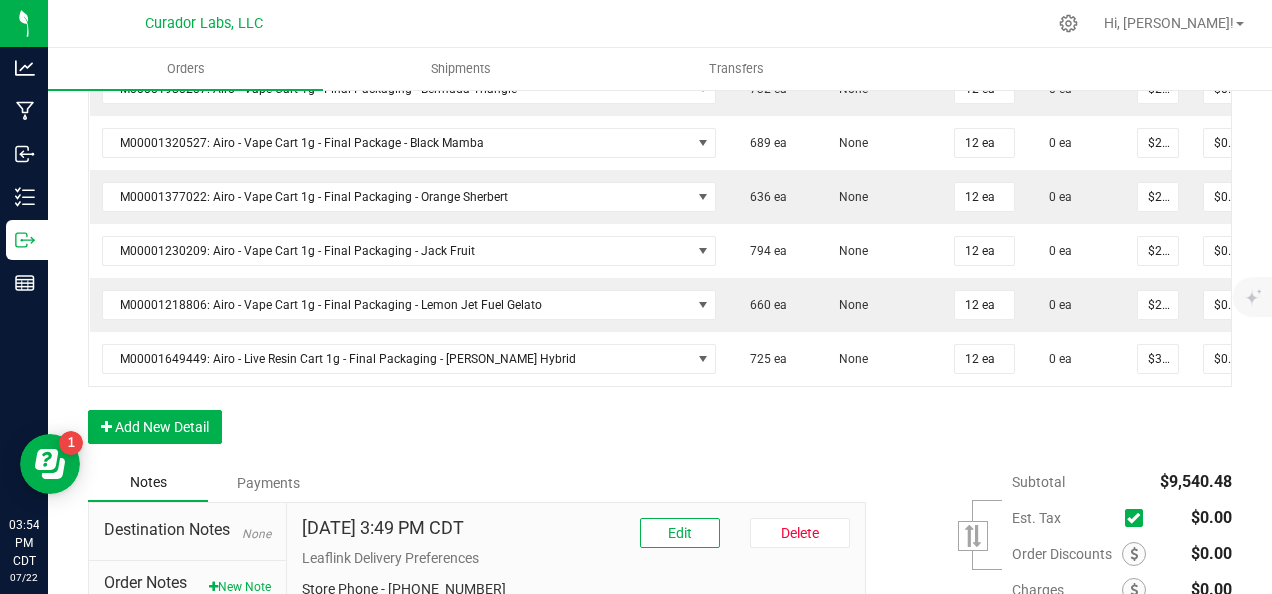 drag, startPoint x: 850, startPoint y: 416, endPoint x: 789, endPoint y: 405, distance: 61.983868 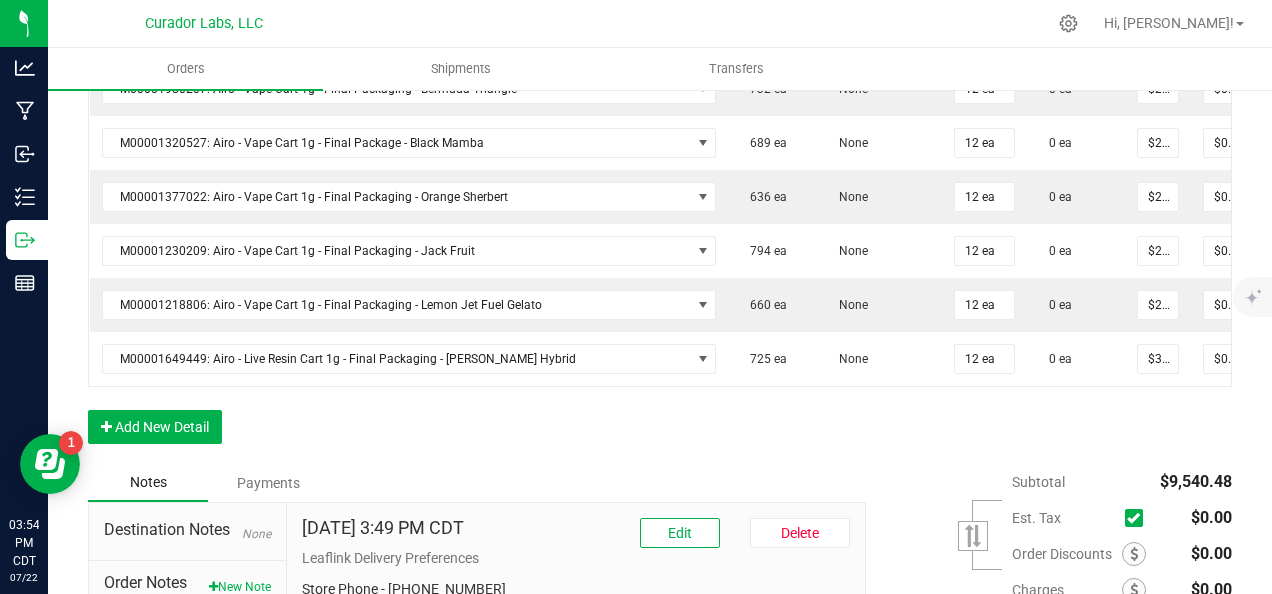 click on "Order Details Print All Labels Item  Sellable  Strain Qty Ordered Qty Allocated Unit Price Line Discount Total Actions M00001340003: SafeBet - FECO 1.0g - Final Packaging  1803 ea   None  25 ea  0 ea  $22.50000 $0.00 $562.50 M00001339903: SafeBet - FECO 1g with CBN - Final Packaging  1953 ea   None  25 ea  0 ea  $22.50000 $0.00 $562.50 M00002130162: SafeBet - AIO Vape 1g - Final Packaging - Jelly Ranchers  291 ea   None  25 ea  0 ea  $25.00000 $0.00 $625.00 M00002130436: SafeBet - AIO Vape 1g - Final Packaging - Green Crack  814 ea   None  25 ea  0 ea  $25.00000 $0.00 $625.00 M00002130156: SafeBet - AIO Vape 1g - Final Packaging - Raspberry Kush  154 ea   None  25 ea  0 ea  $25.00000 $0.00 $625.00 M00001969507: HeadChange - Live Slush 1g - Final Packaging - Crunch Wrapped  324 ea   None  12 ea  0 ea  $25.00000 $0.00 $300.00 M00001473162: HeadChange - Live Rosin 1g - Final Packaging - Sour Space Suit  57 ea   None  12 ea  0 ea  $32.50000 $0.00 $390.00  5 ea   None  12 ea $0.00" at bounding box center (660, -306) 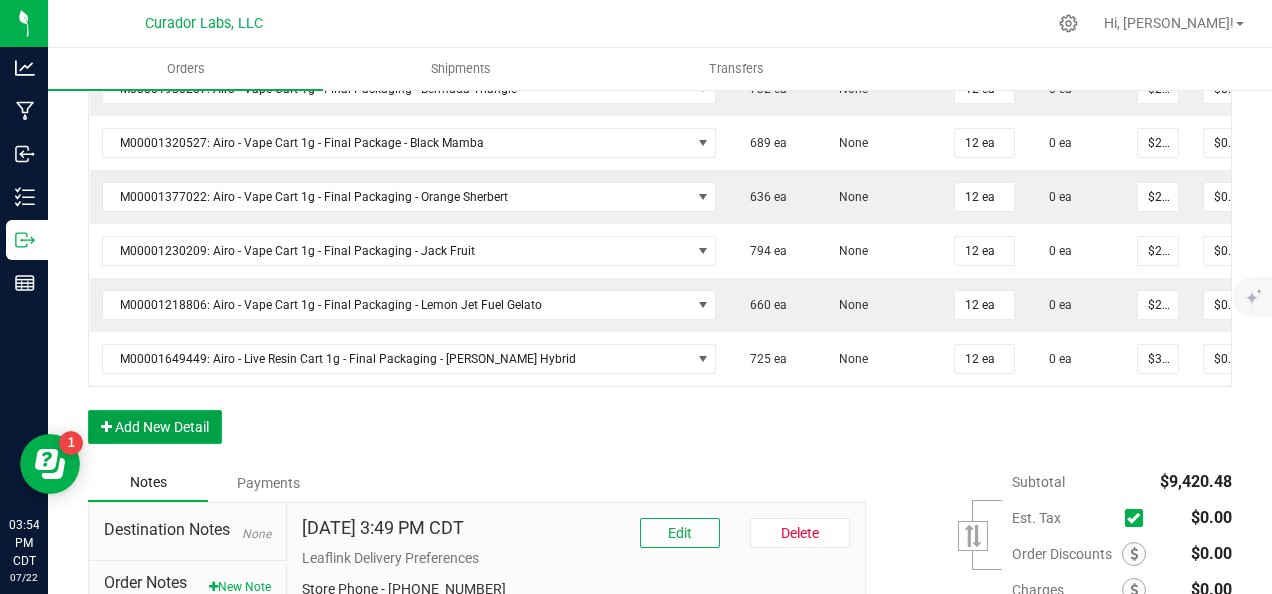 click on "Add New Detail" at bounding box center (155, 427) 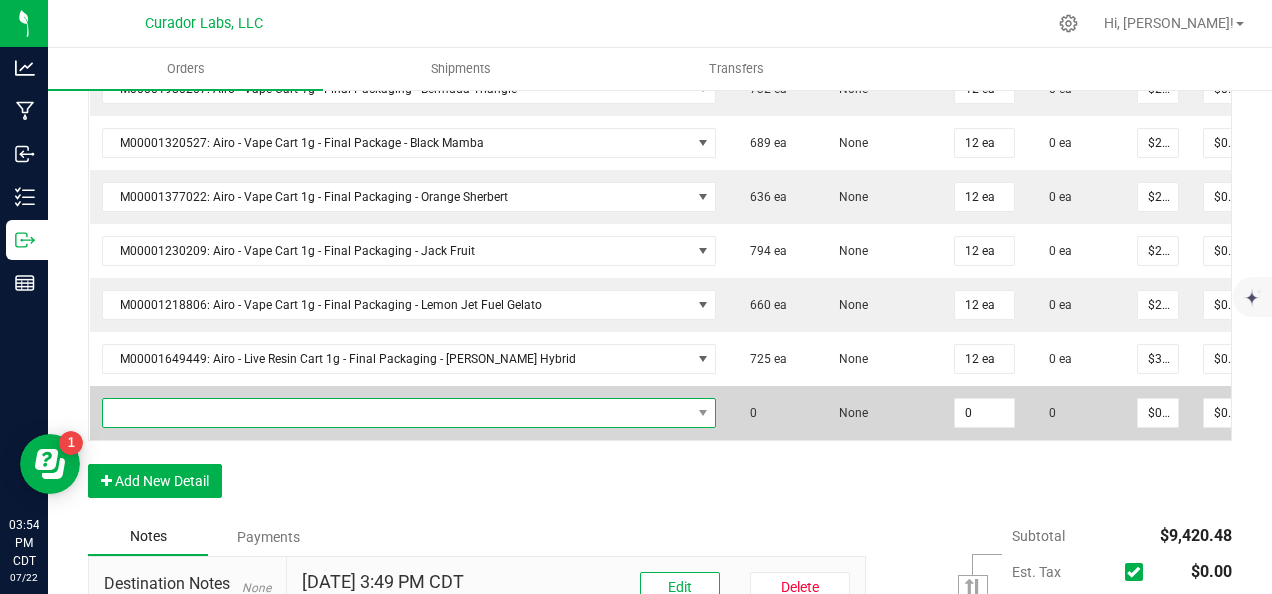 click at bounding box center [397, 413] 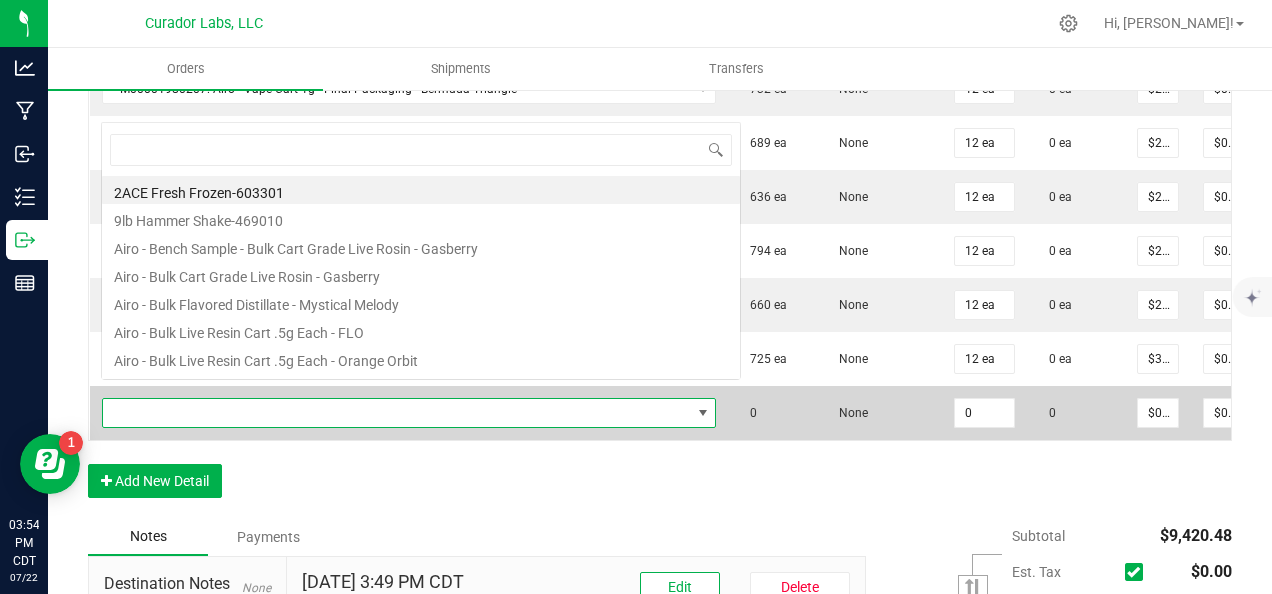 scroll, scrollTop: 0, scrollLeft: 0, axis: both 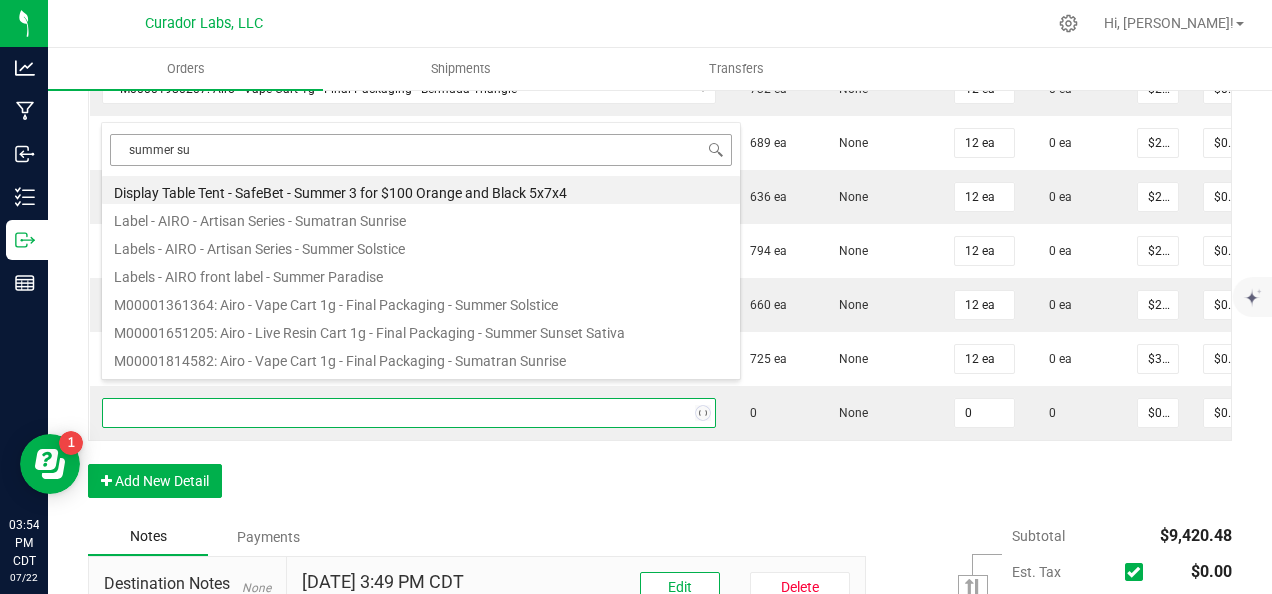 type on "summer sun" 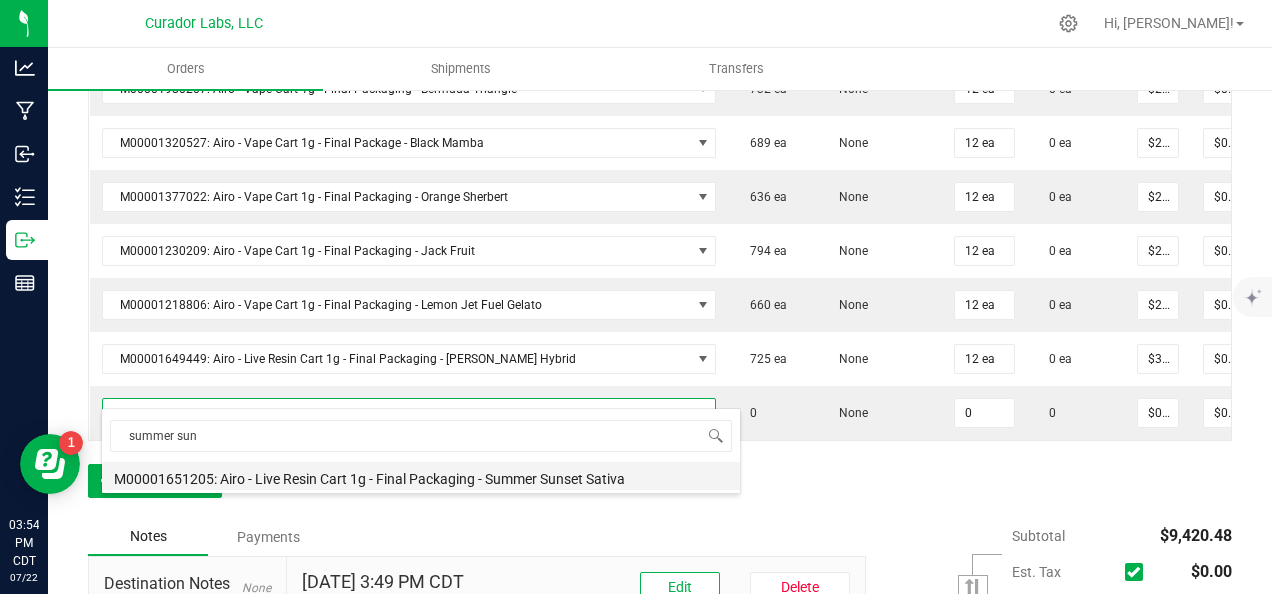 click on "M00001651205: Airo - Live Resin Cart 1g - Final Packaging - Summer Sunset Sativa" at bounding box center [421, 476] 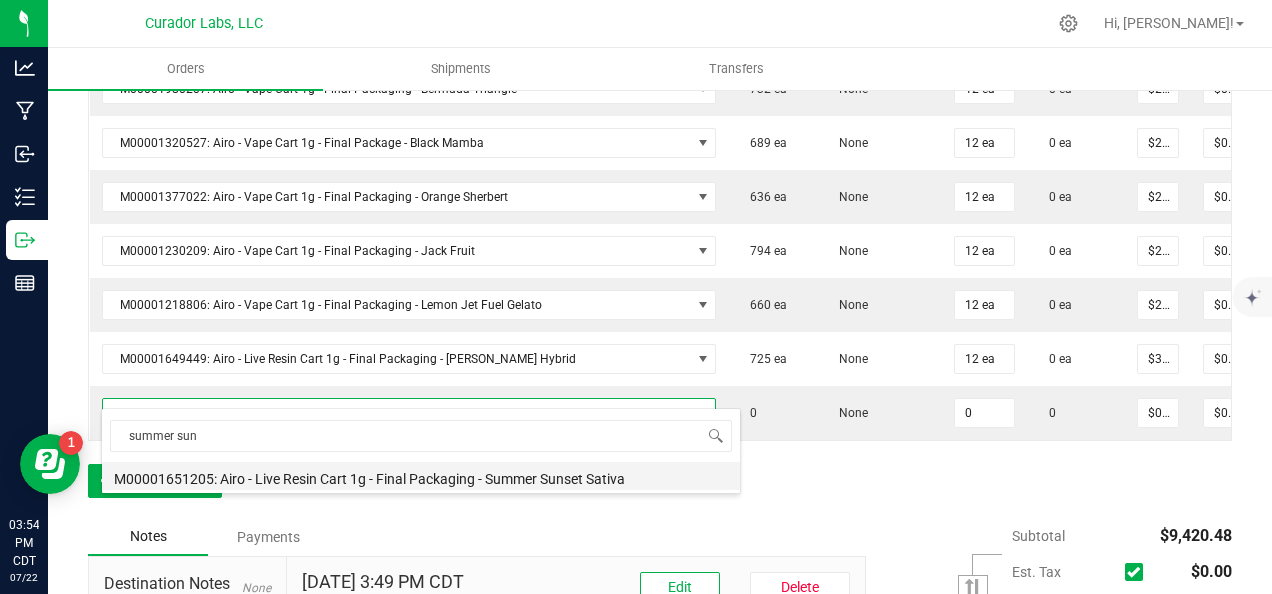 type on "0 ea" 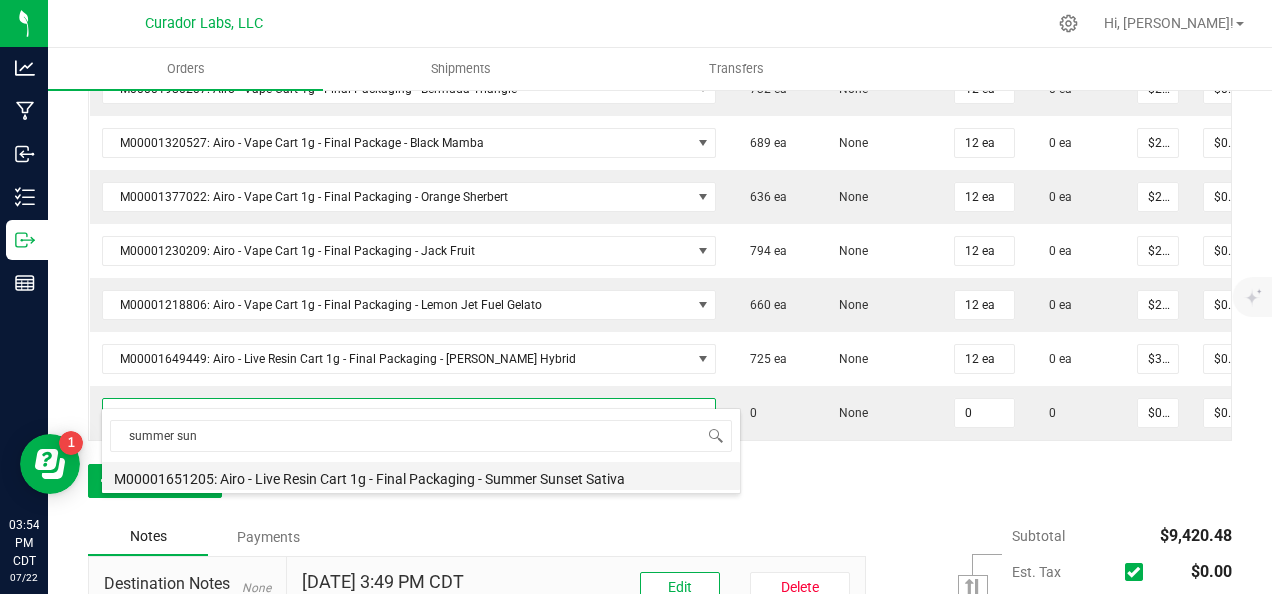 type on "$40.00000" 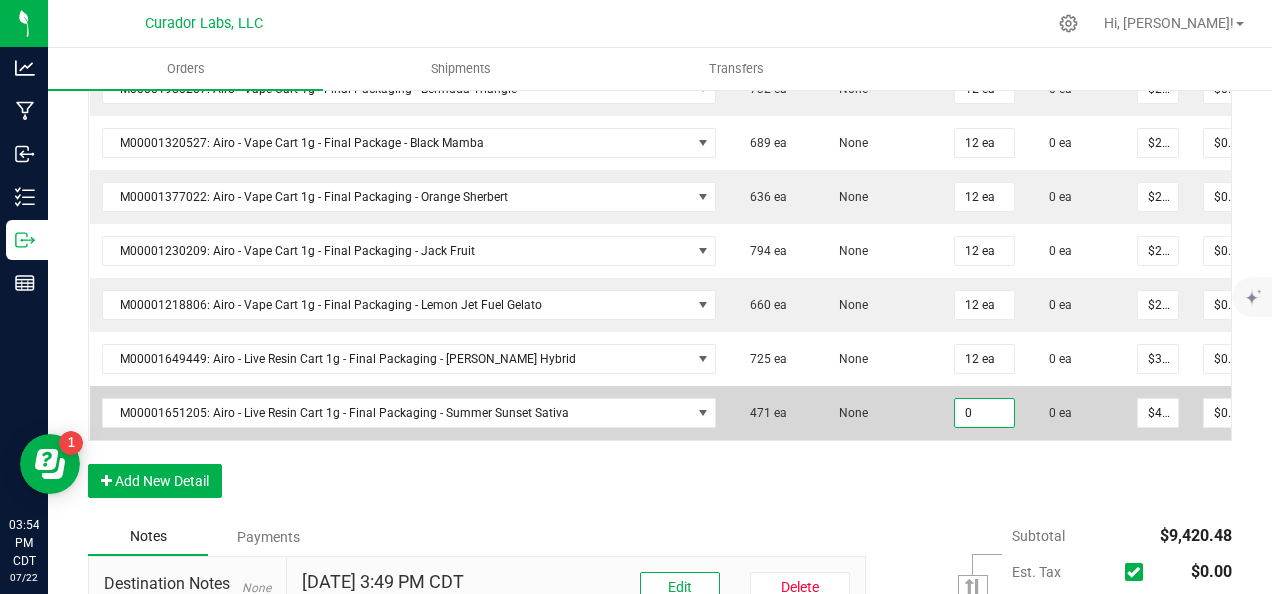 click on "0" at bounding box center [984, 413] 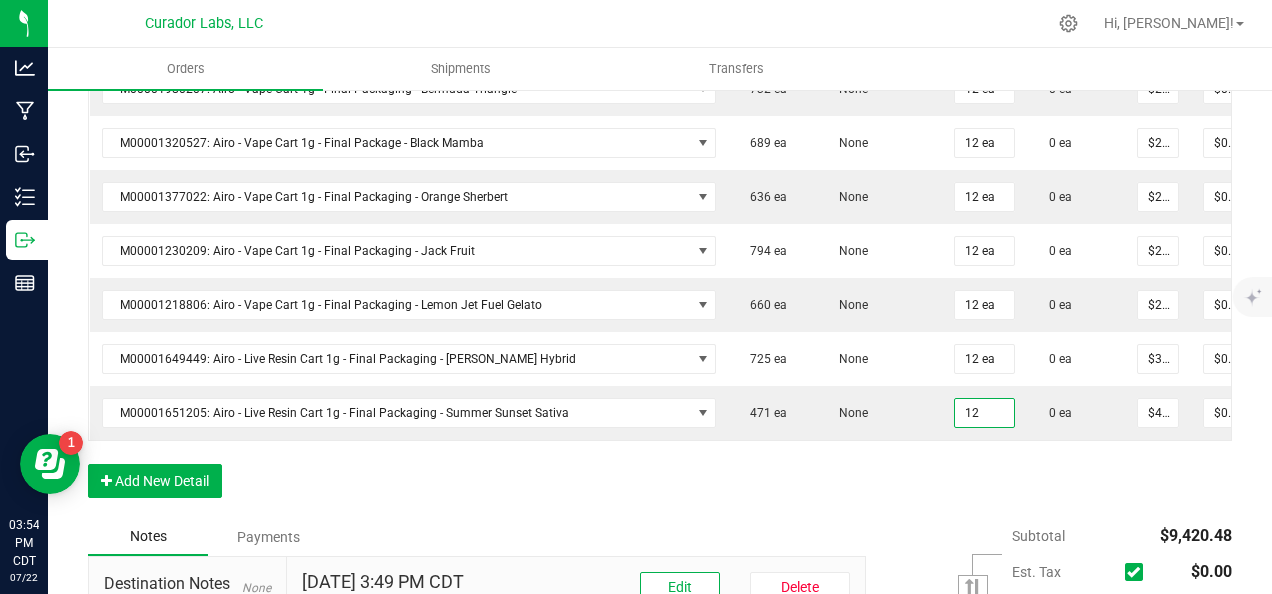 type on "12 ea" 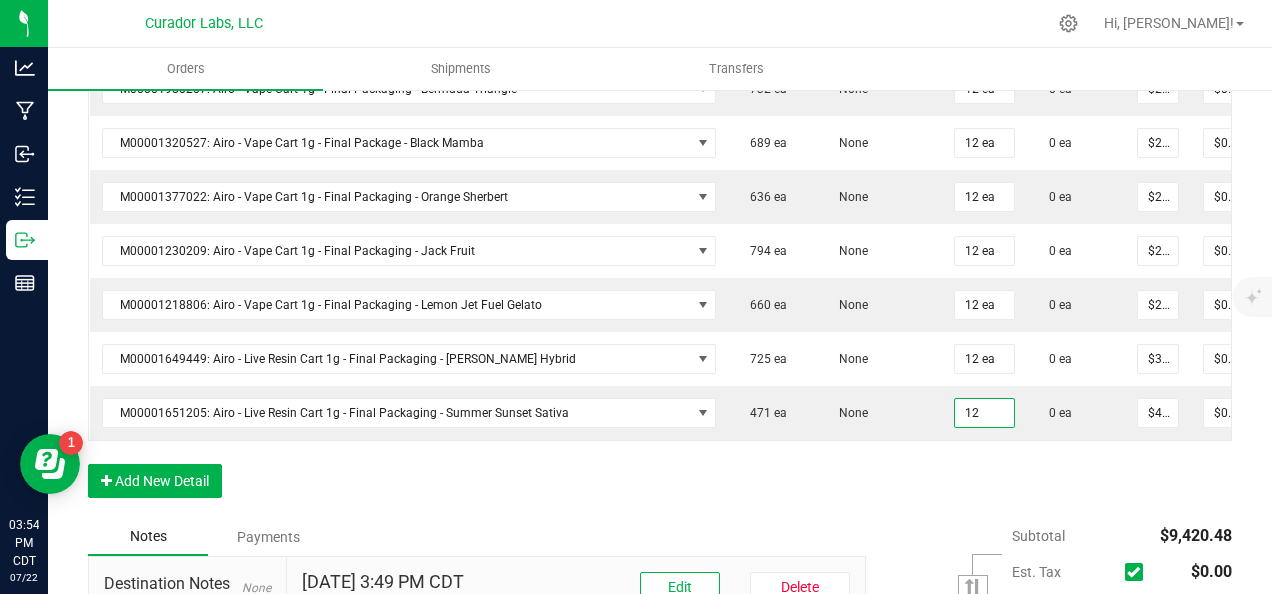 type on "$480.00" 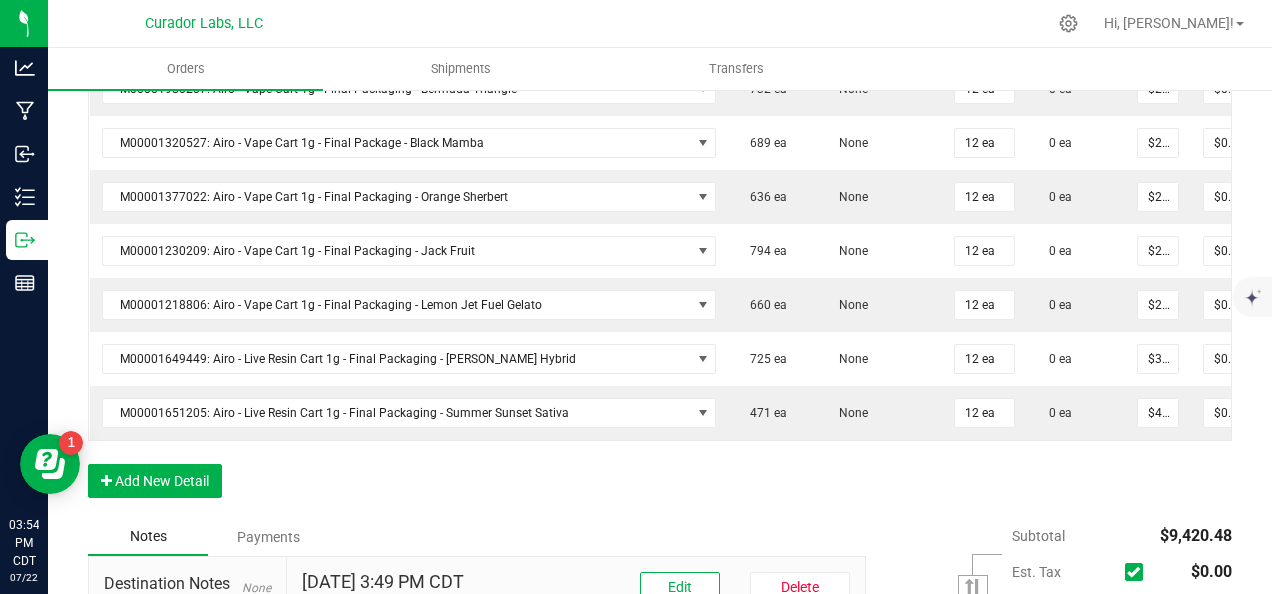click on "Order Details Print All Labels Item  Sellable  Strain Qty Ordered Qty Allocated Unit Price Line Discount Total Actions M00001340003: SafeBet - FECO 1.0g - Final Packaging  1803 ea   None  25 ea  0 ea  $22.50000 $0.00 $562.50 M00001339903: SafeBet - FECO 1g with CBN - Final Packaging  1953 ea   None  25 ea  0 ea  $22.50000 $0.00 $562.50 M00002130162: SafeBet - AIO Vape 1g - Final Packaging - Jelly Ranchers  291 ea   None  25 ea  0 ea  $25.00000 $0.00 $625.00 M00002130436: SafeBet - AIO Vape 1g - Final Packaging - Green Crack  814 ea   None  25 ea  0 ea  $25.00000 $0.00 $625.00 M00002130156: SafeBet - AIO Vape 1g - Final Packaging - Raspberry Kush  154 ea   None  25 ea  0 ea  $25.00000 $0.00 $625.00 M00001969507: HeadChange - Live Slush 1g - Final Packaging - Crunch Wrapped  324 ea   None  12 ea  0 ea  $25.00000 $0.00 $300.00 M00001473162: HeadChange - Live Rosin 1g - Final Packaging - Sour Space Suit  57 ea   None  12 ea  0 ea  $32.50000 $0.00 $390.00  5 ea   None  12 ea $0.00" at bounding box center (660, -279) 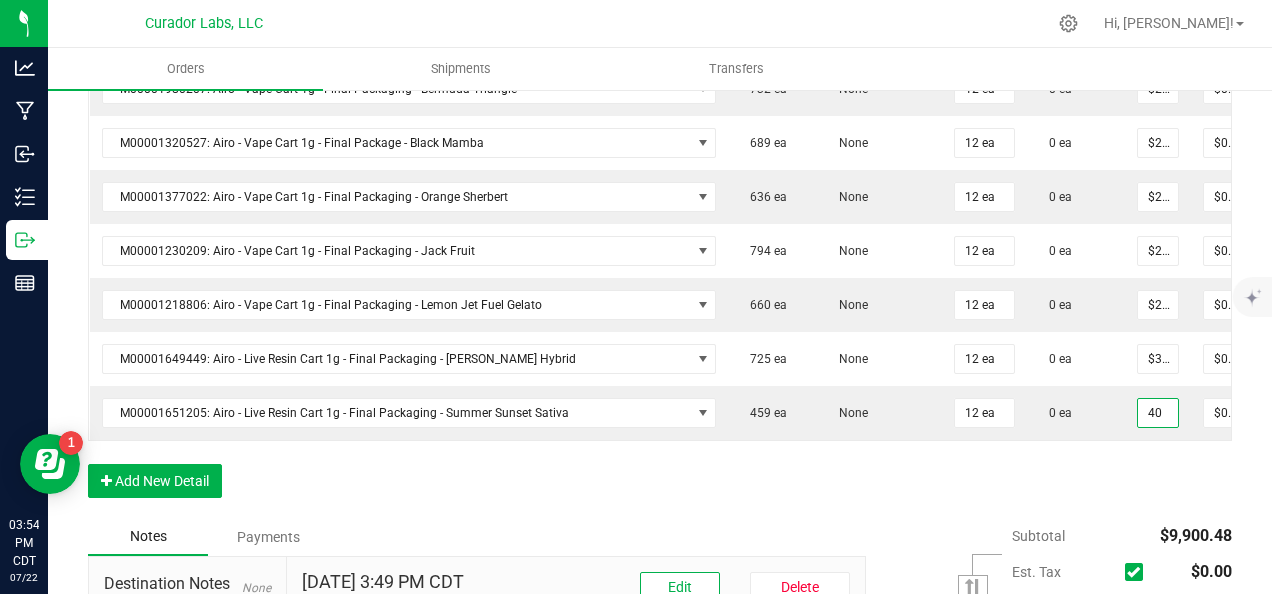 click on "40" at bounding box center (1158, 413) 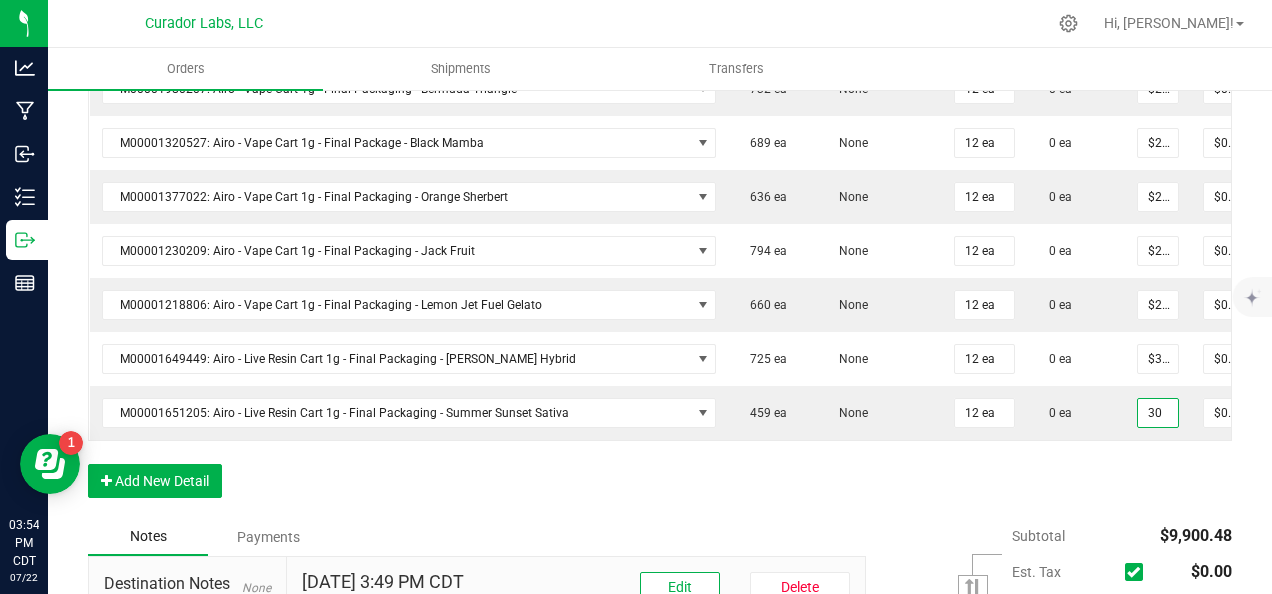 type on "$30.00000" 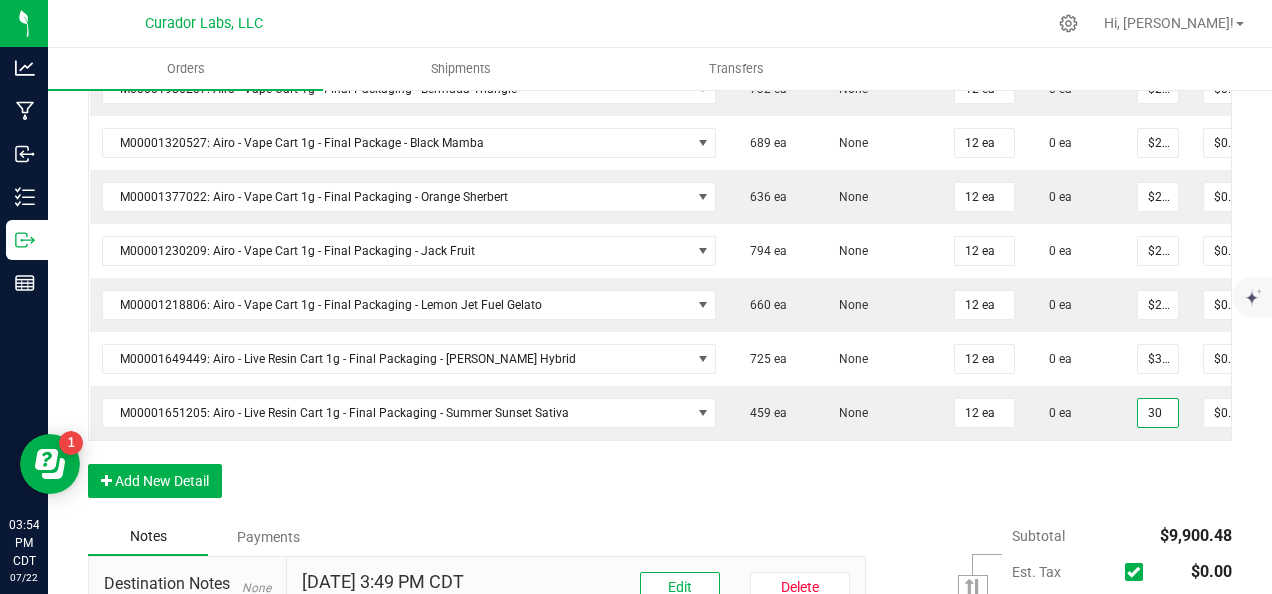 type on "$360.00" 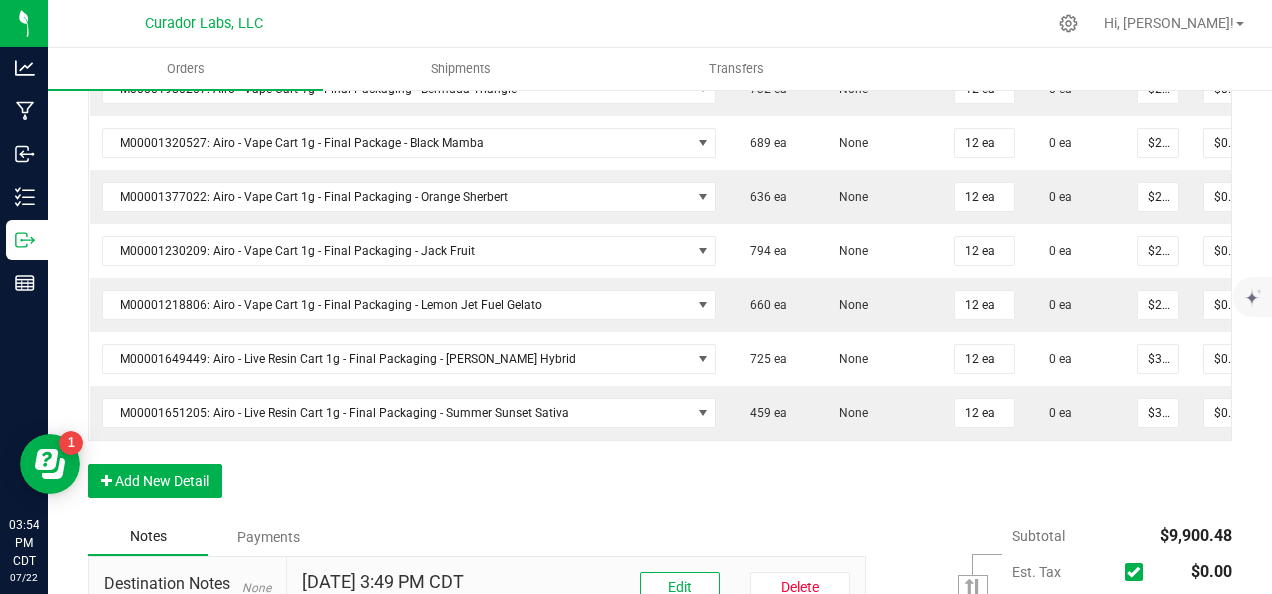 drag, startPoint x: 890, startPoint y: 486, endPoint x: 626, endPoint y: 464, distance: 264.91507 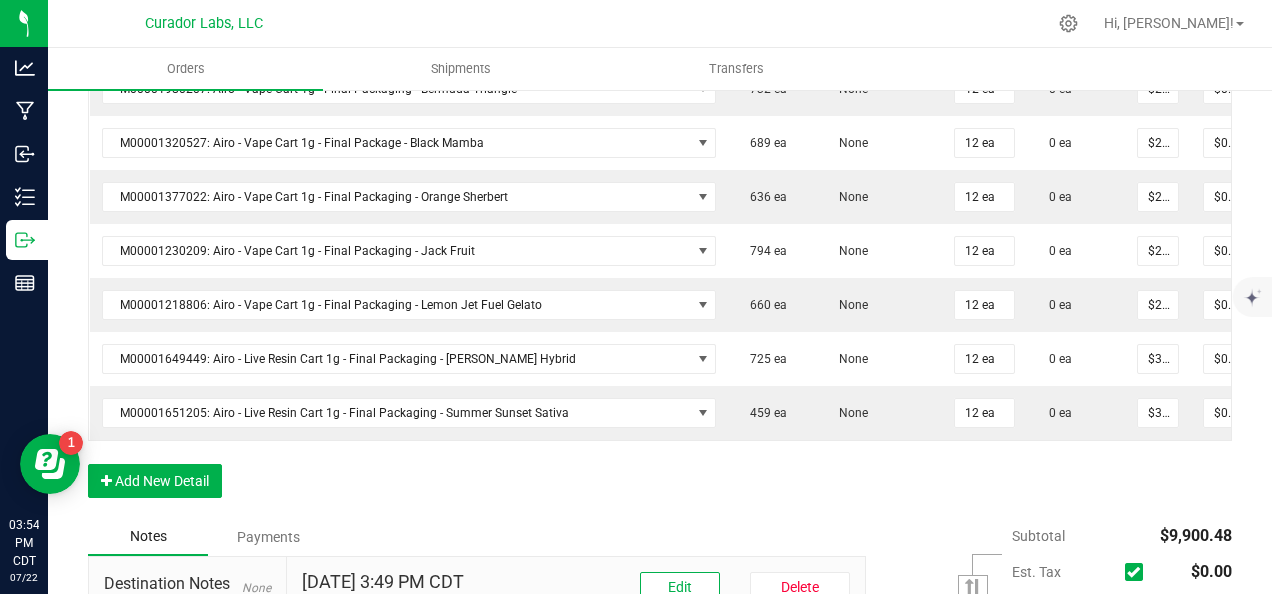 click on "Order Details Print All Labels Item  Sellable  Strain Qty Ordered Qty Allocated Unit Price Line Discount Total Actions M00001340003: SafeBet - FECO 1.0g - Final Packaging  1803 ea   None  25 ea  0 ea  $22.50000 $0.00 $562.50 M00001339903: SafeBet - FECO 1g with CBN - Final Packaging  1953 ea   None  25 ea  0 ea  $22.50000 $0.00 $562.50 M00002130162: SafeBet - AIO Vape 1g - Final Packaging - Jelly Ranchers  291 ea   None  25 ea  0 ea  $25.00000 $0.00 $625.00 M00002130436: SafeBet - AIO Vape 1g - Final Packaging - Green Crack  814 ea   None  25 ea  0 ea  $25.00000 $0.00 $625.00 M00002130156: SafeBet - AIO Vape 1g - Final Packaging - Raspberry Kush  154 ea   None  25 ea  0 ea  $25.00000 $0.00 $625.00 M00001969507: HeadChange - Live Slush 1g - Final Packaging - Crunch Wrapped  324 ea   None  12 ea  0 ea  $25.00000 $0.00 $300.00 M00001473162: HeadChange - Live Rosin 1g - Final Packaging - Sour Space Suit  57 ea   None  12 ea  0 ea  $32.50000 $0.00 $390.00  5 ea   None  12 ea $0.00" at bounding box center [660, -279] 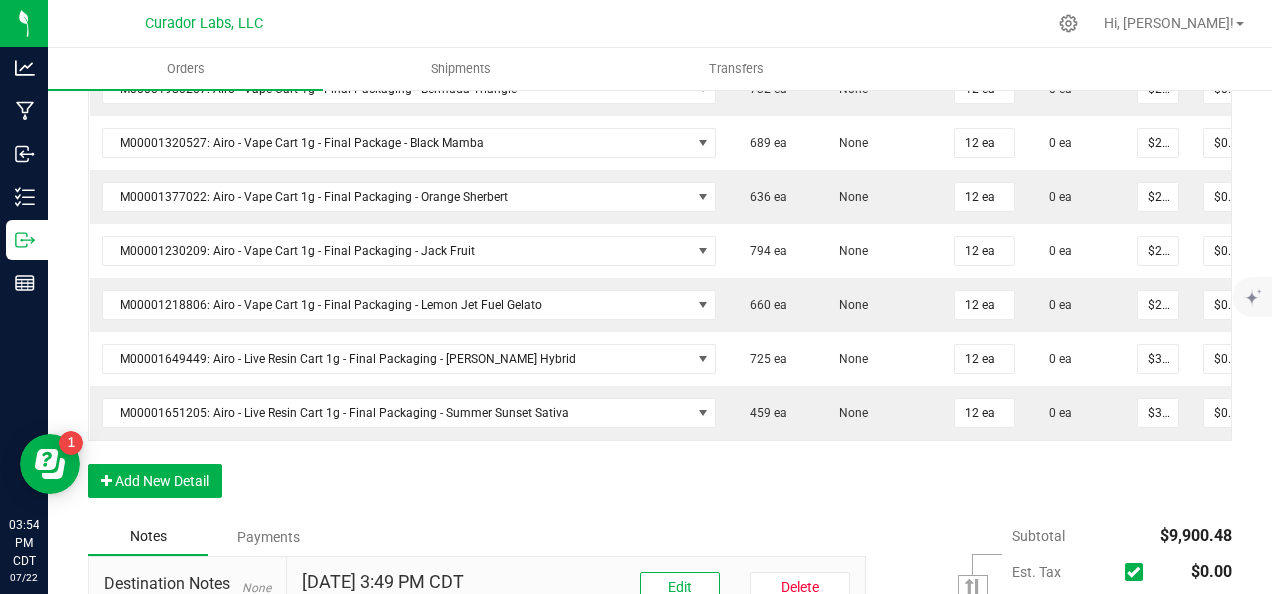 click on "Order Details Print All Labels Item  Sellable  Strain Qty Ordered Qty Allocated Unit Price Line Discount Total Actions M00001340003: SafeBet - FECO 1.0g - Final Packaging  1803 ea   None  25 ea  0 ea  $22.50000 $0.00 $562.50 M00001339903: SafeBet - FECO 1g with CBN - Final Packaging  1953 ea   None  25 ea  0 ea  $22.50000 $0.00 $562.50 M00002130162: SafeBet - AIO Vape 1g - Final Packaging - Jelly Ranchers  291 ea   None  25 ea  0 ea  $25.00000 $0.00 $625.00 M00002130436: SafeBet - AIO Vape 1g - Final Packaging - Green Crack  814 ea   None  25 ea  0 ea  $25.00000 $0.00 $625.00 M00002130156: SafeBet - AIO Vape 1g - Final Packaging - Raspberry Kush  154 ea   None  25 ea  0 ea  $25.00000 $0.00 $625.00 M00001969507: HeadChange - Live Slush 1g - Final Packaging - Crunch Wrapped  324 ea   None  12 ea  0 ea  $25.00000 $0.00 $300.00 M00001473162: HeadChange - Live Rosin 1g - Final Packaging - Sour Space Suit  57 ea   None  12 ea  0 ea  $32.50000 $0.00 $390.00  5 ea   None  12 ea $0.00" at bounding box center (660, -279) 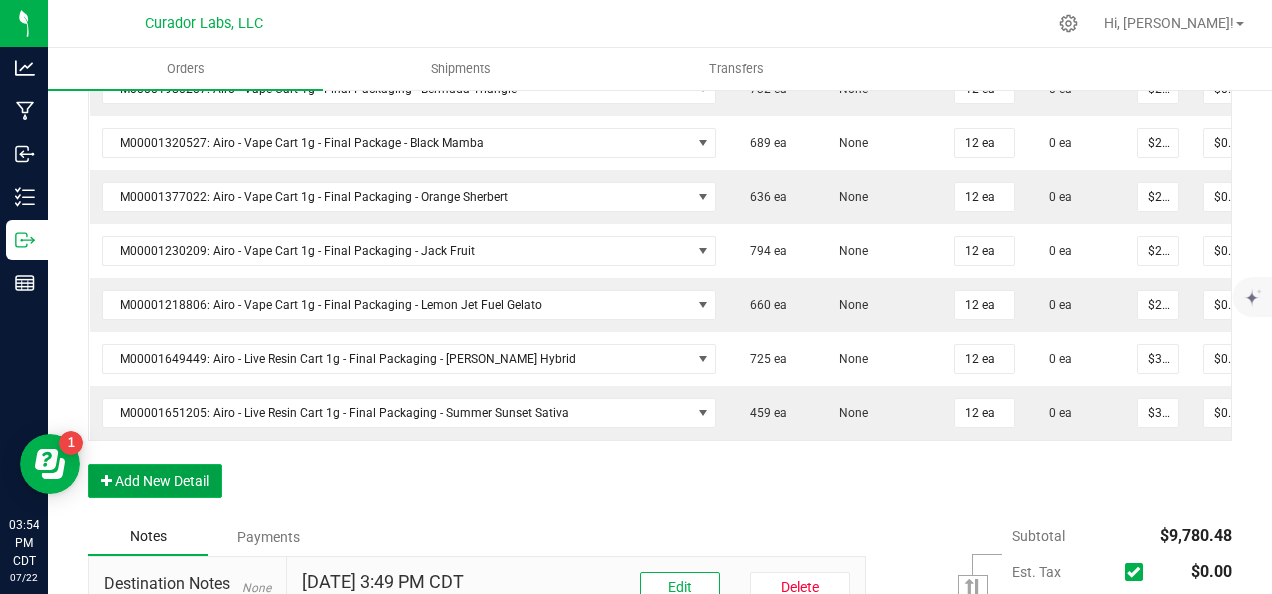 click on "Add New Detail" at bounding box center [155, 481] 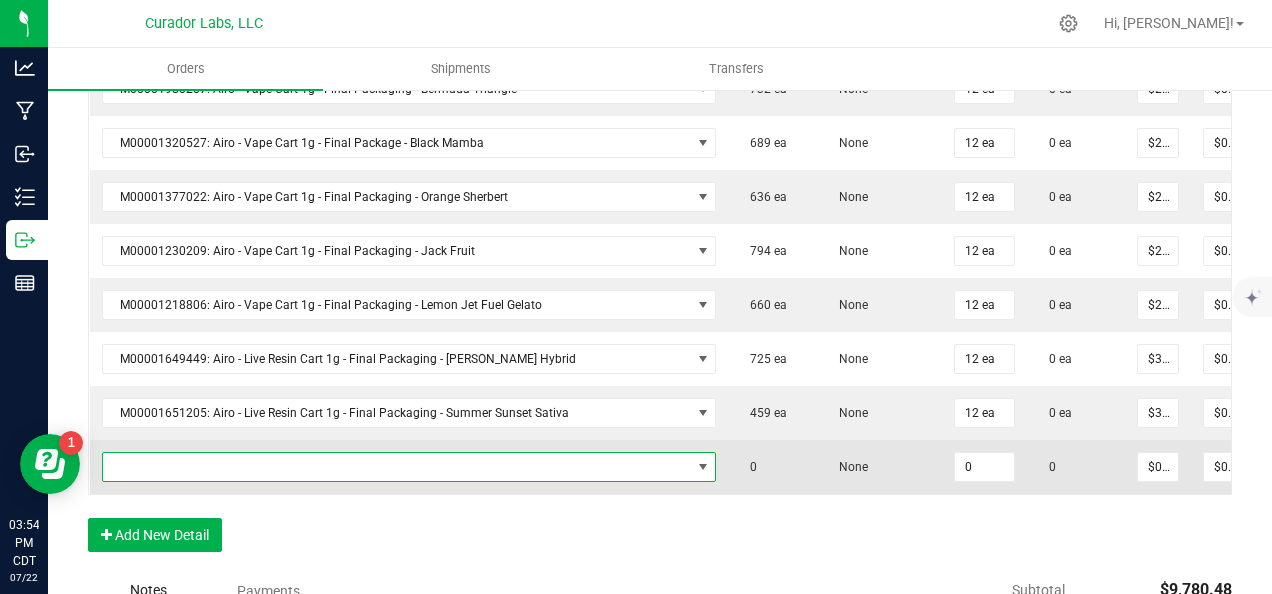 click at bounding box center [397, 467] 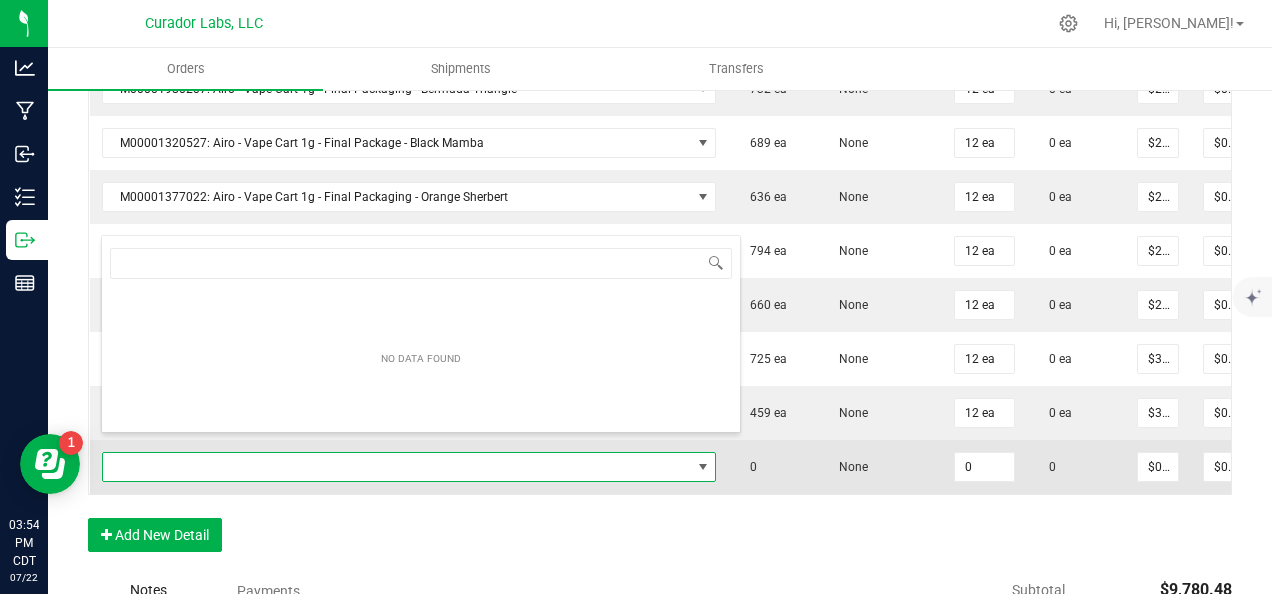 scroll, scrollTop: 99970, scrollLeft: 99395, axis: both 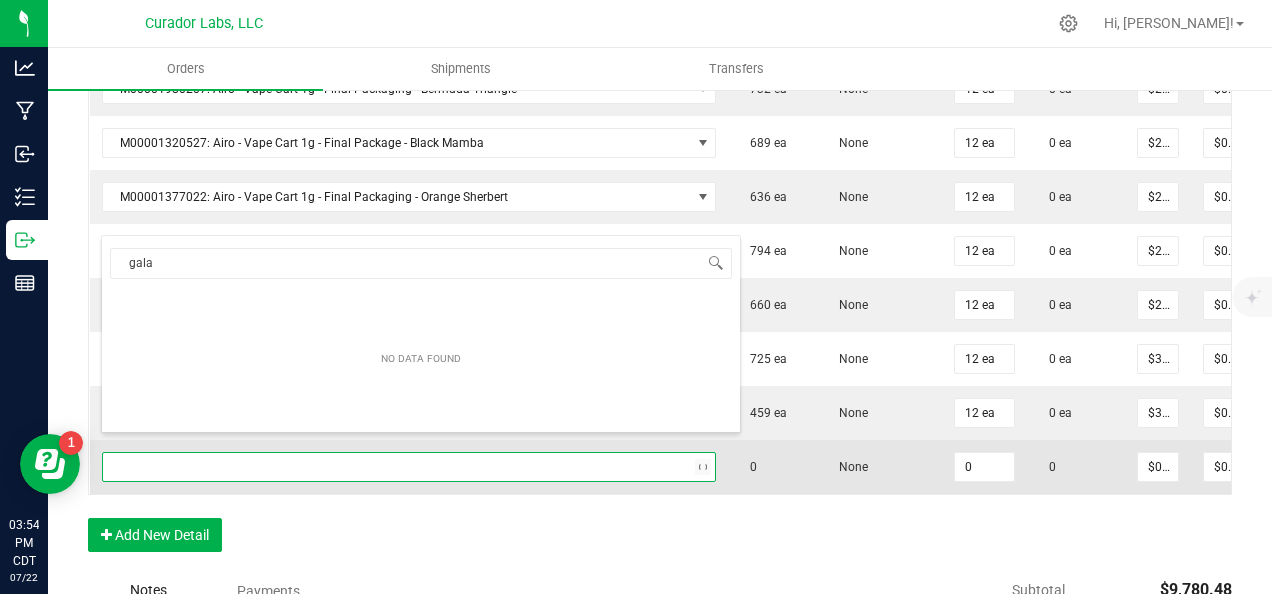 type on "galax" 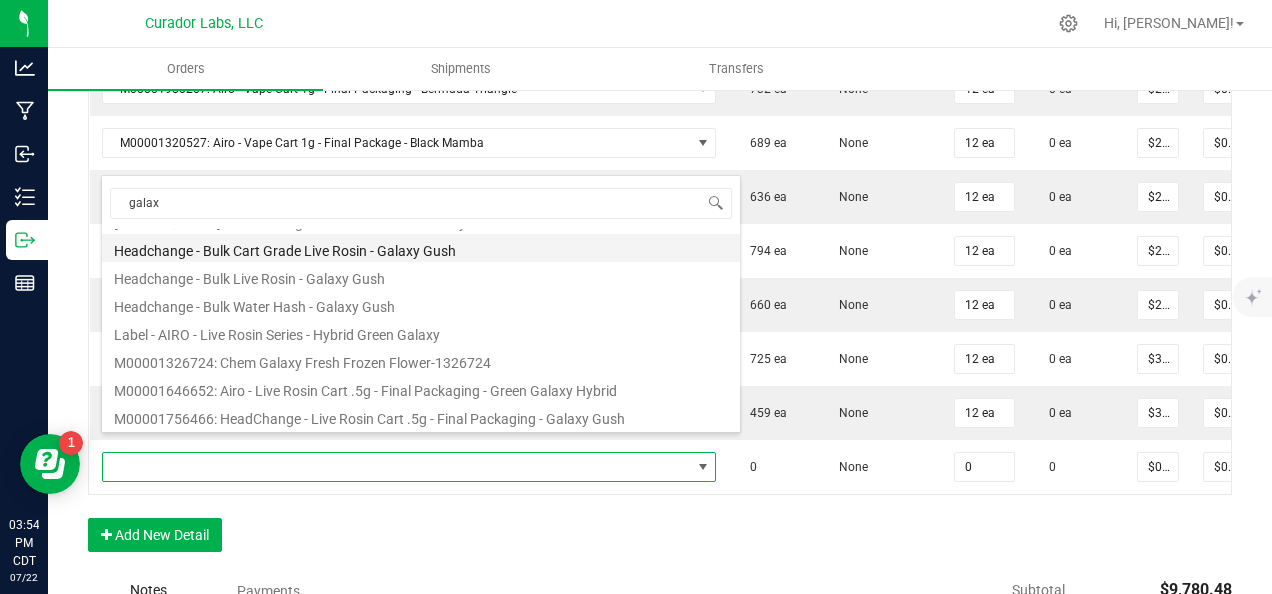 scroll, scrollTop: 80, scrollLeft: 0, axis: vertical 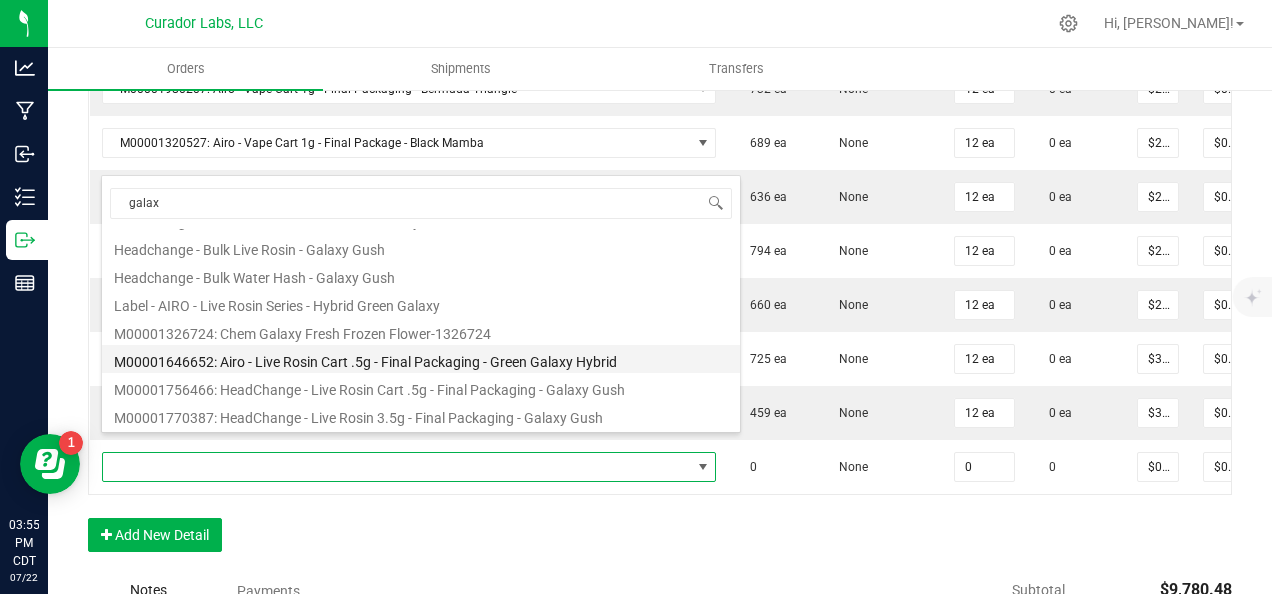 click on "M00001646652: Airo - Live Rosin Cart .5g - Final Packaging - Green Galaxy Hybrid" at bounding box center (421, 359) 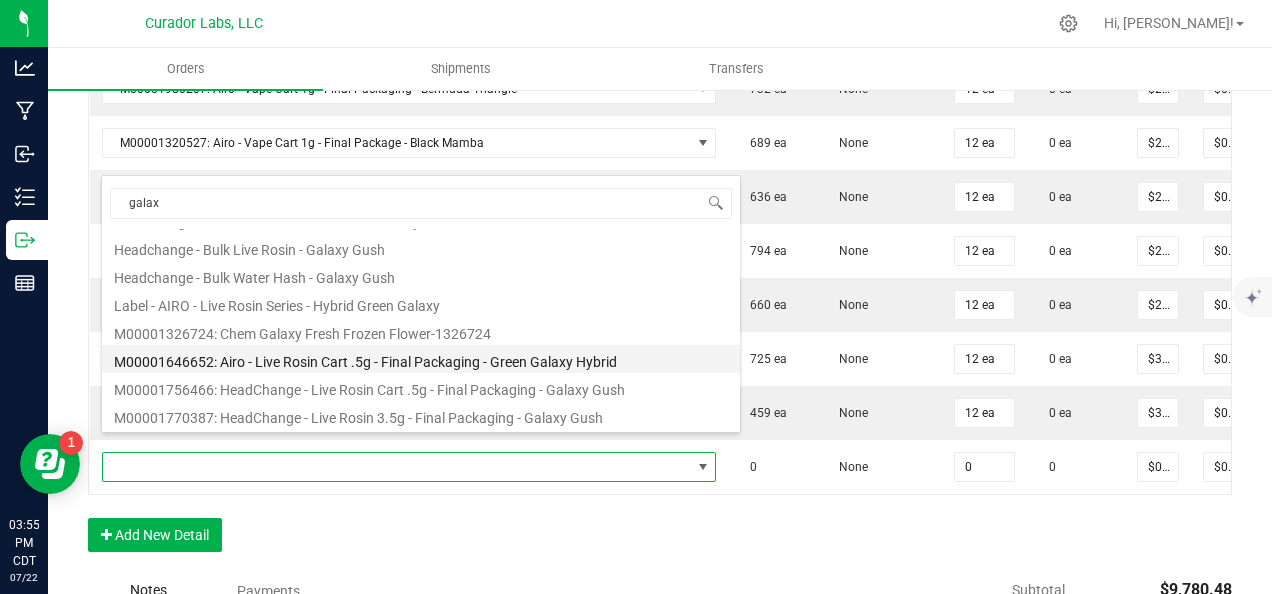 type on "0 ea" 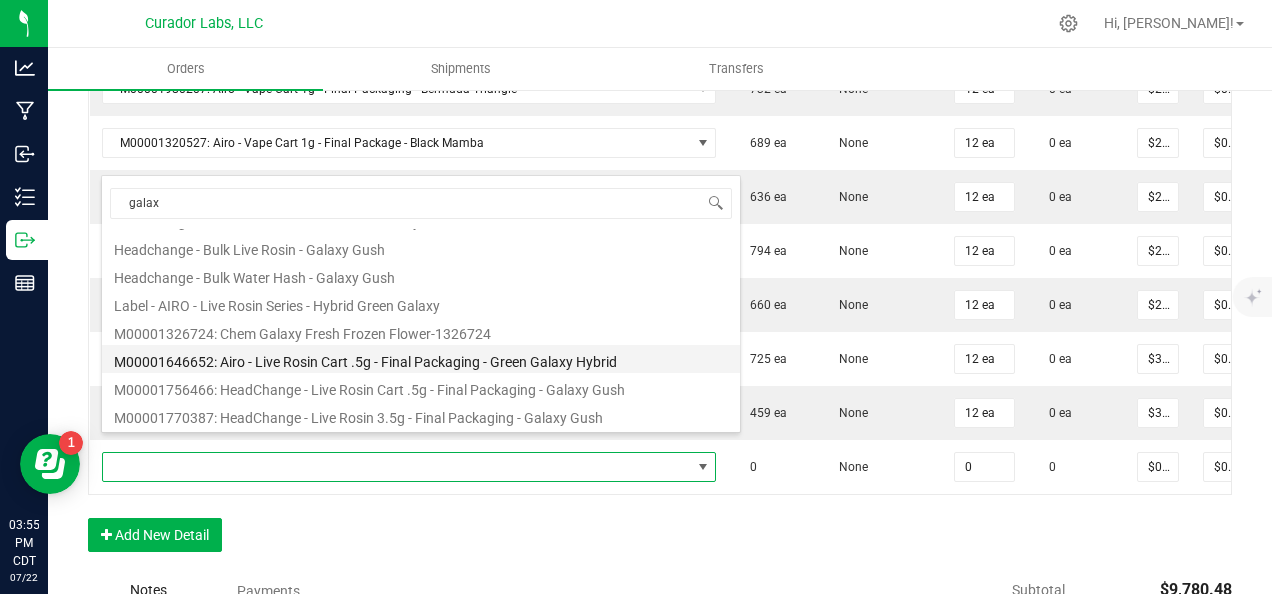 type on "$30.00000" 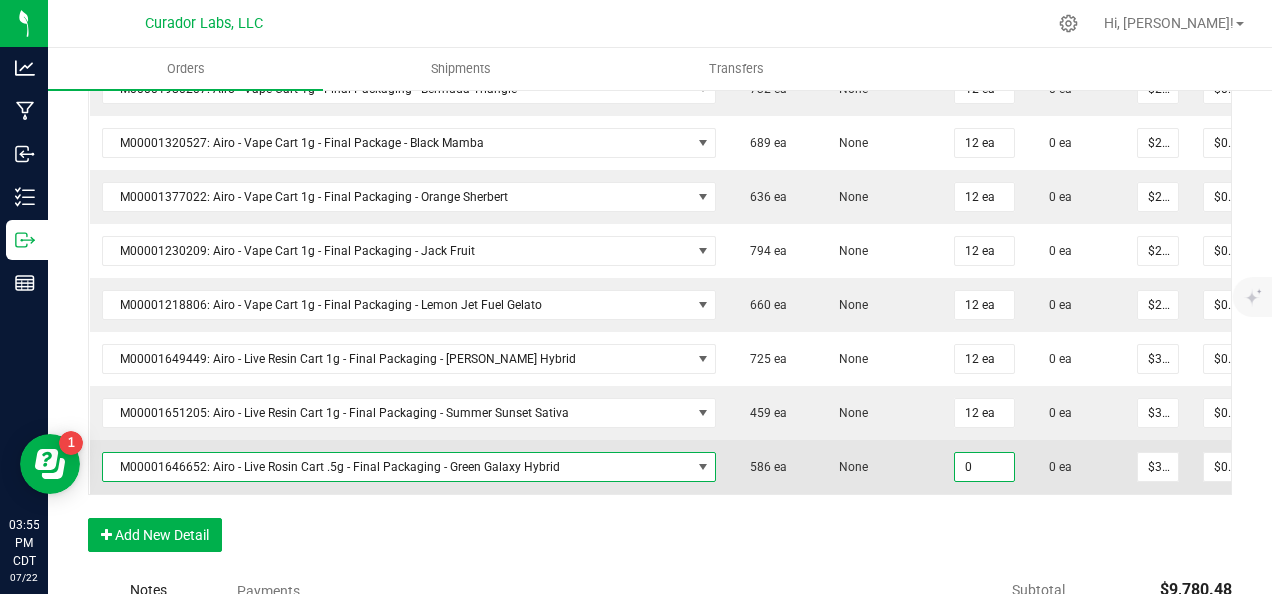 click on "0" at bounding box center [984, 467] 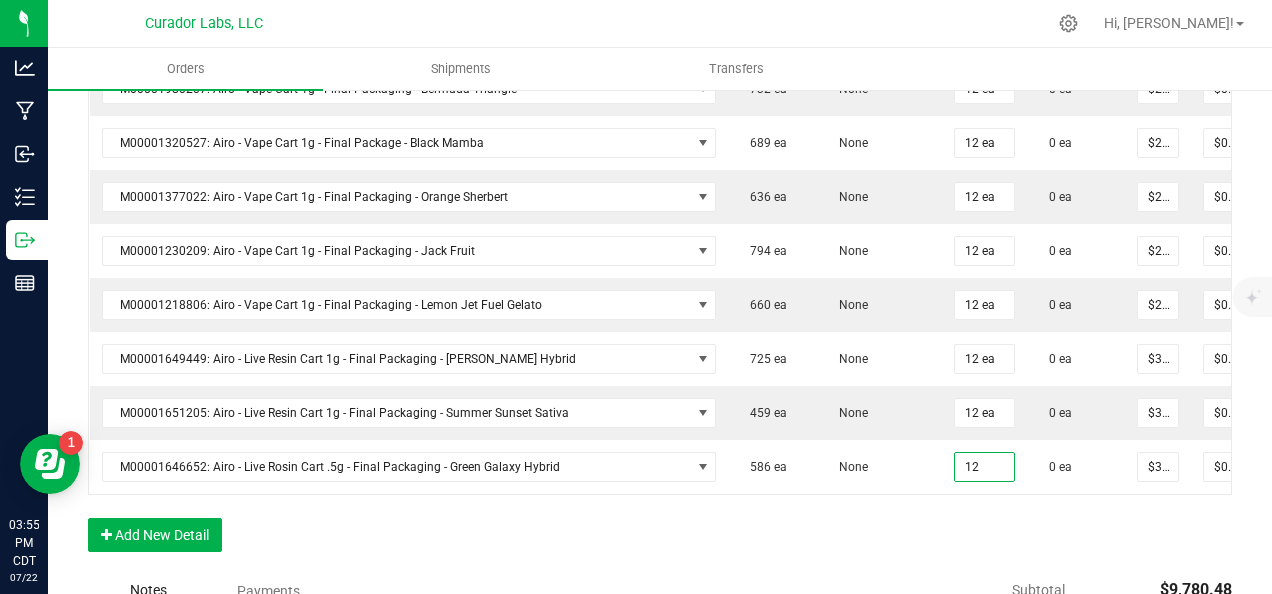 type on "12 ea" 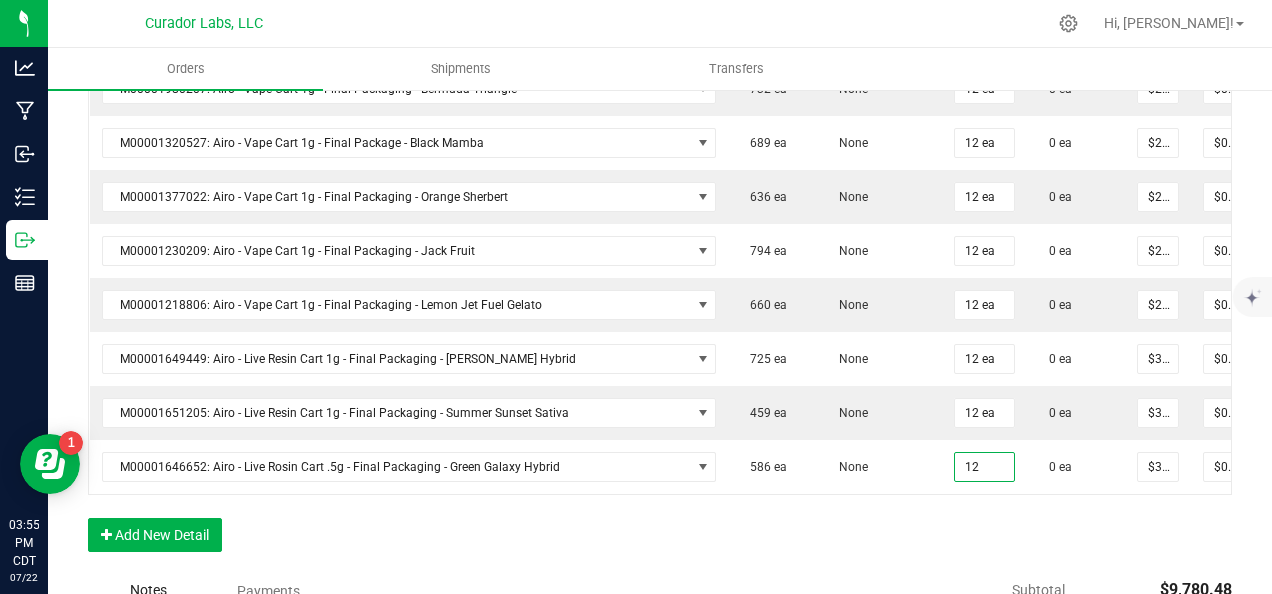 type on "$360.00" 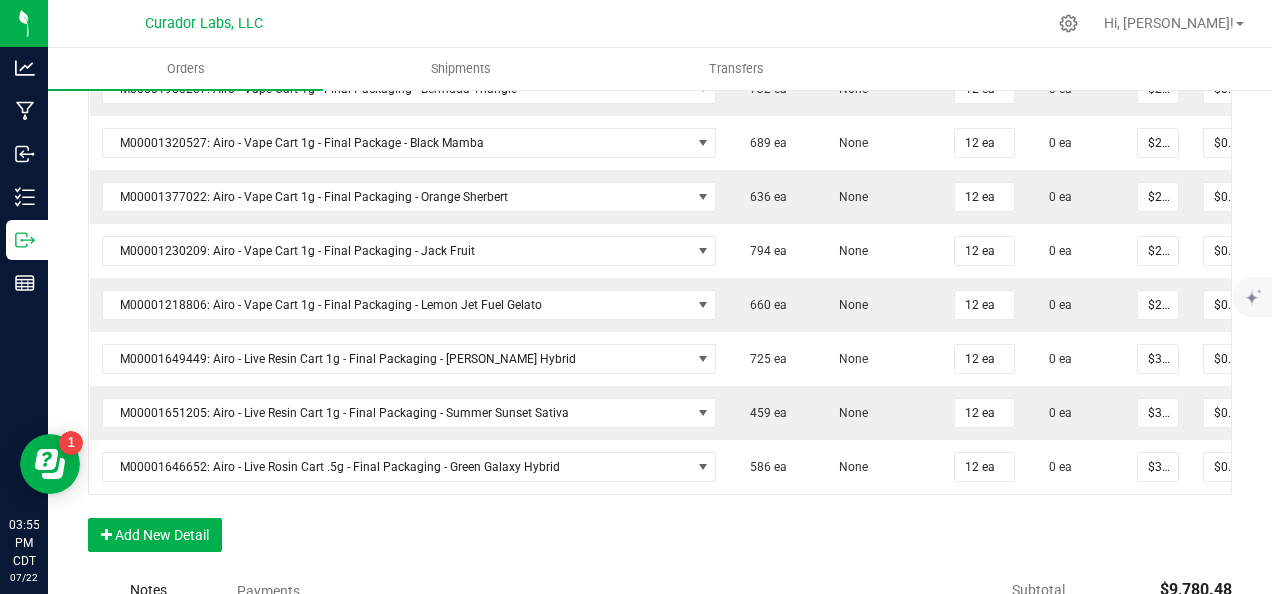 click on "Order Details Print All Labels Item  Sellable  Strain Qty Ordered Qty Allocated Unit Price Line Discount Total Actions M00001340003: SafeBet - FECO 1.0g - Final Packaging  1803 ea   None  25 ea  0 ea  $22.50000 $0.00 $562.50 M00001339903: SafeBet - FECO 1g with CBN - Final Packaging  1953 ea   None  25 ea  0 ea  $22.50000 $0.00 $562.50 M00002130162: SafeBet - AIO Vape 1g - Final Packaging - Jelly Ranchers  291 ea   None  25 ea  0 ea  $25.00000 $0.00 $625.00 M00002130436: SafeBet - AIO Vape 1g - Final Packaging - Green Crack  814 ea   None  25 ea  0 ea  $25.00000 $0.00 $625.00 M00002130156: SafeBet - AIO Vape 1g - Final Packaging - Raspberry Kush  154 ea   None  25 ea  0 ea  $25.00000 $0.00 $625.00 M00001969507: HeadChange - Live Slush 1g - Final Packaging - Crunch Wrapped  324 ea   None  12 ea  0 ea  $25.00000 $0.00 $300.00 M00001473162: HeadChange - Live Rosin 1g - Final Packaging - Sour Space Suit  57 ea   None  12 ea  0 ea  $32.50000 $0.00 $390.00  5 ea   None  12 ea $0.00" at bounding box center (660, -252) 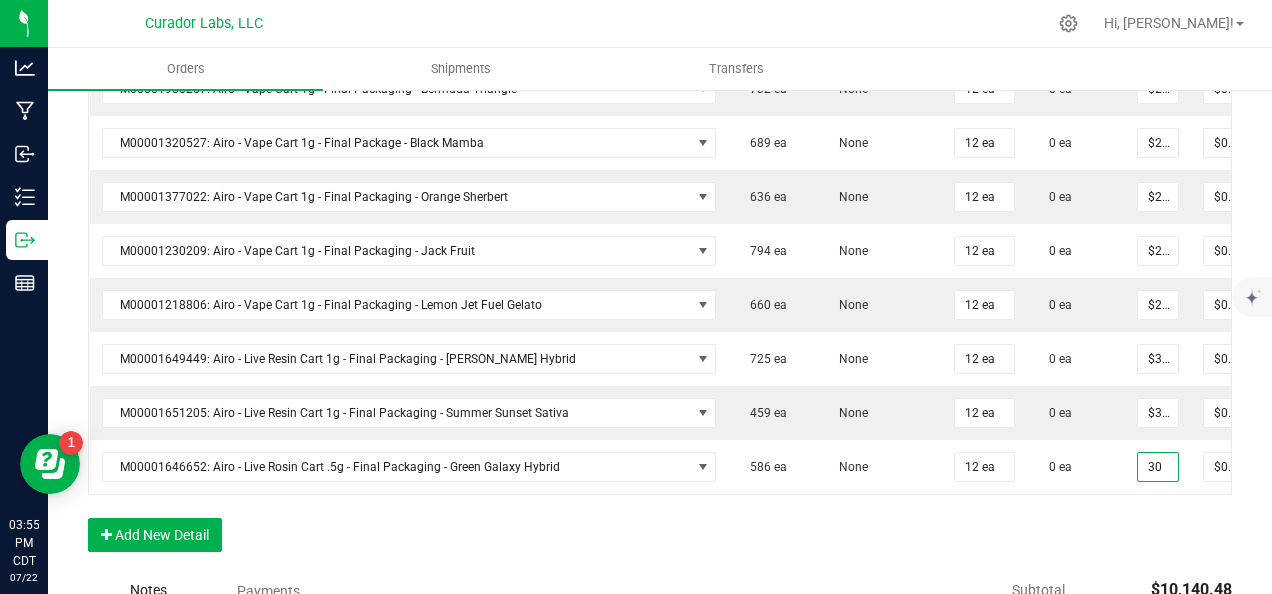 click on "30" at bounding box center (1158, 467) 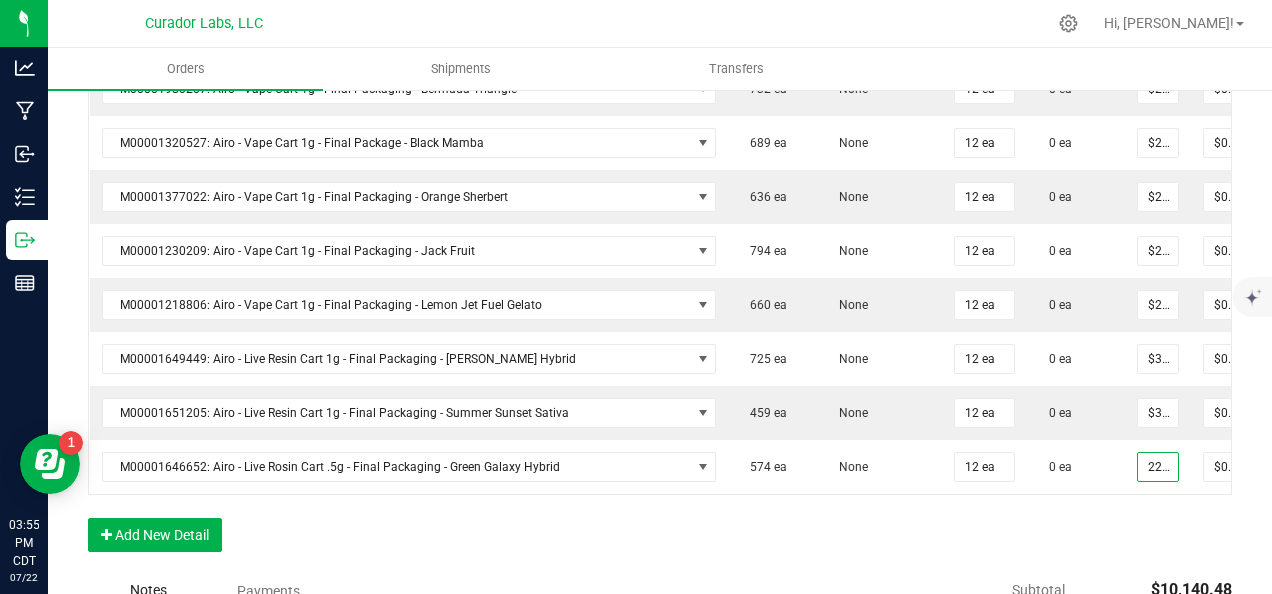 scroll, scrollTop: 0, scrollLeft: 8, axis: horizontal 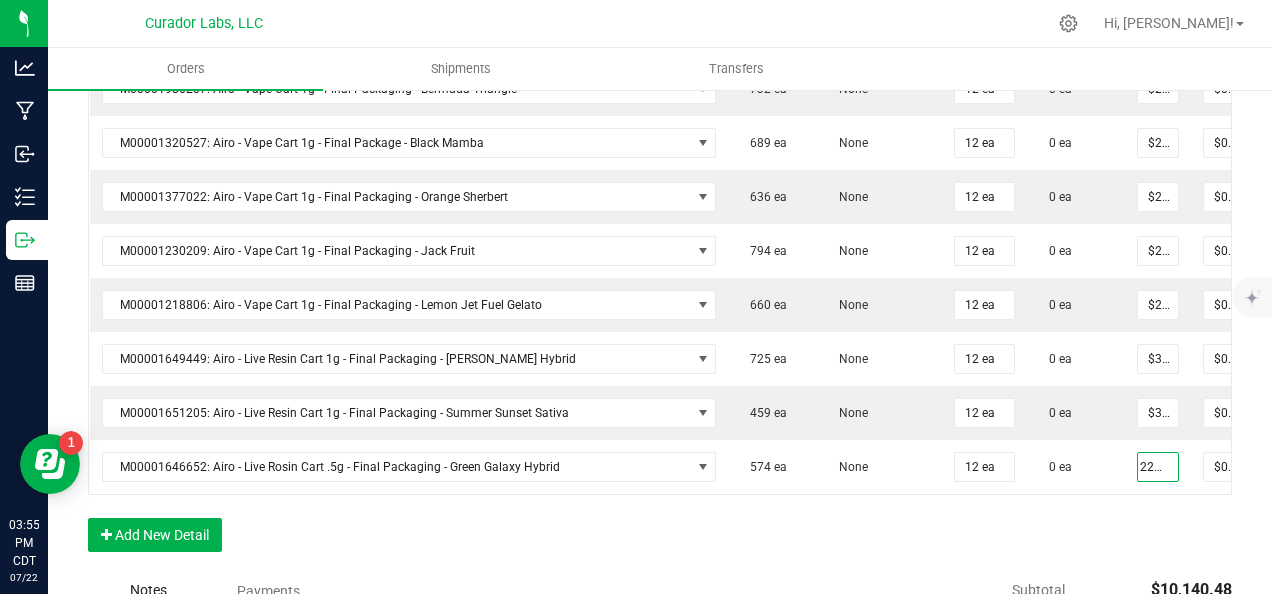 type on "$22.50000" 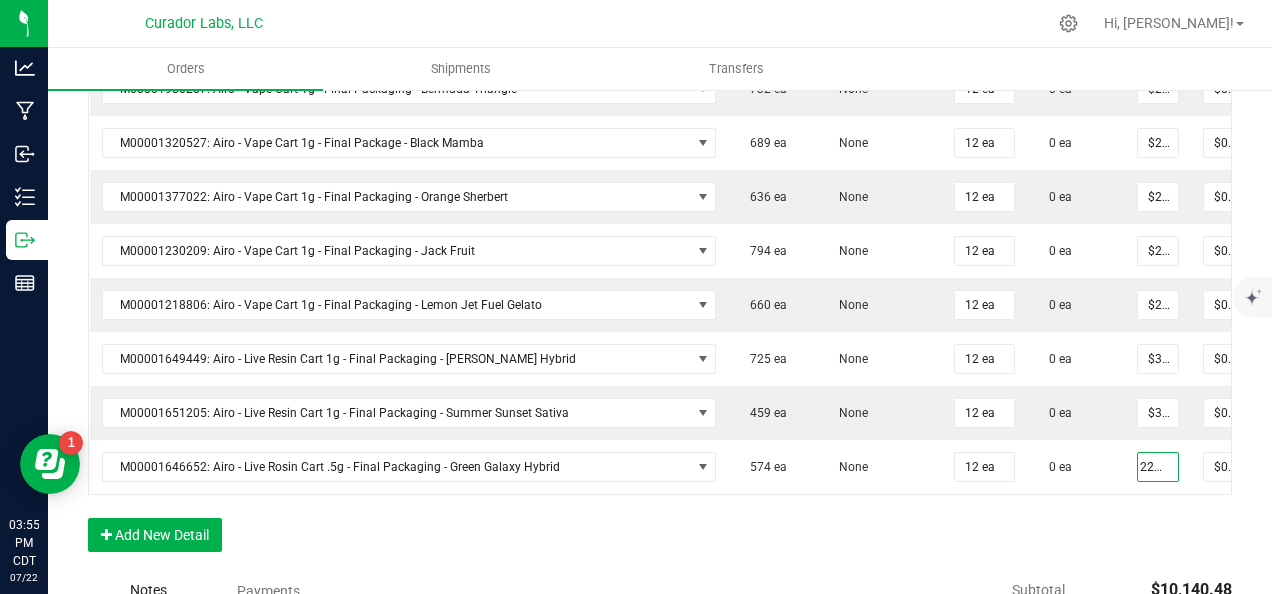 type on "$270.00" 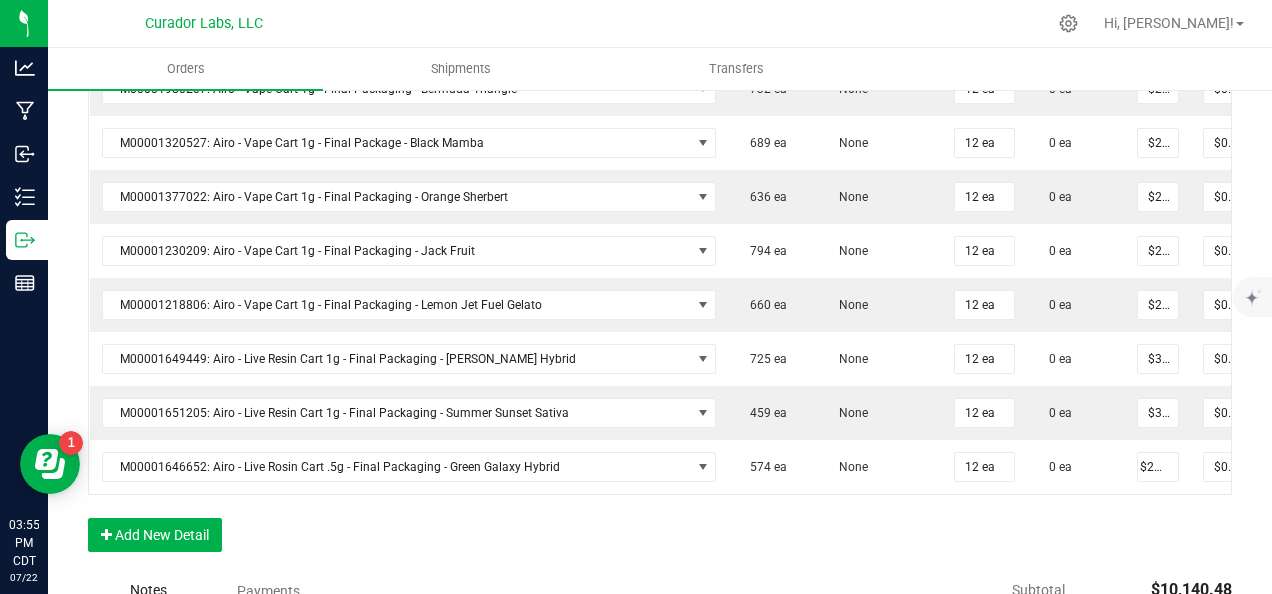 click on "Order Details Print All Labels Item  Sellable  Strain Qty Ordered Qty Allocated Unit Price Line Discount Total Actions M00001340003: SafeBet - FECO 1.0g - Final Packaging  1803 ea   None  25 ea  0 ea  $22.50000 $0.00 $562.50 M00001339903: SafeBet - FECO 1g with CBN - Final Packaging  1953 ea   None  25 ea  0 ea  $22.50000 $0.00 $562.50 M00002130162: SafeBet - AIO Vape 1g - Final Packaging - Jelly Ranchers  291 ea   None  25 ea  0 ea  $25.00000 $0.00 $625.00 M00002130436: SafeBet - AIO Vape 1g - Final Packaging - Green Crack  814 ea   None  25 ea  0 ea  $25.00000 $0.00 $625.00 M00002130156: SafeBet - AIO Vape 1g - Final Packaging - Raspberry Kush  154 ea   None  25 ea  0 ea  $25.00000 $0.00 $625.00 M00001969507: HeadChange - Live Slush 1g - Final Packaging - Crunch Wrapped  324 ea   None  12 ea  0 ea  $25.00000 $0.00 $300.00 M00001473162: HeadChange - Live Rosin 1g - Final Packaging - Sour Space Suit  57 ea   None  12 ea  0 ea  $32.50000 $0.00 $390.00  5 ea   None  12 ea $0.00" at bounding box center [660, -252] 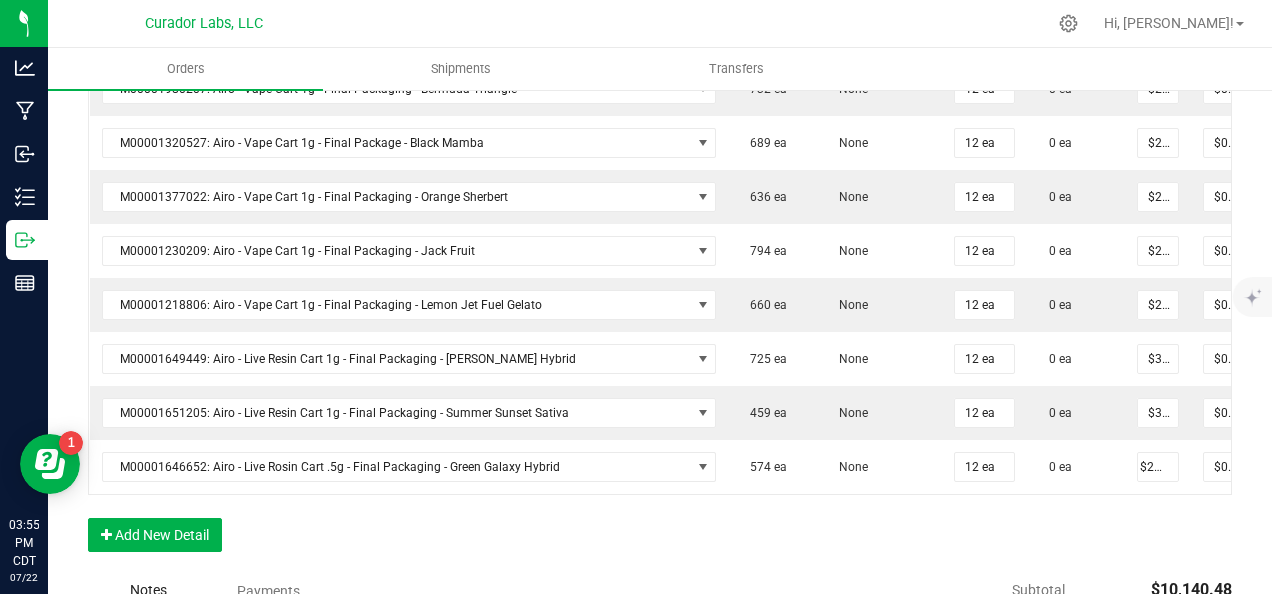 scroll, scrollTop: 0, scrollLeft: 0, axis: both 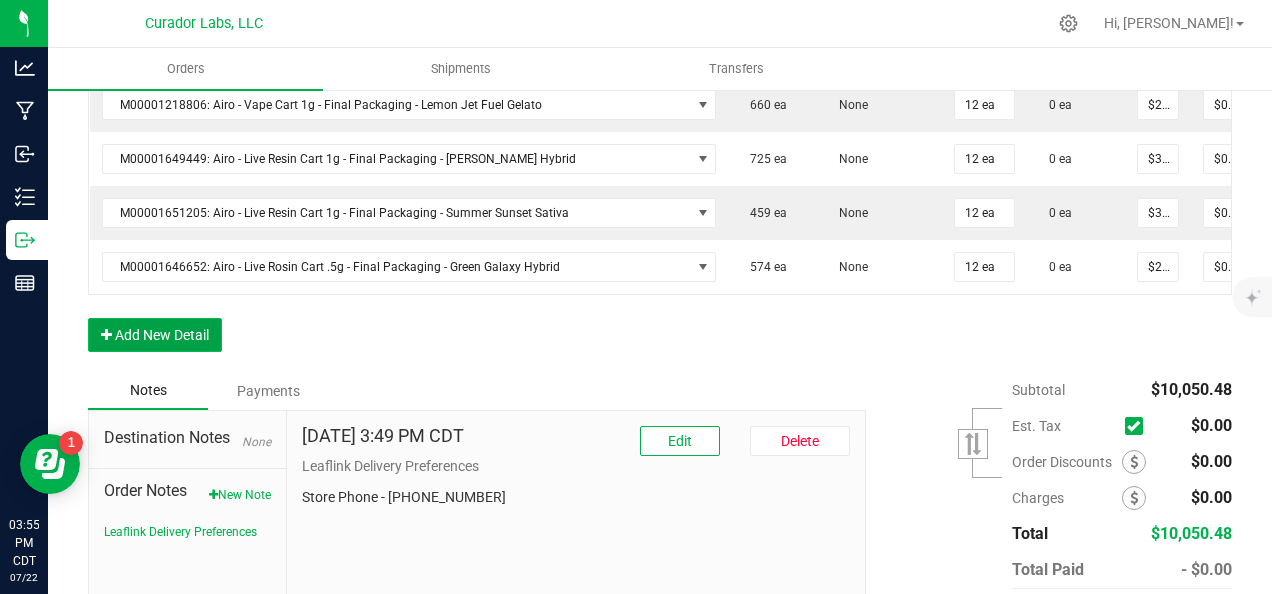 click on "Add New Detail" at bounding box center [155, 335] 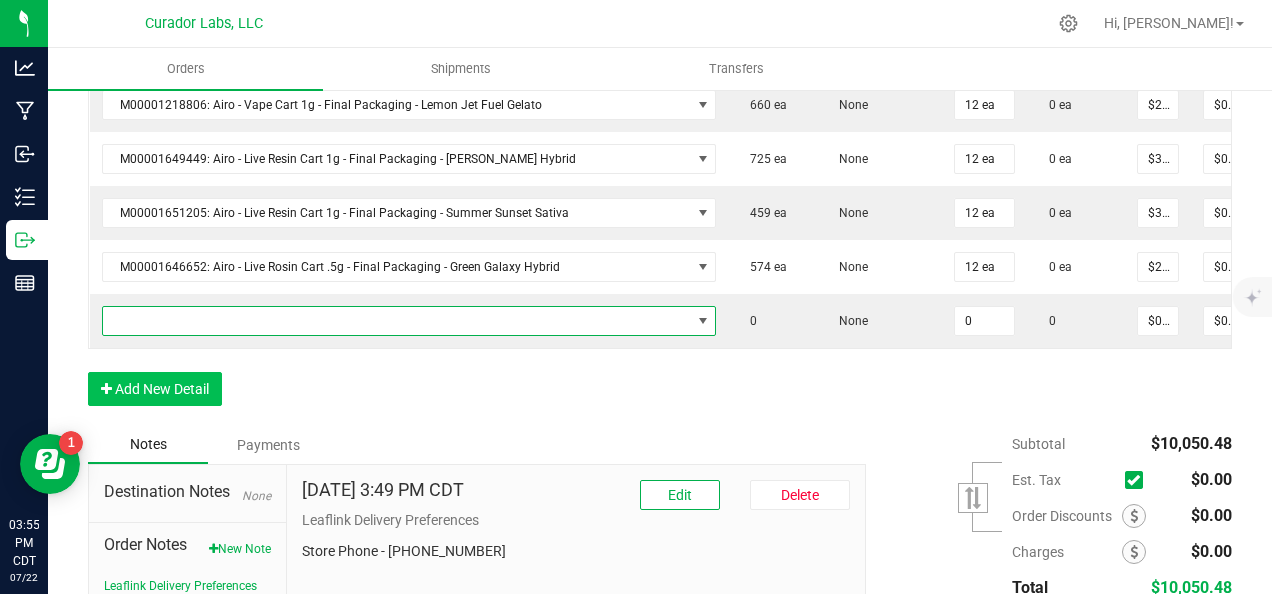 click at bounding box center [397, 321] 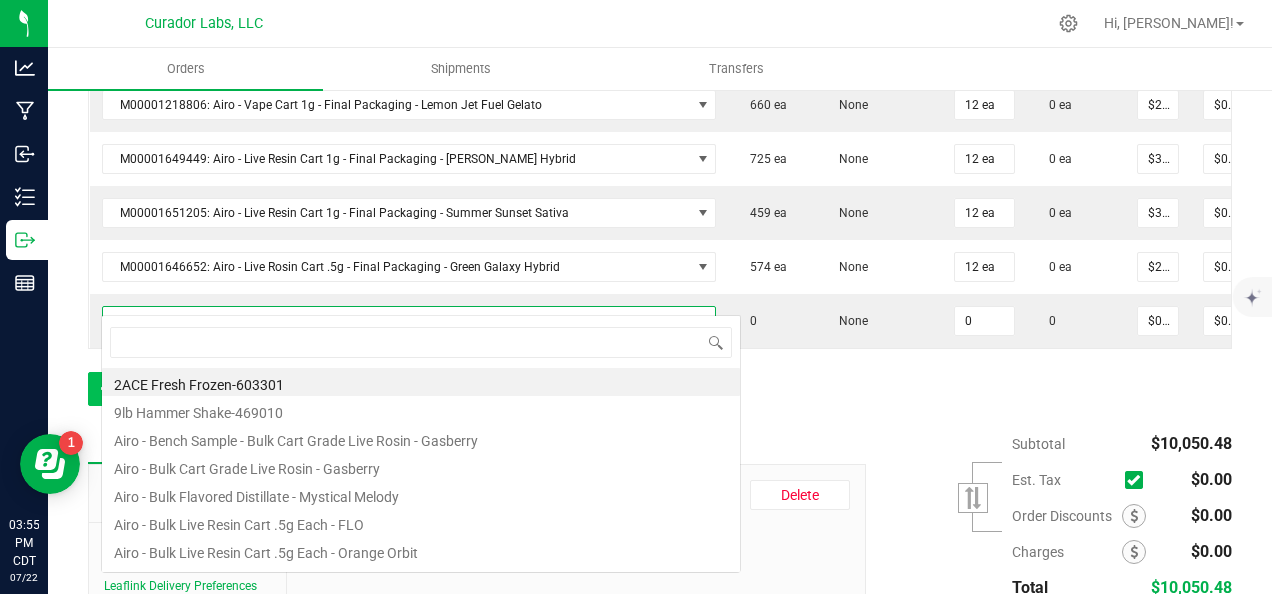 scroll, scrollTop: 99970, scrollLeft: 99395, axis: both 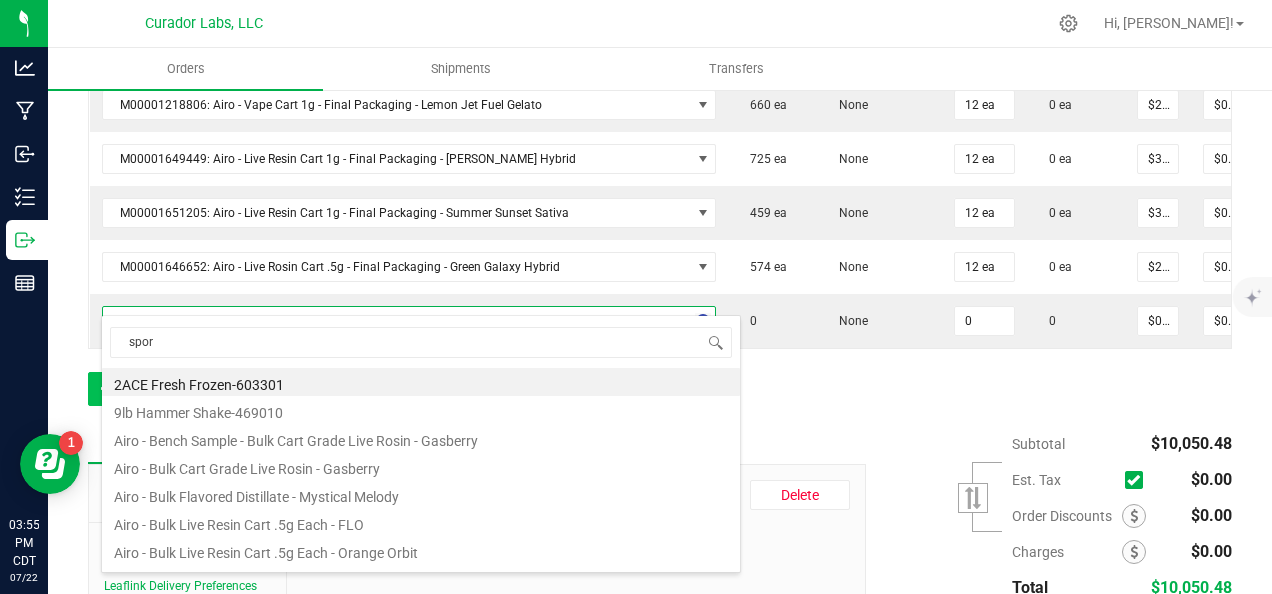 type on "sport" 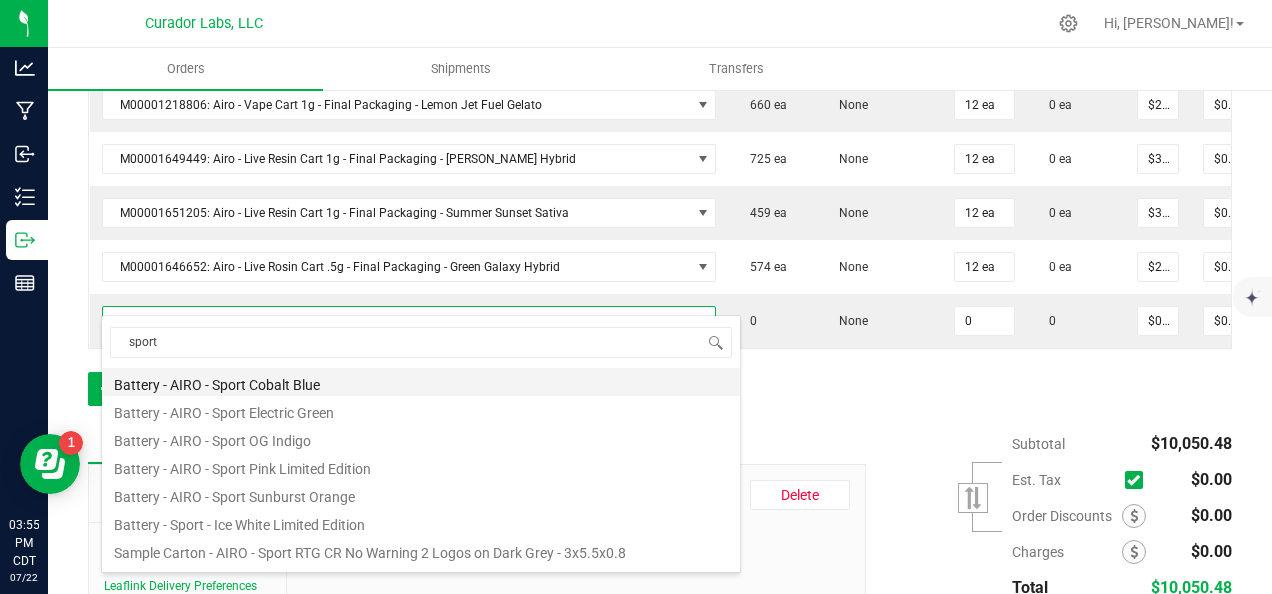 click on "Battery - AIRO - Sport Cobalt Blue" at bounding box center [421, 382] 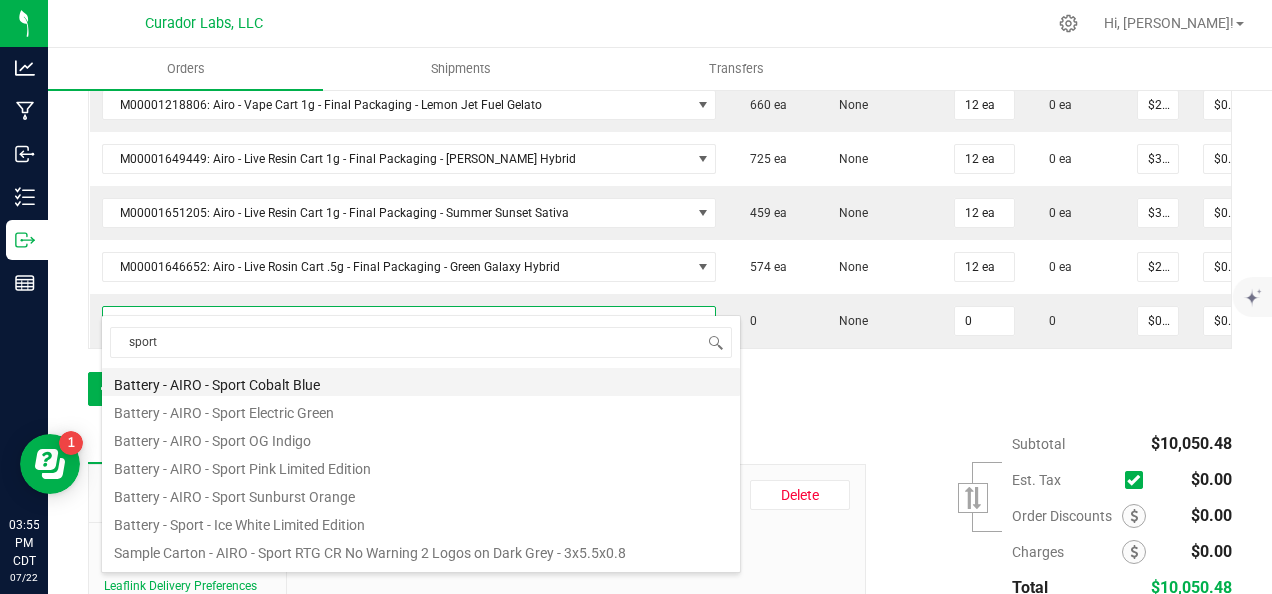 type on "0 ea" 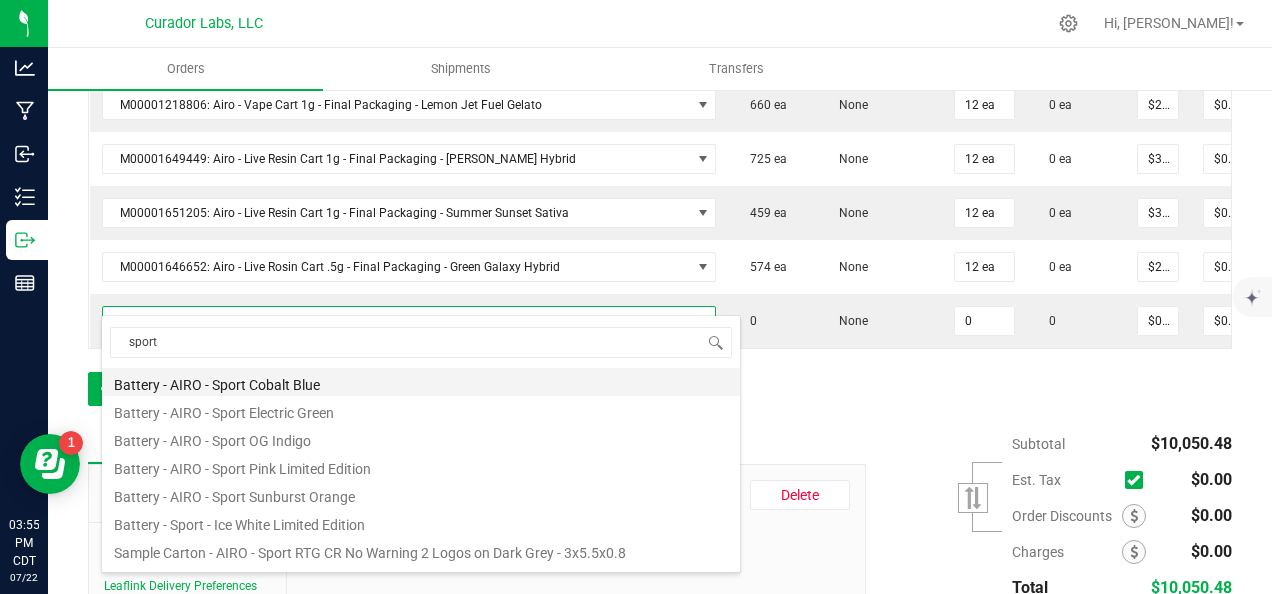 type on "$10.00000" 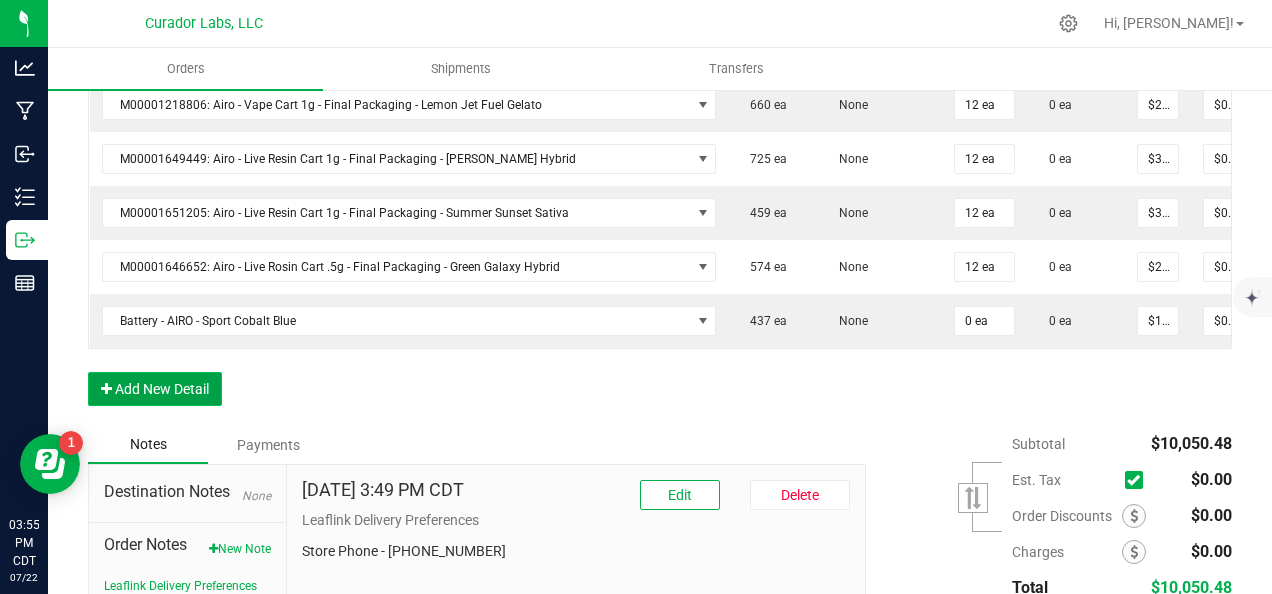 click on "Add New Detail" at bounding box center [155, 389] 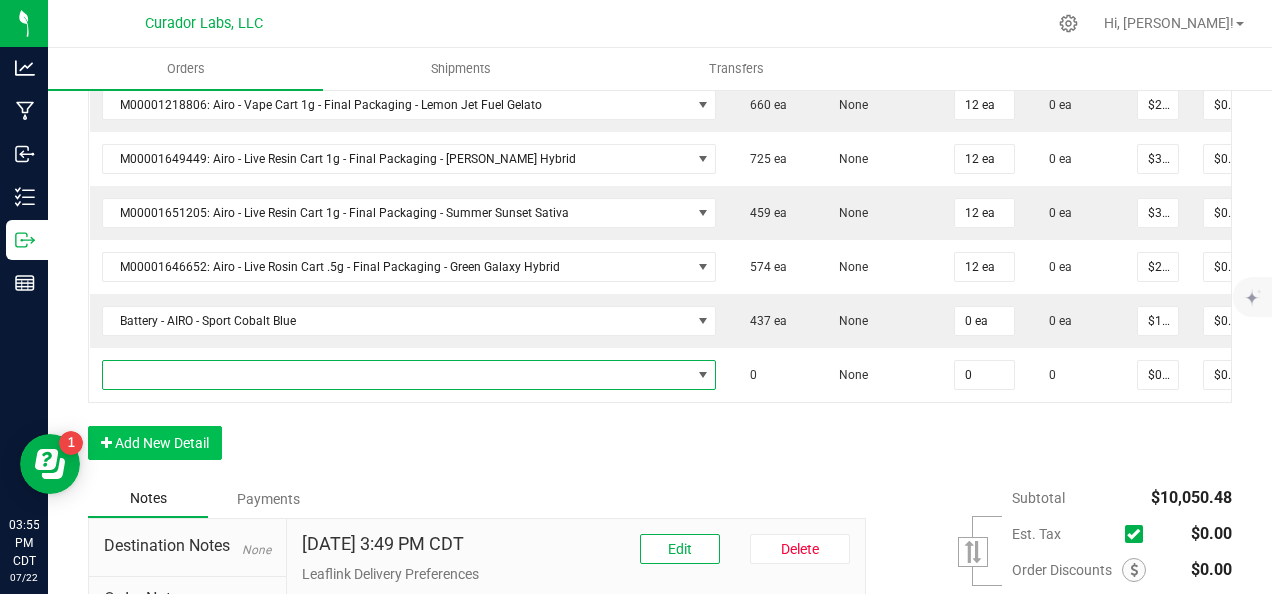 click at bounding box center (397, 375) 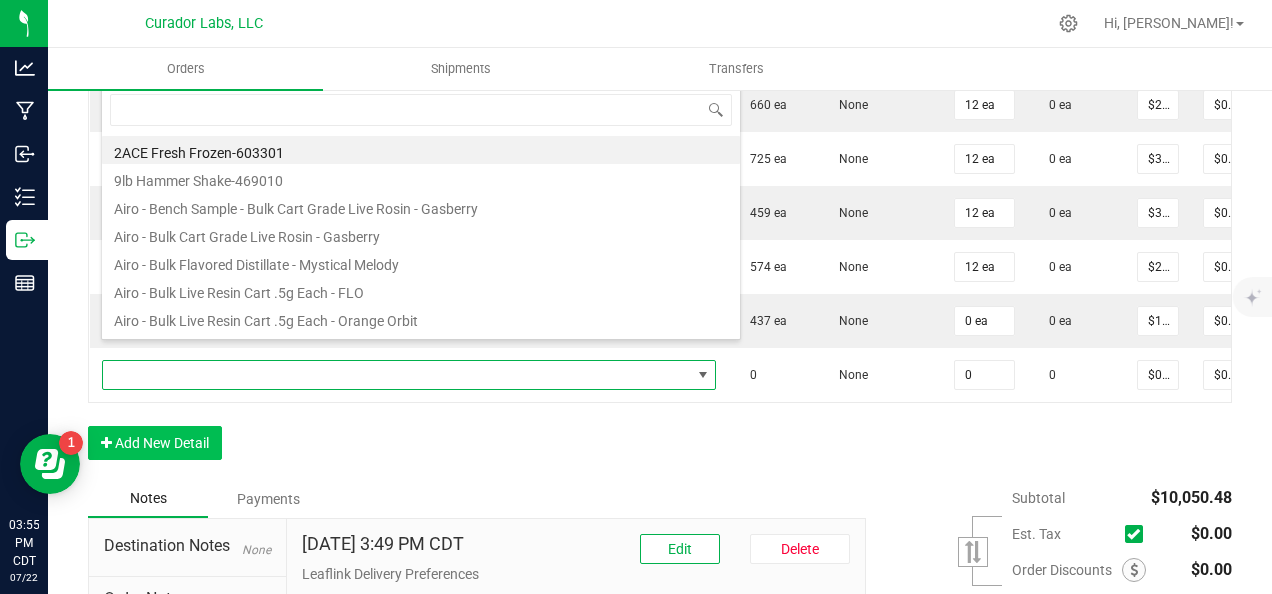 scroll, scrollTop: 99970, scrollLeft: 99395, axis: both 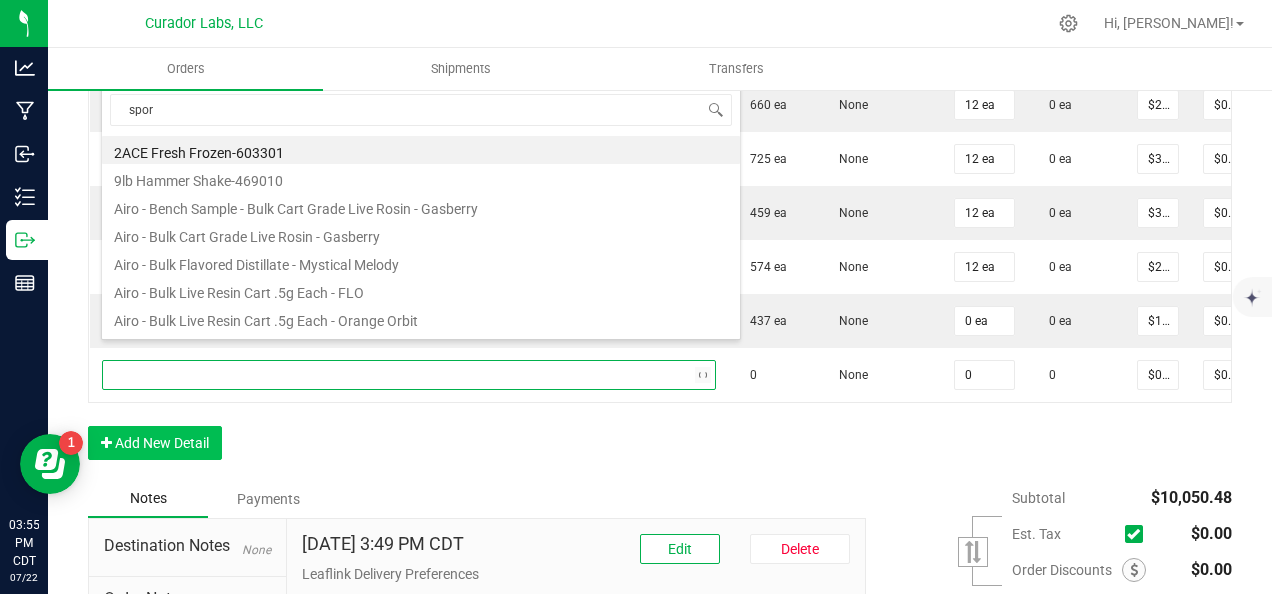 type on "sport" 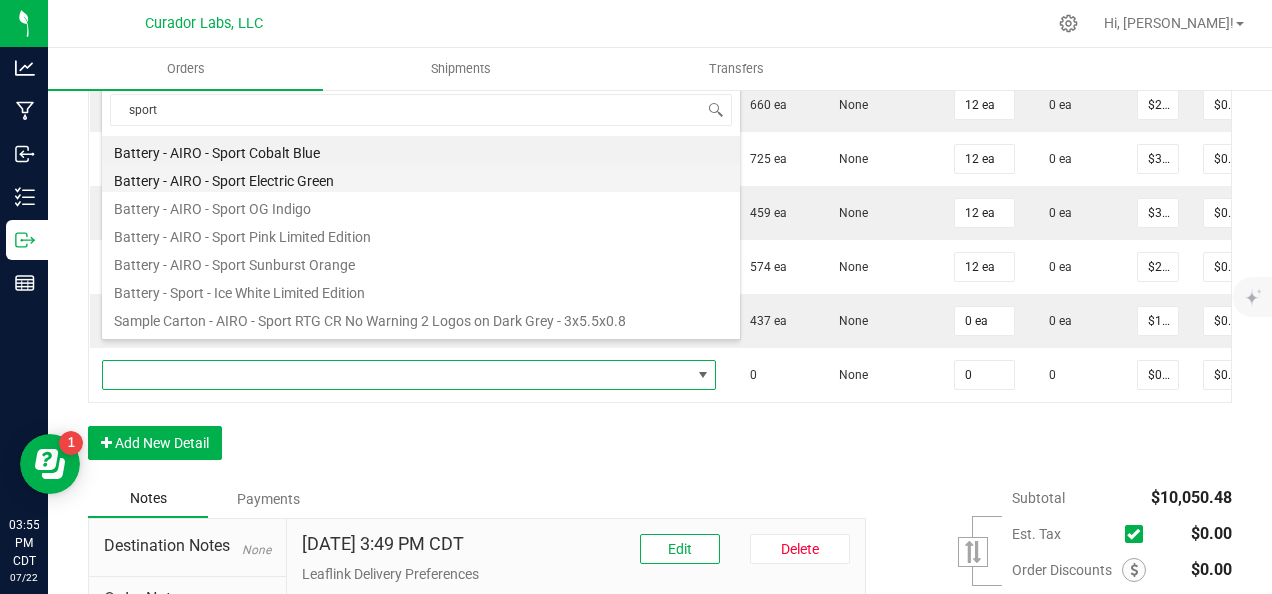 click on "Battery - AIRO - Sport Electric Green" at bounding box center (421, 178) 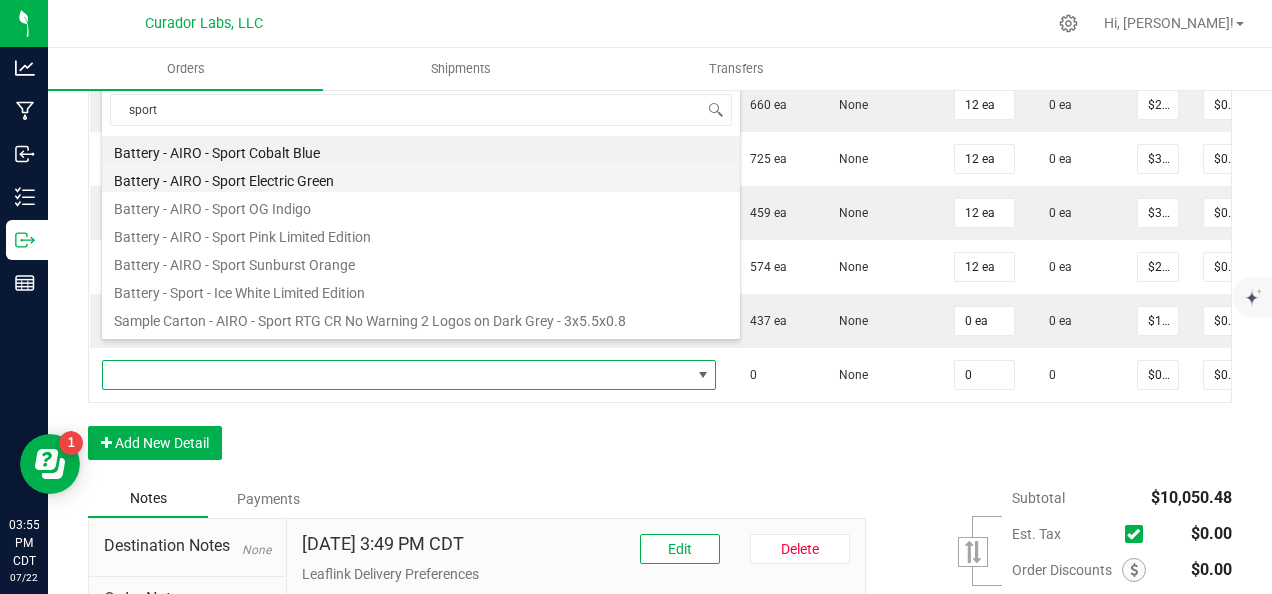 type on "0 ea" 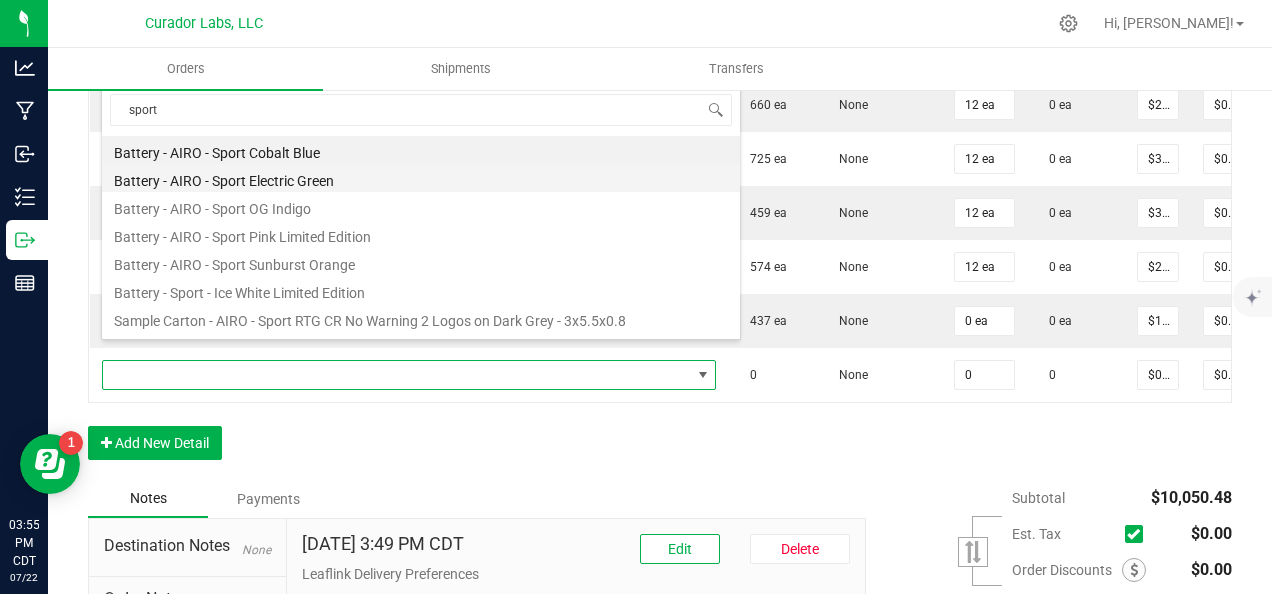type on "$10.00000" 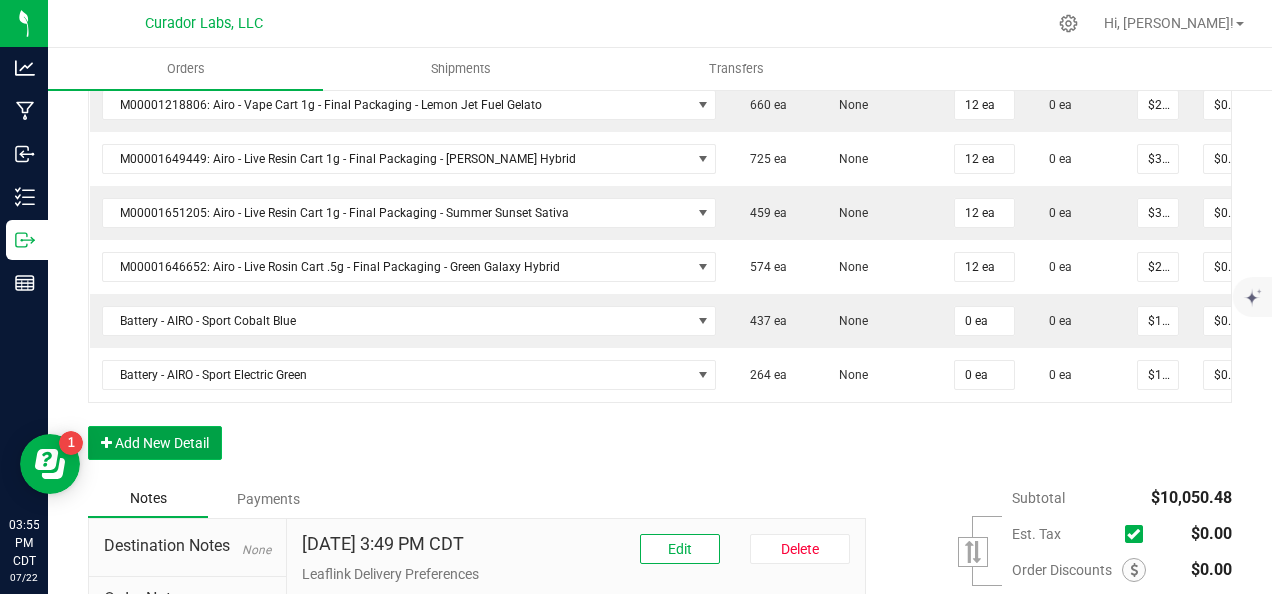 click on "Add New Detail" at bounding box center [155, 443] 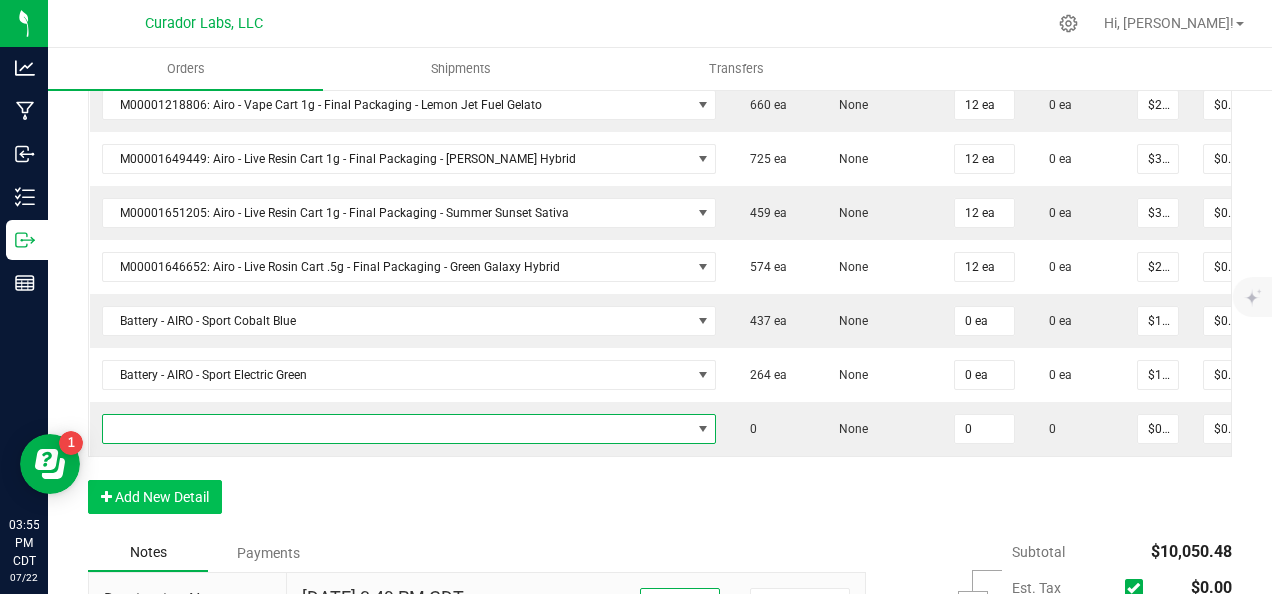 click at bounding box center (397, 429) 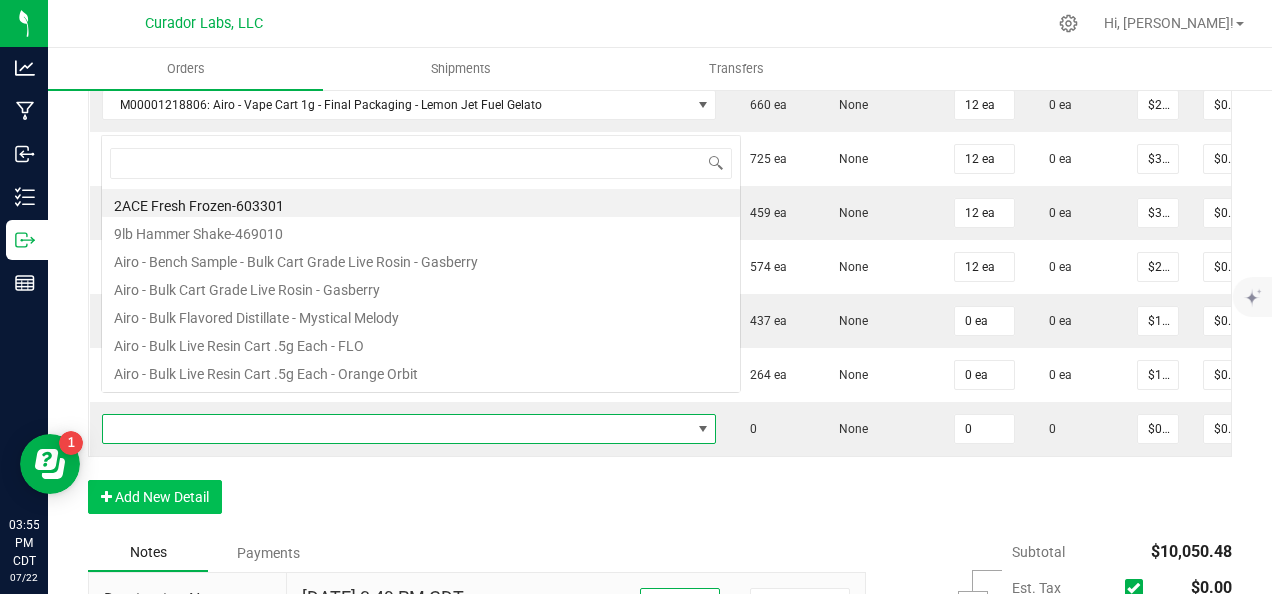 scroll, scrollTop: 0, scrollLeft: 0, axis: both 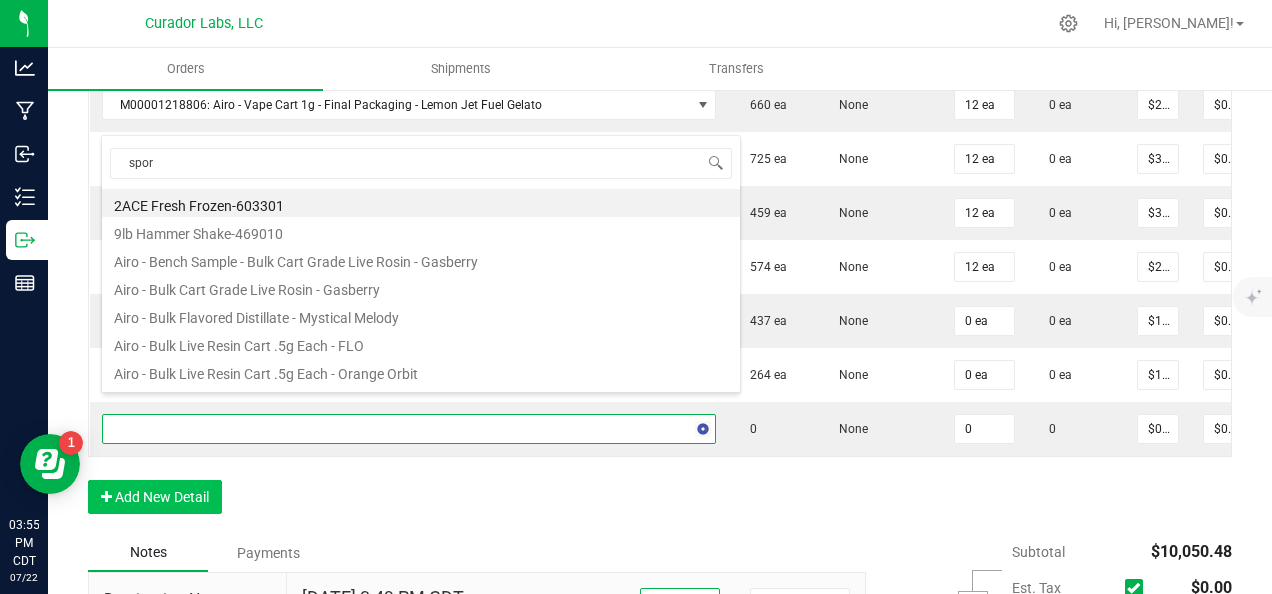 type on "sport" 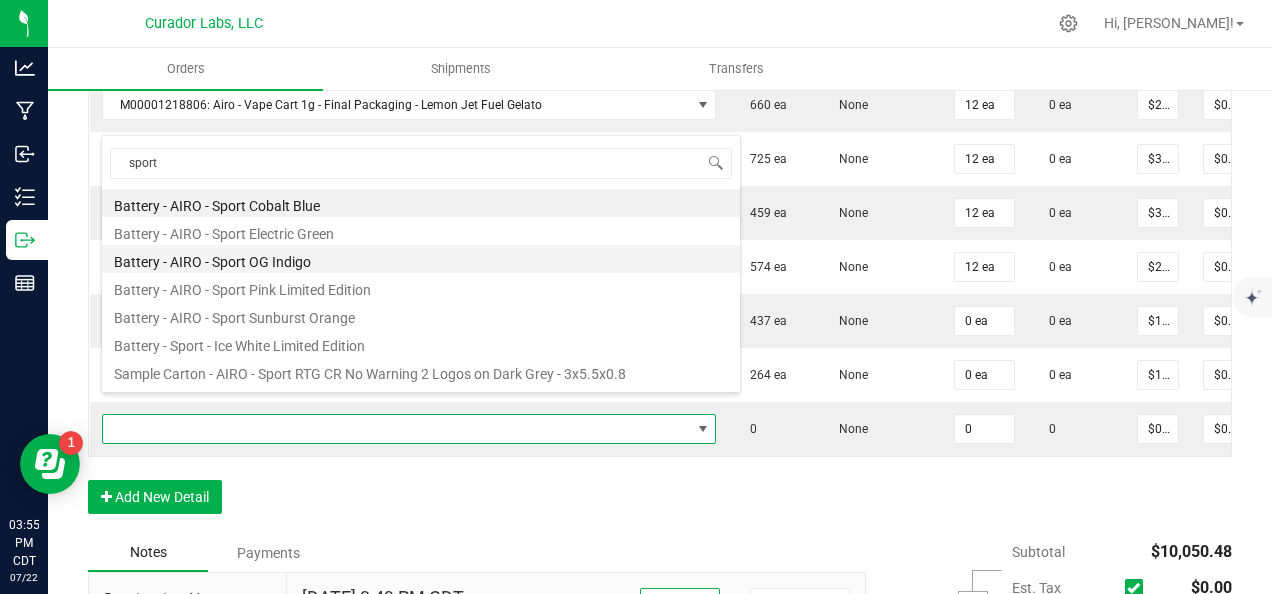 click on "Battery - AIRO - Sport OG Indigo" at bounding box center [421, 259] 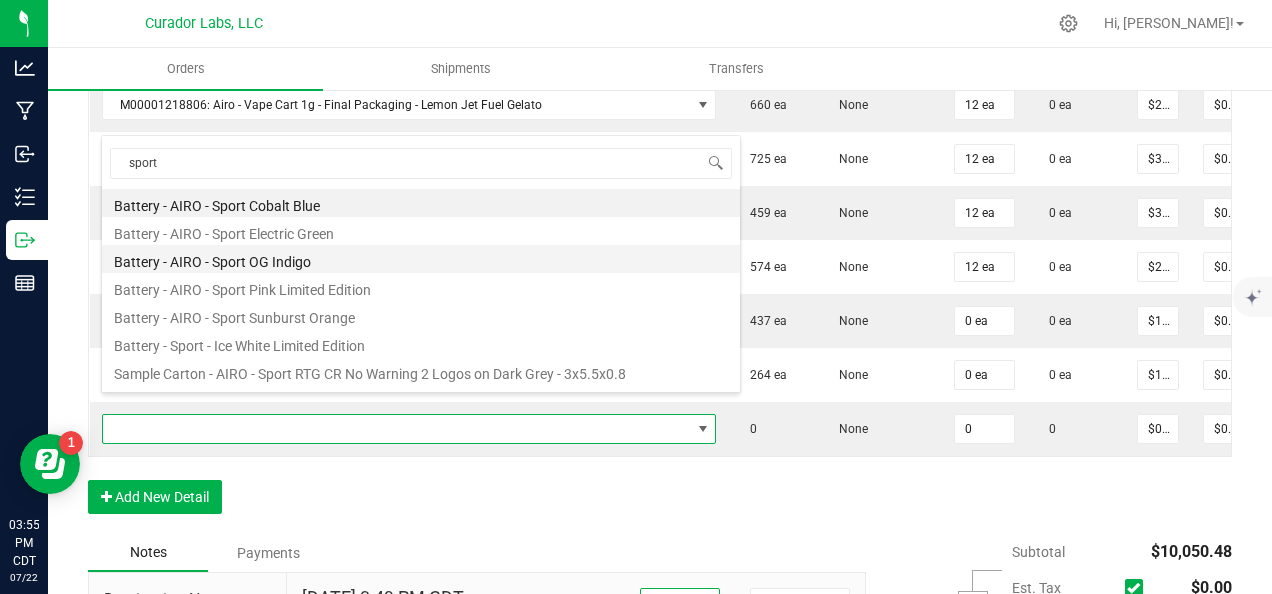 type on "0 ea" 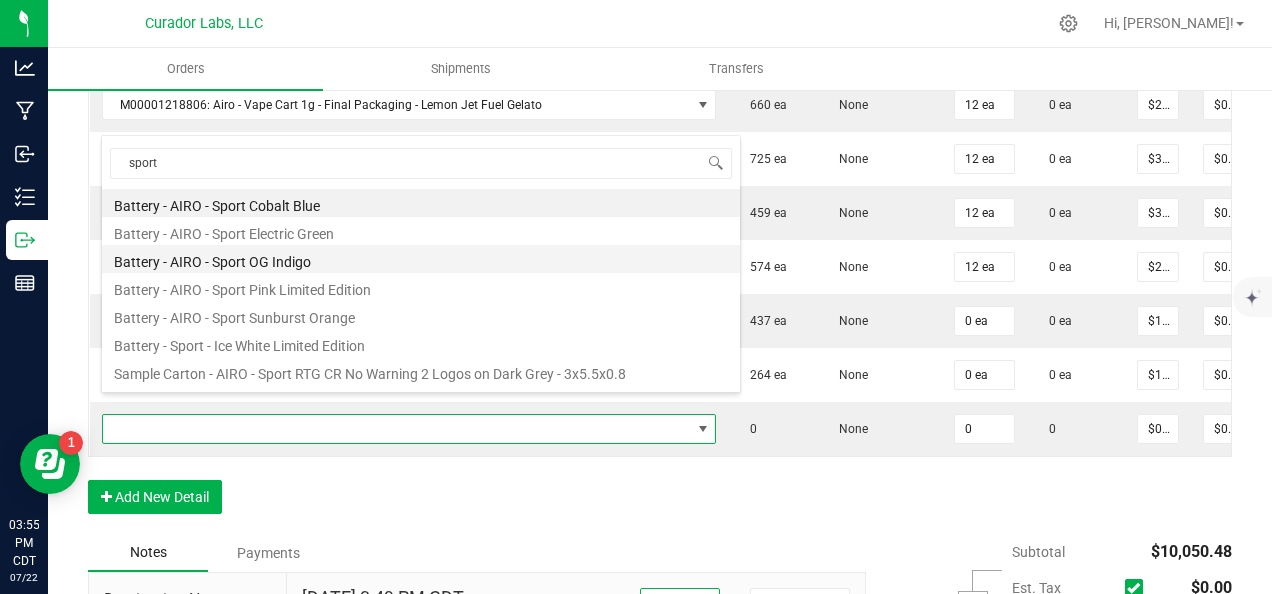 type on "$10.00000" 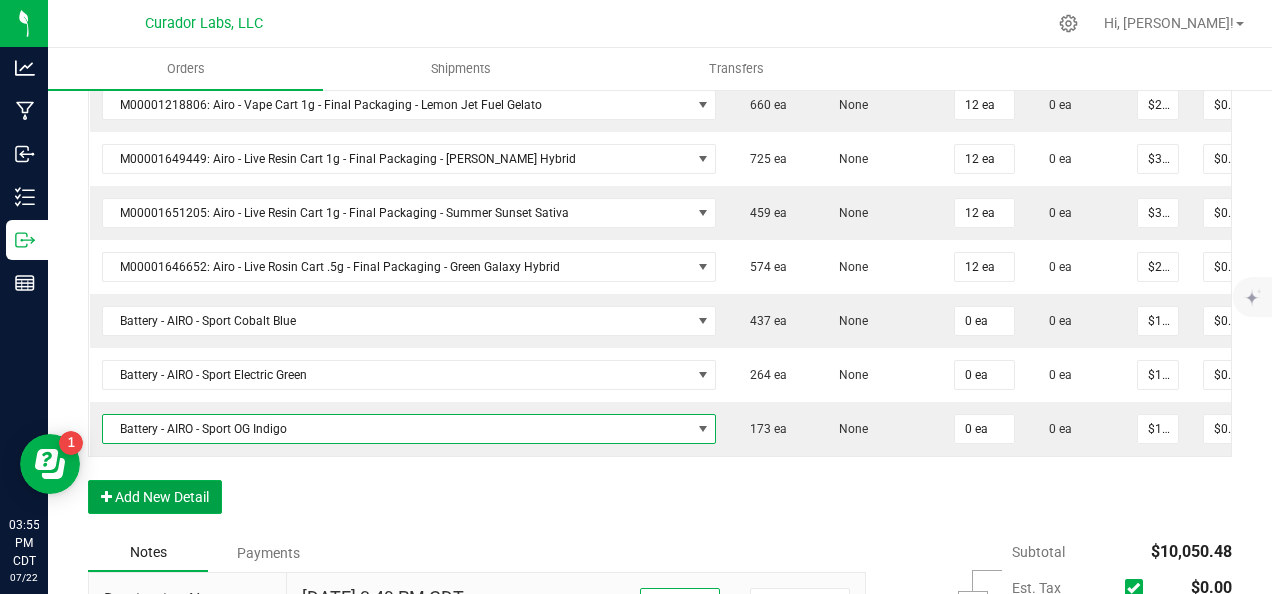 click on "Add New Detail" at bounding box center (155, 497) 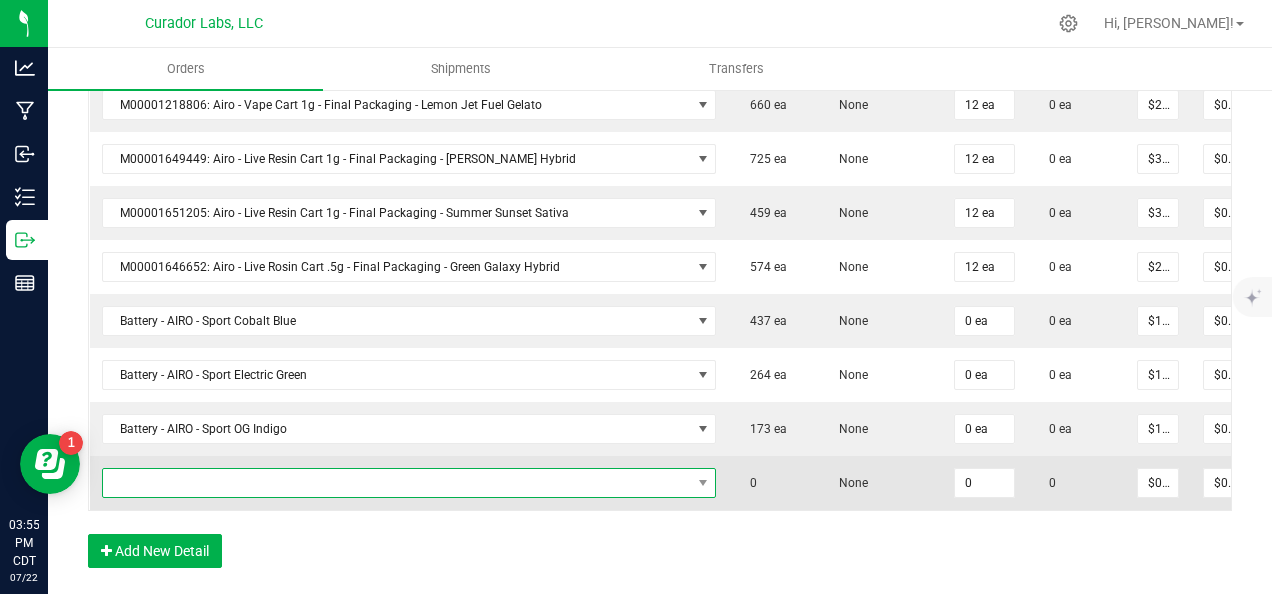 click at bounding box center (397, 483) 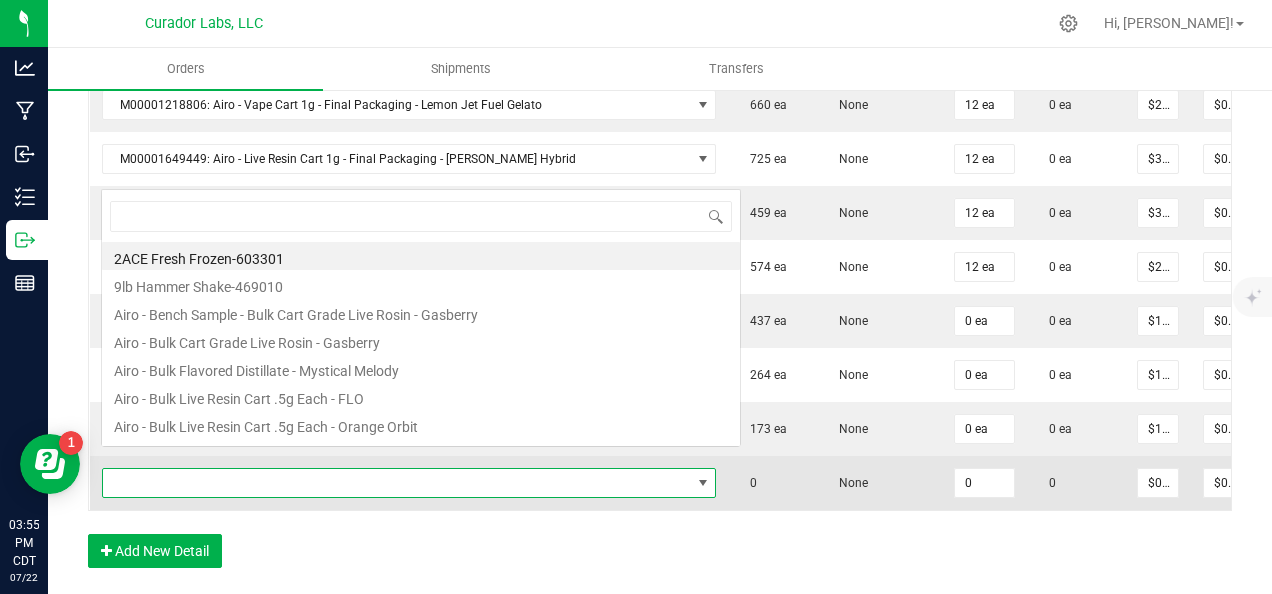 scroll, scrollTop: 0, scrollLeft: 0, axis: both 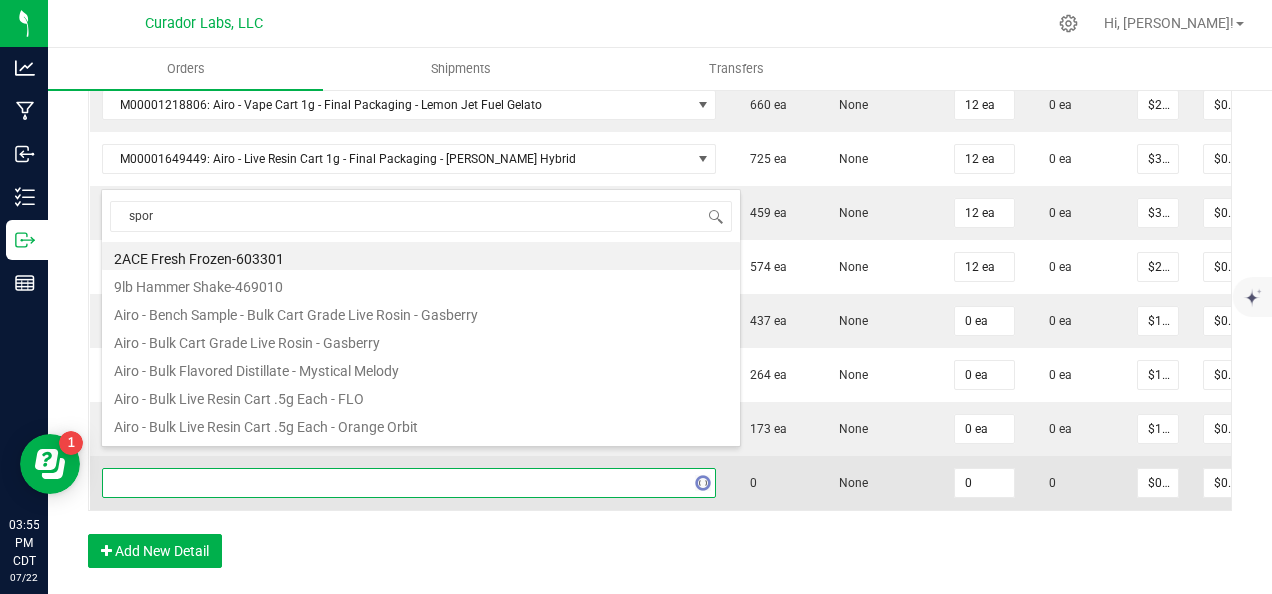 type on "sport" 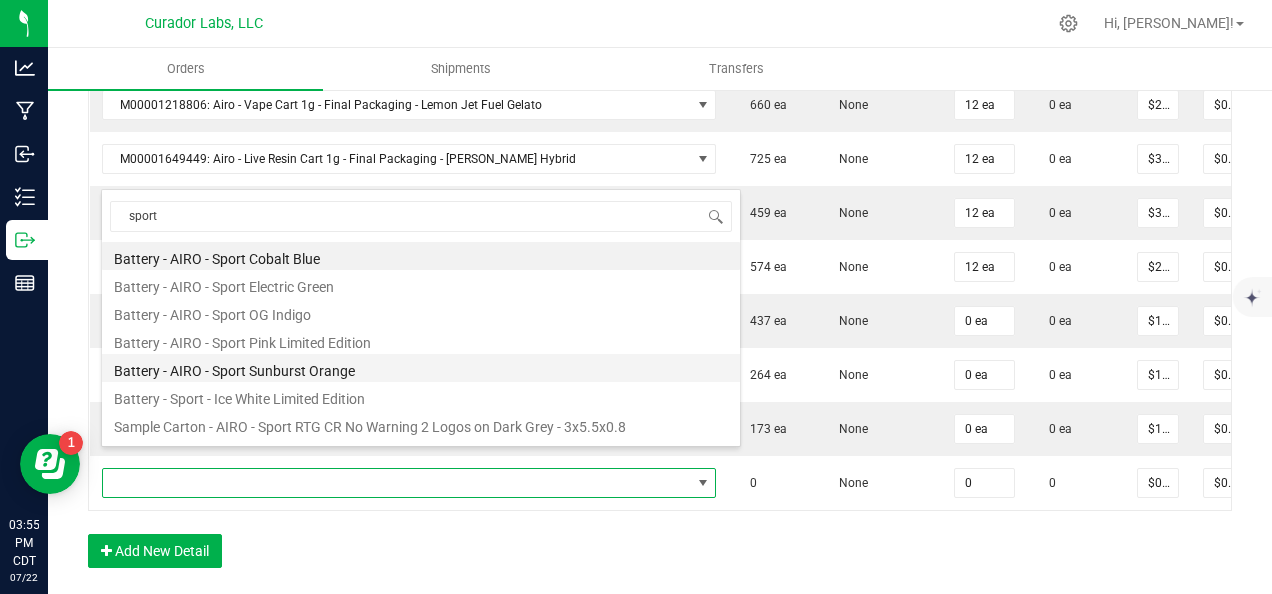 click on "Battery - AIRO - Sport Sunburst Orange" at bounding box center [421, 368] 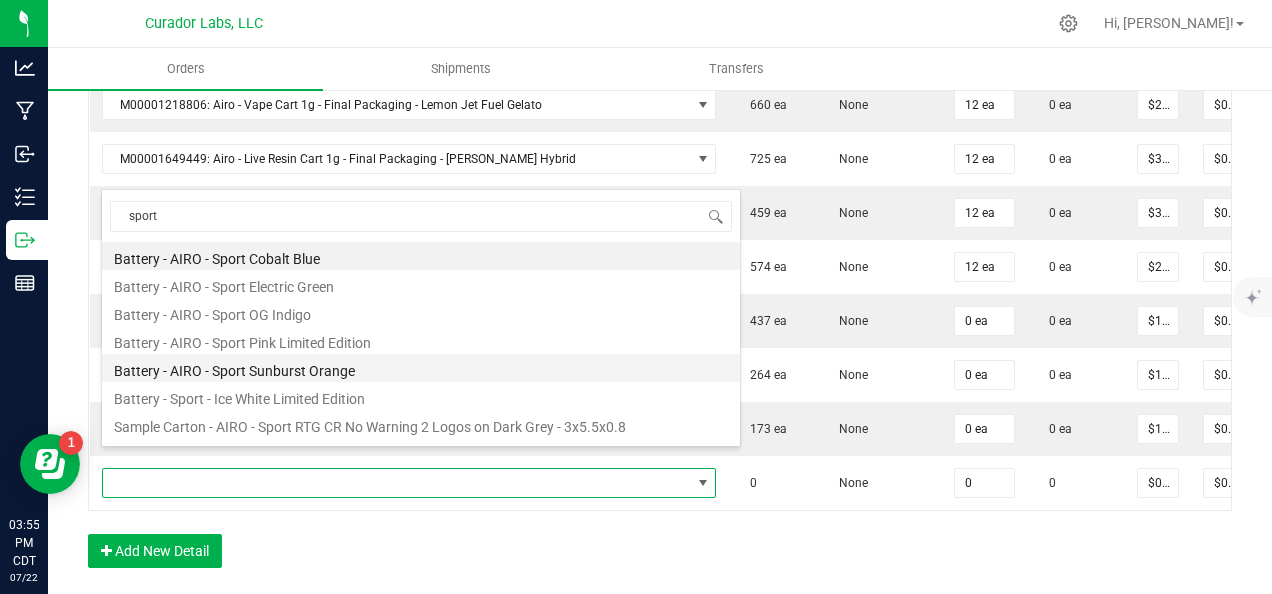 type on "0 ea" 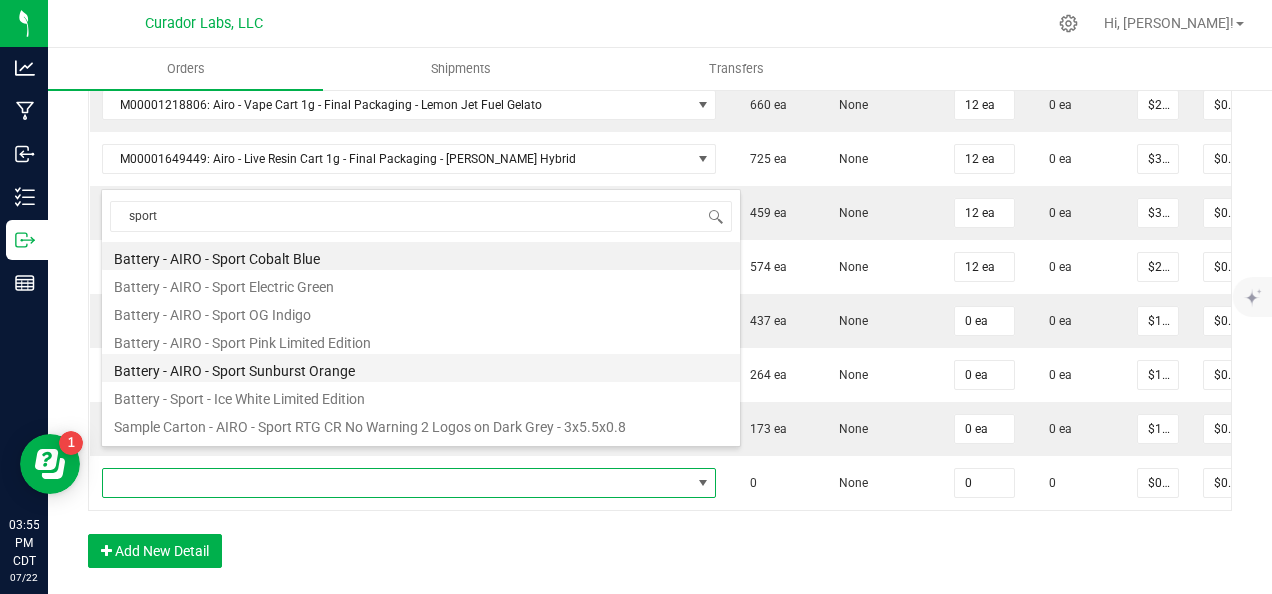 type on "$10.00000" 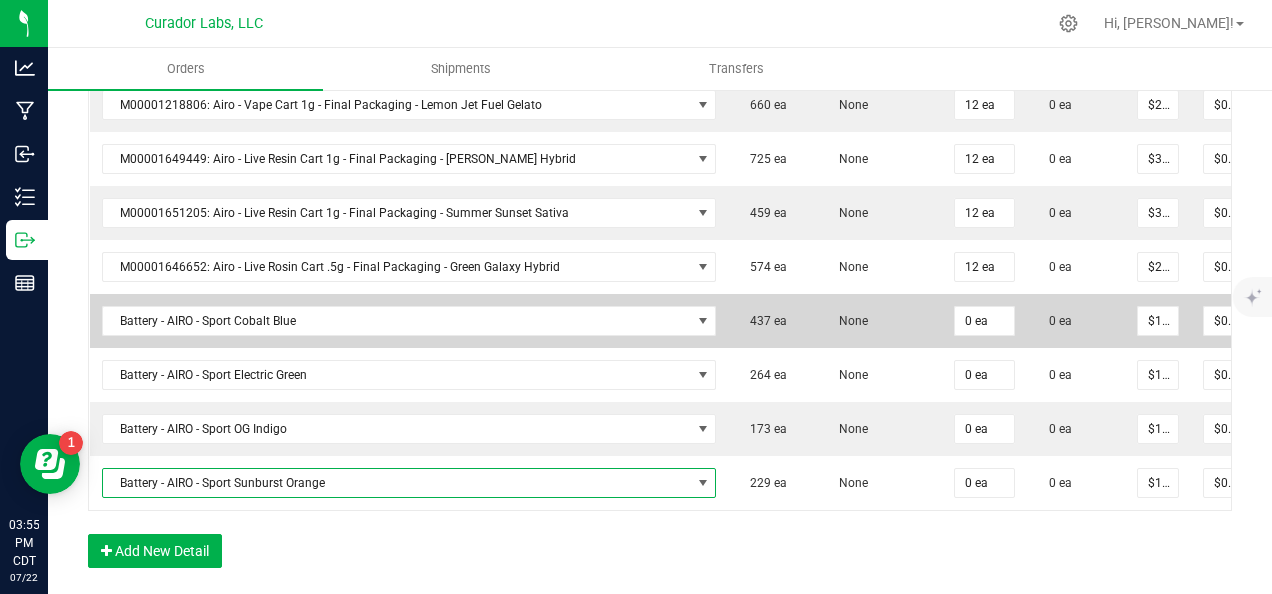 click on "0 ea" at bounding box center (984, 321) 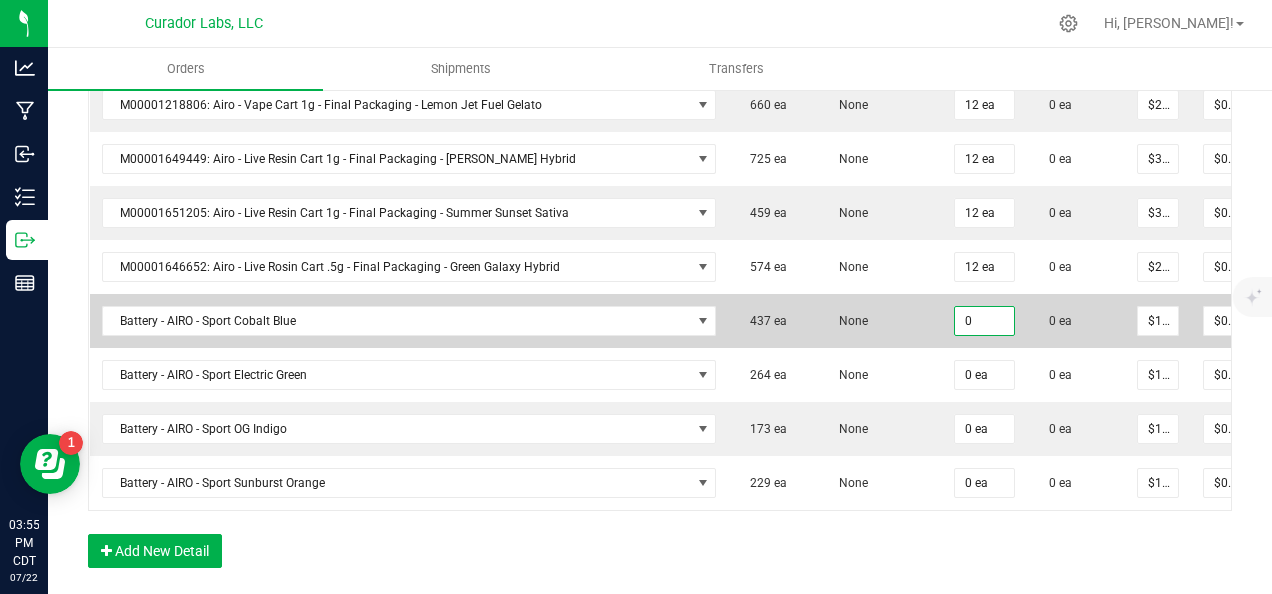 click on "0" at bounding box center [984, 321] 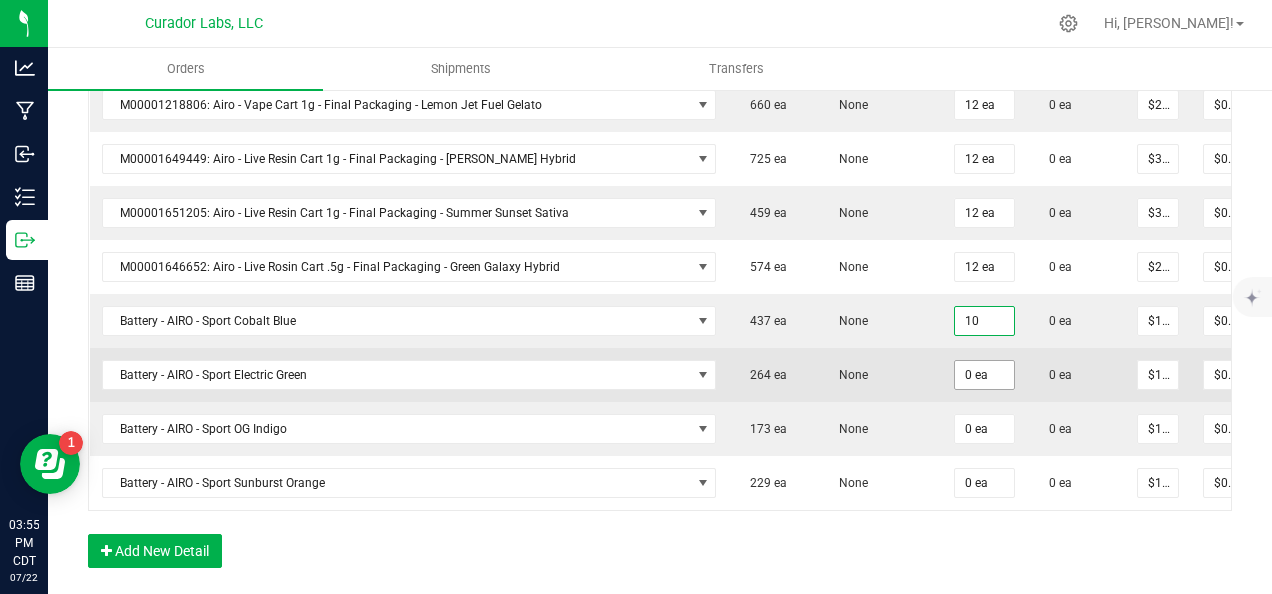 click on "0 ea" at bounding box center [984, 375] 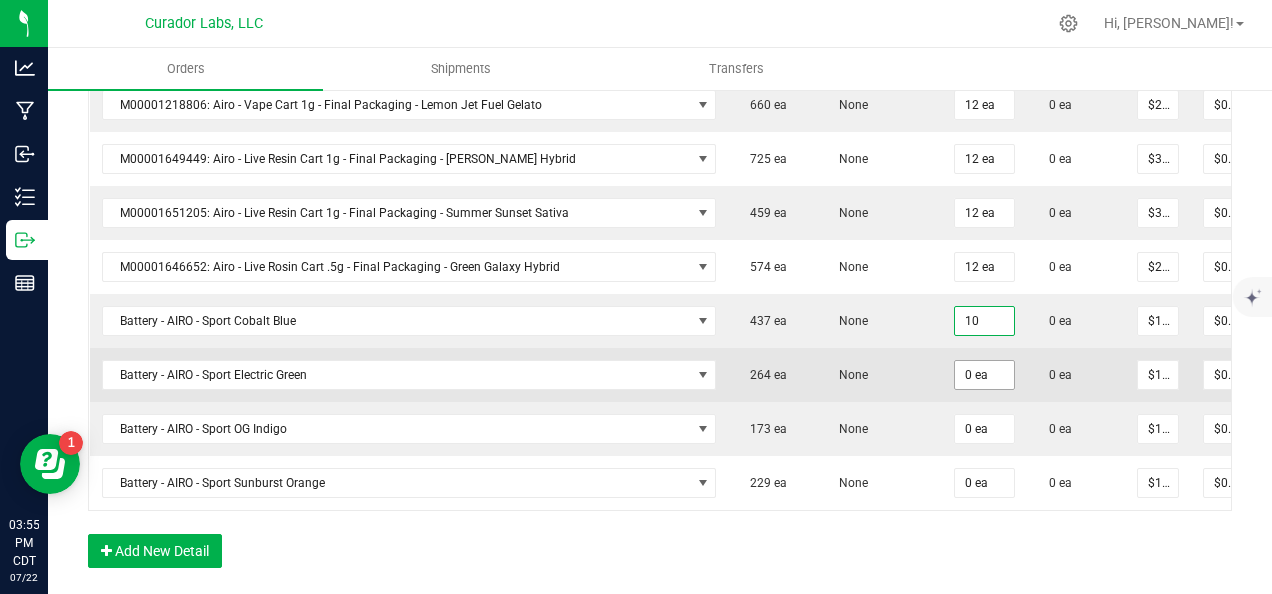 type on "10 ea" 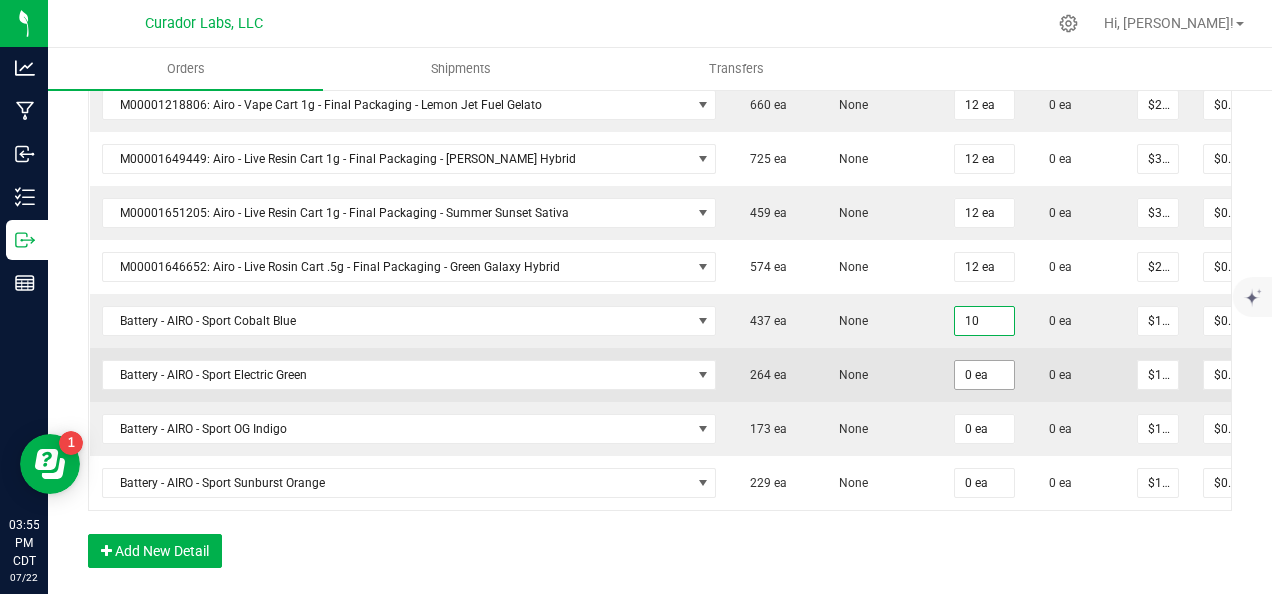 type on "$100.00" 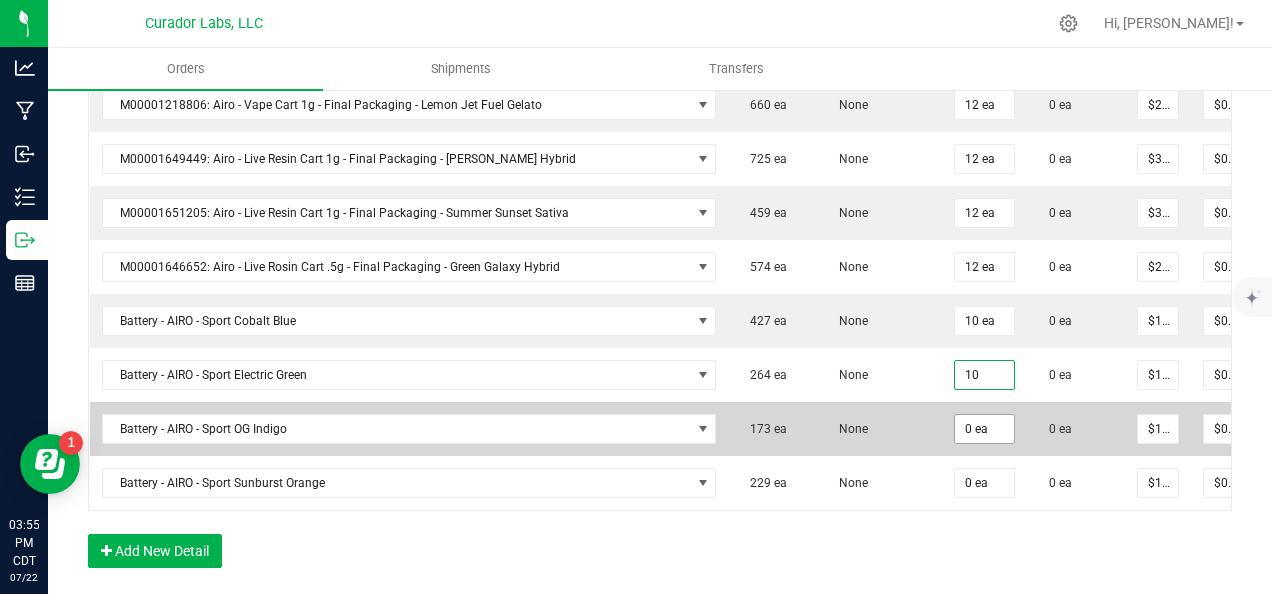 type on "10 ea" 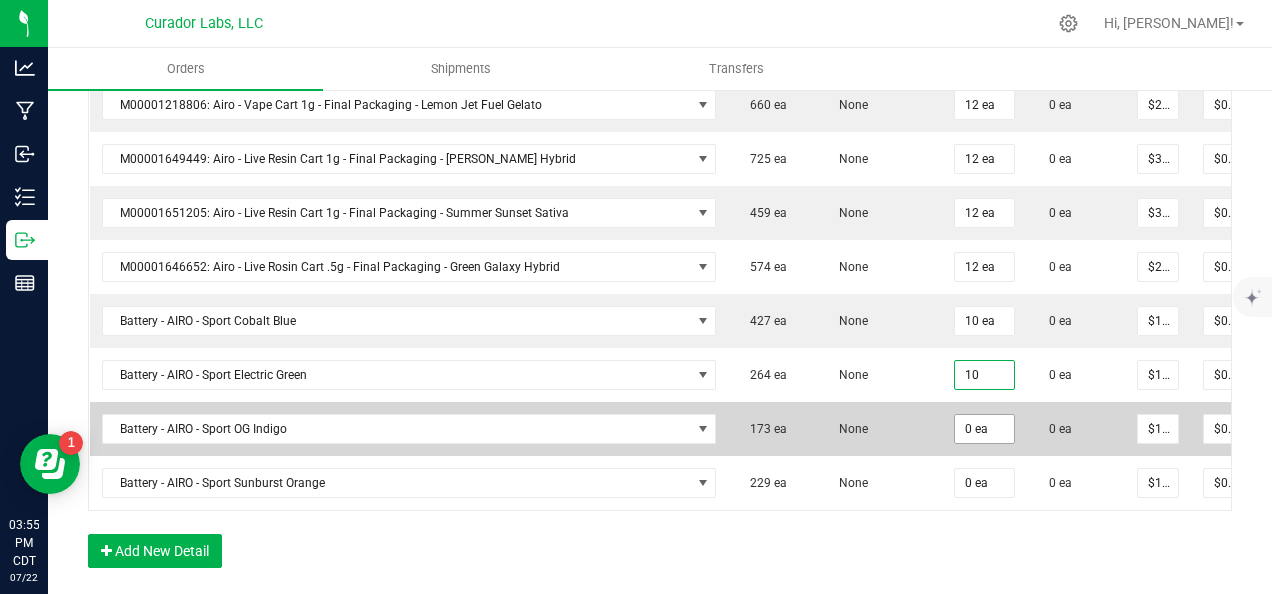 type on "$100.00" 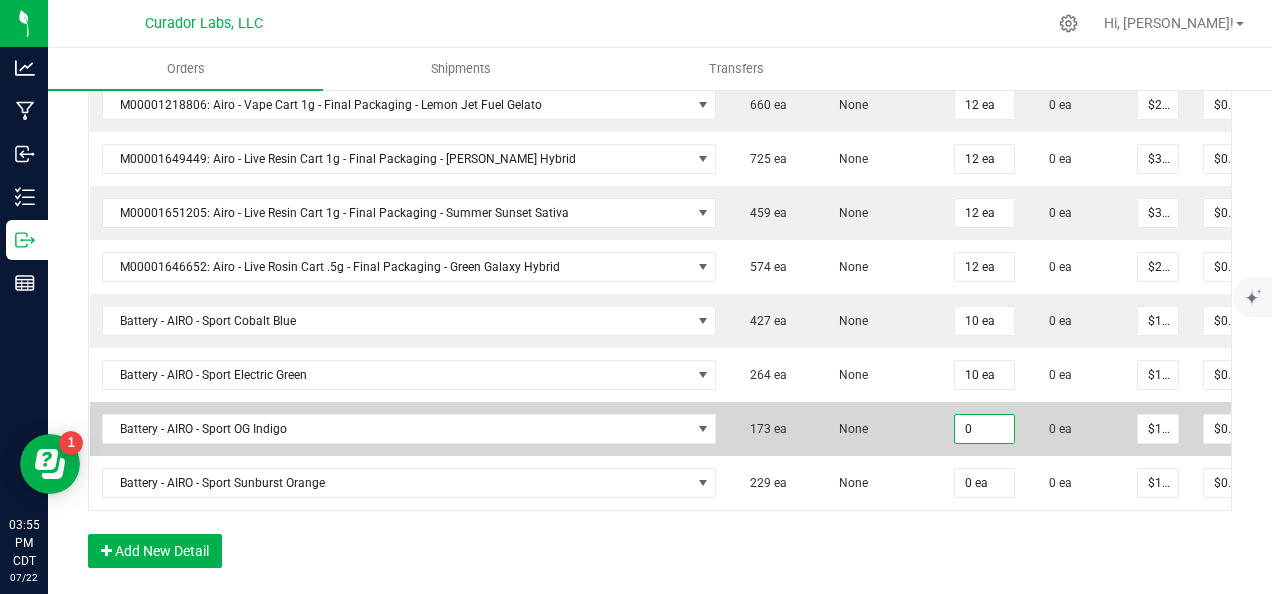 click on "0" at bounding box center (984, 429) 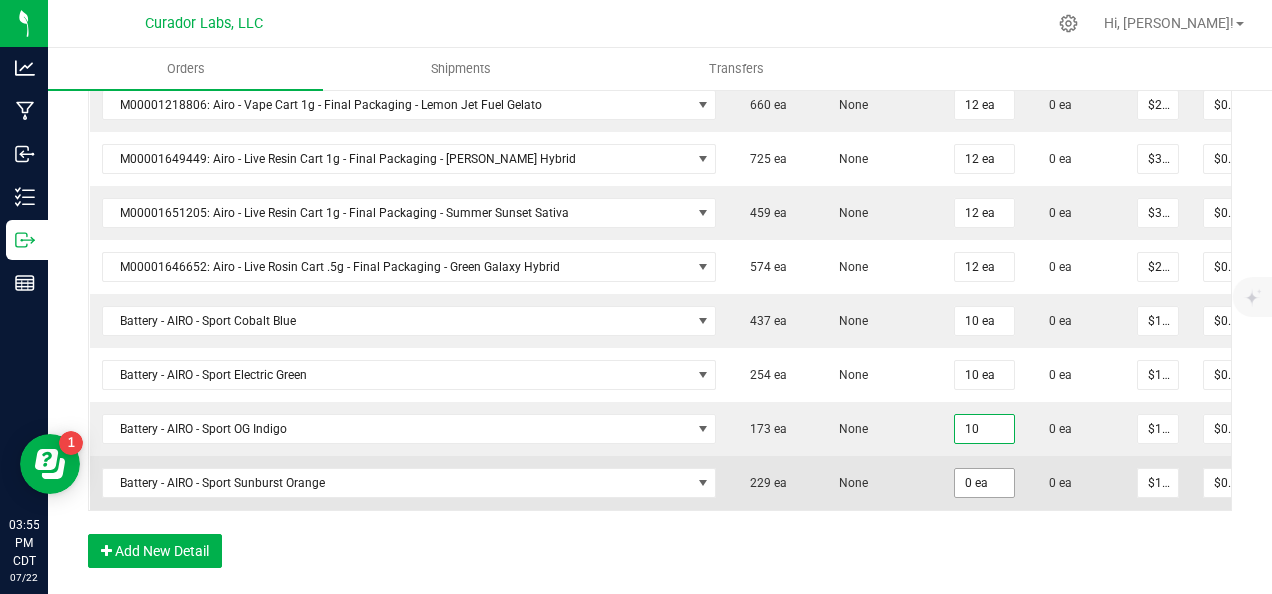 type on "10 ea" 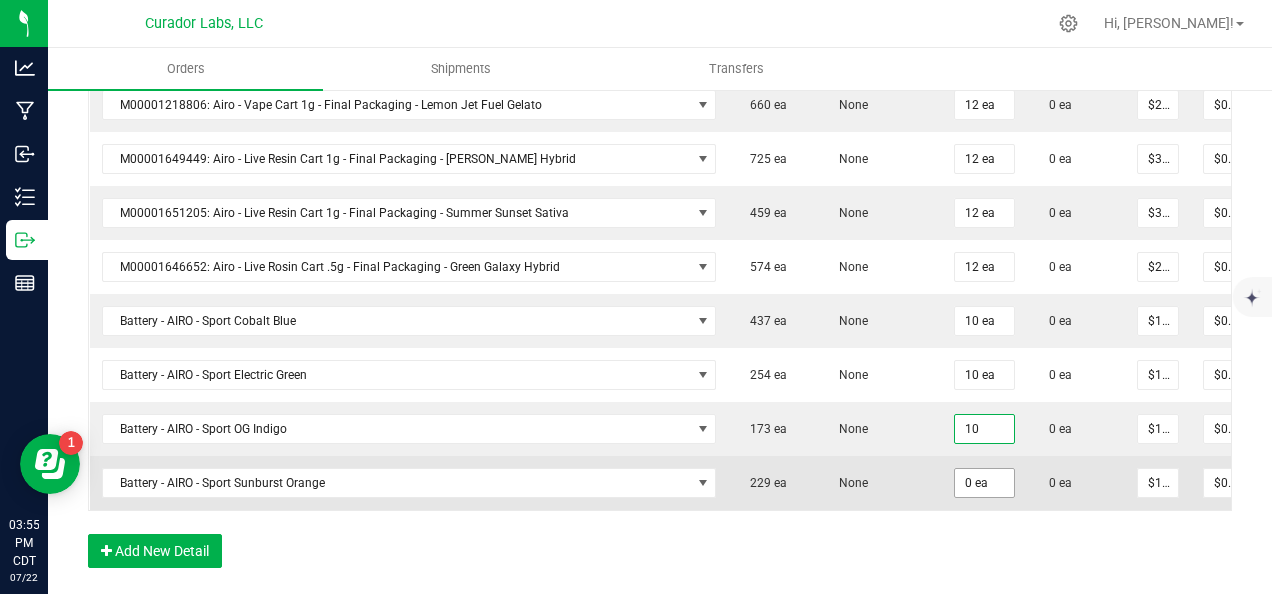 type on "$100.00" 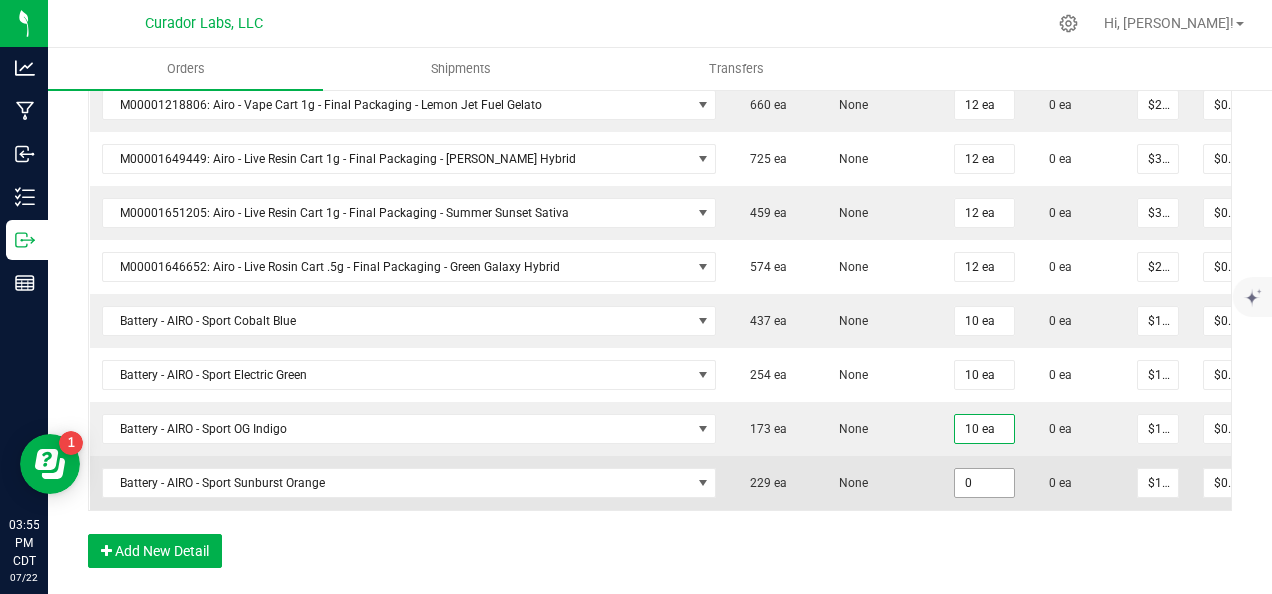 click on "0" at bounding box center [984, 483] 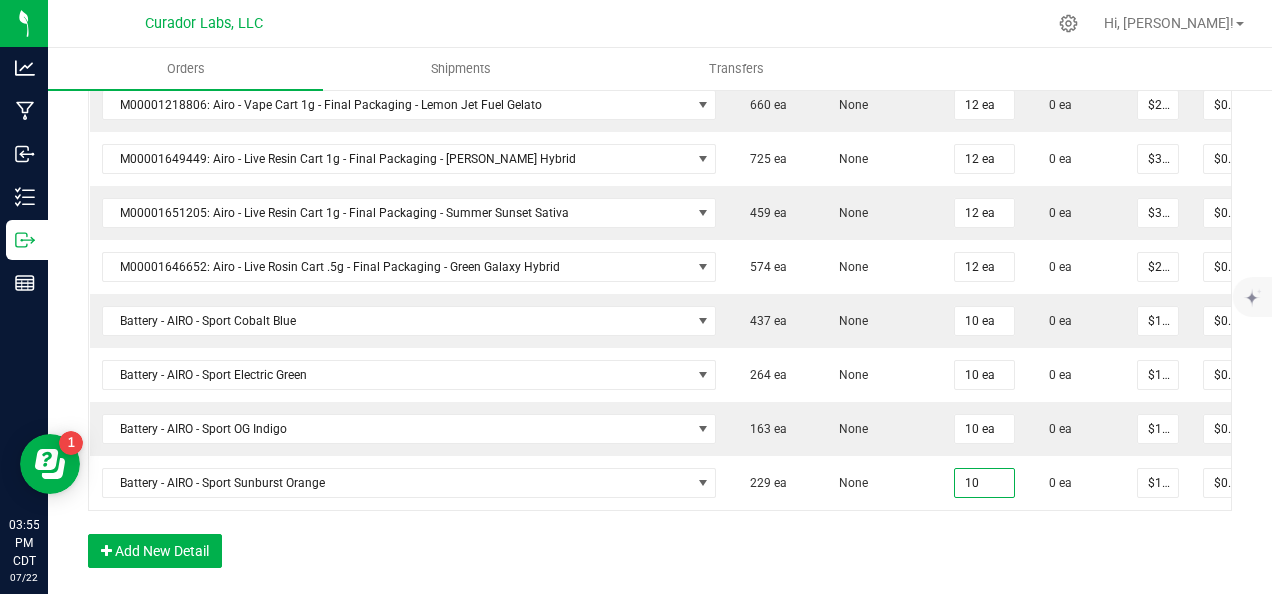 type on "10 ea" 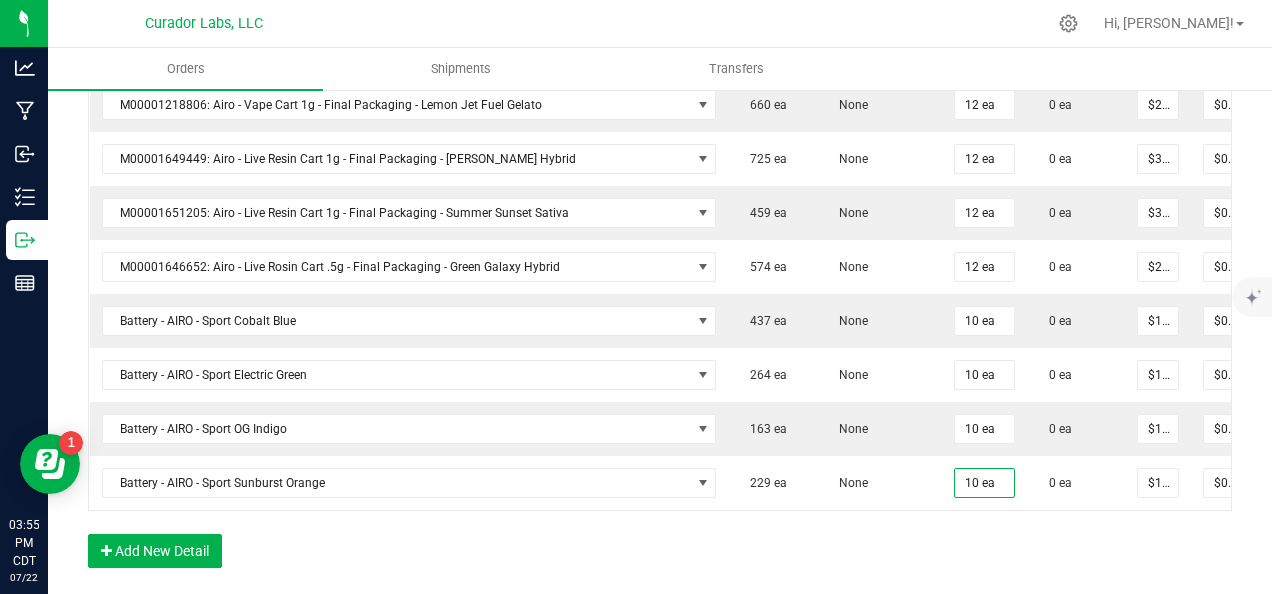type on "$100.00" 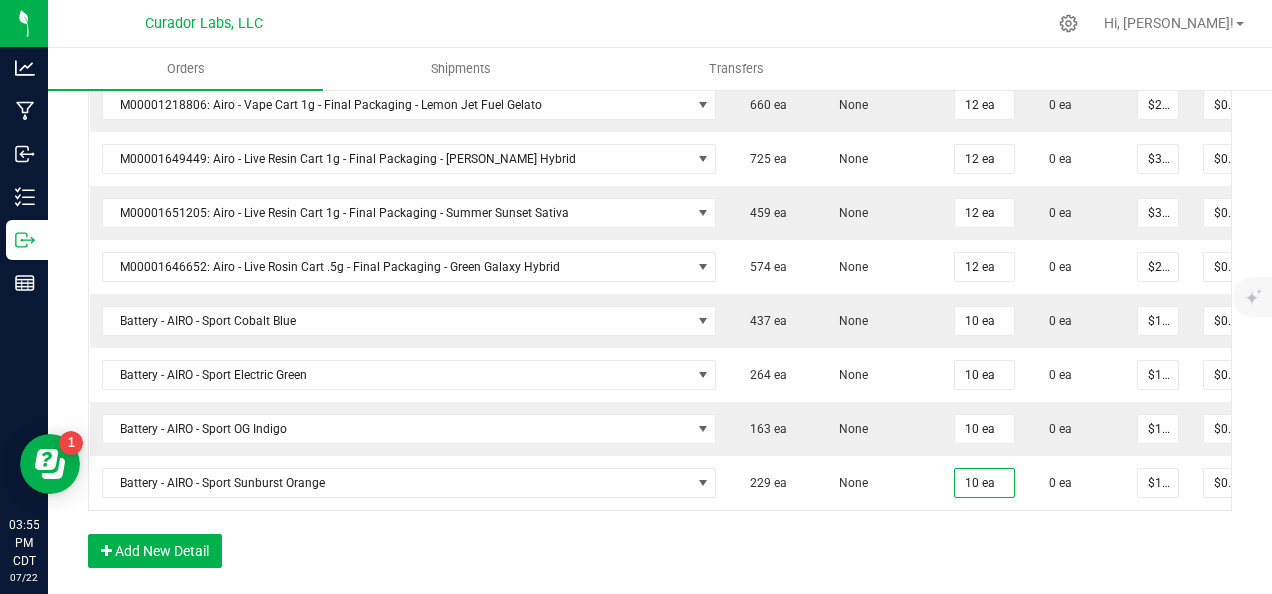 click on "Order Details Print All Labels Item  Sellable  Strain Qty Ordered Qty Allocated Unit Price Line Discount Total Actions M00001340003: SafeBet - FECO 1.0g - Final Packaging  1803 ea   None  25 ea  0 ea  $22.50000 $0.00 $562.50 M00001339903: SafeBet - FECO 1g with CBN - Final Packaging  1953 ea   None  25 ea  0 ea  $22.50000 $0.00 $562.50 M00002130162: SafeBet - AIO Vape 1g - Final Packaging - Jelly Ranchers  291 ea   None  25 ea  0 ea  $25.00000 $0.00 $625.00 M00002130436: SafeBet - AIO Vape 1g - Final Packaging - Green Crack  814 ea   None  25 ea  0 ea  $25.00000 $0.00 $625.00 M00002130156: SafeBet - AIO Vape 1g - Final Packaging - Raspberry Kush  154 ea   None  25 ea  0 ea  $25.00000 $0.00 $625.00 M00001969507: HeadChange - Live Slush 1g - Final Packaging - Crunch Wrapped  324 ea   None  12 ea  0 ea  $25.00000 $0.00 $300.00 M00001473162: HeadChange - Live Rosin 1g - Final Packaging - Sour Space Suit  57 ea   None  12 ea  0 ea  $32.50000 $0.00 $390.00  5 ea   None  12 ea $0.00" at bounding box center [660, -344] 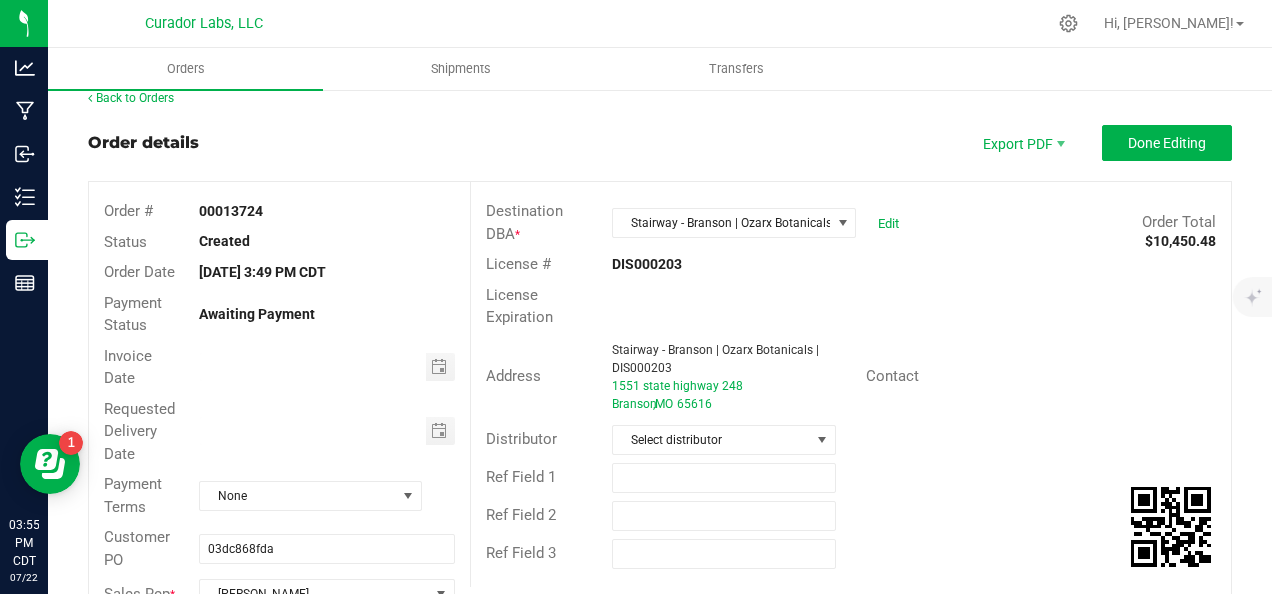 scroll, scrollTop: 0, scrollLeft: 0, axis: both 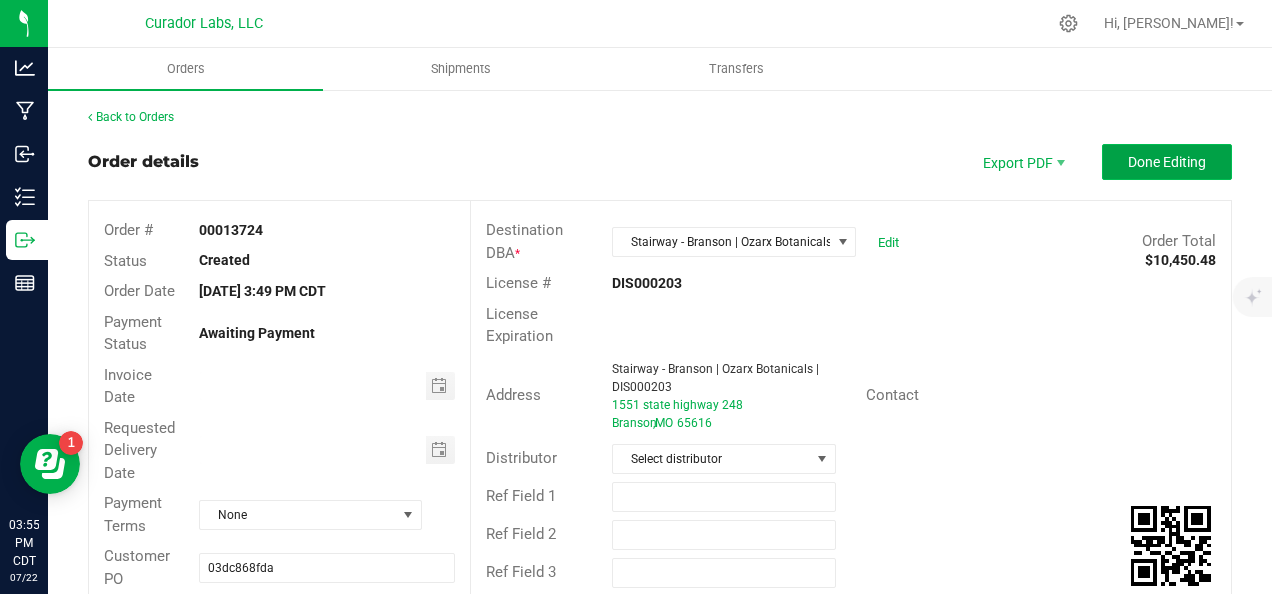 click on "Done Editing" at bounding box center [1167, 162] 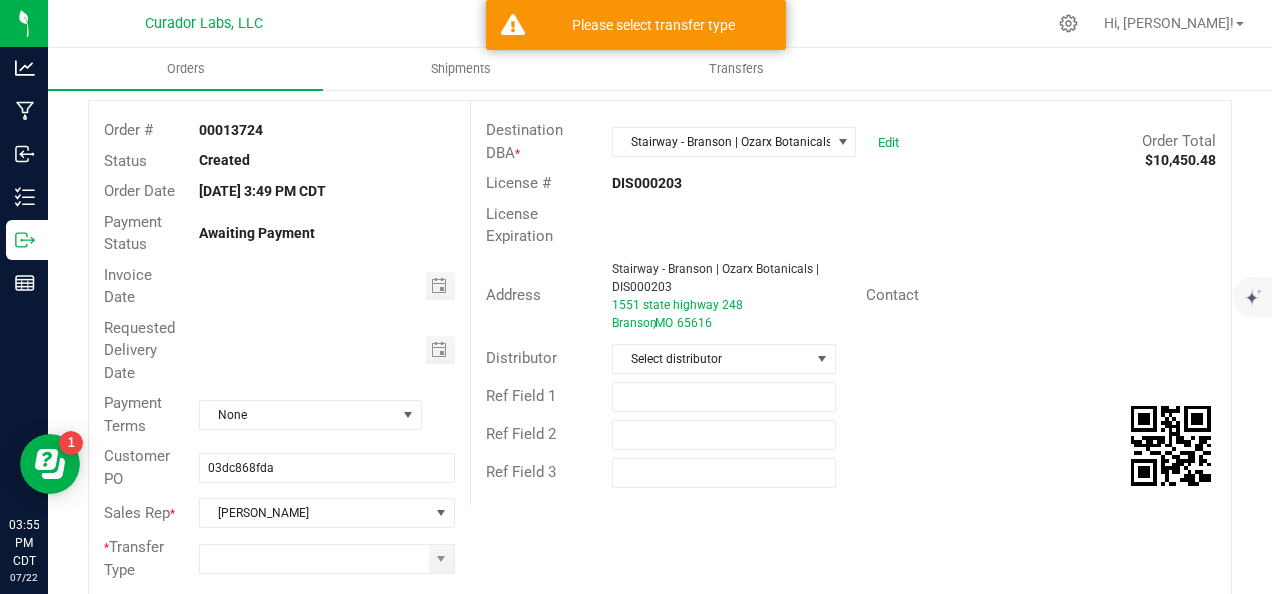 scroll, scrollTop: 200, scrollLeft: 0, axis: vertical 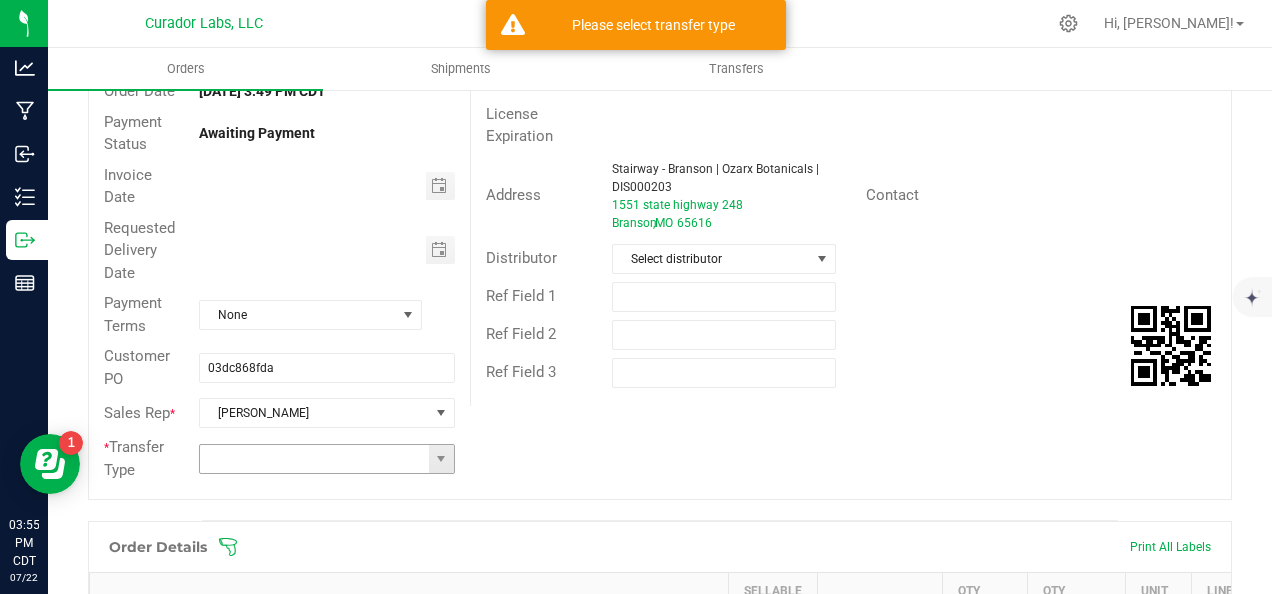 click at bounding box center [326, 459] 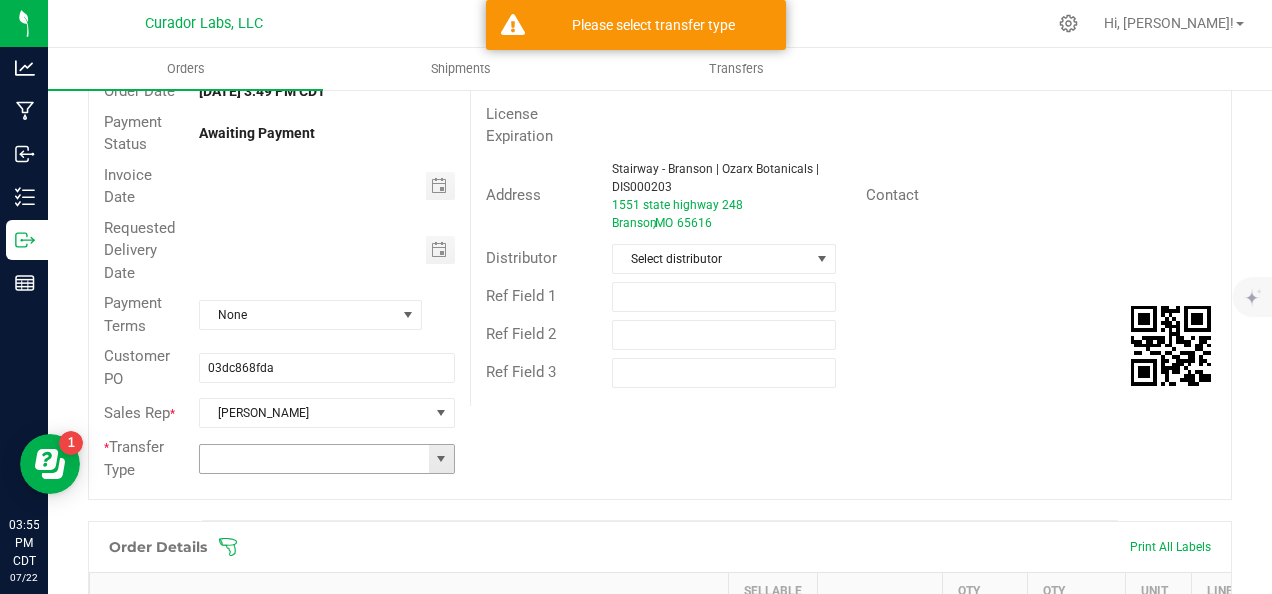 click at bounding box center (441, 459) 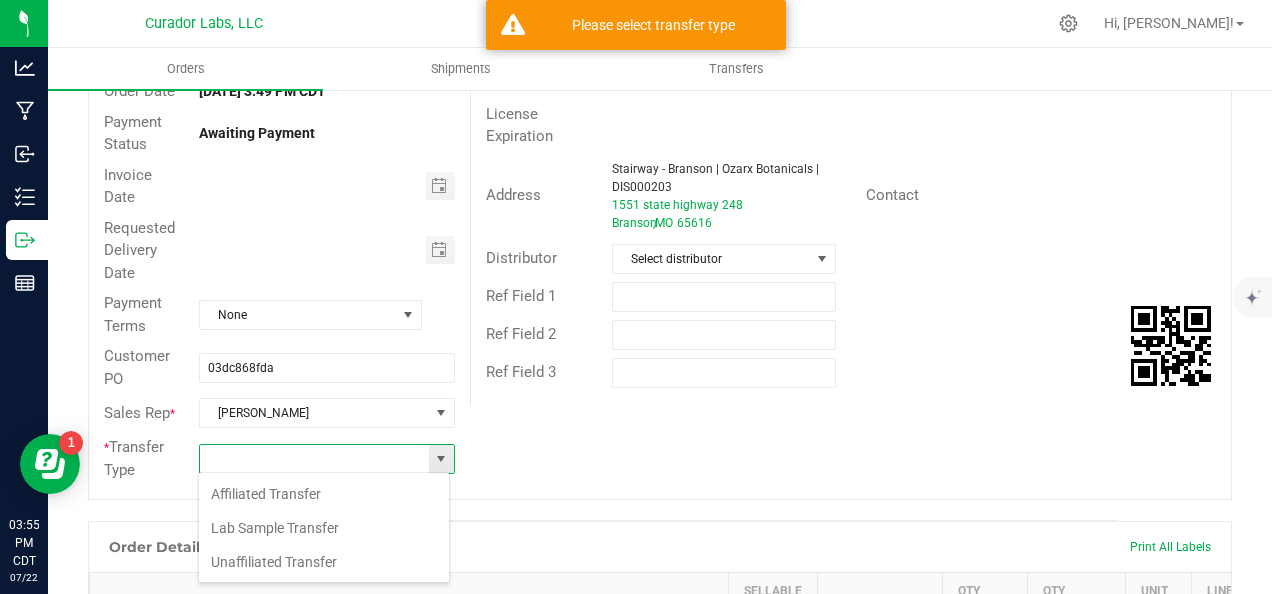 scroll, scrollTop: 99970, scrollLeft: 99748, axis: both 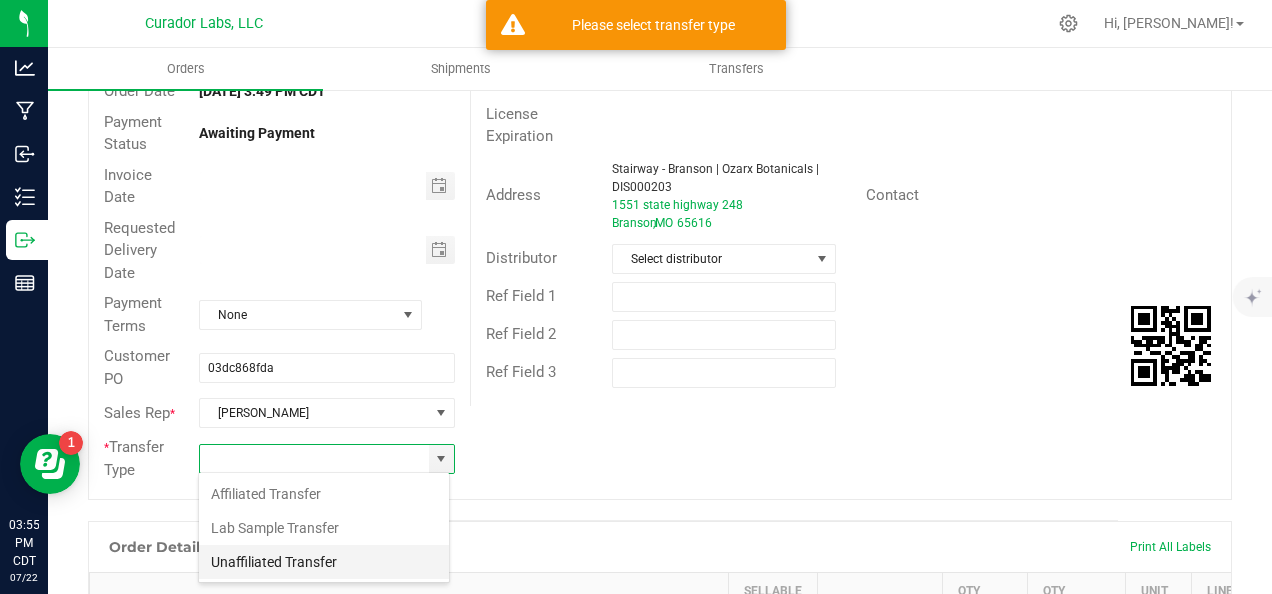 click on "Unaffiliated Transfer" at bounding box center [324, 562] 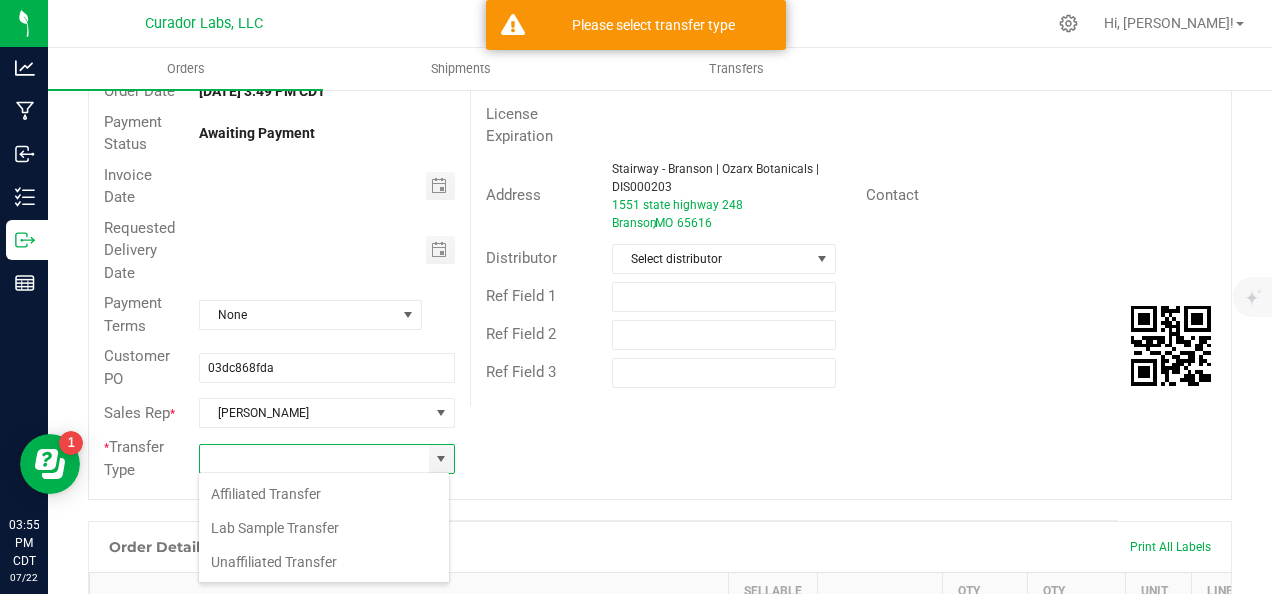 type on "Unaffiliated Transfer" 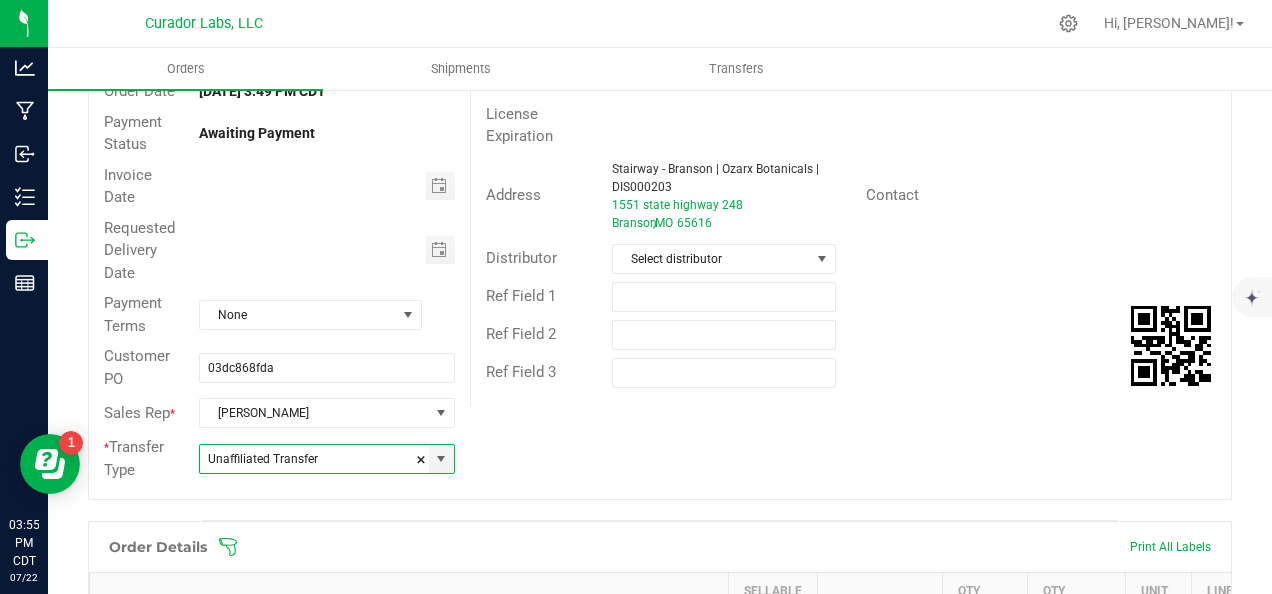 click on "Ref Field 3" at bounding box center (851, 373) 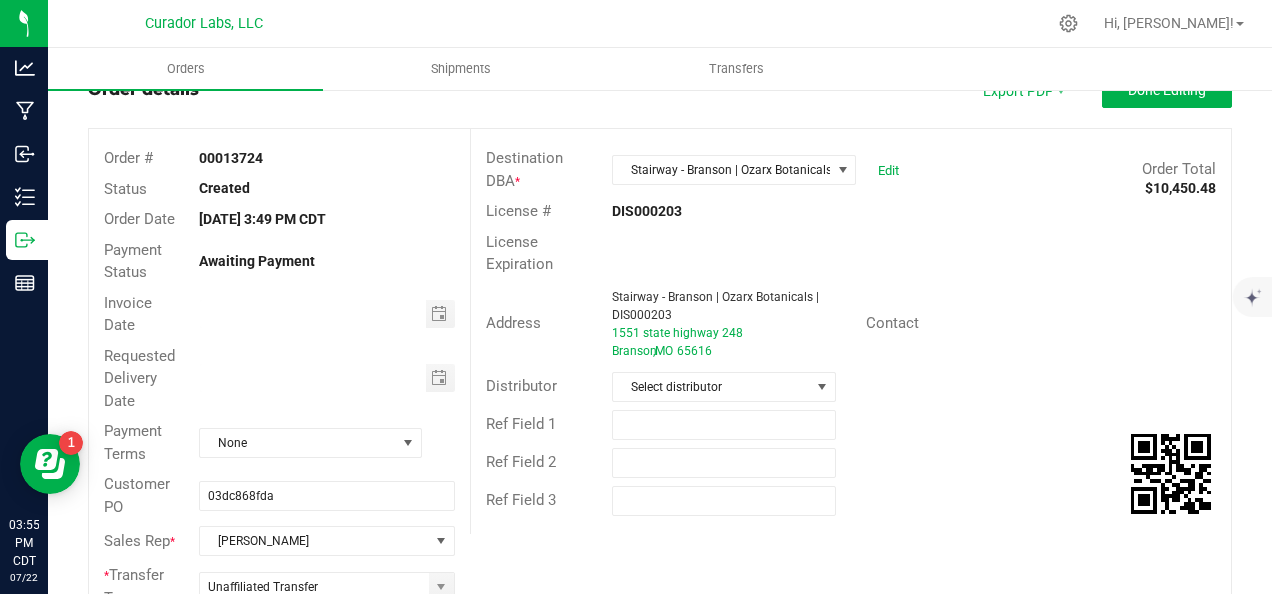 scroll, scrollTop: 0, scrollLeft: 0, axis: both 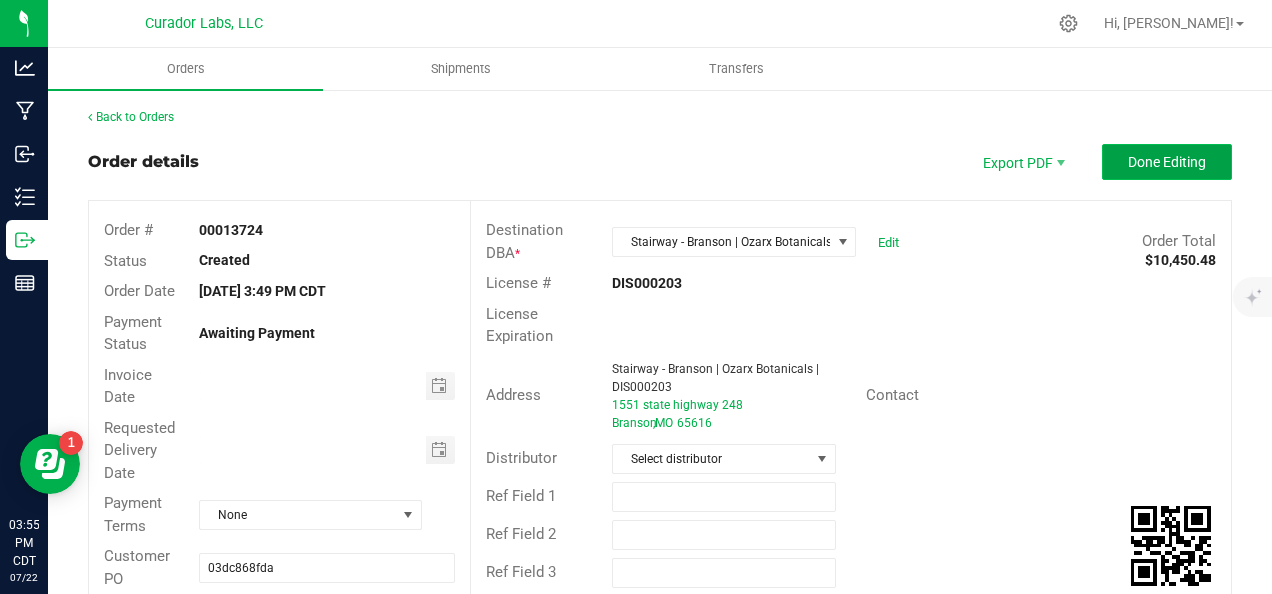 click on "Done Editing" at bounding box center (1167, 162) 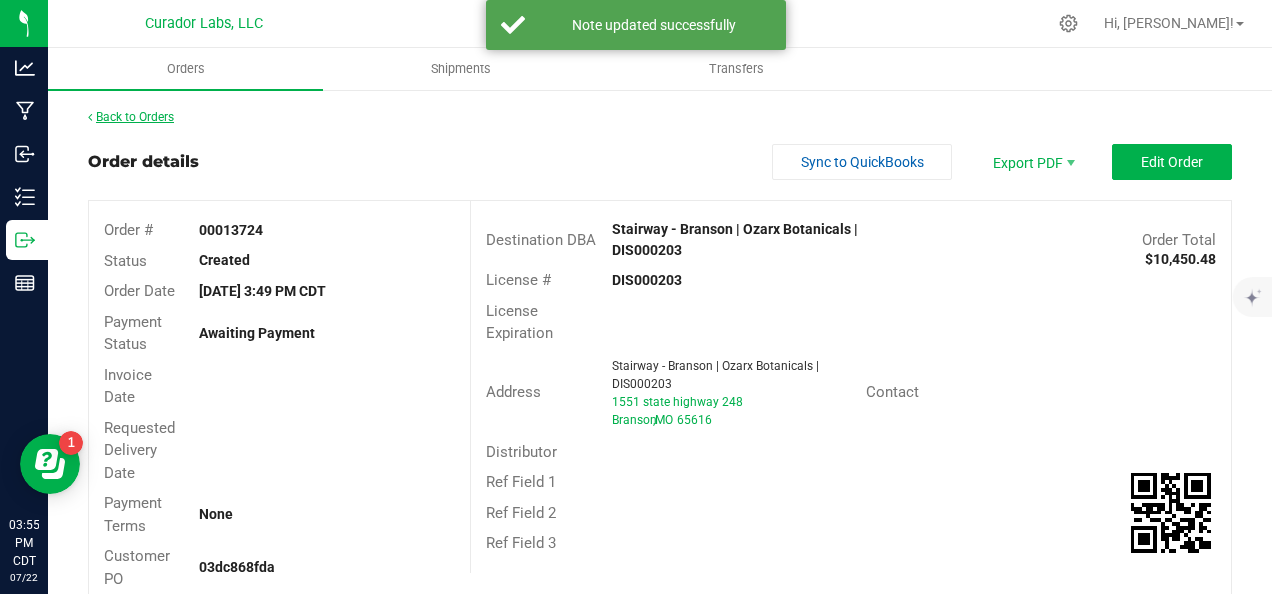 click on "Back to Orders" at bounding box center [131, 117] 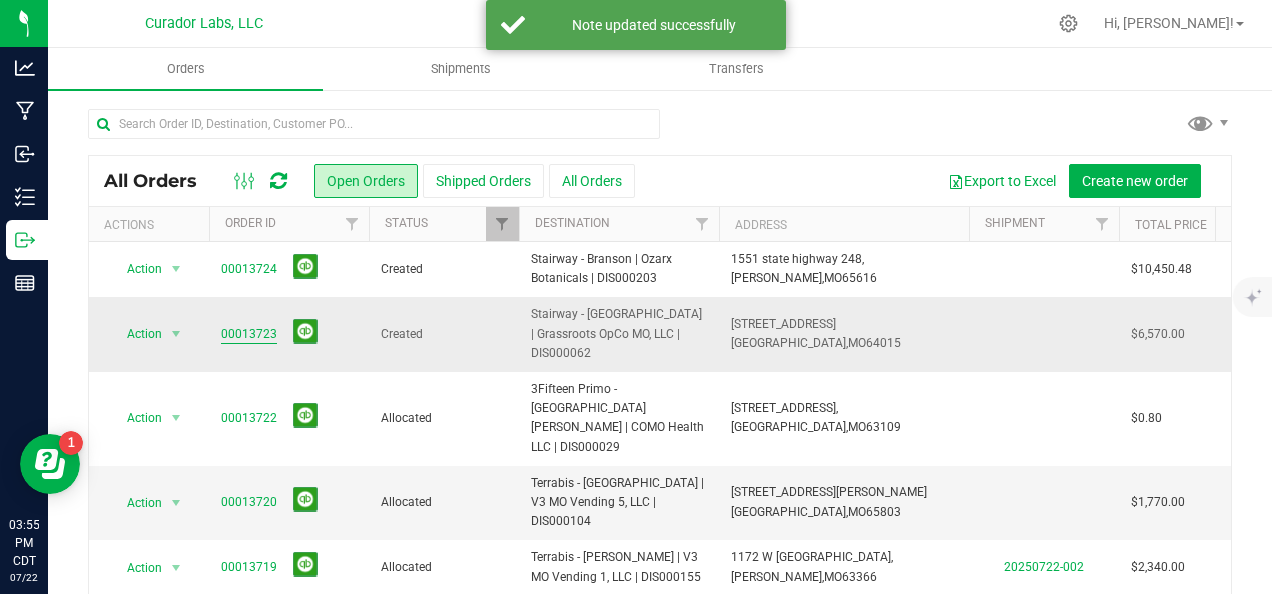 click on "00013723" at bounding box center [249, 334] 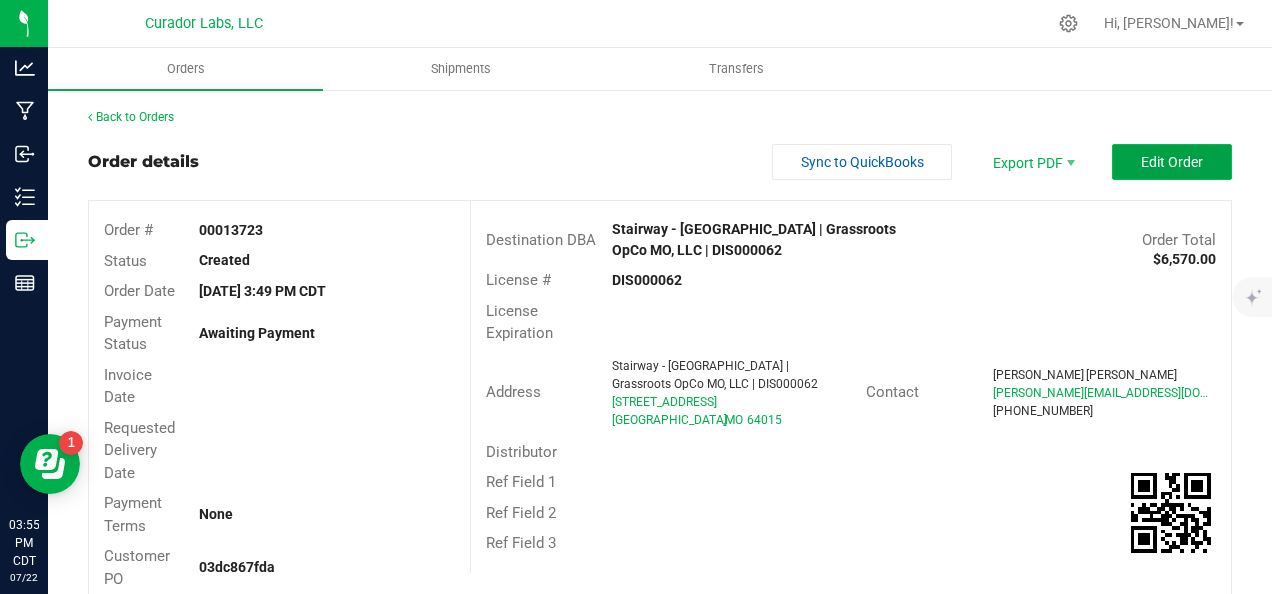 click on "Edit Order" at bounding box center [1172, 162] 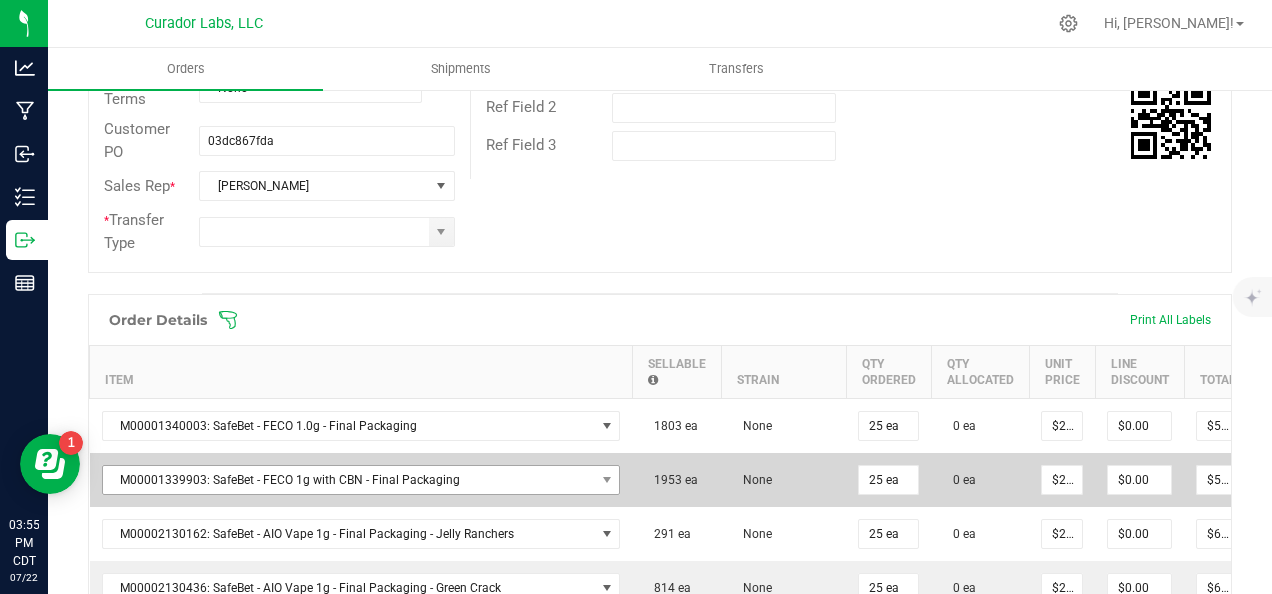 scroll, scrollTop: 500, scrollLeft: 0, axis: vertical 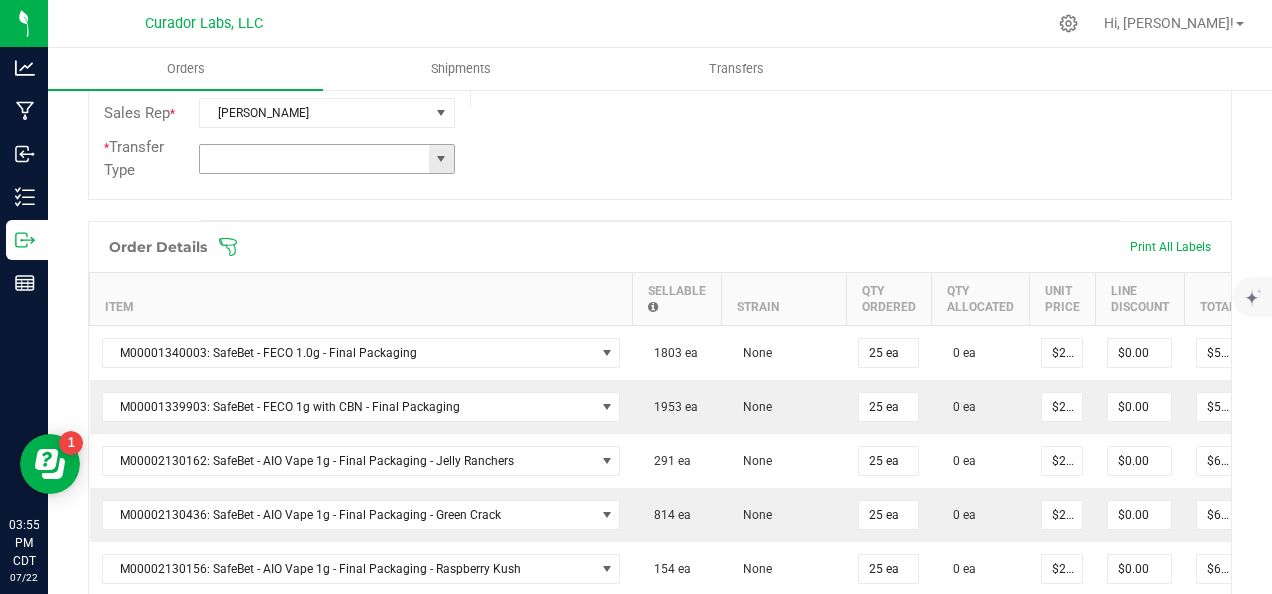 click at bounding box center [441, 159] 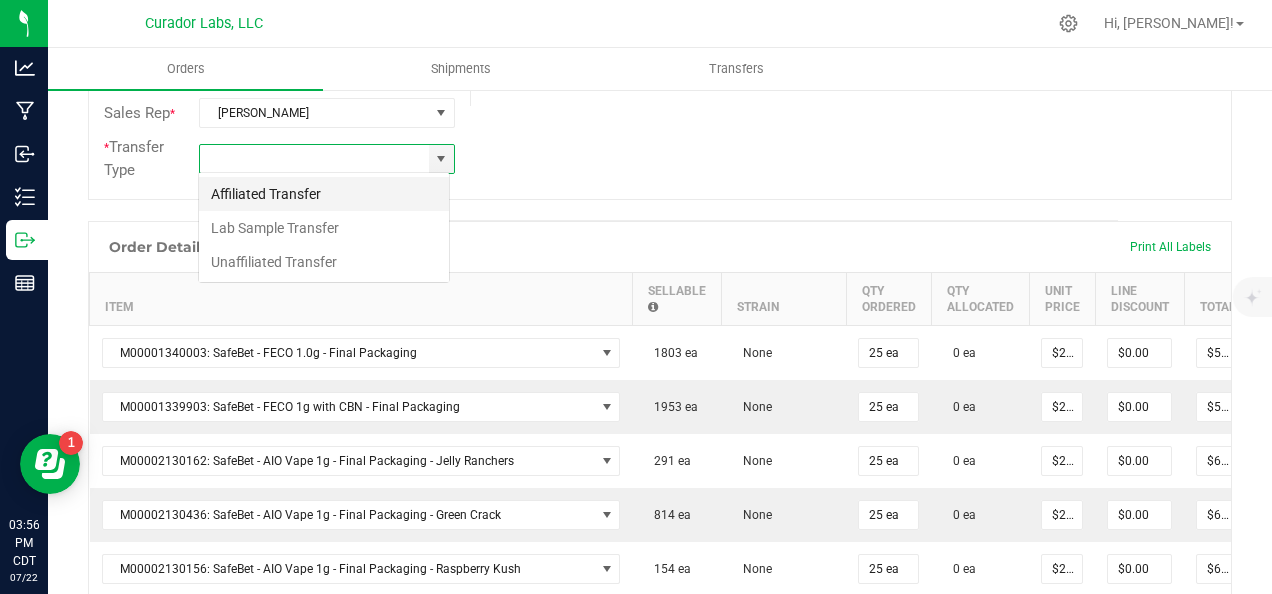 scroll, scrollTop: 99970, scrollLeft: 99748, axis: both 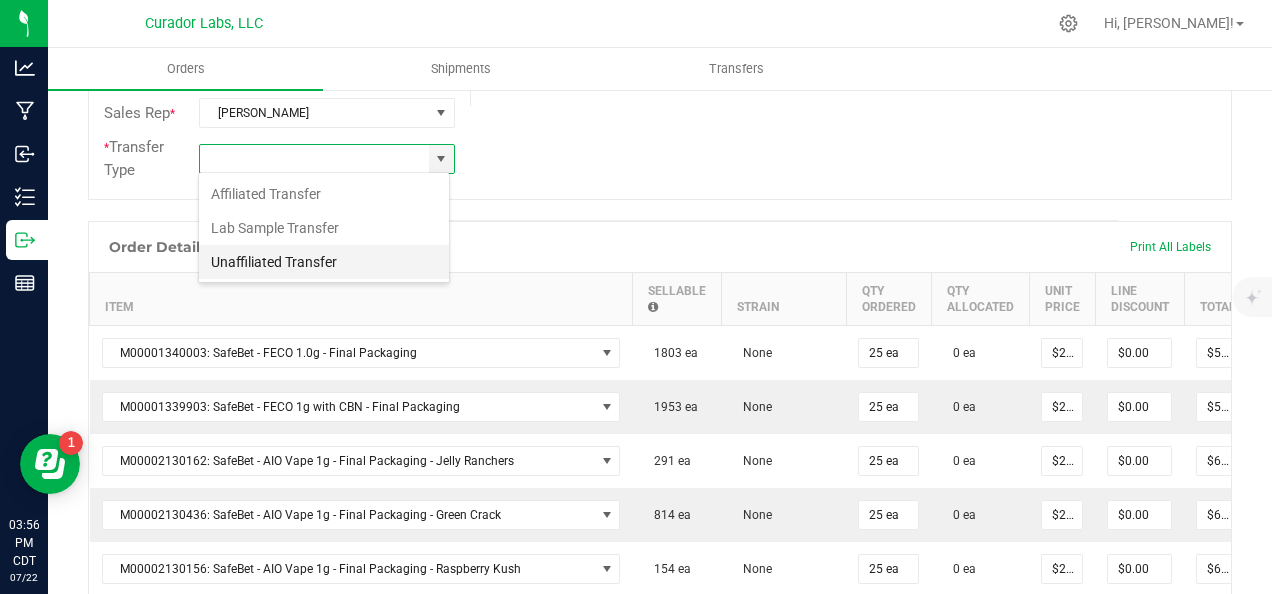 click on "Unaffiliated Transfer" at bounding box center (324, 262) 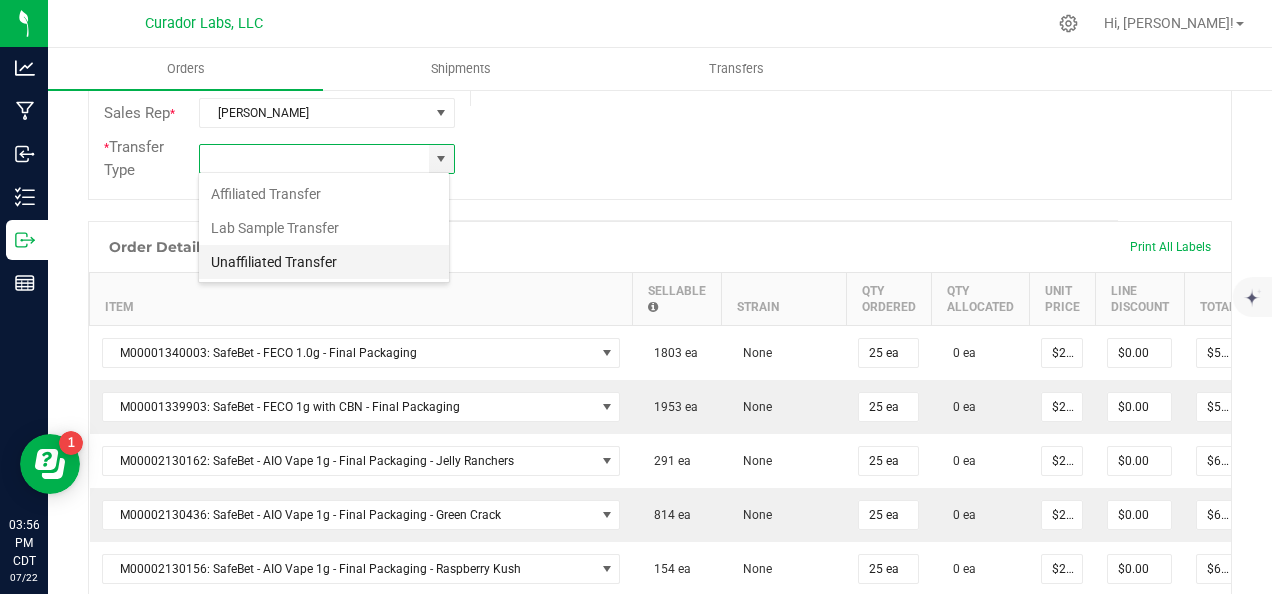 type on "Unaffiliated Transfer" 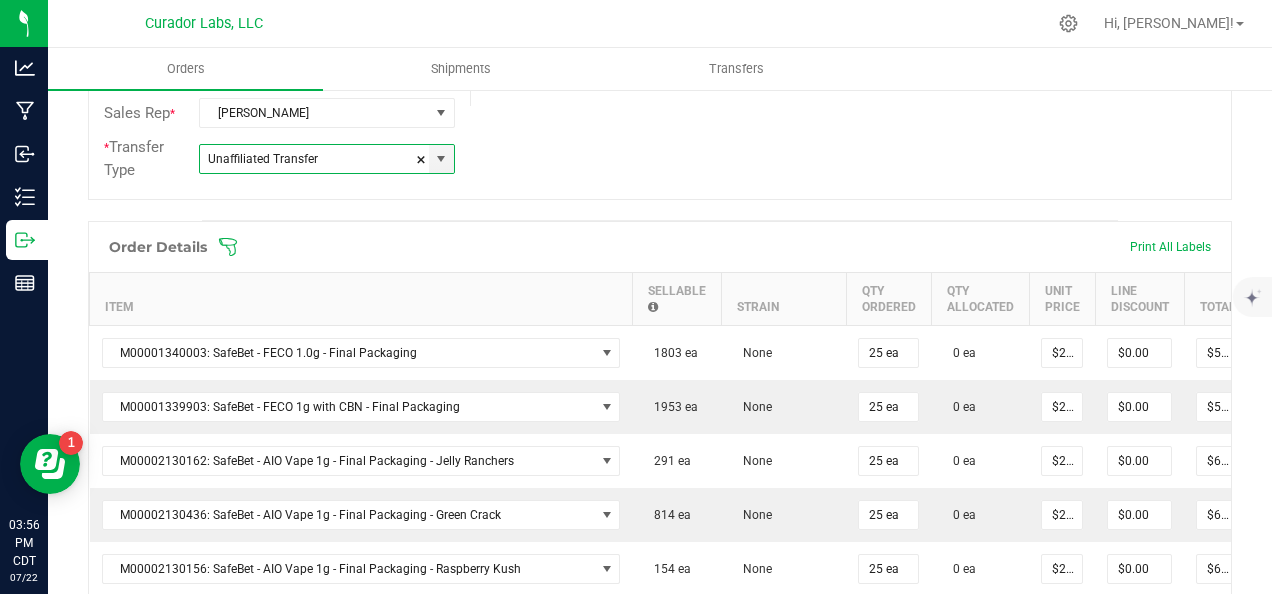click on "Order #   00013723   Status   Created   Order Date   [DATE] 3:49 PM CDT   Payment Status   Awaiting Payment   Invoice Date   Requested Delivery Date   Payment Terms  None  Customer PO  03dc867fda  Sales Rep   *  [PERSON_NAME] *  Transfer Type  Unaffiliated Transfer  Destination DBA  * Stairway - [GEOGRAPHIC_DATA] | Grassroots OpCo MO, LLC | DIS000062  Edit   Order Total   $6,570.00   License #   DIS000062   License Expiration   Address  Stairway - [GEOGRAPHIC_DATA] | Grassroots OpCo MO, LLC | DIS000062 [STREET_ADDRESS]  Contact  [PERSON_NAME] [PERSON_NAME][EMAIL_ADDRESS][DOMAIN_NAME]  [PHONE_NUMBER]   Distributor  Select distributor  Ref Field 1   Ref Field 2   Ref Field 3" at bounding box center [660, -50] 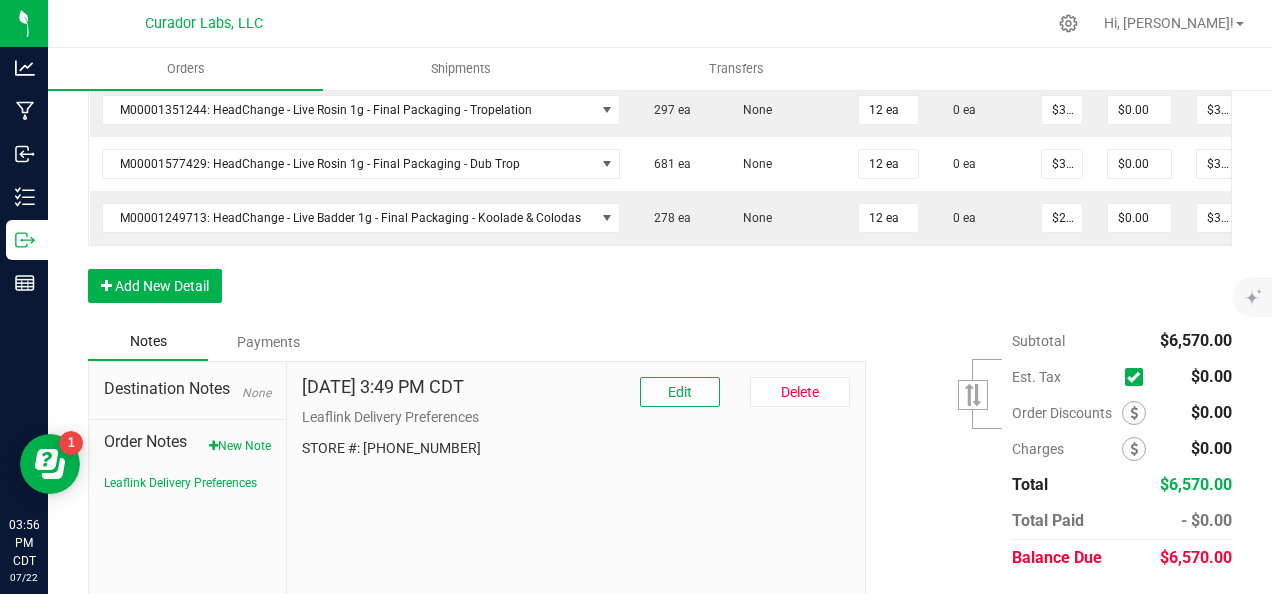 scroll, scrollTop: 1500, scrollLeft: 0, axis: vertical 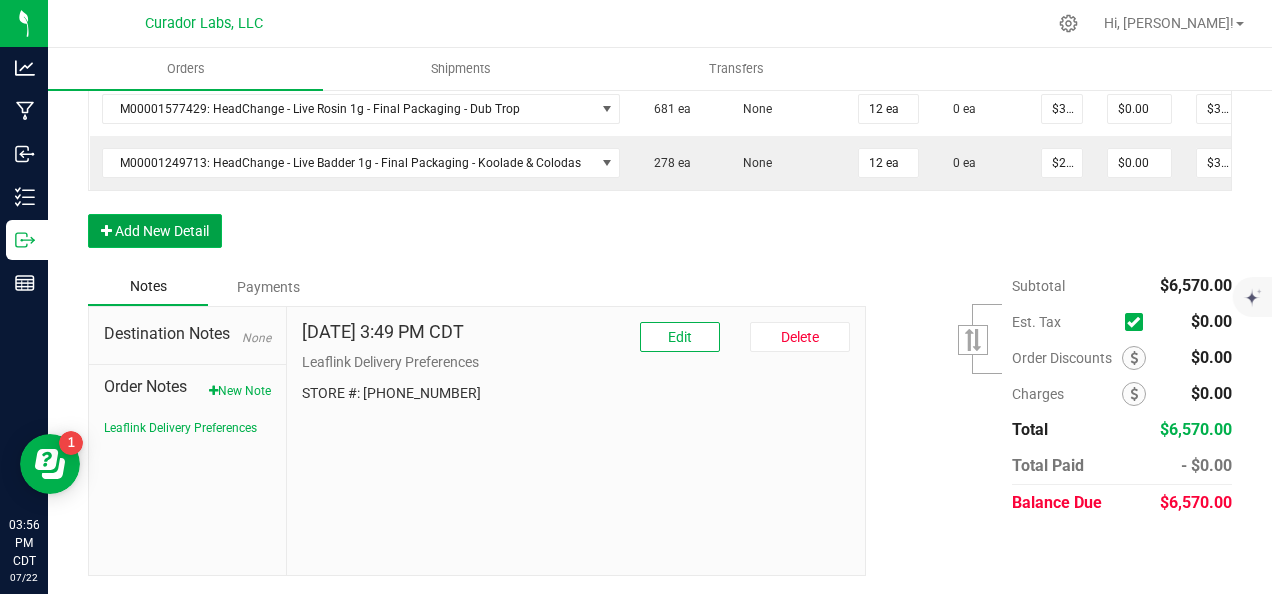click on "Add New Detail" at bounding box center [155, 231] 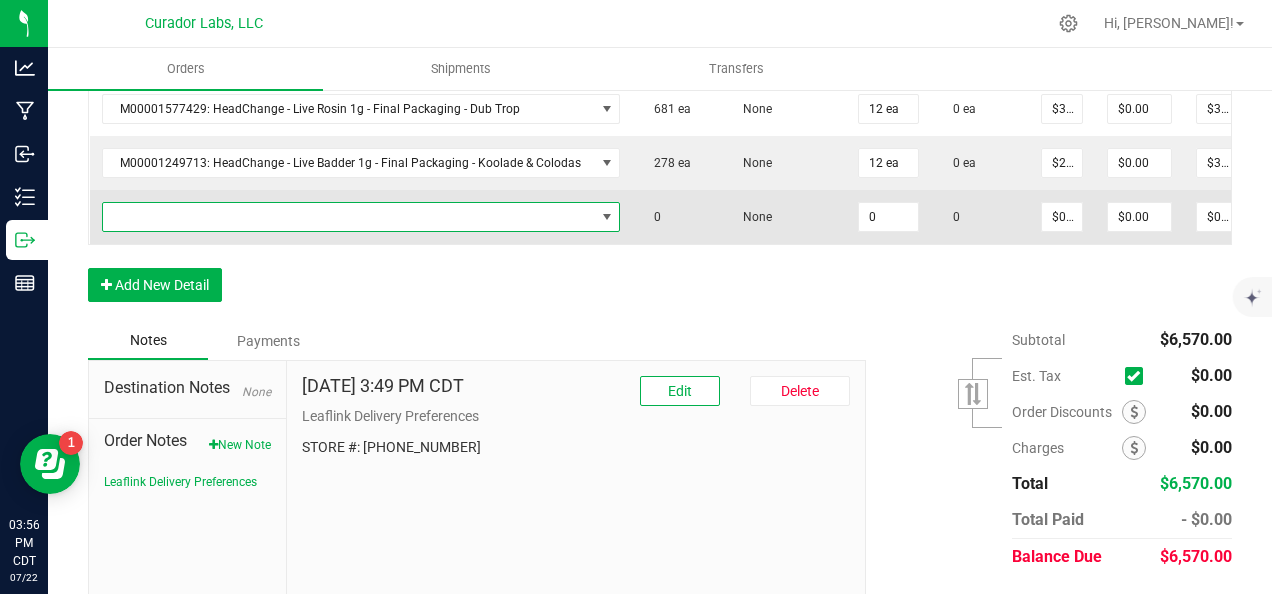 click at bounding box center [349, 217] 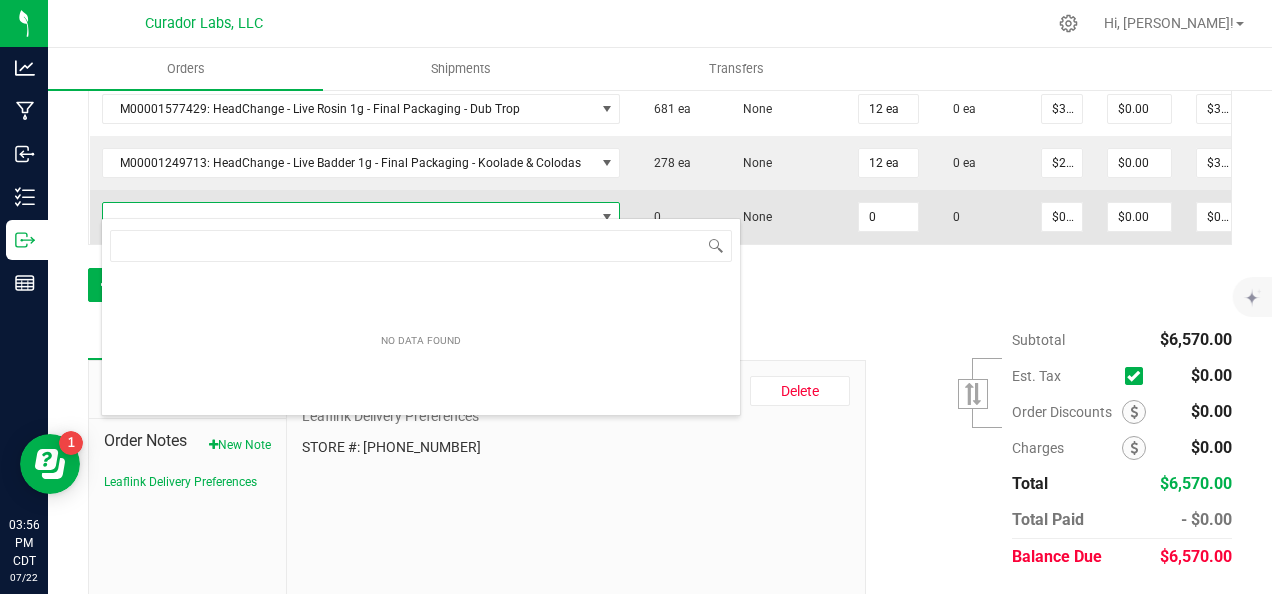 scroll, scrollTop: 99970, scrollLeft: 99491, axis: both 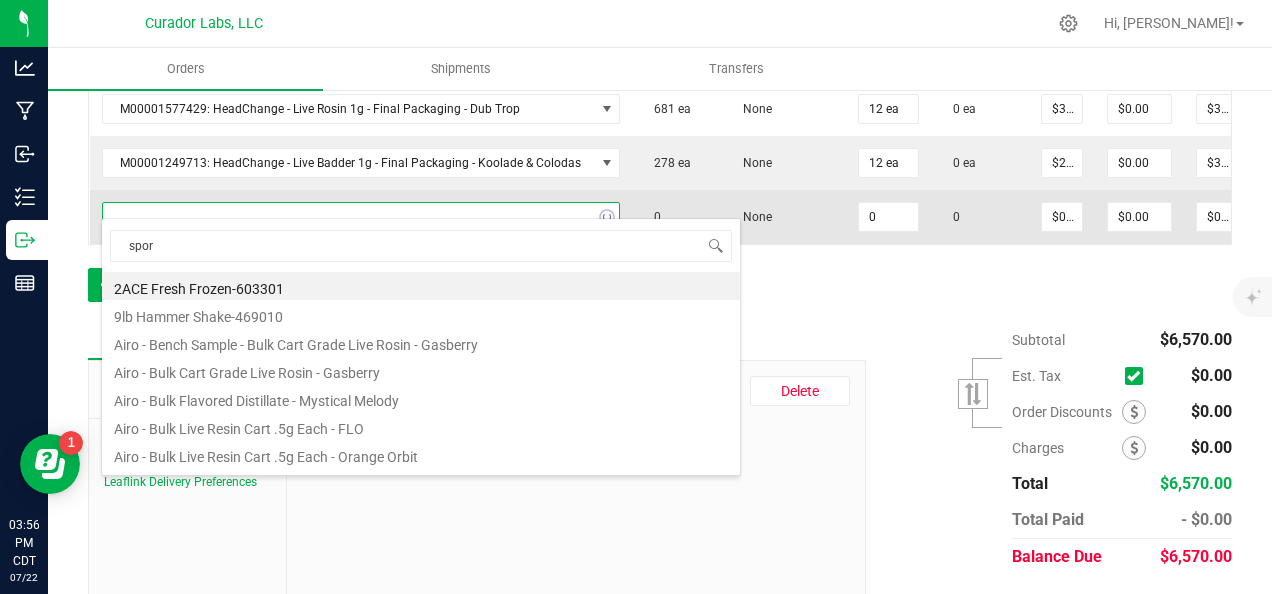 type on "sport" 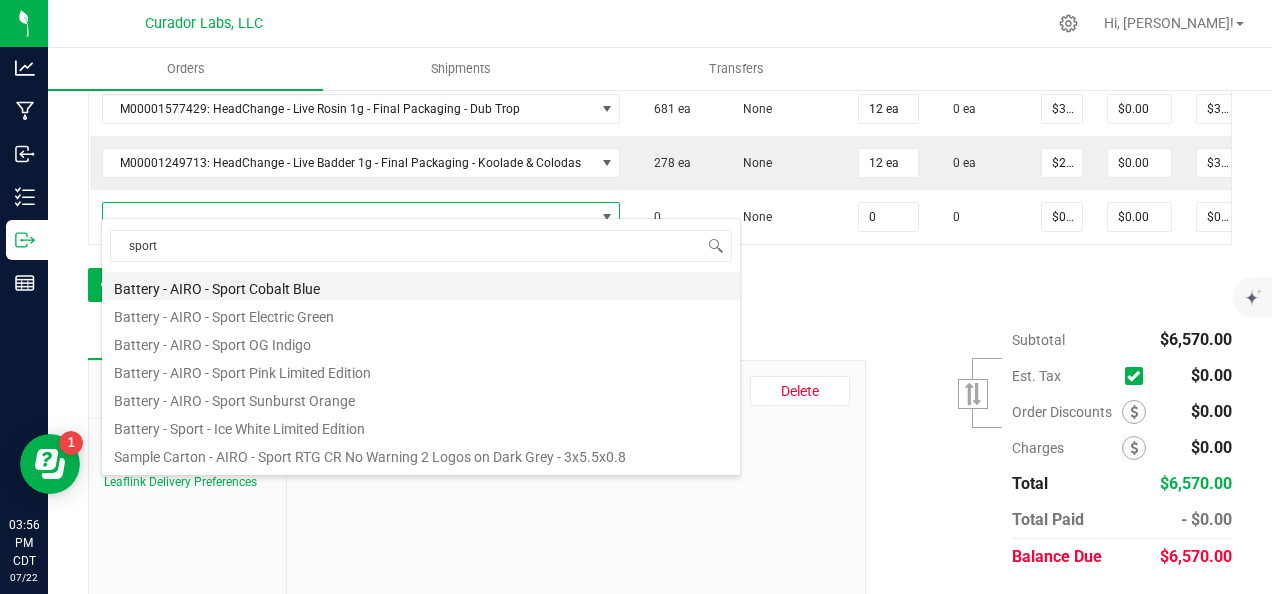 click on "Battery - AIRO - Sport Cobalt Blue" at bounding box center (421, 286) 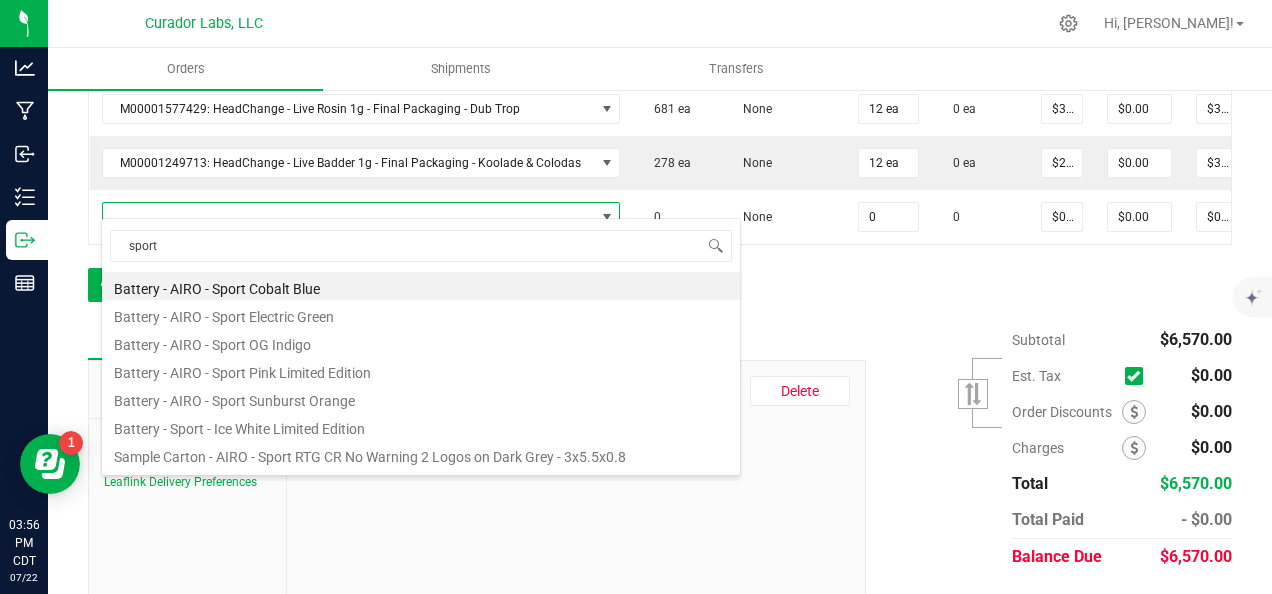type on "0 ea" 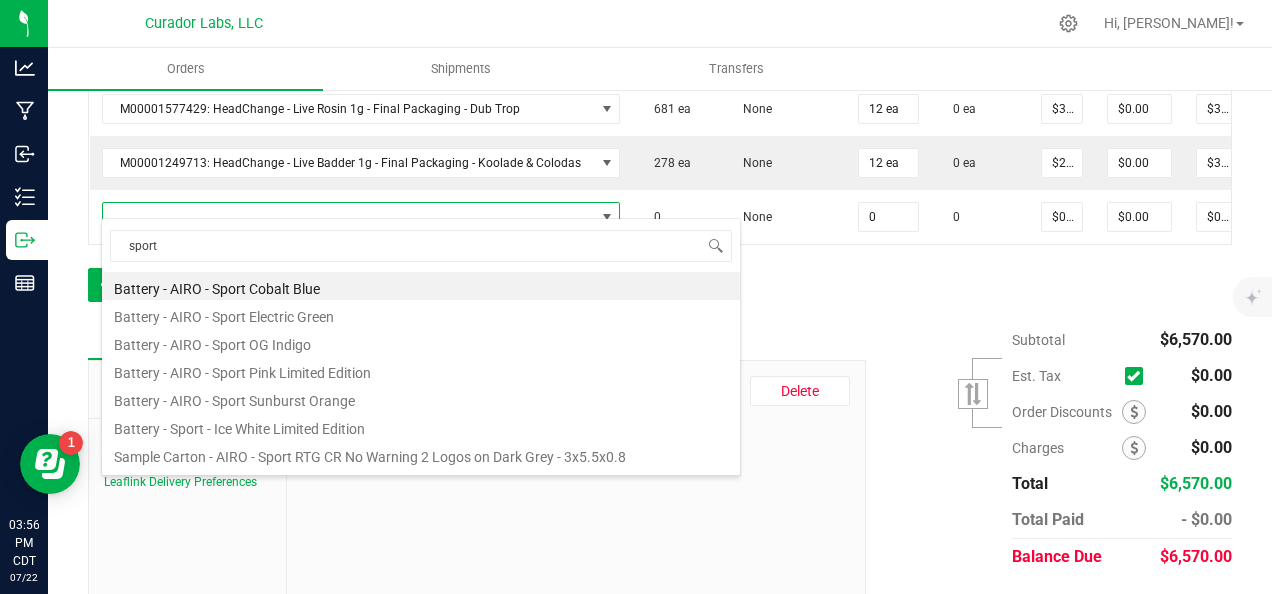 type on "$10.00000" 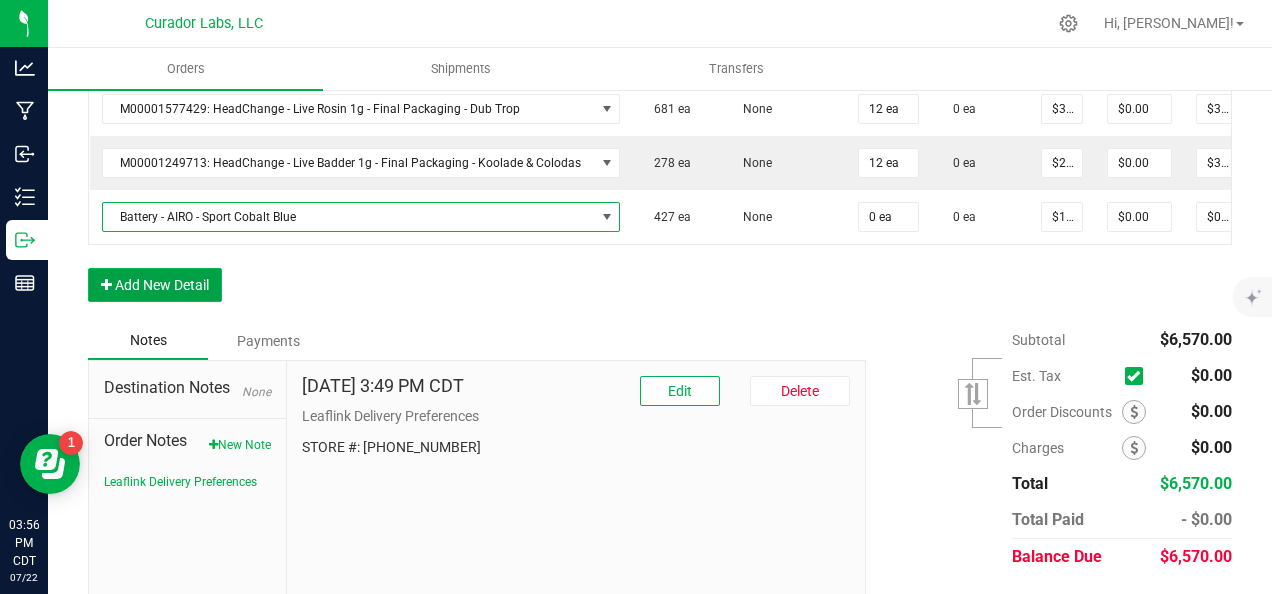 click on "Add New Detail" at bounding box center (155, 285) 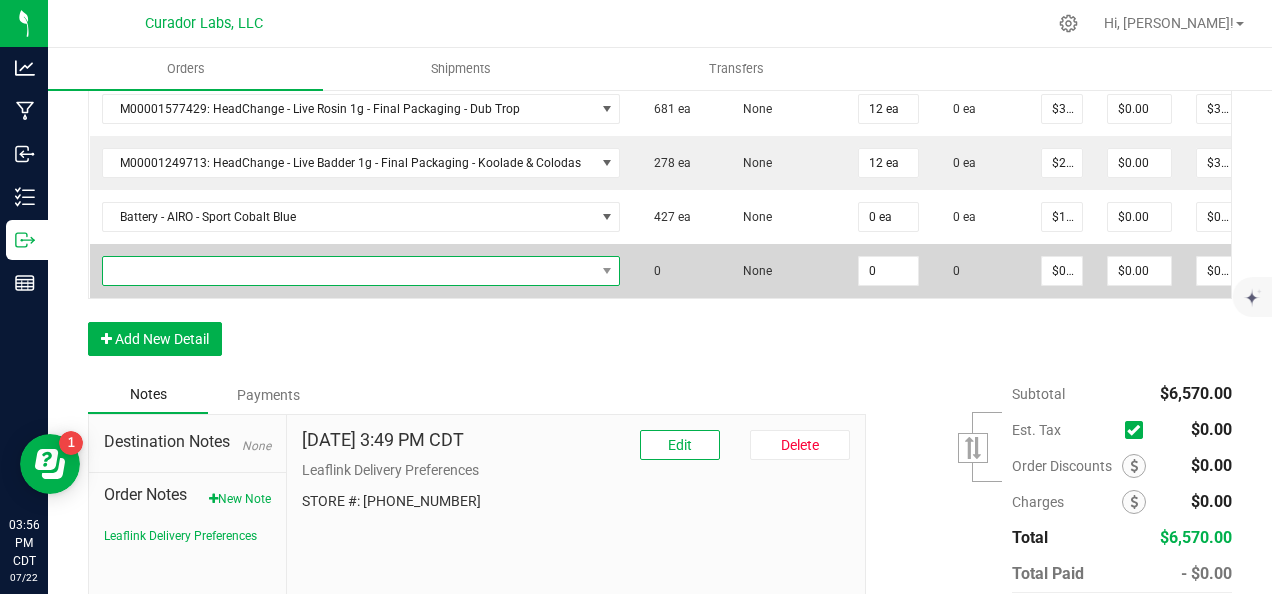 click at bounding box center [349, 271] 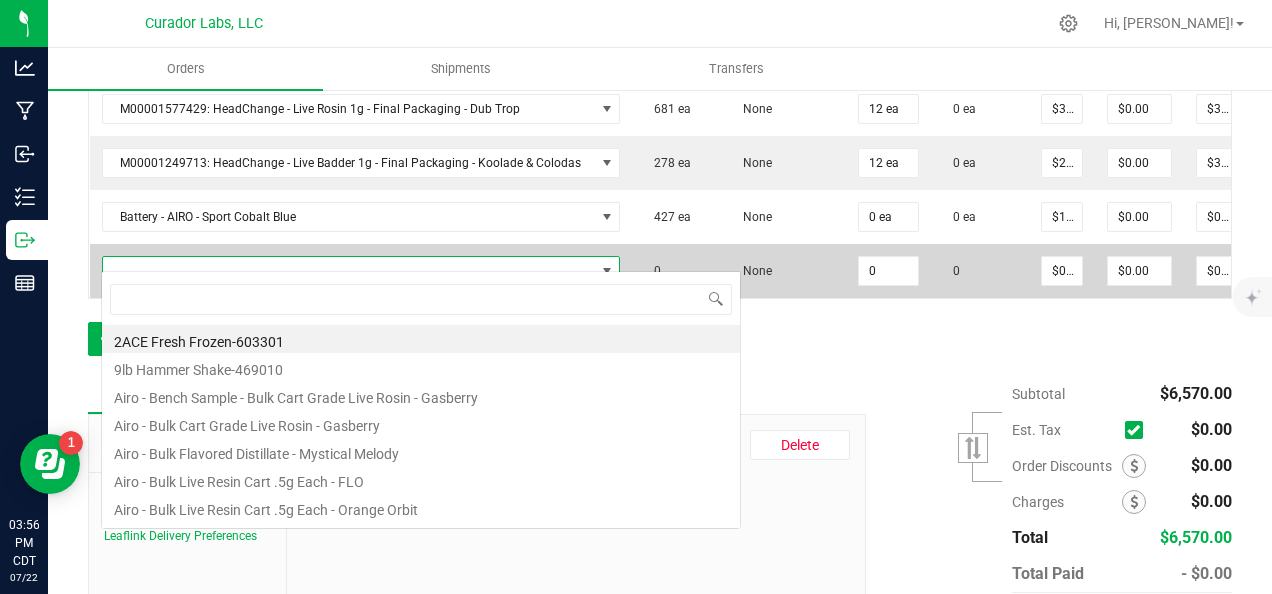 scroll, scrollTop: 99970, scrollLeft: 99491, axis: both 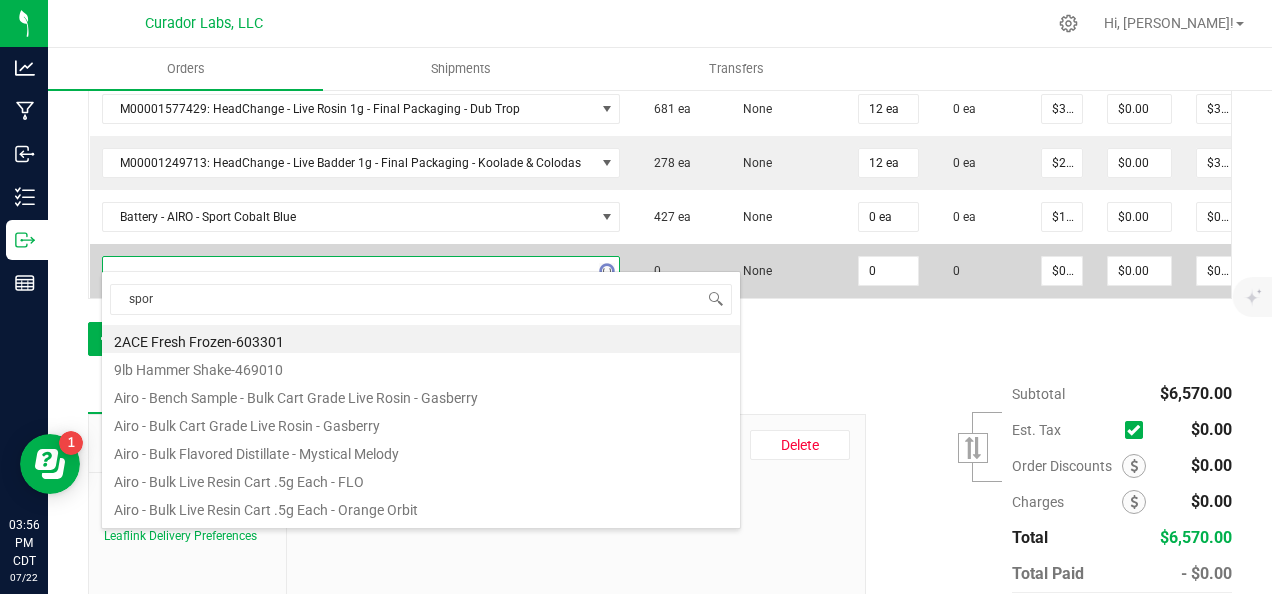 type on "sport" 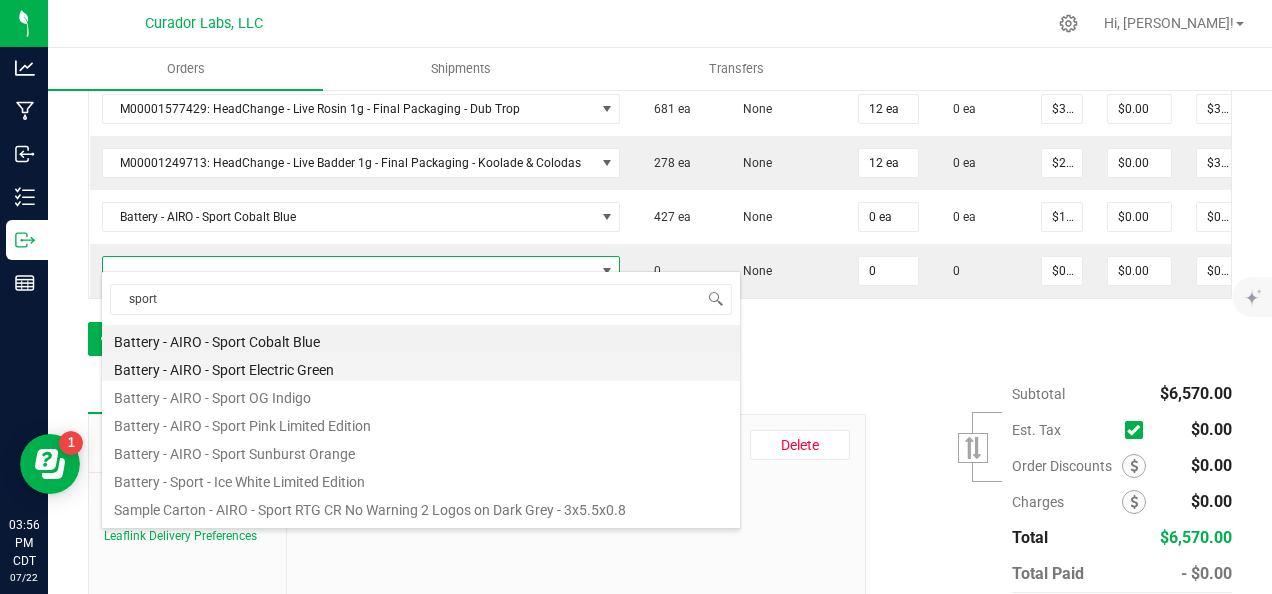 click on "Battery - AIRO - Sport Electric Green" at bounding box center (421, 367) 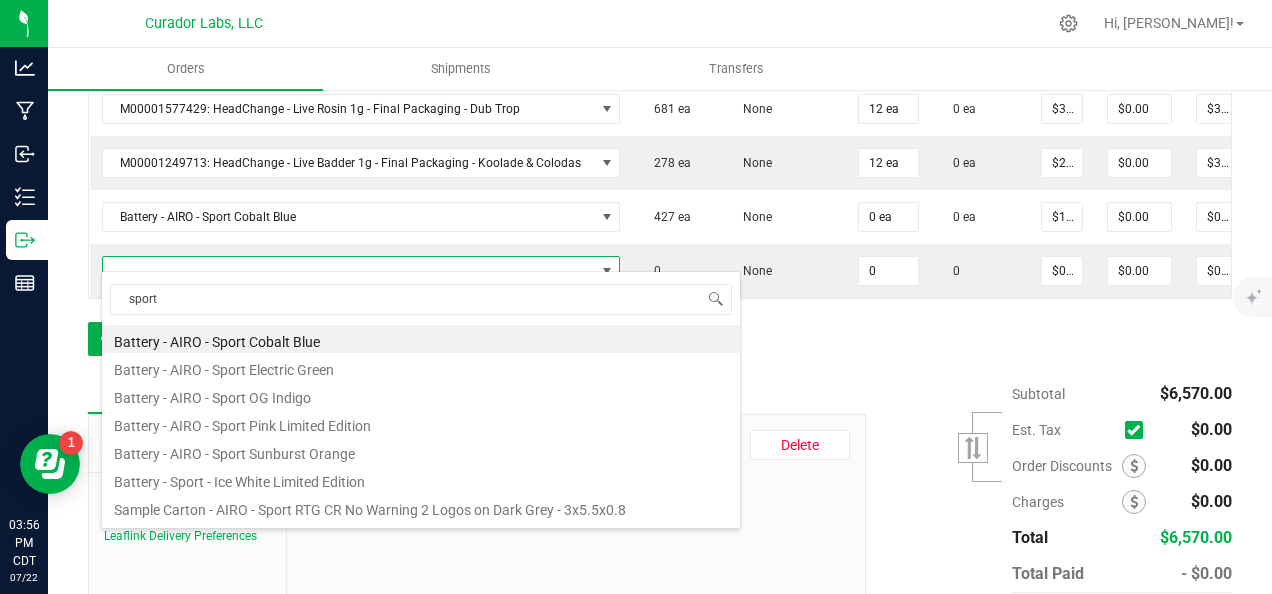 type on "0 ea" 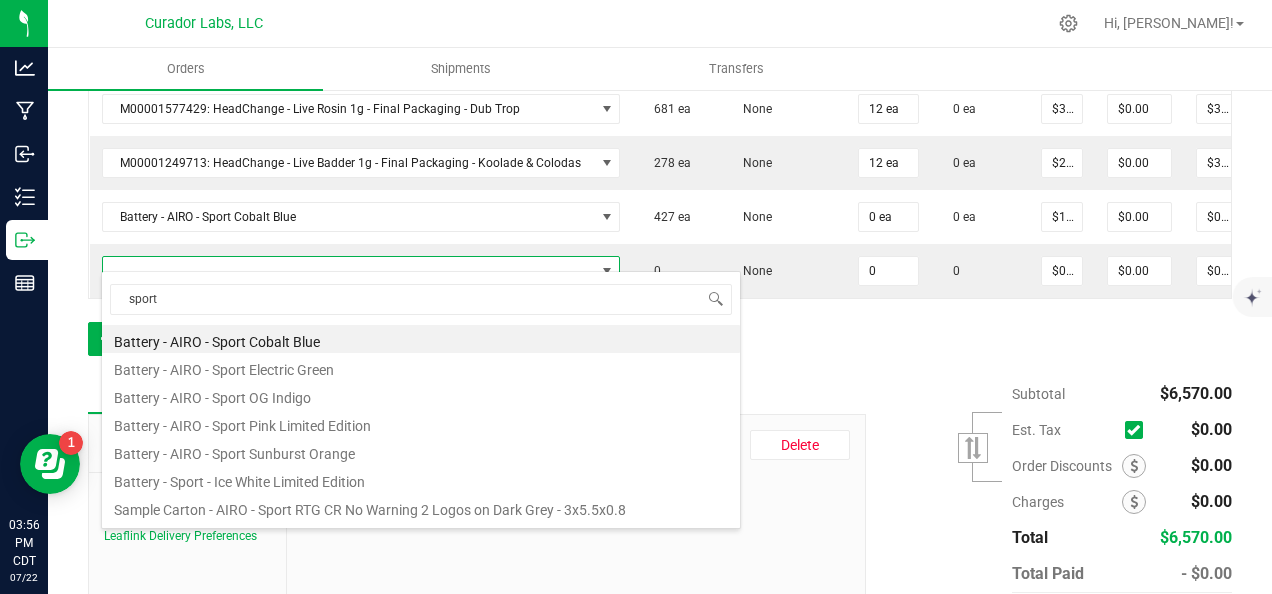type on "$10.00000" 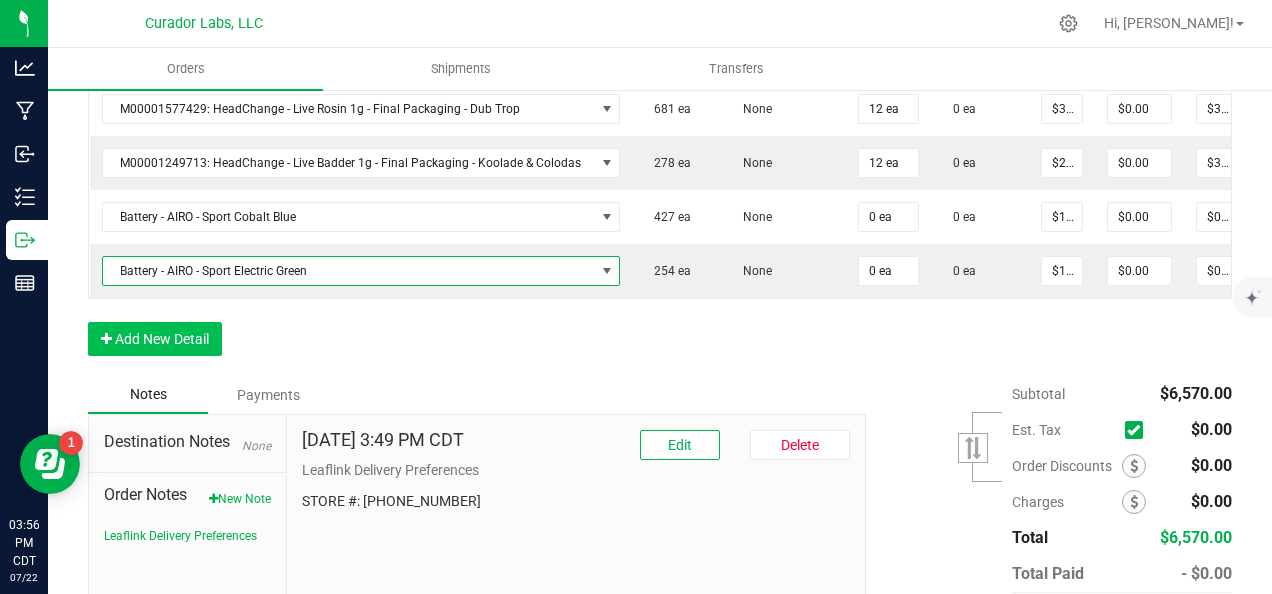drag, startPoint x: 185, startPoint y: 356, endPoint x: 178, endPoint y: 336, distance: 21.189621 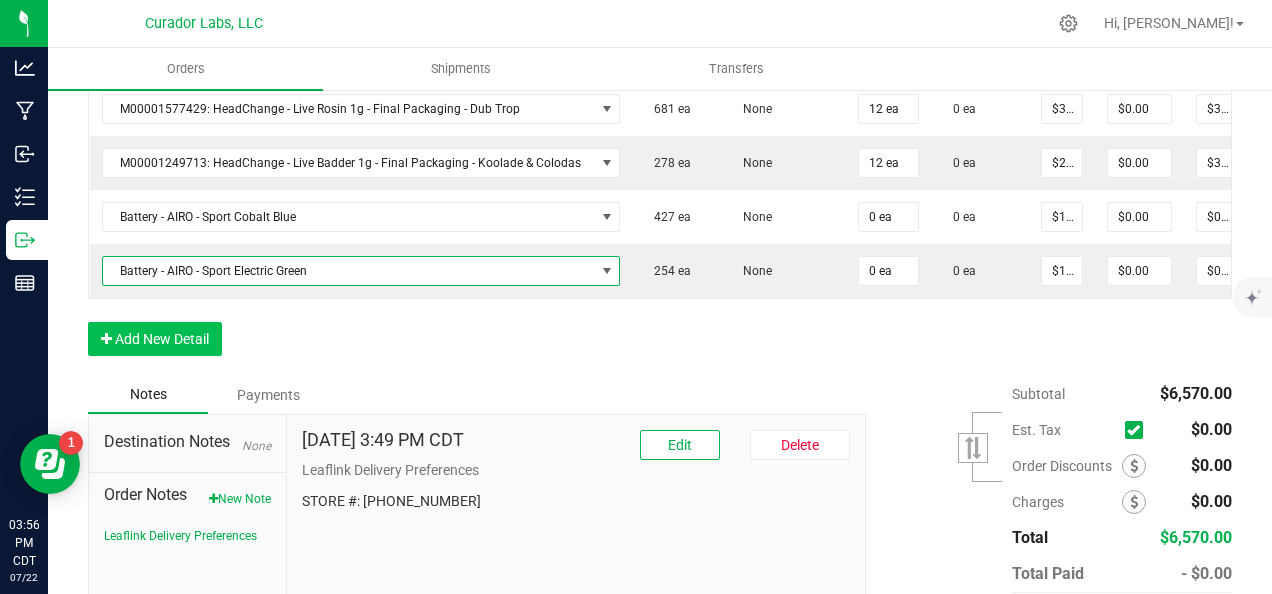click on "Order Details Print All Labels Item  Sellable  Strain Qty Ordered Qty Allocated Unit Price Line Discount Total Actions M00001340003: SafeBet - FECO 1.0g - Final Packaging  1803 ea   None  25 ea  0 ea  $22.50000 $0.00 $562.50 M00001339903: SafeBet - FECO 1g with CBN - Final Packaging  1953 ea   None  25 ea  0 ea  $22.50000 $0.00 $562.50 M00002130162: SafeBet - AIO Vape 1g - Final Packaging - Jelly Ranchers  291 ea   None  25 ea  0 ea  $25.00000 $0.00 $625.00 M00002130436: SafeBet - AIO Vape 1g - Final Packaging - Green Crack  814 ea   None  25 ea  0 ea  $25.00000 $0.00 $625.00 M00002130156: SafeBet - AIO Vape 1g - Final Packaging - Raspberry Kush  154 ea   None  25 ea  0 ea  $25.00000 $0.00 $625.00 M00001574238: HeadChange - Live Sugar 1g - Final Packaging - Frosted Lemonheads  372 ea   None  12 ea  0 ea  $25.00000 $0.00 $300.00 M00001156182: HeadChange - Live Sugar 1g - Final Packaging - Poke Punch  444 ea   None  12 ea  0 ea  $25.00000 $0.00 $300.00  324 ea   None  12 ea" at bounding box center (660, -202) 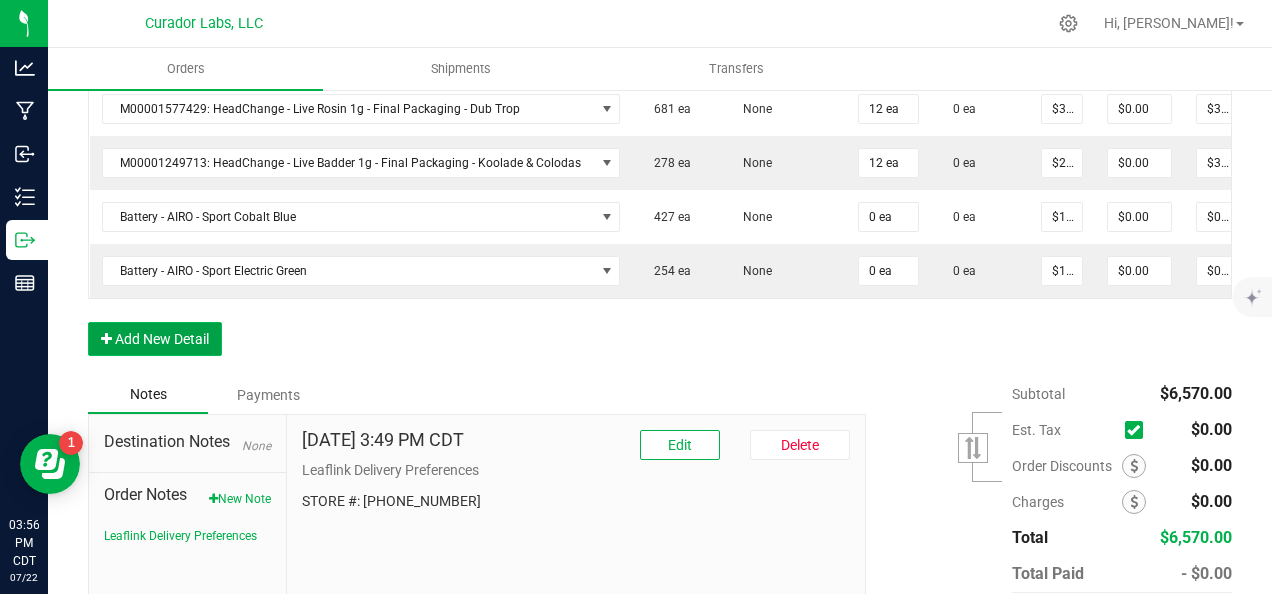 click on "Add New Detail" at bounding box center [155, 339] 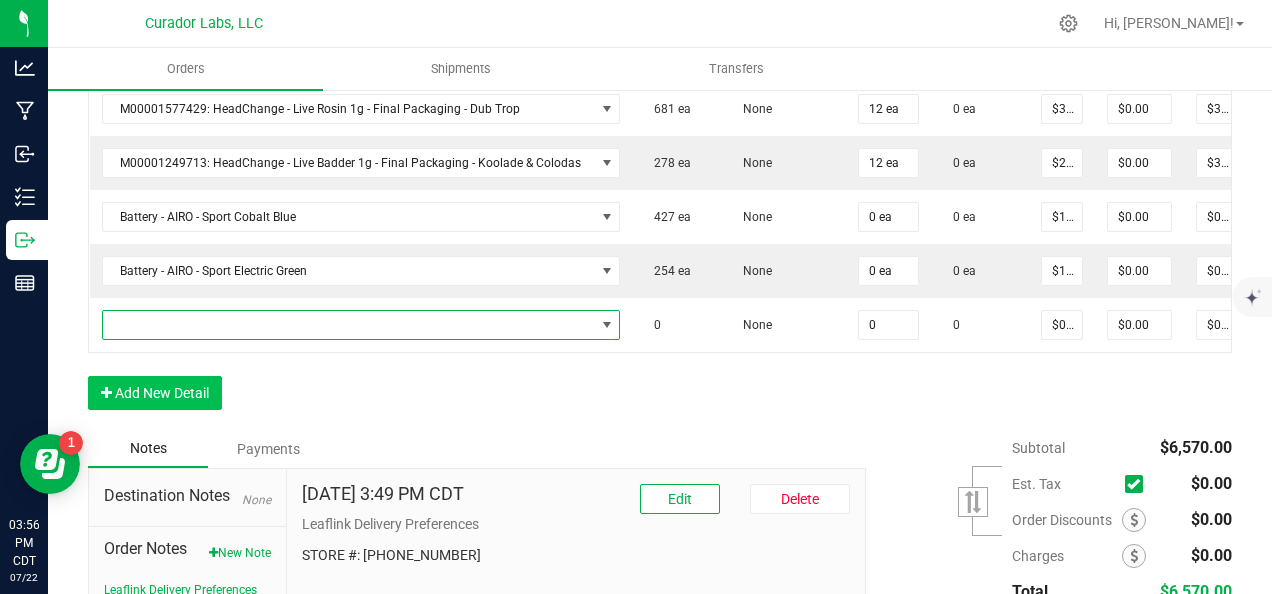 click at bounding box center (349, 325) 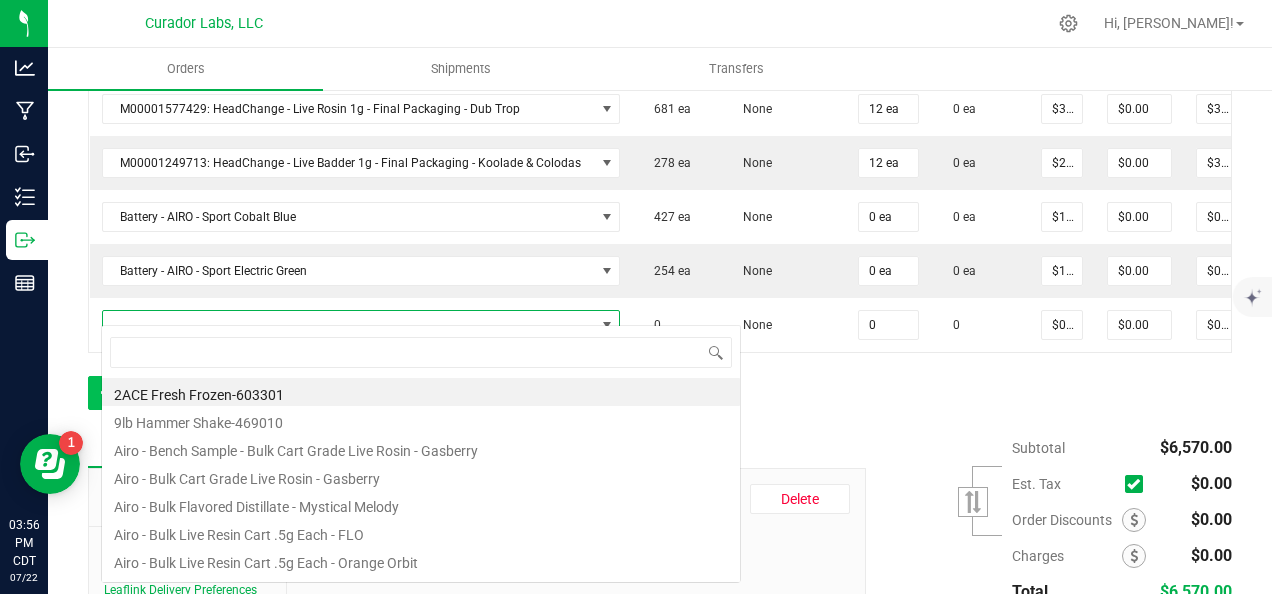 scroll, scrollTop: 99970, scrollLeft: 99491, axis: both 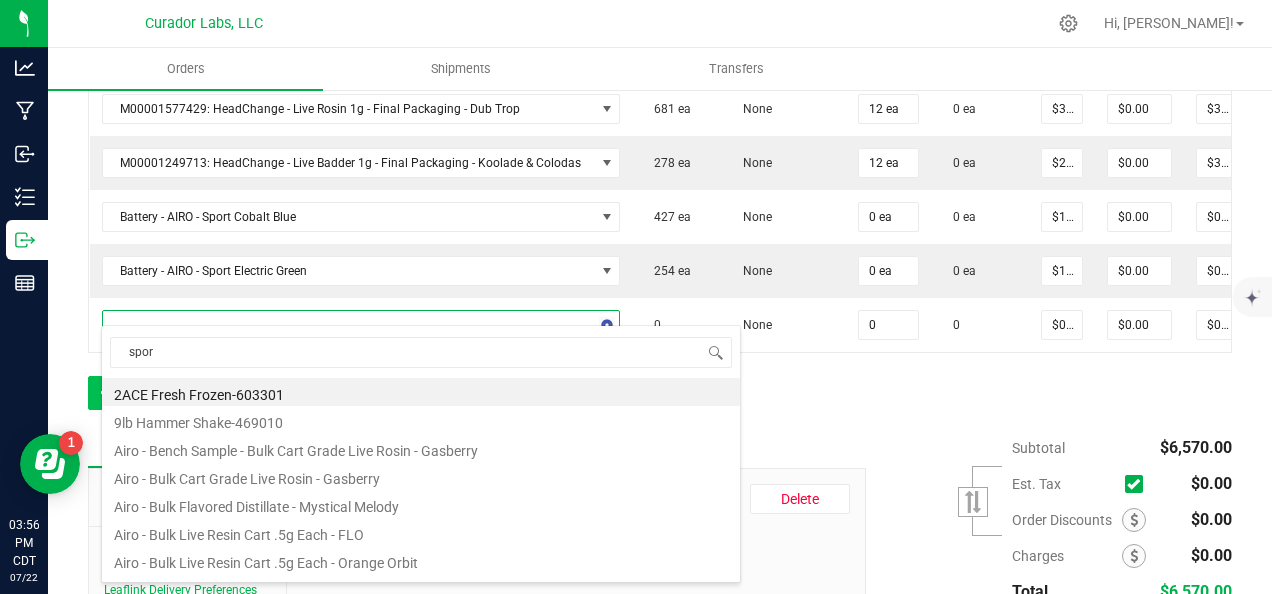 type on "sport" 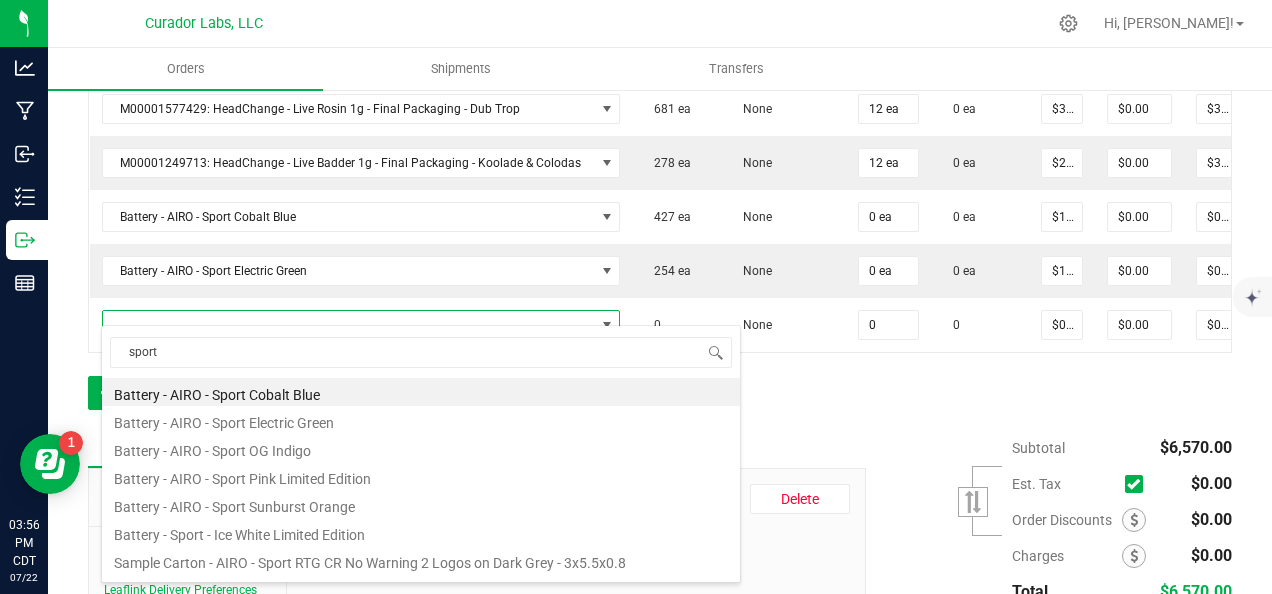 drag, startPoint x: 298, startPoint y: 457, endPoint x: 274, endPoint y: 434, distance: 33.24154 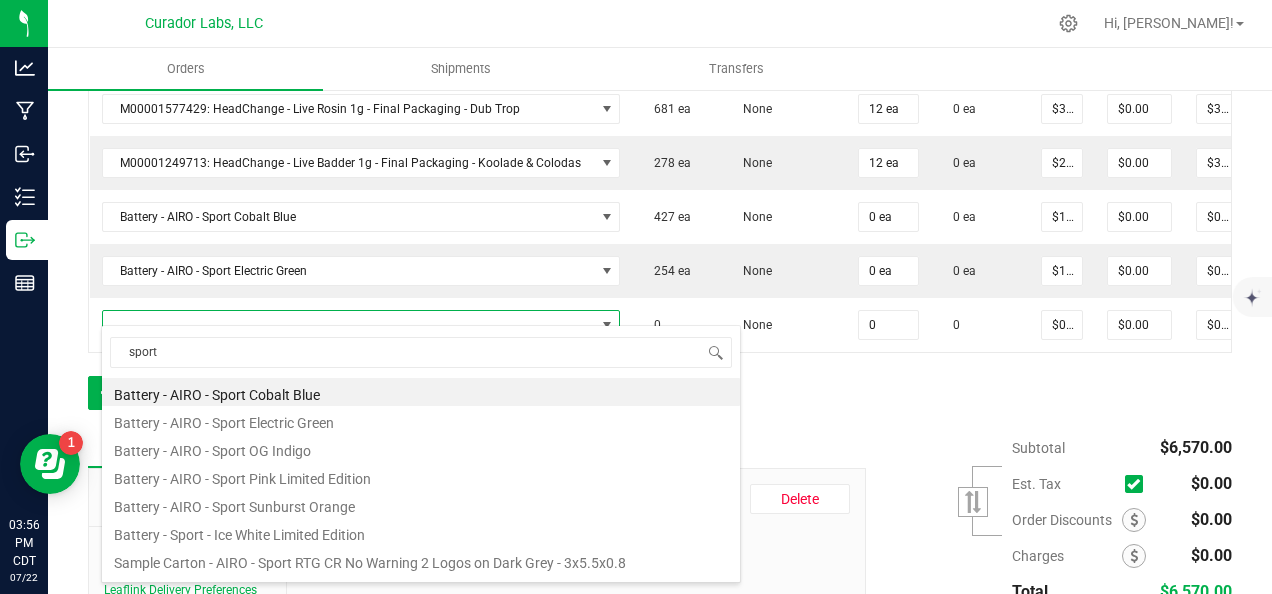 click on "Battery - AIRO - Sport OG Indigo" at bounding box center [421, 448] 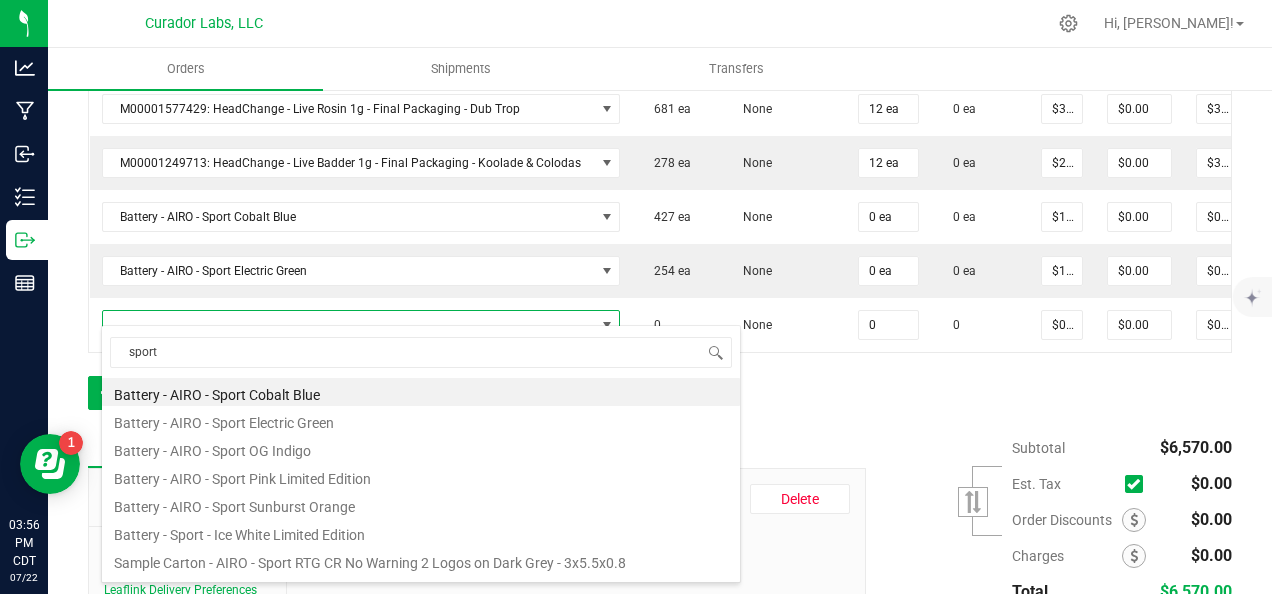 type on "0 ea" 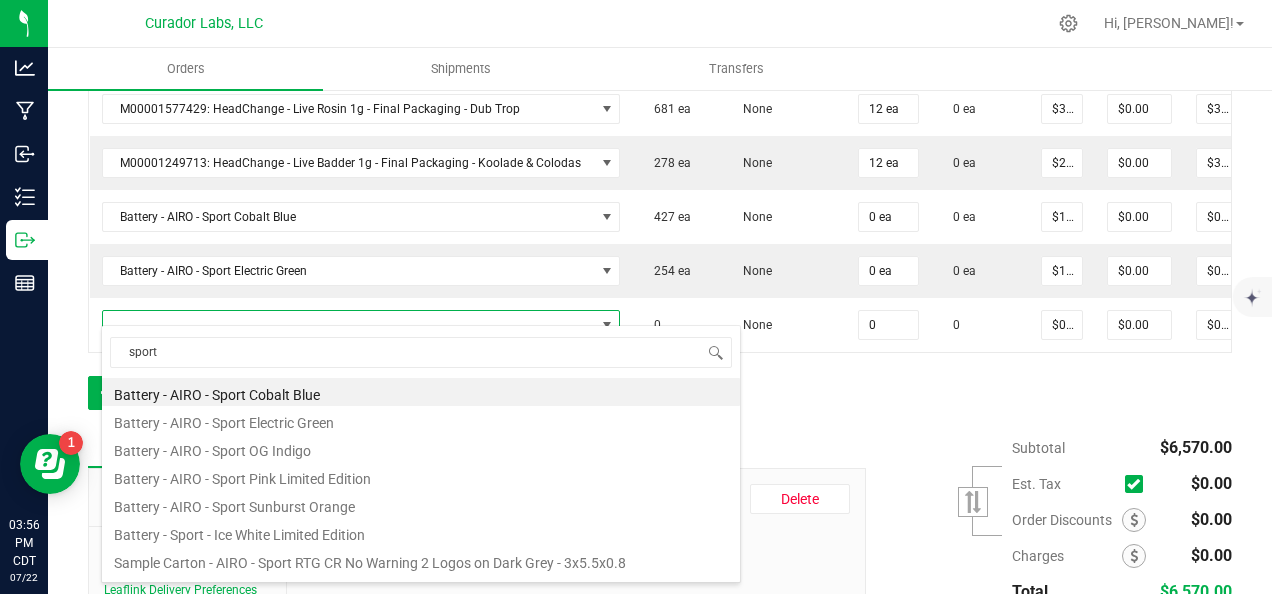 type on "$10.00000" 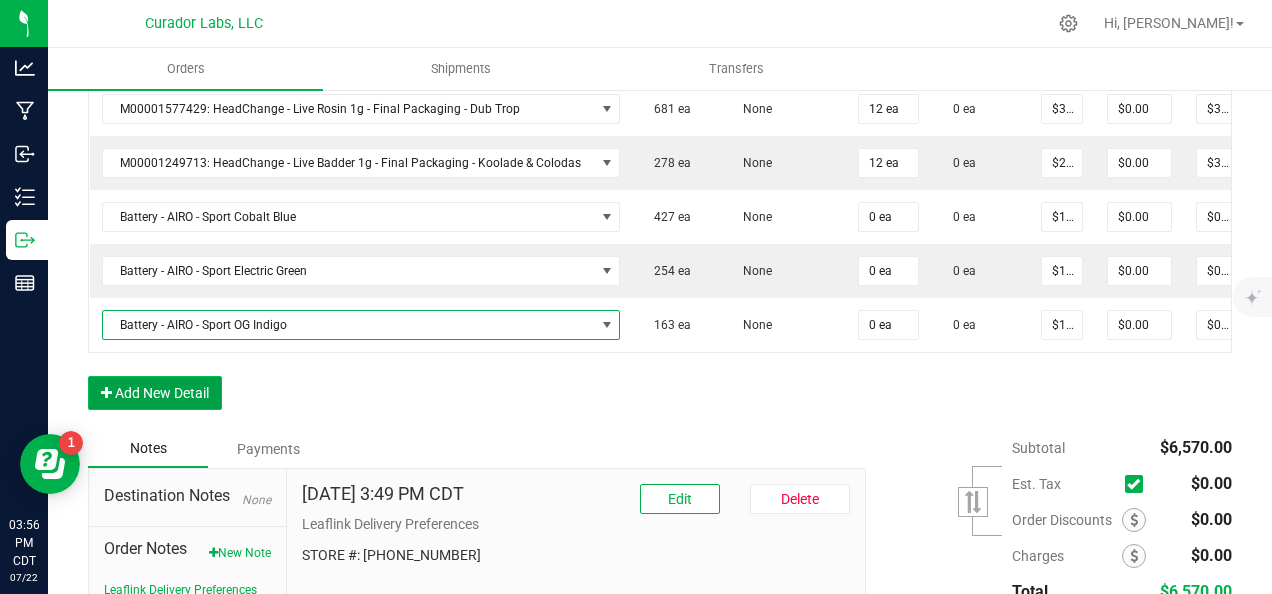 click on "Add New Detail" at bounding box center (155, 393) 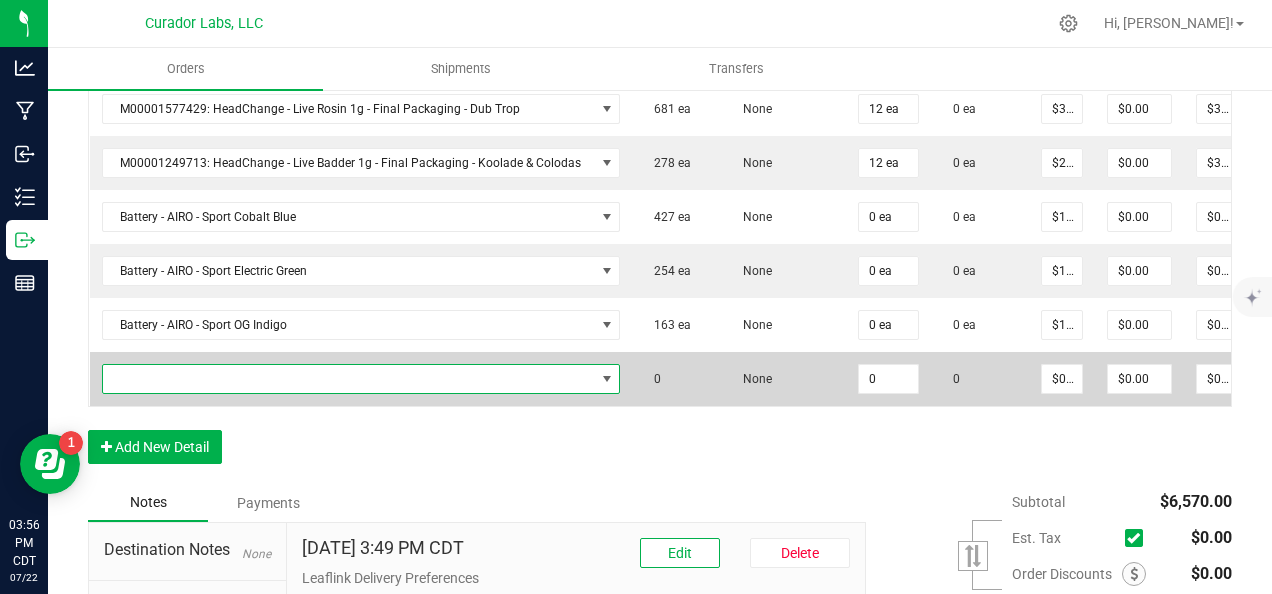 click at bounding box center (349, 379) 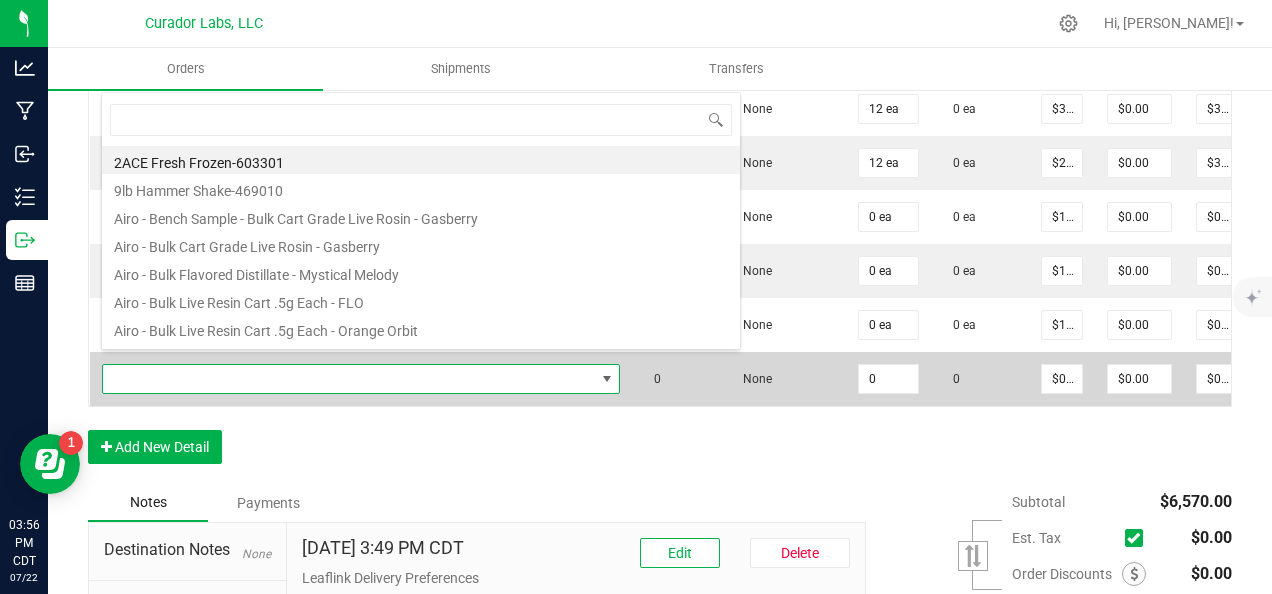 scroll, scrollTop: 99970, scrollLeft: 99491, axis: both 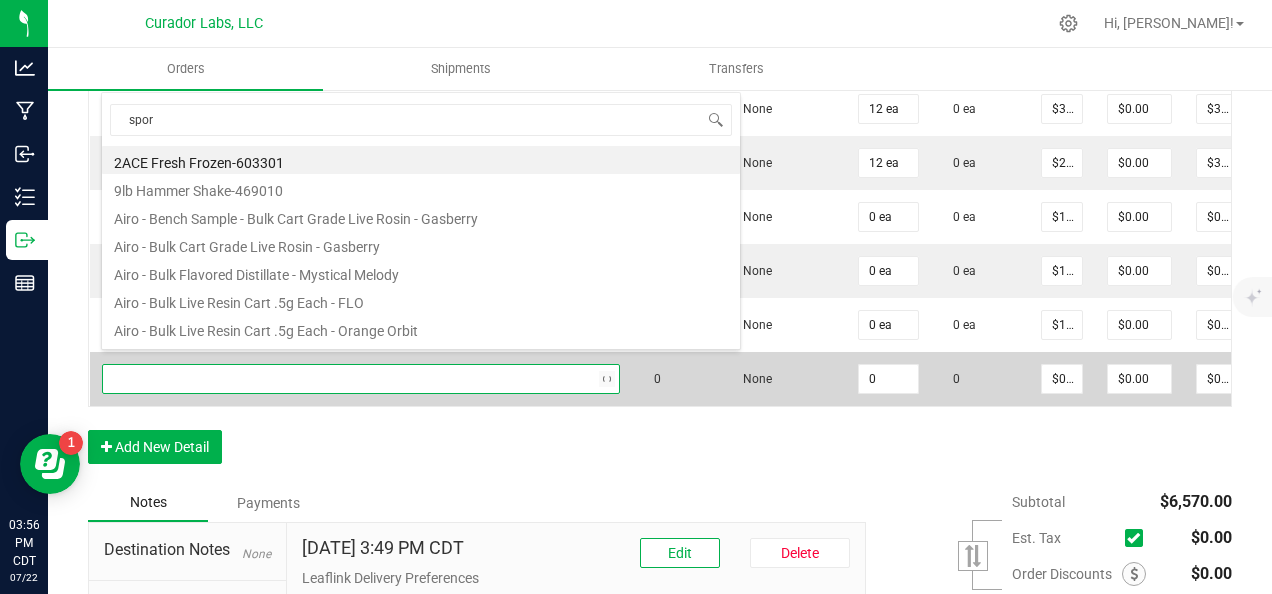 type on "sport" 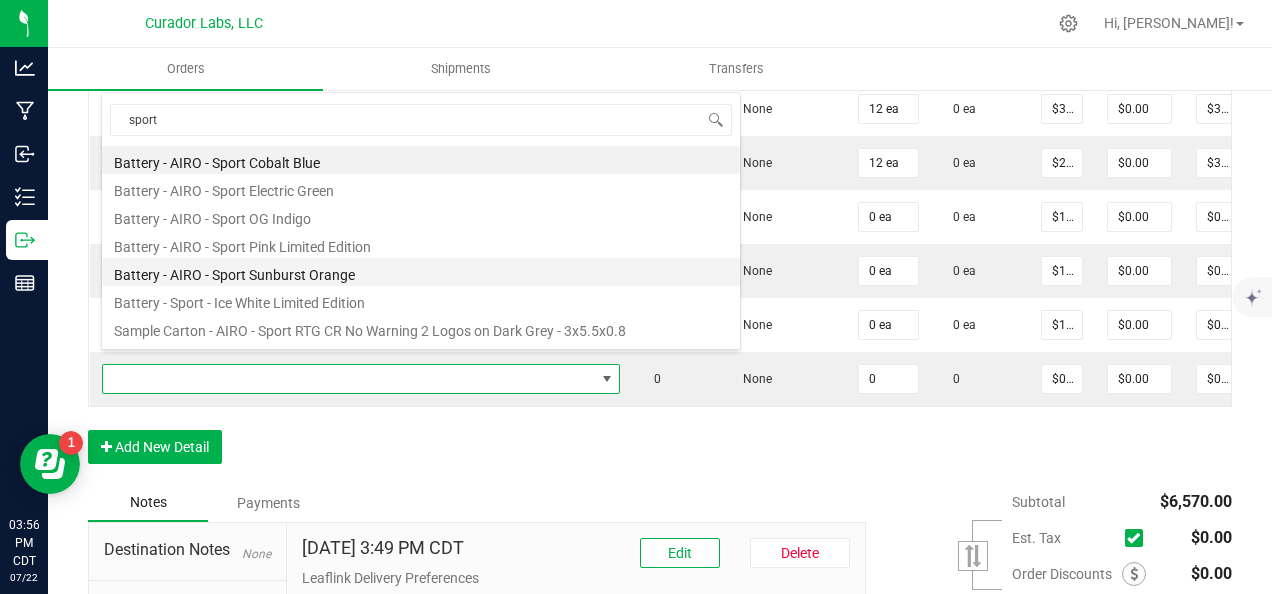 click on "Battery - AIRO - Sport Sunburst Orange" at bounding box center (421, 272) 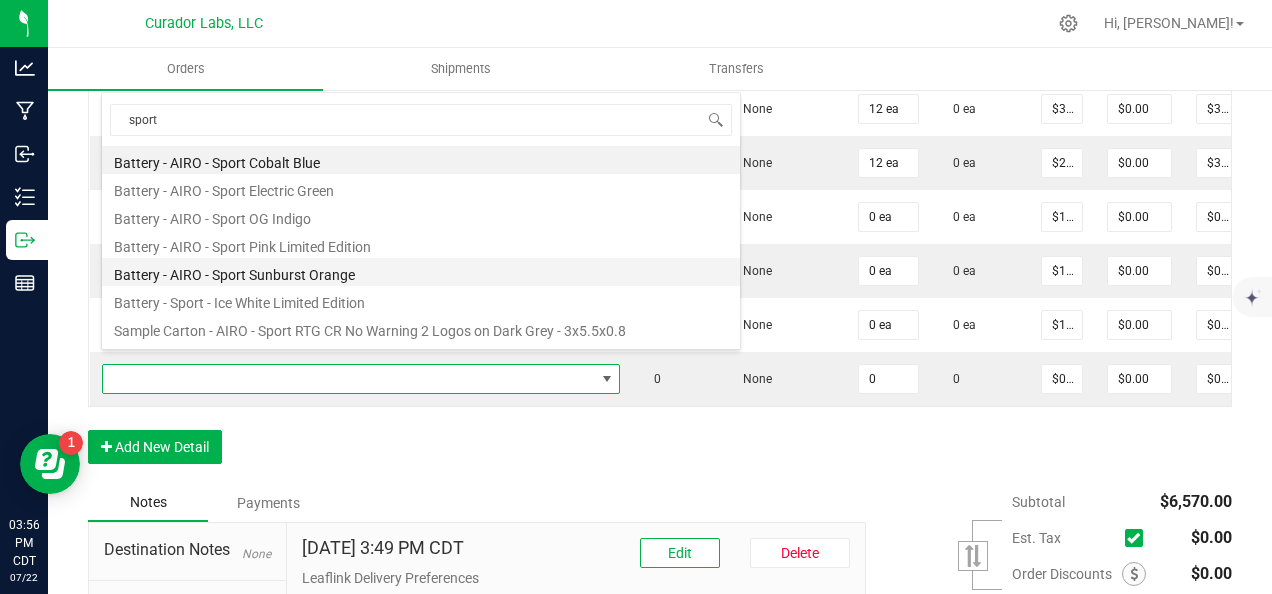 type on "0 ea" 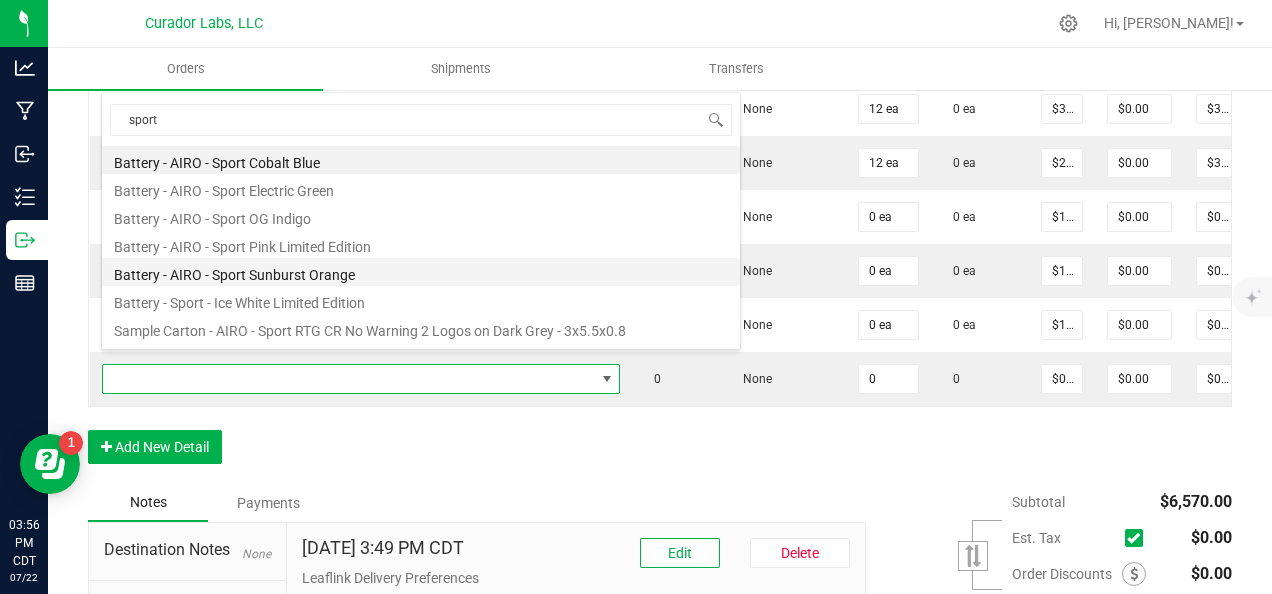 type on "$10.00000" 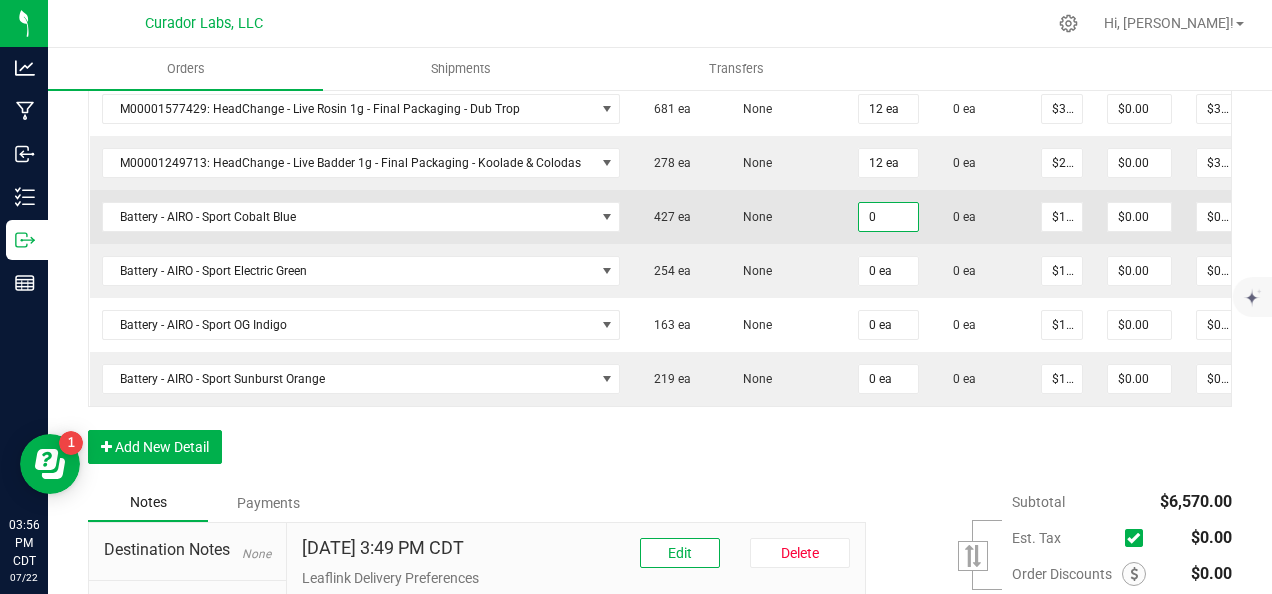 click on "0" at bounding box center (888, 217) 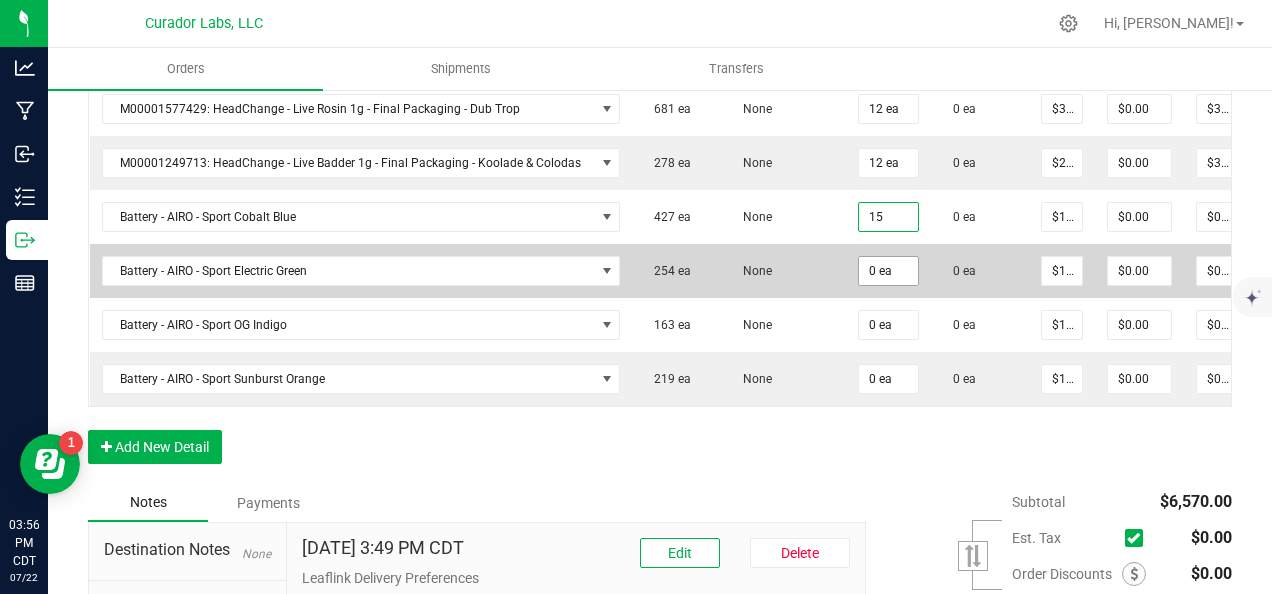 type on "15 ea" 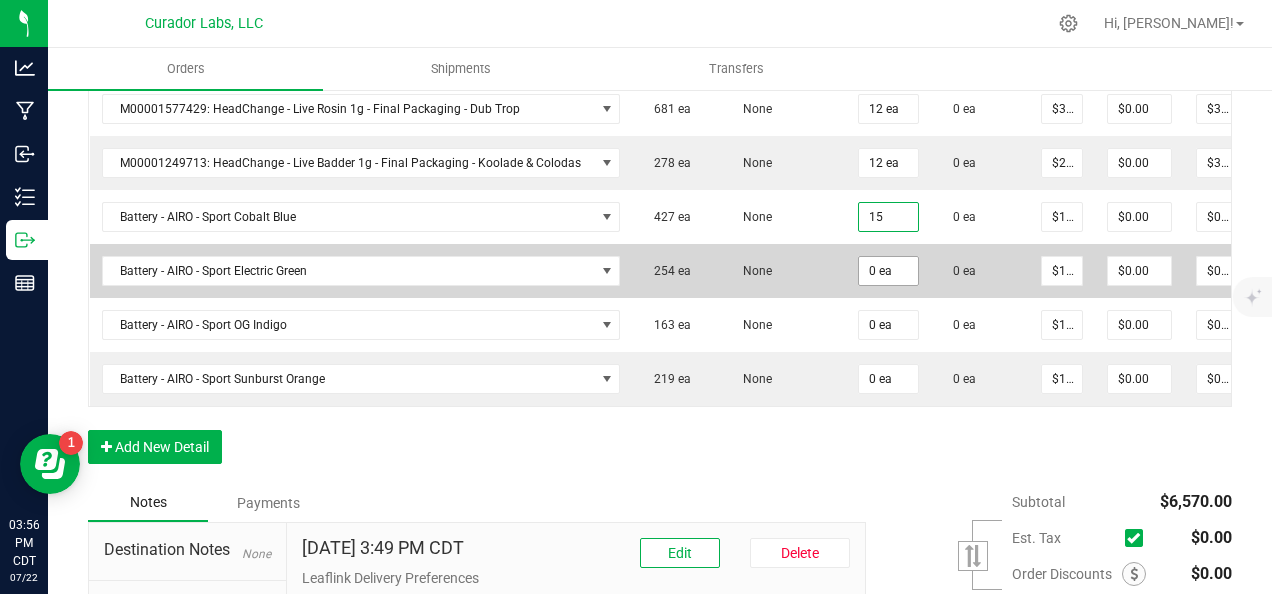 type on "$150.00" 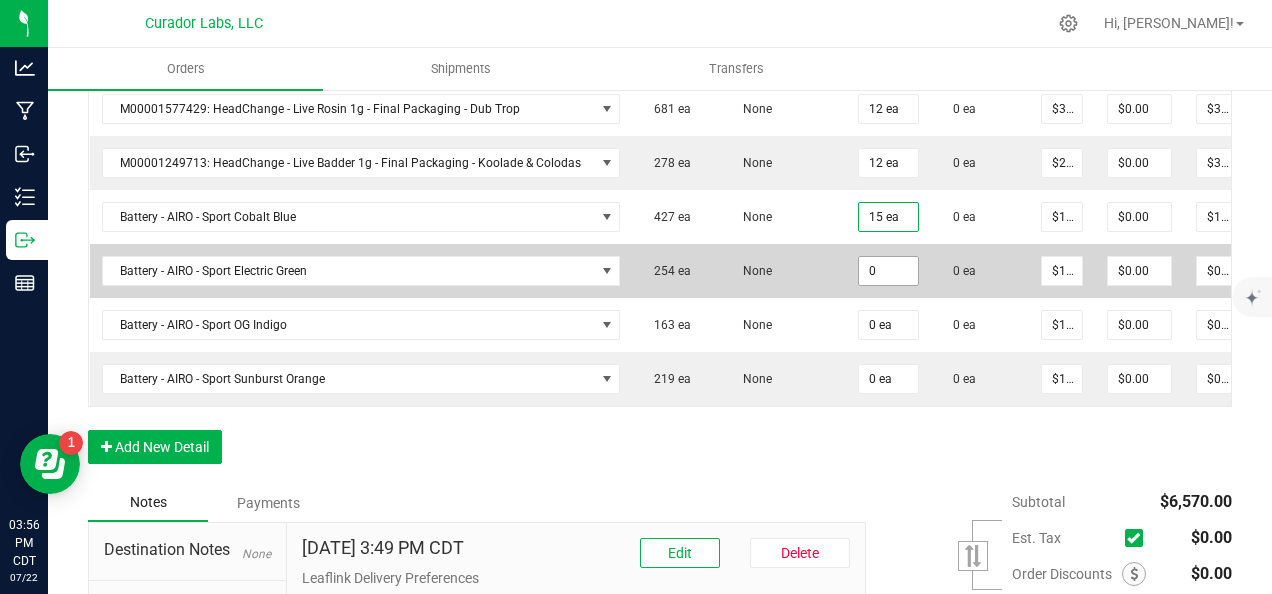click on "0" at bounding box center [888, 271] 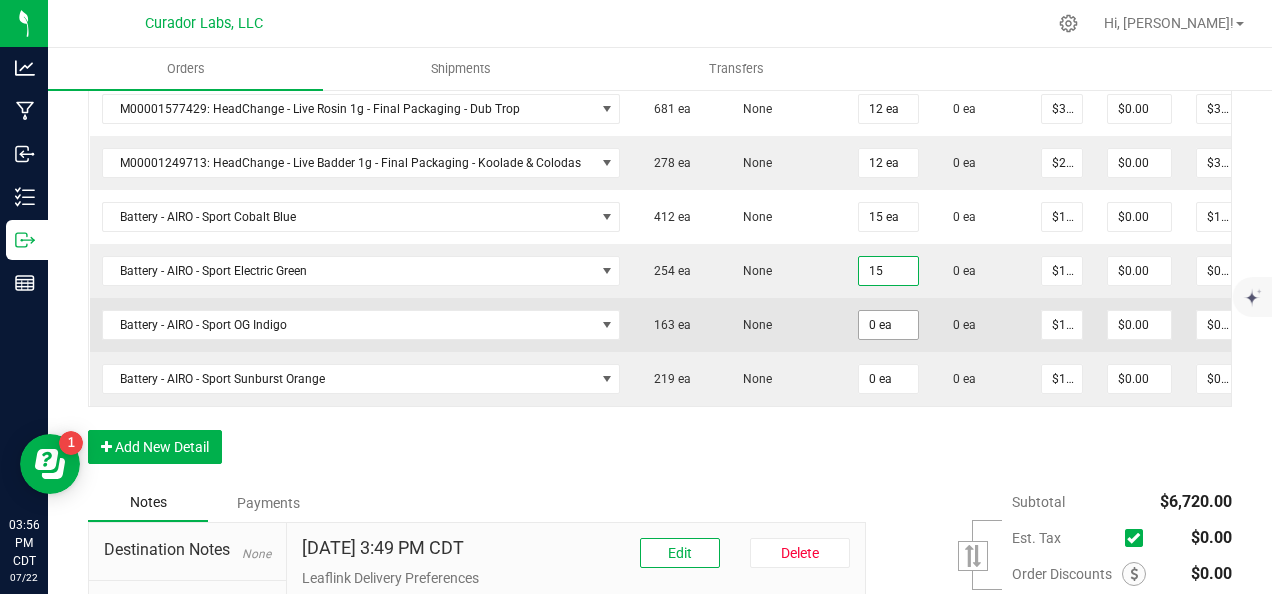 type on "15 ea" 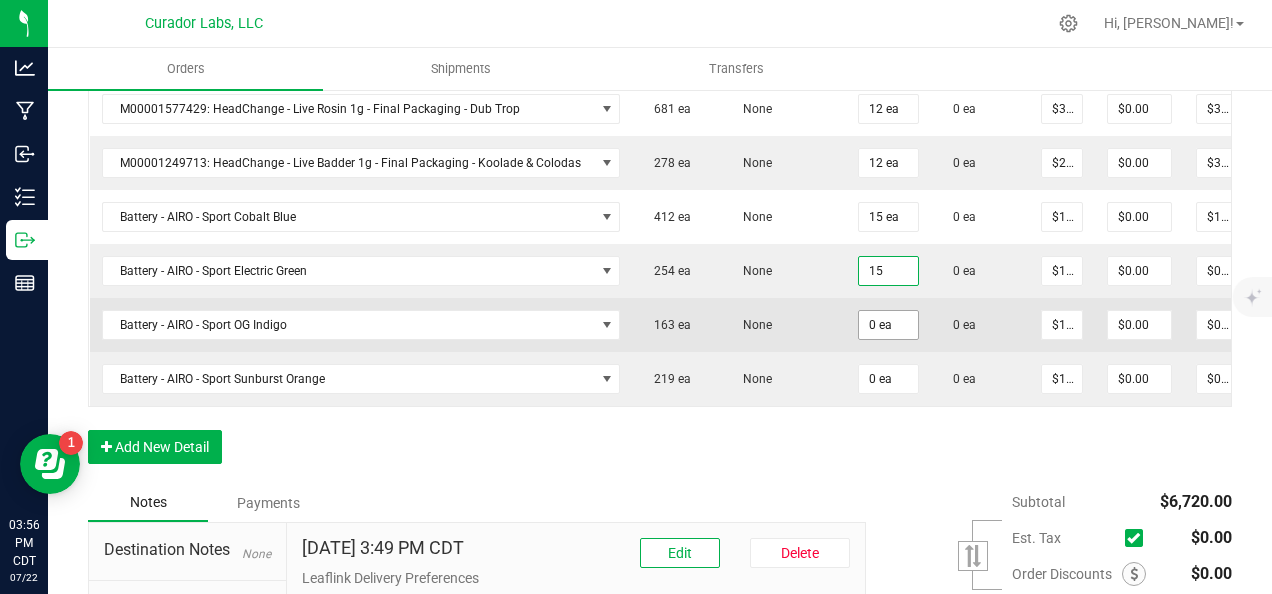 type on "$150.00" 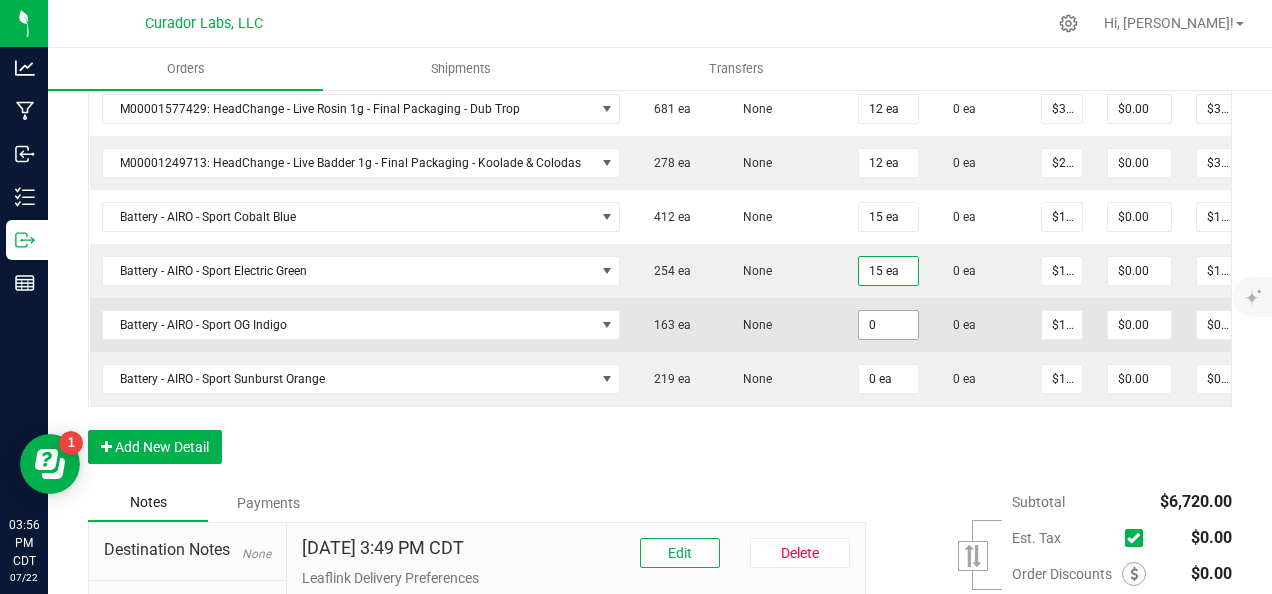 click on "0" at bounding box center (888, 325) 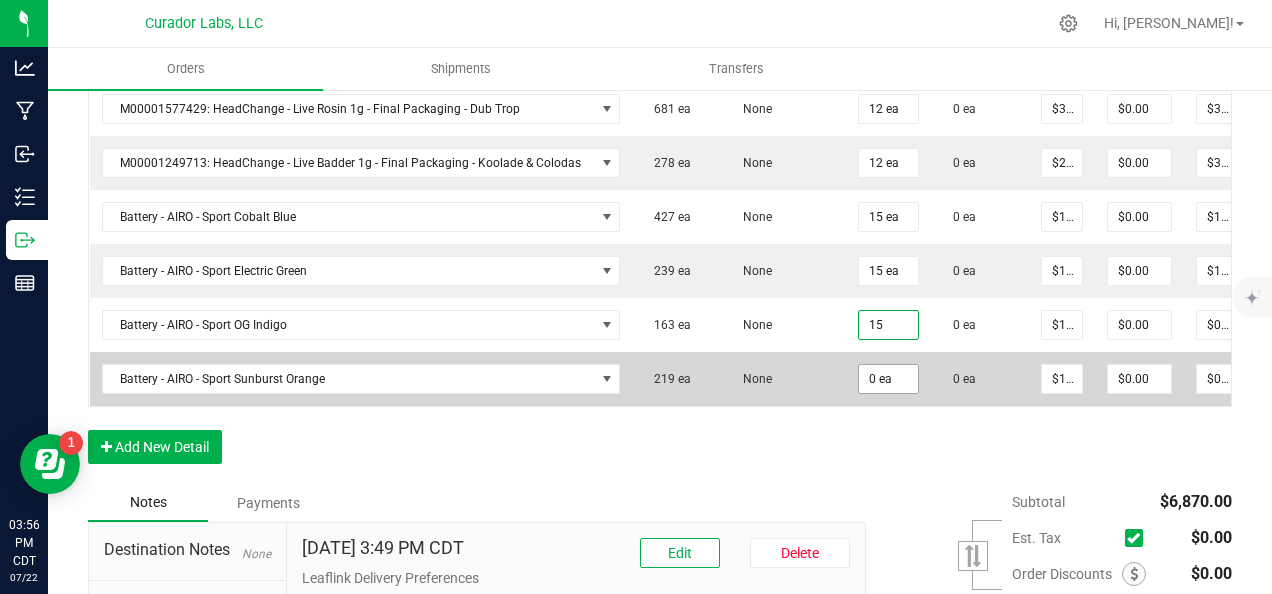 type on "15 ea" 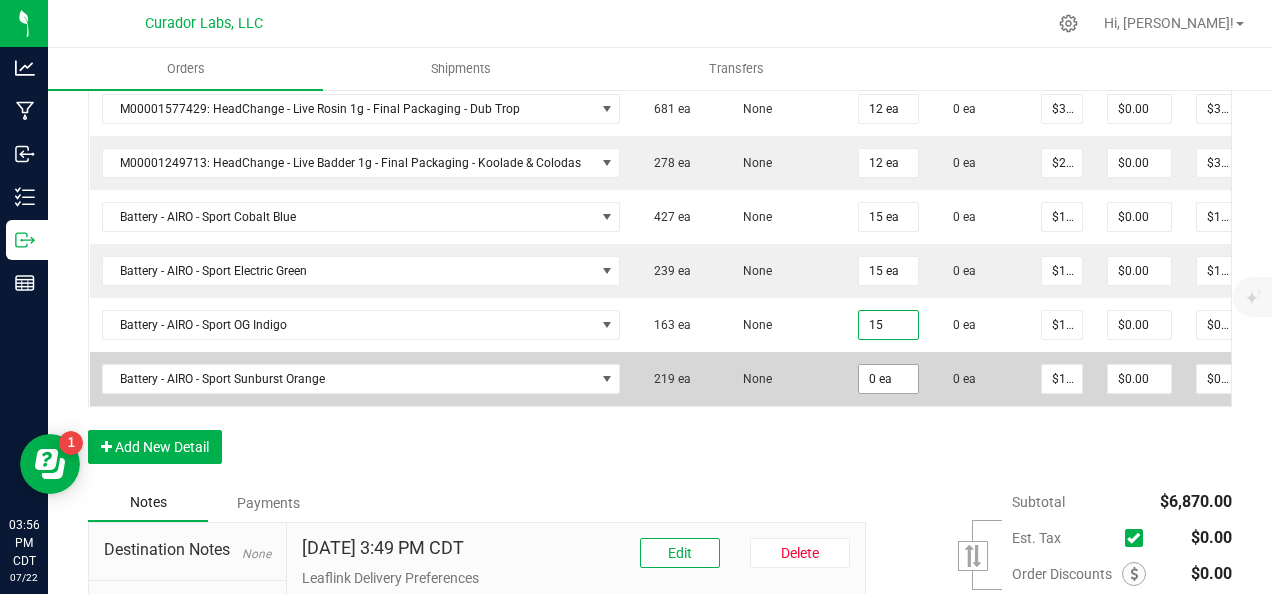type on "$150.00" 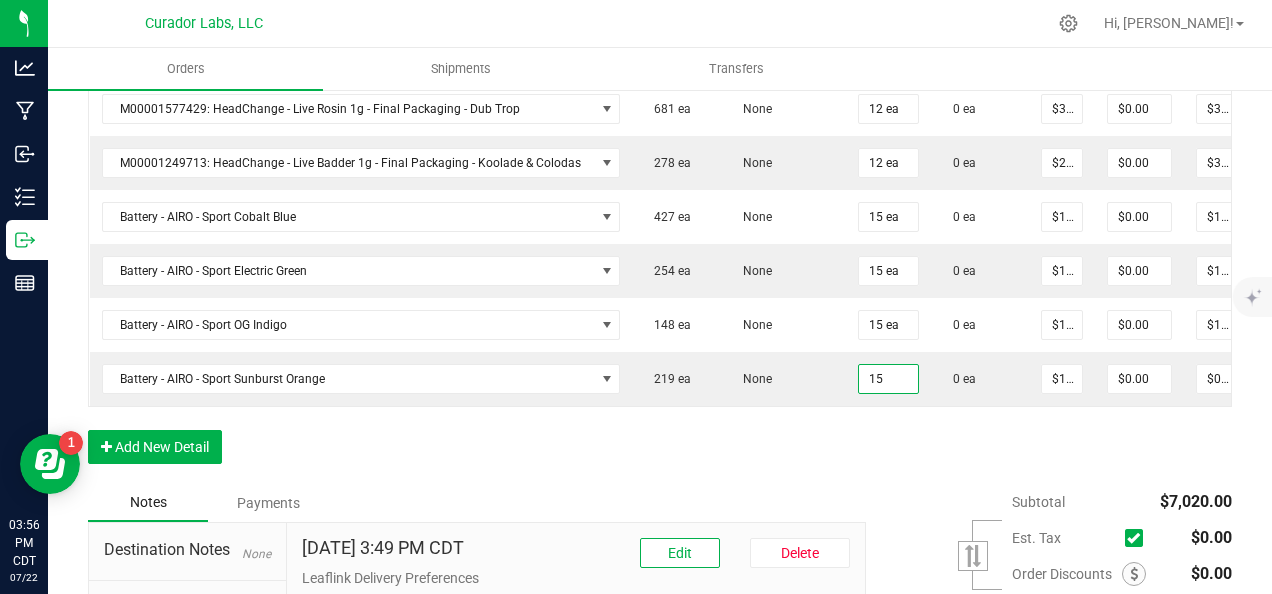 type on "15 ea" 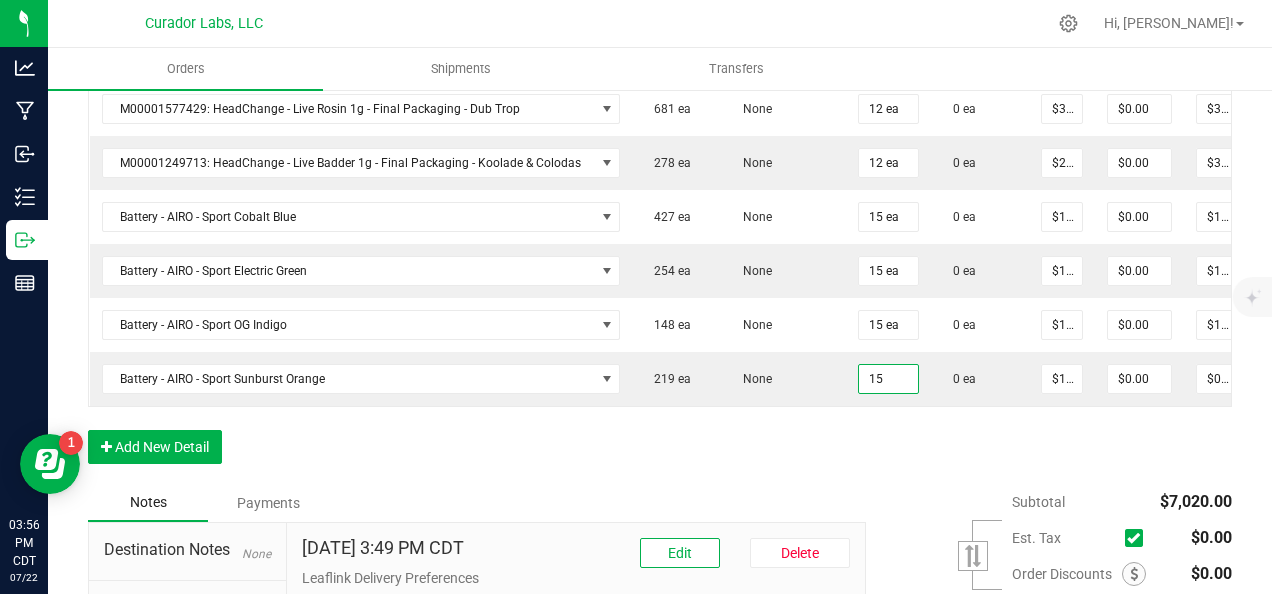 type on "$150.00" 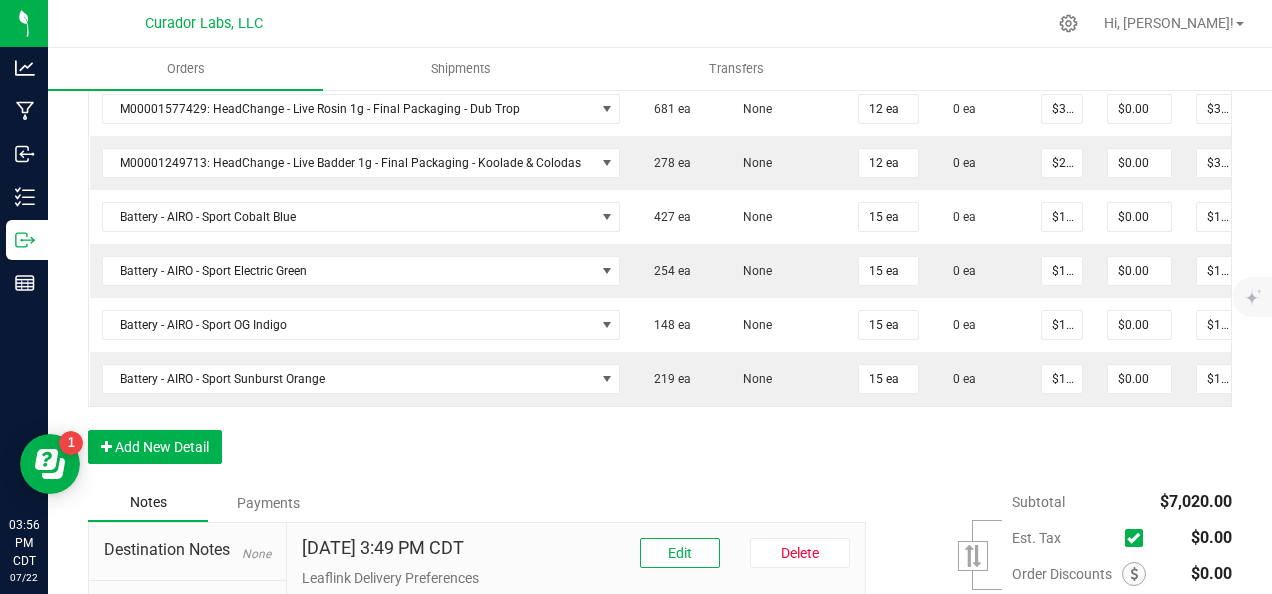 click on "Order Details Print All Labels Item  Sellable  Strain Qty Ordered Qty Allocated Unit Price Line Discount Total Actions M00001340003: SafeBet - FECO 1.0g - Final Packaging  1803 ea   None  25 ea  0 ea  $22.50000 $0.00 $562.50 M00001339903: SafeBet - FECO 1g with CBN - Final Packaging  1953 ea   None  25 ea  0 ea  $22.50000 $0.00 $562.50 M00002130162: SafeBet - AIO Vape 1g - Final Packaging - Jelly Ranchers  291 ea   None  25 ea  0 ea  $25.00000 $0.00 $625.00 M00002130436: SafeBet - AIO Vape 1g - Final Packaging - Green Crack  814 ea   None  25 ea  0 ea  $25.00000 $0.00 $625.00 M00002130156: SafeBet - AIO Vape 1g - Final Packaging - Raspberry Kush  154 ea   None  25 ea  0 ea  $25.00000 $0.00 $625.00 M00001574238: HeadChange - Live Sugar 1g - Final Packaging - Frosted Lemonheads  372 ea   None  12 ea  0 ea  $25.00000 $0.00 $300.00 M00001156182: HeadChange - Live Sugar 1g - Final Packaging - Poke Punch  444 ea   None  12 ea  0 ea  $25.00000 $0.00 $300.00  324 ea   None  12 ea" at bounding box center [660, -148] 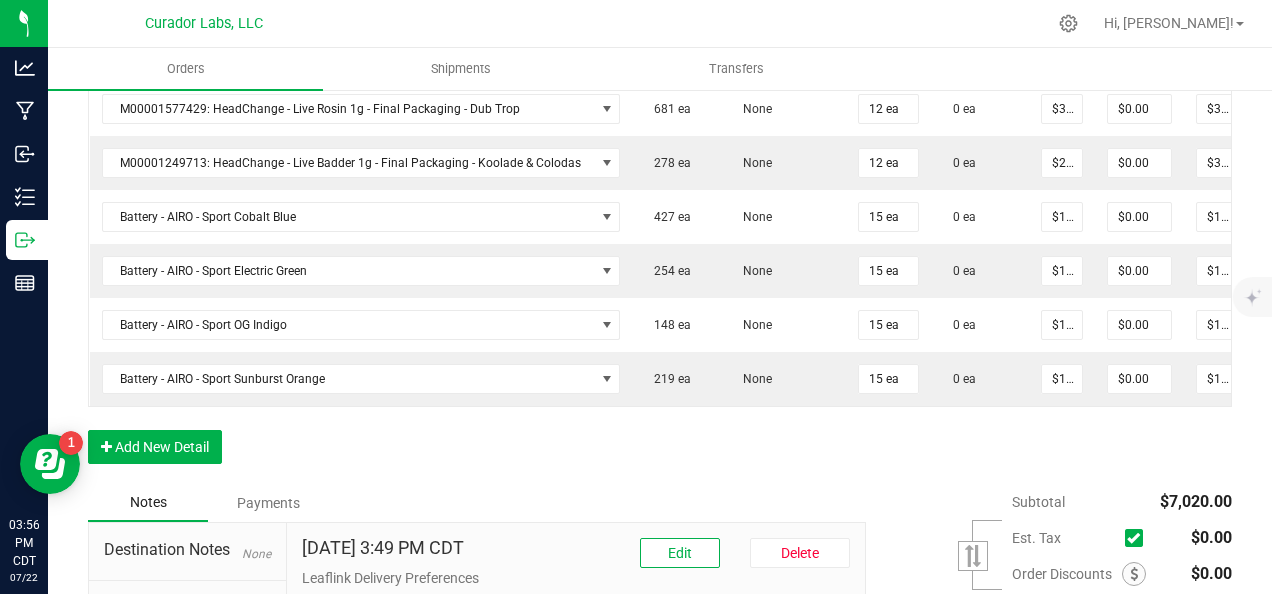 scroll, scrollTop: 1600, scrollLeft: 0, axis: vertical 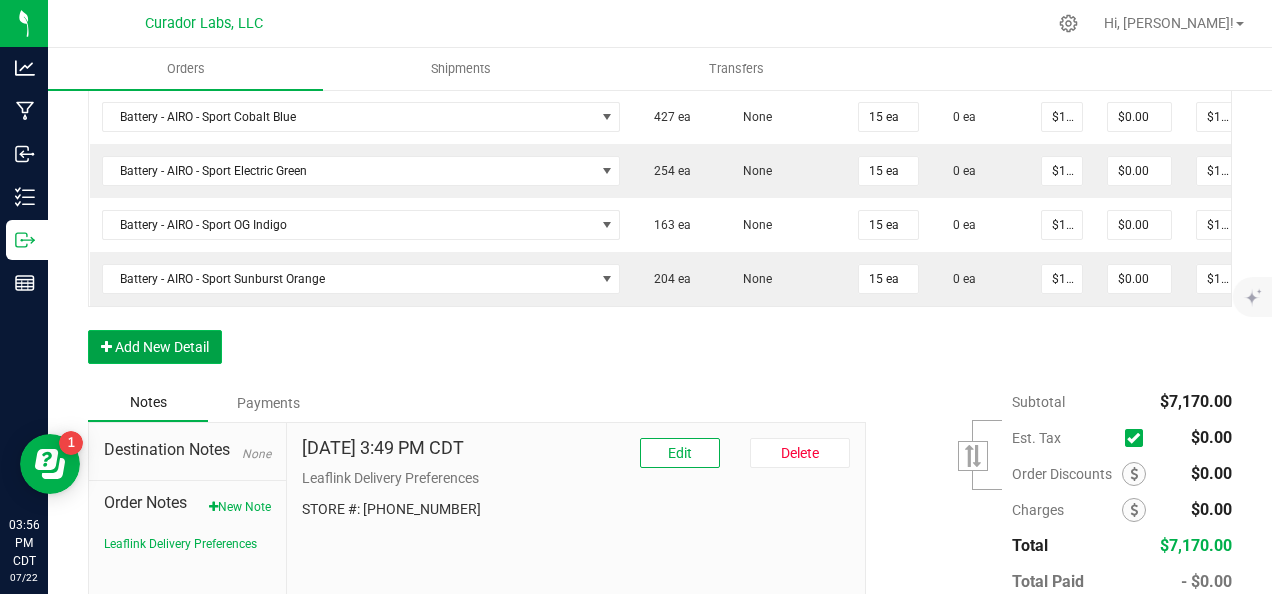click on "Add New Detail" at bounding box center [155, 347] 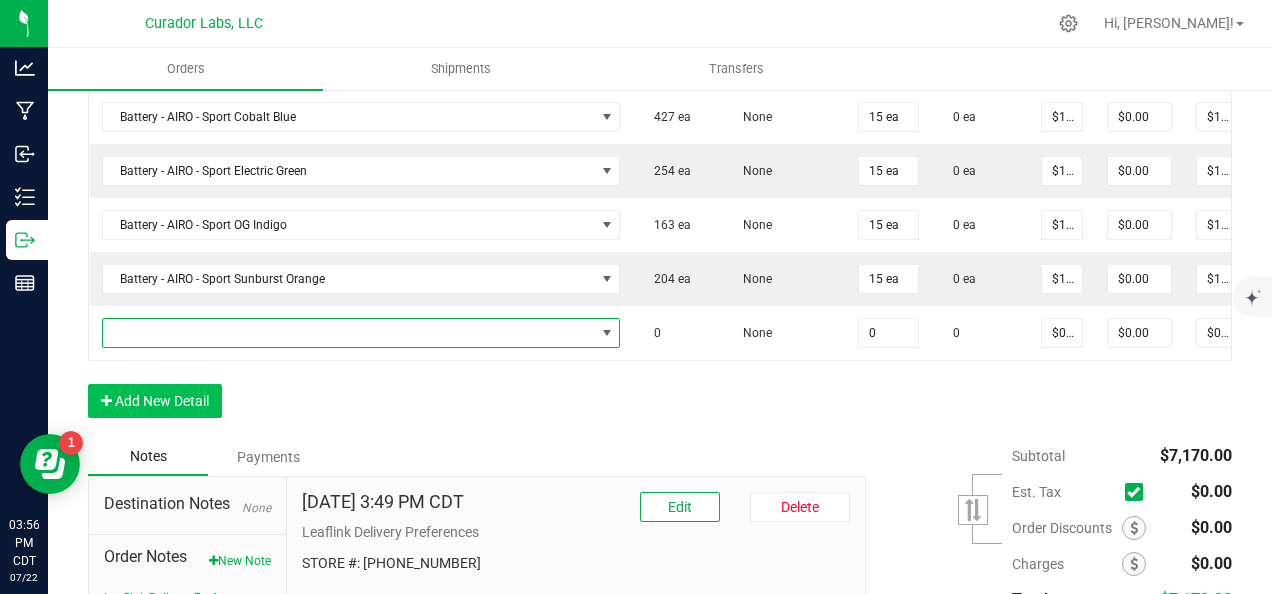 click at bounding box center (349, 333) 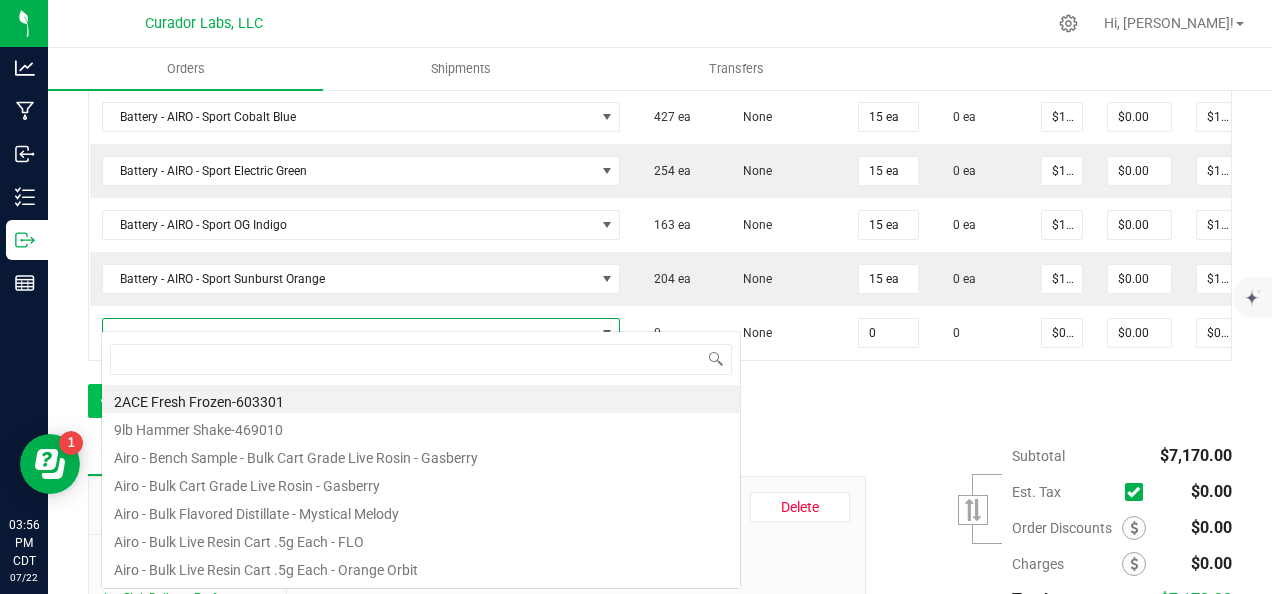 scroll, scrollTop: 99970, scrollLeft: 99491, axis: both 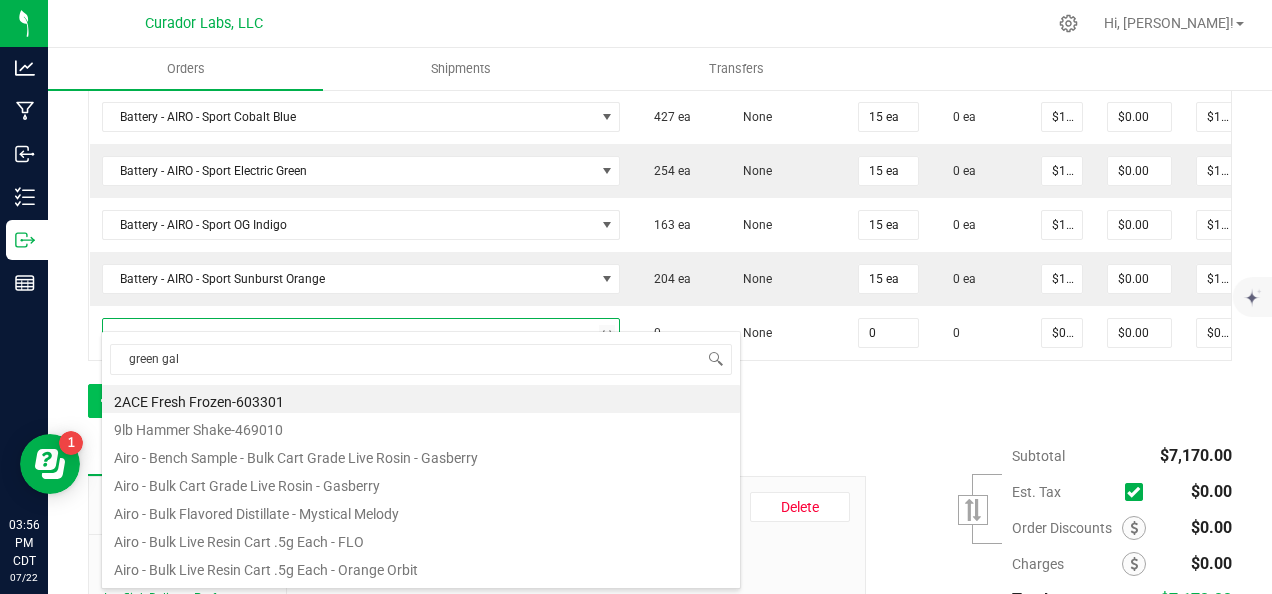 type on "green gala" 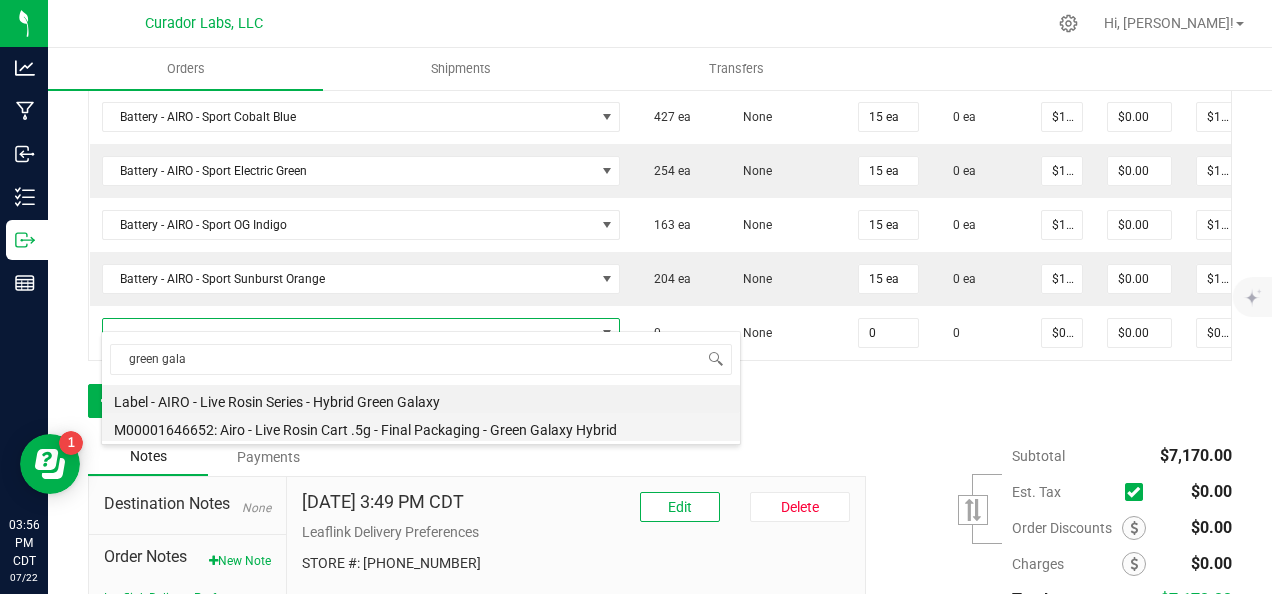 click on "M00001646652: Airo - Live Rosin Cart .5g - Final Packaging - Green Galaxy Hybrid" at bounding box center (421, 427) 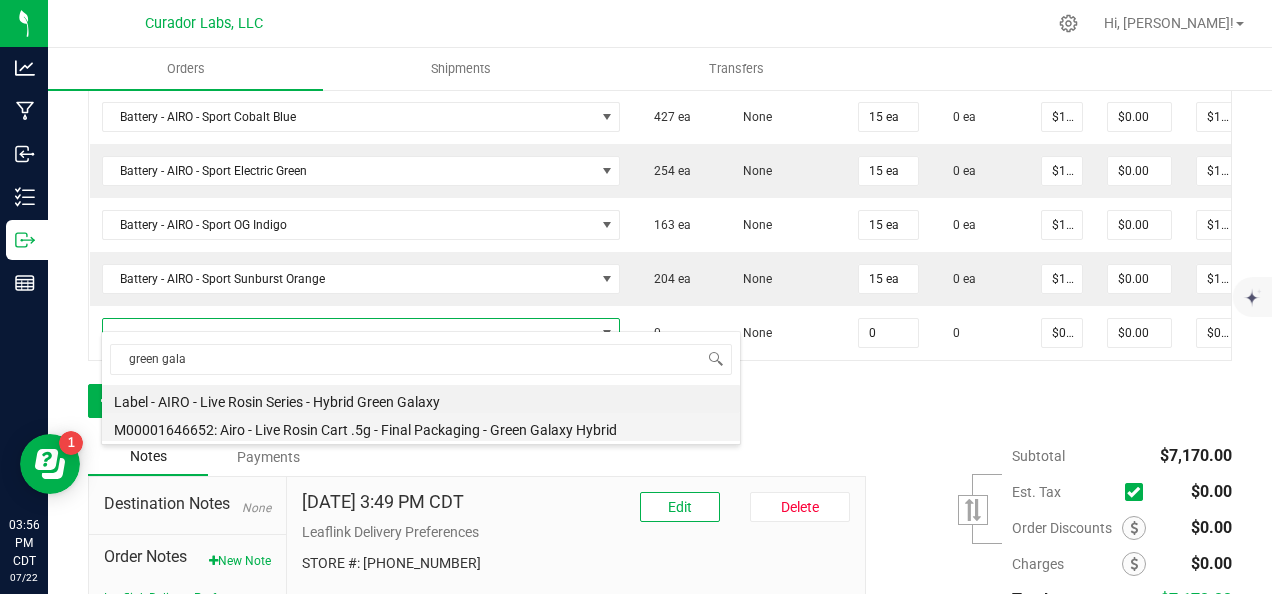 type on "0 ea" 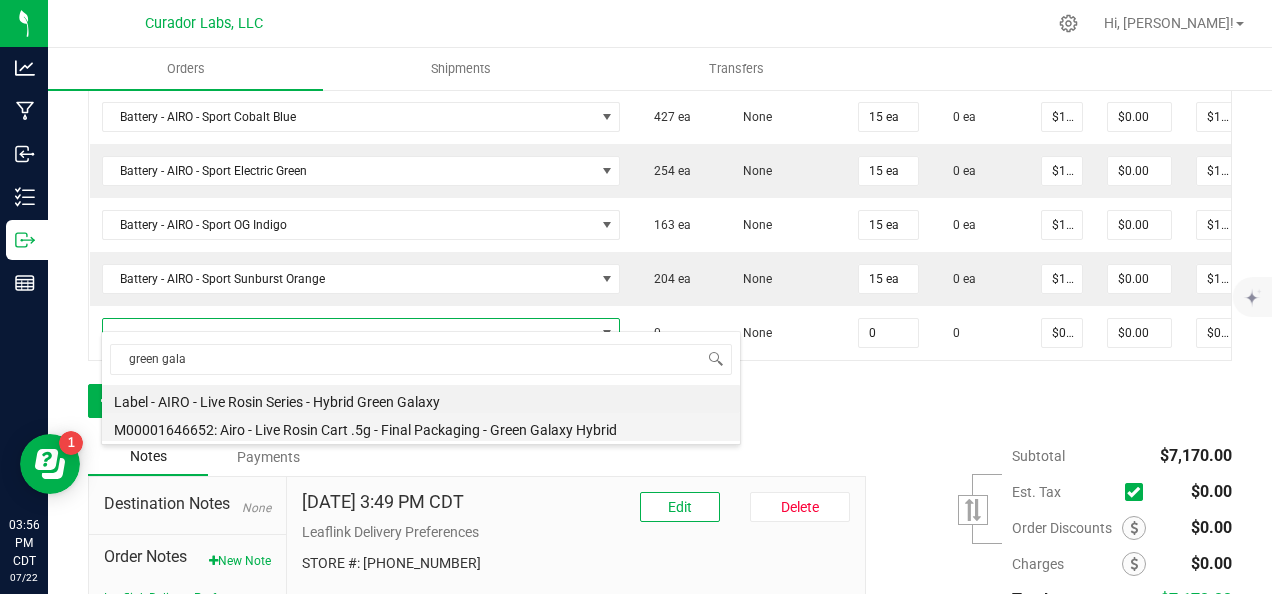 type on "$30.00000" 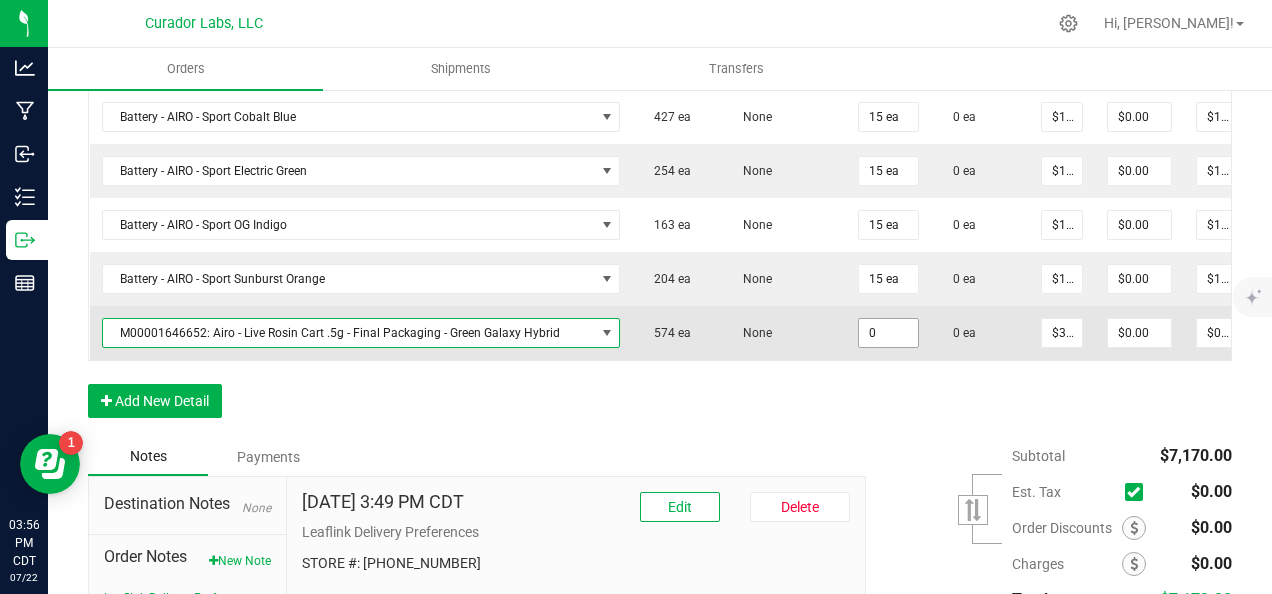 click on "0" at bounding box center [888, 333] 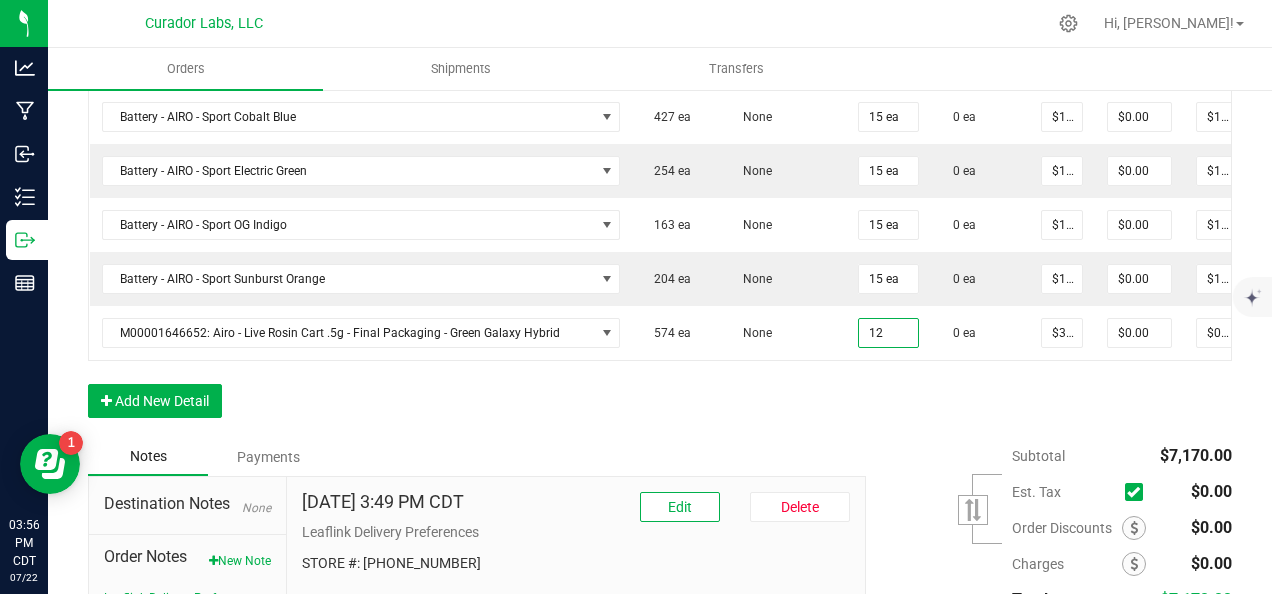 type on "12 ea" 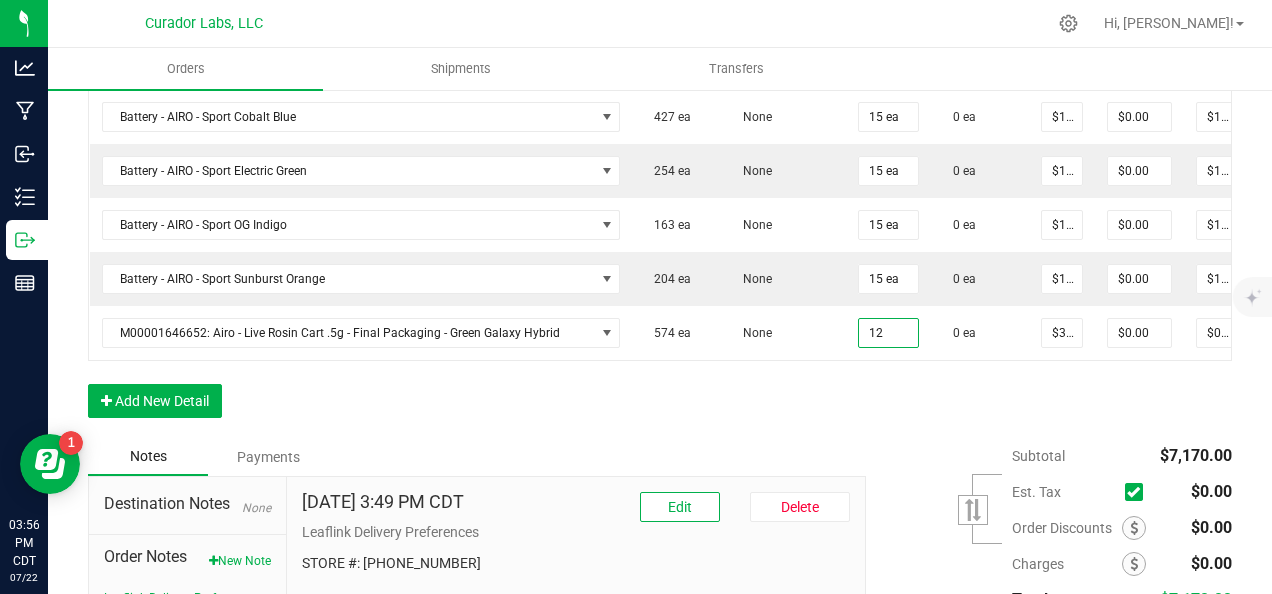 type on "$360.00" 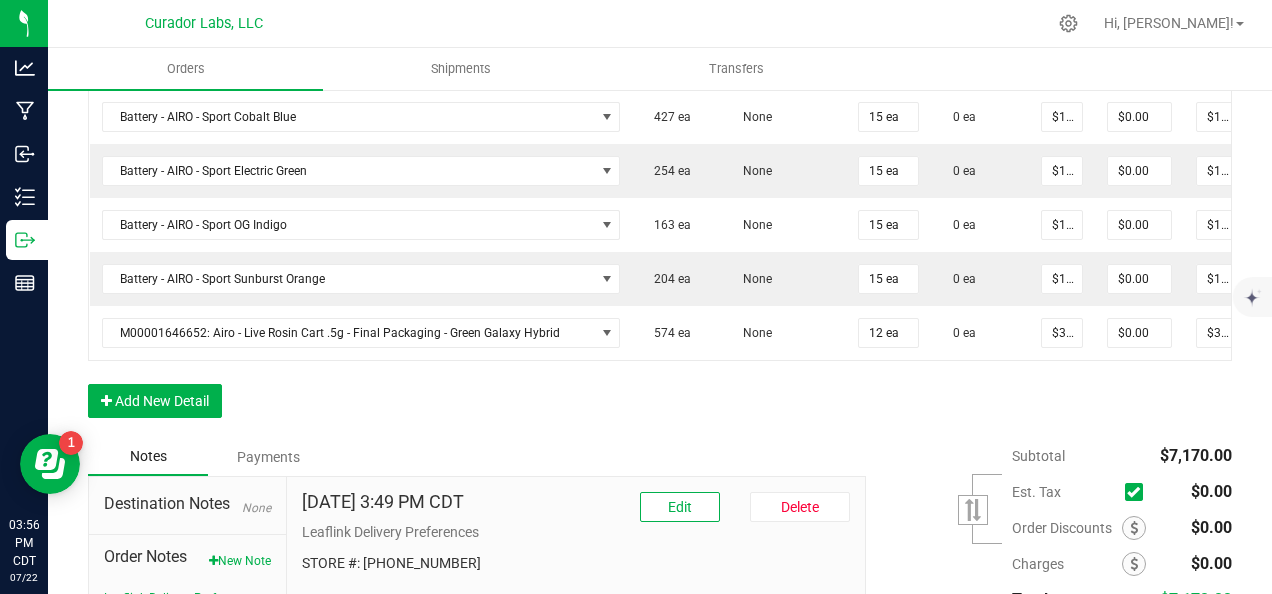 click on "Order Details Print All Labels Item  Sellable  Strain Qty Ordered Qty Allocated Unit Price Line Discount Total Actions M00001340003: SafeBet - FECO 1.0g - Final Packaging  1803 ea   None  25 ea  0 ea  $22.50000 $0.00 $562.50 M00001339903: SafeBet - FECO 1g with CBN - Final Packaging  1953 ea   None  25 ea  0 ea  $22.50000 $0.00 $562.50 M00002130162: SafeBet - AIO Vape 1g - Final Packaging - Jelly Ranchers  291 ea   None  25 ea  0 ea  $25.00000 $0.00 $625.00 M00002130436: SafeBet - AIO Vape 1g - Final Packaging - Green Crack  814 ea   None  25 ea  0 ea  $25.00000 $0.00 $625.00 M00002130156: SafeBet - AIO Vape 1g - Final Packaging - Raspberry Kush  154 ea   None  25 ea  0 ea  $25.00000 $0.00 $625.00 M00001574238: HeadChange - Live Sugar 1g - Final Packaging - Frosted Lemonheads  372 ea   None  12 ea  0 ea  $25.00000 $0.00 $300.00 M00001156182: HeadChange - Live Sugar 1g - Final Packaging - Poke Punch  444 ea   None  12 ea  0 ea  $25.00000 $0.00 $300.00  324 ea   None  12 ea" at bounding box center (660, -221) 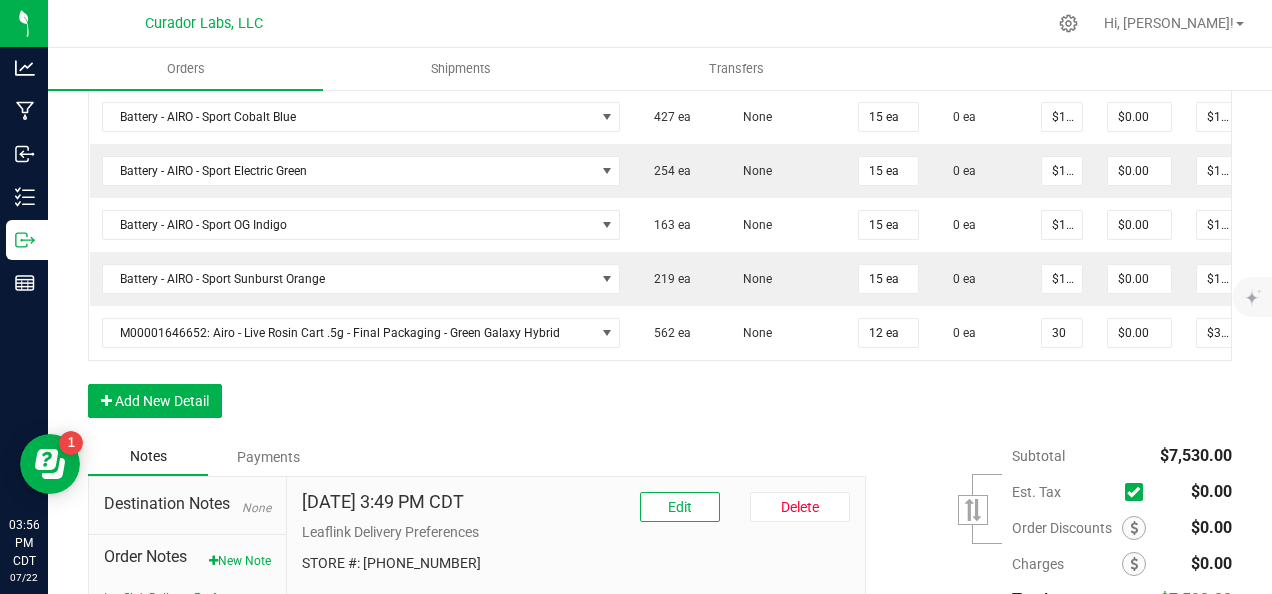 click on "30" at bounding box center [1062, 333] 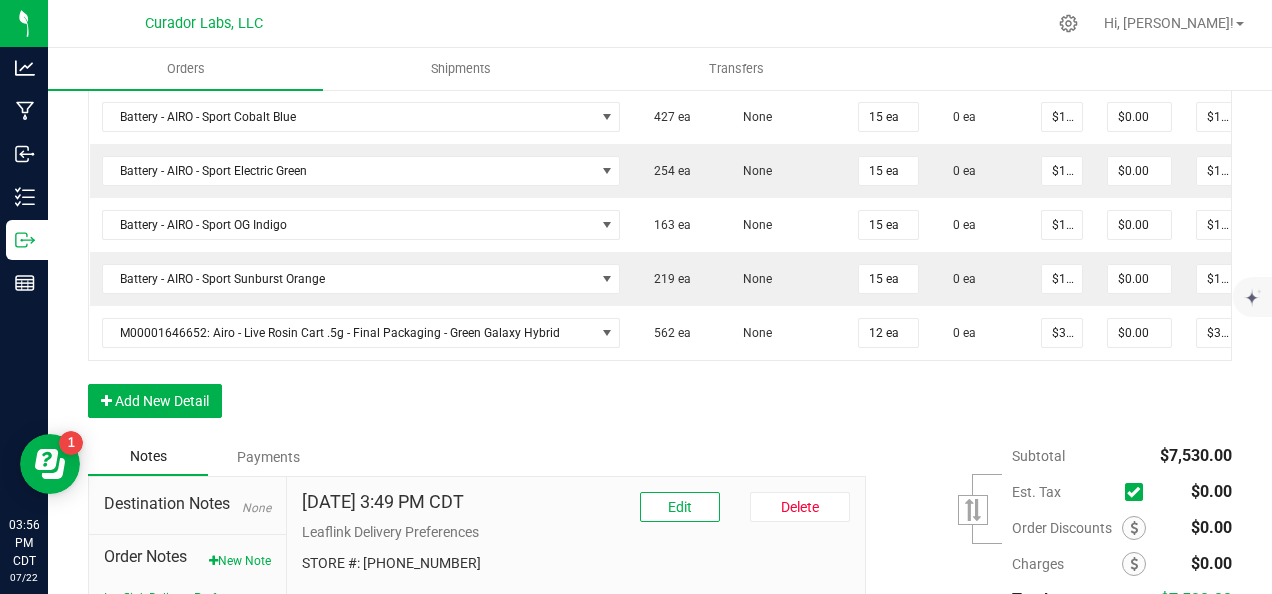 drag, startPoint x: 1046, startPoint y: 322, endPoint x: 1014, endPoint y: 378, distance: 64.49806 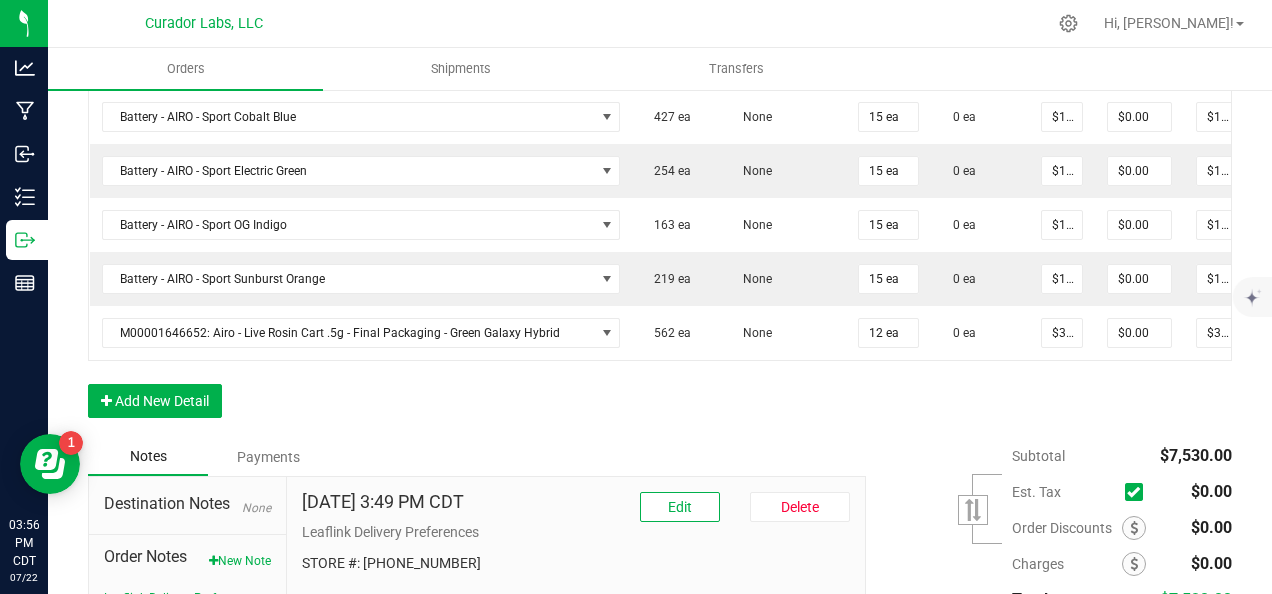 click on "Order Details Print All Labels Item  Sellable  Strain Qty Ordered Qty Allocated Unit Price Line Discount Total Actions M00001340003: SafeBet - FECO 1.0g - Final Packaging  1803 ea   None  25 ea  0 ea  $22.50000 $0.00 $562.50 M00001339903: SafeBet - FECO 1g with CBN - Final Packaging  1953 ea   None  25 ea  0 ea  $22.50000 $0.00 $562.50 M00002130162: SafeBet - AIO Vape 1g - Final Packaging - Jelly Ranchers  291 ea   None  25 ea  0 ea  $25.00000 $0.00 $625.00 M00002130436: SafeBet - AIO Vape 1g - Final Packaging - Green Crack  814 ea   None  25 ea  0 ea  $25.00000 $0.00 $625.00 M00002130156: SafeBet - AIO Vape 1g - Final Packaging - Raspberry Kush  154 ea   None  25 ea  0 ea  $25.00000 $0.00 $625.00 M00001574238: HeadChange - Live Sugar 1g - Final Packaging - Frosted Lemonheads  372 ea   None  12 ea  0 ea  $25.00000 $0.00 $300.00 M00001156182: HeadChange - Live Sugar 1g - Final Packaging - Poke Punch  444 ea   None  12 ea  0 ea  $25.00000 $0.00 $300.00  324 ea   None  12 ea" at bounding box center (660, -221) 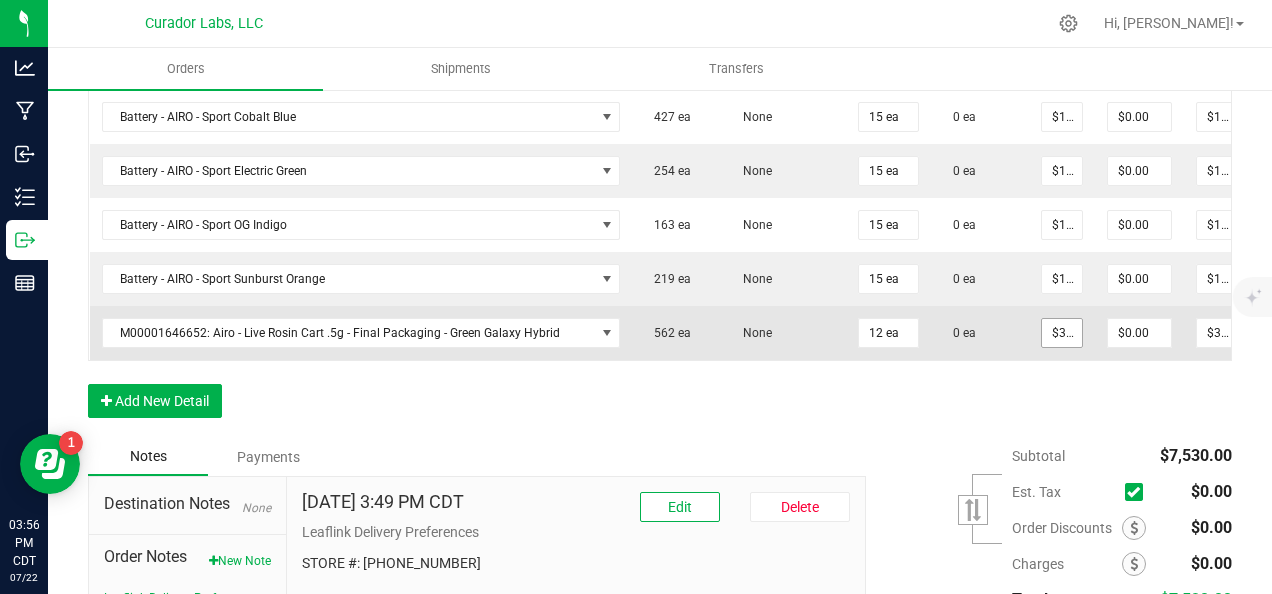 type on "30" 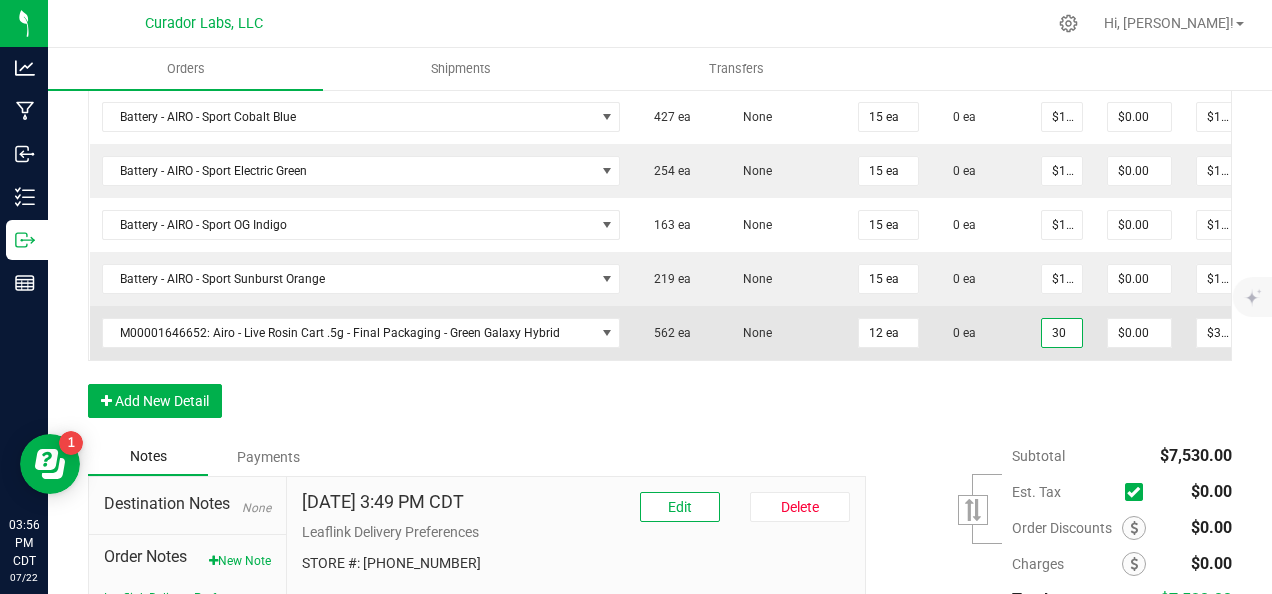 click on "30" at bounding box center (1062, 333) 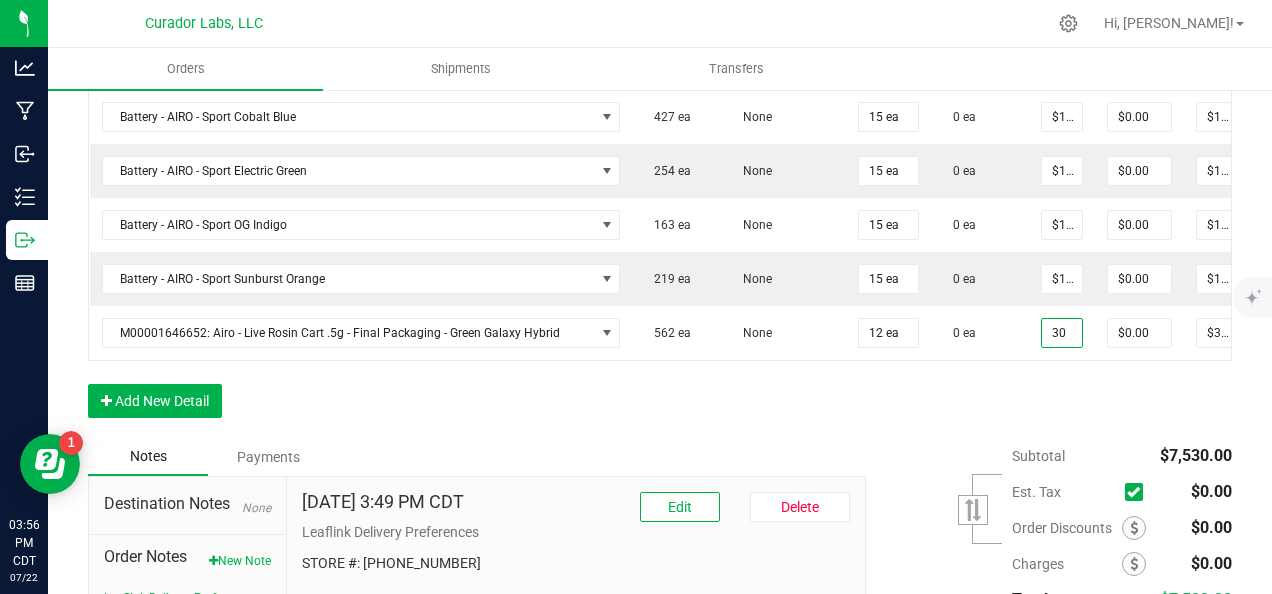 click on "30" at bounding box center [1062, 333] 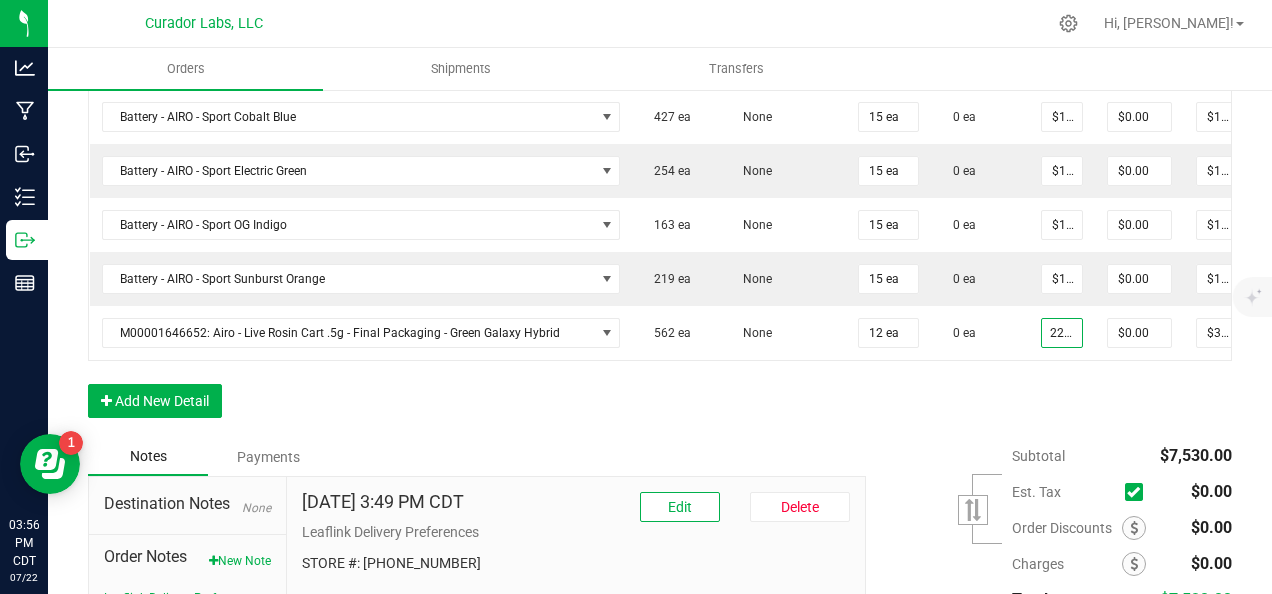 scroll, scrollTop: 0, scrollLeft: 8, axis: horizontal 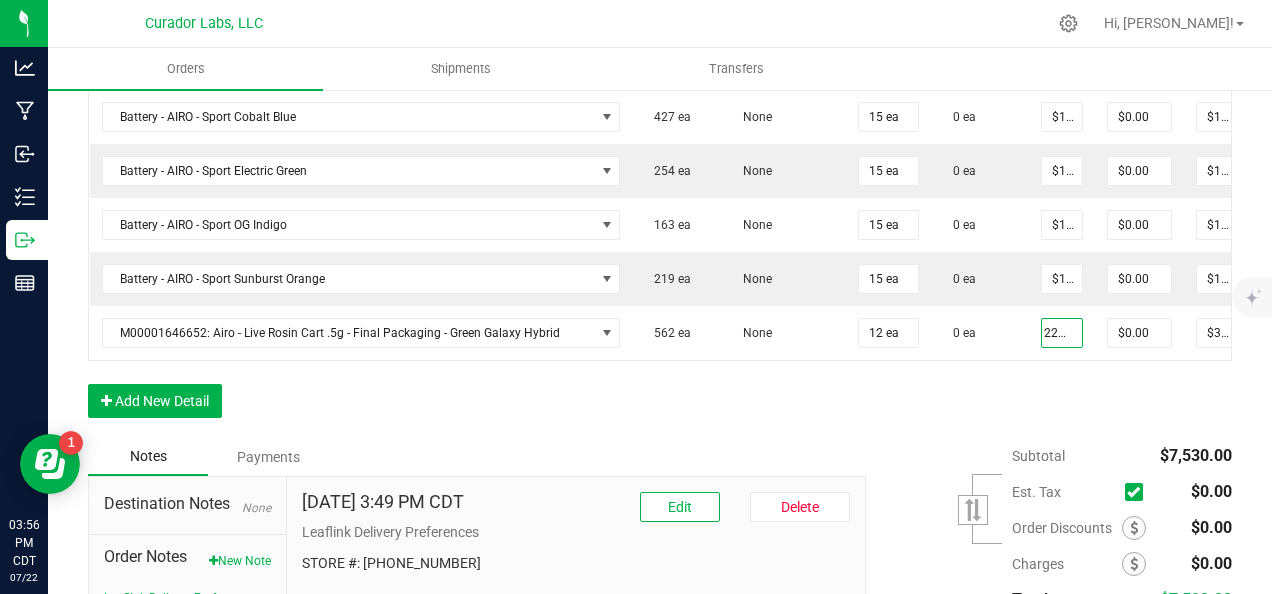 type on "$22.50000" 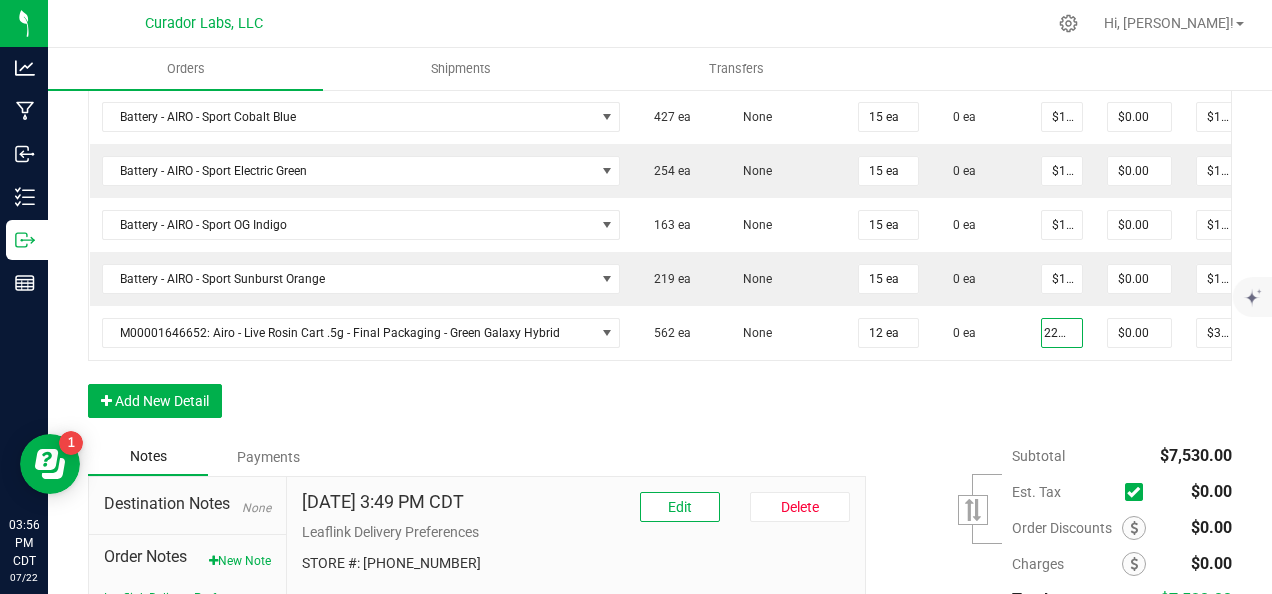 type on "$270.00" 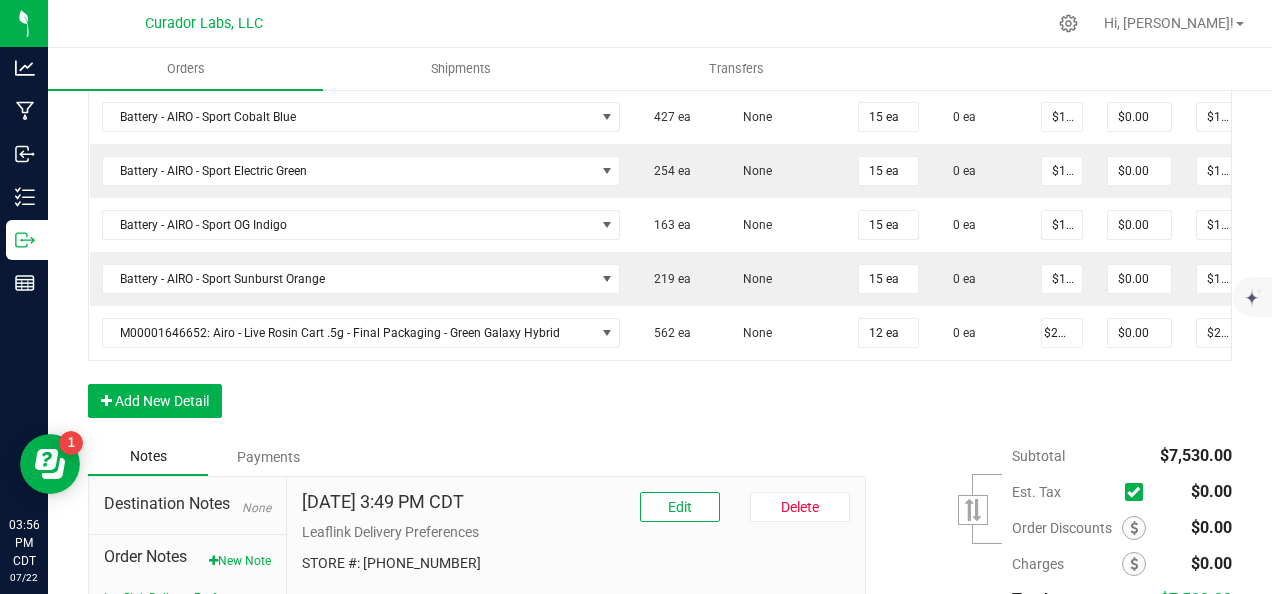 scroll, scrollTop: 0, scrollLeft: 0, axis: both 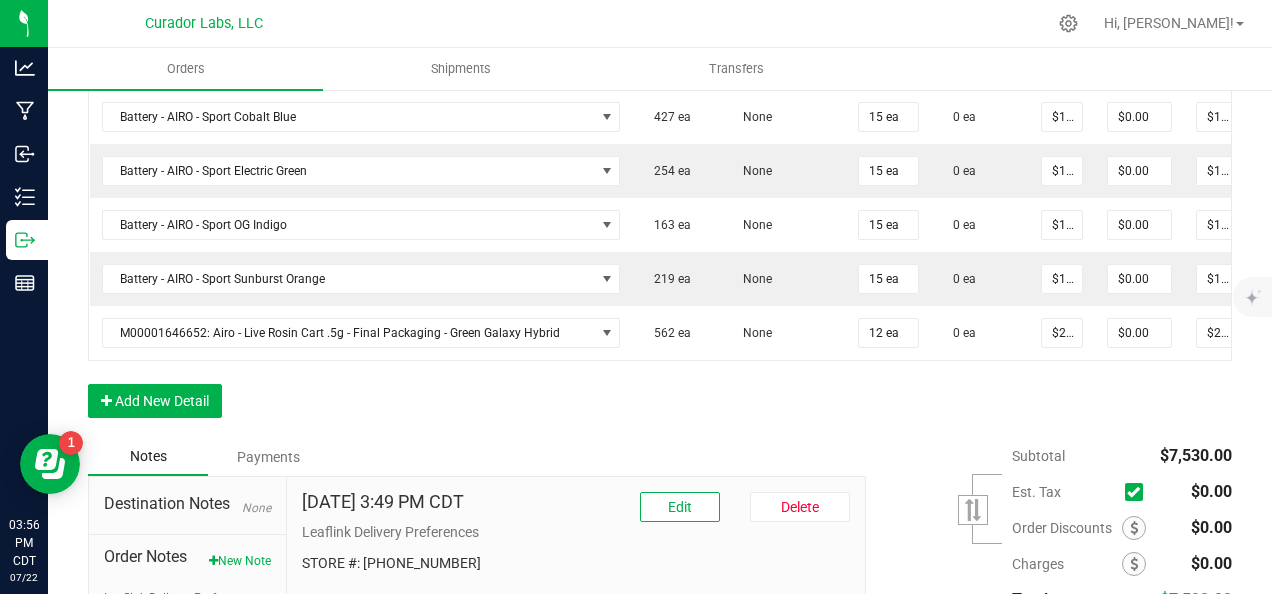 click on "Order Details Print All Labels Item  Sellable  Strain Qty Ordered Qty Allocated Unit Price Line Discount Total Actions M00001340003: SafeBet - FECO 1.0g - Final Packaging  1803 ea   None  25 ea  0 ea  $22.50000 $0.00 $562.50 M00001339903: SafeBet - FECO 1g with CBN - Final Packaging  1953 ea   None  25 ea  0 ea  $22.50000 $0.00 $562.50 M00002130162: SafeBet - AIO Vape 1g - Final Packaging - Jelly Ranchers  291 ea   None  25 ea  0 ea  $25.00000 $0.00 $625.00 M00002130436: SafeBet - AIO Vape 1g - Final Packaging - Green Crack  814 ea   None  25 ea  0 ea  $25.00000 $0.00 $625.00 M00002130156: SafeBet - AIO Vape 1g - Final Packaging - Raspberry Kush  154 ea   None  25 ea  0 ea  $25.00000 $0.00 $625.00 M00001574238: HeadChange - Live Sugar 1g - Final Packaging - Frosted Lemonheads  372 ea   None  12 ea  0 ea  $25.00000 $0.00 $300.00 M00001156182: HeadChange - Live Sugar 1g - Final Packaging - Poke Punch  444 ea   None  12 ea  0 ea  $25.00000 $0.00 $300.00  324 ea   None  12 ea" at bounding box center [660, -221] 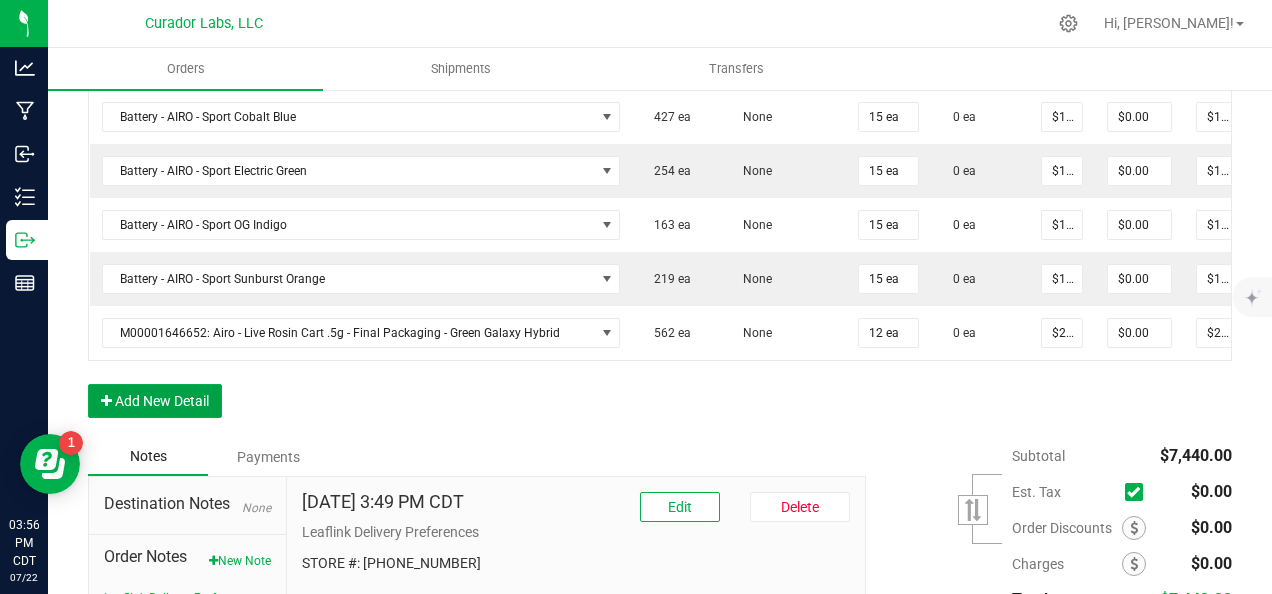click on "Add New Detail" at bounding box center [155, 401] 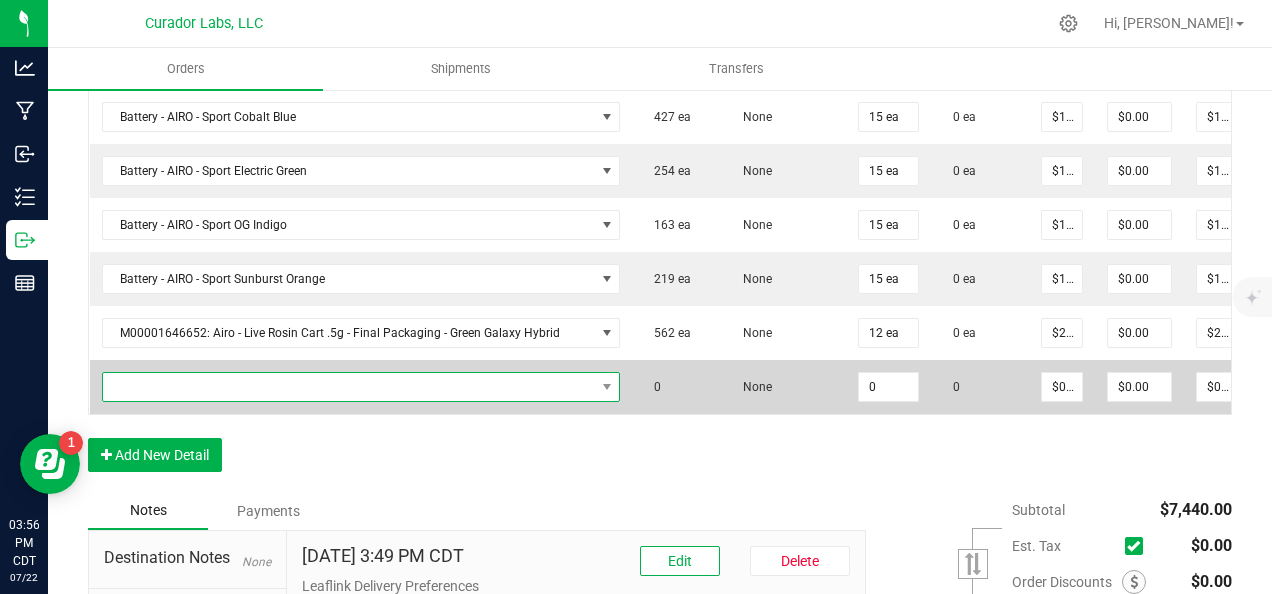 click at bounding box center (349, 387) 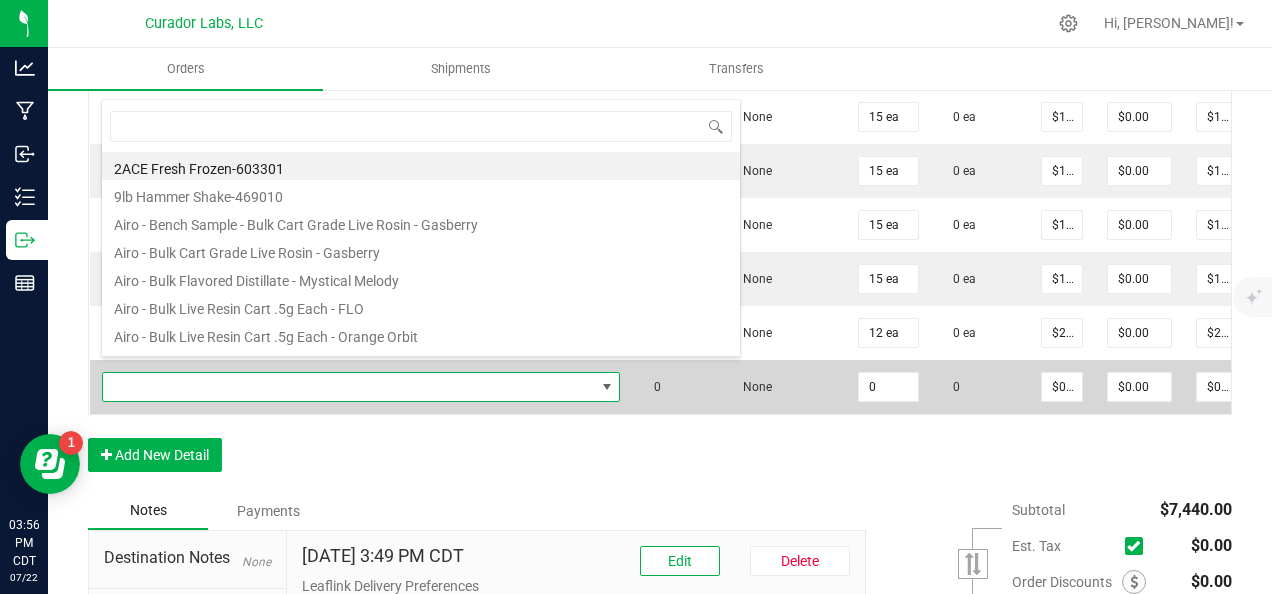 scroll, scrollTop: 99970, scrollLeft: 99491, axis: both 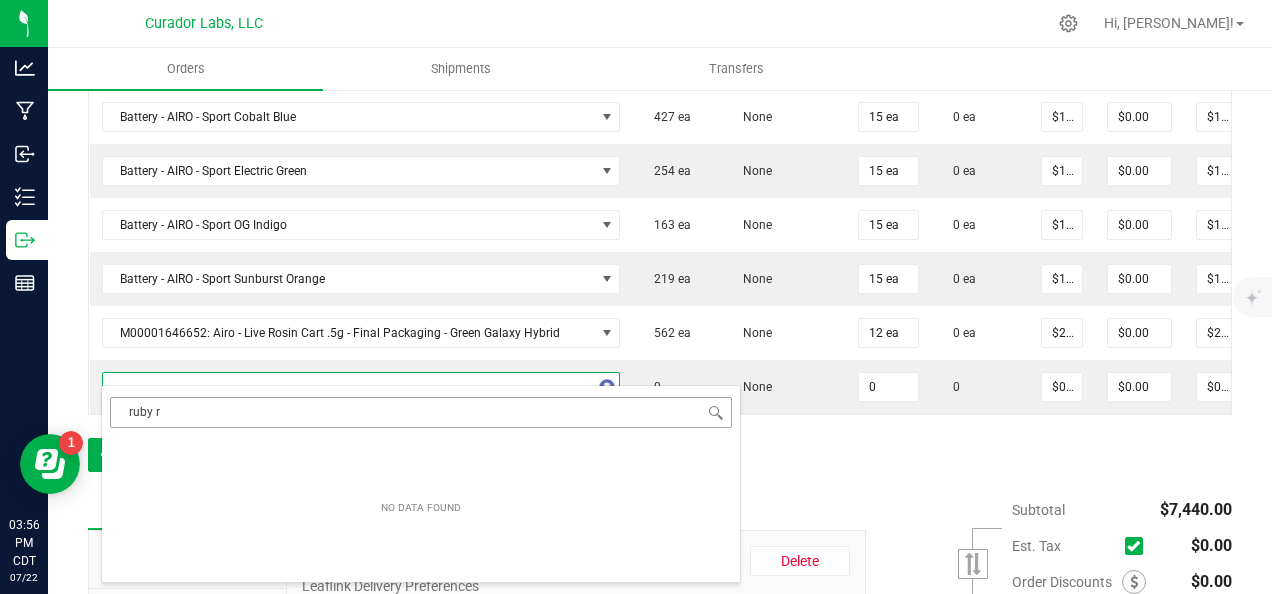 type on "ruby" 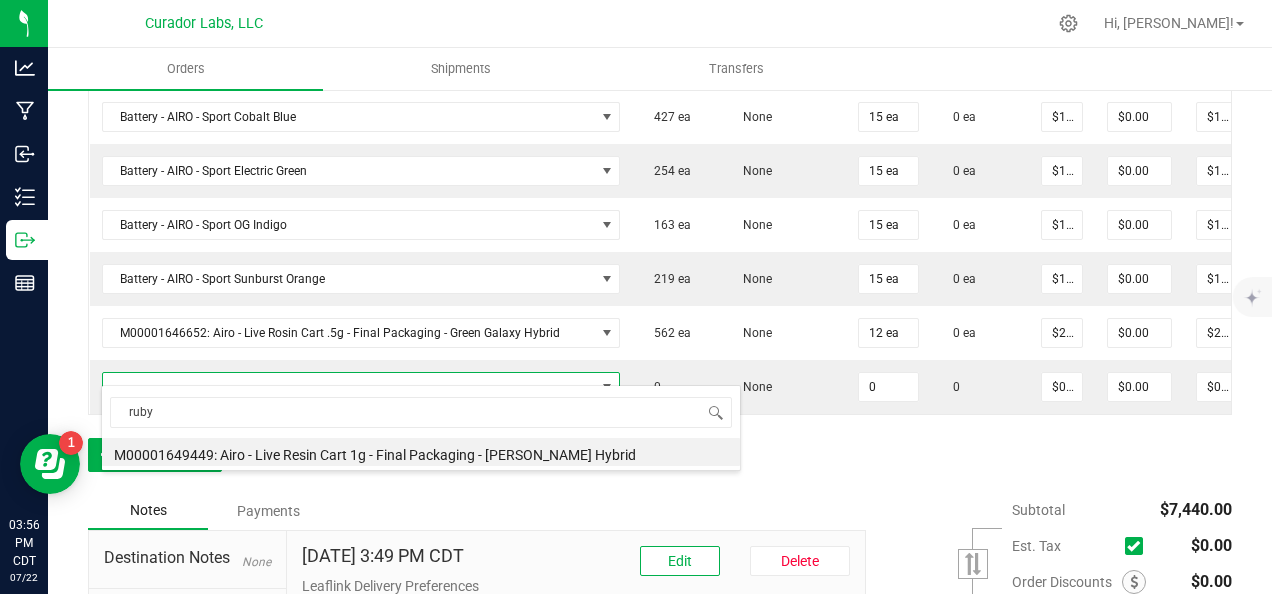click on "M00001649449: Airo - Live Resin Cart 1g - Final Packaging - [PERSON_NAME] Hybrid" at bounding box center (421, 452) 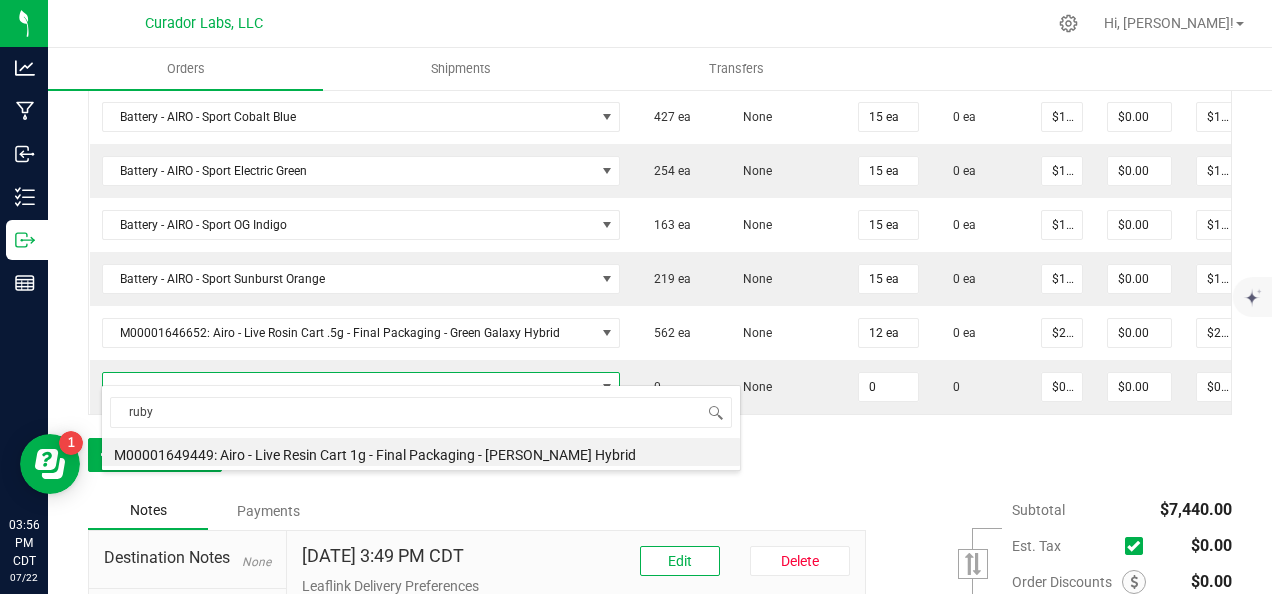 type on "0 ea" 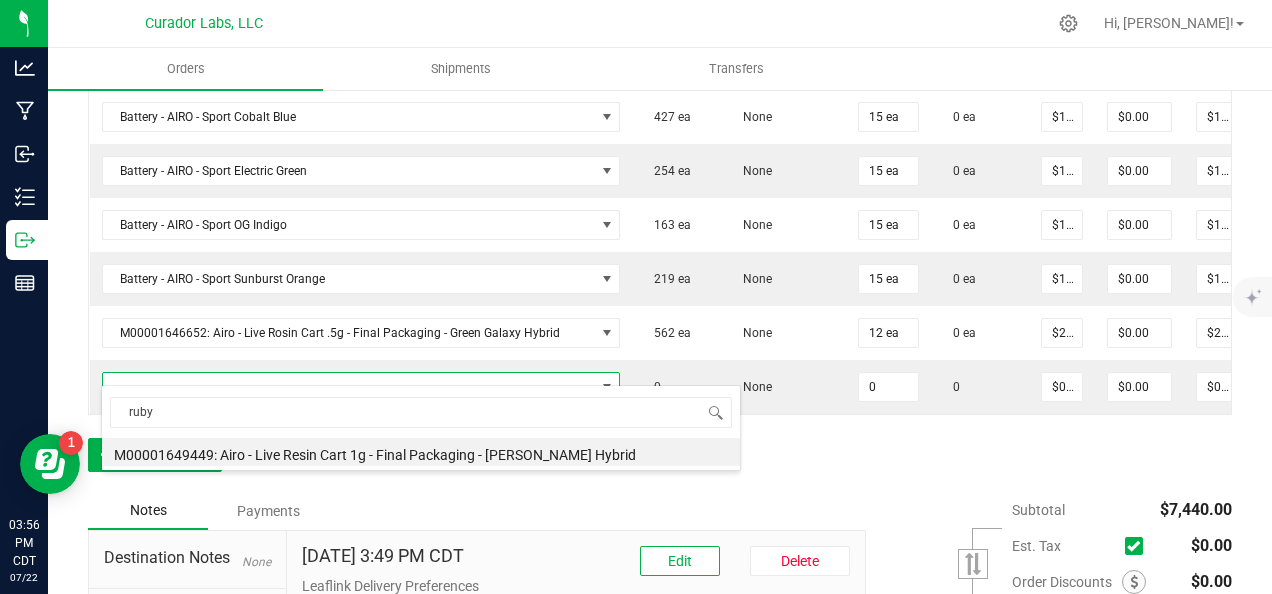 type on "$40.00000" 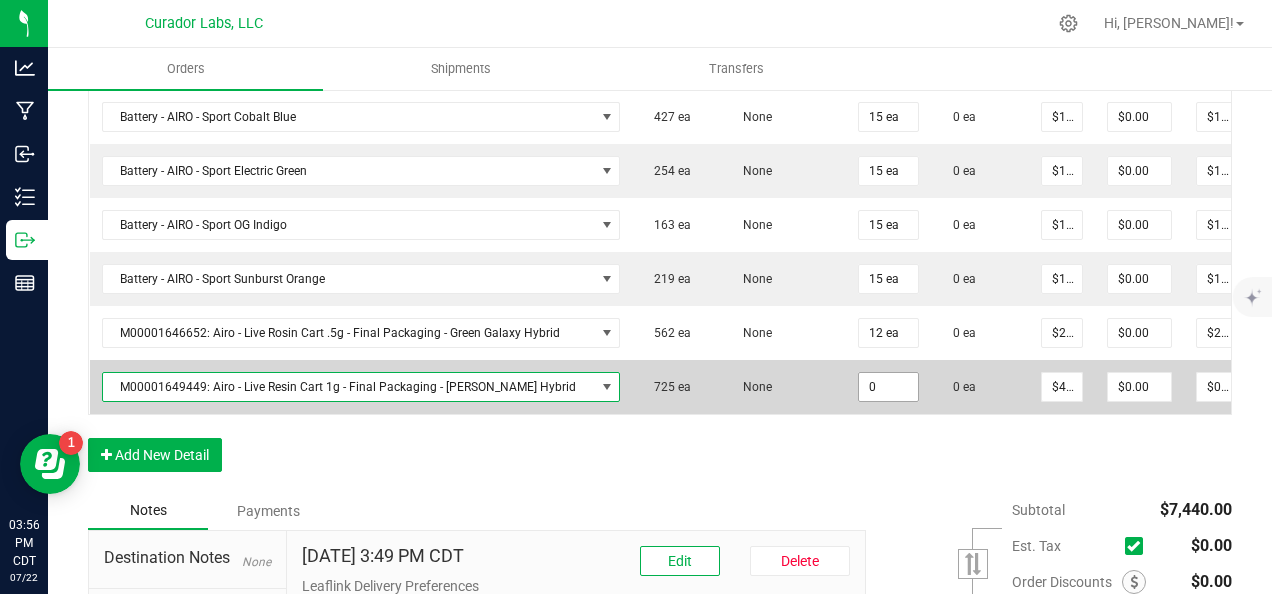 click on "0" at bounding box center [888, 387] 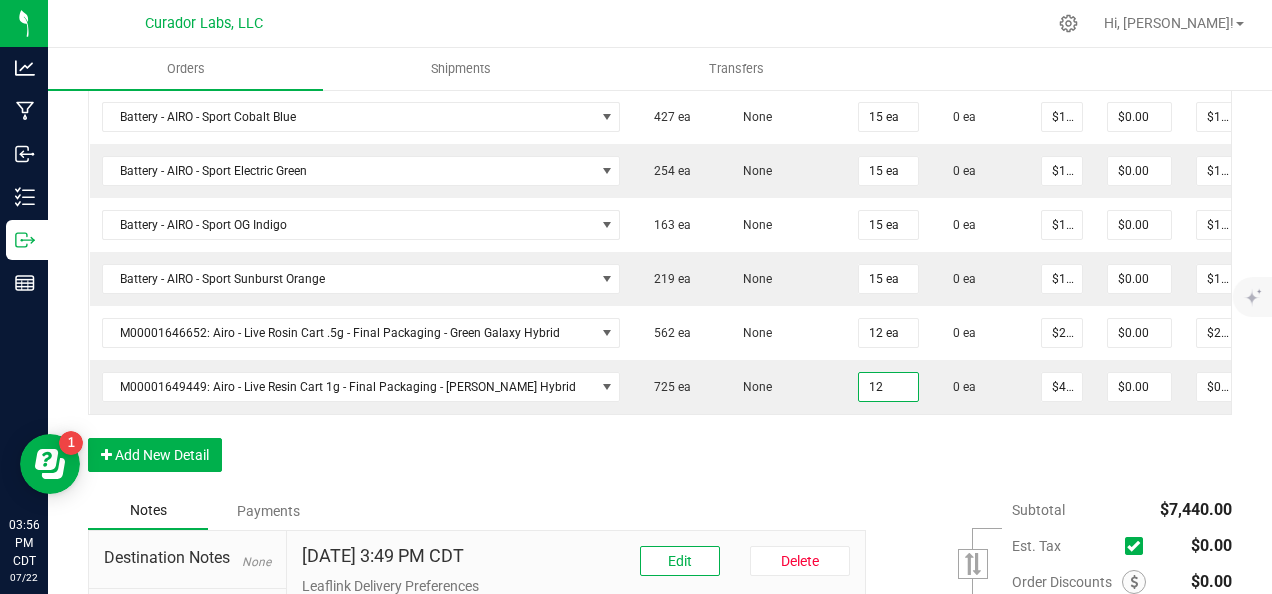 type on "12 ea" 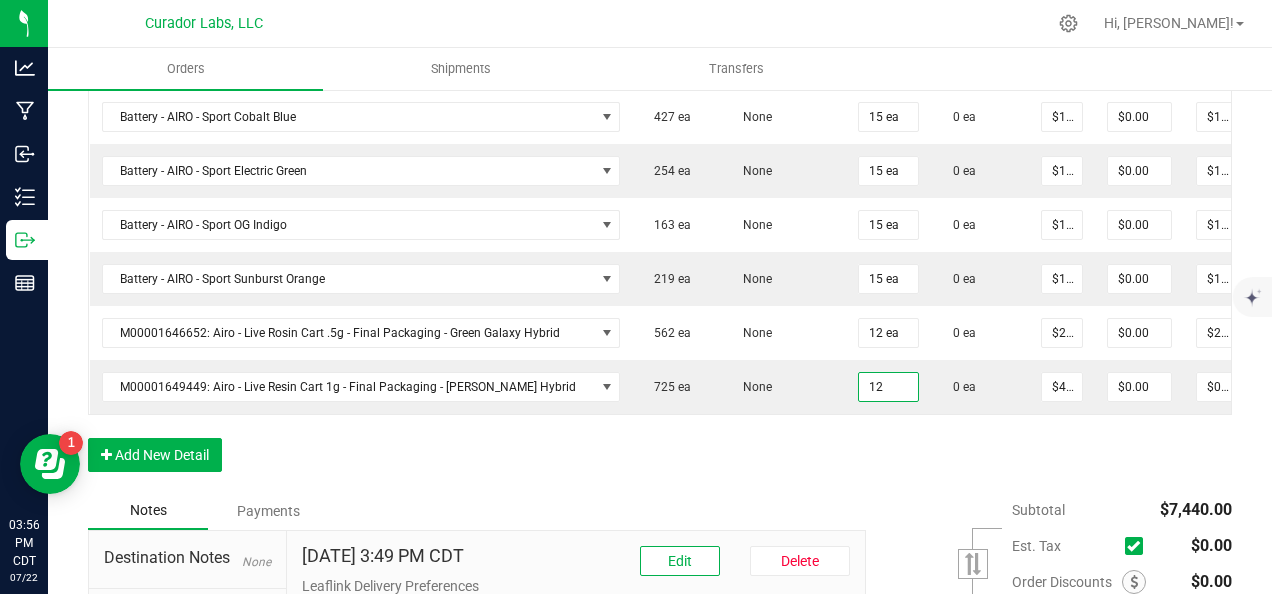 type on "$480.00" 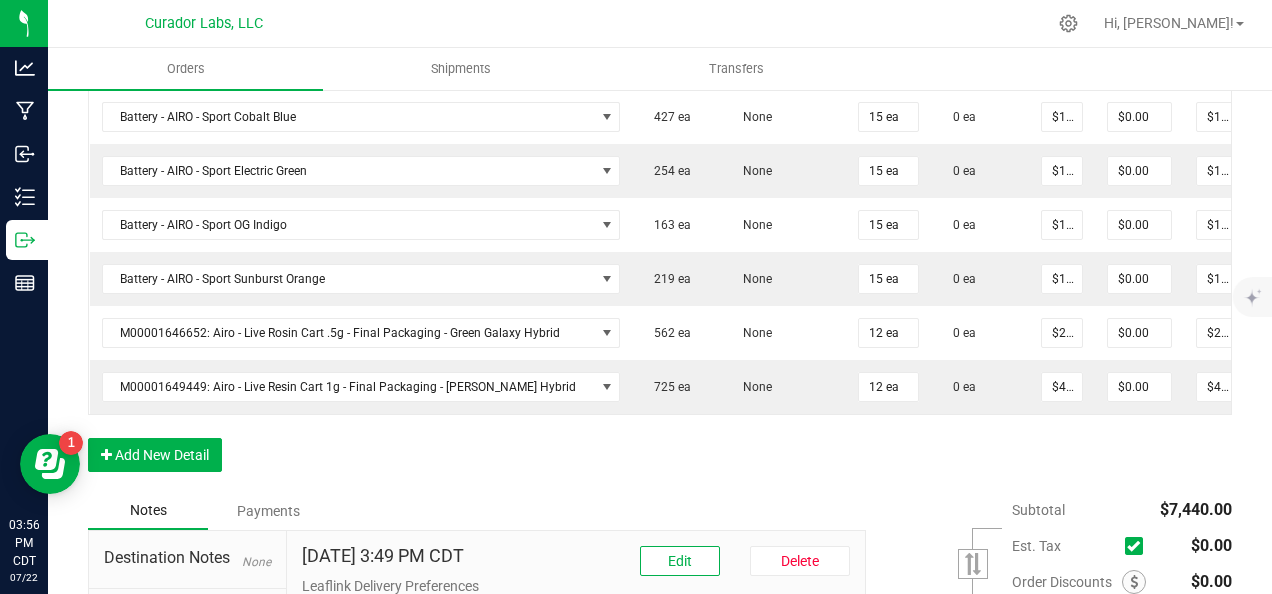 drag, startPoint x: 890, startPoint y: 422, endPoint x: 1021, endPoint y: 402, distance: 132.51793 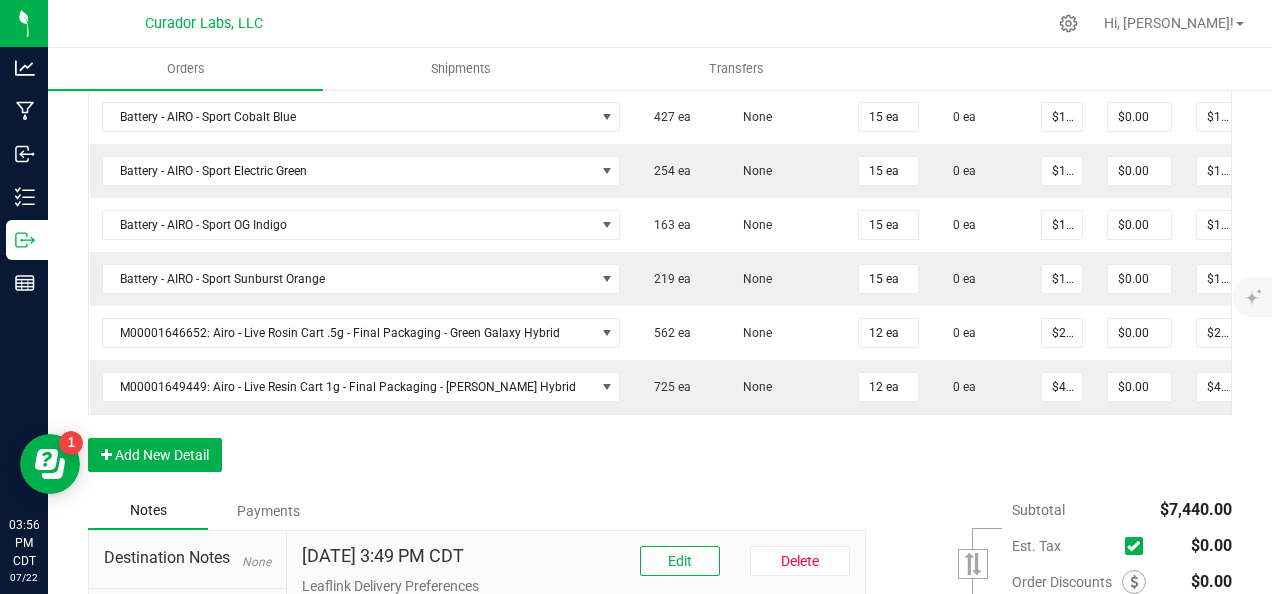 click on "Order Details Print All Labels Item  Sellable  Strain Qty Ordered Qty Allocated Unit Price Line Discount Total Actions M00001340003: SafeBet - FECO 1.0g - Final Packaging  1803 ea   None  25 ea  0 ea  $22.50000 $0.00 $562.50 M00001339903: SafeBet - FECO 1g with CBN - Final Packaging  1953 ea   None  25 ea  0 ea  $22.50000 $0.00 $562.50 M00002130162: SafeBet - AIO Vape 1g - Final Packaging - Jelly Ranchers  291 ea   None  25 ea  0 ea  $25.00000 $0.00 $625.00 M00002130436: SafeBet - AIO Vape 1g - Final Packaging - Green Crack  814 ea   None  25 ea  0 ea  $25.00000 $0.00 $625.00 M00002130156: SafeBet - AIO Vape 1g - Final Packaging - Raspberry Kush  154 ea   None  25 ea  0 ea  $25.00000 $0.00 $625.00 M00001574238: HeadChange - Live Sugar 1g - Final Packaging - Frosted Lemonheads  372 ea   None  12 ea  0 ea  $25.00000 $0.00 $300.00 M00001156182: HeadChange - Live Sugar 1g - Final Packaging - Poke Punch  444 ea   None  12 ea  0 ea  $25.00000 $0.00 $300.00  324 ea   None  12 ea" at bounding box center [660, -194] 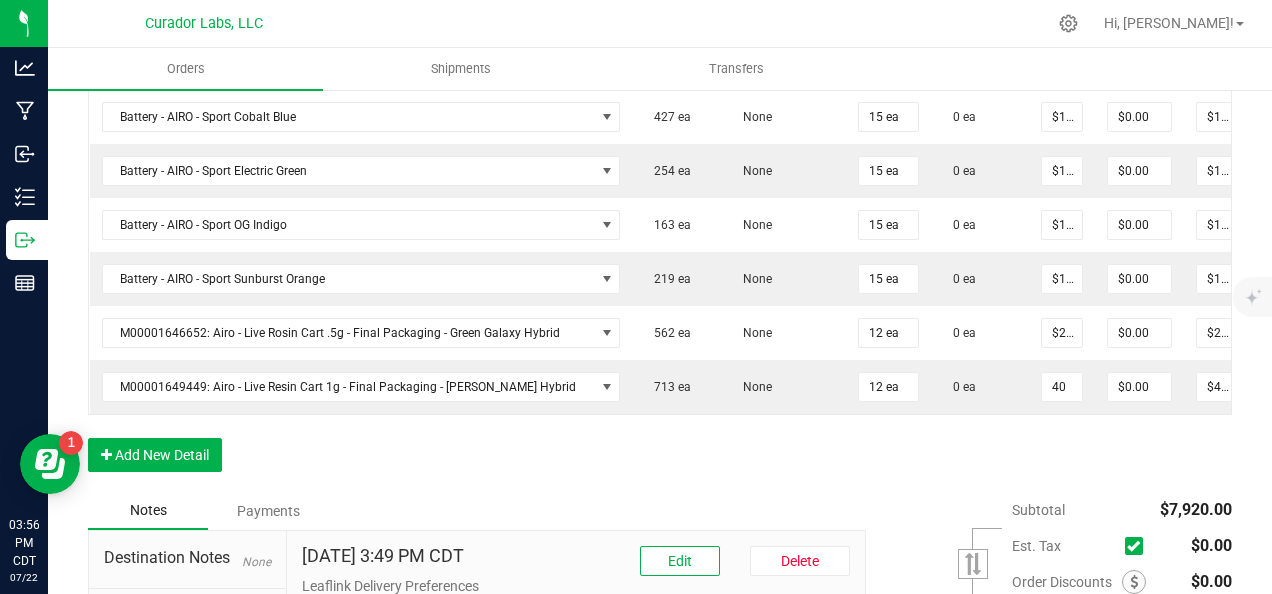 click on "40" at bounding box center (1062, 387) 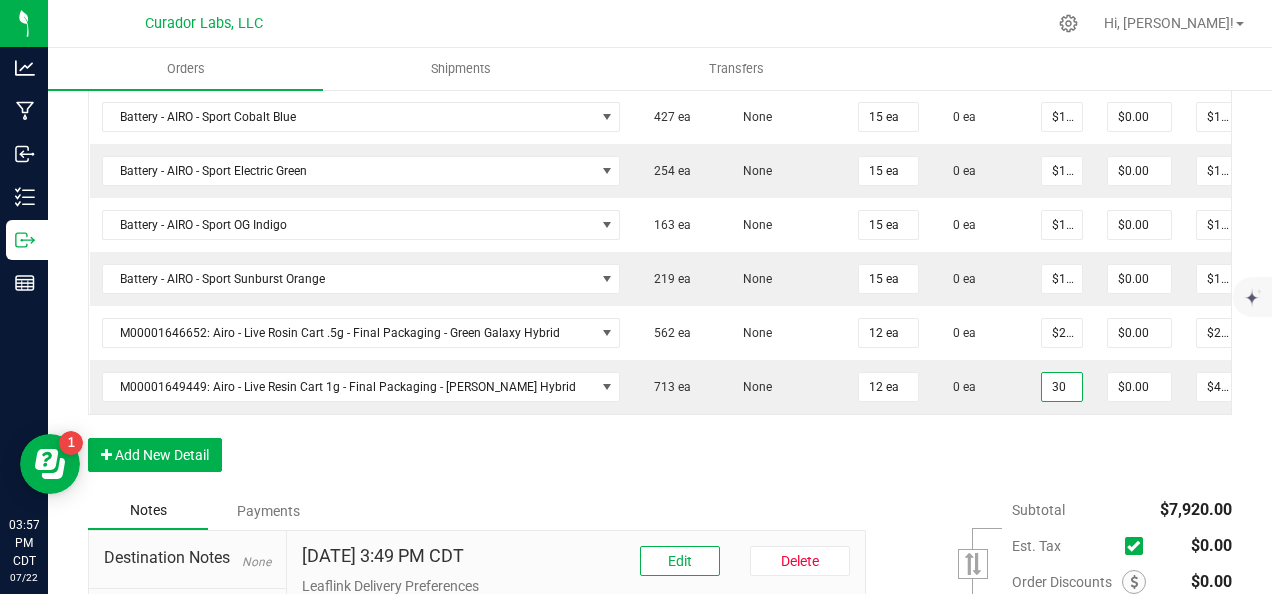 type on "$30.00000" 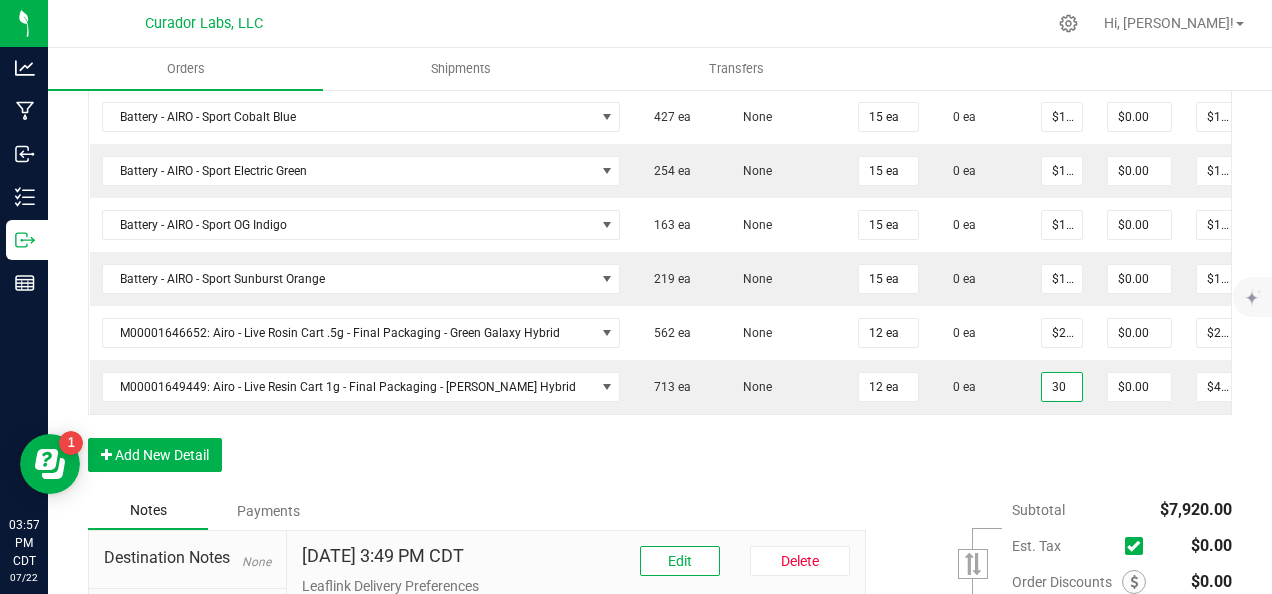 type on "$360.00" 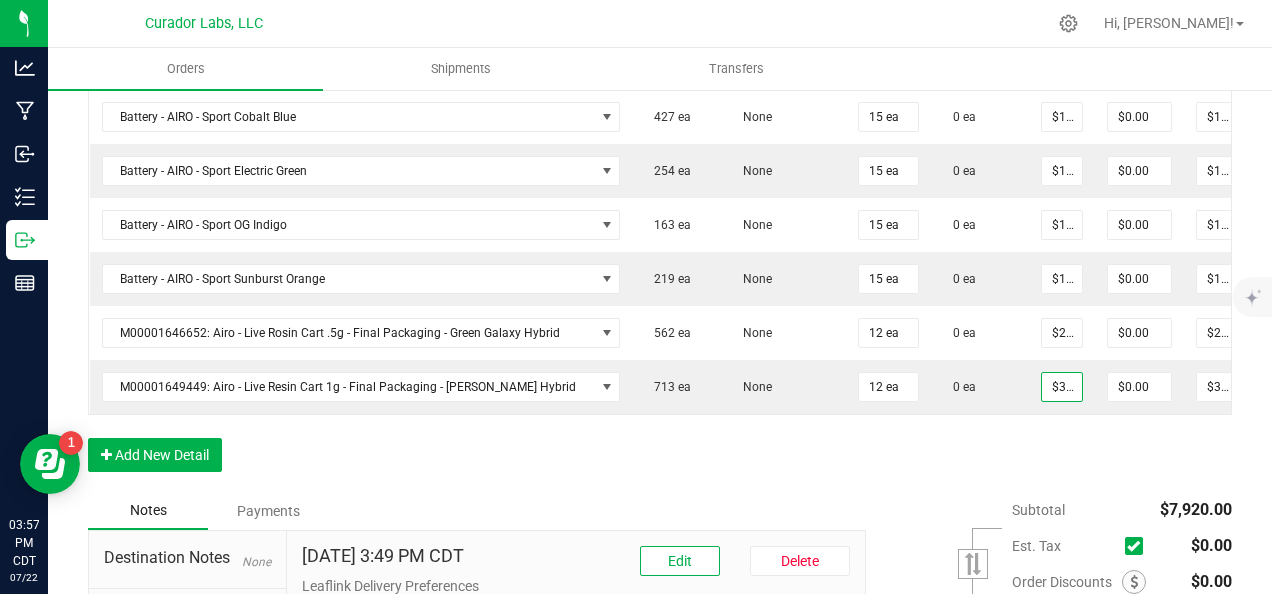 drag, startPoint x: 1053, startPoint y: 448, endPoint x: 1015, endPoint y: 438, distance: 39.293766 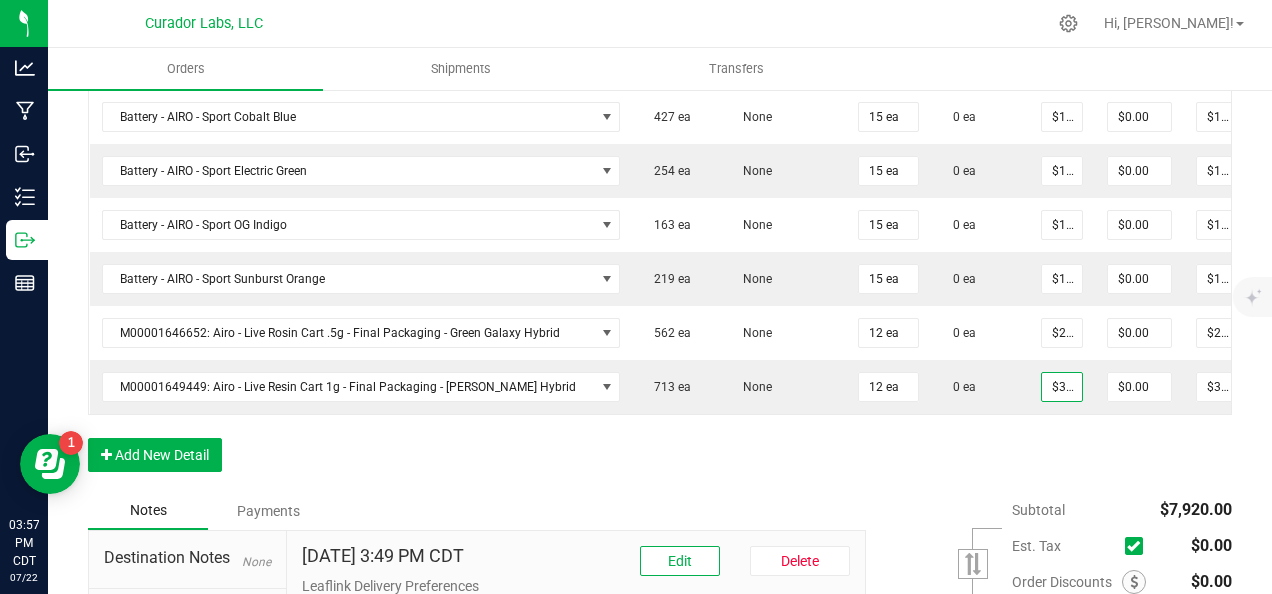 click on "Order Details Print All Labels Item  Sellable  Strain Qty Ordered Qty Allocated Unit Price Line Discount Total Actions M00001340003: SafeBet - FECO 1.0g - Final Packaging  1803 ea   None  25 ea  0 ea  $22.50000 $0.00 $562.50 M00001339903: SafeBet - FECO 1g with CBN - Final Packaging  1953 ea   None  25 ea  0 ea  $22.50000 $0.00 $562.50 M00002130162: SafeBet - AIO Vape 1g - Final Packaging - Jelly Ranchers  291 ea   None  25 ea  0 ea  $25.00000 $0.00 $625.00 M00002130436: SafeBet - AIO Vape 1g - Final Packaging - Green Crack  814 ea   None  25 ea  0 ea  $25.00000 $0.00 $625.00 M00002130156: SafeBet - AIO Vape 1g - Final Packaging - Raspberry Kush  154 ea   None  25 ea  0 ea  $25.00000 $0.00 $625.00 M00001574238: HeadChange - Live Sugar 1g - Final Packaging - Frosted Lemonheads  372 ea   None  12 ea  0 ea  $25.00000 $0.00 $300.00 M00001156182: HeadChange - Live Sugar 1g - Final Packaging - Poke Punch  444 ea   None  12 ea  0 ea  $25.00000 $0.00 $300.00  324 ea   None  12 ea" at bounding box center [660, -194] 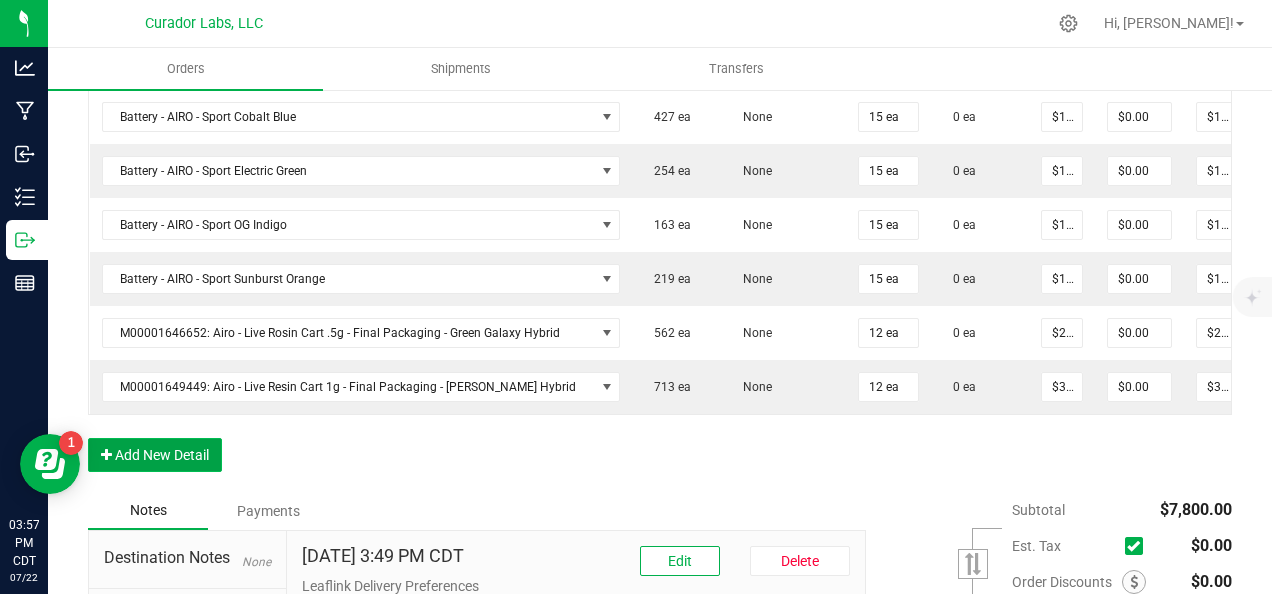 drag, startPoint x: 198, startPoint y: 463, endPoint x: 191, endPoint y: 450, distance: 14.764823 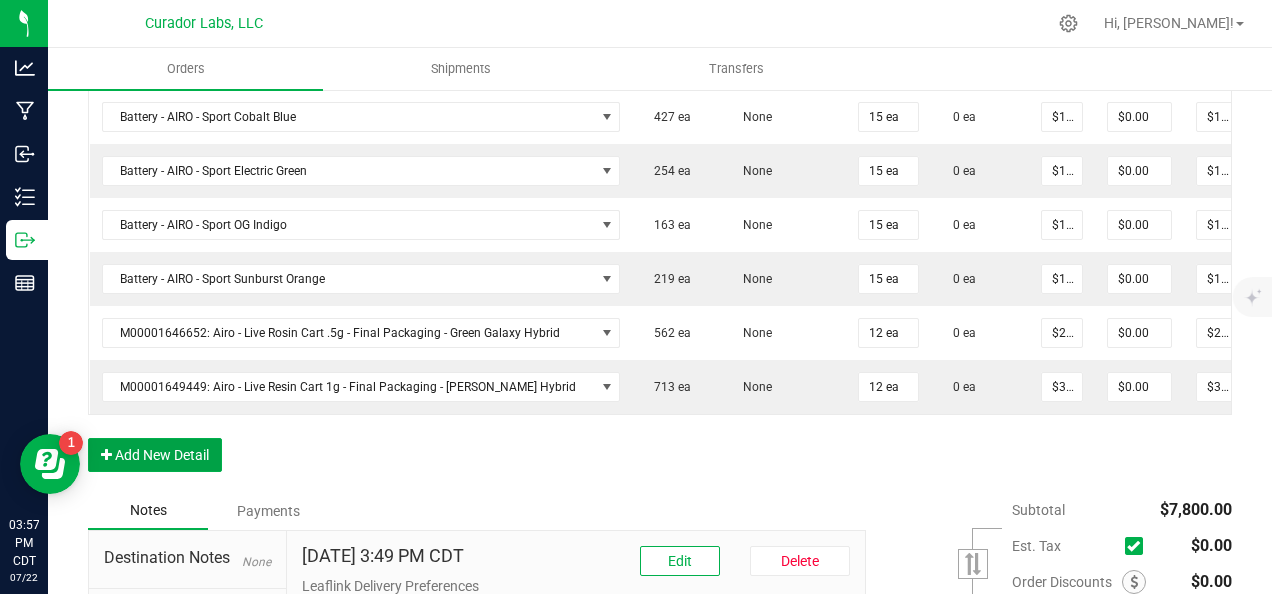 click on "Add New Detail" at bounding box center (155, 455) 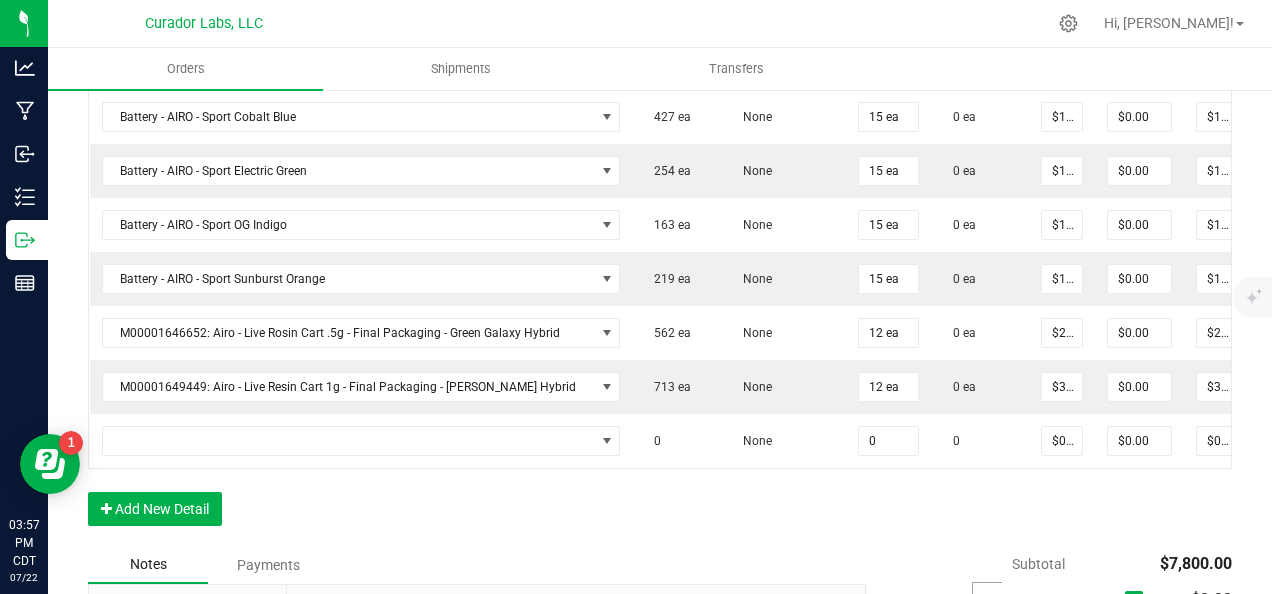 click at bounding box center [361, 441] 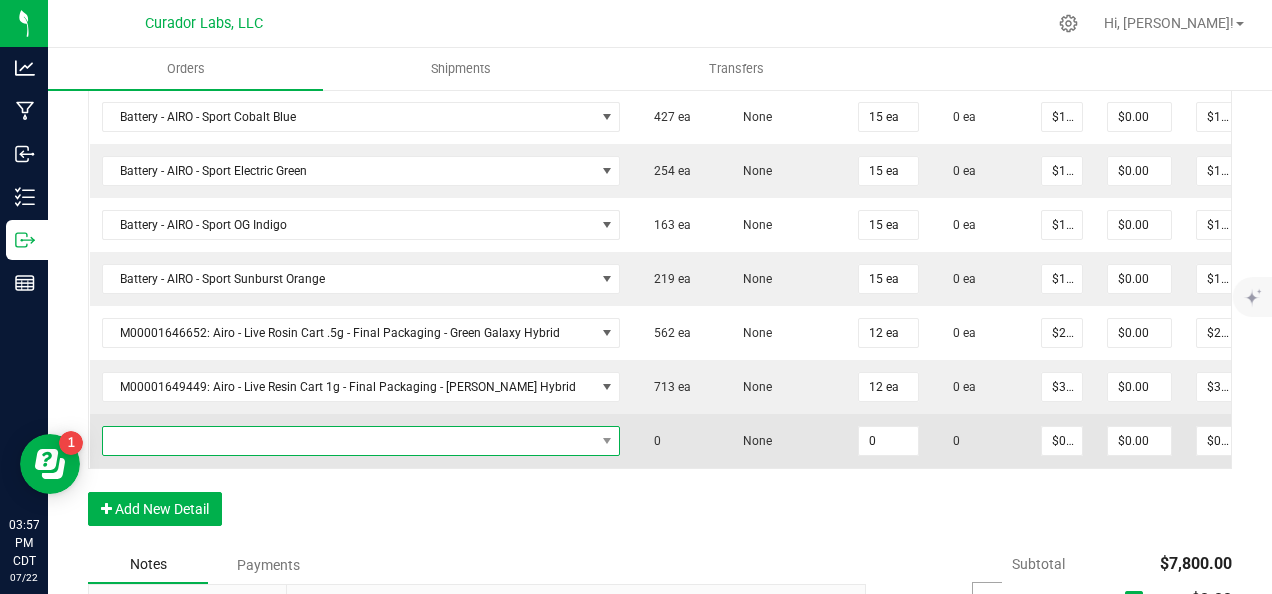 click at bounding box center (349, 441) 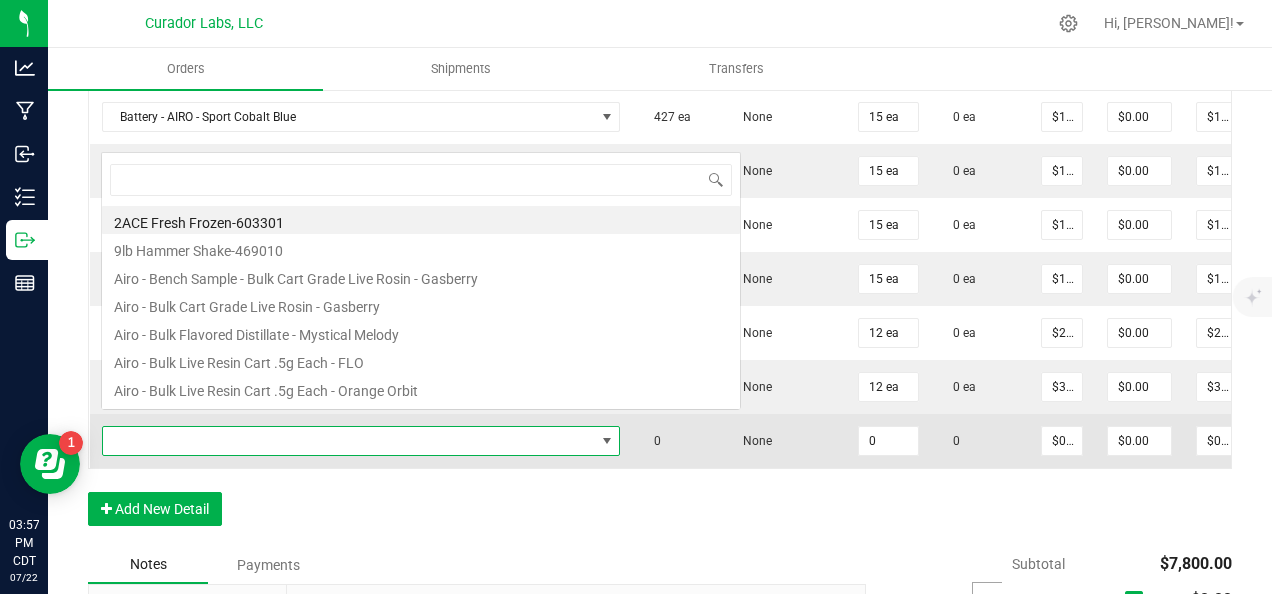 scroll, scrollTop: 0, scrollLeft: 0, axis: both 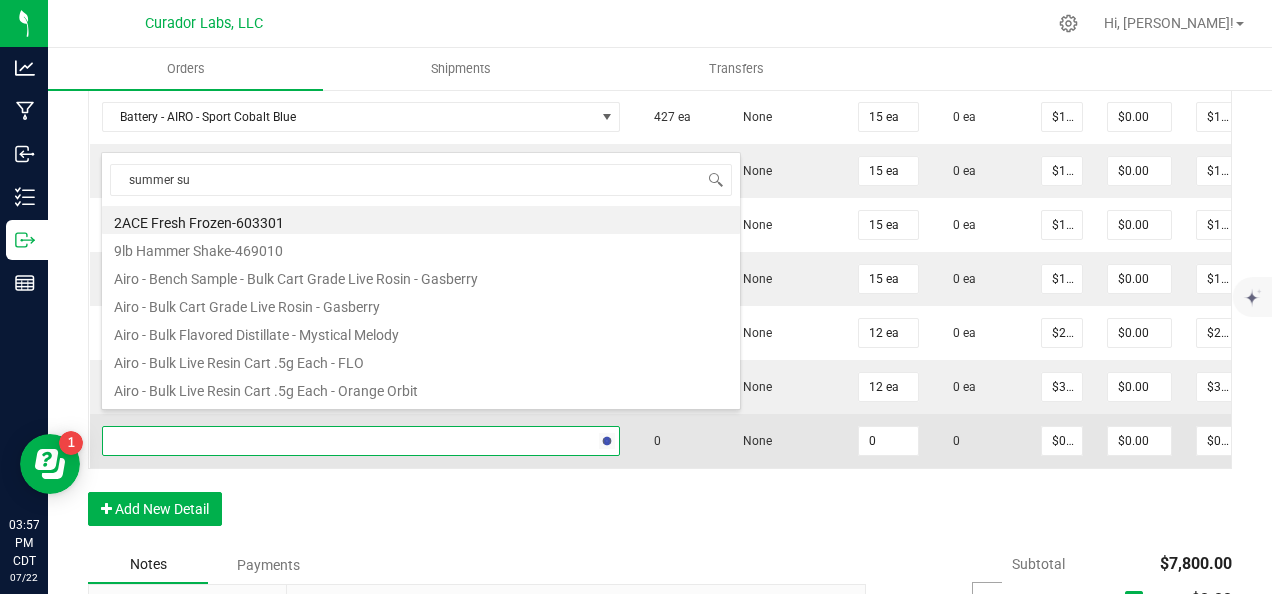type on "summer sun" 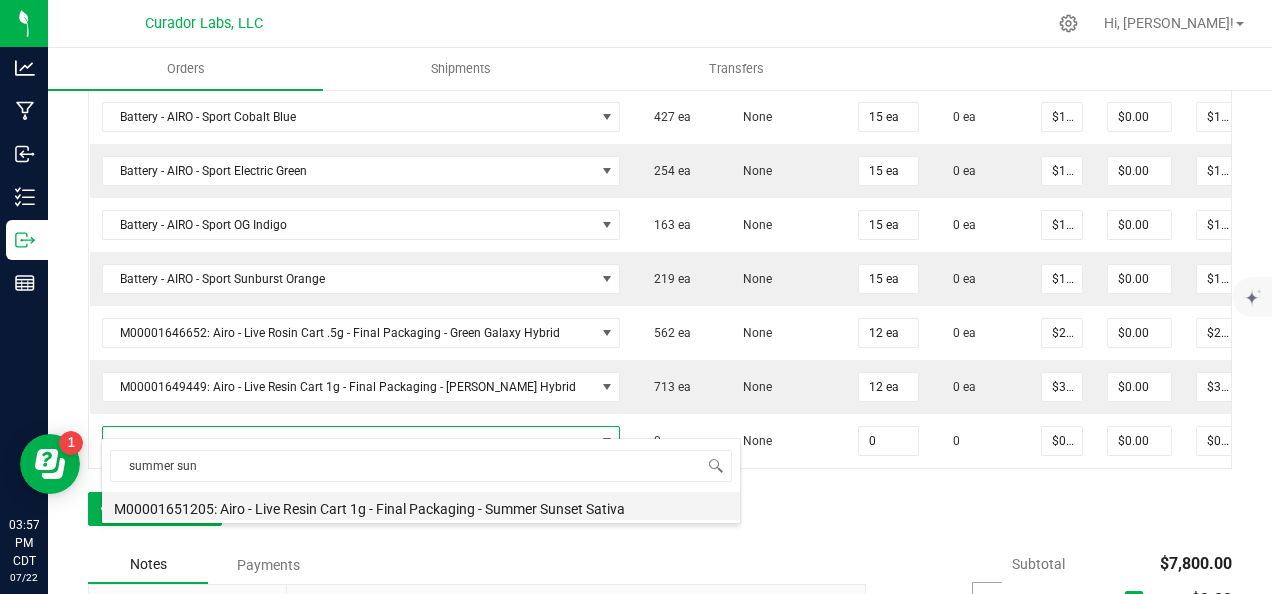 click on "M00001651205: Airo - Live Resin Cart 1g - Final Packaging - Summer Sunset Sativa" at bounding box center [421, 506] 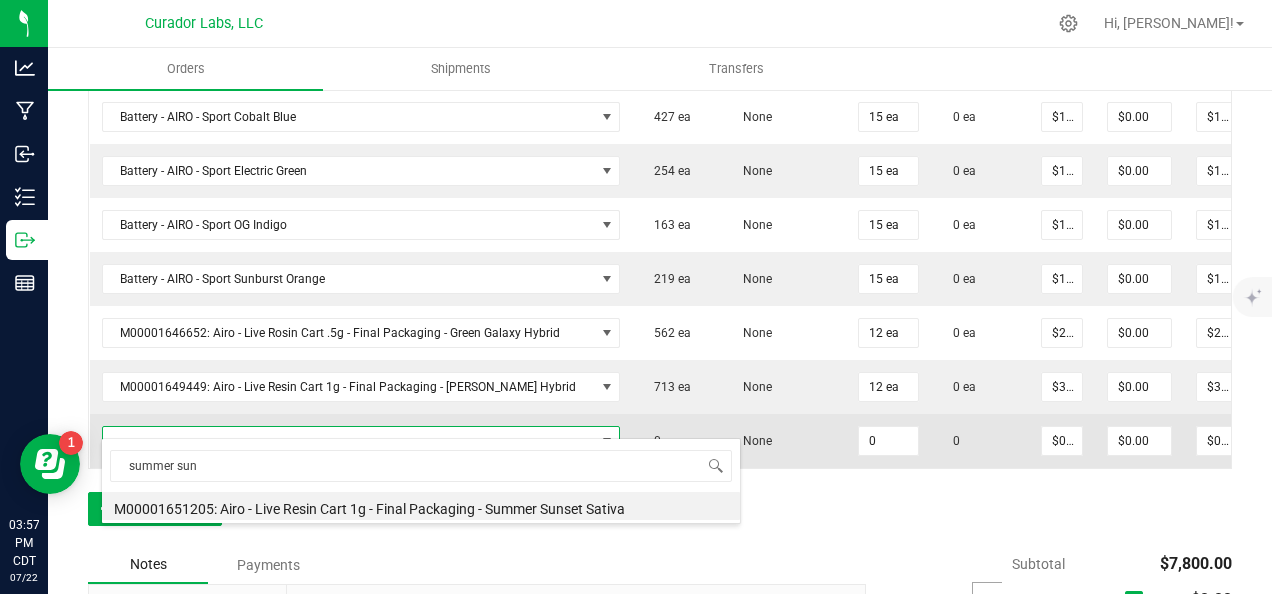 type on "0 ea" 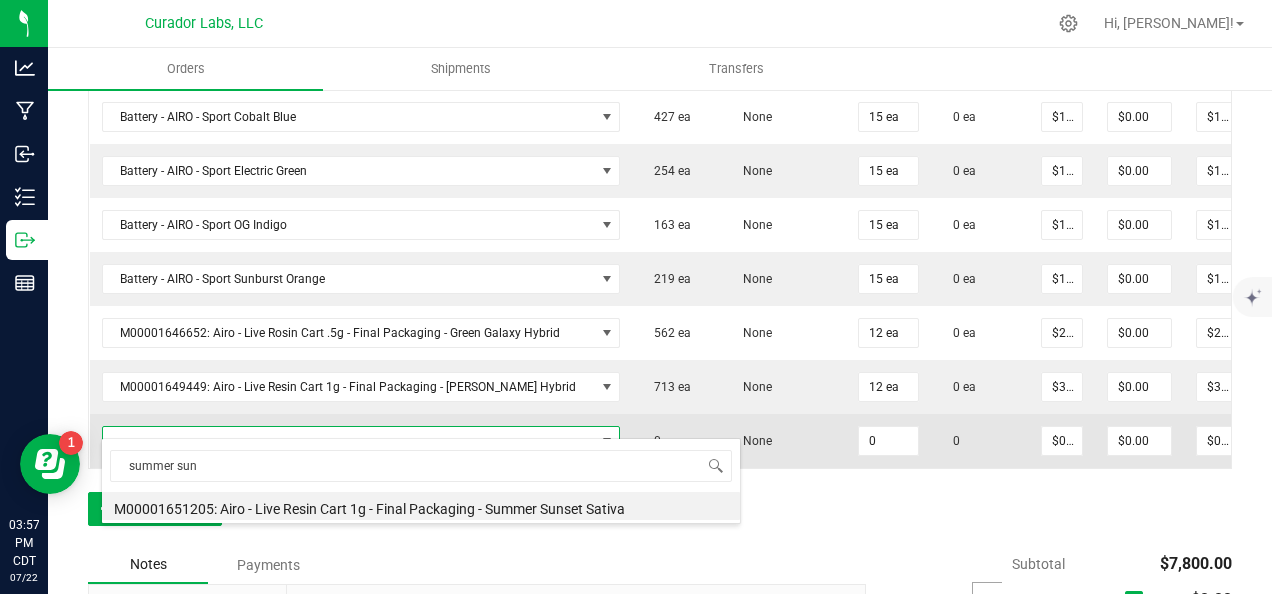 type on "$40.00000" 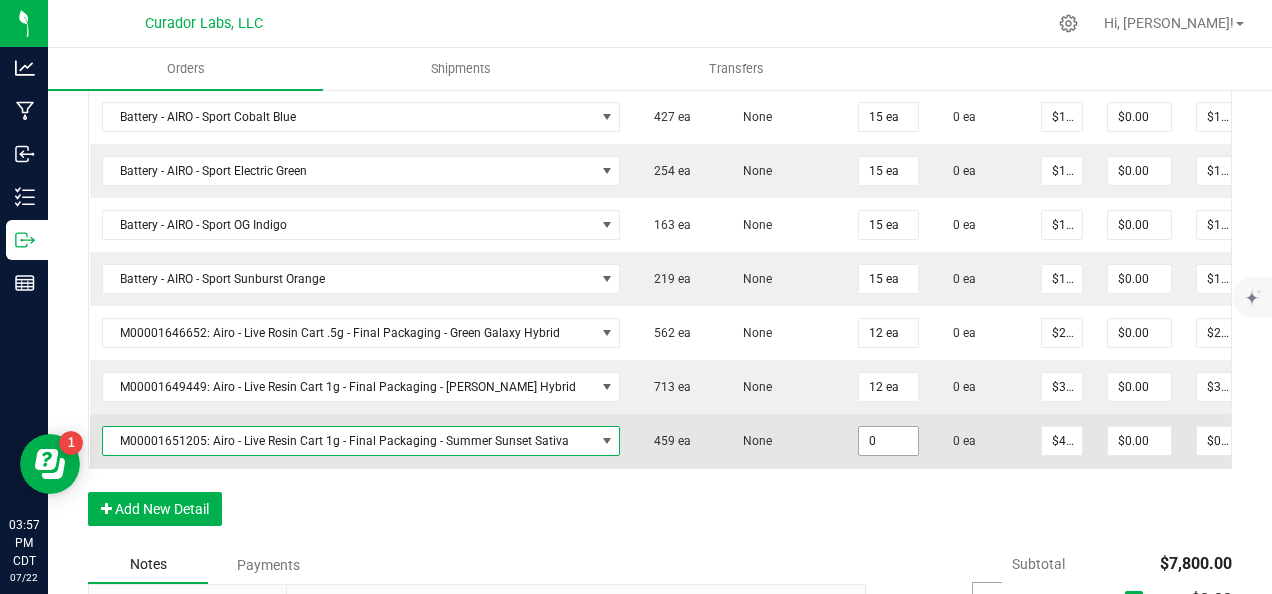 click on "0" at bounding box center [888, 441] 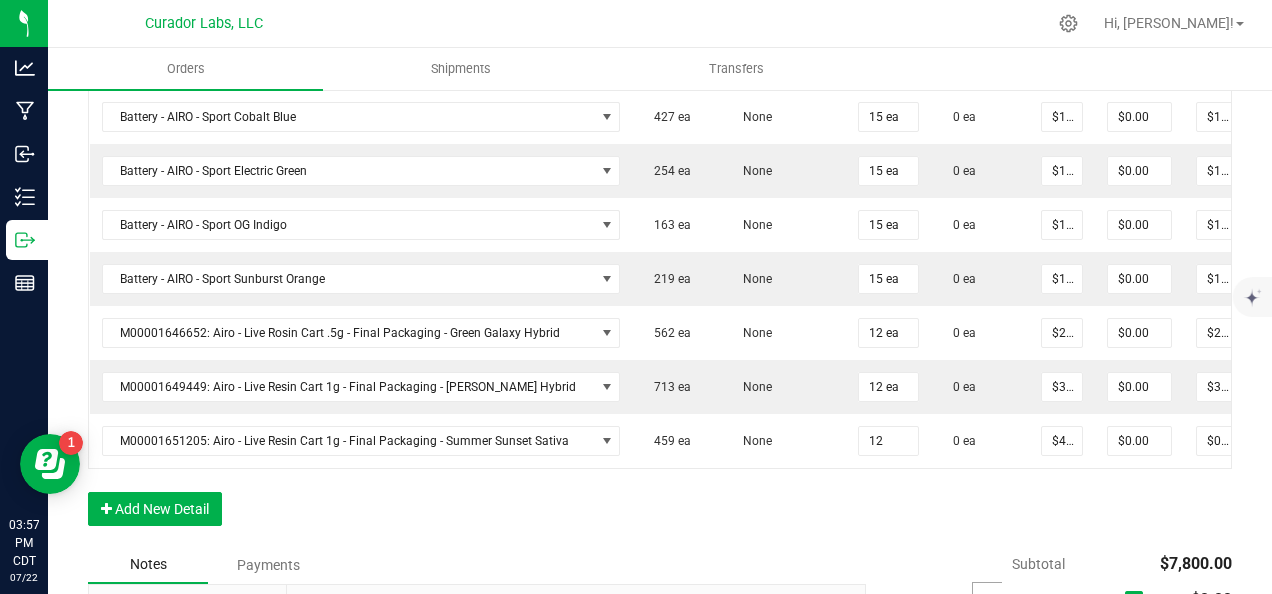 type on "12 ea" 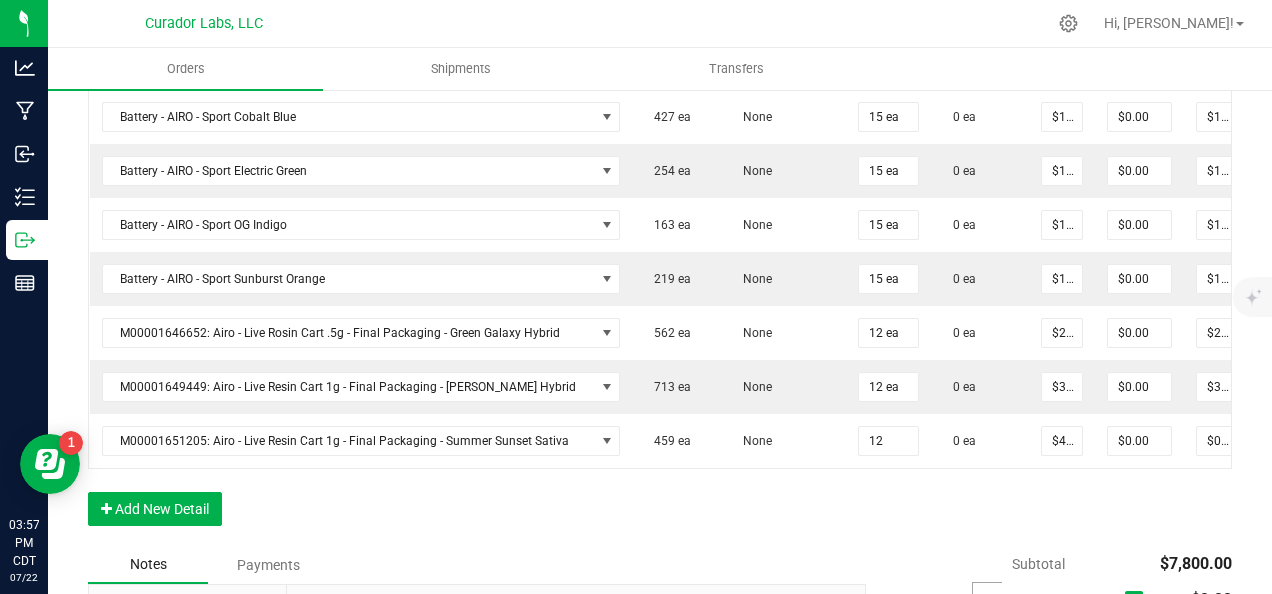 type on "$480.00" 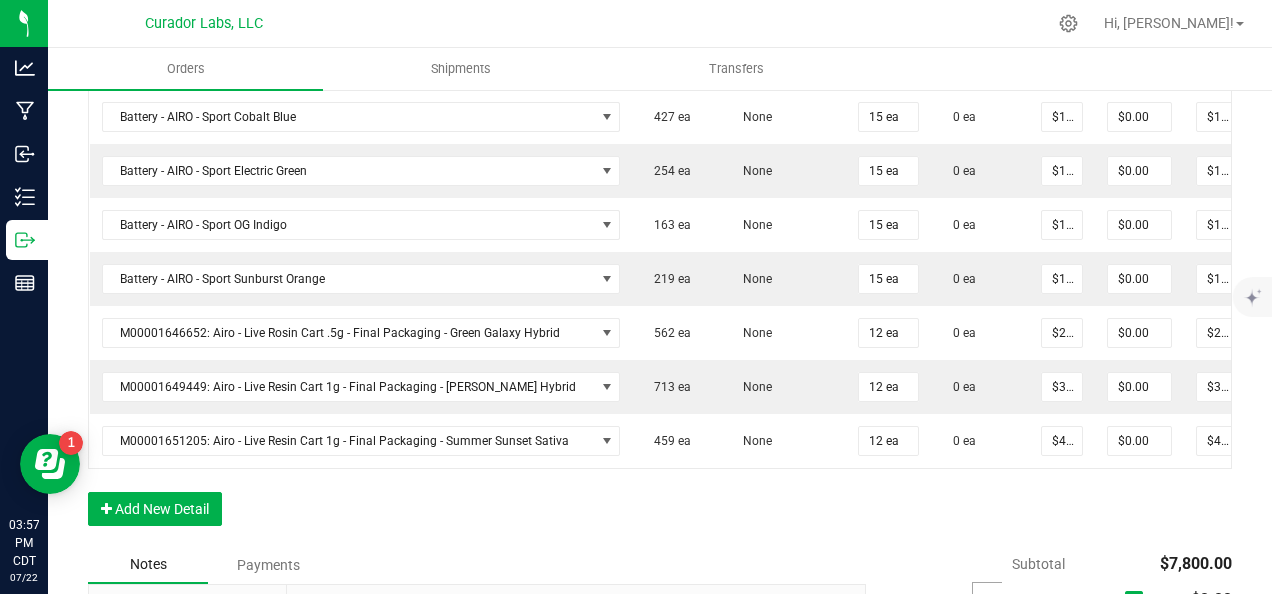 drag, startPoint x: 882, startPoint y: 488, endPoint x: 1075, endPoint y: 455, distance: 195.80092 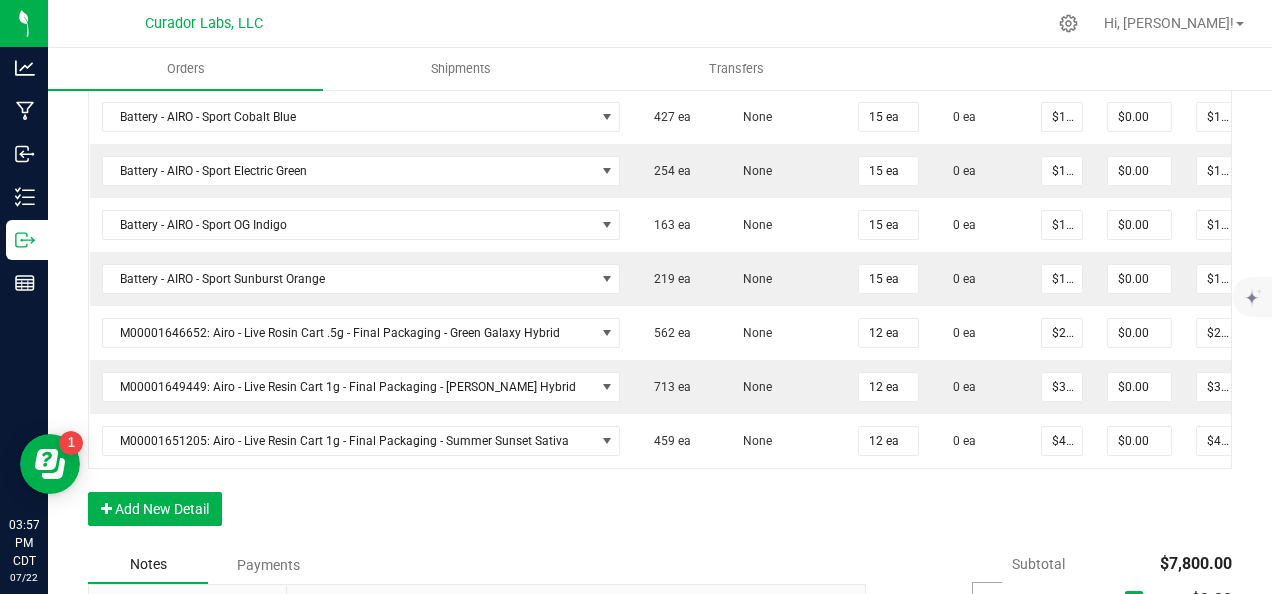 click on "Order Details Print All Labels Item  Sellable  Strain Qty Ordered Qty Allocated Unit Price Line Discount Total Actions M00001340003: SafeBet - FECO 1.0g - Final Packaging  1803 ea   None  25 ea  0 ea  $22.50000 $0.00 $562.50 M00001339903: SafeBet - FECO 1g with CBN - Final Packaging  1953 ea   None  25 ea  0 ea  $22.50000 $0.00 $562.50 M00002130162: SafeBet - AIO Vape 1g - Final Packaging - Jelly Ranchers  291 ea   None  25 ea  0 ea  $25.00000 $0.00 $625.00 M00002130436: SafeBet - AIO Vape 1g - Final Packaging - Green Crack  814 ea   None  25 ea  0 ea  $25.00000 $0.00 $625.00 M00002130156: SafeBet - AIO Vape 1g - Final Packaging - Raspberry Kush  154 ea   None  25 ea  0 ea  $25.00000 $0.00 $625.00 M00001574238: HeadChange - Live Sugar 1g - Final Packaging - Frosted Lemonheads  372 ea   None  12 ea  0 ea  $25.00000 $0.00 $300.00 M00001156182: HeadChange - Live Sugar 1g - Final Packaging - Poke Punch  444 ea   None  12 ea  0 ea  $25.00000 $0.00 $300.00  324 ea   None  12 ea" at bounding box center (660, -167) 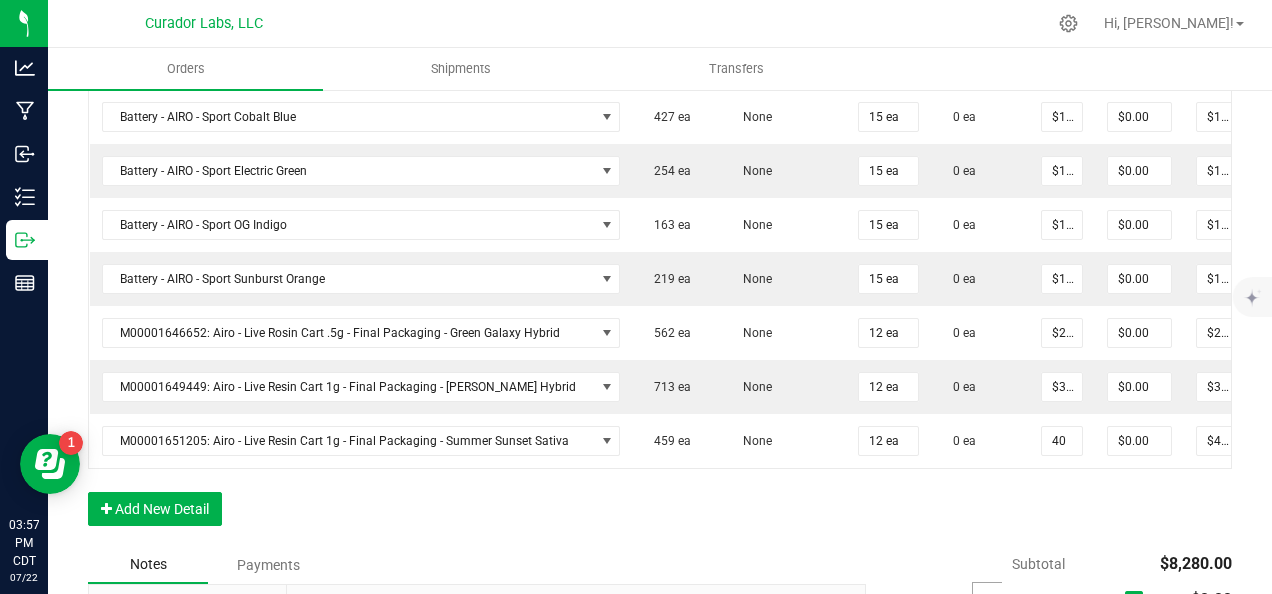 click on "40" at bounding box center [1062, 441] 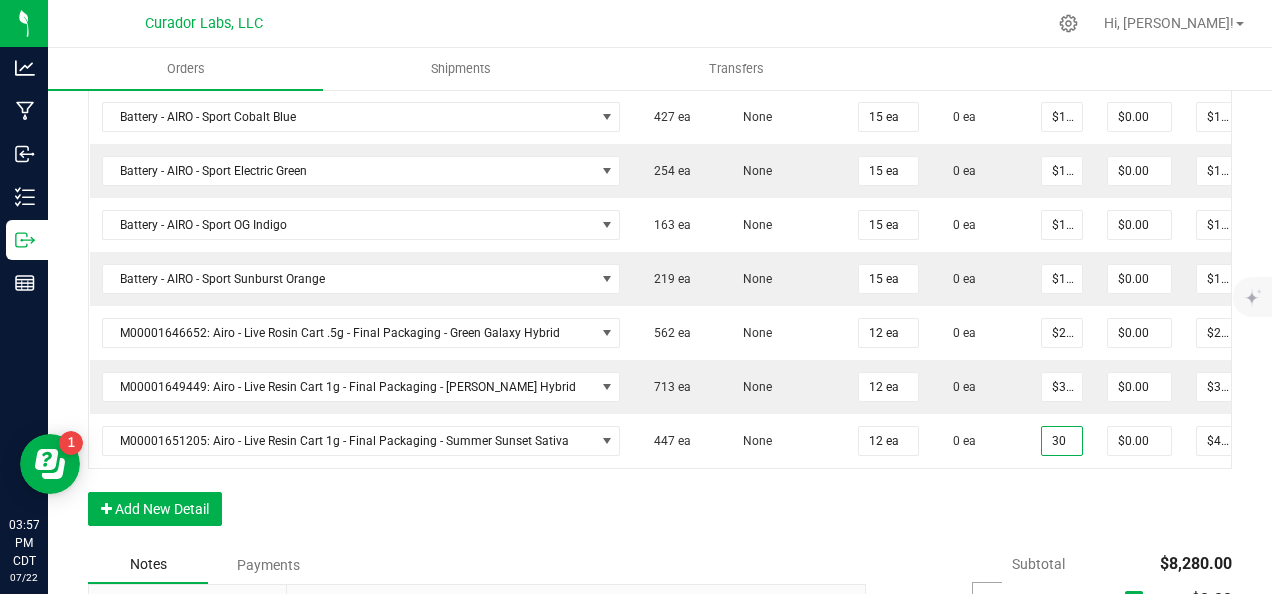 type on "$30.00000" 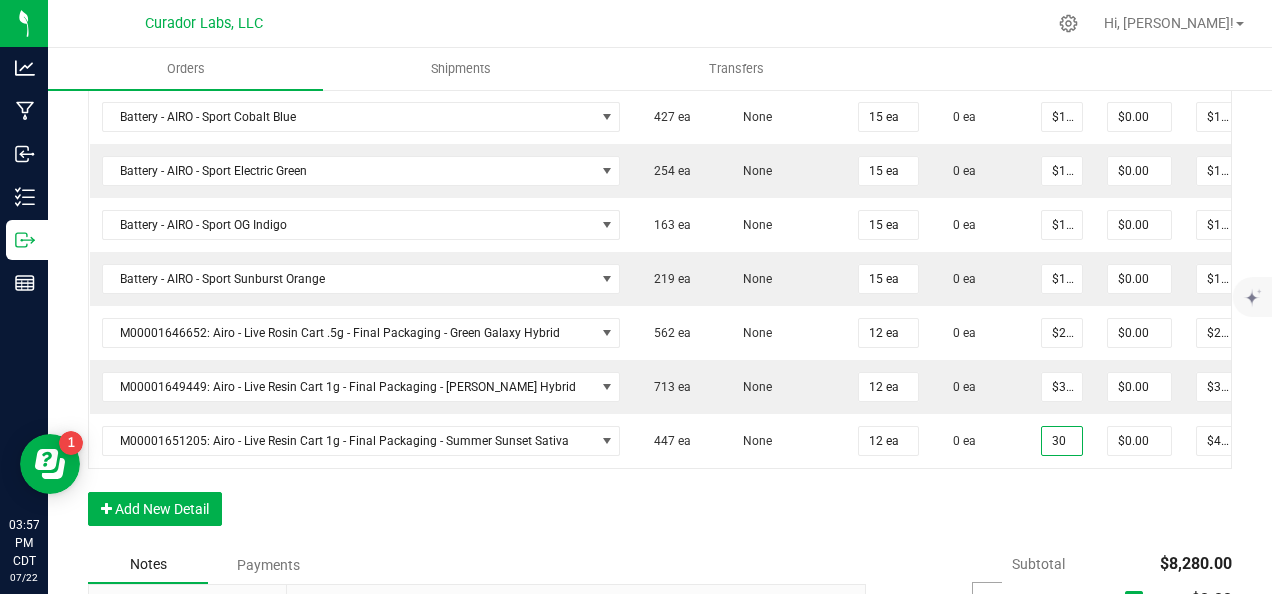 type on "$360.00" 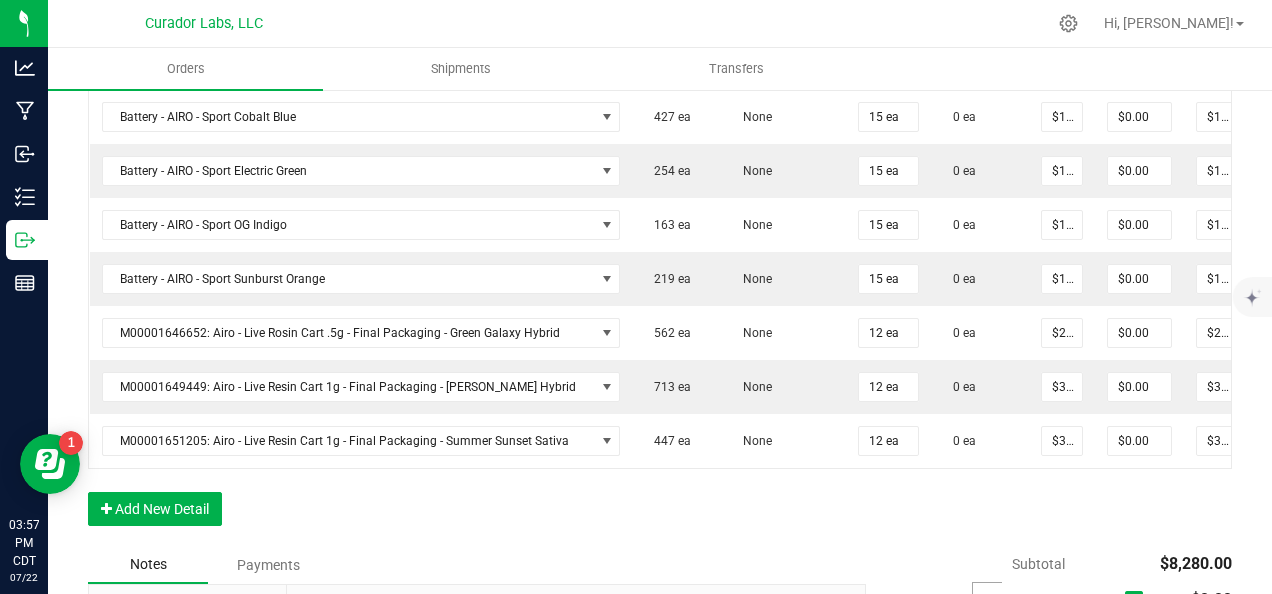 click on "Order Details Print All Labels Item  Sellable  Strain Qty Ordered Qty Allocated Unit Price Line Discount Total Actions M00001340003: SafeBet - FECO 1.0g - Final Packaging  1803 ea   None  25 ea  0 ea  $22.50000 $0.00 $562.50 M00001339903: SafeBet - FECO 1g with CBN - Final Packaging  1953 ea   None  25 ea  0 ea  $22.50000 $0.00 $562.50 M00002130162: SafeBet - AIO Vape 1g - Final Packaging - Jelly Ranchers  291 ea   None  25 ea  0 ea  $25.00000 $0.00 $625.00 M00002130436: SafeBet - AIO Vape 1g - Final Packaging - Green Crack  814 ea   None  25 ea  0 ea  $25.00000 $0.00 $625.00 M00002130156: SafeBet - AIO Vape 1g - Final Packaging - Raspberry Kush  154 ea   None  25 ea  0 ea  $25.00000 $0.00 $625.00 M00001574238: HeadChange - Live Sugar 1g - Final Packaging - Frosted Lemonheads  372 ea   None  12 ea  0 ea  $25.00000 $0.00 $300.00 M00001156182: HeadChange - Live Sugar 1g - Final Packaging - Poke Punch  444 ea   None  12 ea  0 ea  $25.00000 $0.00 $300.00  324 ea   None  12 ea" at bounding box center [660, -167] 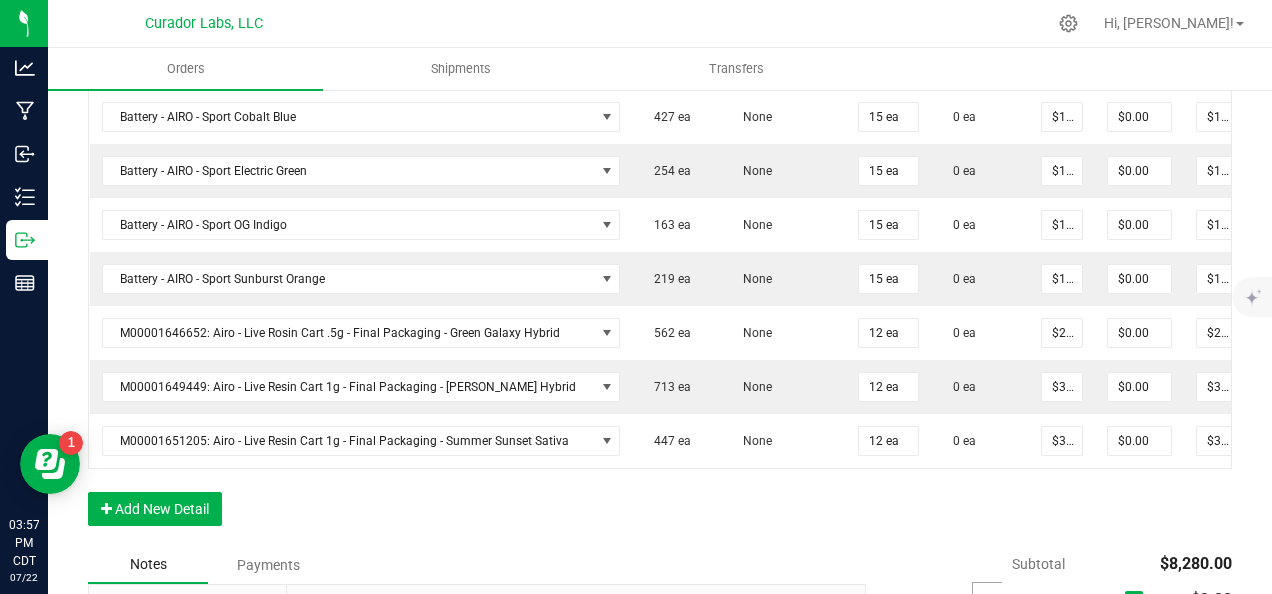scroll, scrollTop: 1800, scrollLeft: 0, axis: vertical 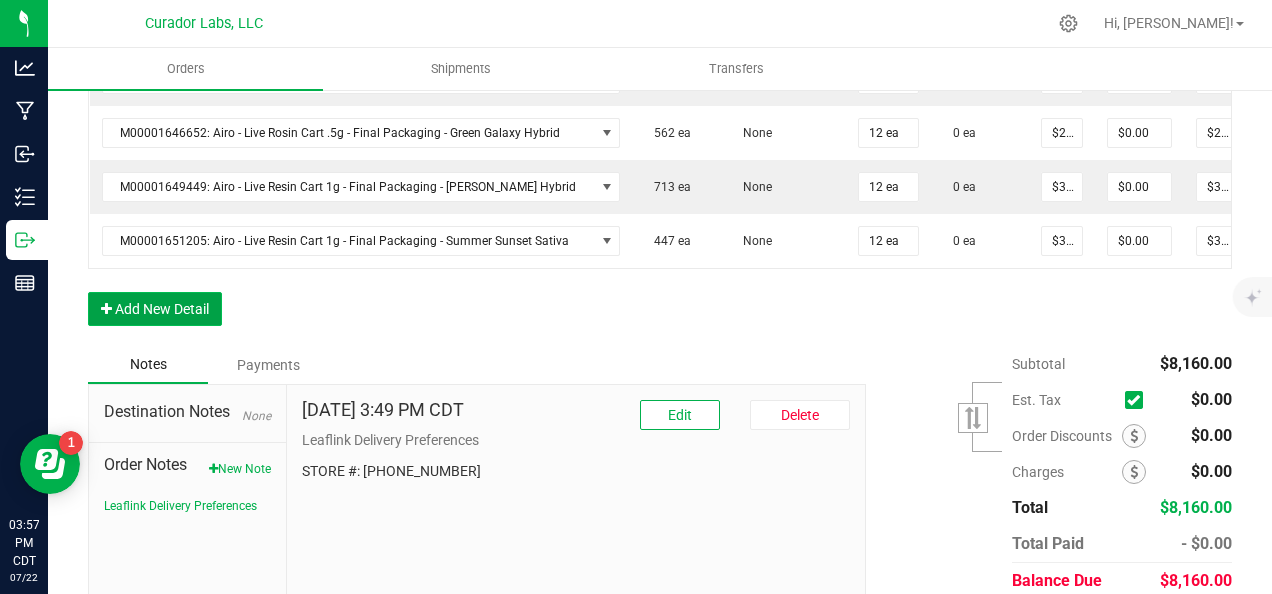 click on "Add New Detail" at bounding box center [155, 309] 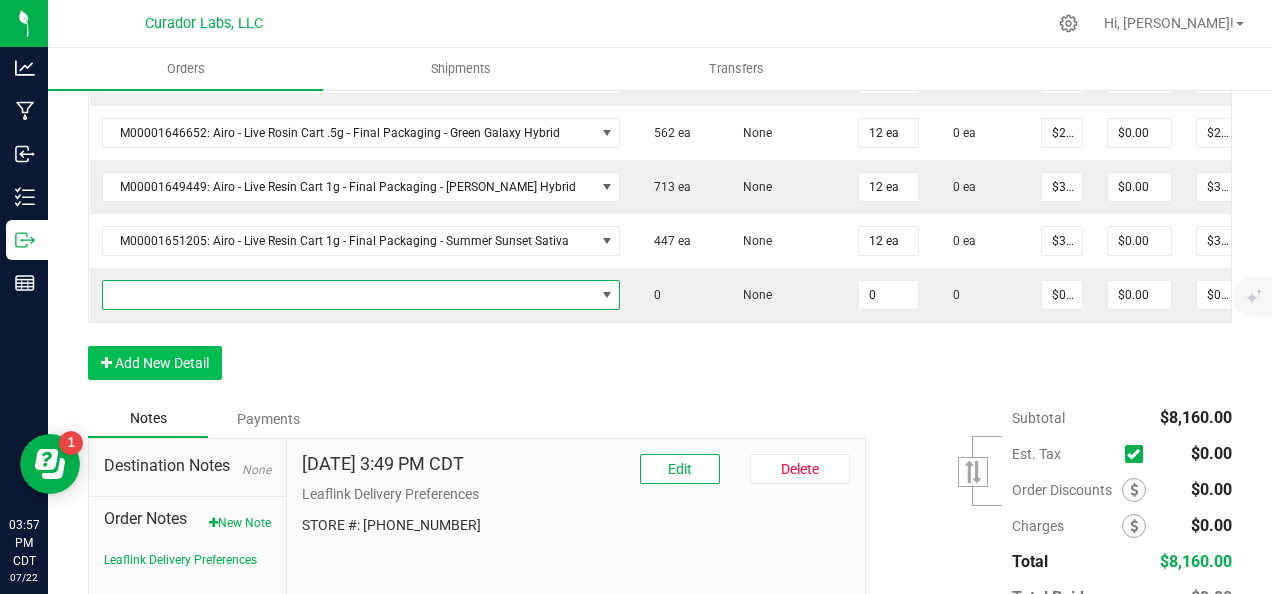 click at bounding box center (349, 295) 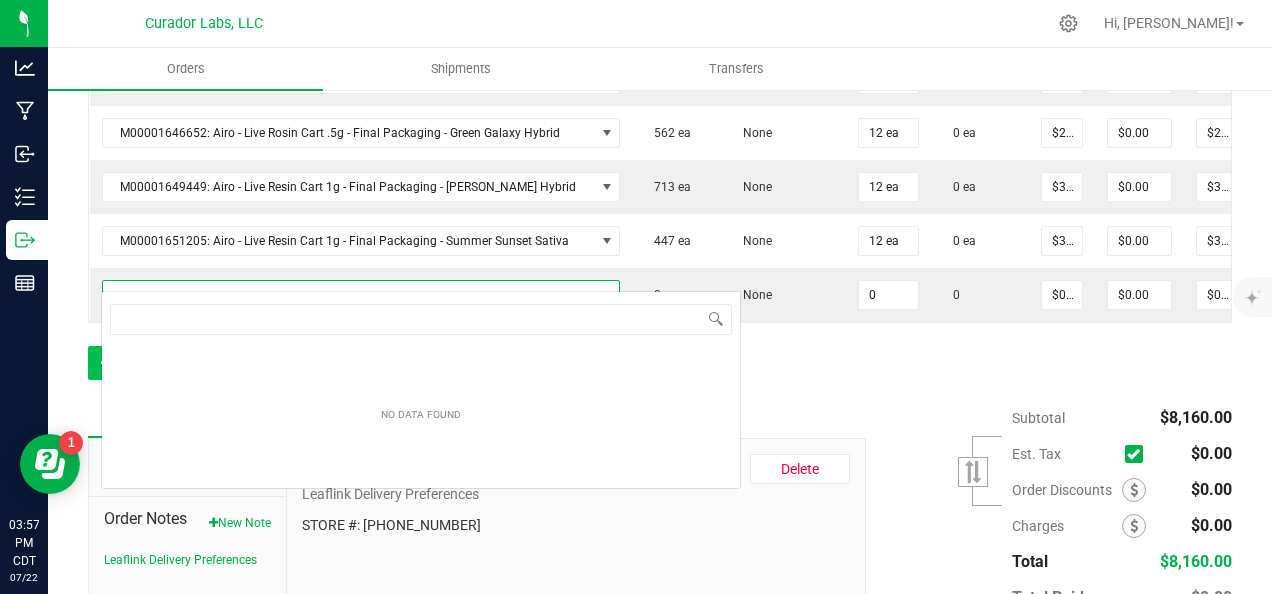 scroll, scrollTop: 99970, scrollLeft: 99491, axis: both 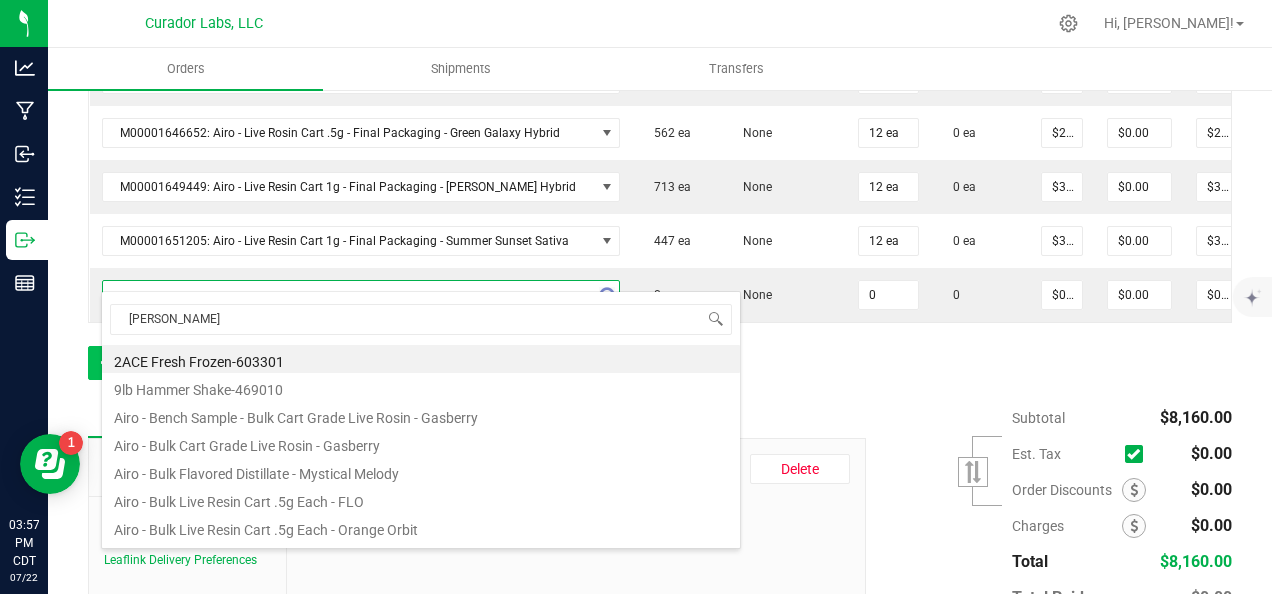 type on "lemon jet" 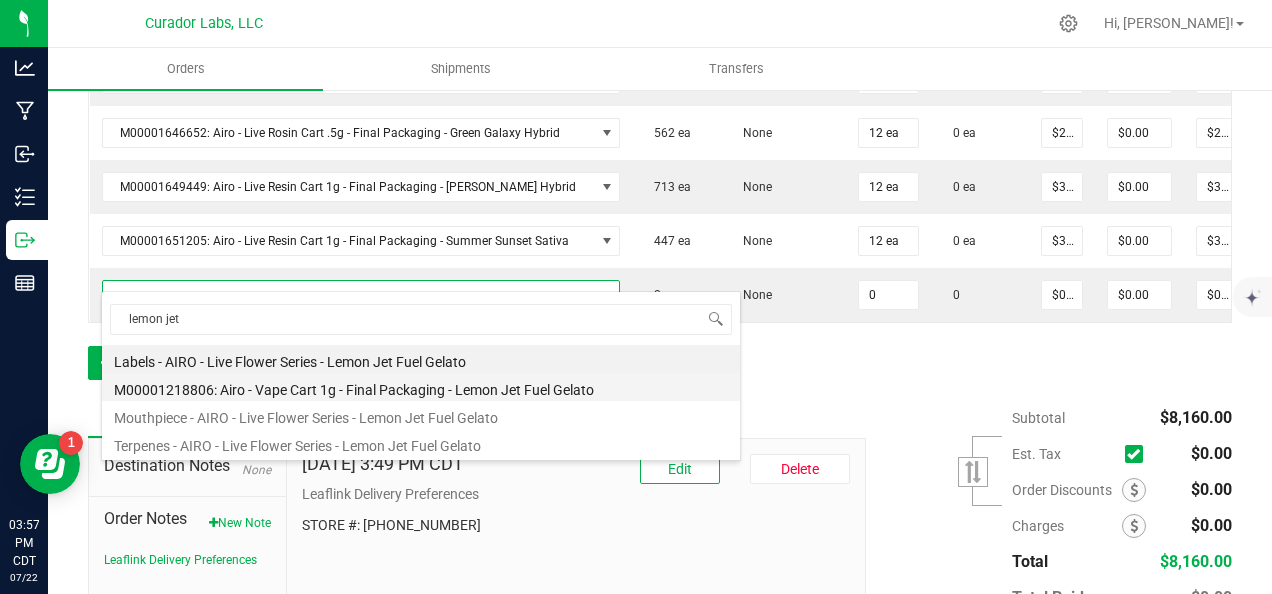 click on "M00001218806: Airo - Vape Cart 1g - Final Packaging - Lemon Jet Fuel Gelato" at bounding box center [421, 387] 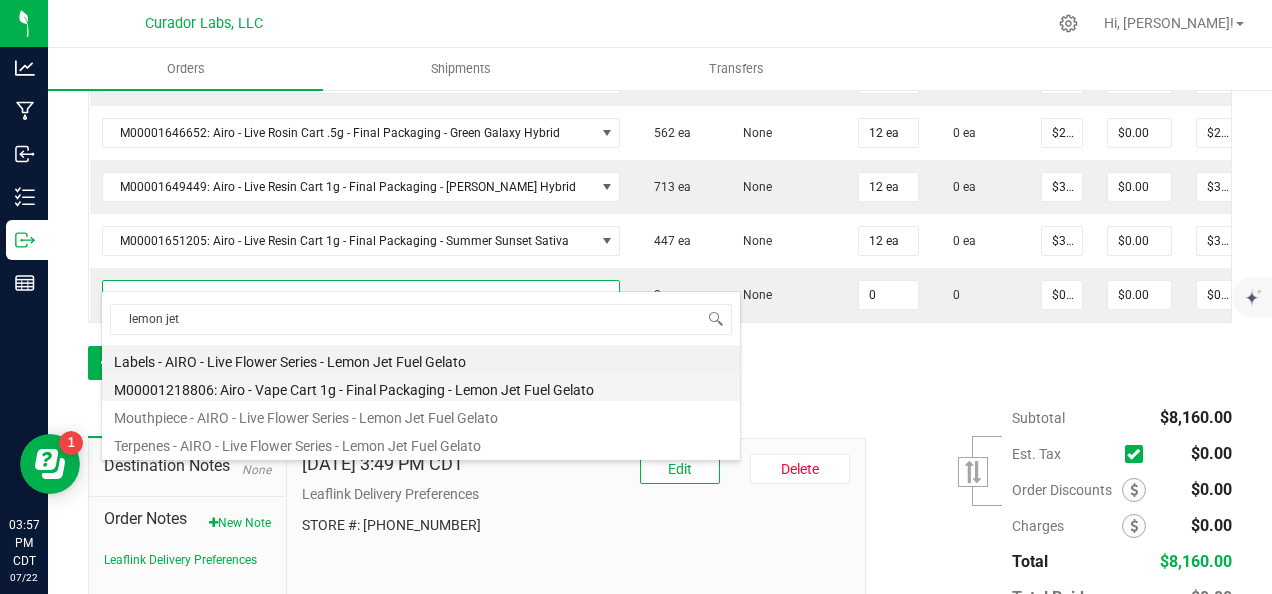type on "0 ea" 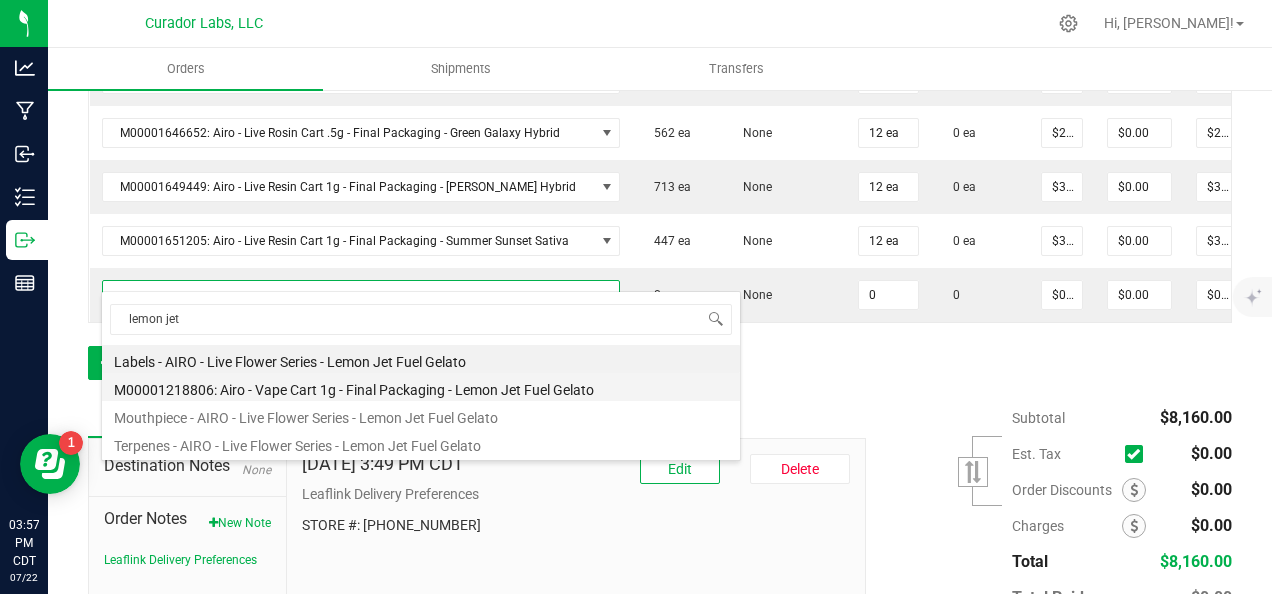 type on "$32.50000" 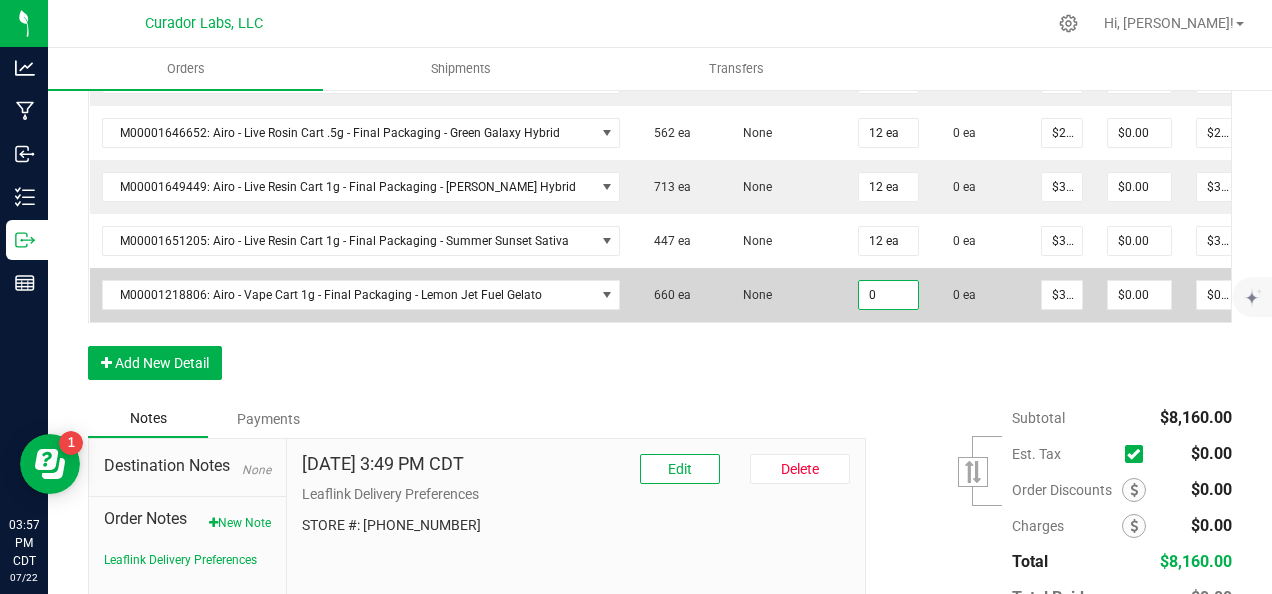click on "0" at bounding box center (888, 295) 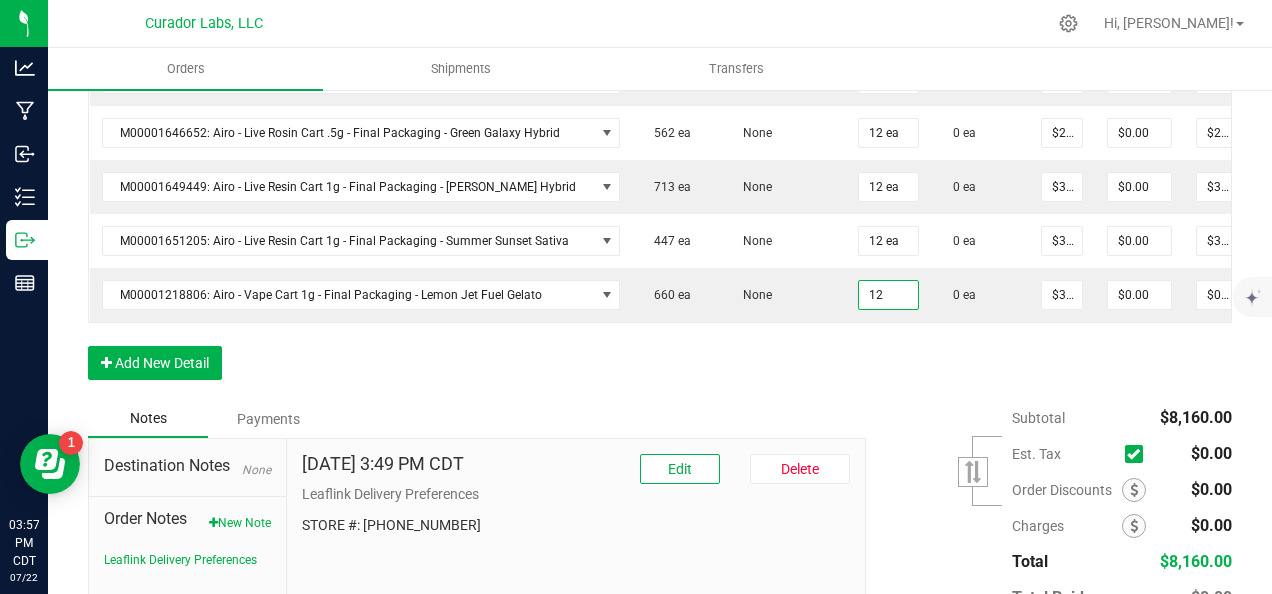 type on "12 ea" 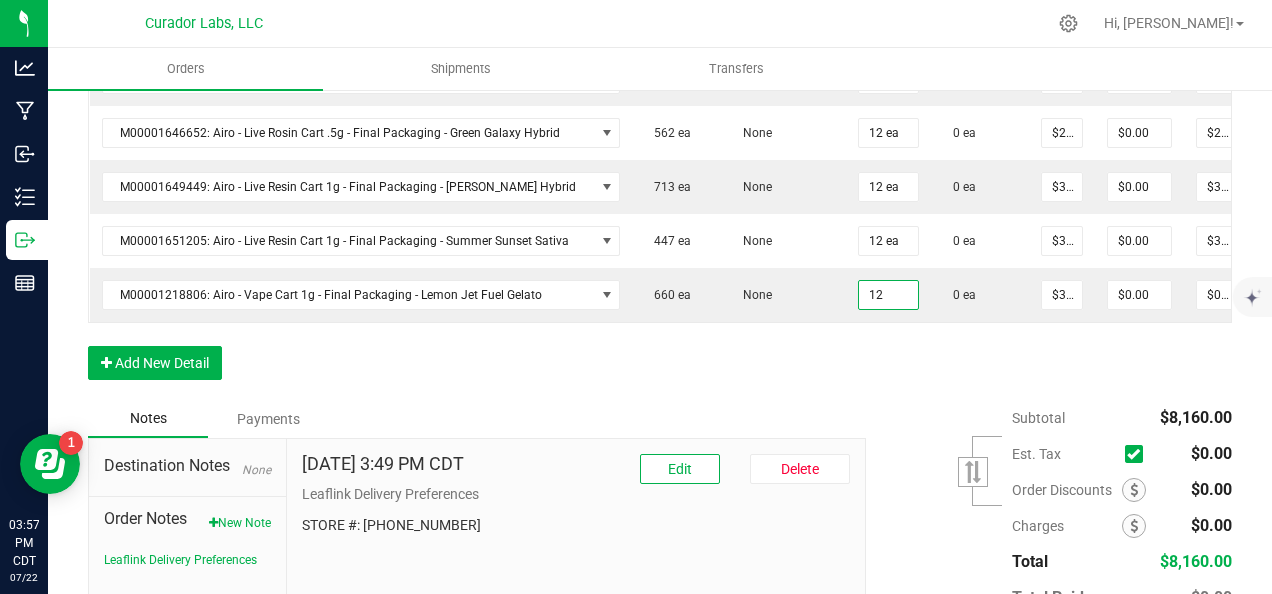 type on "$390.00" 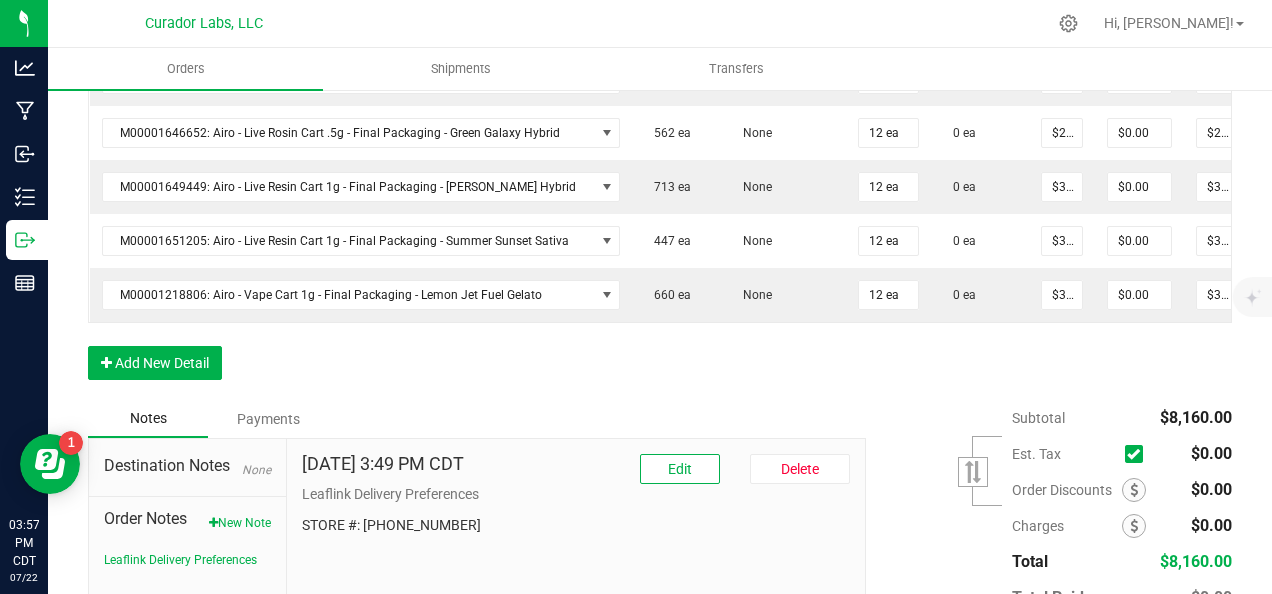 drag, startPoint x: 866, startPoint y: 336, endPoint x: 1050, endPoint y: 305, distance: 186.59314 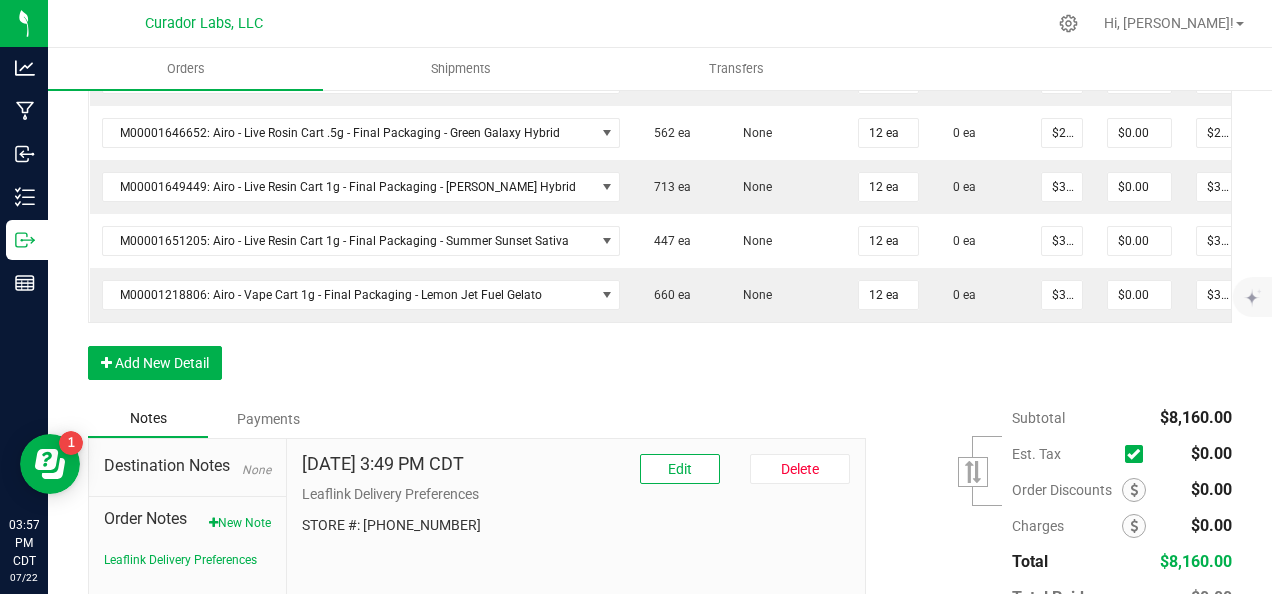 click on "Order Details Print All Labels Item  Sellable  Strain Qty Ordered Qty Allocated Unit Price Line Discount Total Actions M00001340003: SafeBet - FECO 1.0g - Final Packaging  1803 ea   None  25 ea  0 ea  $22.50000 $0.00 $562.50 M00001339903: SafeBet - FECO 1g with CBN - Final Packaging  1953 ea   None  25 ea  0 ea  $22.50000 $0.00 $562.50 M00002130162: SafeBet - AIO Vape 1g - Final Packaging - Jelly Ranchers  291 ea   None  25 ea  0 ea  $25.00000 $0.00 $625.00 M00002130436: SafeBet - AIO Vape 1g - Final Packaging - Green Crack  814 ea   None  25 ea  0 ea  $25.00000 $0.00 $625.00 M00002130156: SafeBet - AIO Vape 1g - Final Packaging - Raspberry Kush  154 ea   None  25 ea  0 ea  $25.00000 $0.00 $625.00 M00001574238: HeadChange - Live Sugar 1g - Final Packaging - Frosted Lemonheads  372 ea   None  12 ea  0 ea  $25.00000 $0.00 $300.00 M00001156182: HeadChange - Live Sugar 1g - Final Packaging - Poke Punch  444 ea   None  12 ea  0 ea  $25.00000 $0.00 $300.00  324 ea   None  12 ea" at bounding box center [660, -340] 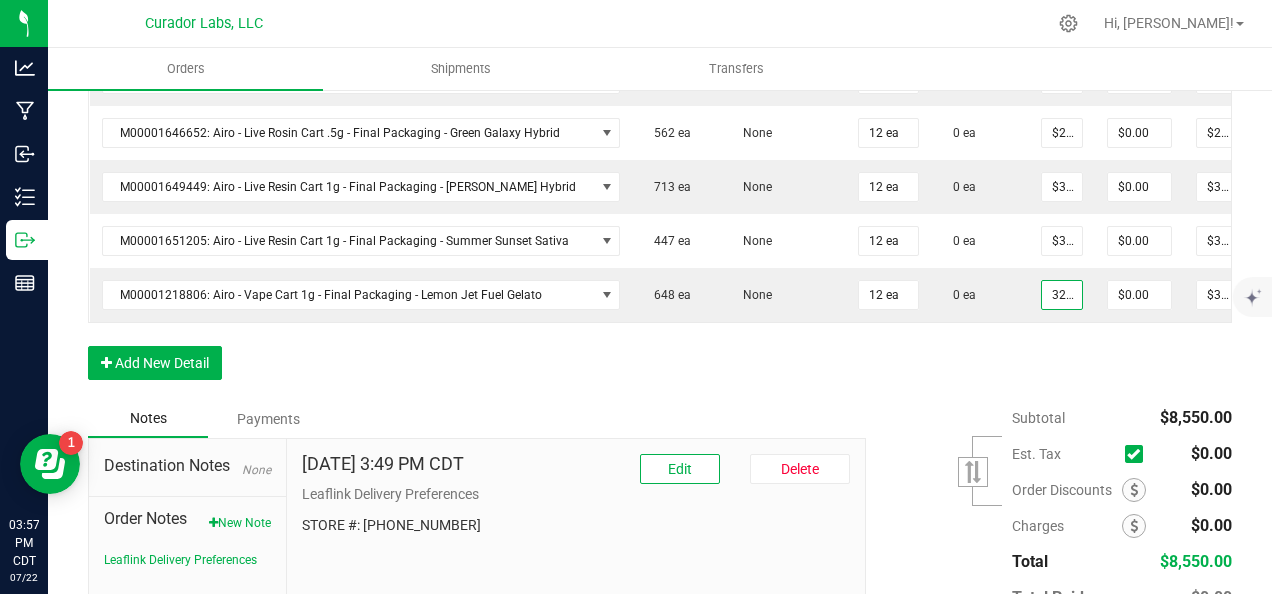paste on "24.38" 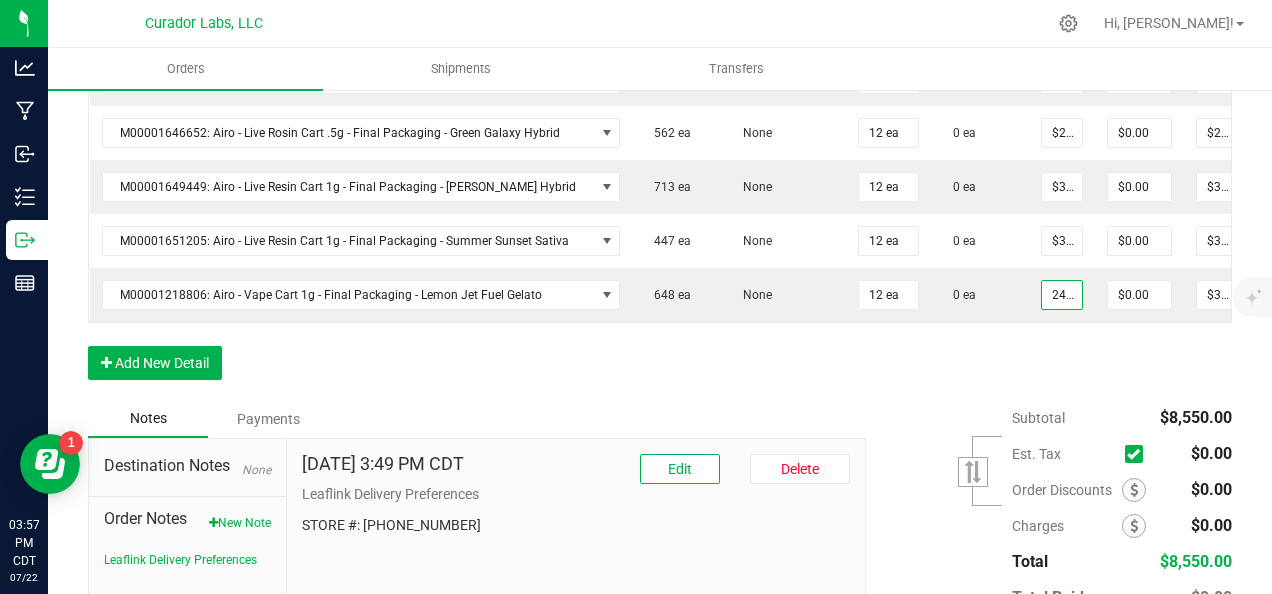 scroll, scrollTop: 0, scrollLeft: 8, axis: horizontal 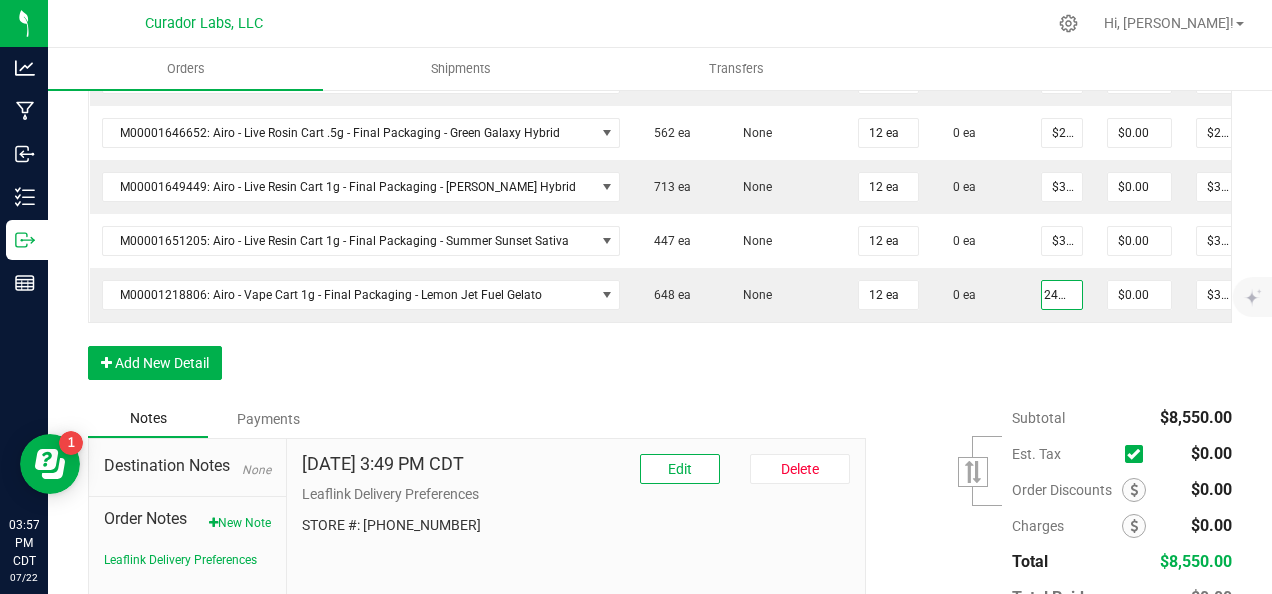 type on "$24.38000" 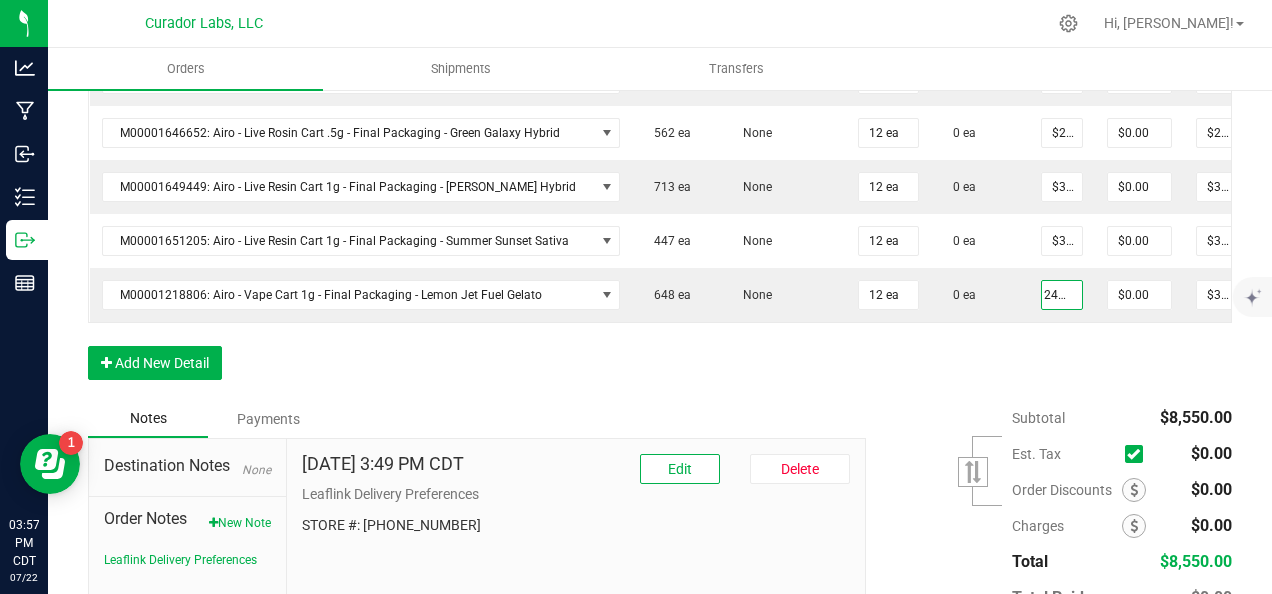 type on "$292.56" 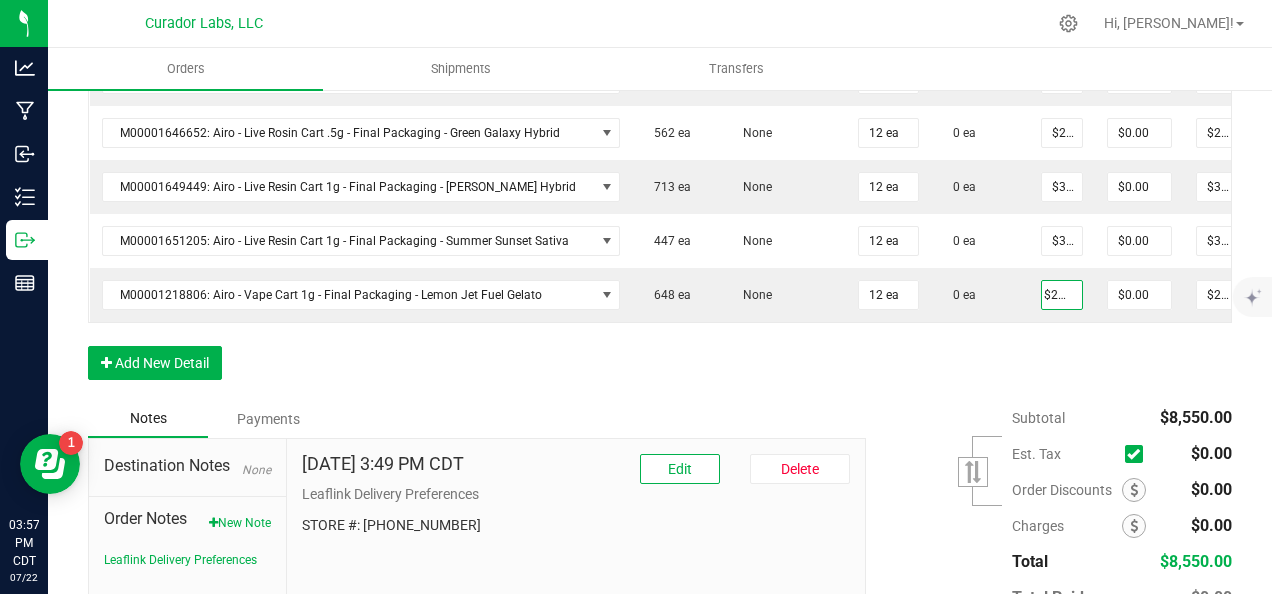 click on "Order Details Print All Labels Item  Sellable  Strain Qty Ordered Qty Allocated Unit Price Line Discount Total Actions M00001340003: SafeBet - FECO 1.0g - Final Packaging  1803 ea   None  25 ea  0 ea  $22.50000 $0.00 $562.50 M00001339903: SafeBet - FECO 1g with CBN - Final Packaging  1953 ea   None  25 ea  0 ea  $22.50000 $0.00 $562.50 M00002130162: SafeBet - AIO Vape 1g - Final Packaging - Jelly Ranchers  291 ea   None  25 ea  0 ea  $25.00000 $0.00 $625.00 M00002130436: SafeBet - AIO Vape 1g - Final Packaging - Green Crack  814 ea   None  25 ea  0 ea  $25.00000 $0.00 $625.00 M00002130156: SafeBet - AIO Vape 1g - Final Packaging - Raspberry Kush  154 ea   None  25 ea  0 ea  $25.00000 $0.00 $625.00 M00001574238: HeadChange - Live Sugar 1g - Final Packaging - Frosted Lemonheads  372 ea   None  12 ea  0 ea  $25.00000 $0.00 $300.00 M00001156182: HeadChange - Live Sugar 1g - Final Packaging - Poke Punch  444 ea   None  12 ea  0 ea  $25.00000 $0.00 $300.00  324 ea   None  12 ea" at bounding box center (660, -340) 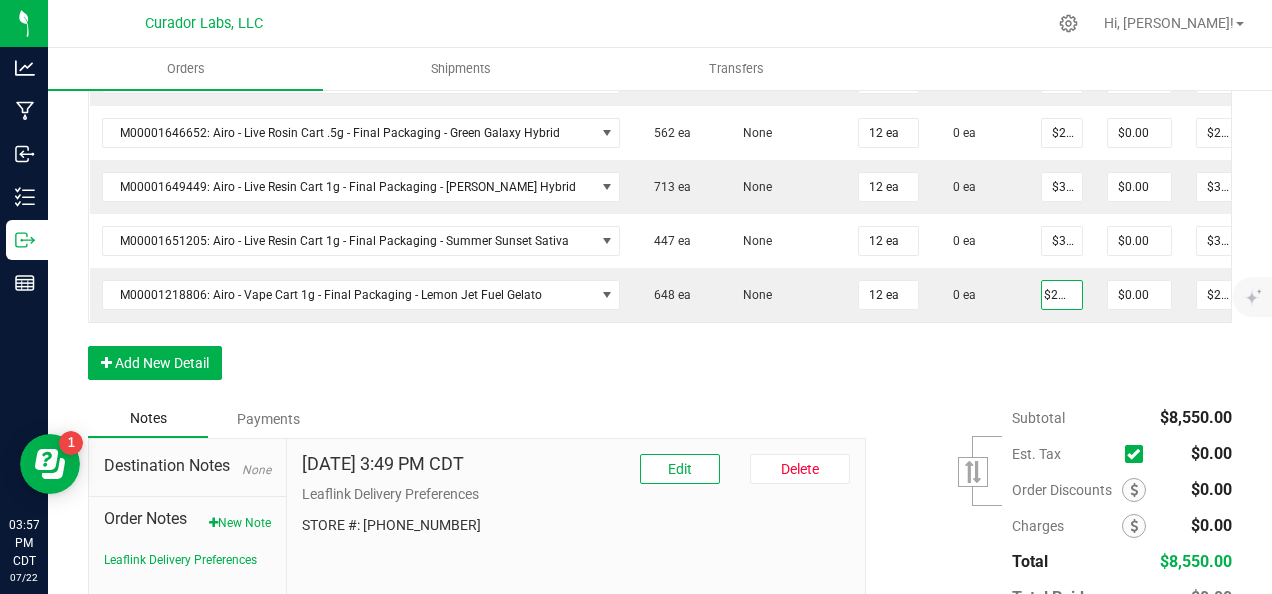 scroll, scrollTop: 0, scrollLeft: 0, axis: both 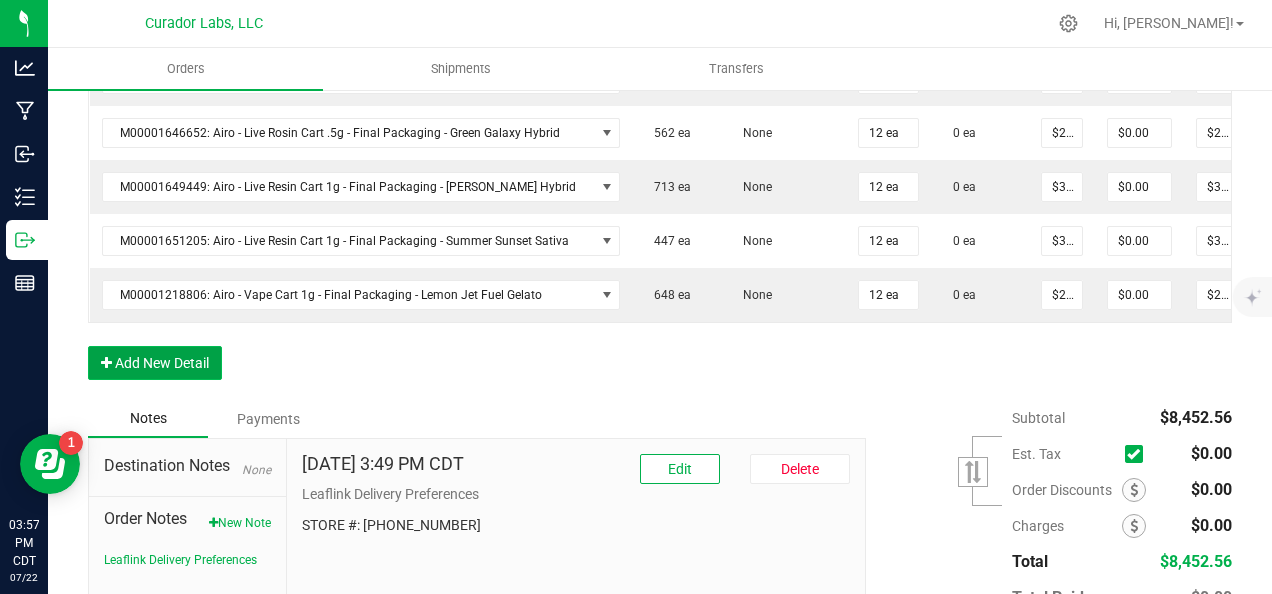 click on "Add New Detail" at bounding box center [155, 363] 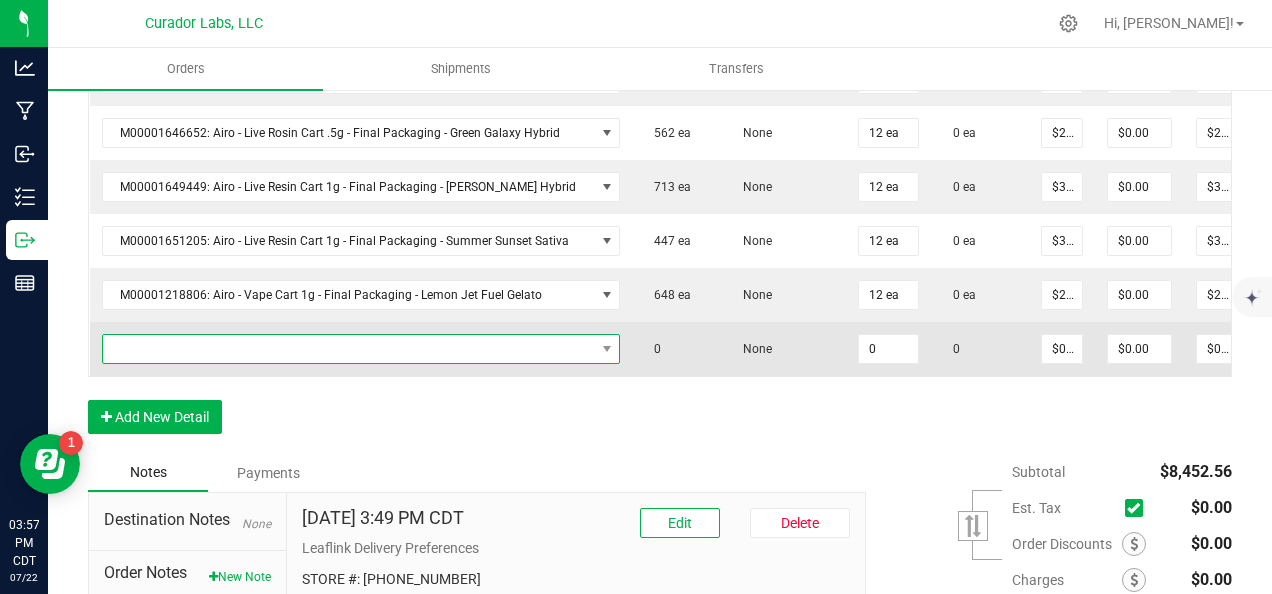 click at bounding box center (349, 349) 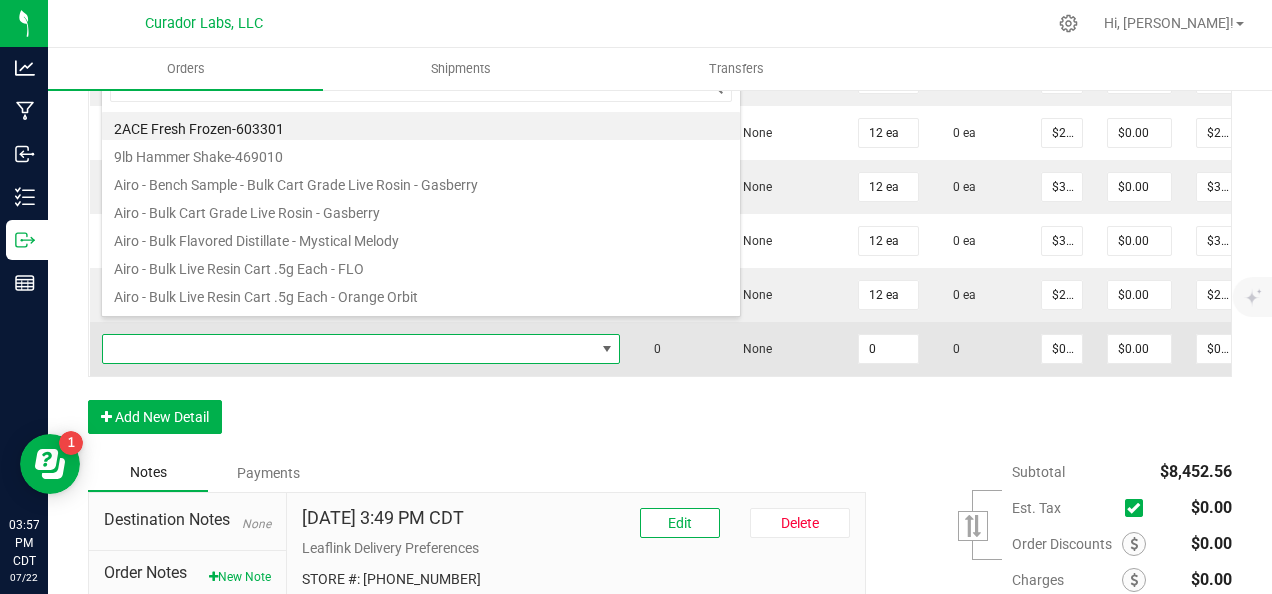 scroll, scrollTop: 99970, scrollLeft: 99491, axis: both 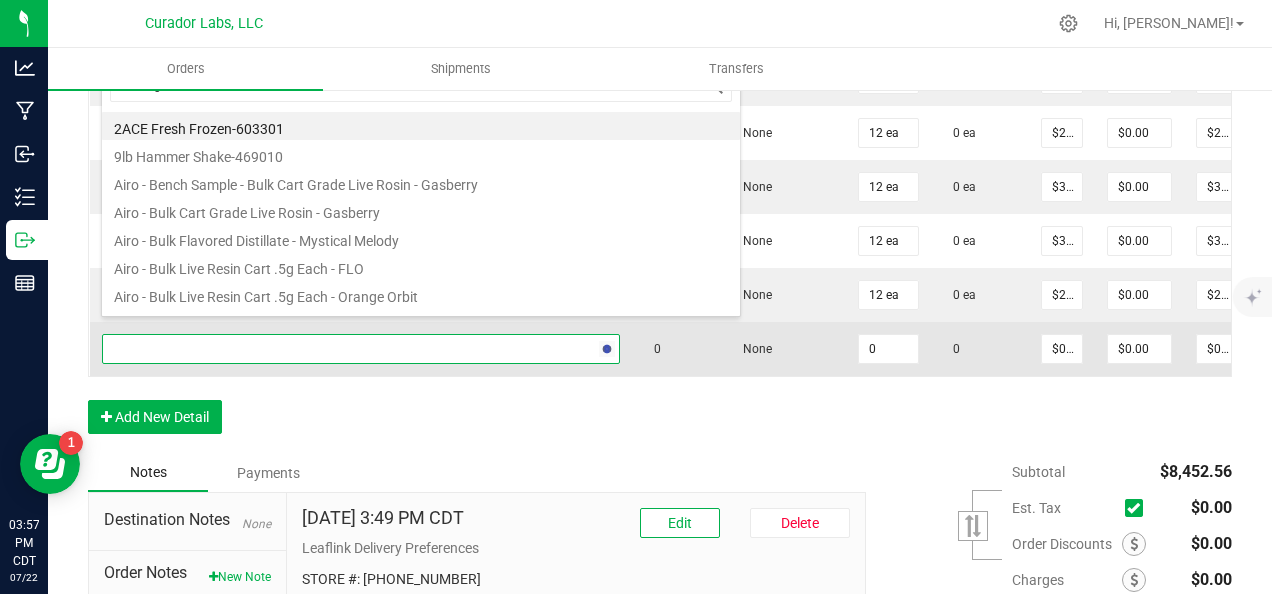 type on "orange sherb" 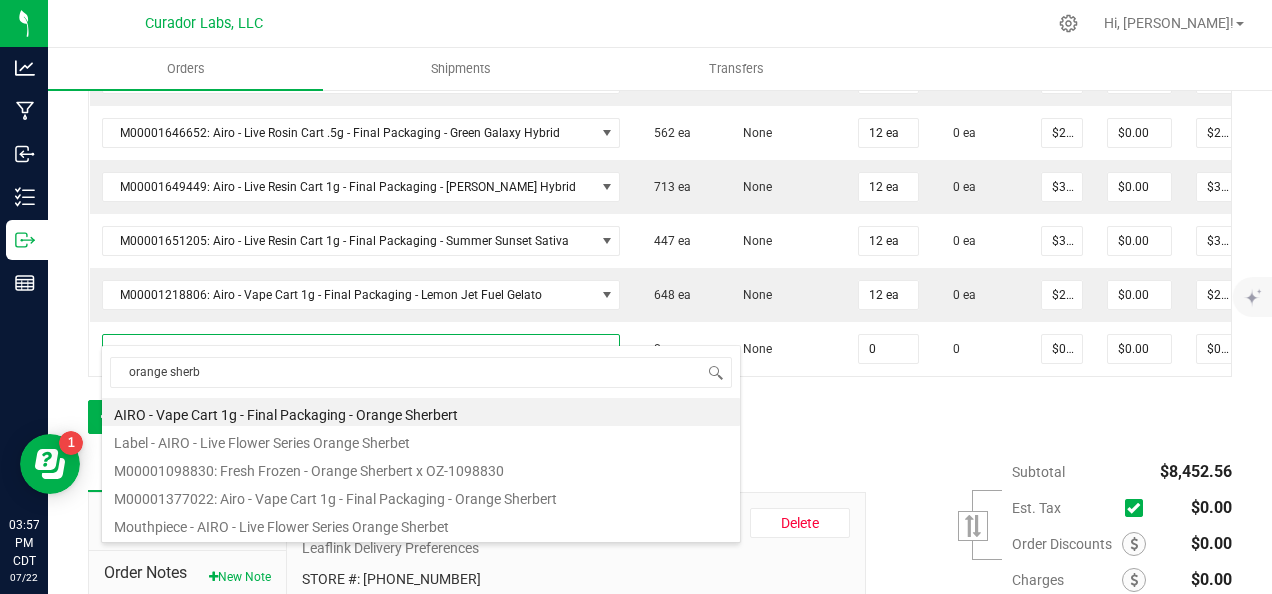 drag, startPoint x: 460, startPoint y: 487, endPoint x: 592, endPoint y: 456, distance: 135.5913 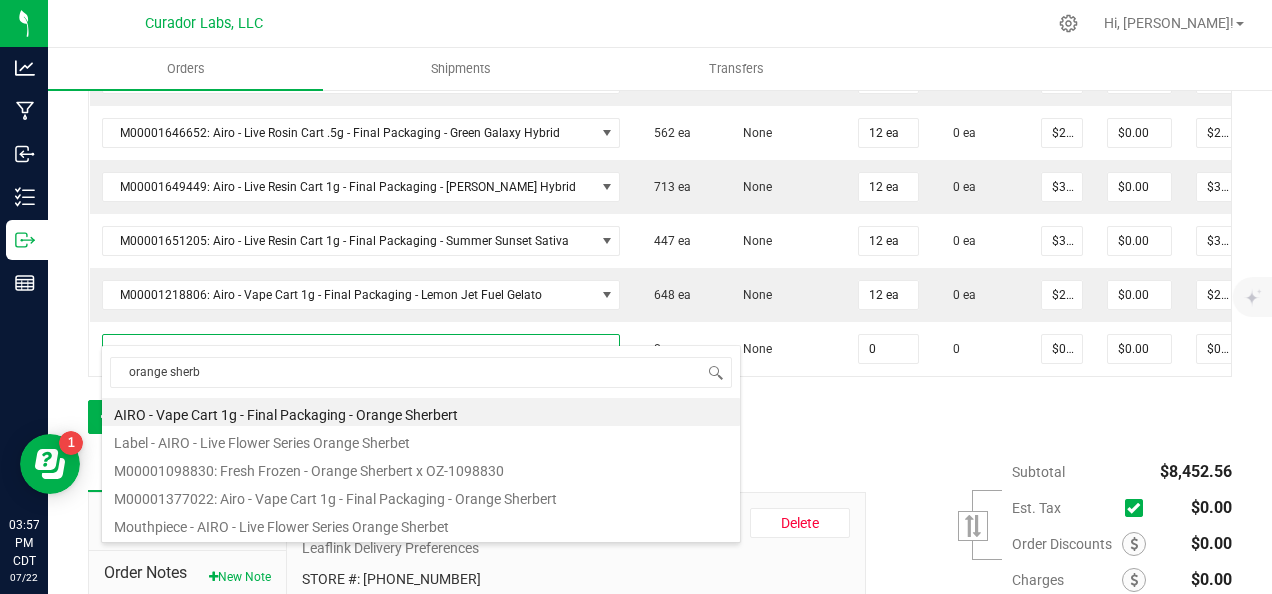 click on "M00001377022: Airo - Vape Cart 1g - Final Packaging - Orange Sherbert" at bounding box center [421, 496] 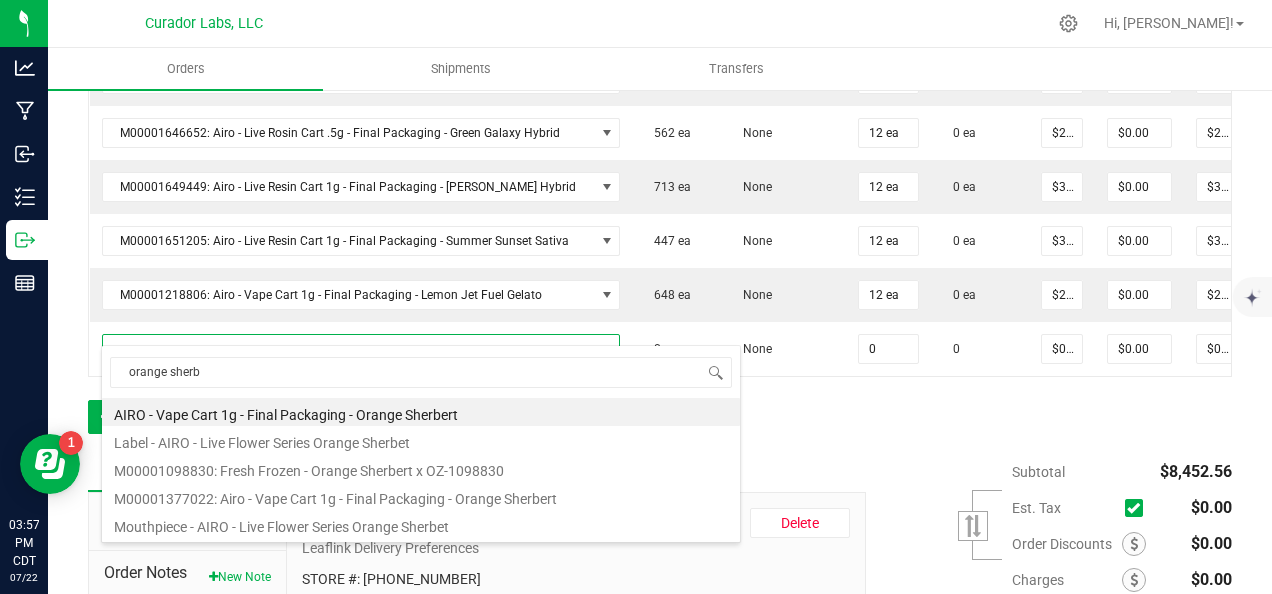 type on "0 ea" 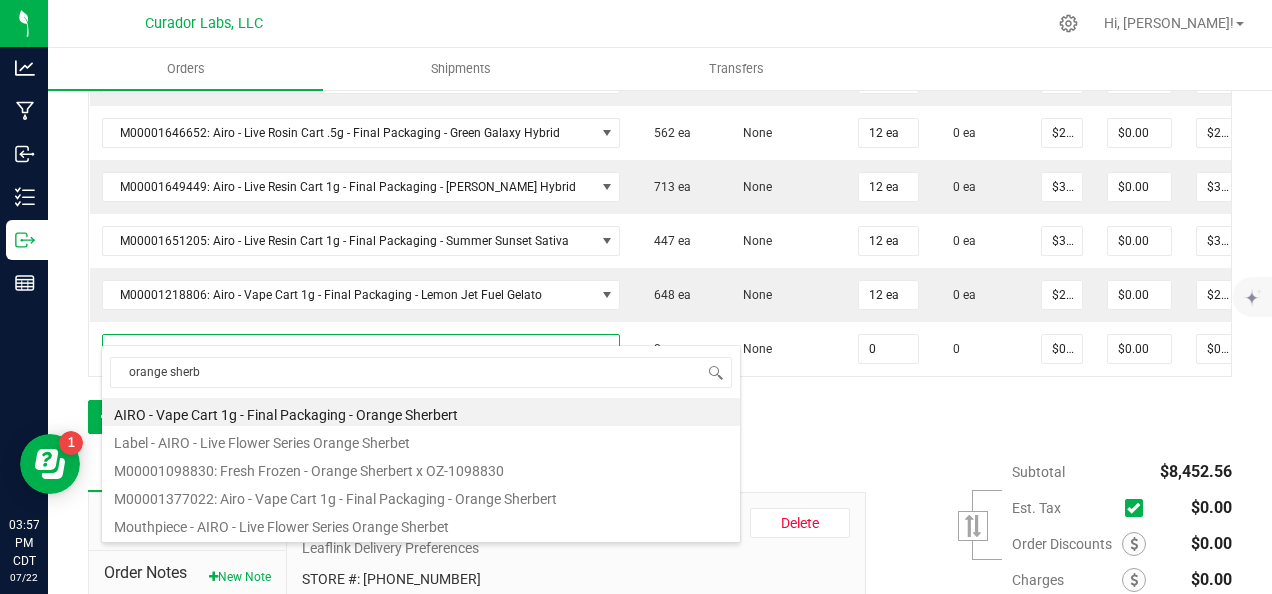 type on "$32.50000" 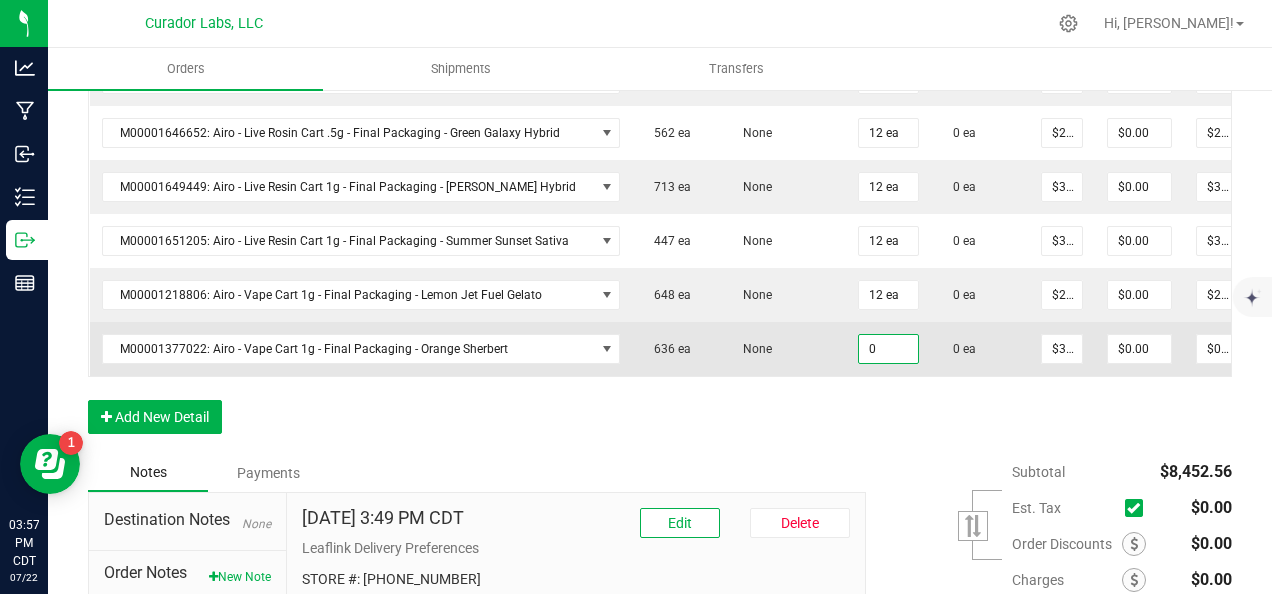 click on "0" at bounding box center (888, 349) 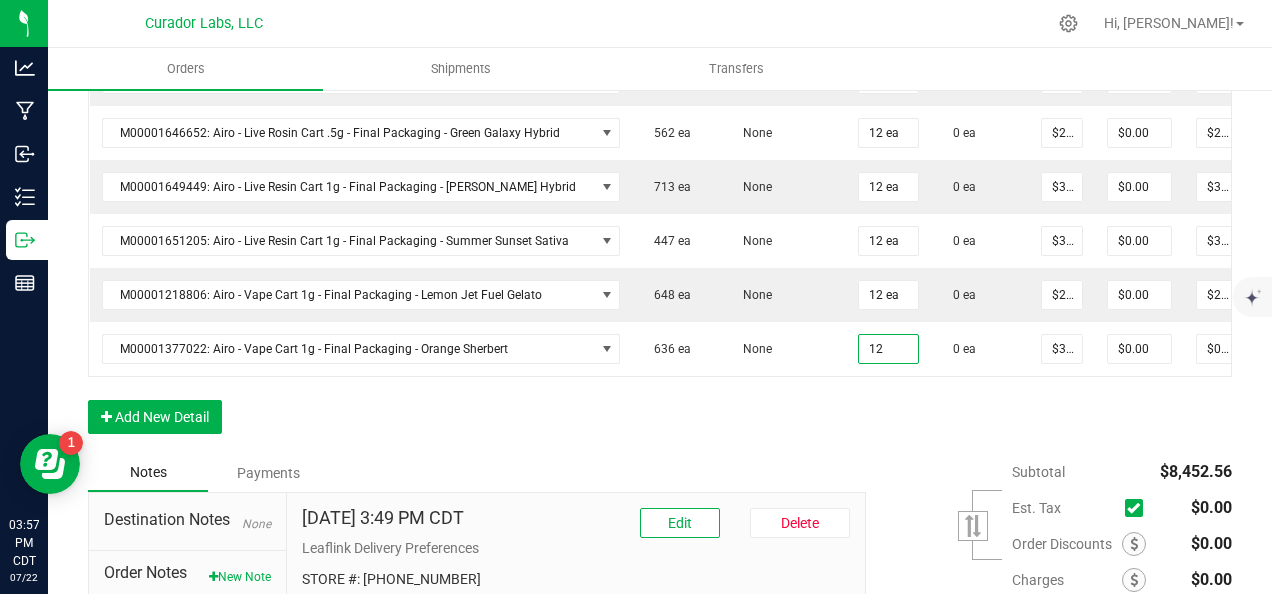 type on "12 ea" 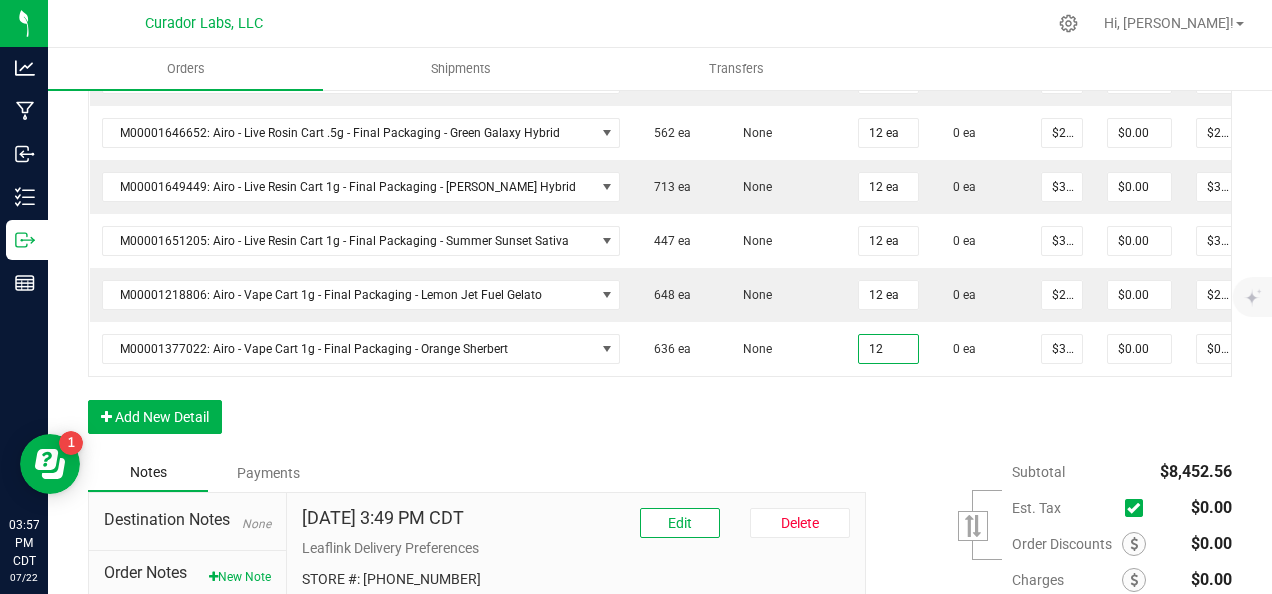 type on "$390.00" 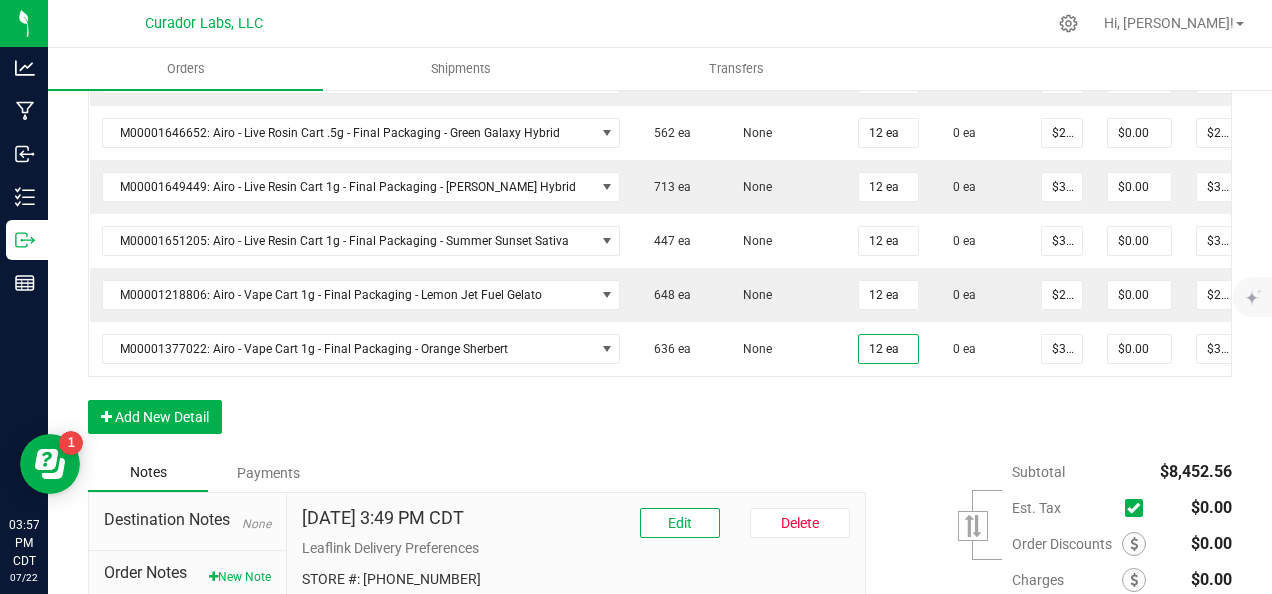 click on "Order Details Print All Labels Item  Sellable  Strain Qty Ordered Qty Allocated Unit Price Line Discount Total Actions M00001340003: SafeBet - FECO 1.0g - Final Packaging  1803 ea   None  25 ea  0 ea  $22.50000 $0.00 $562.50 M00001339903: SafeBet - FECO 1g with CBN - Final Packaging  1953 ea   None  25 ea  0 ea  $22.50000 $0.00 $562.50 M00002130162: SafeBet - AIO Vape 1g - Final Packaging - Jelly Ranchers  291 ea   None  25 ea  0 ea  $25.00000 $0.00 $625.00 M00002130436: SafeBet - AIO Vape 1g - Final Packaging - Green Crack  814 ea   None  25 ea  0 ea  $25.00000 $0.00 $625.00 M00002130156: SafeBet - AIO Vape 1g - Final Packaging - Raspberry Kush  154 ea   None  25 ea  0 ea  $25.00000 $0.00 $625.00 M00001574238: HeadChange - Live Sugar 1g - Final Packaging - Frosted Lemonheads  372 ea   None  12 ea  0 ea  $25.00000 $0.00 $300.00 M00001156182: HeadChange - Live Sugar 1g - Final Packaging - Poke Punch  444 ea   None  12 ea  0 ea  $25.00000 $0.00 $300.00  324 ea   None  12 ea" at bounding box center (660, -313) 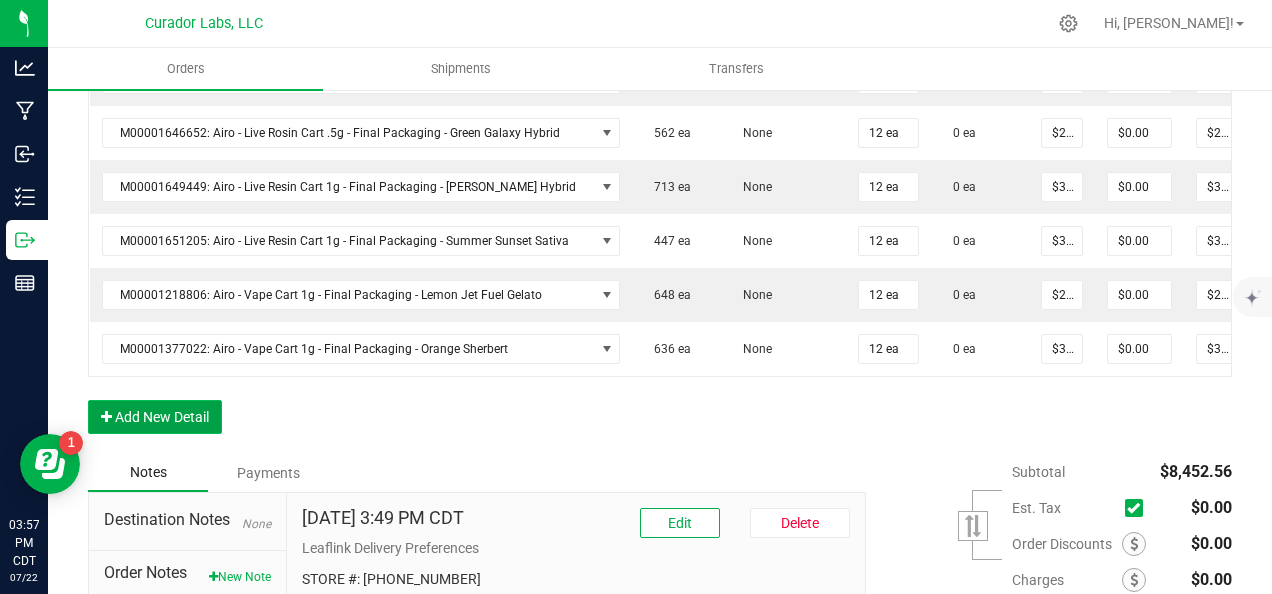 click on "Add New Detail" at bounding box center [155, 417] 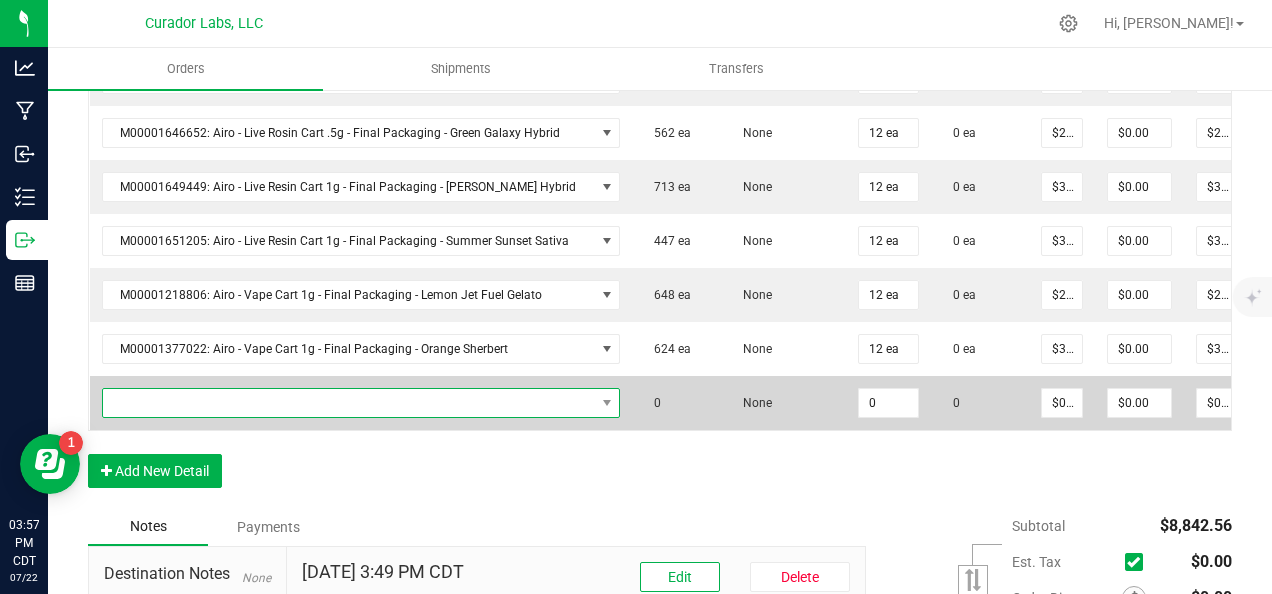 click at bounding box center [349, 403] 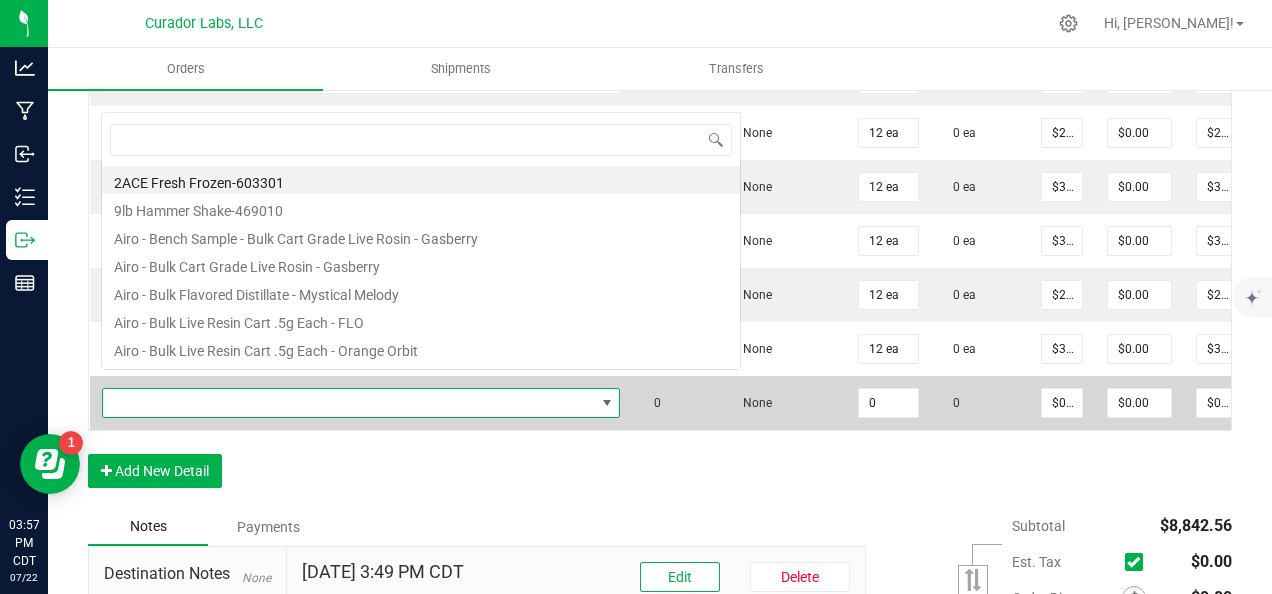 scroll, scrollTop: 0, scrollLeft: 0, axis: both 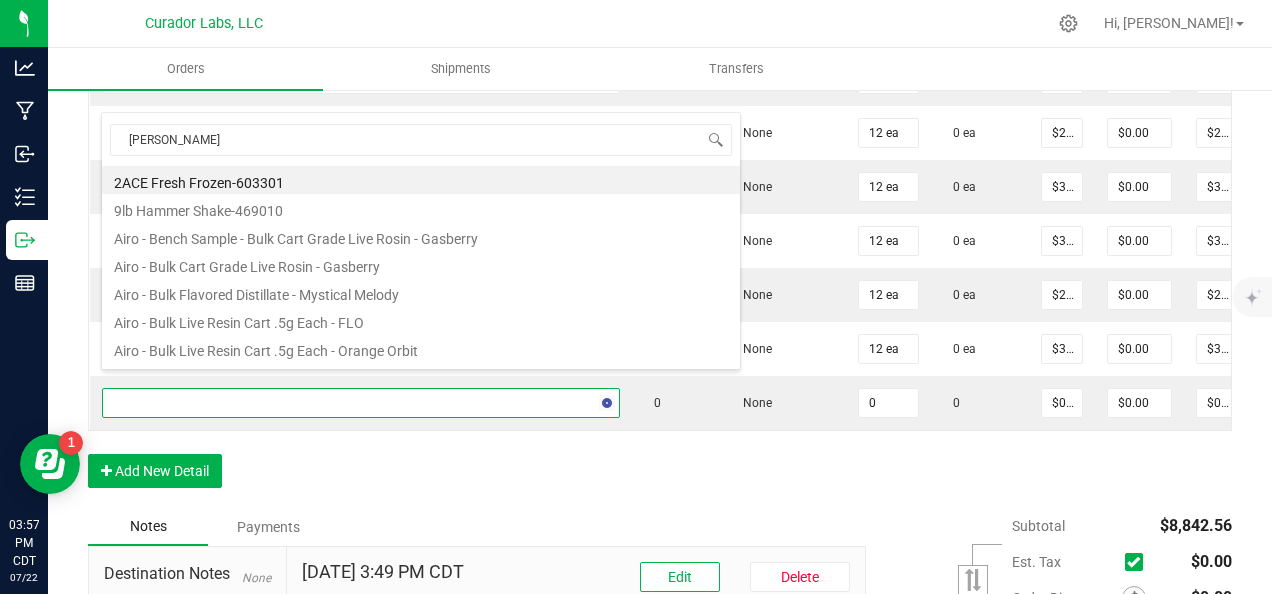 type on "jack fruit" 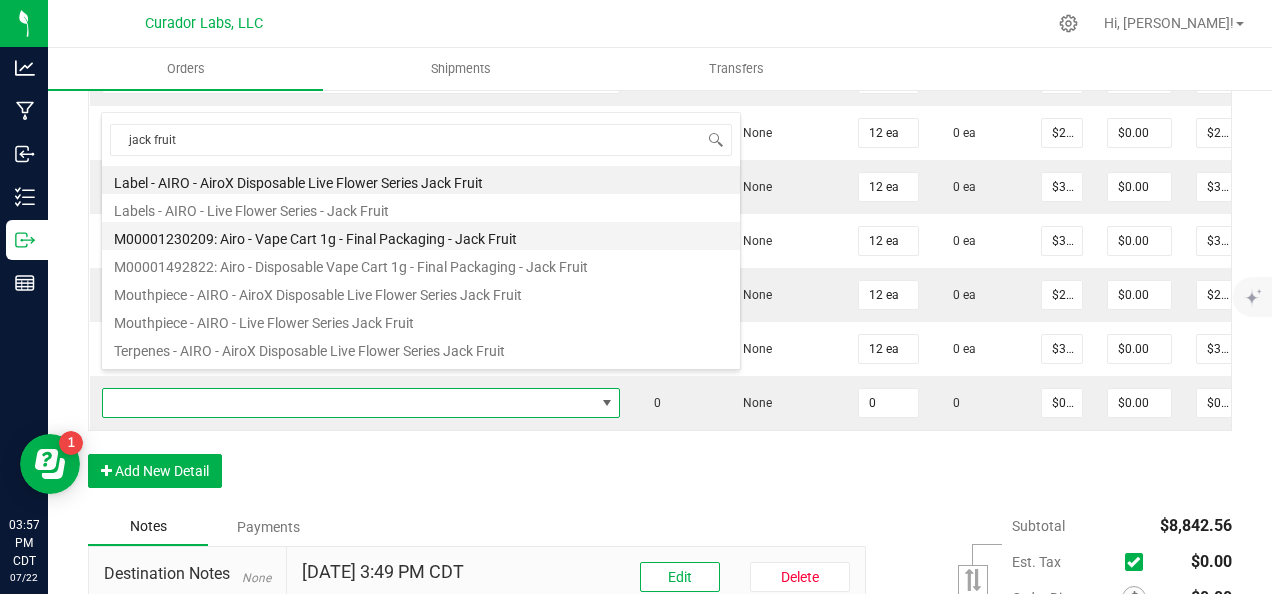 click on "M00001230209: Airo - Vape Cart 1g - Final Packaging - Jack Fruit" at bounding box center (421, 236) 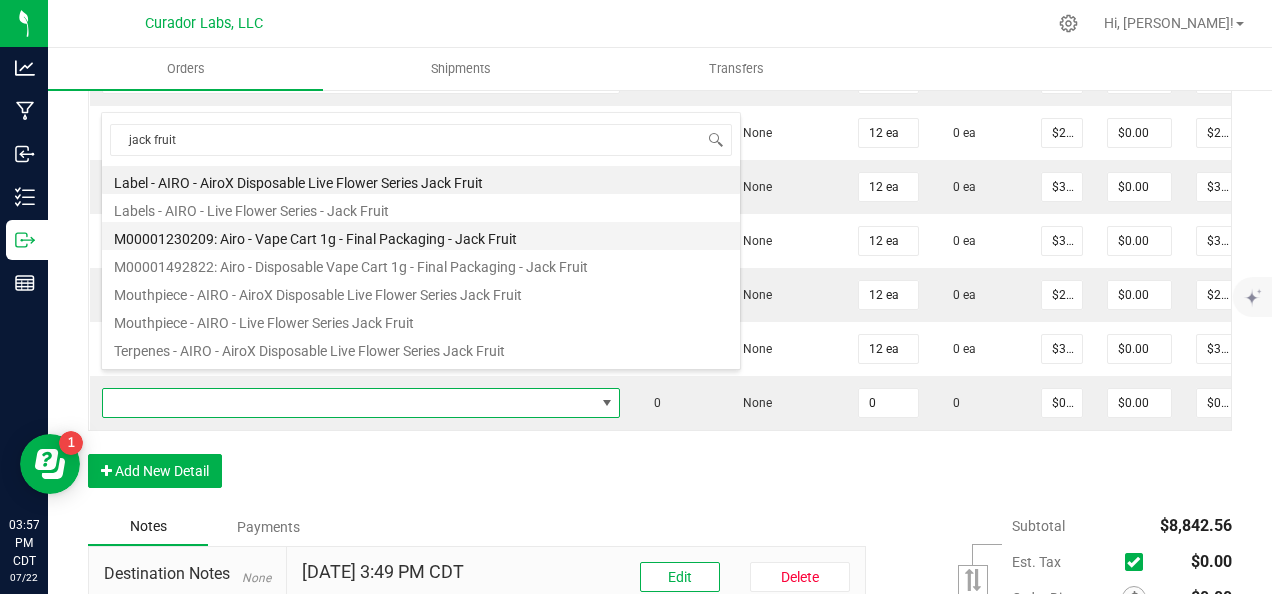 type on "0 ea" 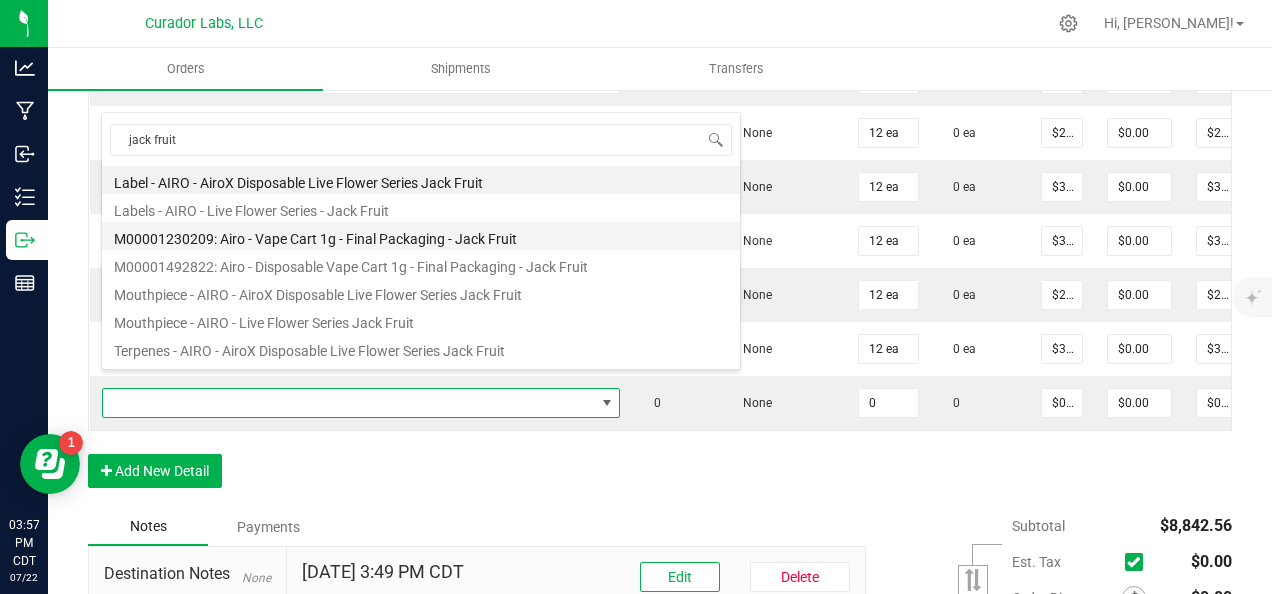 type on "$32.50000" 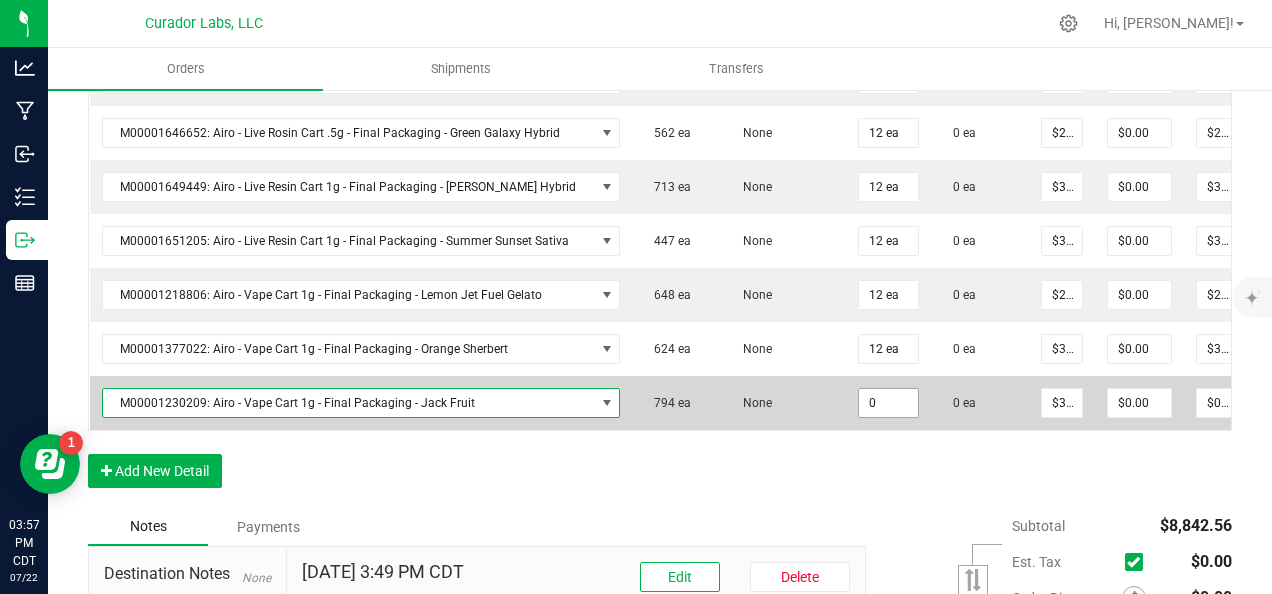 click on "0" at bounding box center (888, 403) 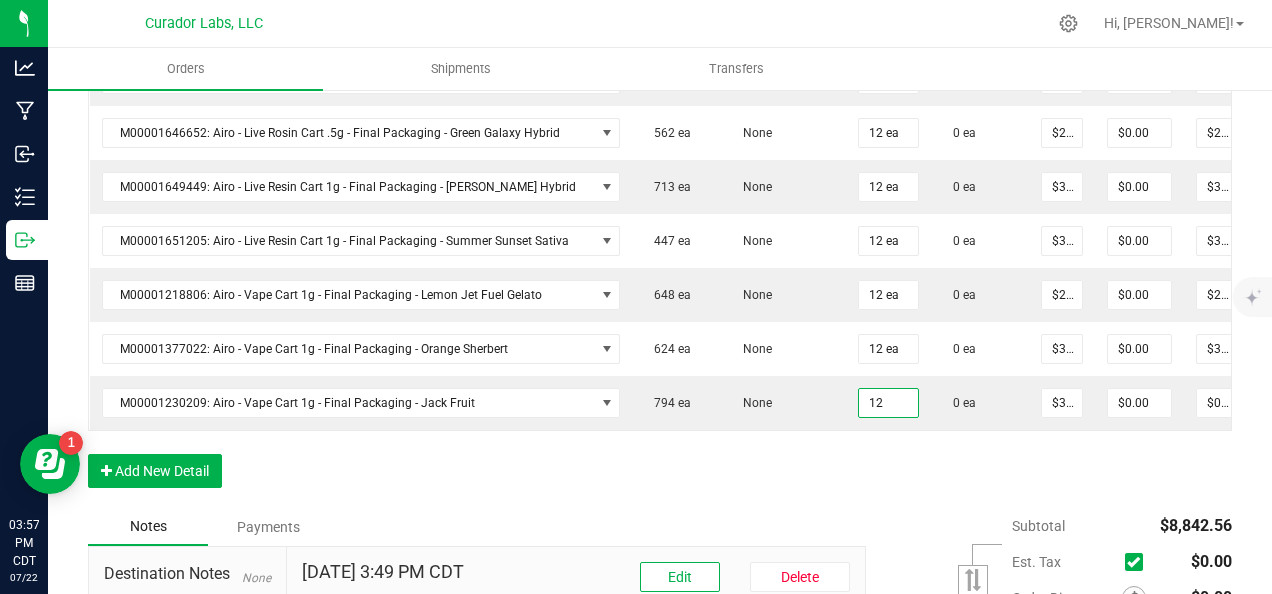 type on "12 ea" 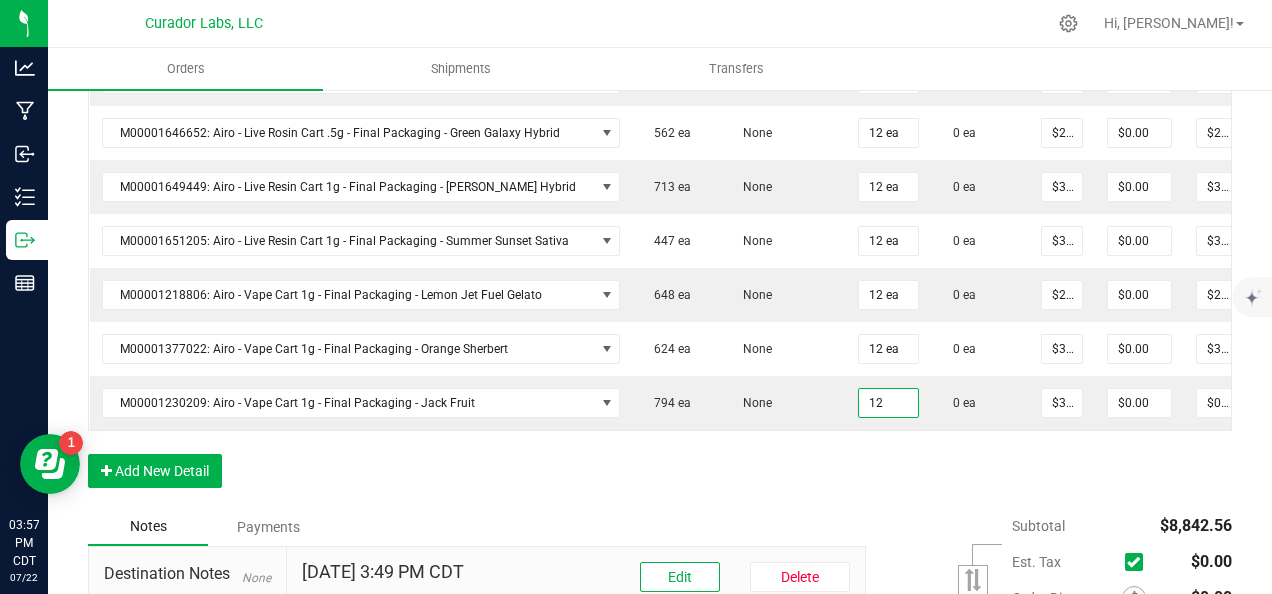 type on "$390.00" 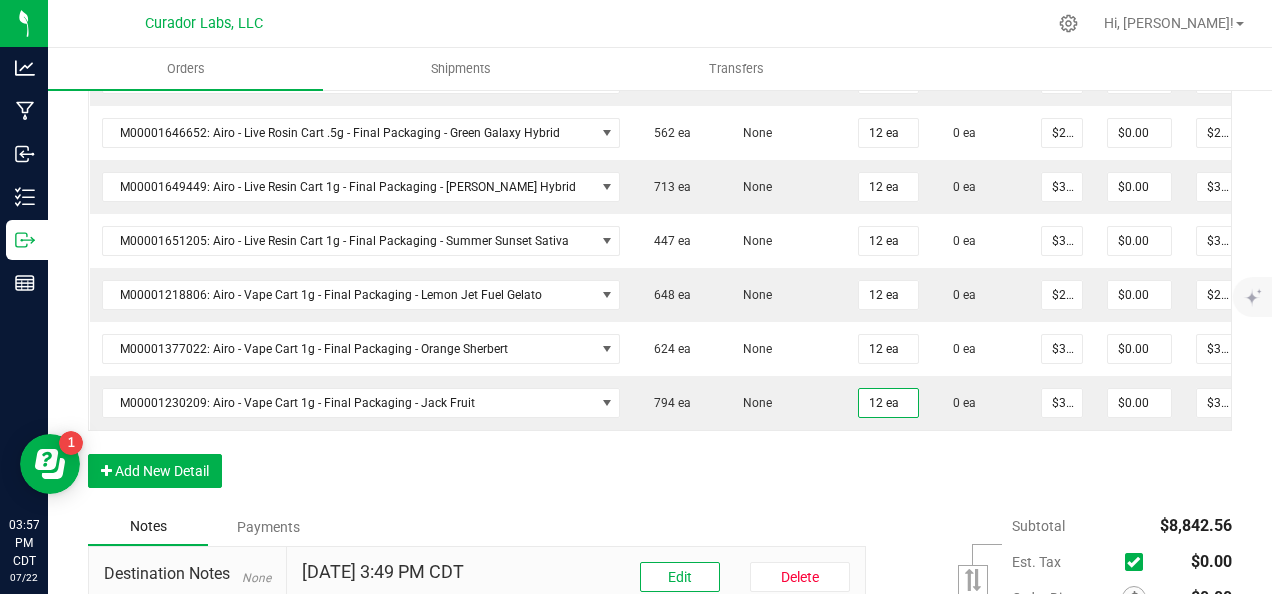 click on "Order Details Print All Labels Item  Sellable  Strain Qty Ordered Qty Allocated Unit Price Line Discount Total Actions M00001340003: SafeBet - FECO 1.0g - Final Packaging  1803 ea   None  25 ea  0 ea  $22.50000 $0.00 $562.50 M00001339903: SafeBet - FECO 1g with CBN - Final Packaging  1953 ea   None  25 ea  0 ea  $22.50000 $0.00 $562.50 M00002130162: SafeBet - AIO Vape 1g - Final Packaging - Jelly Ranchers  291 ea   None  25 ea  0 ea  $25.00000 $0.00 $625.00 M00002130436: SafeBet - AIO Vape 1g - Final Packaging - Green Crack  814 ea   None  25 ea  0 ea  $25.00000 $0.00 $625.00 M00002130156: SafeBet - AIO Vape 1g - Final Packaging - Raspberry Kush  154 ea   None  25 ea  0 ea  $25.00000 $0.00 $625.00 M00001574238: HeadChange - Live Sugar 1g - Final Packaging - Frosted Lemonheads  372 ea   None  12 ea  0 ea  $25.00000 $0.00 $300.00 M00001156182: HeadChange - Live Sugar 1g - Final Packaging - Poke Punch  444 ea   None  12 ea  0 ea  $25.00000 $0.00 $300.00  324 ea   None  12 ea" at bounding box center [660, -286] 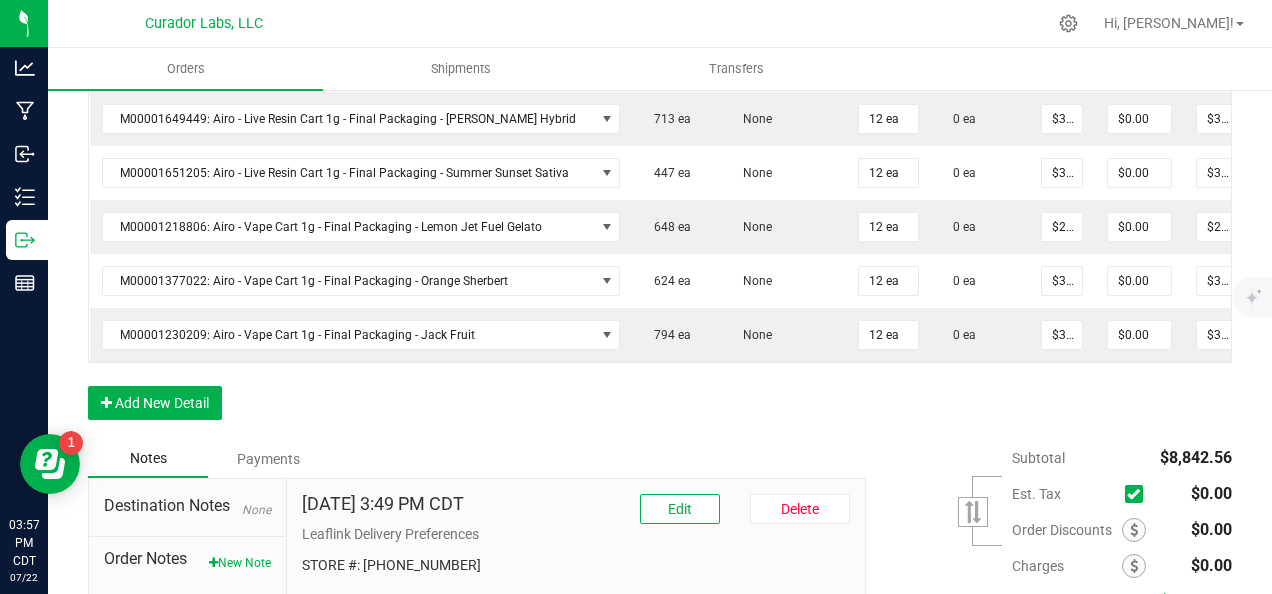 scroll, scrollTop: 1900, scrollLeft: 0, axis: vertical 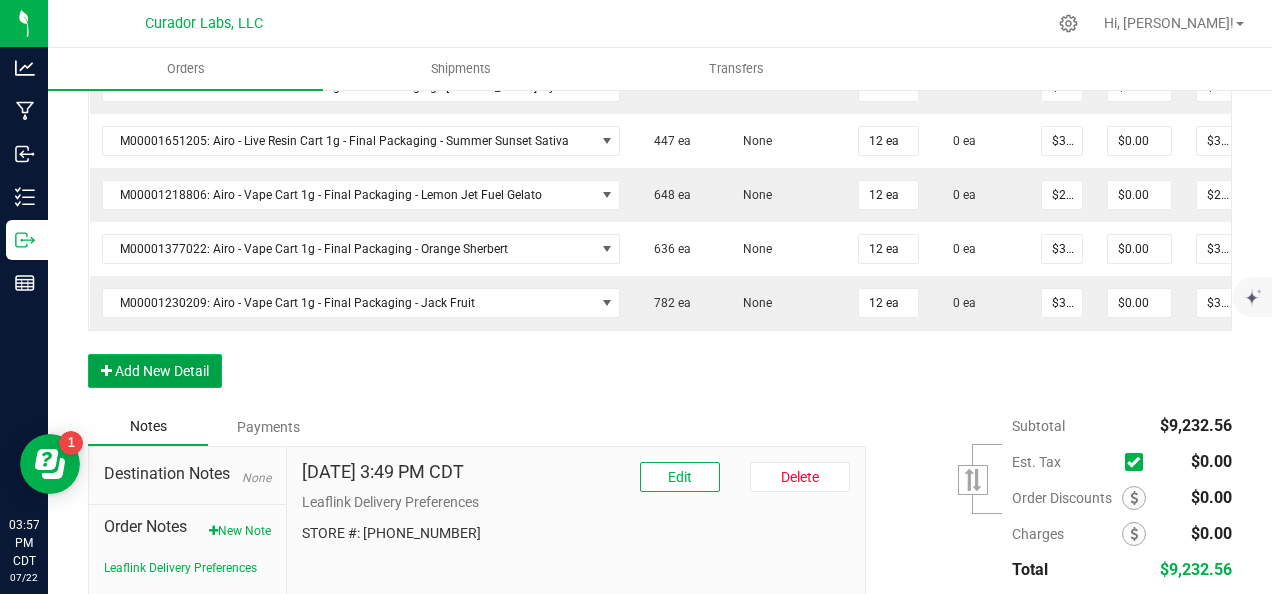 click on "Add New Detail" at bounding box center [155, 371] 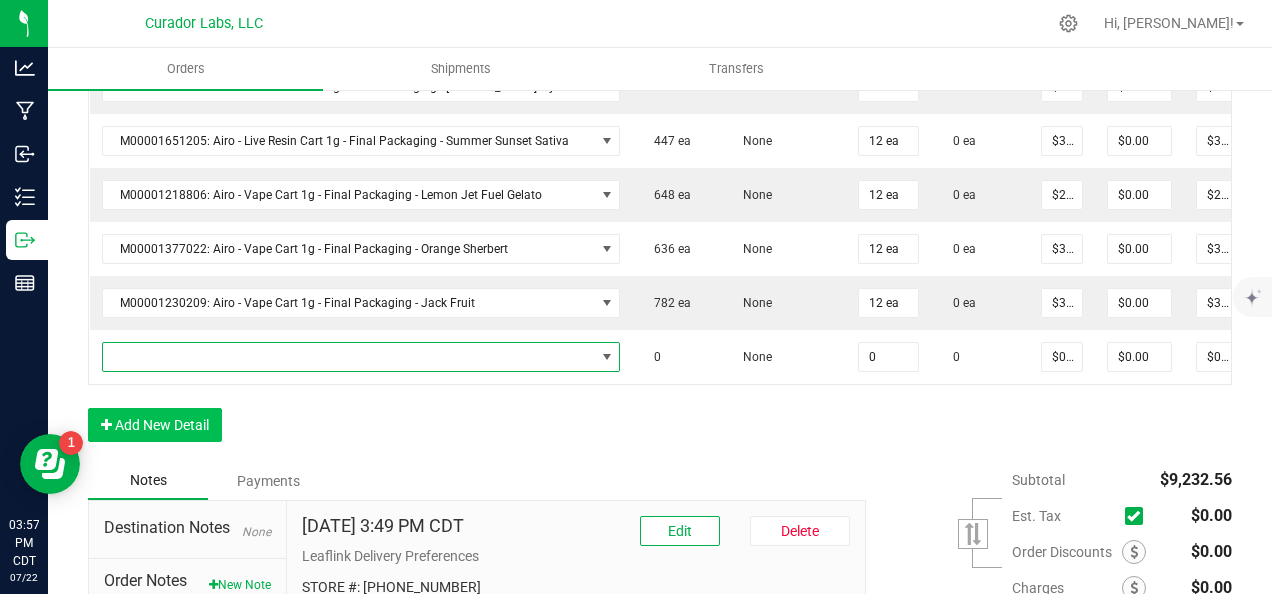 click at bounding box center [349, 357] 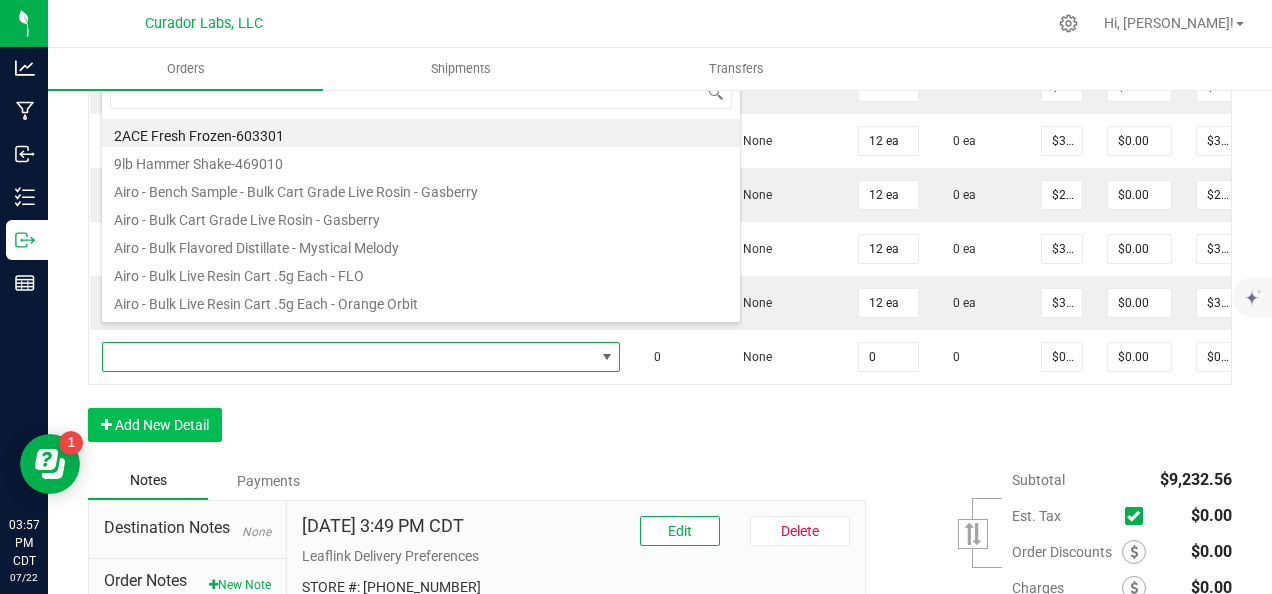 scroll, scrollTop: 99970, scrollLeft: 99491, axis: both 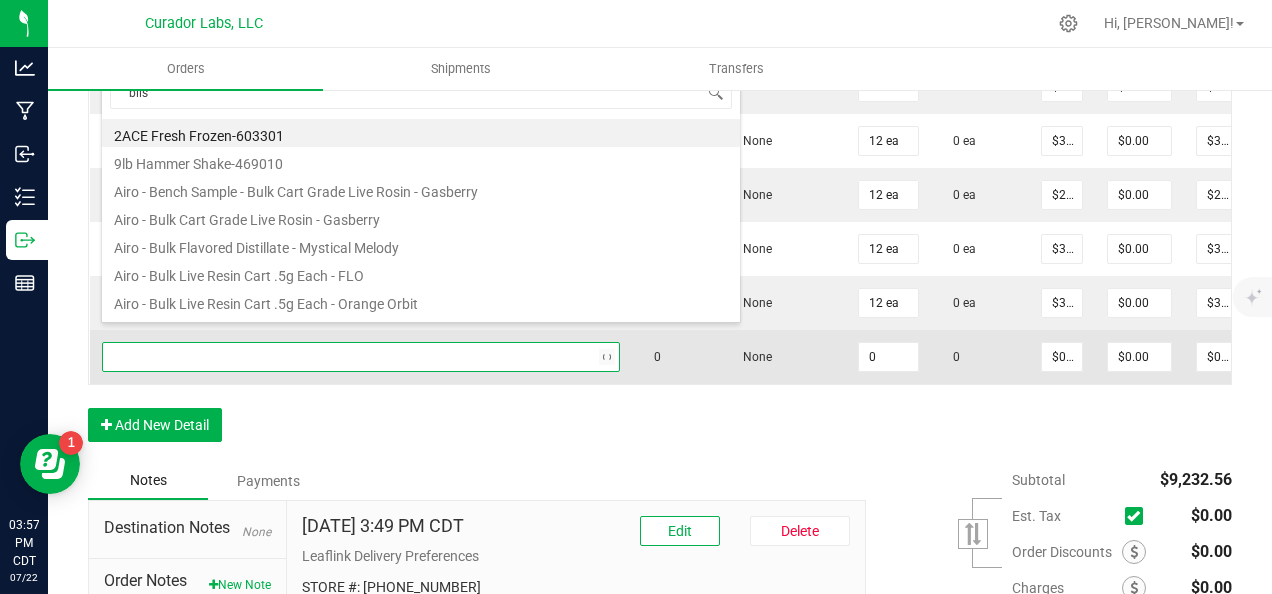 type on "bliss" 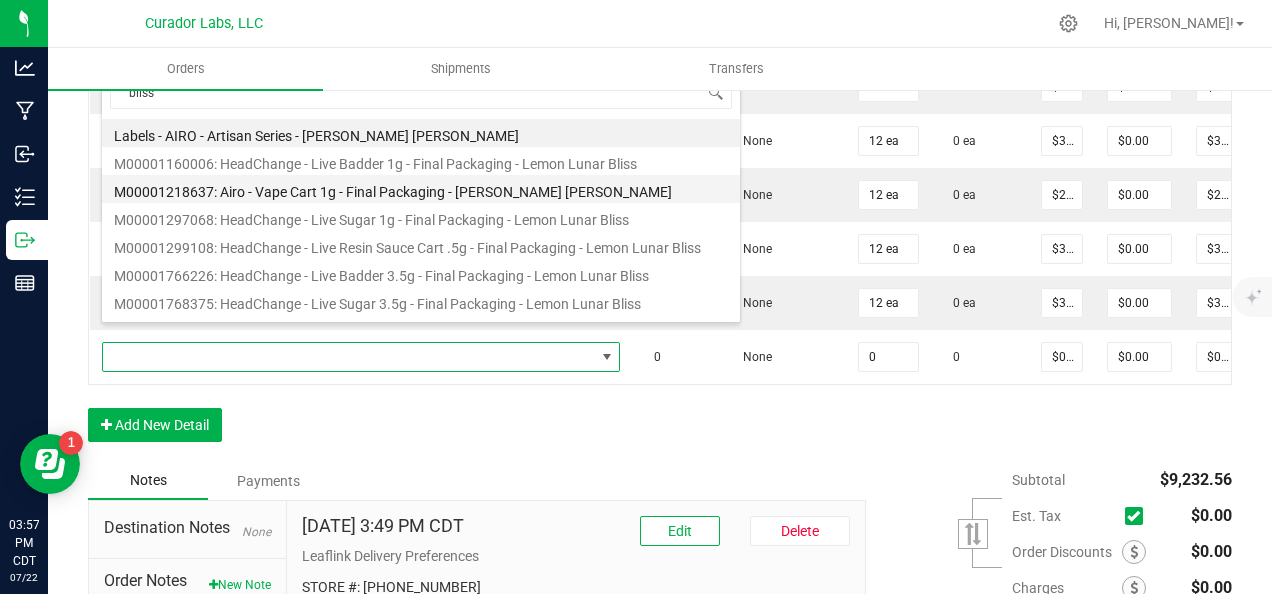 click on "M00001218637: Airo - Vape Cart 1g - Final Packaging - [PERSON_NAME] [PERSON_NAME]" at bounding box center [421, 189] 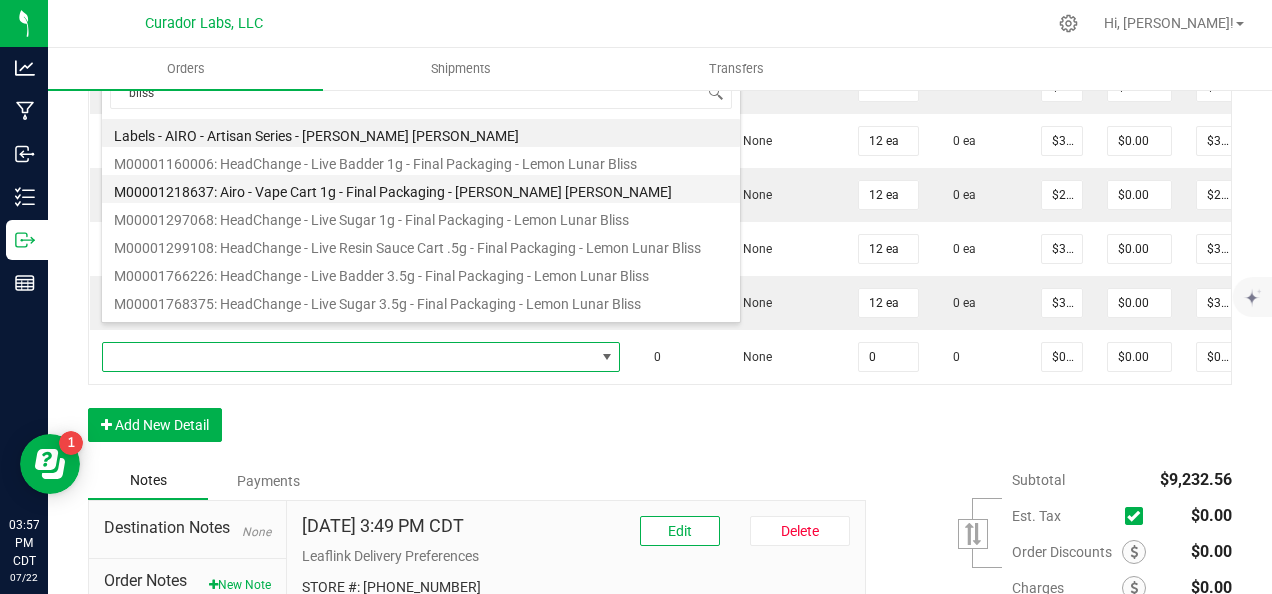 type on "0 ea" 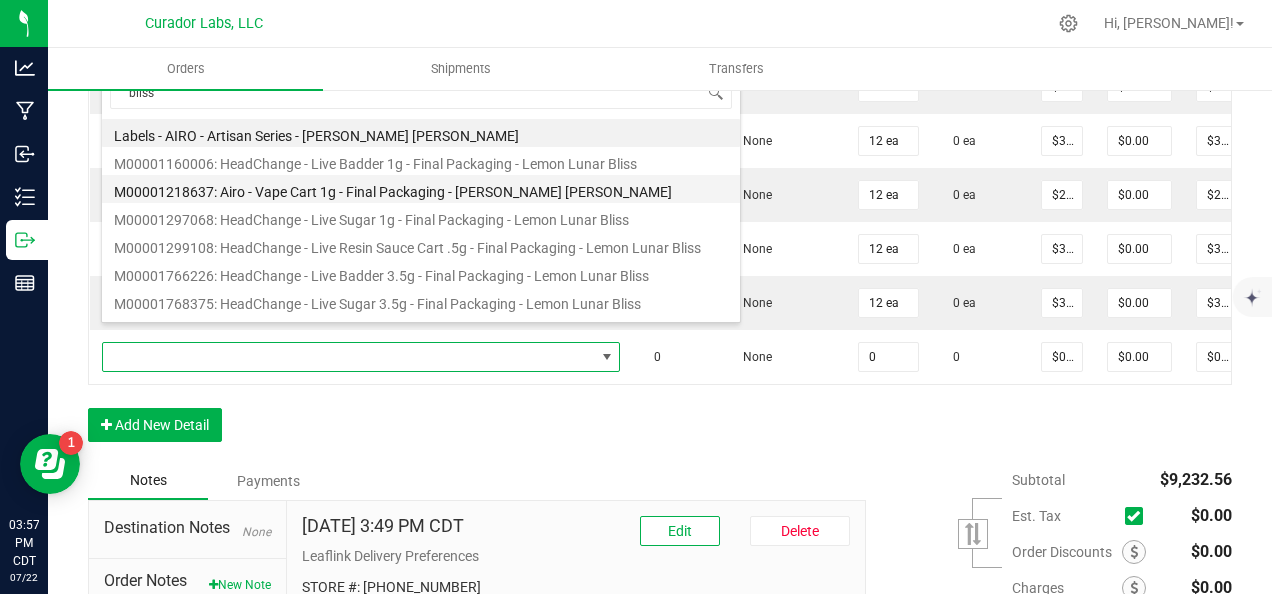 type on "$32.50000" 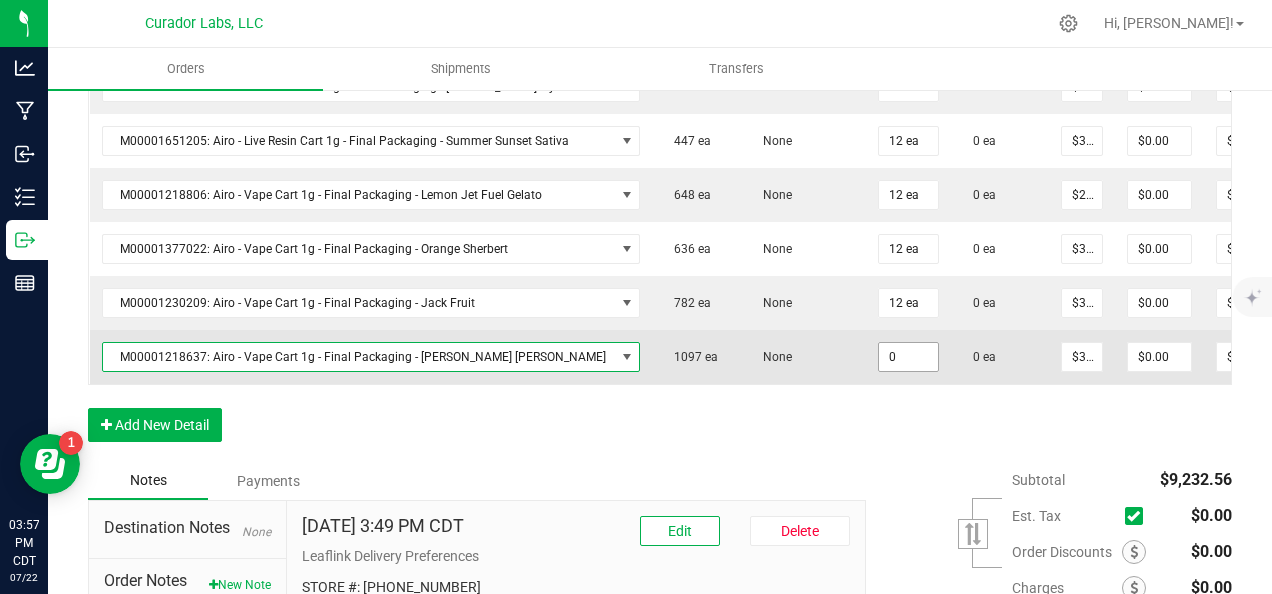click on "0" at bounding box center [908, 357] 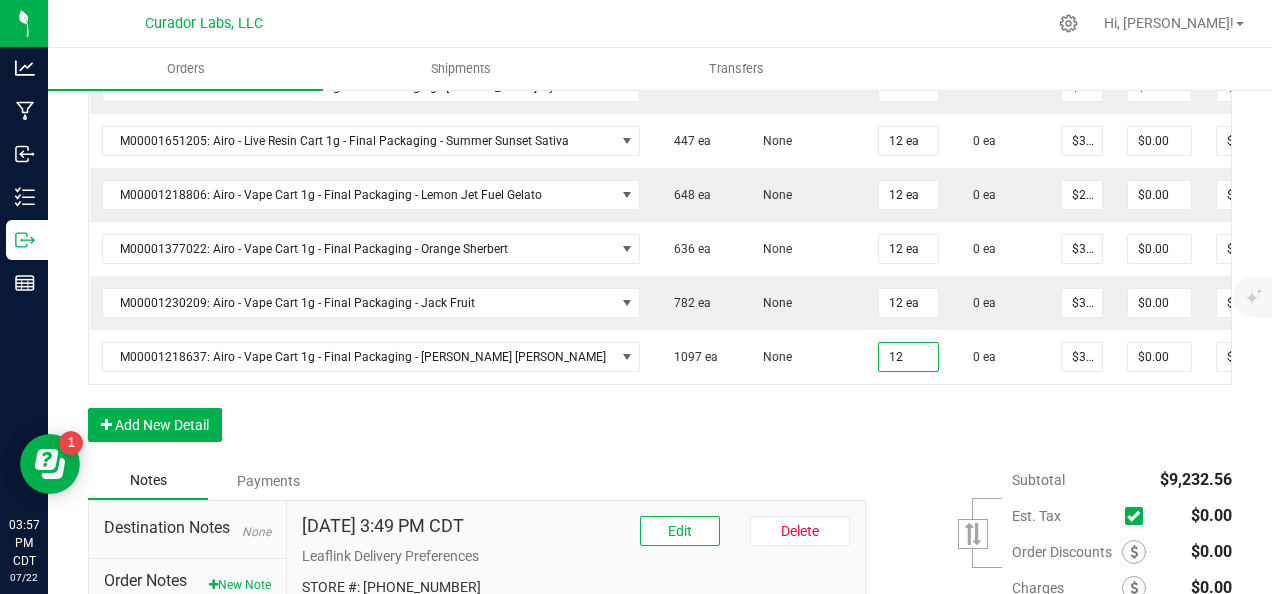 type on "12 ea" 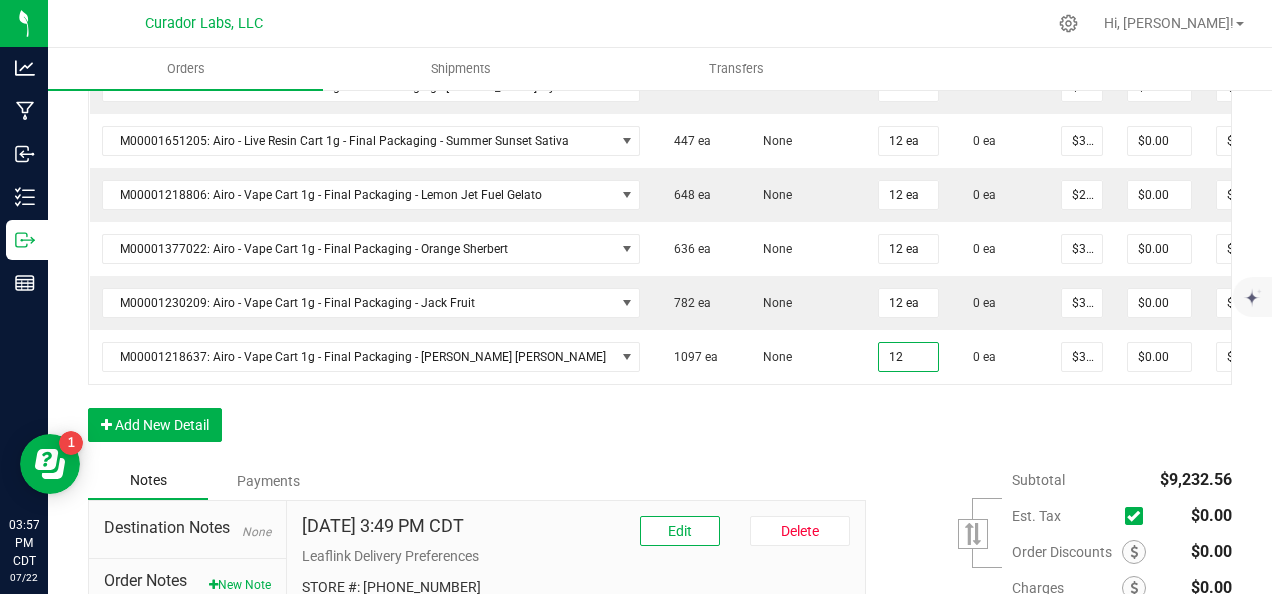 type on "$390.00" 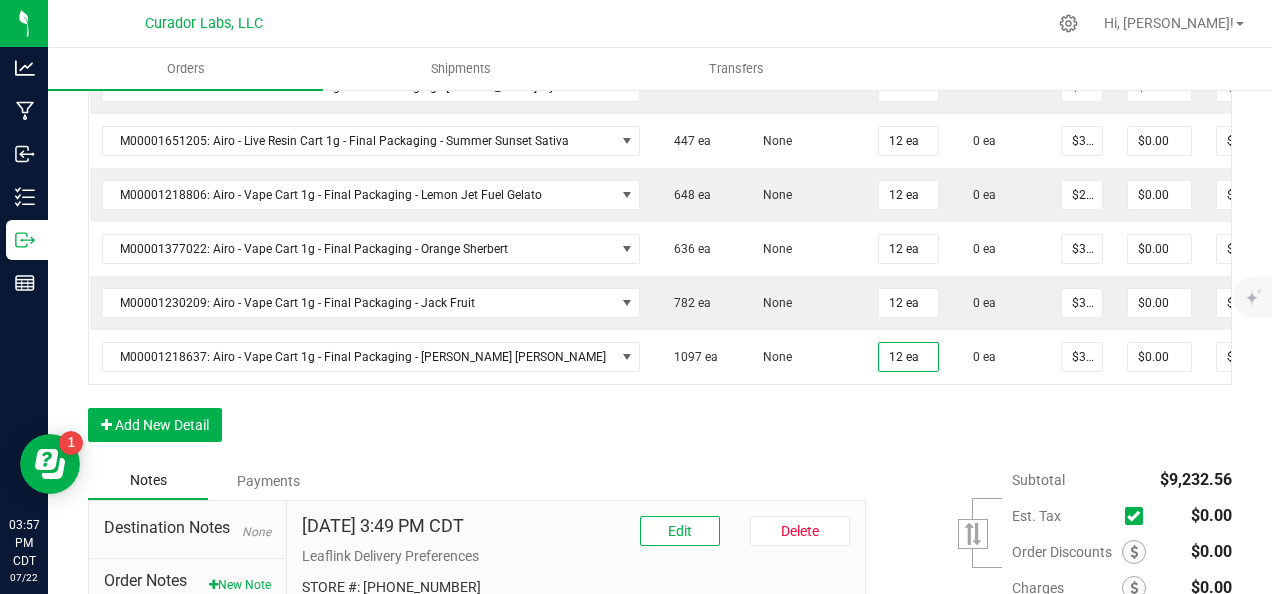 click on "Order Details Print All Labels Item  Sellable  Strain Qty Ordered Qty Allocated Unit Price Line Discount Total Actions M00001340003: SafeBet - FECO 1.0g - Final Packaging  1803 ea   None  25 ea  0 ea  $22.50000 $0.00 $562.50 M00001339903: SafeBet - FECO 1g with CBN - Final Packaging  1953 ea   None  25 ea  0 ea  $22.50000 $0.00 $562.50 M00002130162: SafeBet - AIO Vape 1g - Final Packaging - Jelly Ranchers  291 ea   None  25 ea  0 ea  $25.00000 $0.00 $625.00 M00002130436: SafeBet - AIO Vape 1g - Final Packaging - Green Crack  814 ea   None  25 ea  0 ea  $25.00000 $0.00 $625.00 M00002130156: SafeBet - AIO Vape 1g - Final Packaging - Raspberry Kush  154 ea   None  25 ea  0 ea  $25.00000 $0.00 $625.00 M00001574238: HeadChange - Live Sugar 1g - Final Packaging - Frosted Lemonheads  372 ea   None  12 ea  0 ea  $25.00000 $0.00 $300.00 M00001156182: HeadChange - Live Sugar 1g - Final Packaging - Poke Punch  444 ea   None  12 ea  0 ea  $25.00000 $0.00 $300.00  324 ea   None  12 ea" at bounding box center [660, -359] 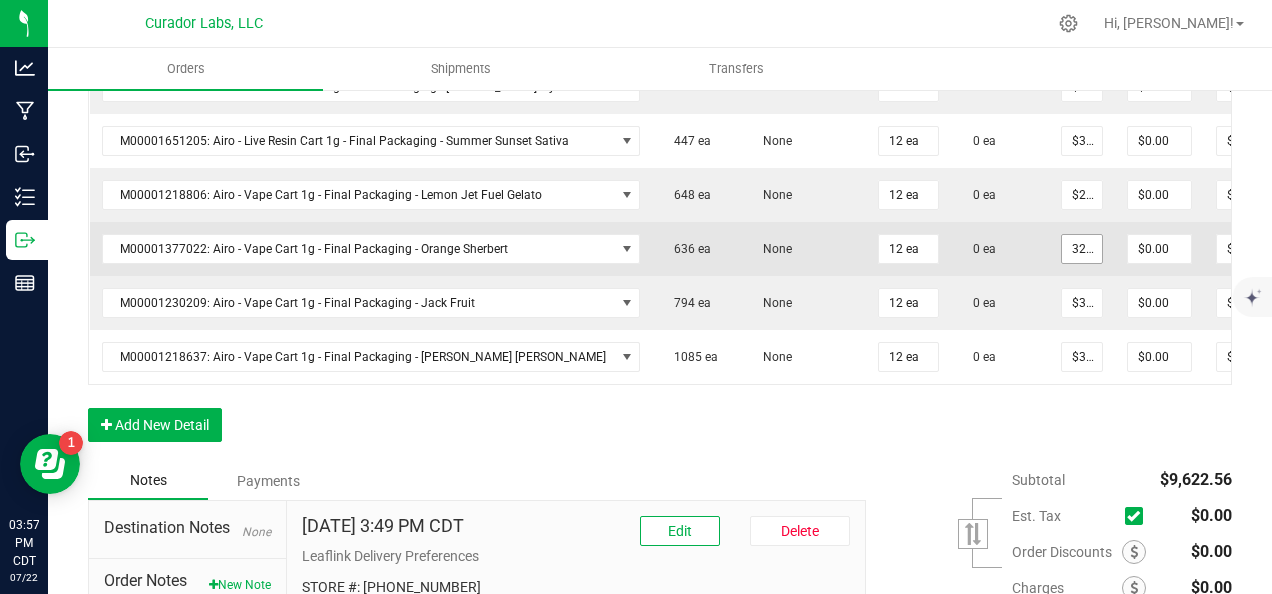 click on "32.5" at bounding box center [1082, 249] 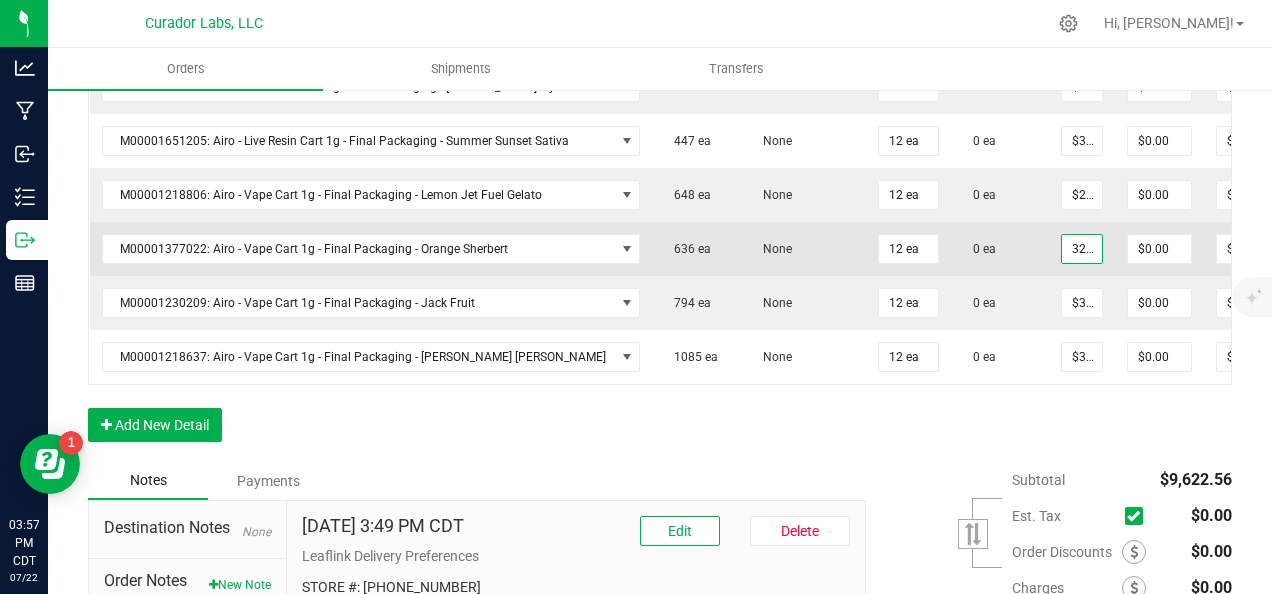 paste on "24.38" 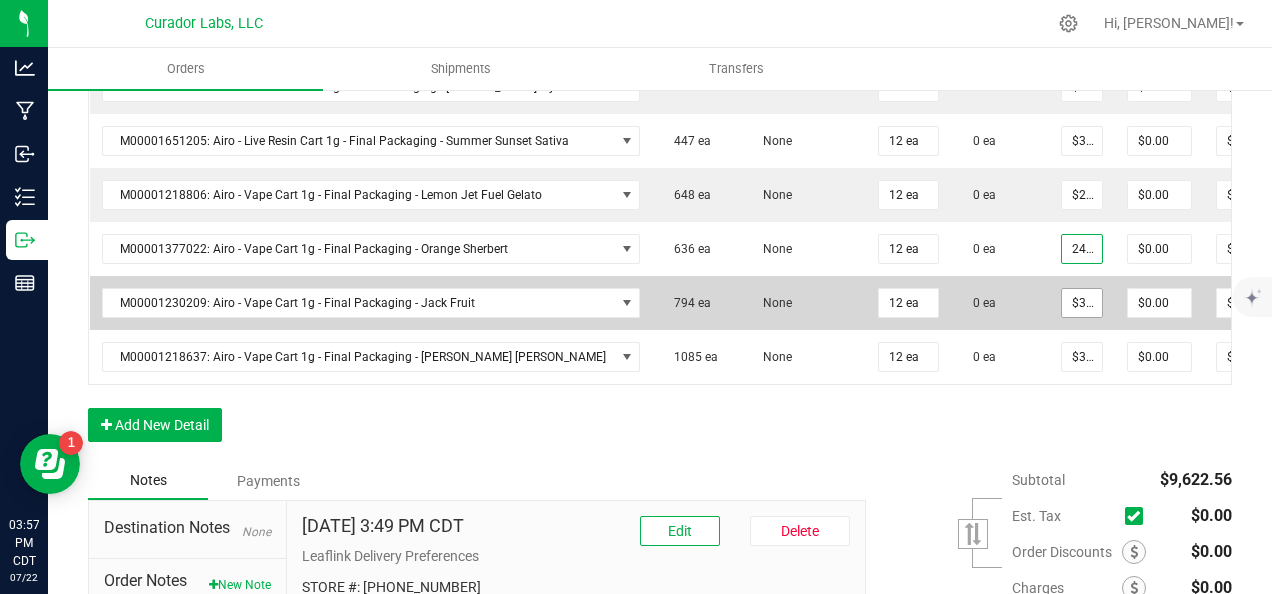 scroll, scrollTop: 0, scrollLeft: 8, axis: horizontal 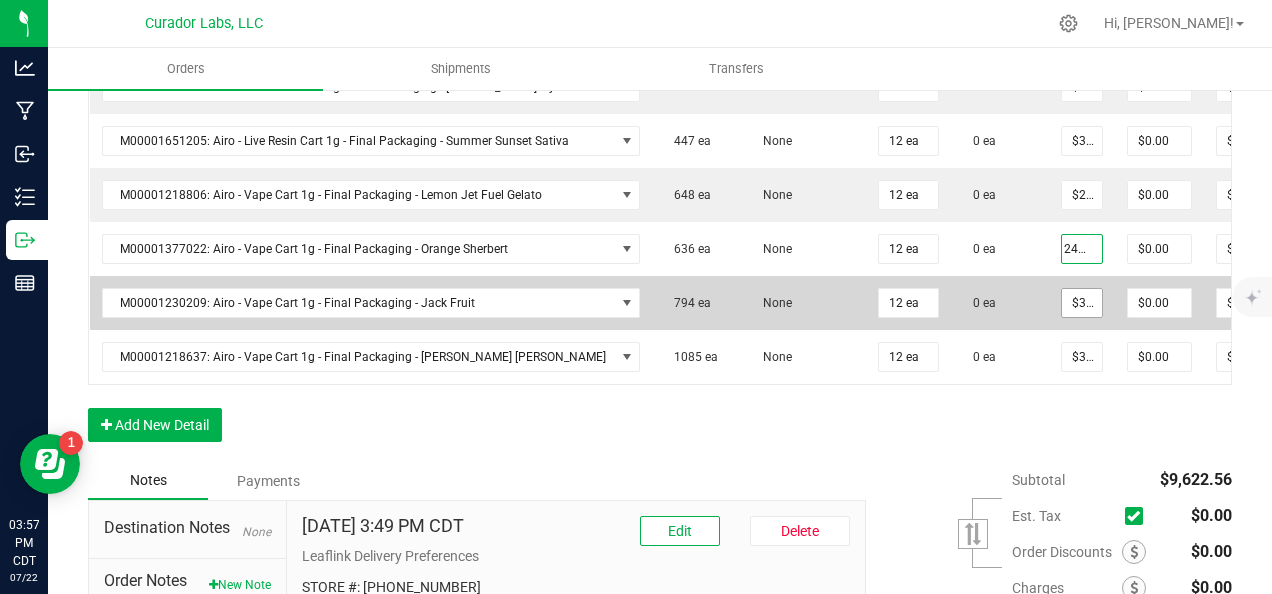 type on "$24.38000" 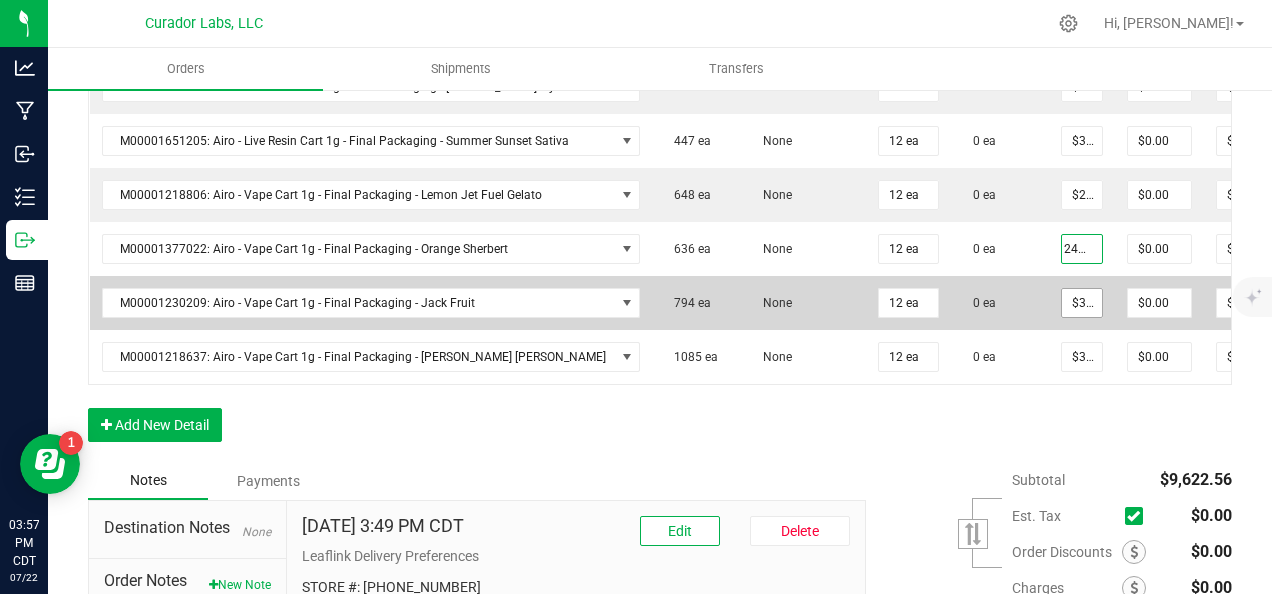 type on "$292.56" 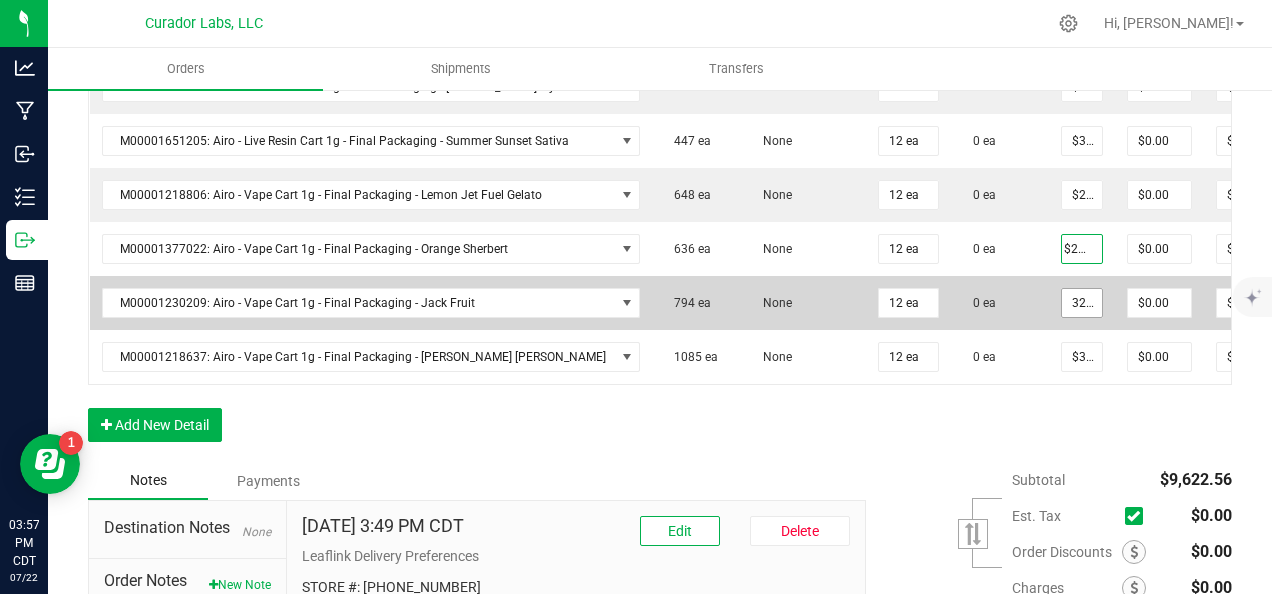 scroll, scrollTop: 0, scrollLeft: 0, axis: both 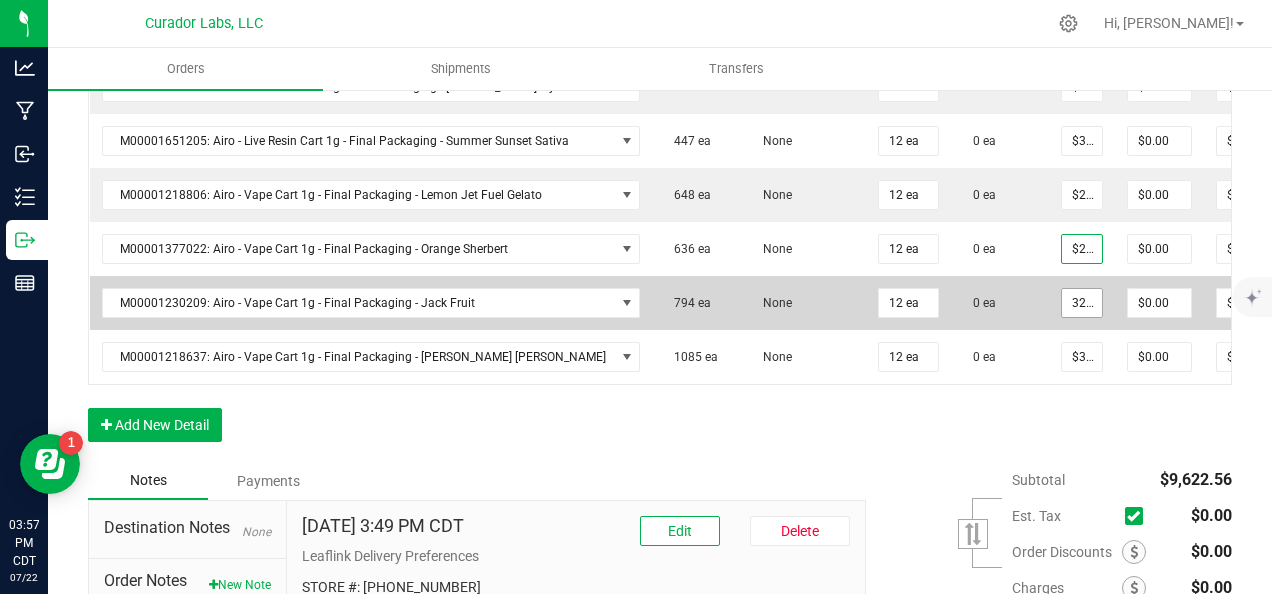 click on "32.5" at bounding box center [1082, 303] 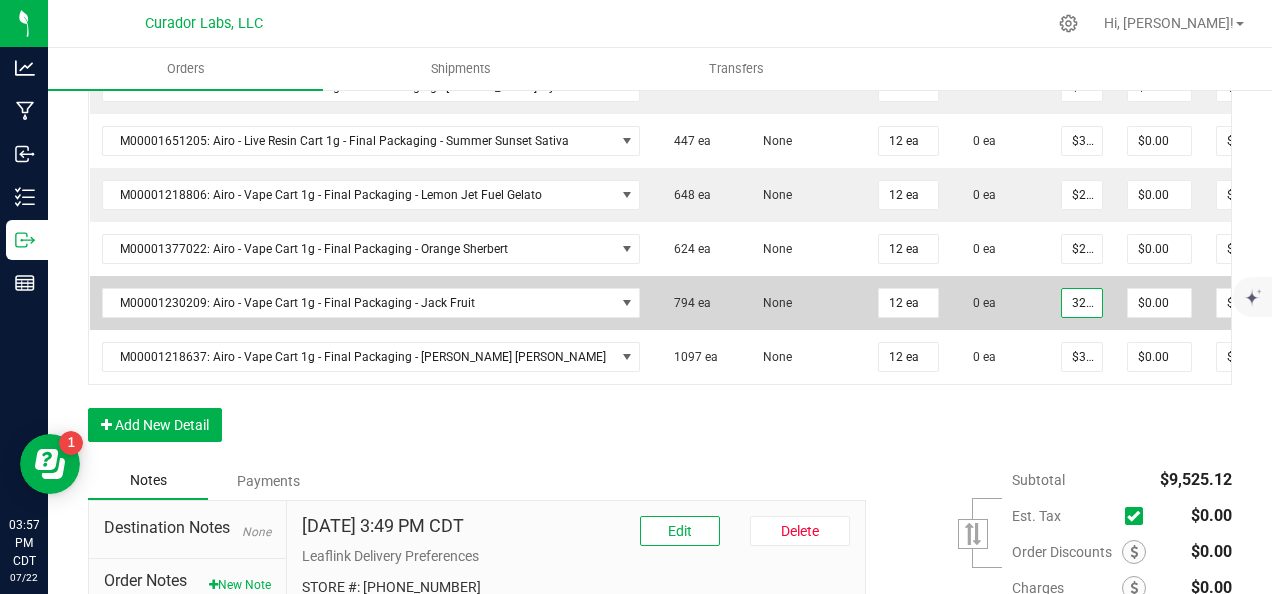 paste on "24.38" 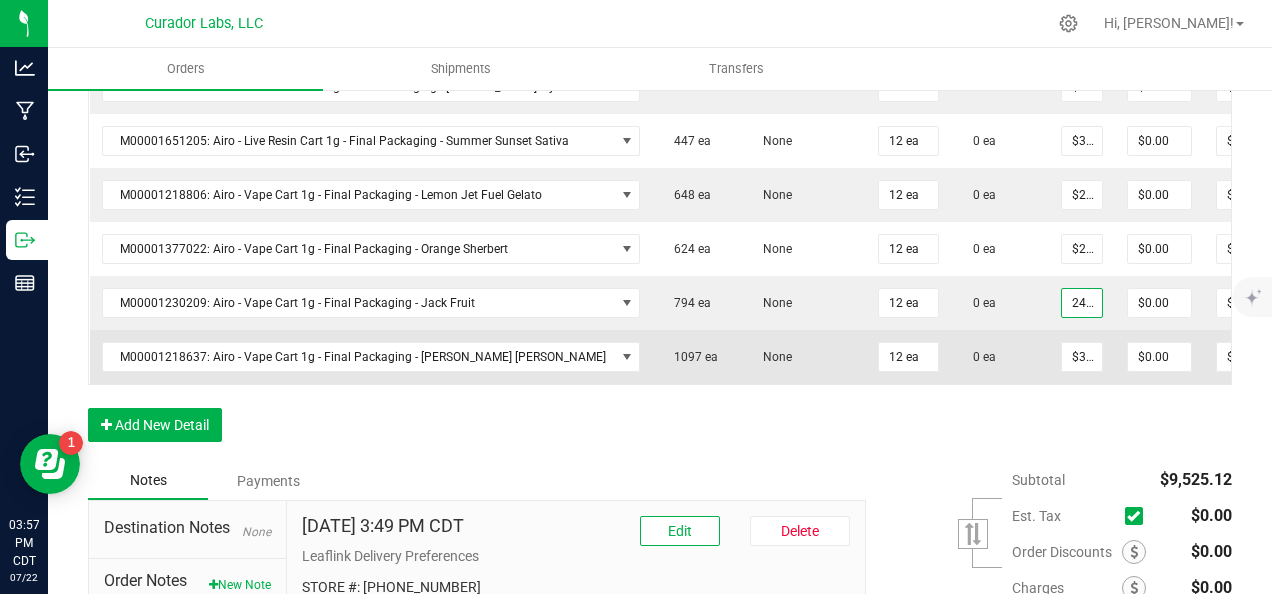 scroll, scrollTop: 0, scrollLeft: 8, axis: horizontal 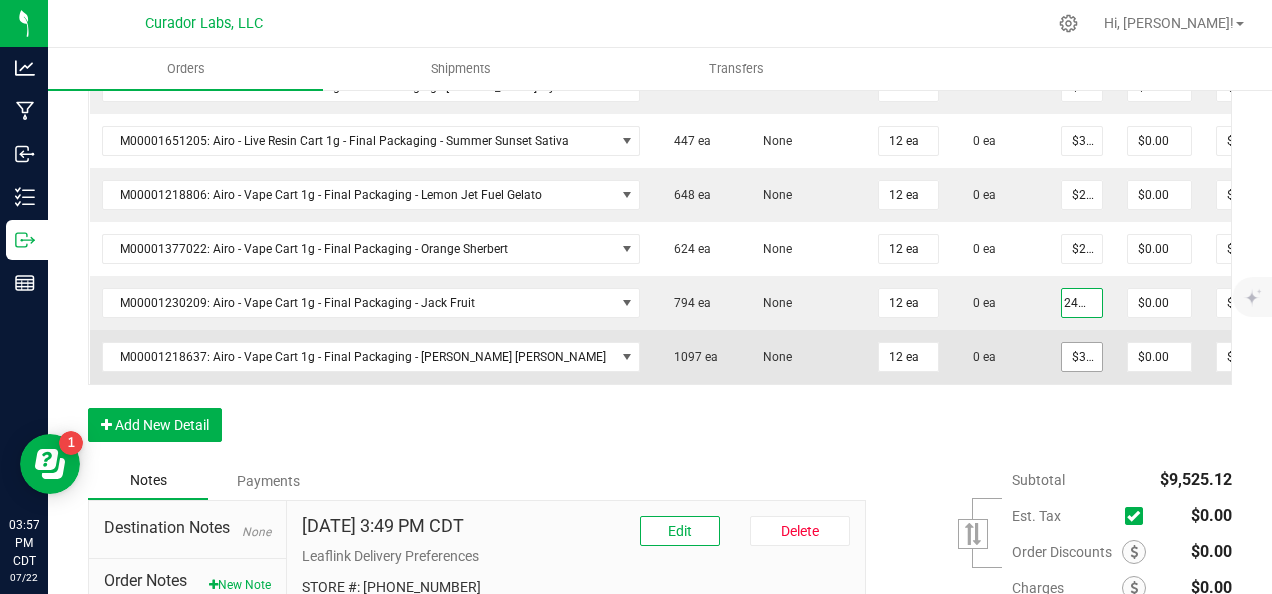 type on "$24.38000" 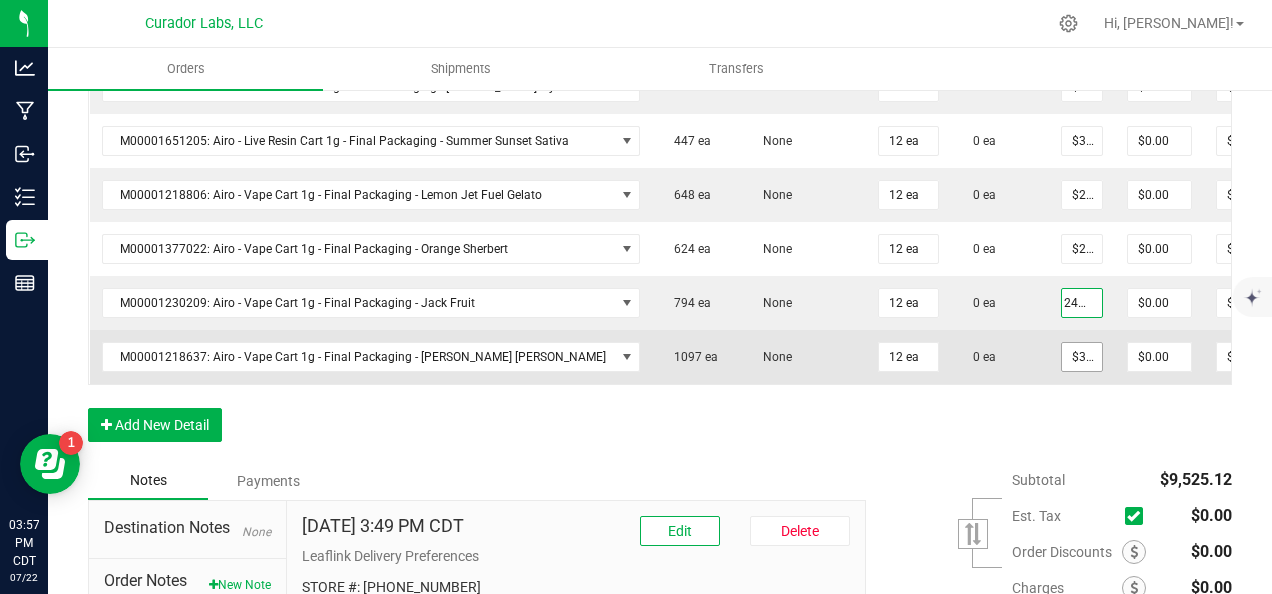 type on "$292.56" 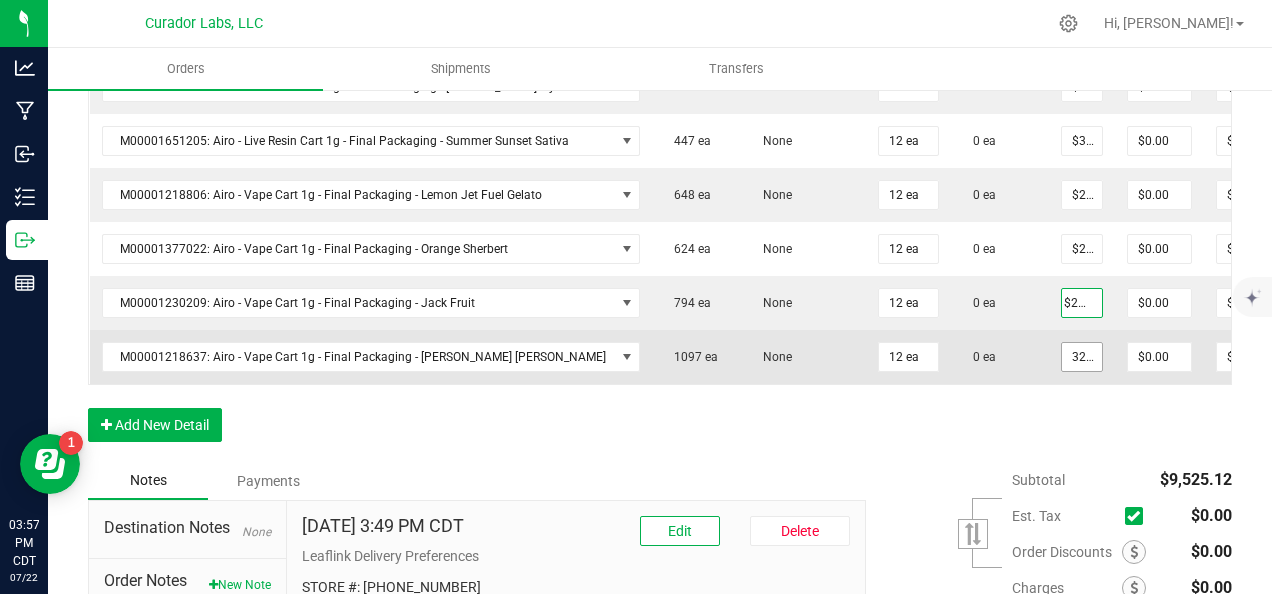 scroll, scrollTop: 0, scrollLeft: 0, axis: both 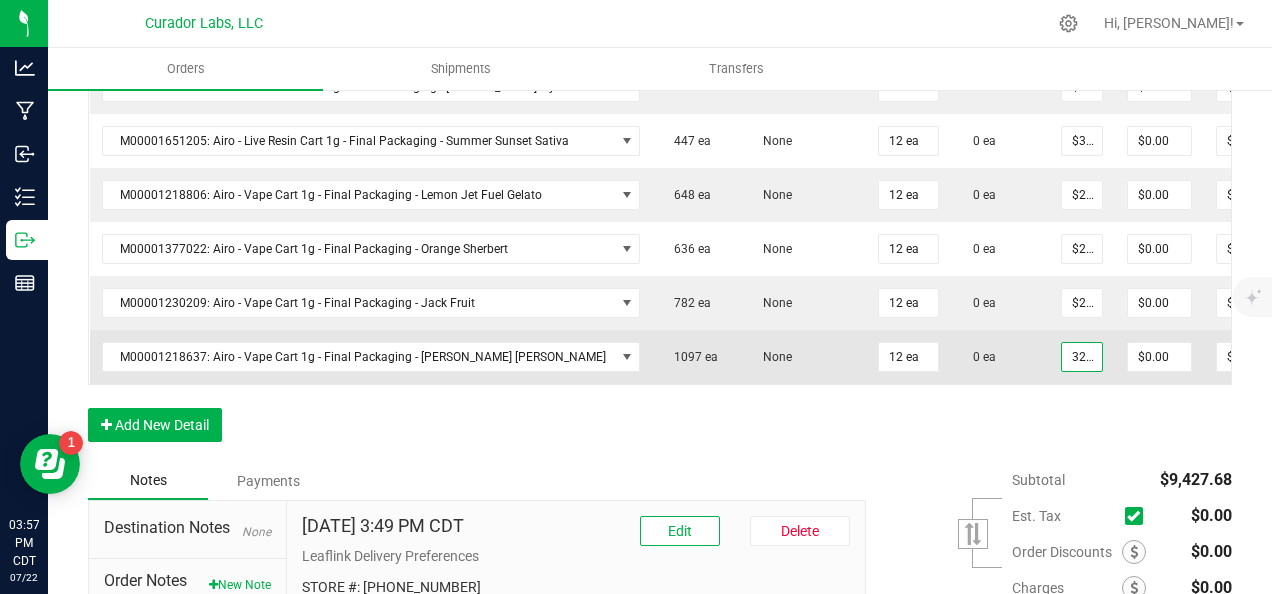 paste on "24.38" 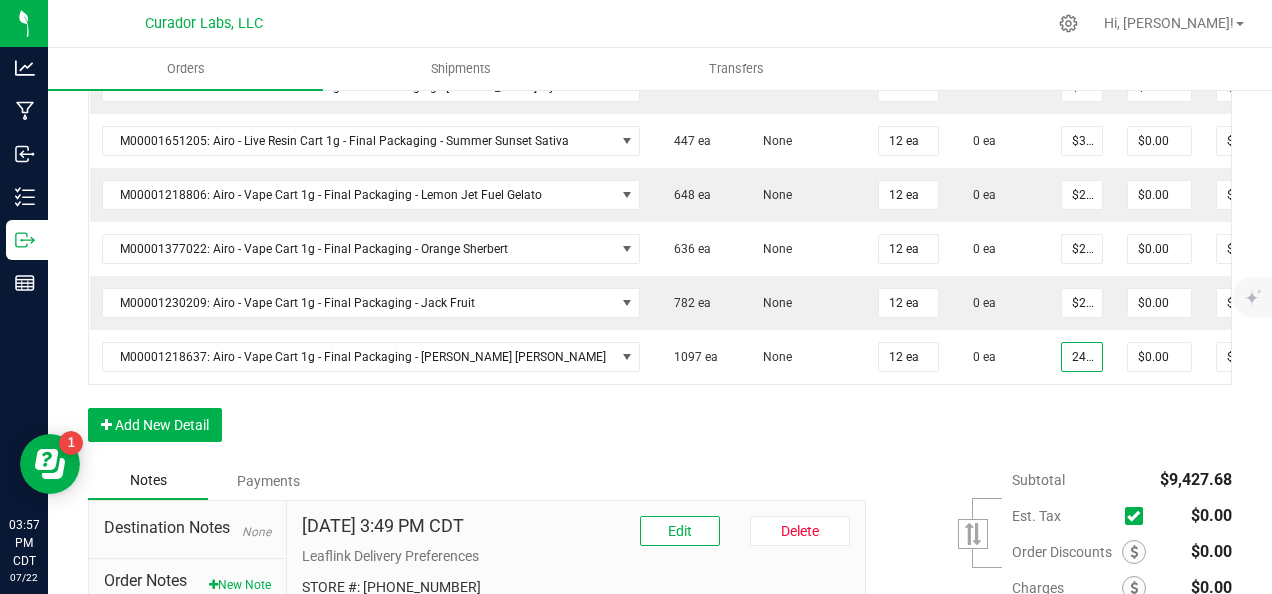 scroll, scrollTop: 0, scrollLeft: 8, axis: horizontal 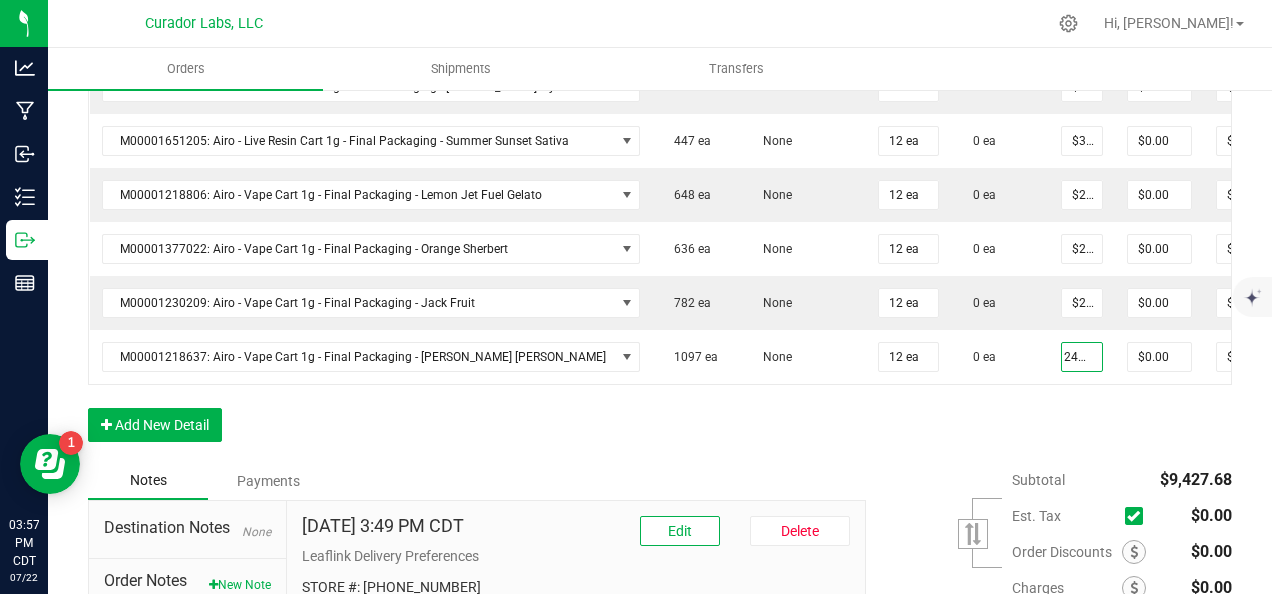 type on "$24.38000" 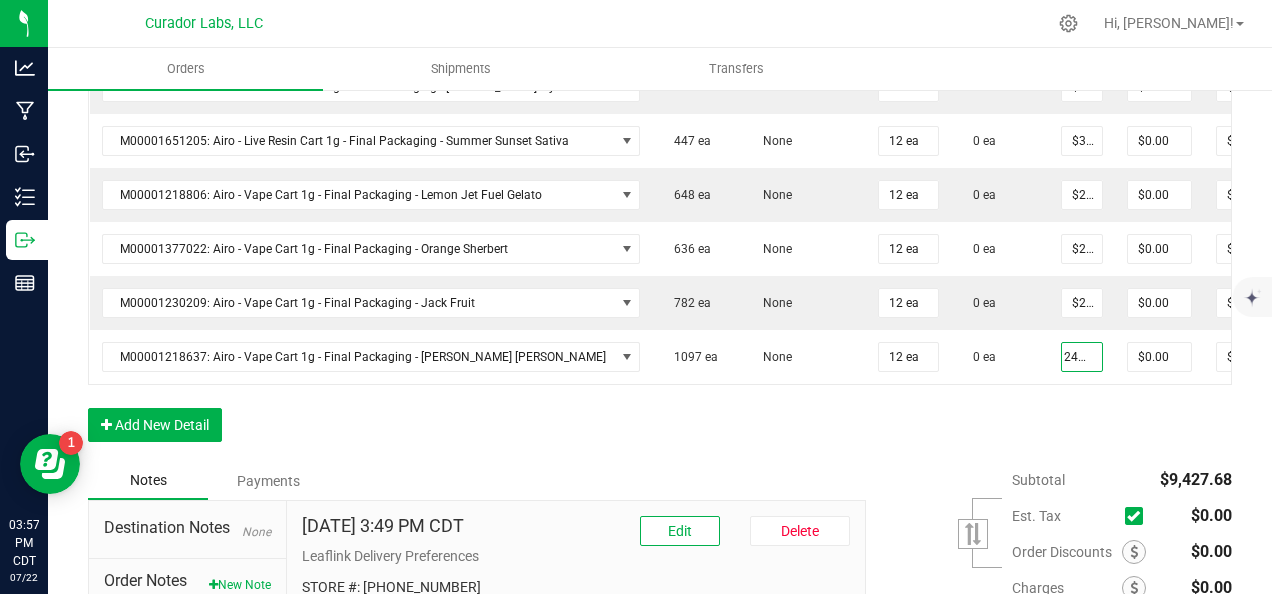 type on "$292.56" 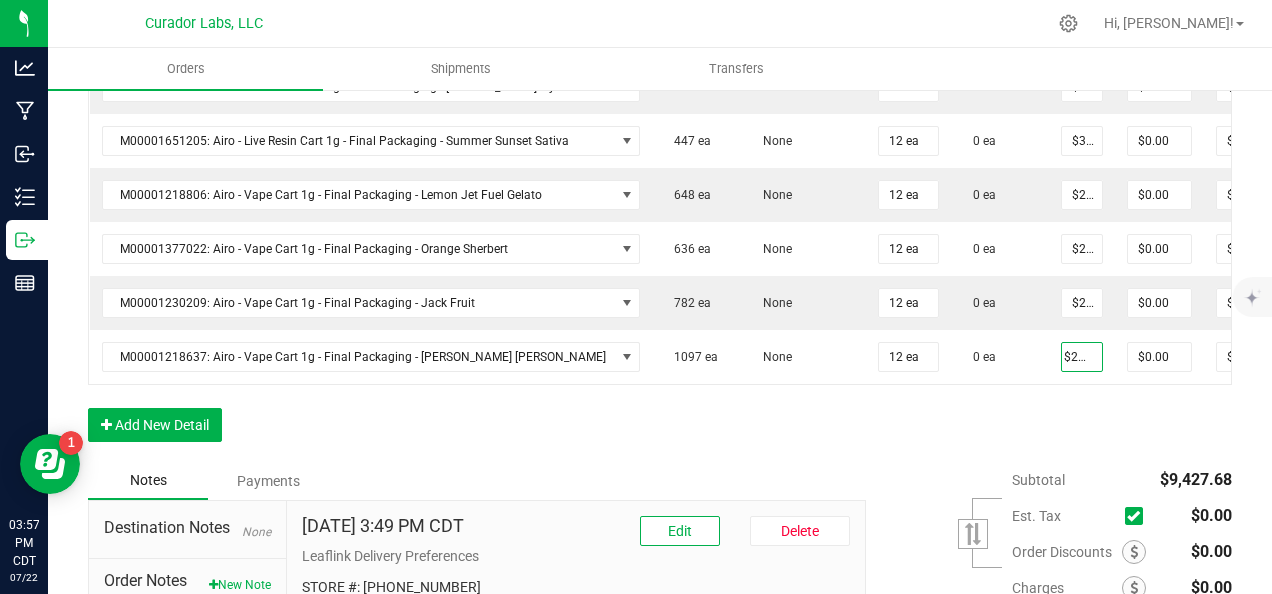 click on "Order Details Print All Labels Item  Sellable  Strain Qty Ordered Qty Allocated Unit Price Line Discount Total Actions M00001340003: SafeBet - FECO 1.0g - Final Packaging  1803 ea   None  25 ea  0 ea  $22.50000 $0.00 $562.50 M00001339903: SafeBet - FECO 1g with CBN - Final Packaging  1953 ea   None  25 ea  0 ea  $22.50000 $0.00 $562.50 M00002130162: SafeBet - AIO Vape 1g - Final Packaging - Jelly Ranchers  291 ea   None  25 ea  0 ea  $25.00000 $0.00 $625.00 M00002130436: SafeBet - AIO Vape 1g - Final Packaging - Green Crack  814 ea   None  25 ea  0 ea  $25.00000 $0.00 $625.00 M00002130156: SafeBet - AIO Vape 1g - Final Packaging - Raspberry Kush  154 ea   None  25 ea  0 ea  $25.00000 $0.00 $625.00 M00001574238: HeadChange - Live Sugar 1g - Final Packaging - Frosted Lemonheads  372 ea   None  12 ea  0 ea  $25.00000 $0.00 $300.00 M00001156182: HeadChange - Live Sugar 1g - Final Packaging - Poke Punch  444 ea   None  12 ea  0 ea  $25.00000 $0.00 $300.00  324 ea   None  12 ea" at bounding box center [660, -359] 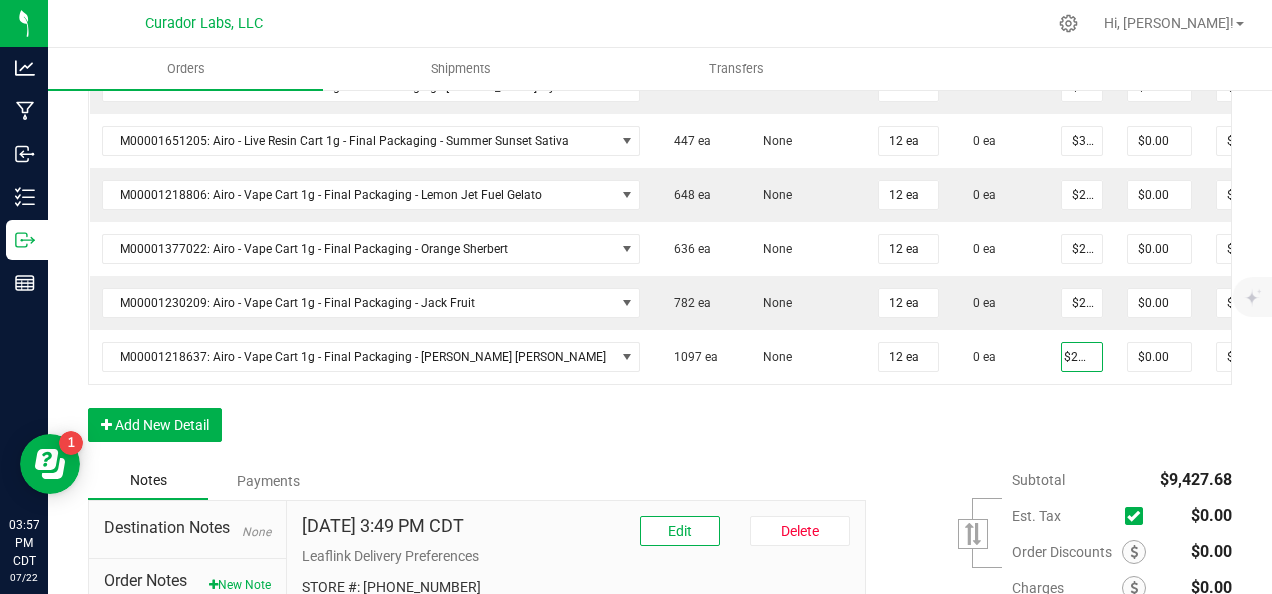 scroll, scrollTop: 0, scrollLeft: 0, axis: both 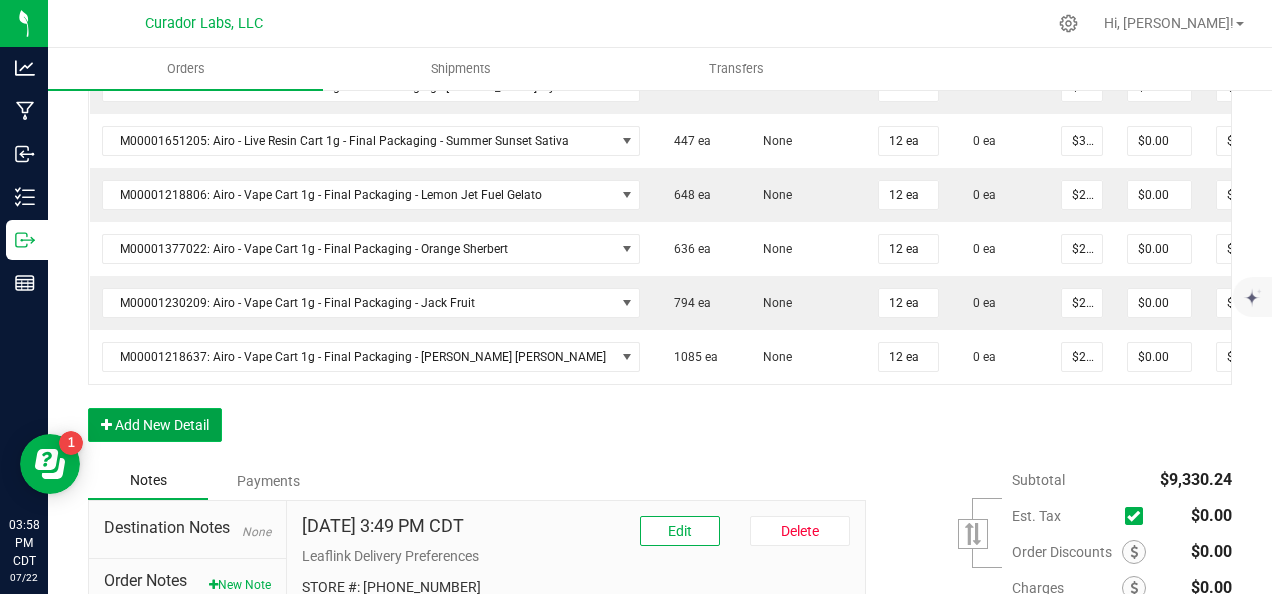 click on "Add New Detail" at bounding box center [155, 425] 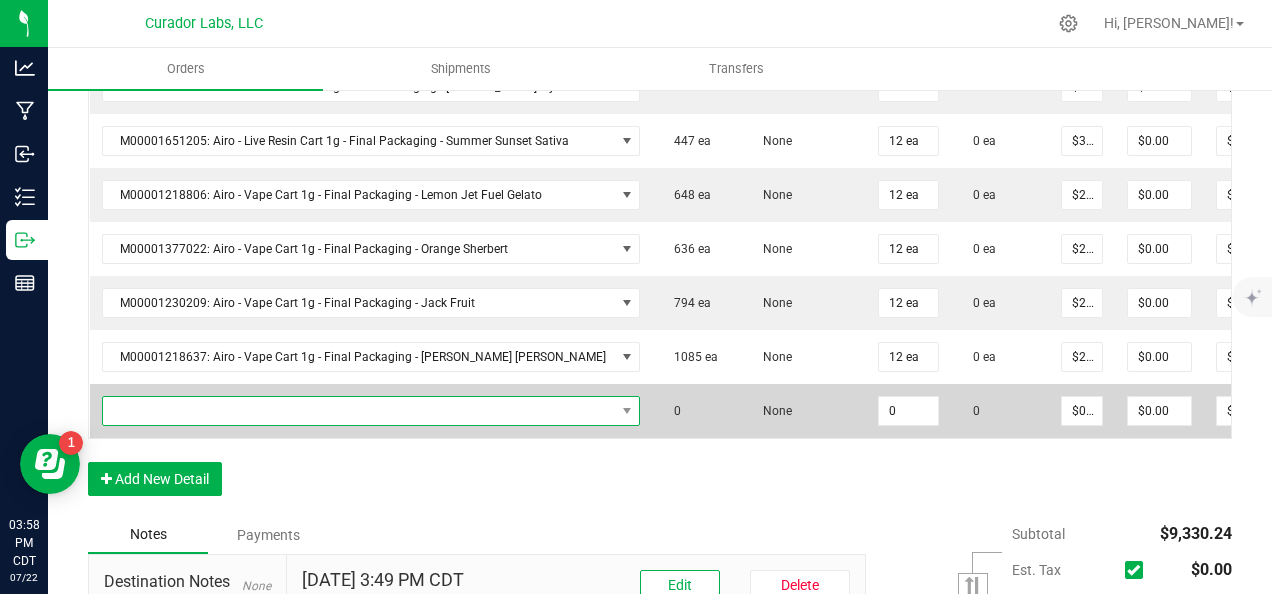 click at bounding box center (359, 411) 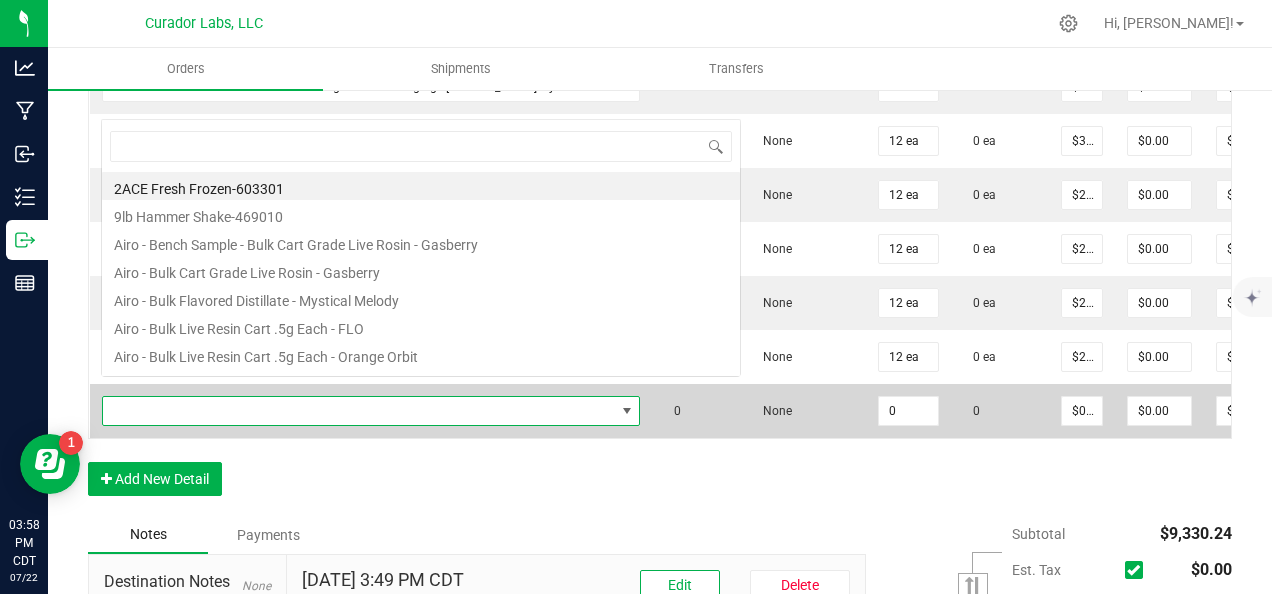 scroll, scrollTop: 0, scrollLeft: 0, axis: both 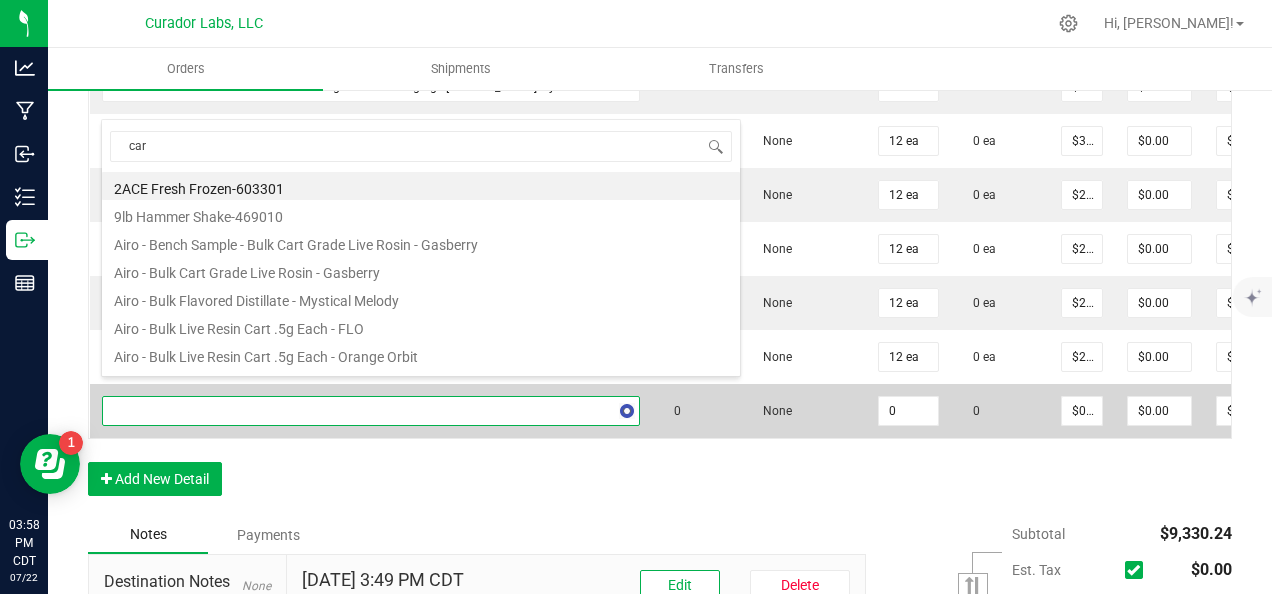 type on "[PERSON_NAME]" 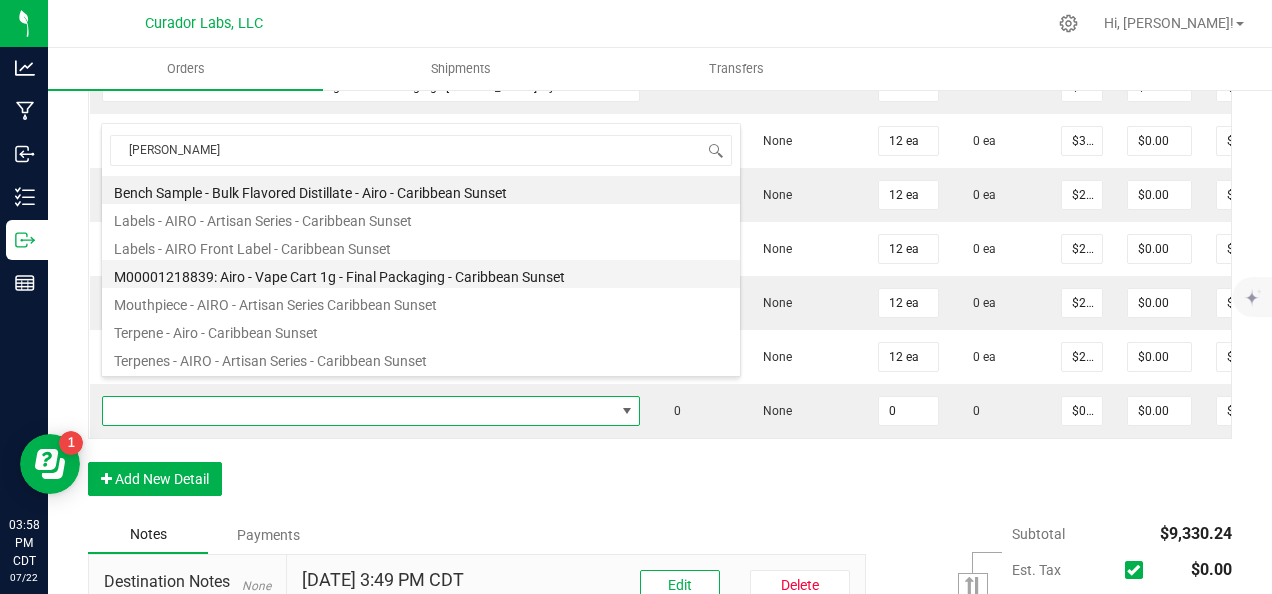 click on "M00001218839: Airo - Vape Cart 1g - Final Packaging - Caribbean Sunset" at bounding box center (421, 274) 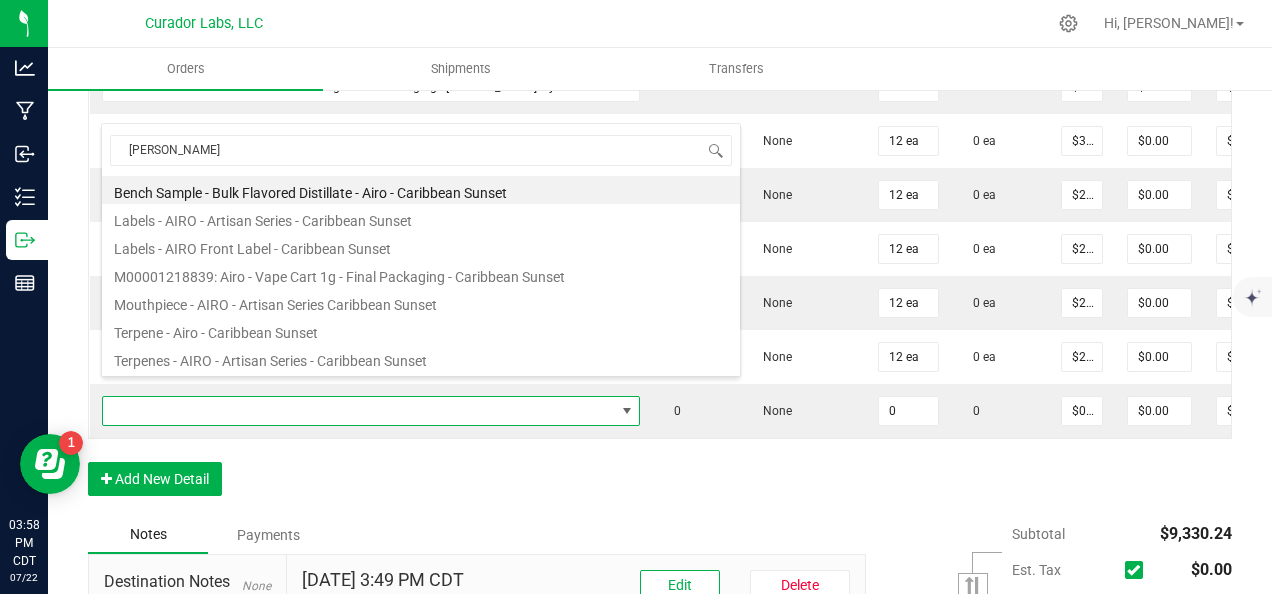 type on "0 ea" 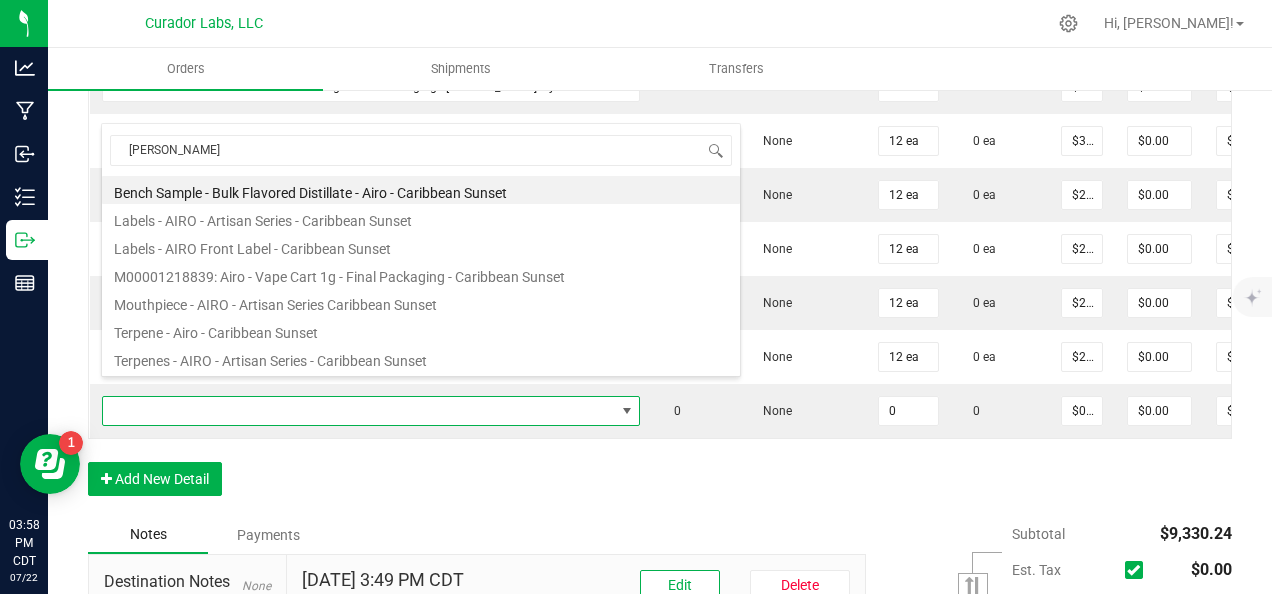 type on "$32.50000" 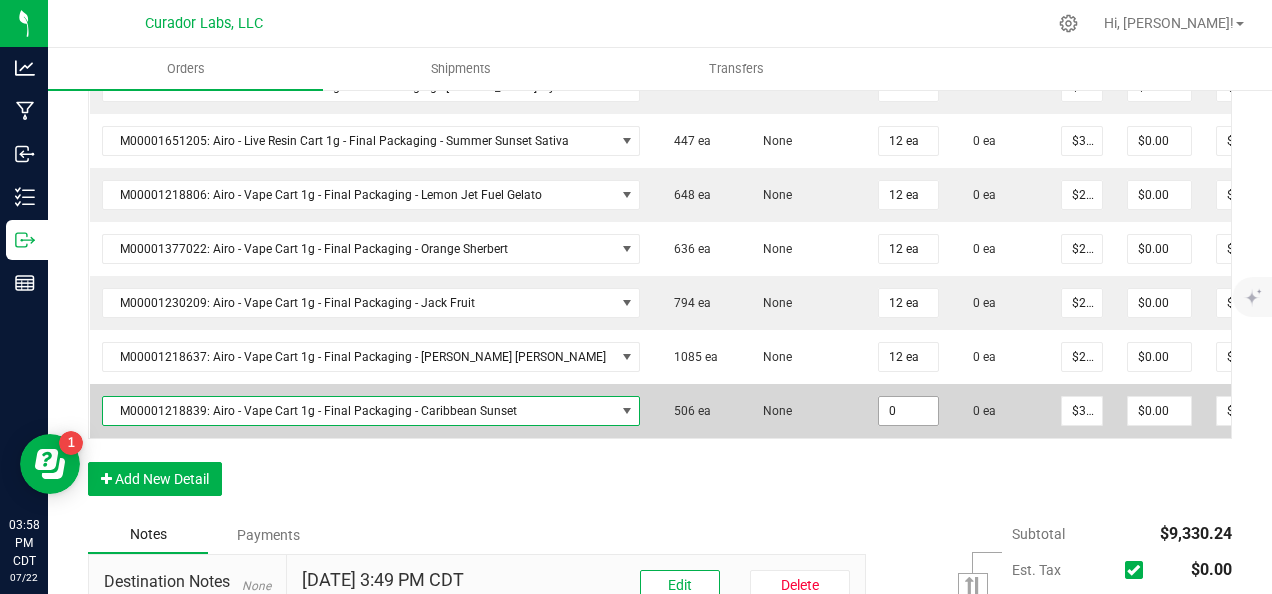 click on "0" at bounding box center [908, 411] 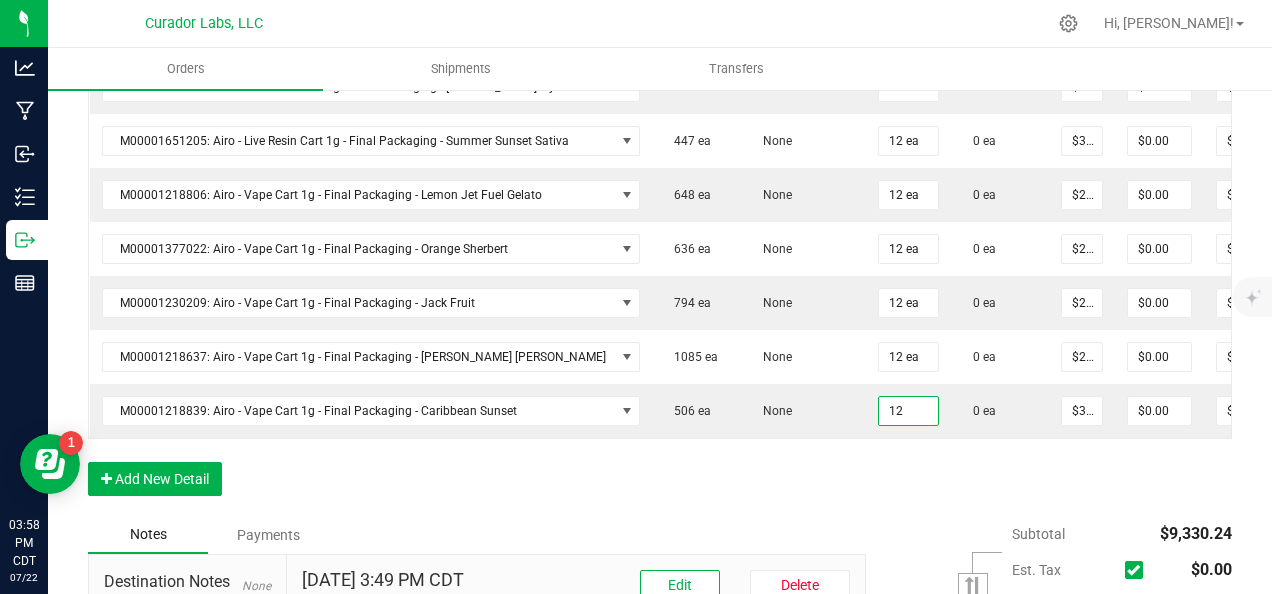 type on "12 ea" 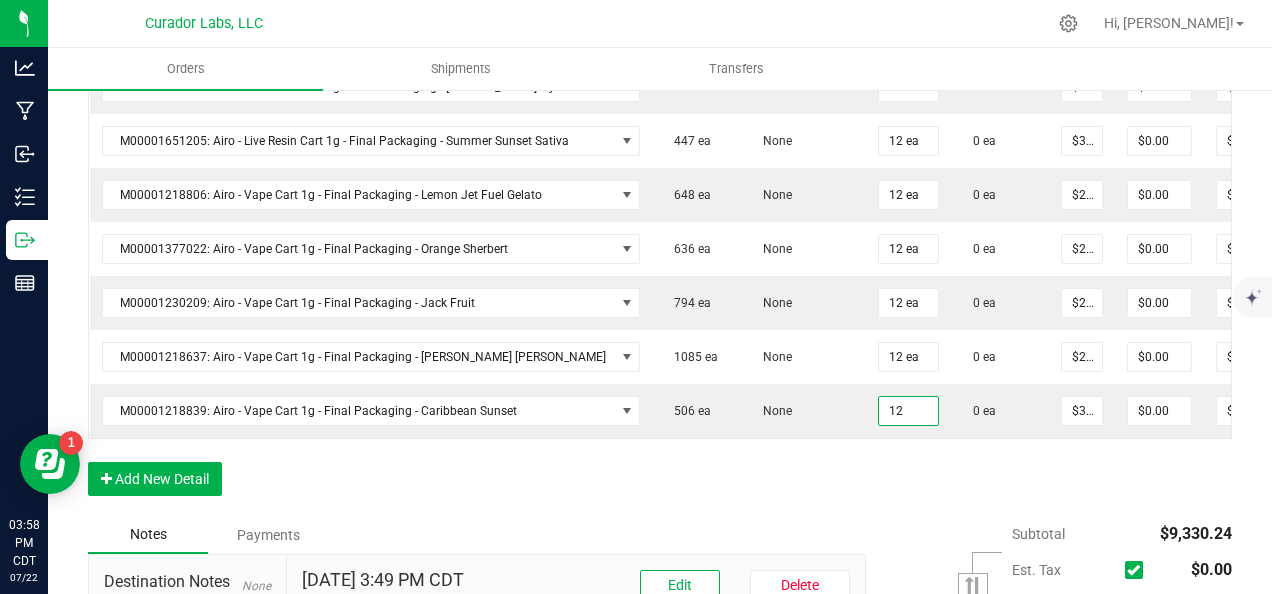 type on "$390.00" 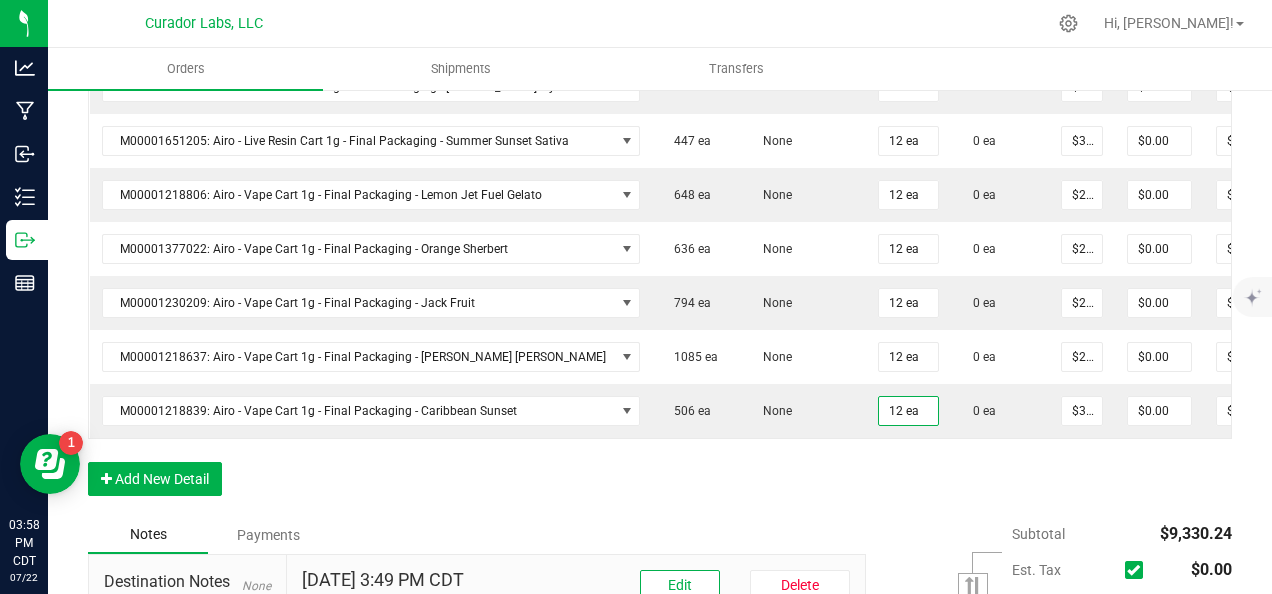 click on "Order Details Print All Labels Item  Sellable  Strain Qty Ordered Qty Allocated Unit Price Line Discount Total Actions M00001340003: SafeBet - FECO 1.0g - Final Packaging  1803 ea   None  25 ea  0 ea  $22.50000 $0.00 $562.50 M00001339903: SafeBet - FECO 1g with CBN - Final Packaging  1953 ea   None  25 ea  0 ea  $22.50000 $0.00 $562.50 M00002130162: SafeBet - AIO Vape 1g - Final Packaging - Jelly Ranchers  291 ea   None  25 ea  0 ea  $25.00000 $0.00 $625.00 M00002130436: SafeBet - AIO Vape 1g - Final Packaging - Green Crack  814 ea   None  25 ea  0 ea  $25.00000 $0.00 $625.00 M00002130156: SafeBet - AIO Vape 1g - Final Packaging - Raspberry Kush  154 ea   None  25 ea  0 ea  $25.00000 $0.00 $625.00 M00001574238: HeadChange - Live Sugar 1g - Final Packaging - Frosted Lemonheads  372 ea   None  12 ea  0 ea  $25.00000 $0.00 $300.00 M00001156182: HeadChange - Live Sugar 1g - Final Packaging - Poke Punch  444 ea   None  12 ea  0 ea  $25.00000 $0.00 $300.00  324 ea   None  12 ea" at bounding box center (660, -332) 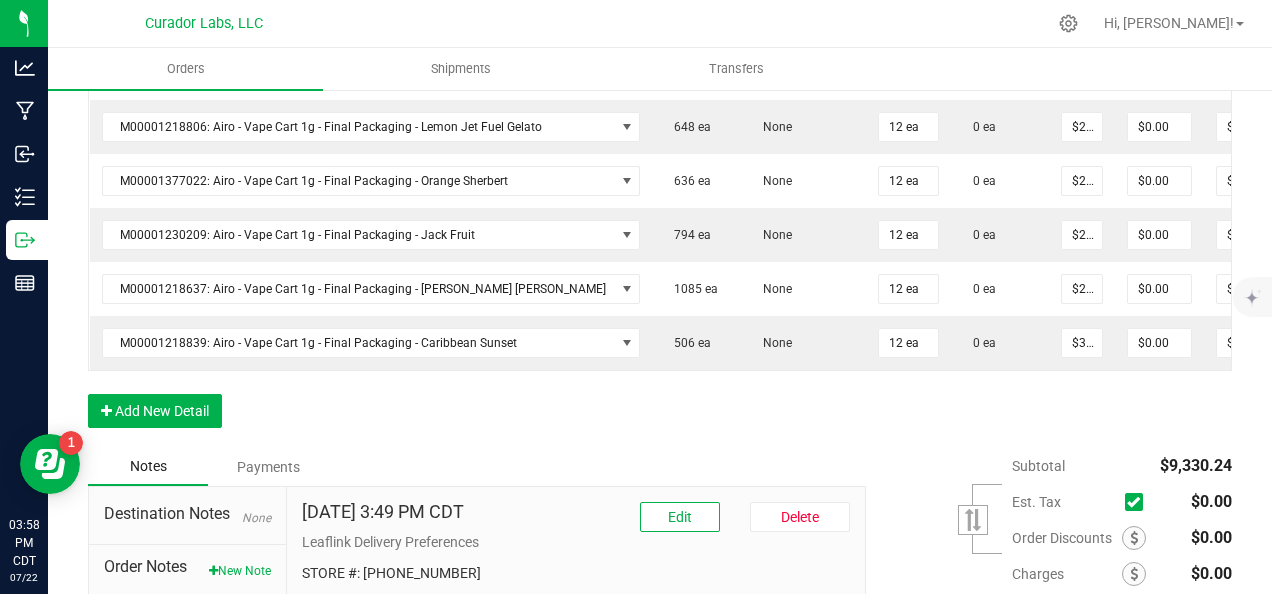 scroll, scrollTop: 2000, scrollLeft: 0, axis: vertical 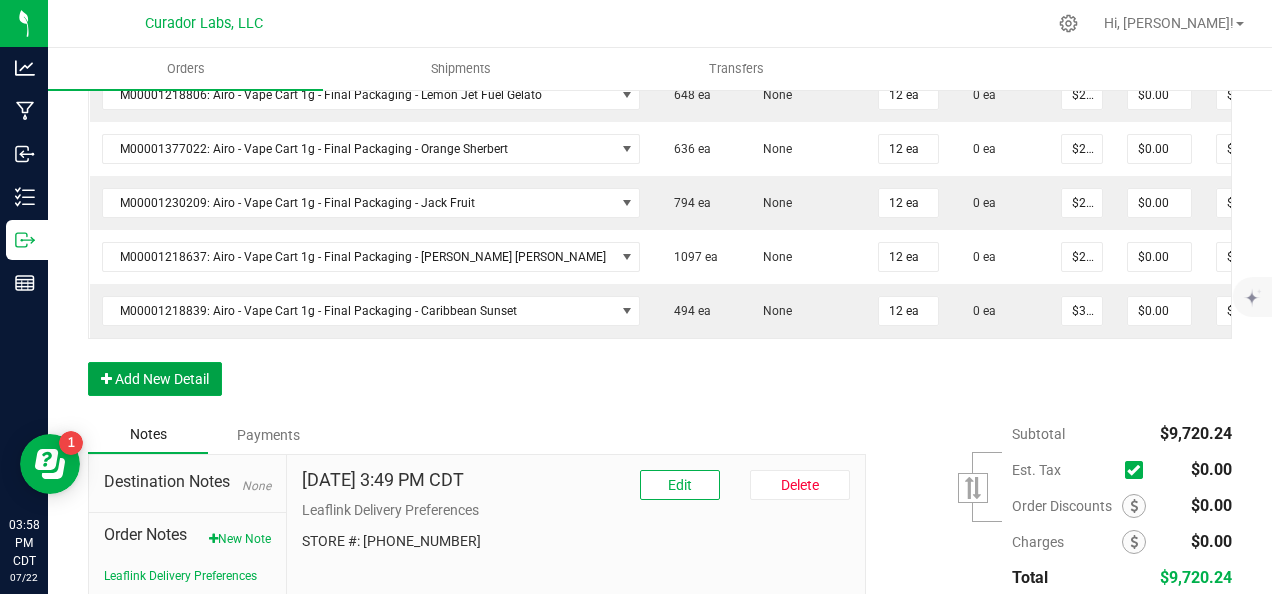 click on "Add New Detail" at bounding box center [155, 379] 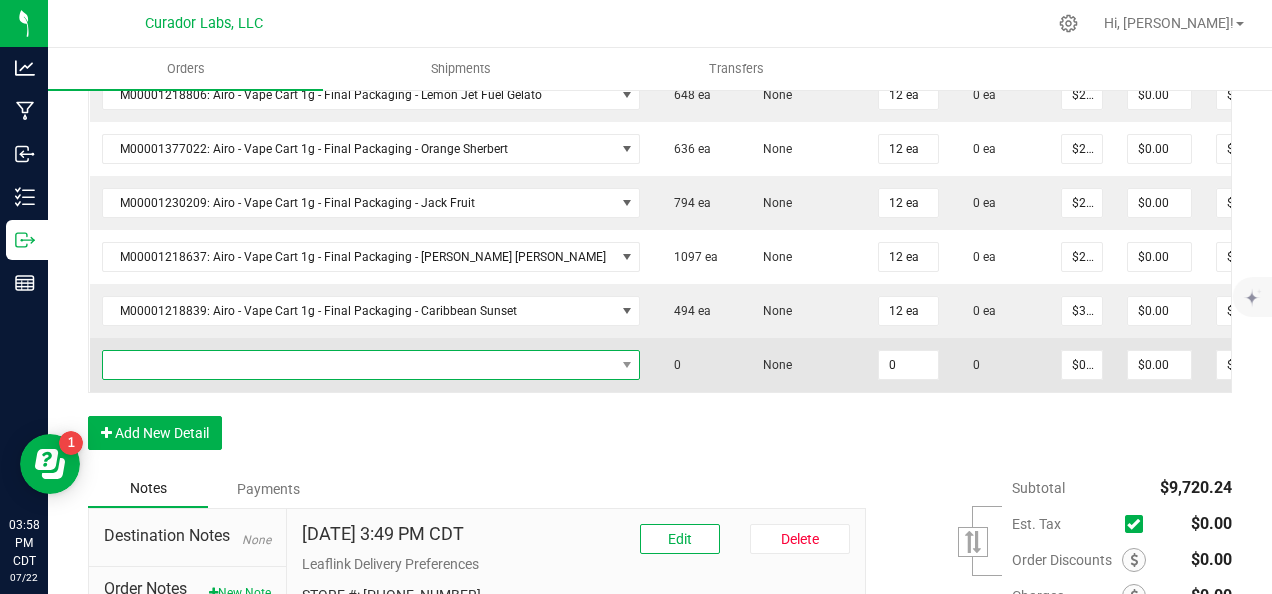 click at bounding box center [359, 365] 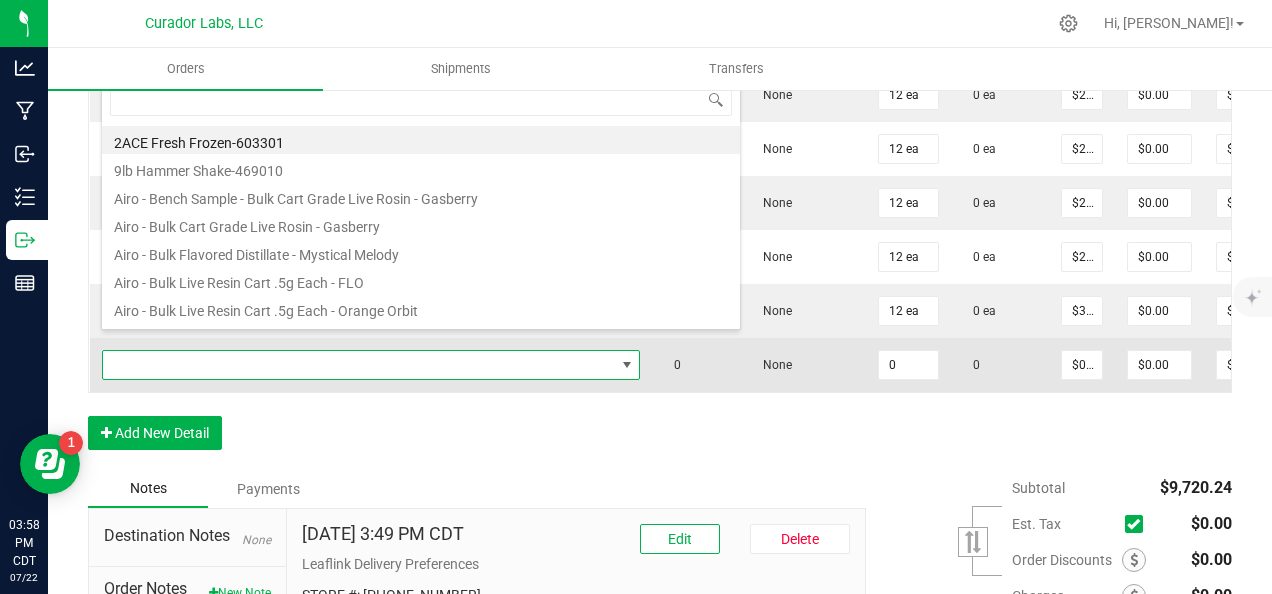 scroll, scrollTop: 99970, scrollLeft: 99491, axis: both 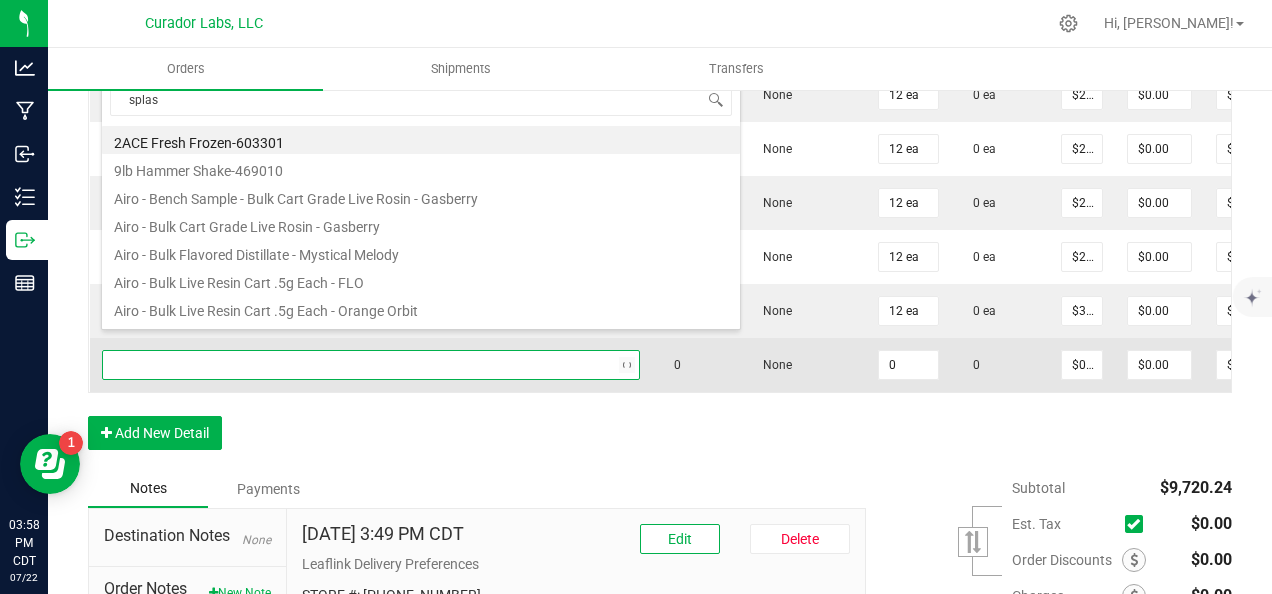 type on "splash" 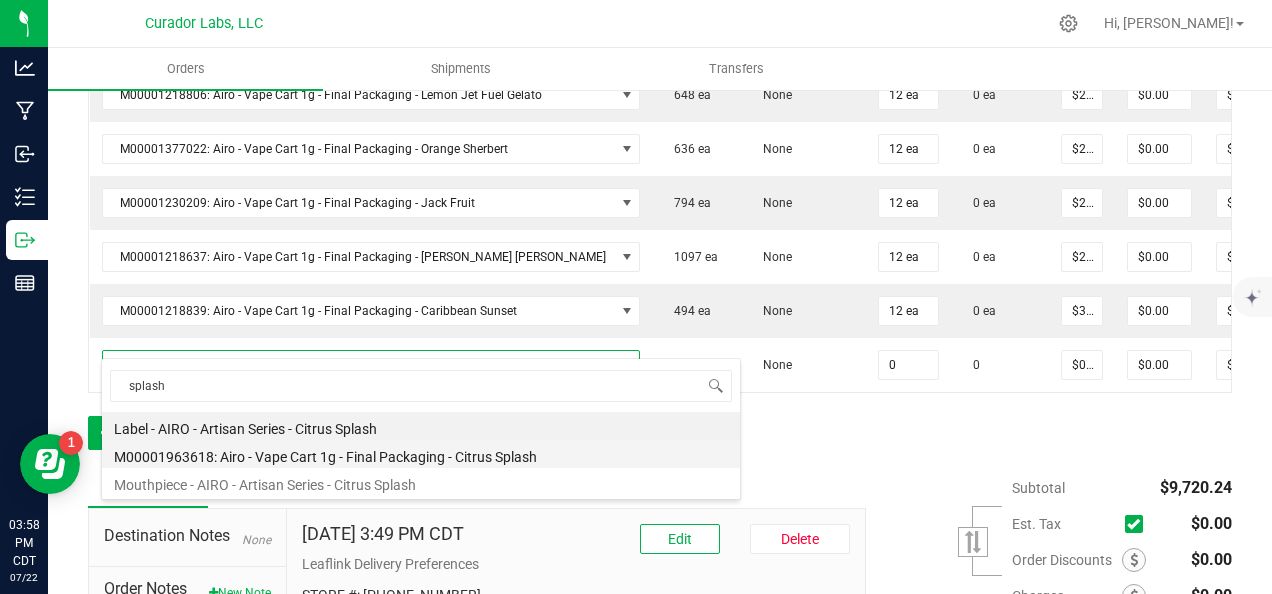 click on "M00001963618: Airo - Vape Cart 1g - Final Packaging - Citrus Splash" at bounding box center (421, 454) 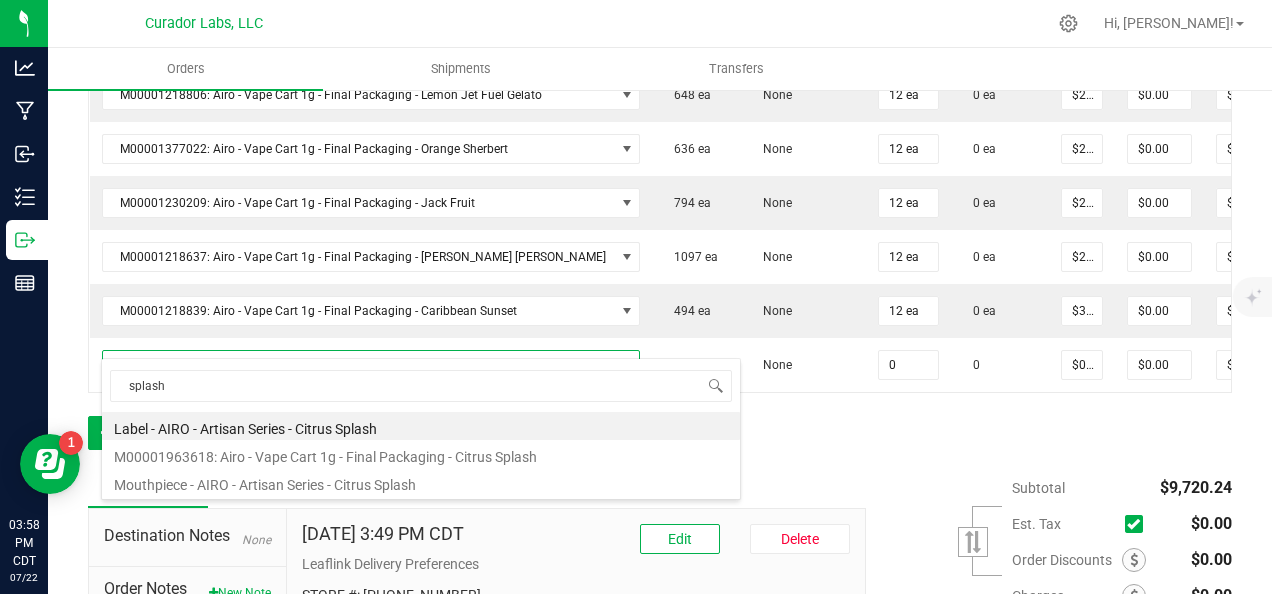 type on "0 ea" 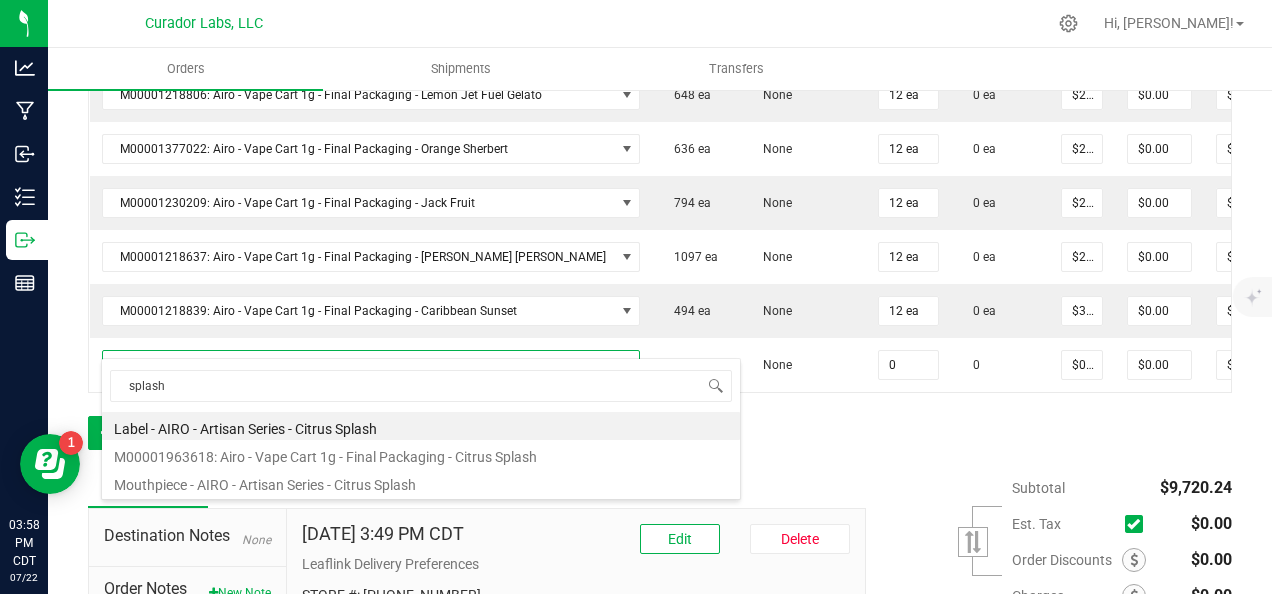 type on "$32.50000" 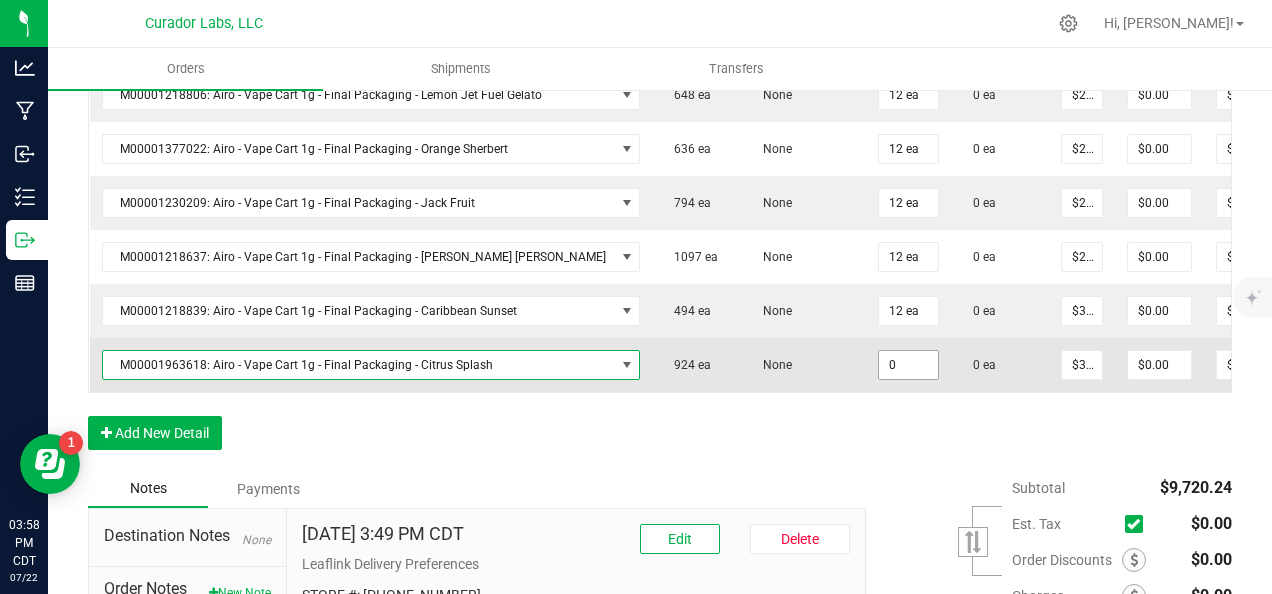 click on "0" at bounding box center [908, 365] 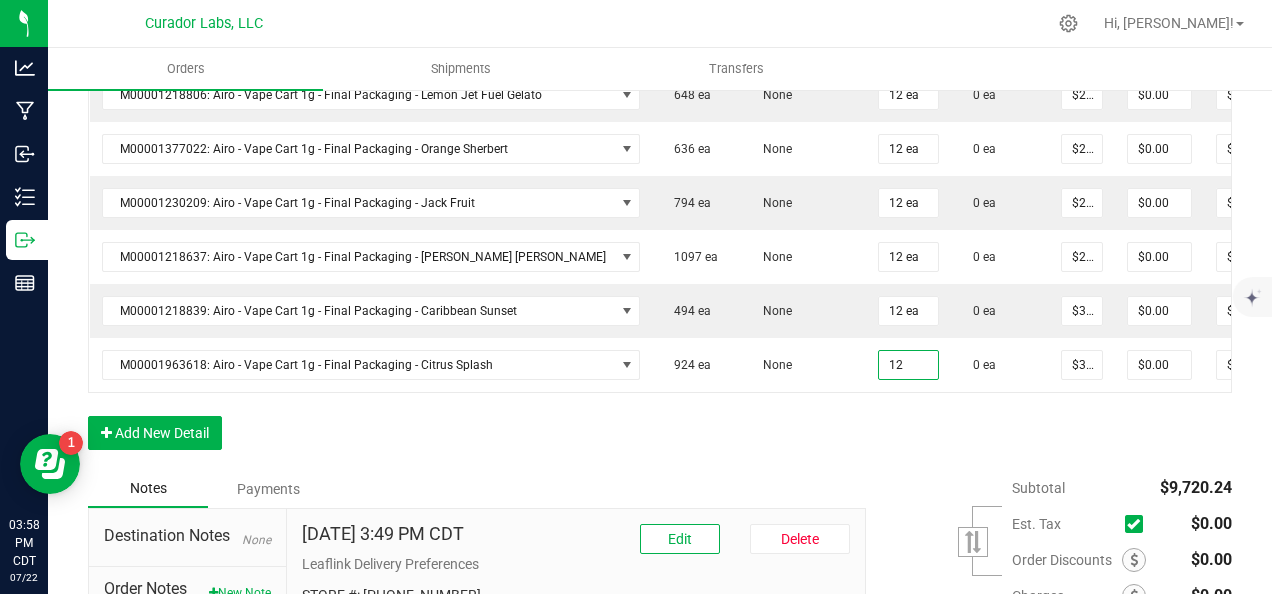 type on "12 ea" 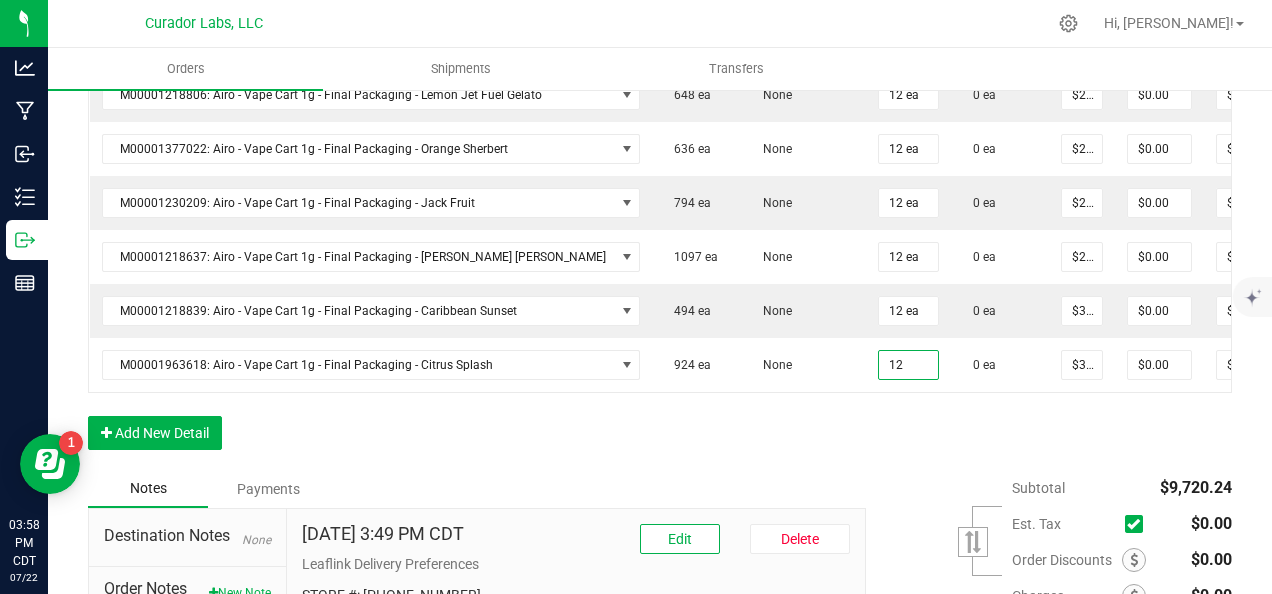 type on "$390.00" 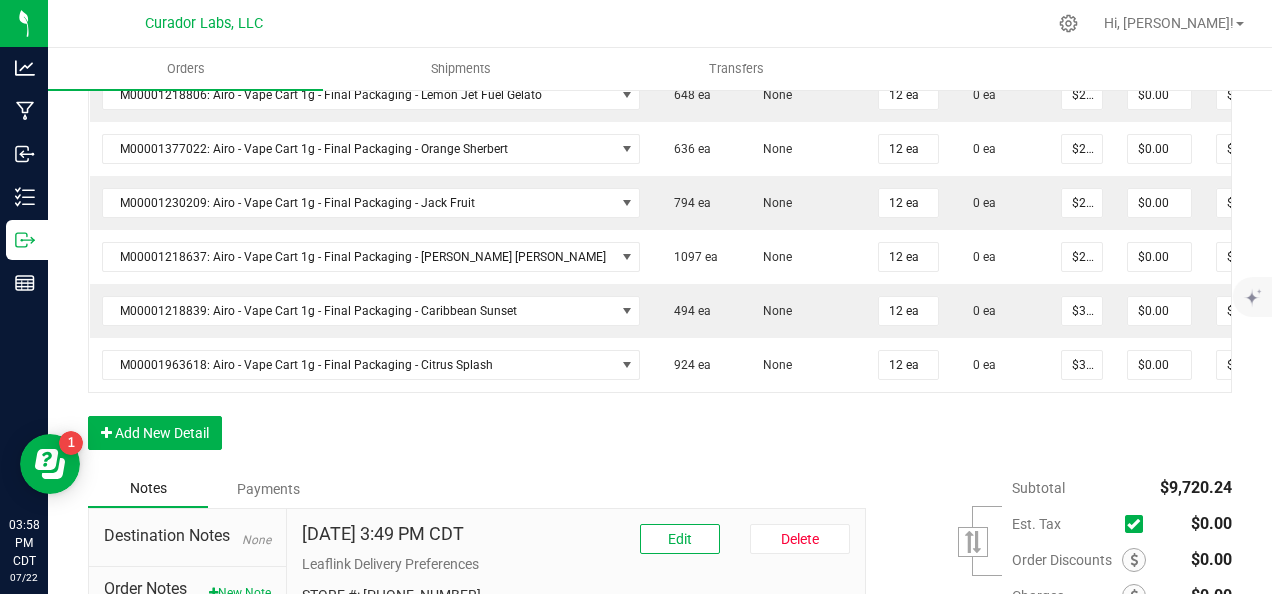 drag, startPoint x: 869, startPoint y: 409, endPoint x: 578, endPoint y: 433, distance: 291.988 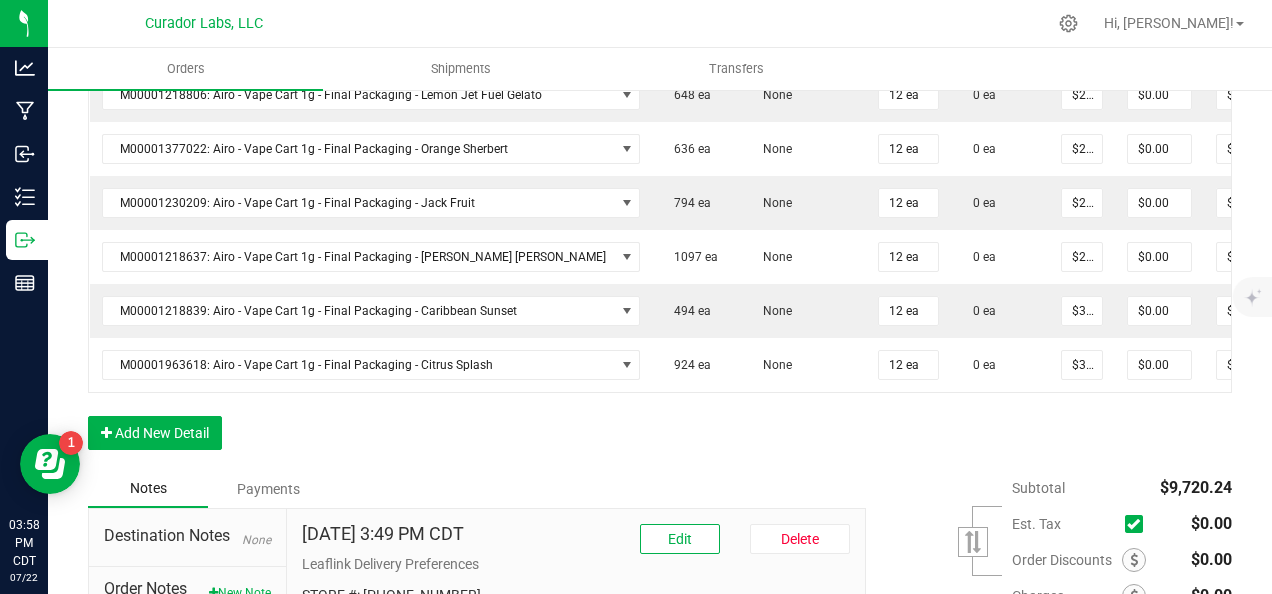 click on "Order Details Print All Labels Item  Sellable  Strain Qty Ordered Qty Allocated Unit Price Line Discount Total Actions M00001340003: SafeBet - FECO 1.0g - Final Packaging  1803 ea   None  25 ea  0 ea  $22.50000 $0.00 $562.50 M00001339903: SafeBet - FECO 1g with CBN - Final Packaging  1953 ea   None  25 ea  0 ea  $22.50000 $0.00 $562.50 M00002130162: SafeBet - AIO Vape 1g - Final Packaging - Jelly Ranchers  291 ea   None  25 ea  0 ea  $25.00000 $0.00 $625.00 M00002130436: SafeBet - AIO Vape 1g - Final Packaging - Green Crack  814 ea   None  25 ea  0 ea  $25.00000 $0.00 $625.00 M00002130156: SafeBet - AIO Vape 1g - Final Packaging - Raspberry Kush  154 ea   None  25 ea  0 ea  $25.00000 $0.00 $625.00 M00001574238: HeadChange - Live Sugar 1g - Final Packaging - Frosted Lemonheads  372 ea   None  12 ea  0 ea  $25.00000 $0.00 $300.00 M00001156182: HeadChange - Live Sugar 1g - Final Packaging - Poke Punch  444 ea   None  12 ea  0 ea  $25.00000 $0.00 $300.00  324 ea   None  12 ea" at bounding box center [660, -405] 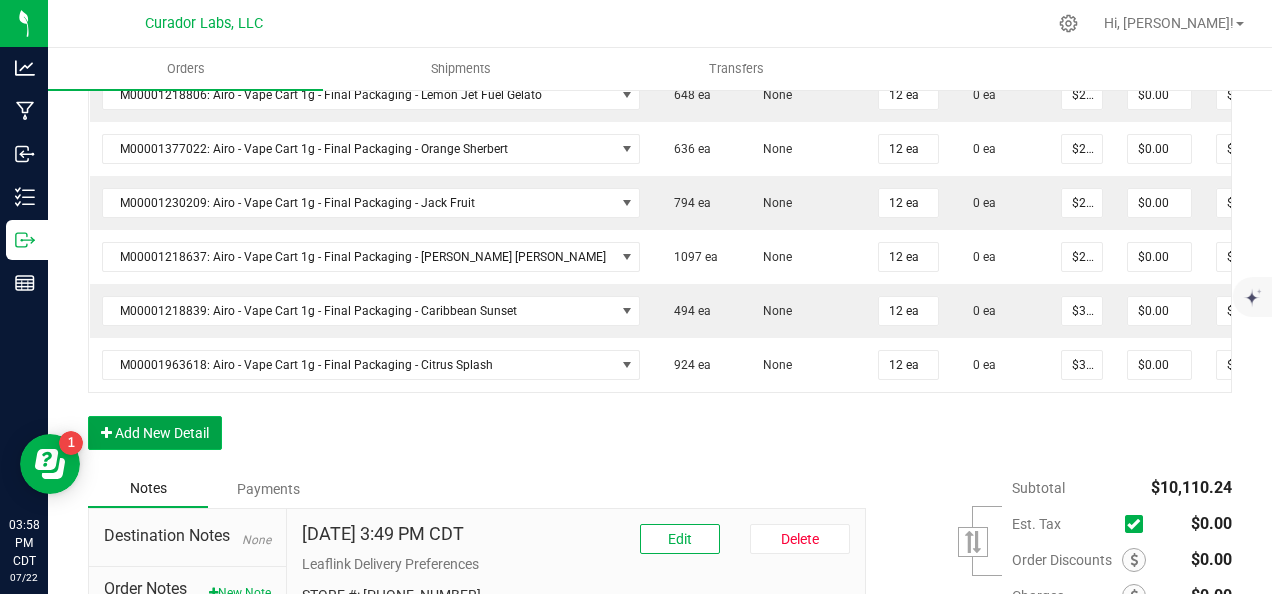 click on "Add New Detail" at bounding box center [155, 433] 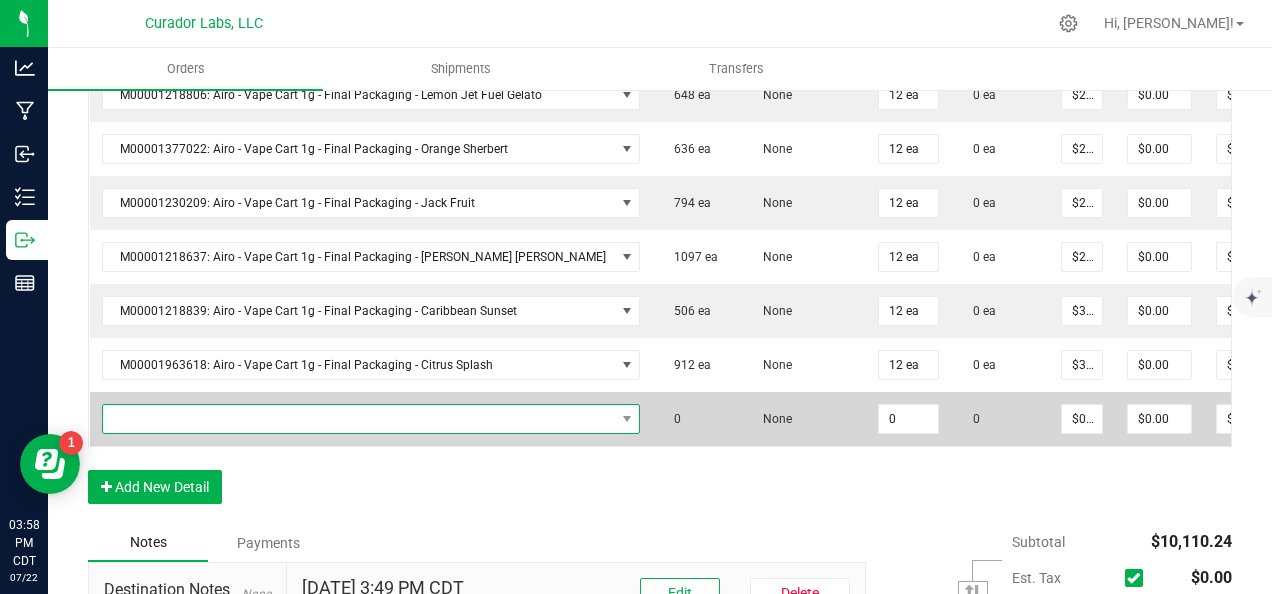 click at bounding box center [359, 419] 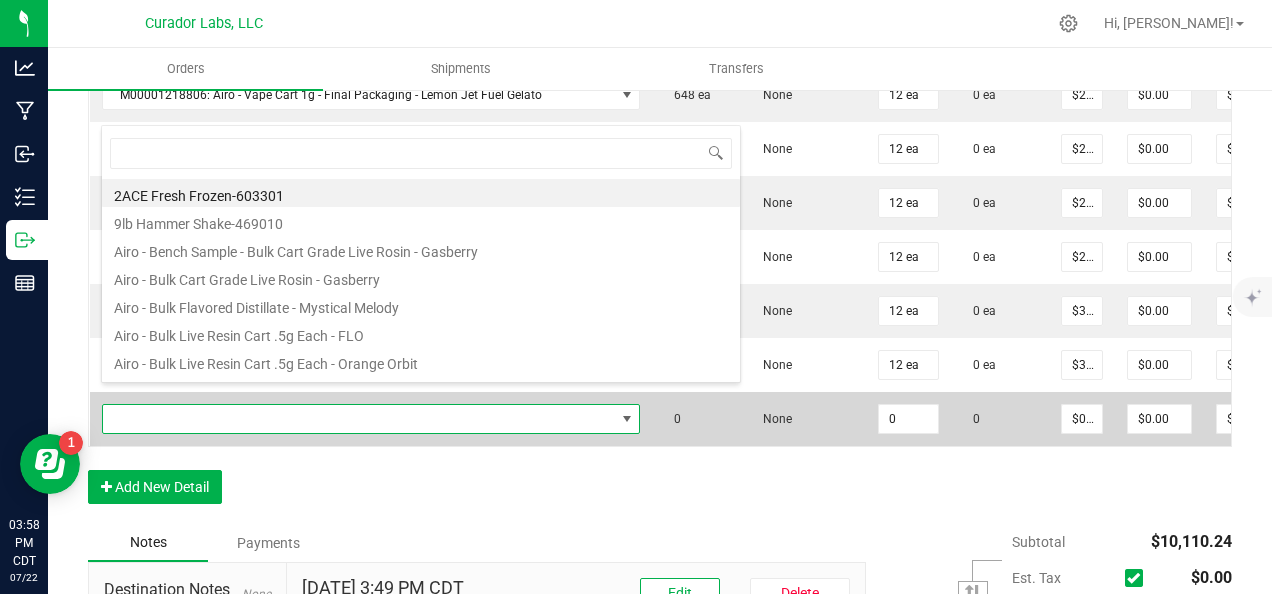 scroll, scrollTop: 99970, scrollLeft: 99491, axis: both 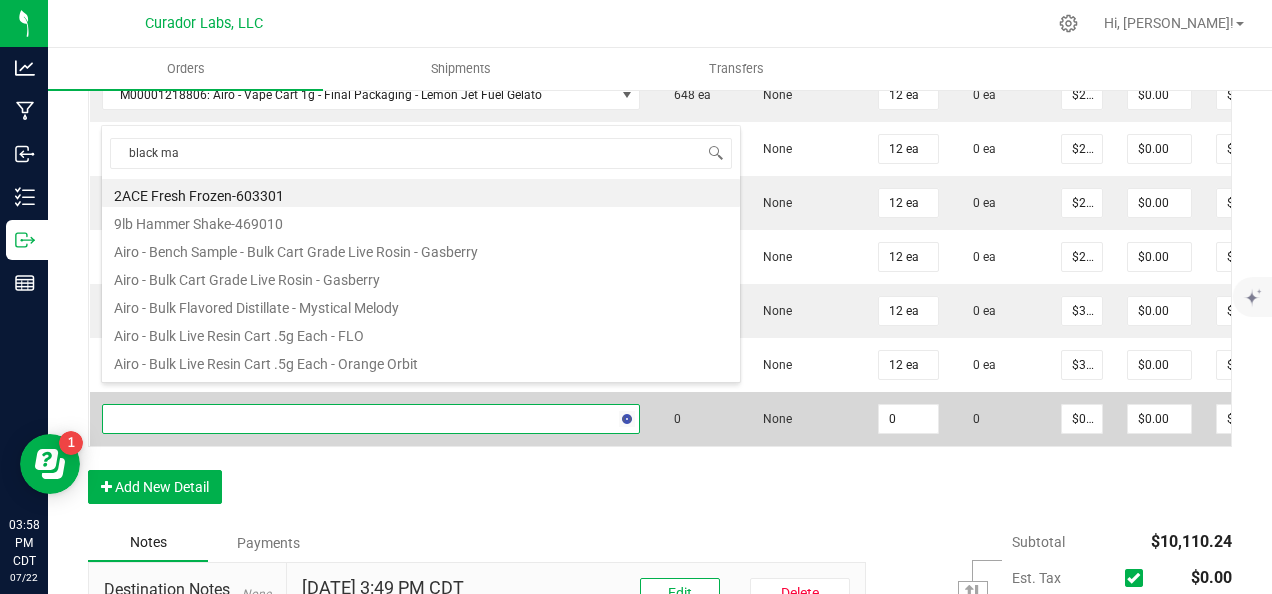 type on "black mam" 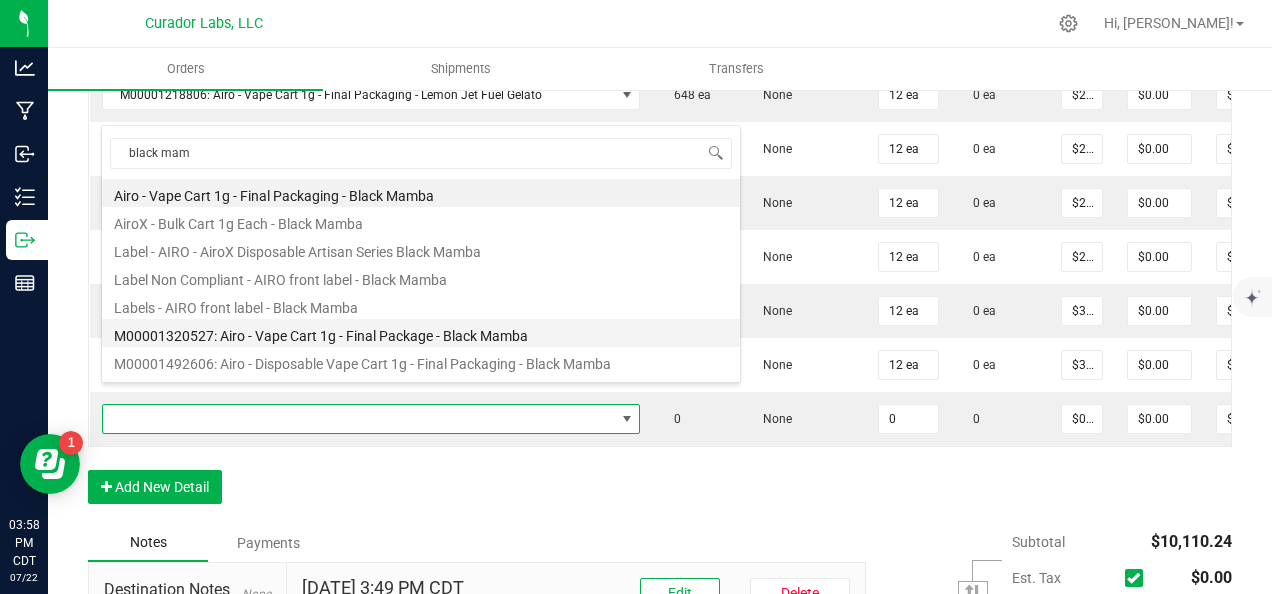 click on "M00001320527: Airo - Vape Cart 1g - Final Package - Black Mamba" at bounding box center [421, 333] 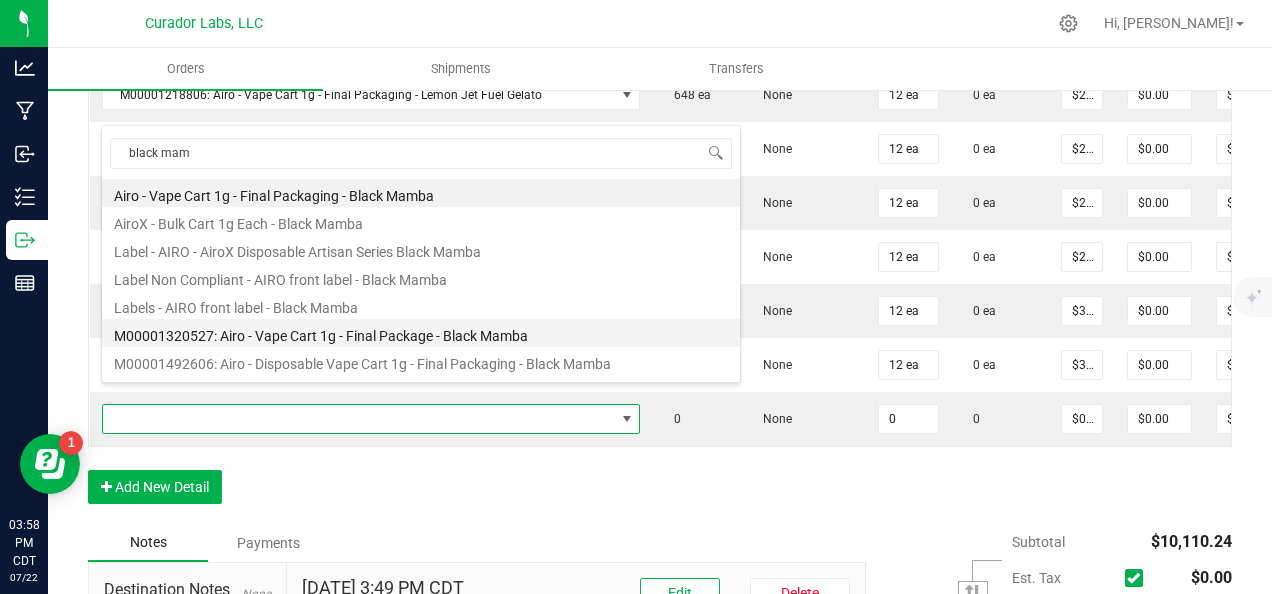 type on "0 ea" 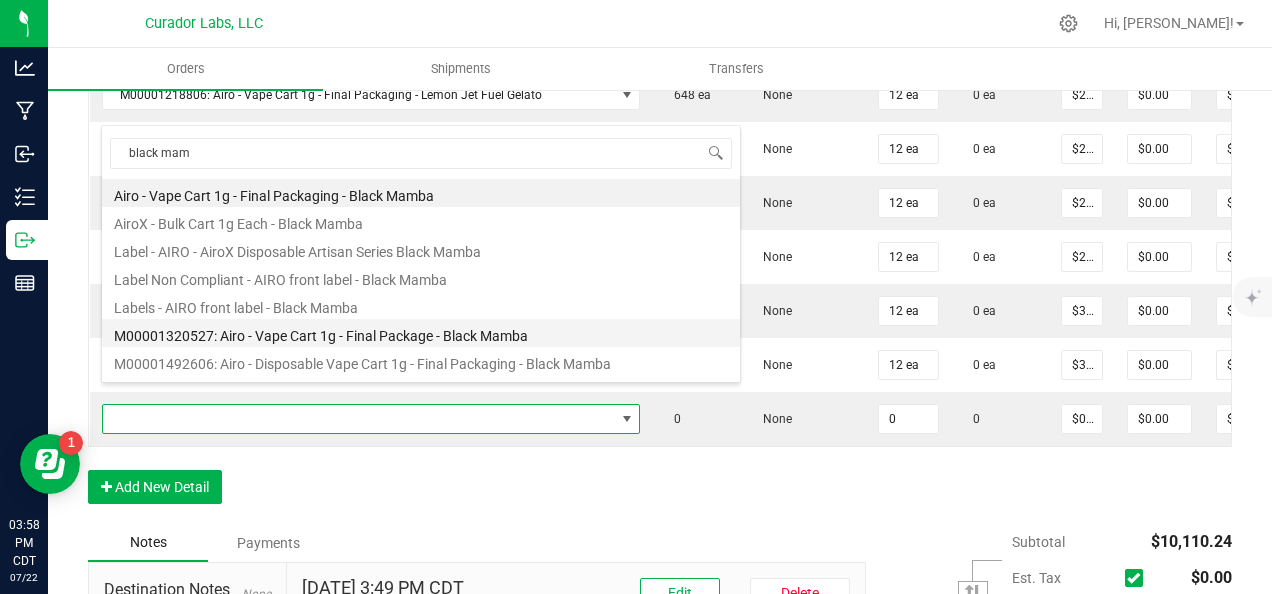 type on "$32.50000" 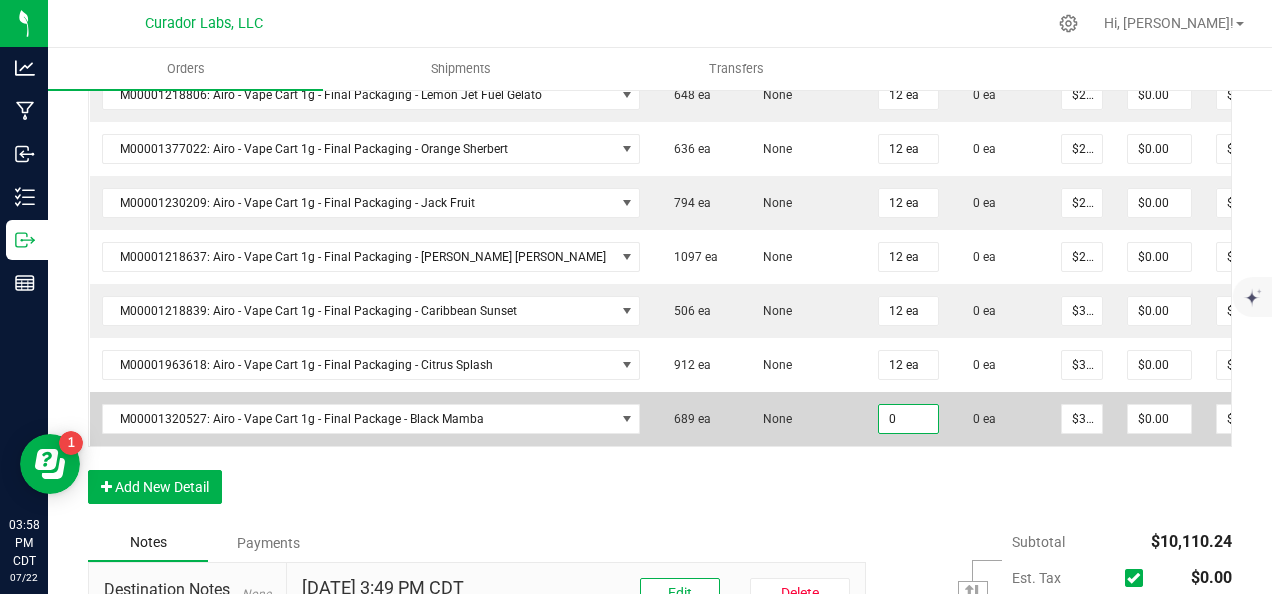 click on "0" at bounding box center [908, 419] 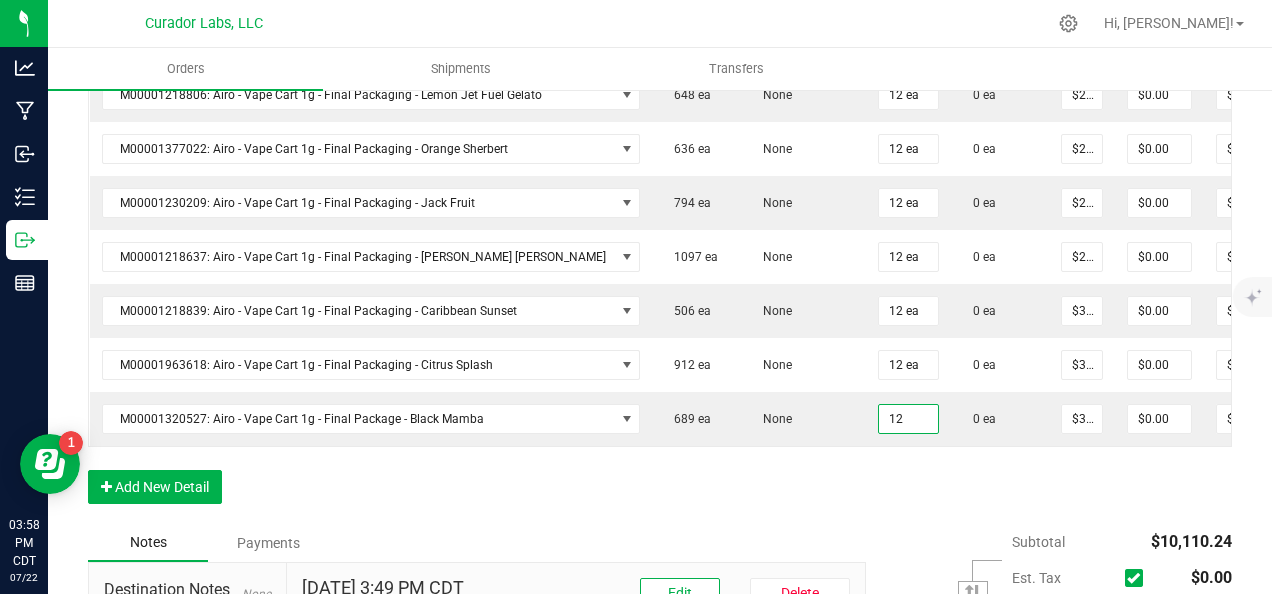 type on "12 ea" 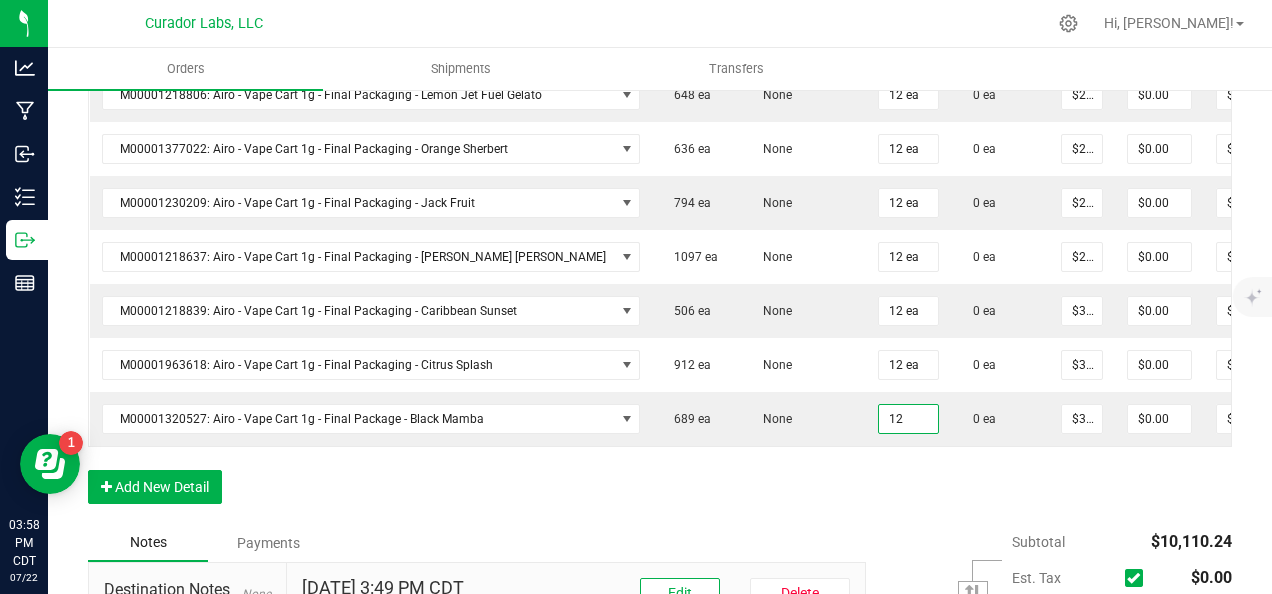 type on "$390.00" 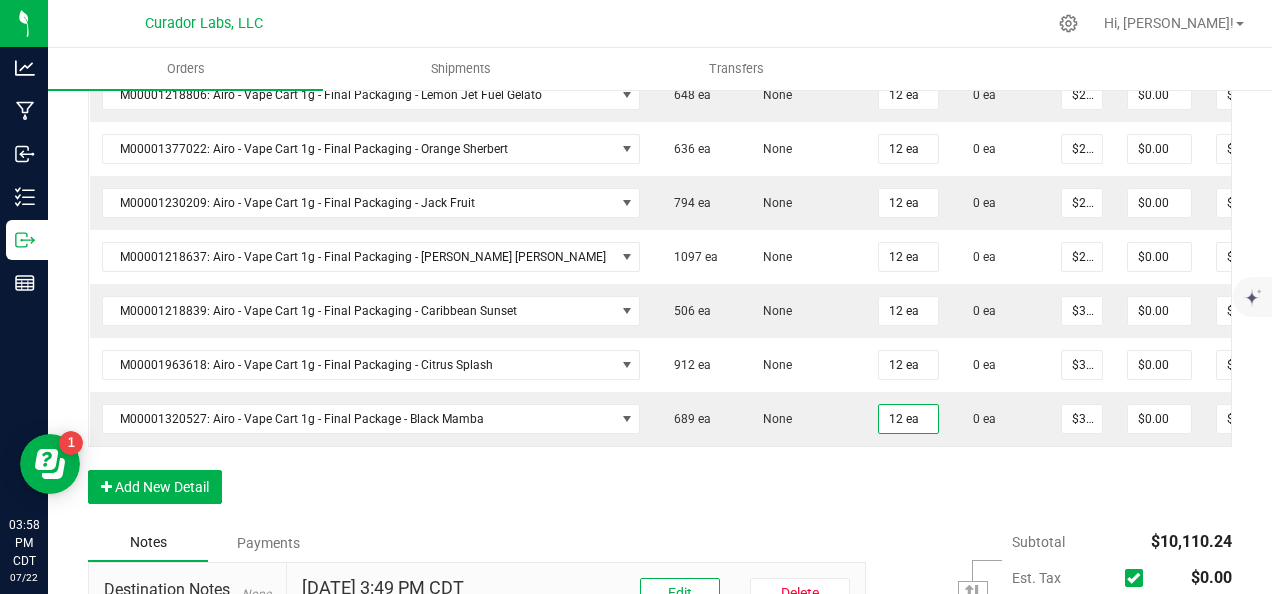 click on "Order Details Print All Labels Item  Sellable  Strain Qty Ordered Qty Allocated Unit Price Line Discount Total Actions M00001340003: SafeBet - FECO 1.0g - Final Packaging  1803 ea   None  25 ea  0 ea  $22.50000 $0.00 $562.50 M00001339903: SafeBet - FECO 1g with CBN - Final Packaging  1953 ea   None  25 ea  0 ea  $22.50000 $0.00 $562.50 M00002130162: SafeBet - AIO Vape 1g - Final Packaging - Jelly Ranchers  291 ea   None  25 ea  0 ea  $25.00000 $0.00 $625.00 M00002130436: SafeBet - AIO Vape 1g - Final Packaging - Green Crack  814 ea   None  25 ea  0 ea  $25.00000 $0.00 $625.00 M00002130156: SafeBet - AIO Vape 1g - Final Packaging - Raspberry Kush  154 ea   None  25 ea  0 ea  $25.00000 $0.00 $625.00 M00001574238: HeadChange - Live Sugar 1g - Final Packaging - Frosted Lemonheads  372 ea   None  12 ea  0 ea  $25.00000 $0.00 $300.00 M00001156182: HeadChange - Live Sugar 1g - Final Packaging - Poke Punch  444 ea   None  12 ea  0 ea  $25.00000 $0.00 $300.00  324 ea   None  12 ea" at bounding box center [660, -378] 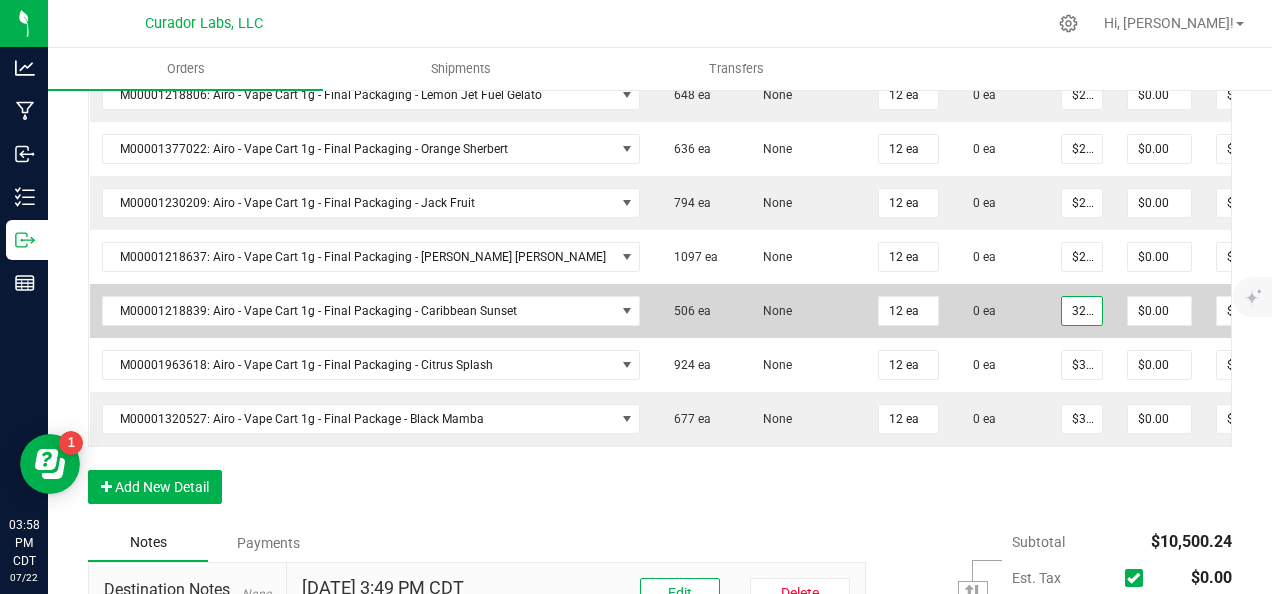 paste on "24.38" 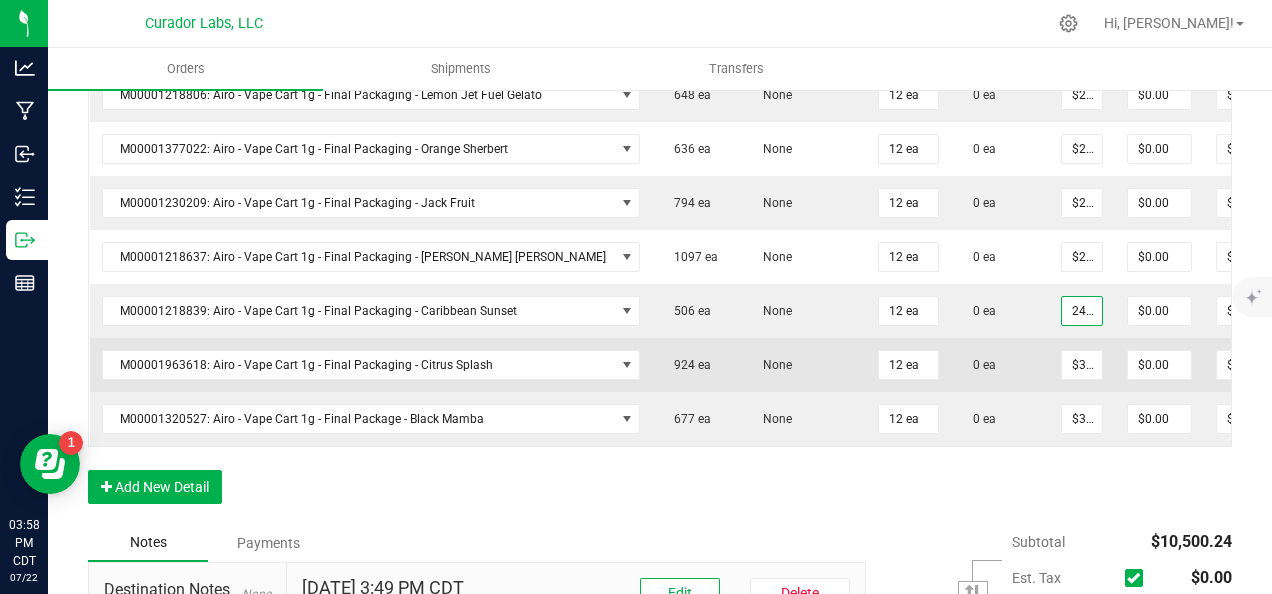 scroll, scrollTop: 0, scrollLeft: 8, axis: horizontal 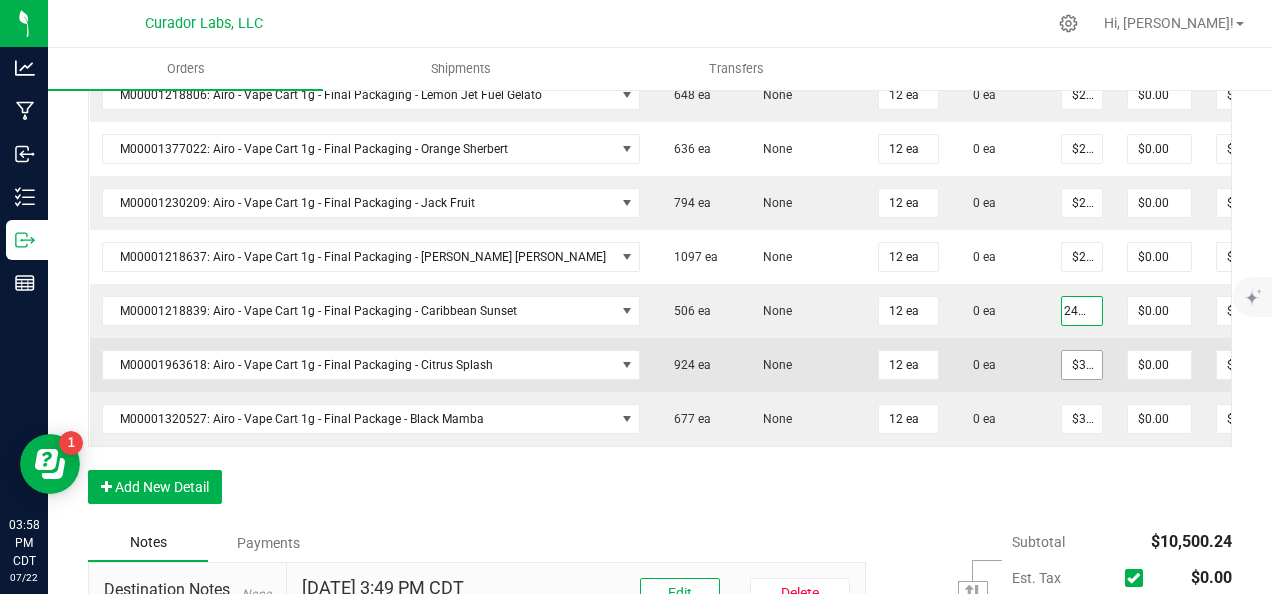 type 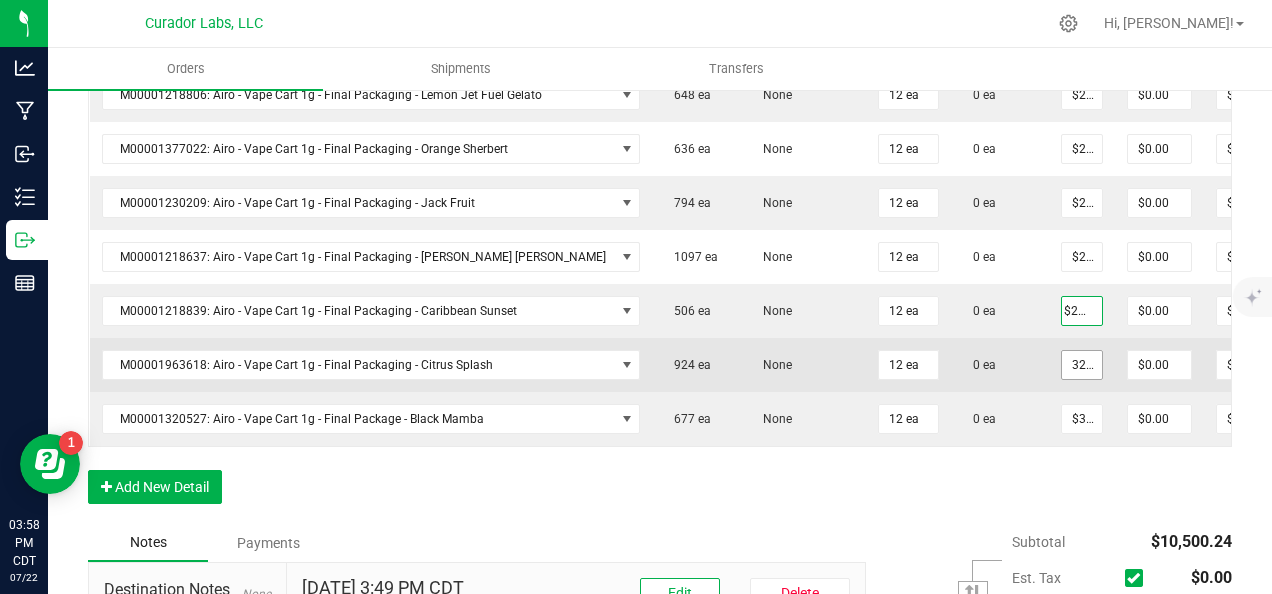scroll, scrollTop: 0, scrollLeft: 0, axis: both 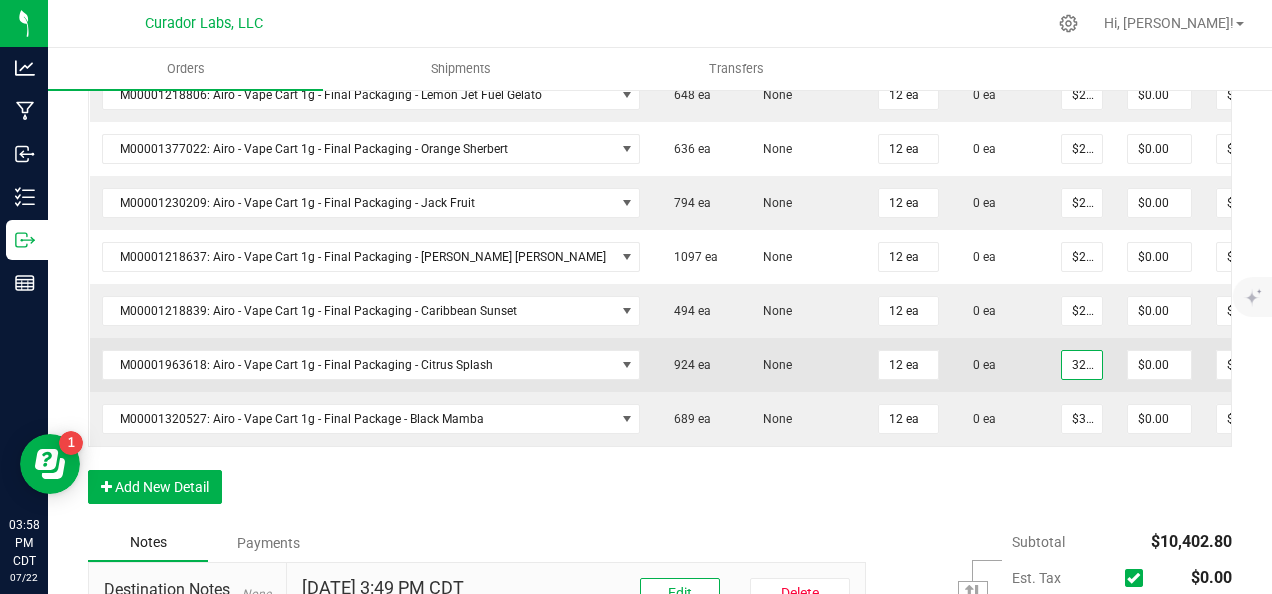 paste on "24.38" 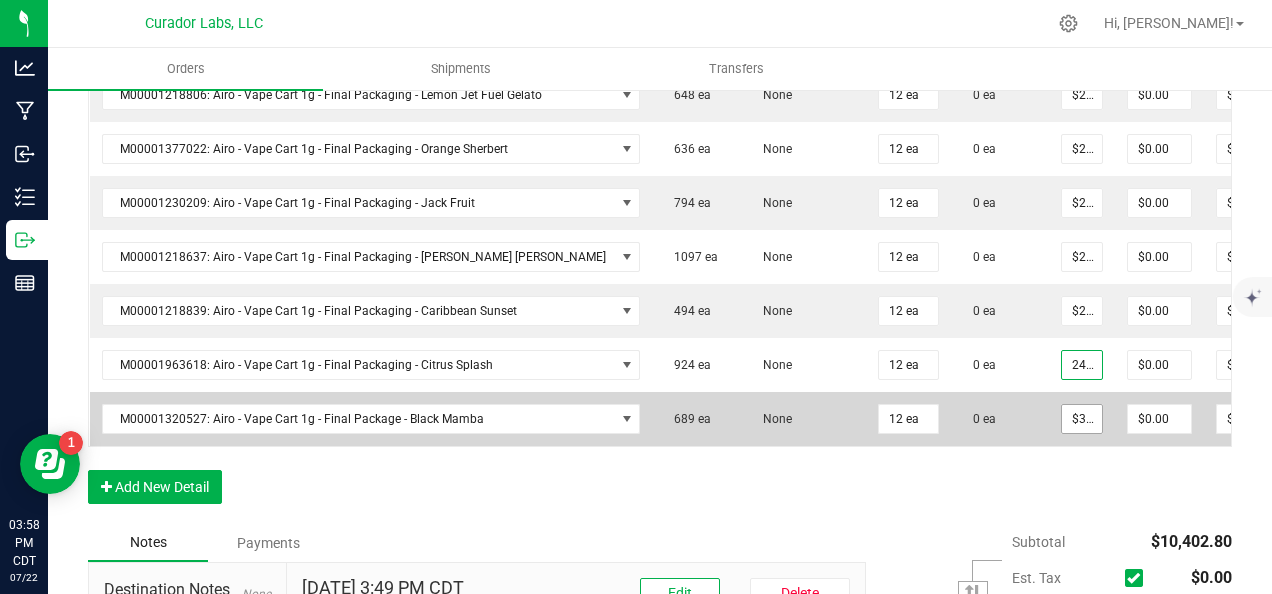 scroll, scrollTop: 0, scrollLeft: 8, axis: horizontal 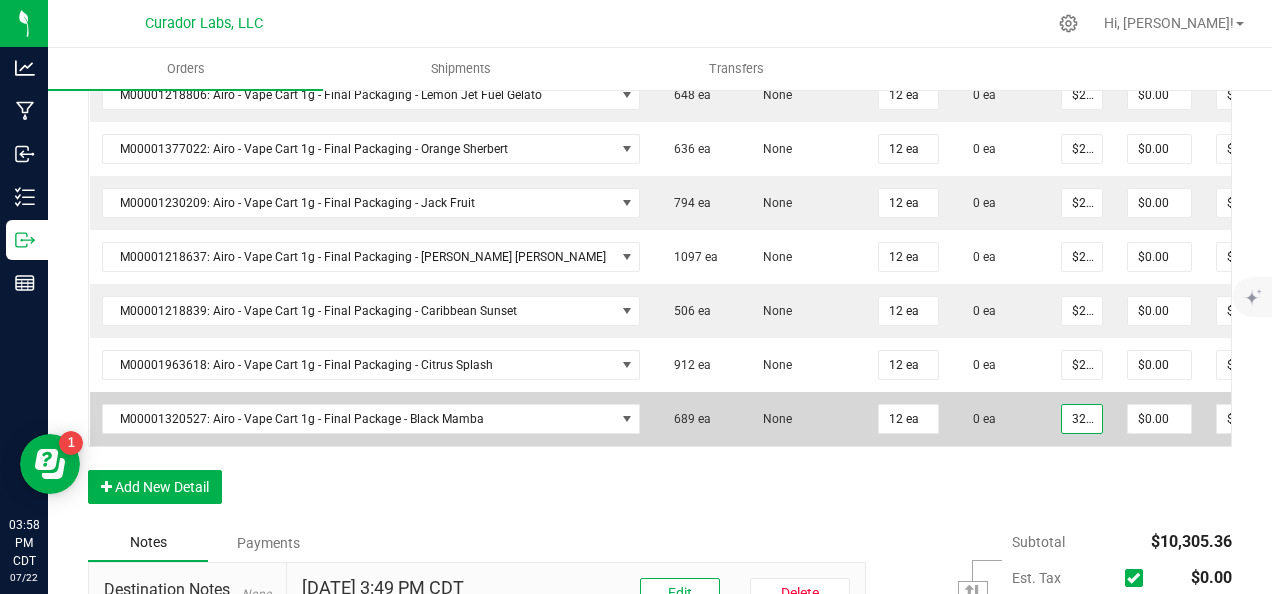 paste on "24.38" 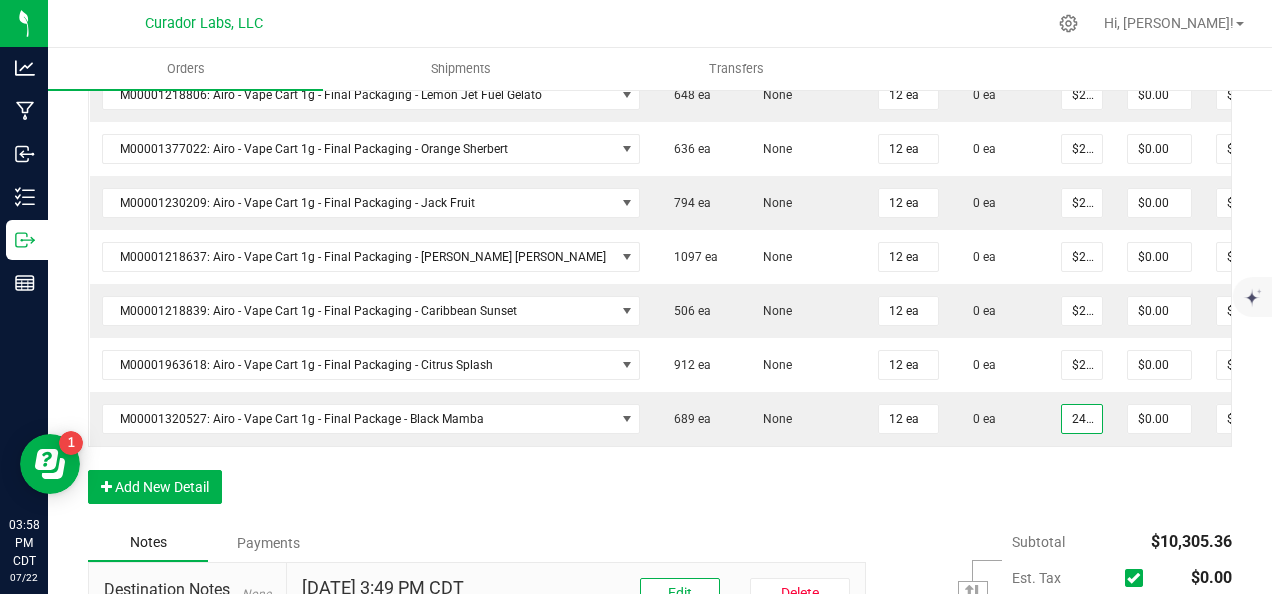 scroll, scrollTop: 0, scrollLeft: 8, axis: horizontal 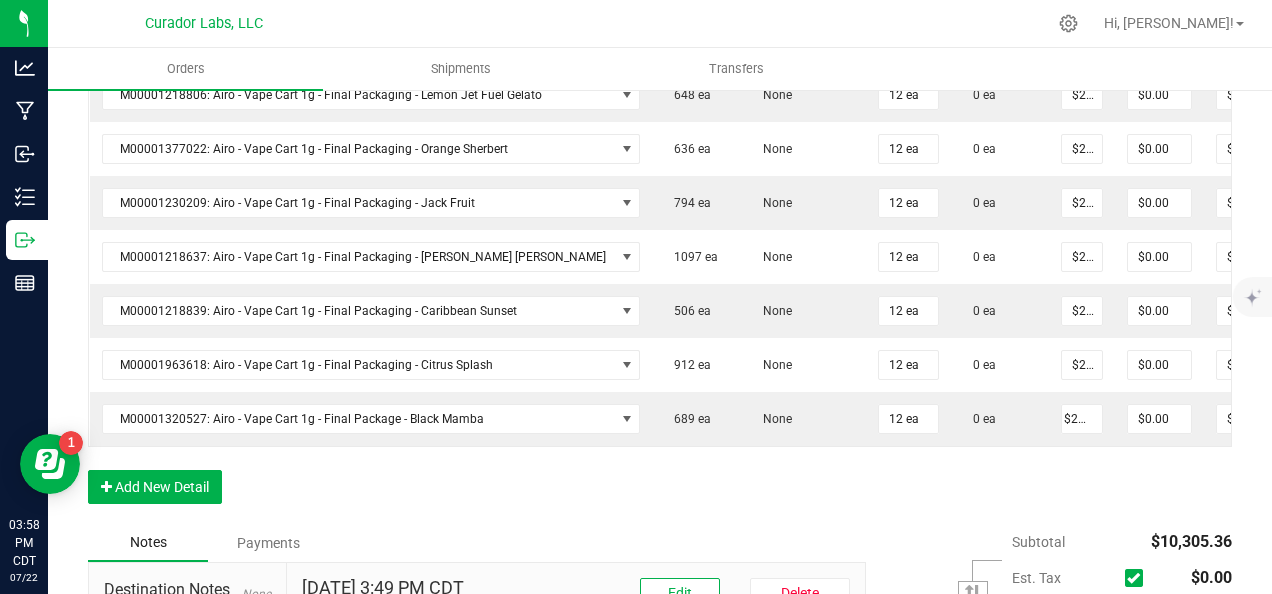 click on "Order Details Print All Labels Item  Sellable  Strain Qty Ordered Qty Allocated Unit Price Line Discount Total Actions M00001340003: SafeBet - FECO 1.0g - Final Packaging  1803 ea   None  25 ea  0 ea  $22.50000 $0.00 $562.50 M00001339903: SafeBet - FECO 1g with CBN - Final Packaging  1953 ea   None  25 ea  0 ea  $22.50000 $0.00 $562.50 M00002130162: SafeBet - AIO Vape 1g - Final Packaging - Jelly Ranchers  291 ea   None  25 ea  0 ea  $25.00000 $0.00 $625.00 M00002130436: SafeBet - AIO Vape 1g - Final Packaging - Green Crack  814 ea   None  25 ea  0 ea  $25.00000 $0.00 $625.00 M00002130156: SafeBet - AIO Vape 1g - Final Packaging - Raspberry Kush  154 ea   None  25 ea  0 ea  $25.00000 $0.00 $625.00 M00001574238: HeadChange - Live Sugar 1g - Final Packaging - Frosted Lemonheads  372 ea   None  12 ea  0 ea  $25.00000 $0.00 $300.00 M00001156182: HeadChange - Live Sugar 1g - Final Packaging - Poke Punch  444 ea   None  12 ea  0 ea  $25.00000 $0.00 $300.00  324 ea   None  12 ea" at bounding box center [660, -378] 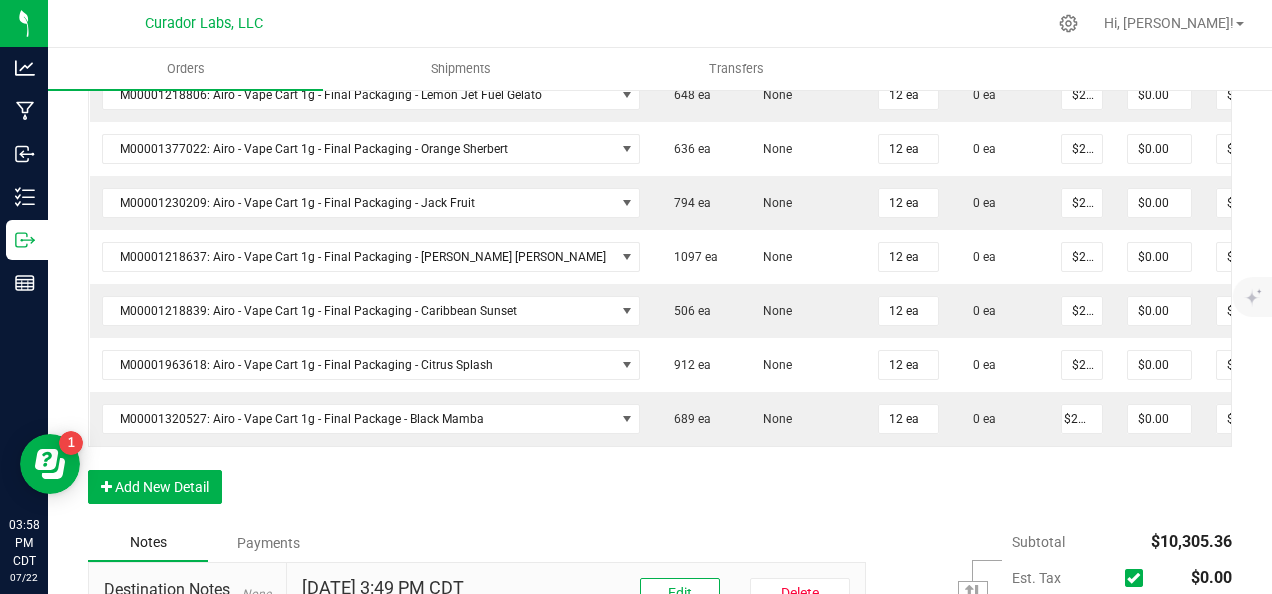 scroll, scrollTop: 0, scrollLeft: 0, axis: both 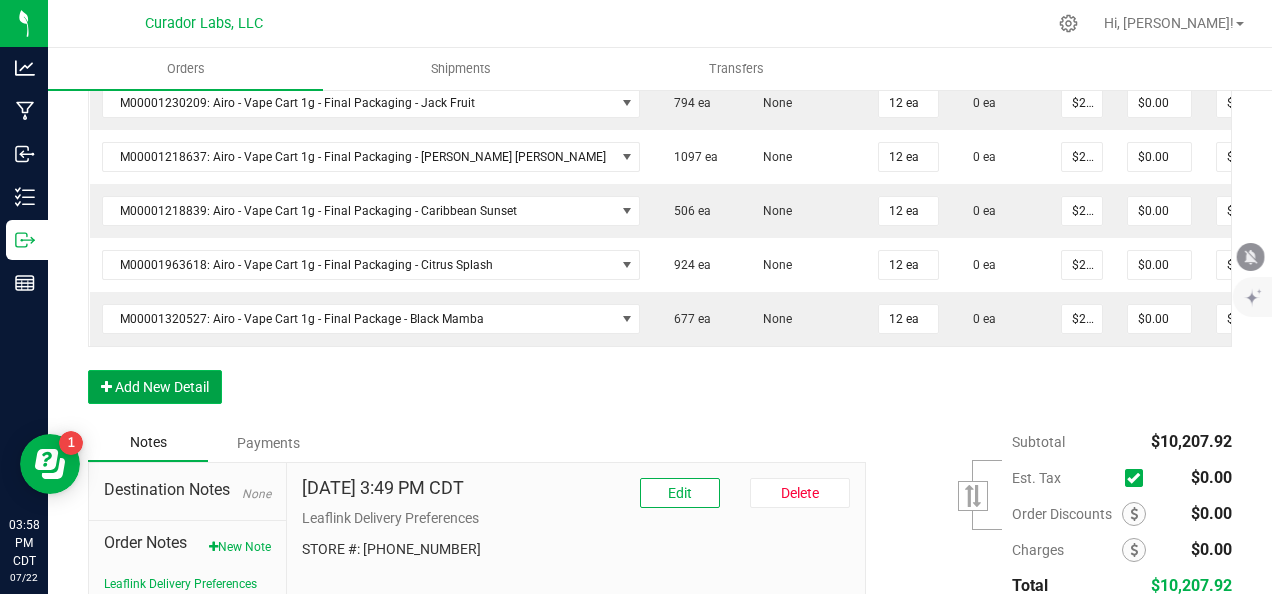 click on "Add New Detail" at bounding box center [155, 387] 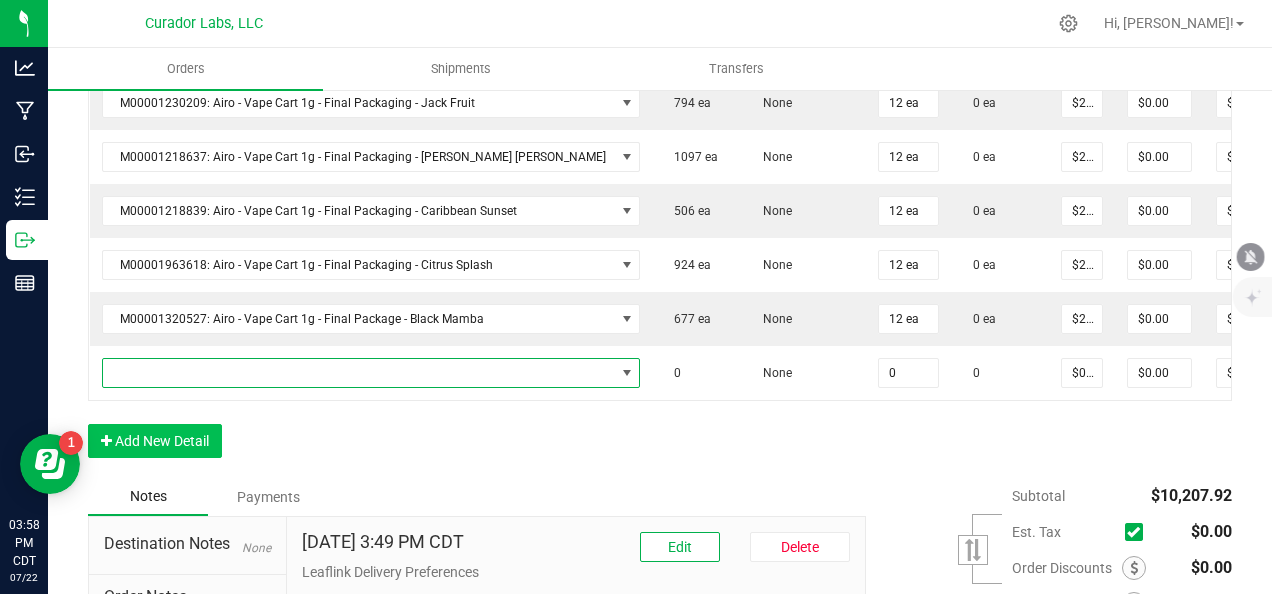 click at bounding box center [359, 373] 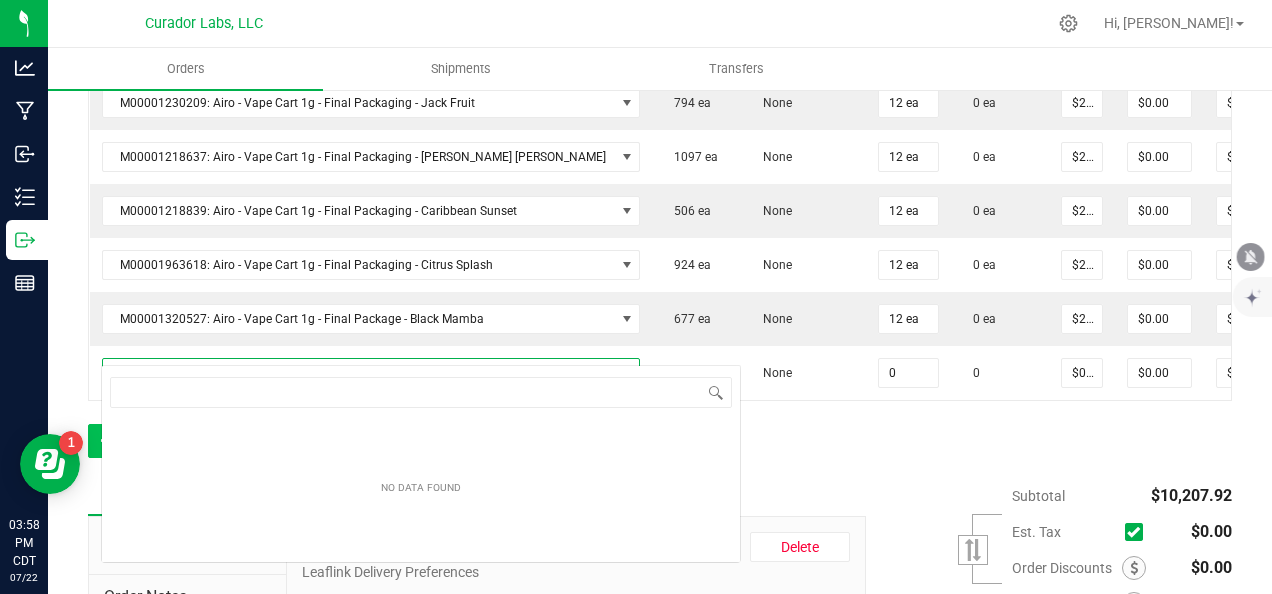 scroll, scrollTop: 99970, scrollLeft: 99491, axis: both 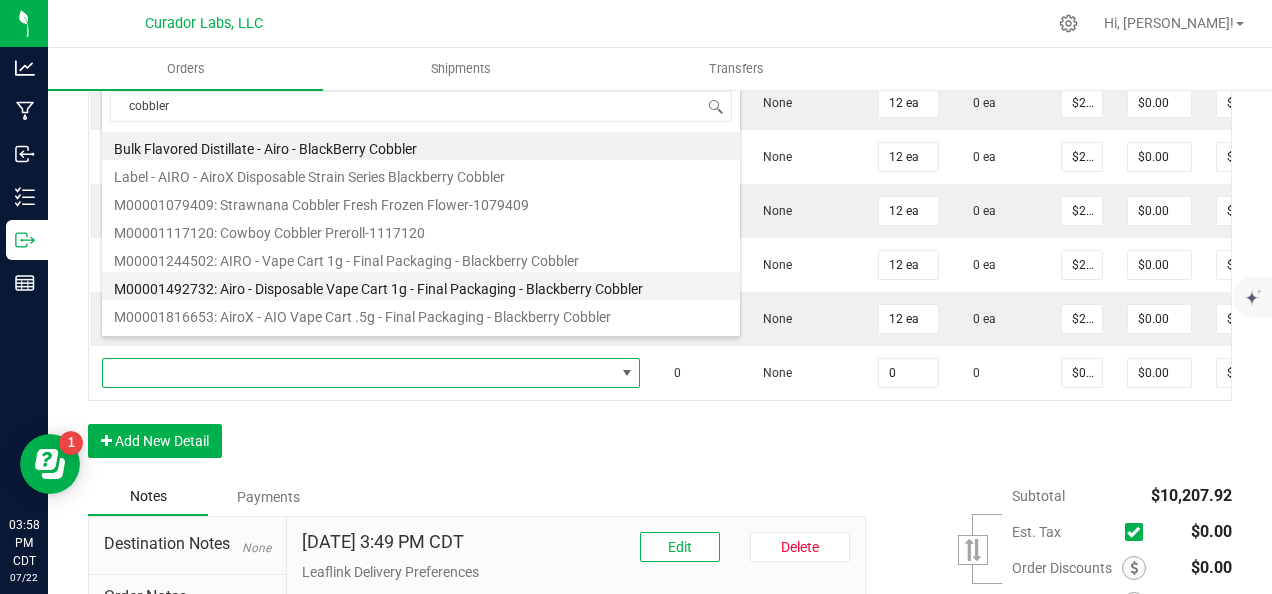 click on "M00001492732: Airo - Disposable Vape Cart 1g - Final Packaging - Blackberry Cobbler" at bounding box center [421, 286] 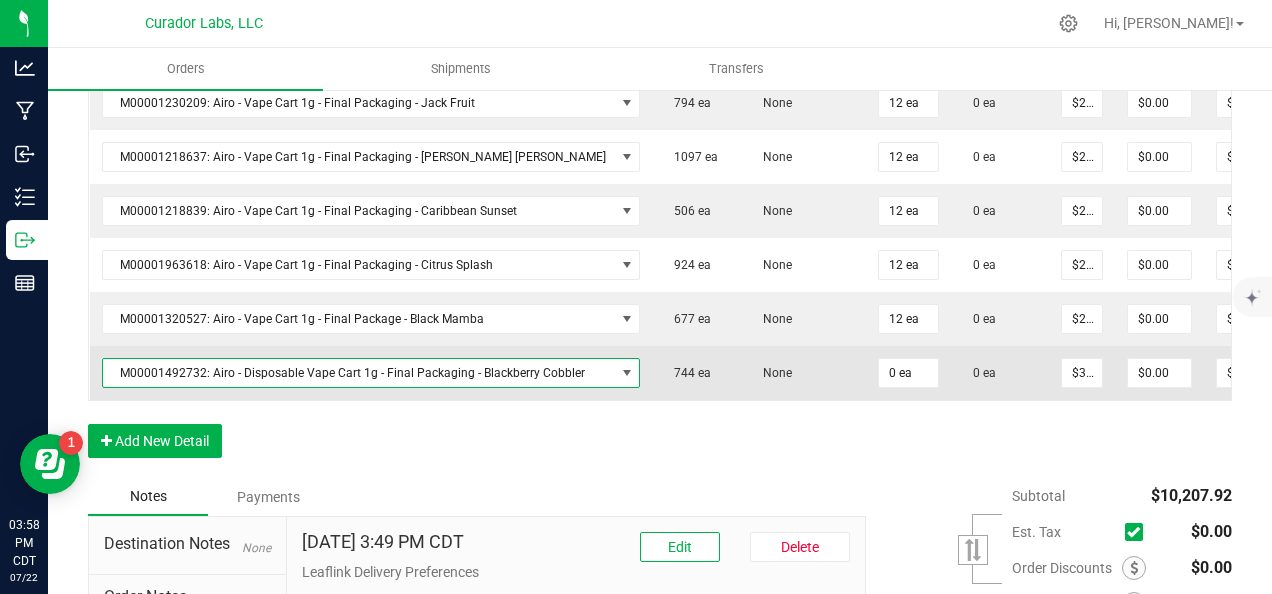 click on "M00001492732: Airo - Disposable Vape Cart 1g - Final Packaging - Blackberry Cobbler" at bounding box center [359, 373] 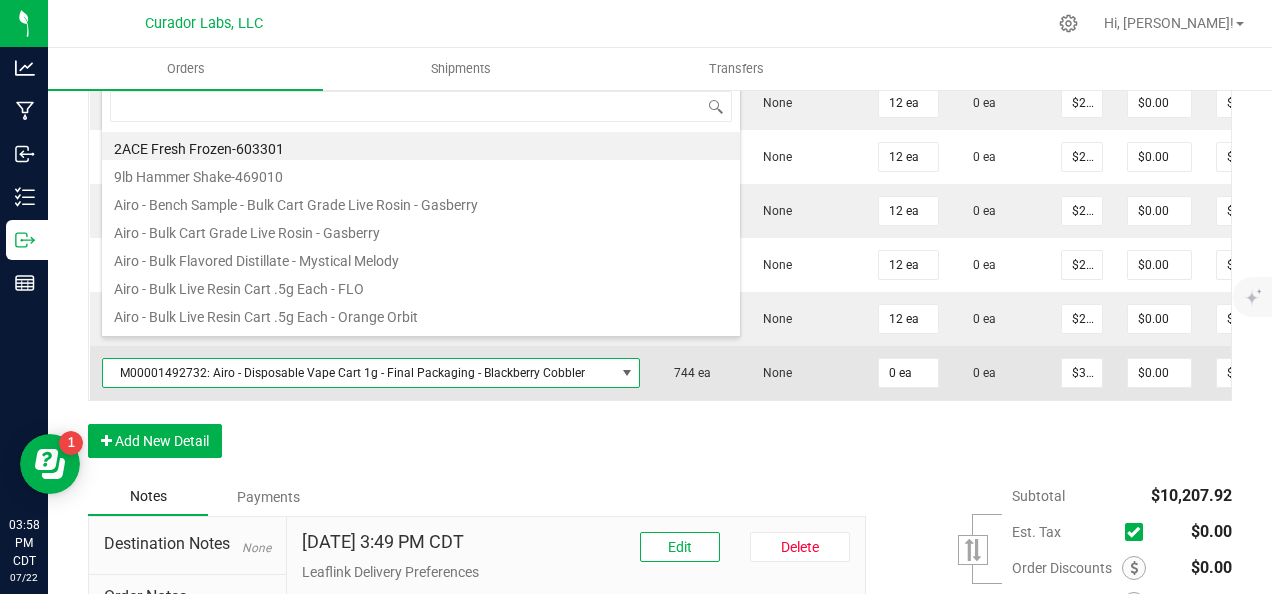 scroll, scrollTop: 99970, scrollLeft: 99491, axis: both 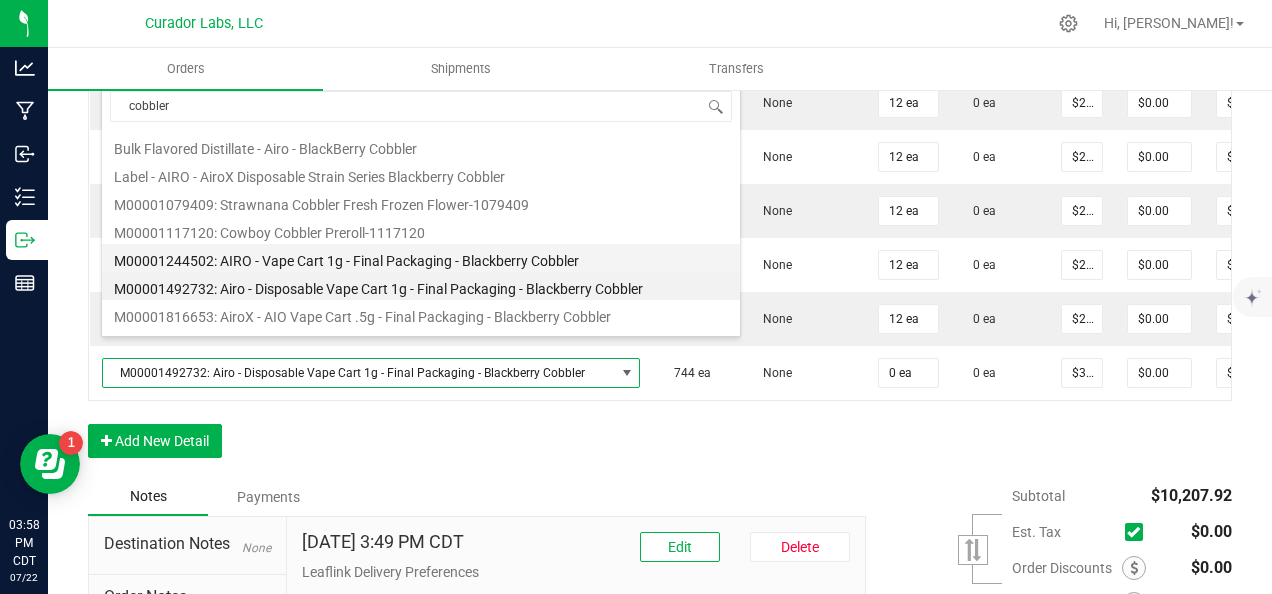 click on "M00001244502: AIRO - Vape Cart 1g - Final Packaging - Blackberry Cobbler" at bounding box center [421, 258] 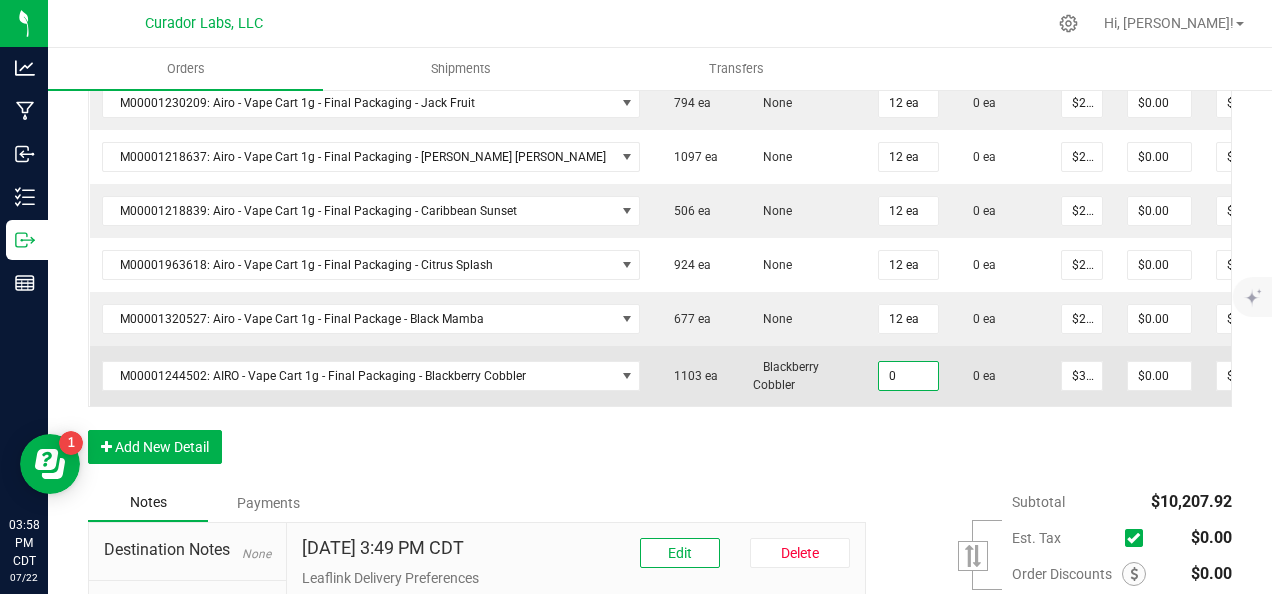 click on "0" at bounding box center [908, 376] 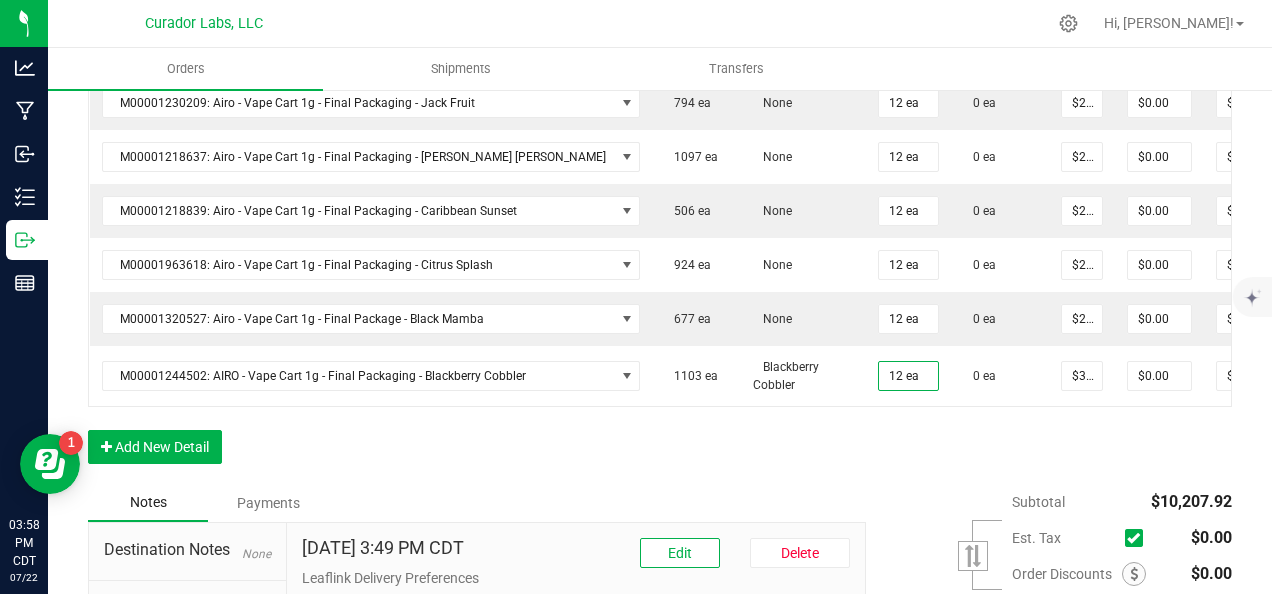 drag, startPoint x: 854, startPoint y: 428, endPoint x: 398, endPoint y: 423, distance: 456.0274 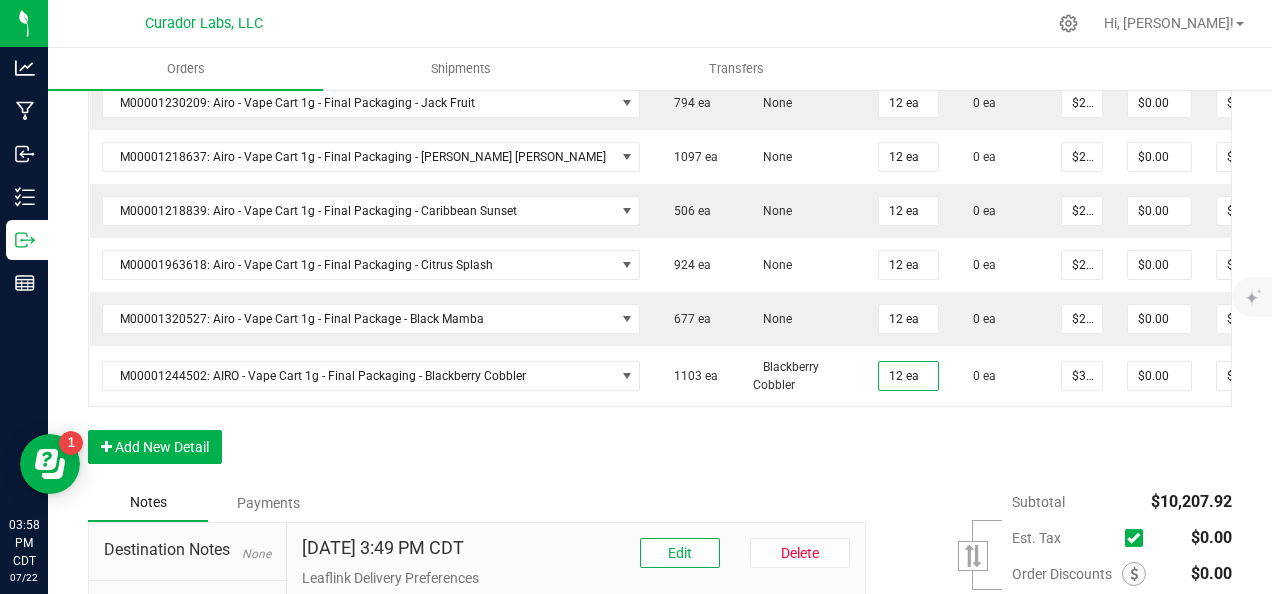 click on "Order Details Print All Labels Item  Sellable  Strain Qty Ordered Qty Allocated Unit Price Line Discount Total Actions M00001340003: SafeBet - FECO 1.0g - Final Packaging  1803 ea   None  25 ea  0 ea  $22.50000 $0.00 $562.50 M00001339903: SafeBet - FECO 1g with CBN - Final Packaging  1953 ea   None  25 ea  0 ea  $22.50000 $0.00 $562.50 M00002130162: SafeBet - AIO Vape 1g - Final Packaging - Jelly Ranchers  291 ea   None  25 ea  0 ea  $25.00000 $0.00 $625.00 M00002130436: SafeBet - AIO Vape 1g - Final Packaging - Green Crack  814 ea   None  25 ea  0 ea  $25.00000 $0.00 $625.00 M00002130156: SafeBet - AIO Vape 1g - Final Packaging - Raspberry Kush  154 ea   None  25 ea  0 ea  $25.00000 $0.00 $625.00 M00001574238: HeadChange - Live Sugar 1g - Final Packaging - Frosted Lemonheads  372 ea   None  12 ea  0 ea  $25.00000 $0.00 $300.00 M00001156182: HeadChange - Live Sugar 1g - Final Packaging - Poke Punch  444 ea   None  12 ea  0 ea  $25.00000 $0.00 $300.00  324 ea   None  12 ea" at bounding box center [660, -448] 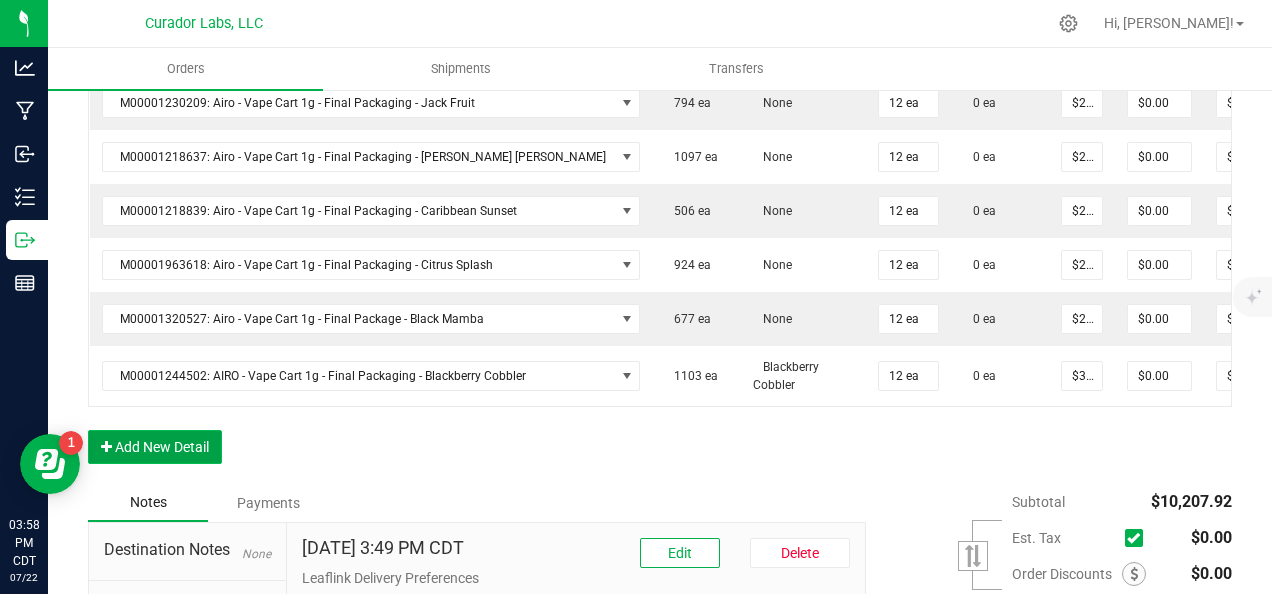 click on "Add New Detail" at bounding box center (155, 447) 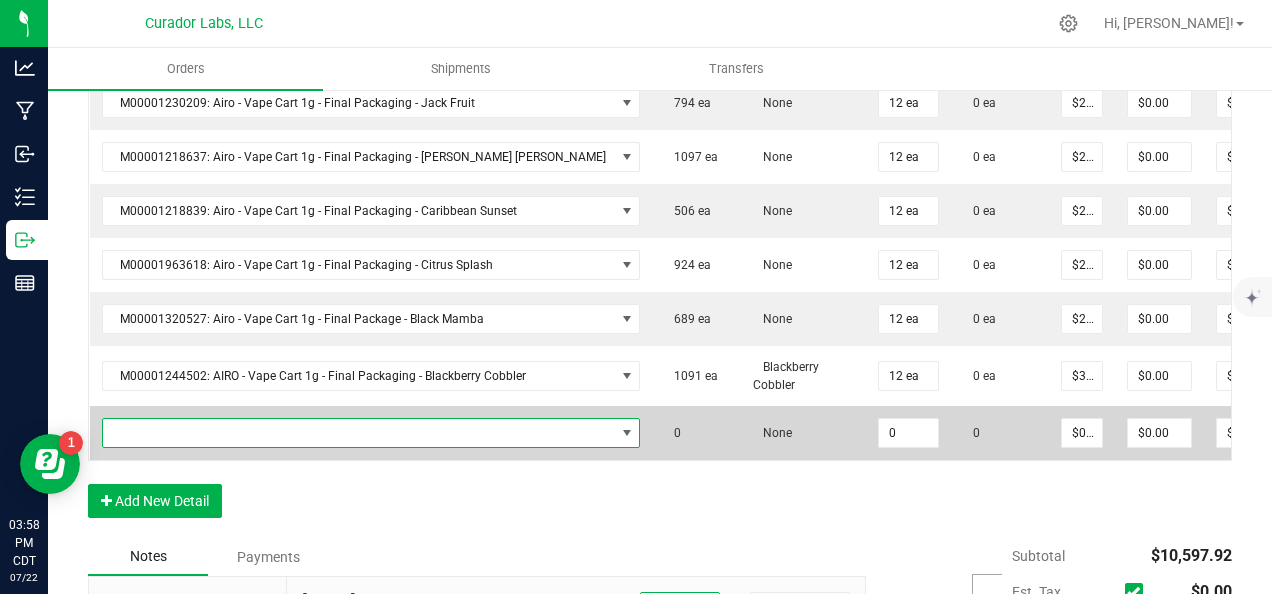 click at bounding box center [359, 433] 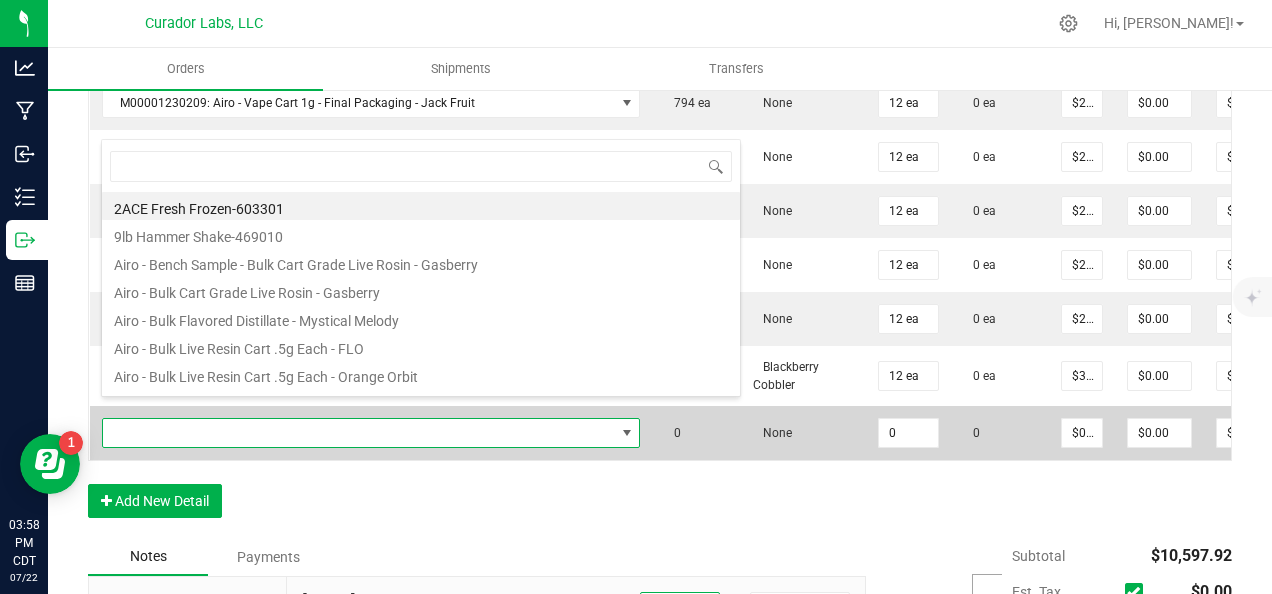 scroll, scrollTop: 99970, scrollLeft: 99491, axis: both 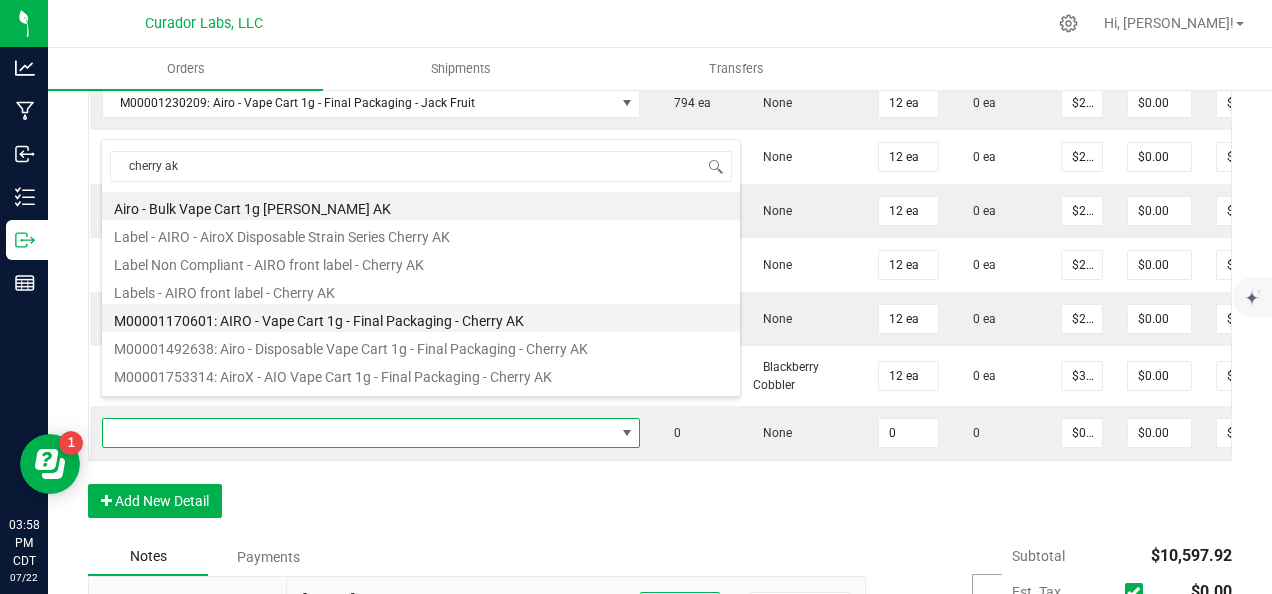 click on "M00001170601: AIRO - Vape Cart 1g - Final Packaging - Cherry AK" at bounding box center (421, 318) 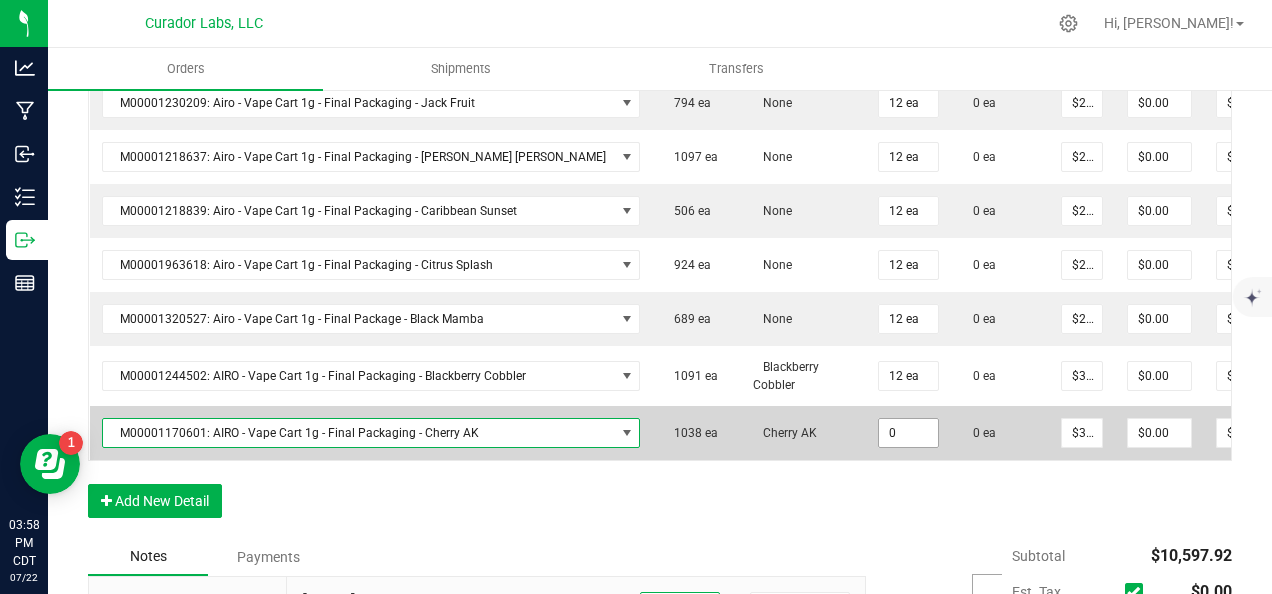 click on "0" at bounding box center [908, 433] 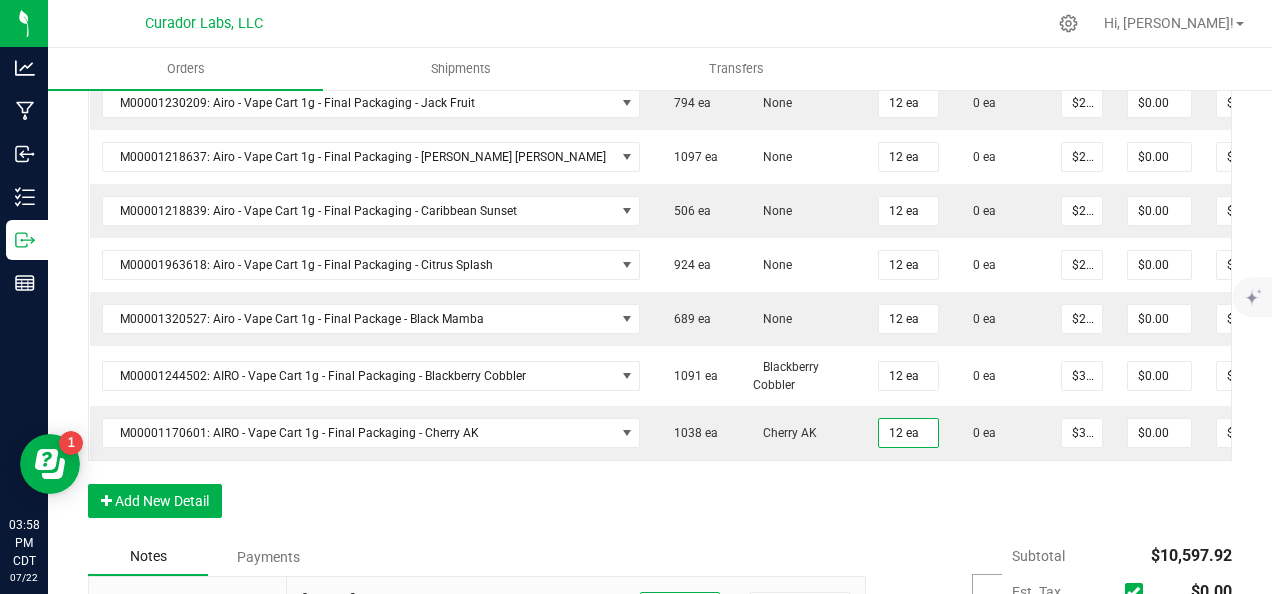 drag, startPoint x: 854, startPoint y: 466, endPoint x: 662, endPoint y: 442, distance: 193.49419 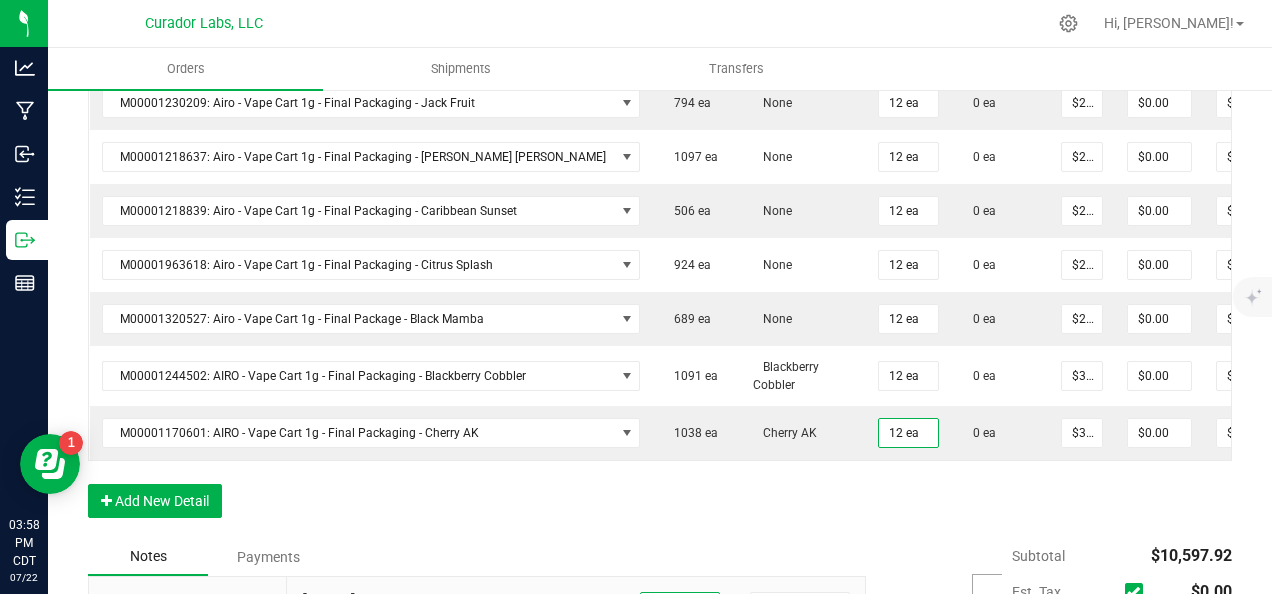 click on "Order Details Print All Labels Item  Sellable  Strain Qty Ordered Qty Allocated Unit Price Line Discount Total Actions M00001340003: SafeBet - FECO 1.0g - Final Packaging  1803 ea   None  25 ea  0 ea  $22.50000 $0.00 $562.50 M00001339903: SafeBet - FECO 1g with CBN - Final Packaging  1953 ea   None  25 ea  0 ea  $22.50000 $0.00 $562.50 M00002130162: SafeBet - AIO Vape 1g - Final Packaging - Jelly Ranchers  291 ea   None  25 ea  0 ea  $25.00000 $0.00 $625.00 M00002130436: SafeBet - AIO Vape 1g - Final Packaging - Green Crack  814 ea   None  25 ea  0 ea  $25.00000 $0.00 $625.00 M00002130156: SafeBet - AIO Vape 1g - Final Packaging - Raspberry Kush  154 ea   None  25 ea  0 ea  $25.00000 $0.00 $625.00 M00001574238: HeadChange - Live Sugar 1g - Final Packaging - Frosted Lemonheads  372 ea   None  12 ea  0 ea  $25.00000 $0.00 $300.00 M00001156182: HeadChange - Live Sugar 1g - Final Packaging - Poke Punch  444 ea   None  12 ea  0 ea  $25.00000 $0.00 $300.00  324 ea   None  12 ea" at bounding box center (660, -421) 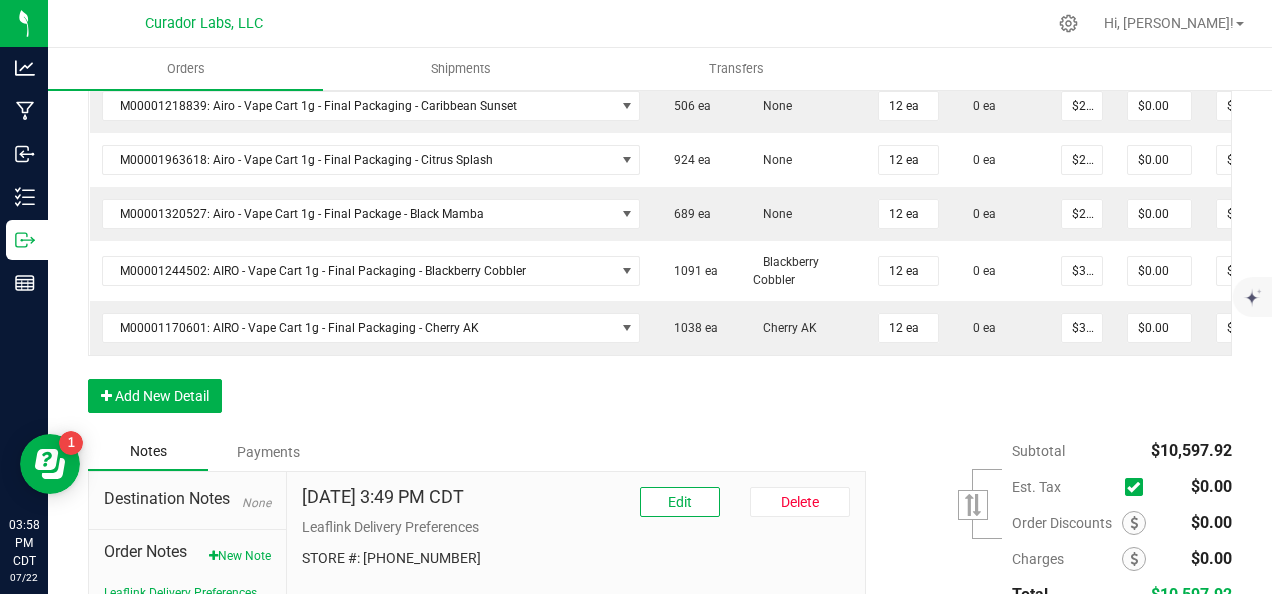 scroll, scrollTop: 2300, scrollLeft: 0, axis: vertical 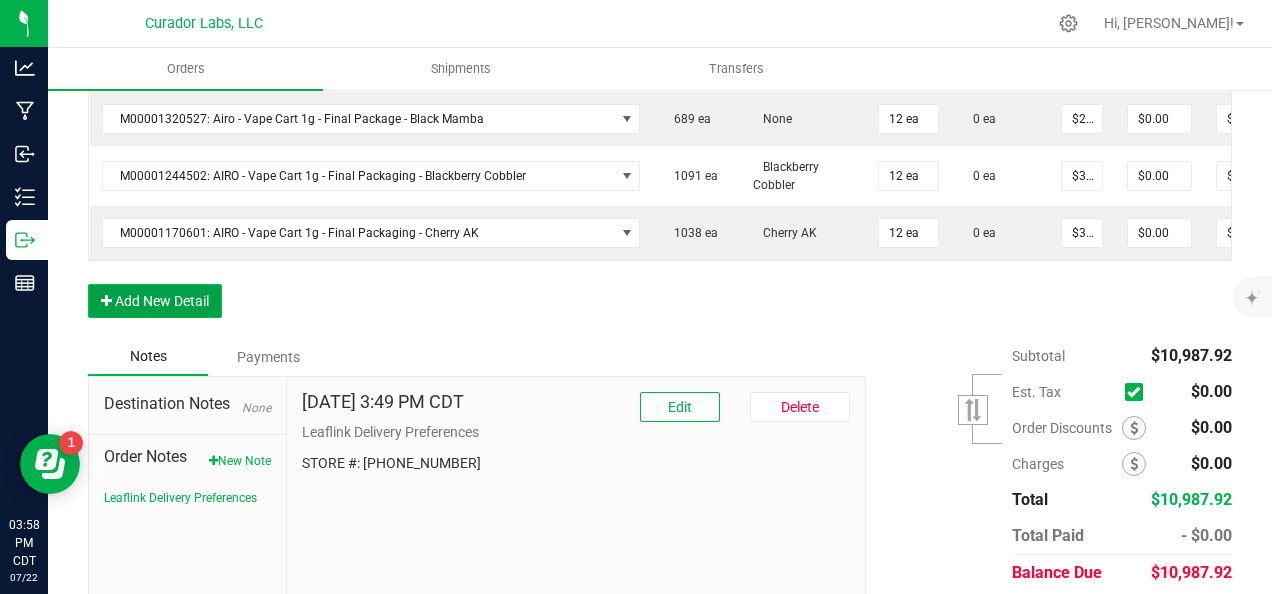 click on "Add New Detail" at bounding box center [155, 301] 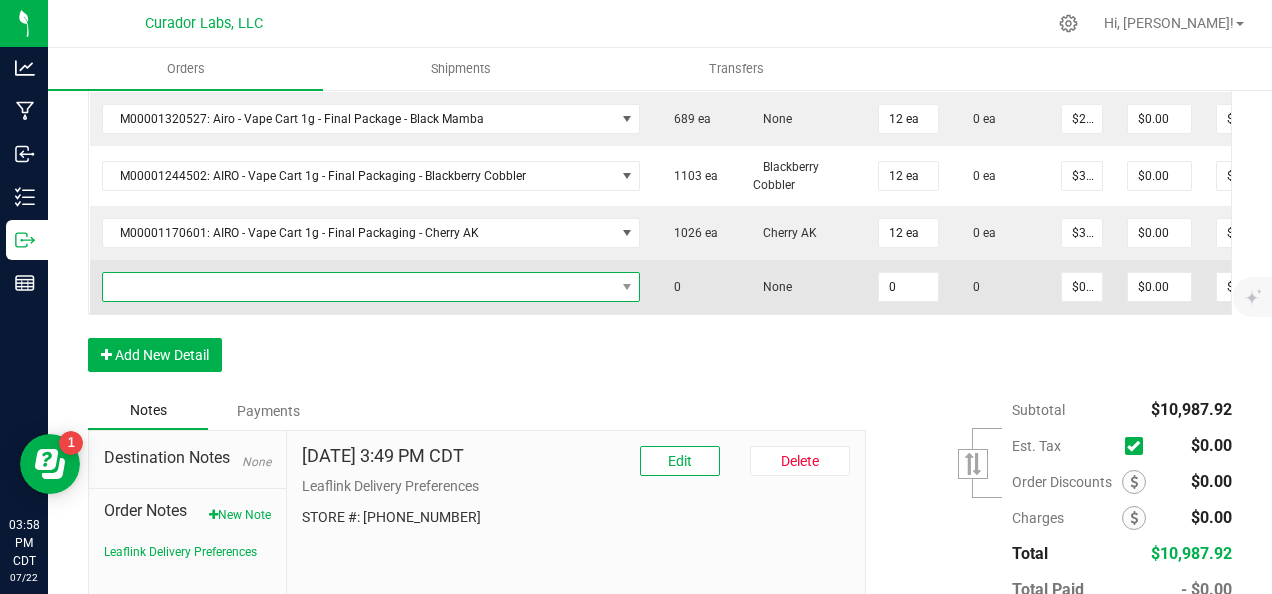 click at bounding box center [359, 287] 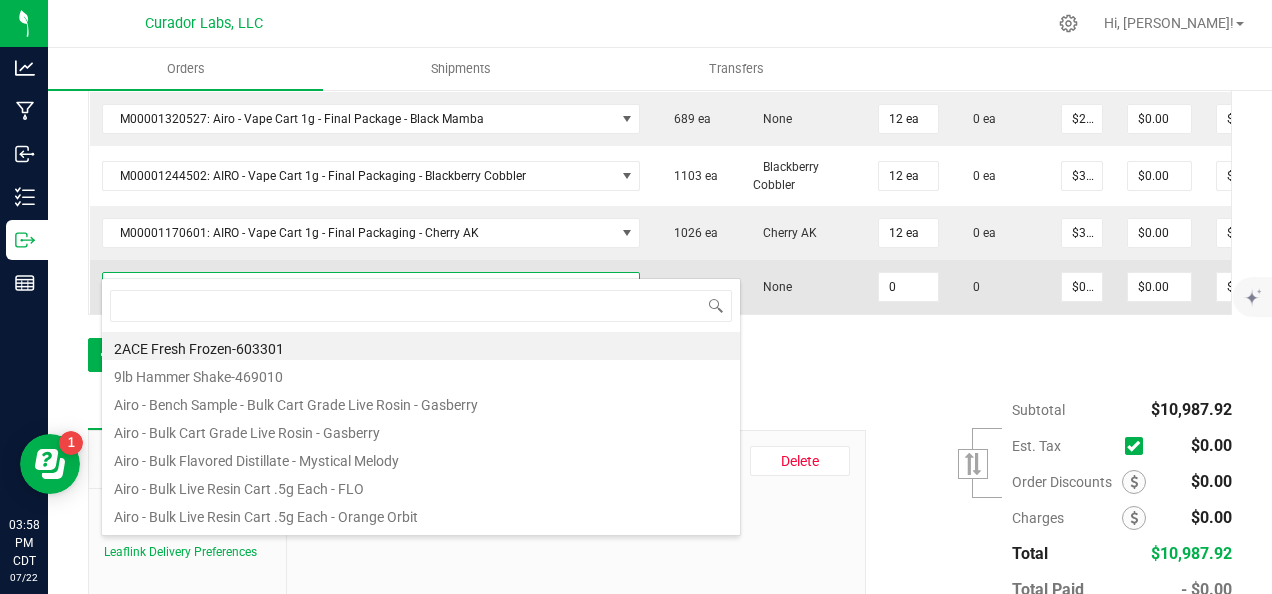 scroll, scrollTop: 99970, scrollLeft: 99491, axis: both 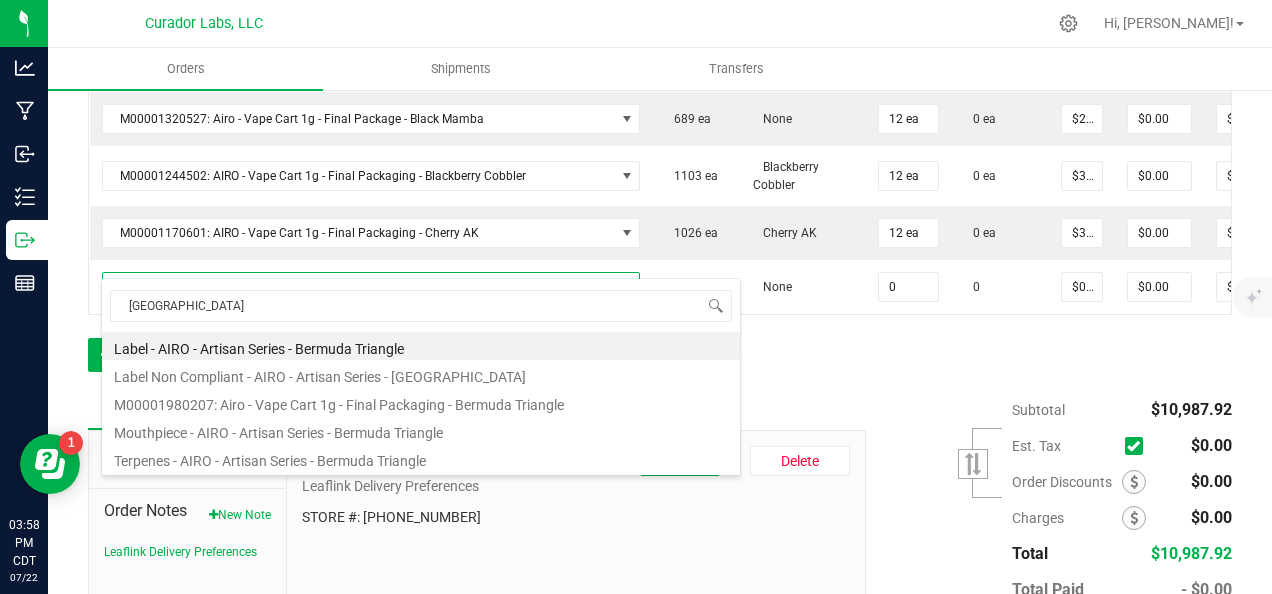 drag, startPoint x: 429, startPoint y: 394, endPoint x: 684, endPoint y: 344, distance: 259.85574 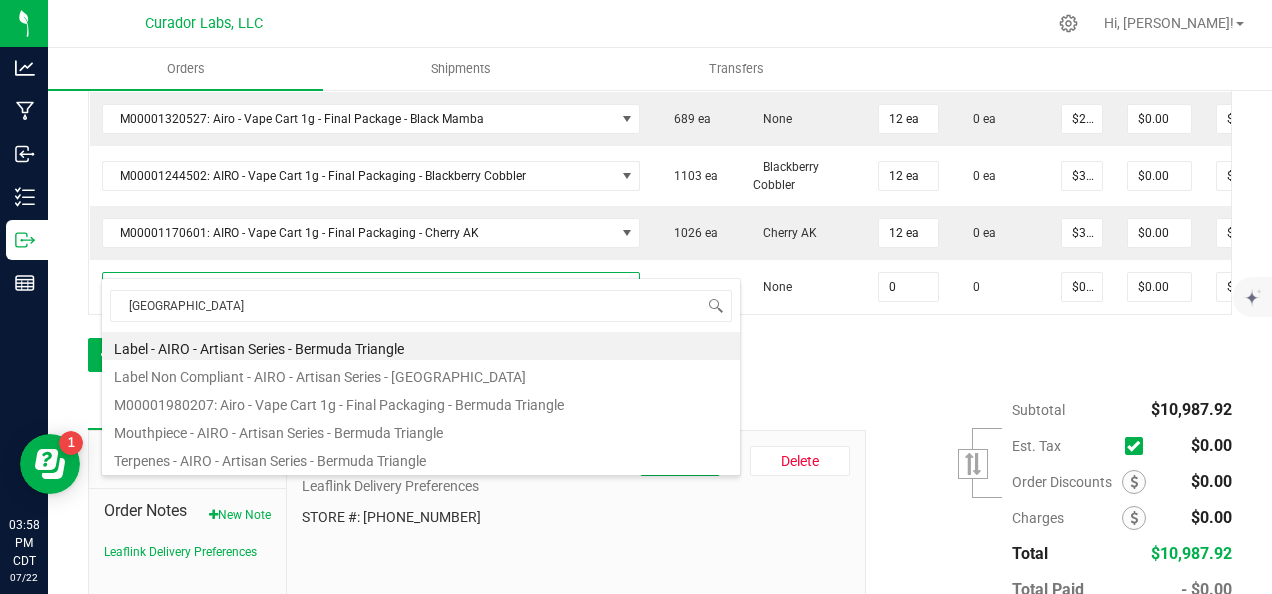 click on "M00001980207: Airo - Vape Cart 1g - Final Packaging - Bermuda Triangle" at bounding box center [421, 402] 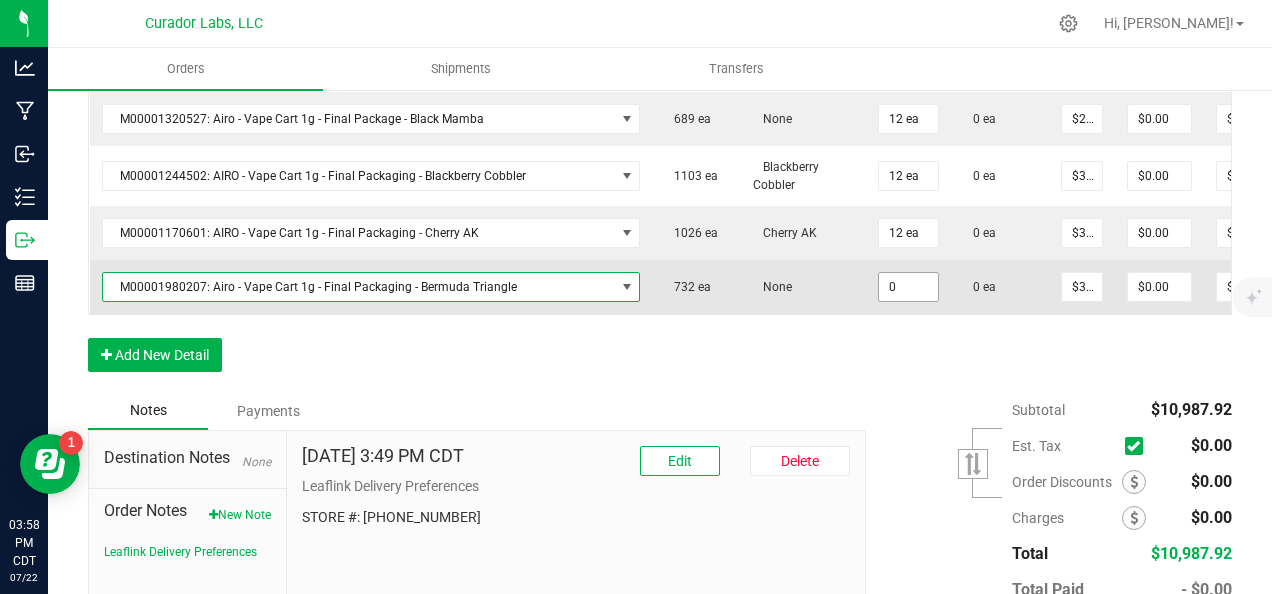 click on "0" at bounding box center (908, 287) 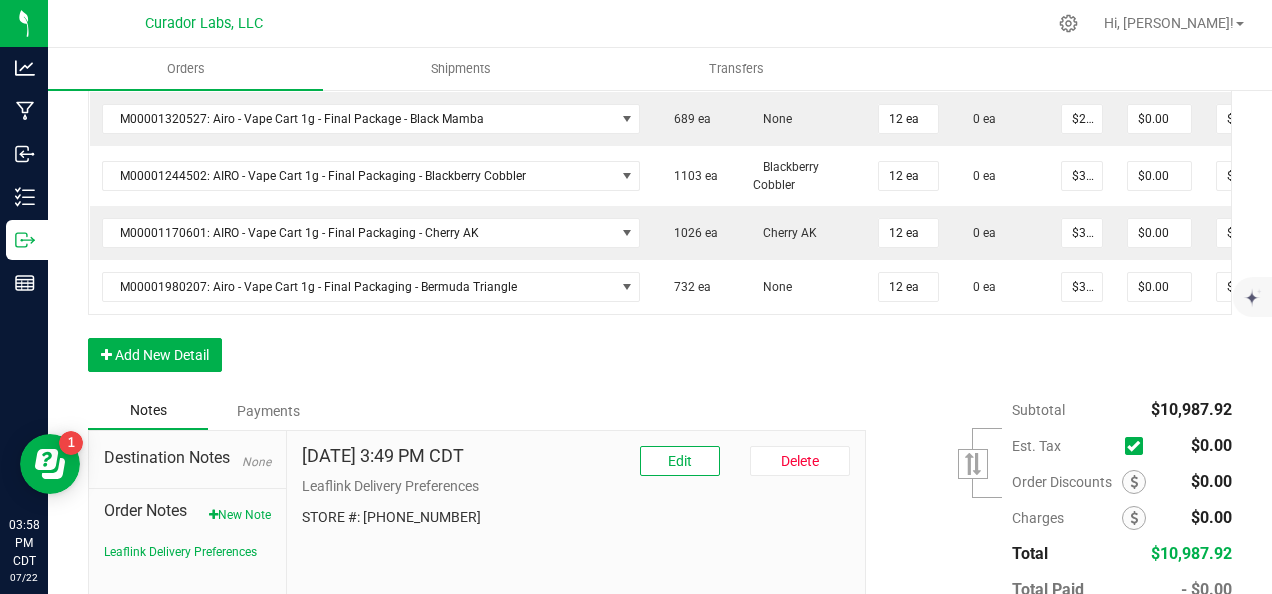 click on "Order Details Print All Labels Item  Sellable  Strain Qty Ordered Qty Allocated Unit Price Line Discount Total Actions M00001340003: SafeBet - FECO 1.0g - Final Packaging  1803 ea   None  25 ea  0 ea  $22.50000 $0.00 $562.50 M00001339903: SafeBet - FECO 1g with CBN - Final Packaging  1953 ea   None  25 ea  0 ea  $22.50000 $0.00 $562.50 M00002130162: SafeBet - AIO Vape 1g - Final Packaging - Jelly Ranchers  291 ea   None  25 ea  0 ea  $25.00000 $0.00 $625.00 M00002130436: SafeBet - AIO Vape 1g - Final Packaging - Green Crack  814 ea   None  25 ea  0 ea  $25.00000 $0.00 $625.00 M00002130156: SafeBet - AIO Vape 1g - Final Packaging - Raspberry Kush  154 ea   None  25 ea  0 ea  $25.00000 $0.00 $625.00 M00001574238: HeadChange - Live Sugar 1g - Final Packaging - Frosted Lemonheads  372 ea   None  12 ea  0 ea  $25.00000 $0.00 $300.00 M00001156182: HeadChange - Live Sugar 1g - Final Packaging - Poke Punch  444 ea   None  12 ea  0 ea  $25.00000 $0.00 $300.00  324 ea   None  12 ea" at bounding box center (660, -594) 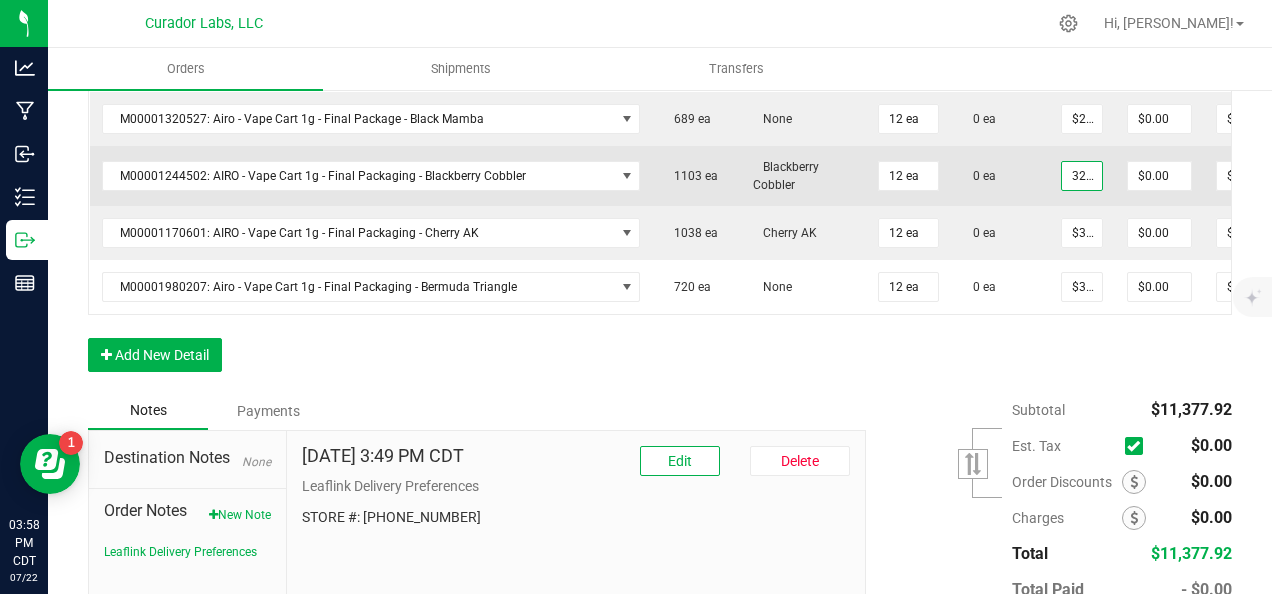 paste on "24.38" 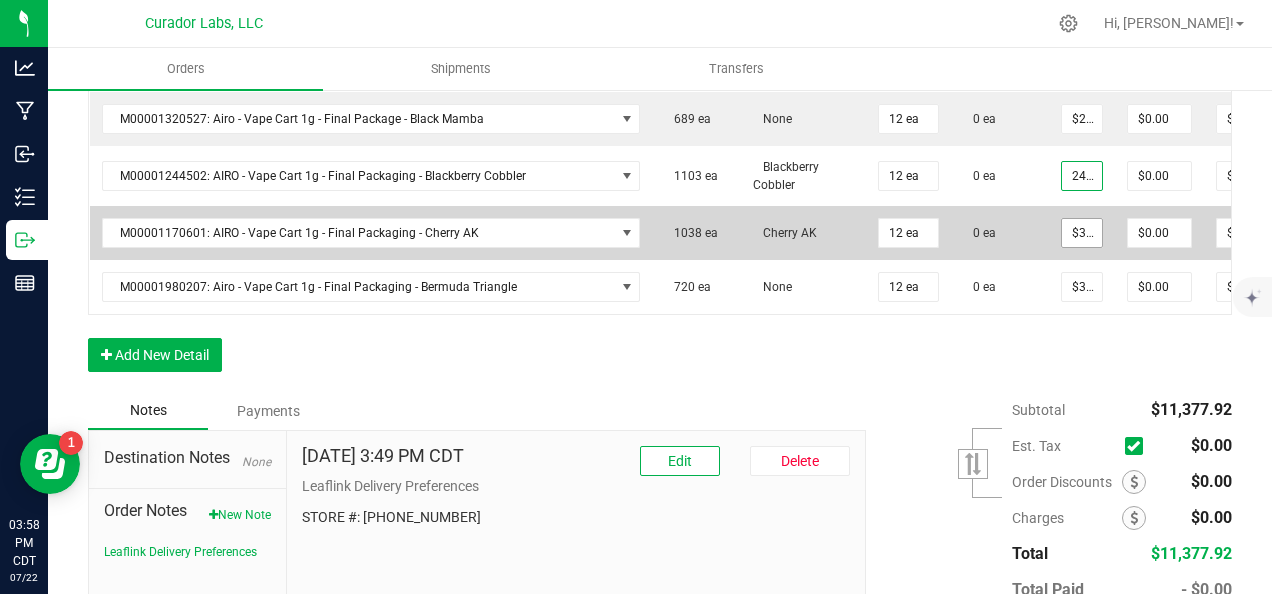 scroll, scrollTop: 0, scrollLeft: 8, axis: horizontal 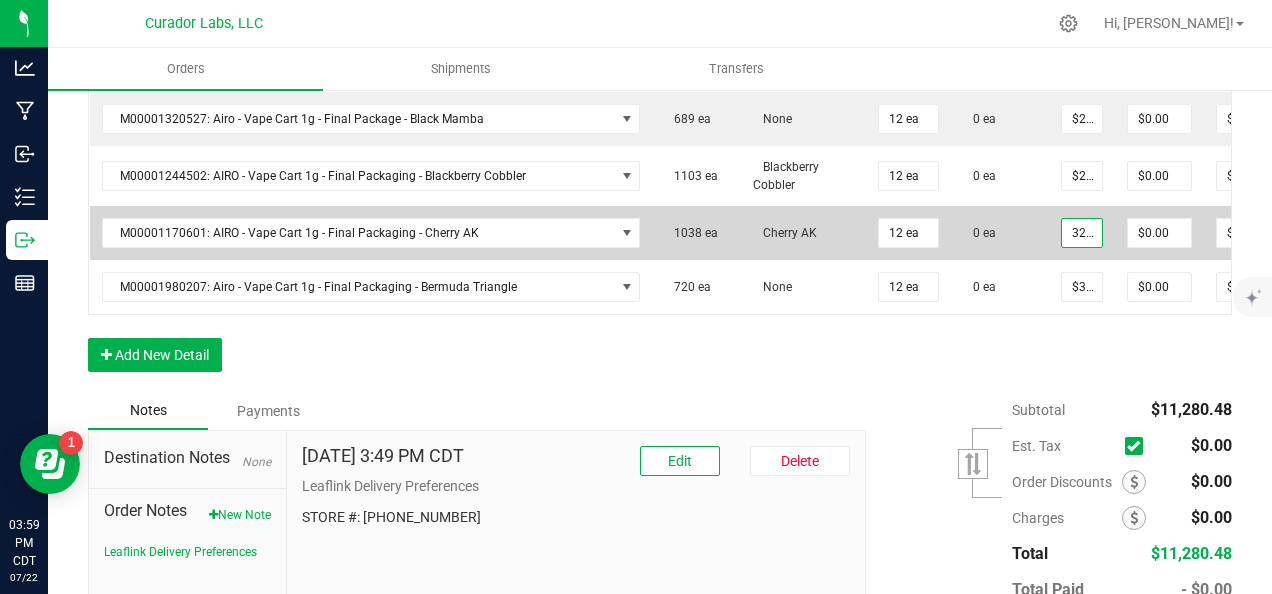 paste on "24.38" 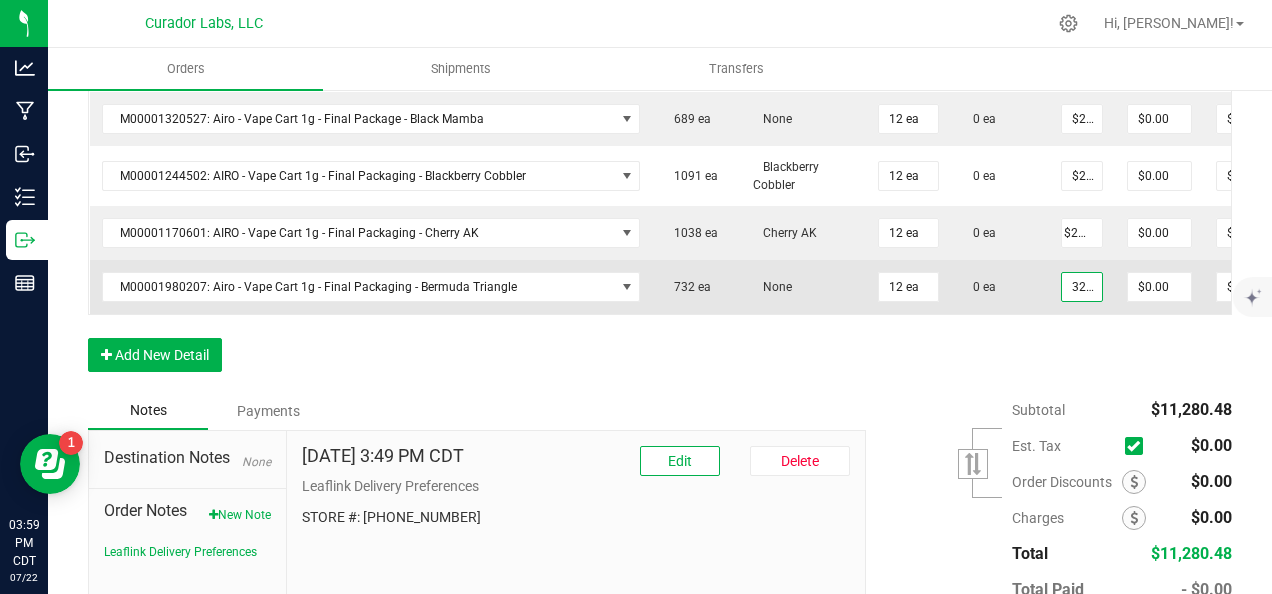 scroll, scrollTop: 0, scrollLeft: 0, axis: both 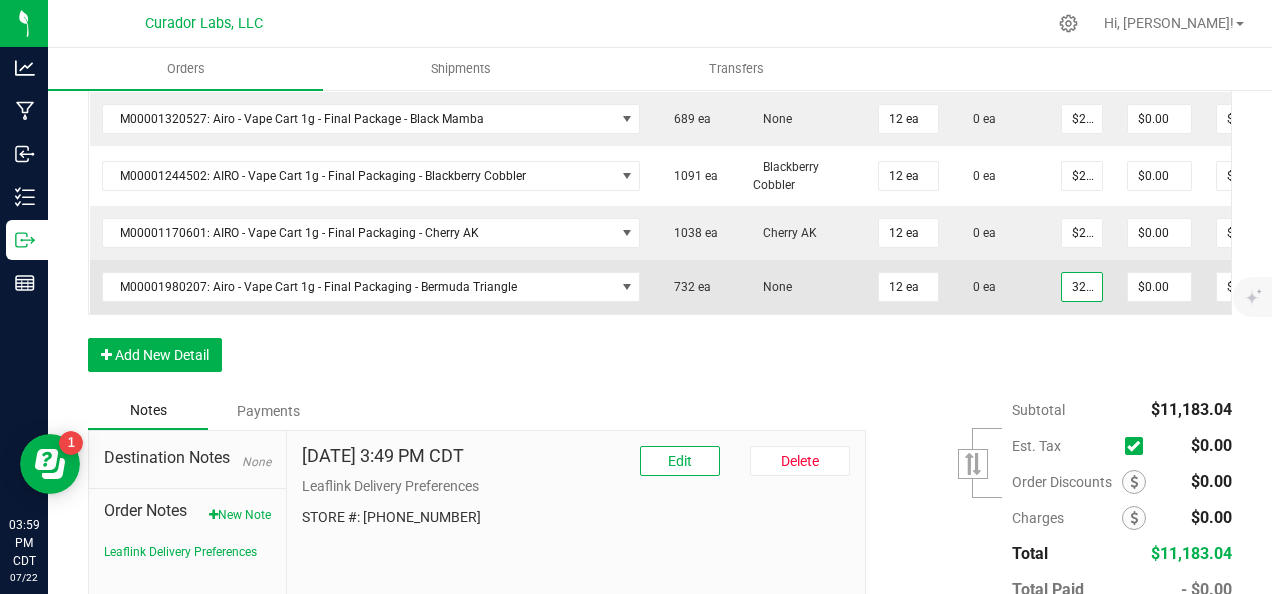 paste on "24.38" 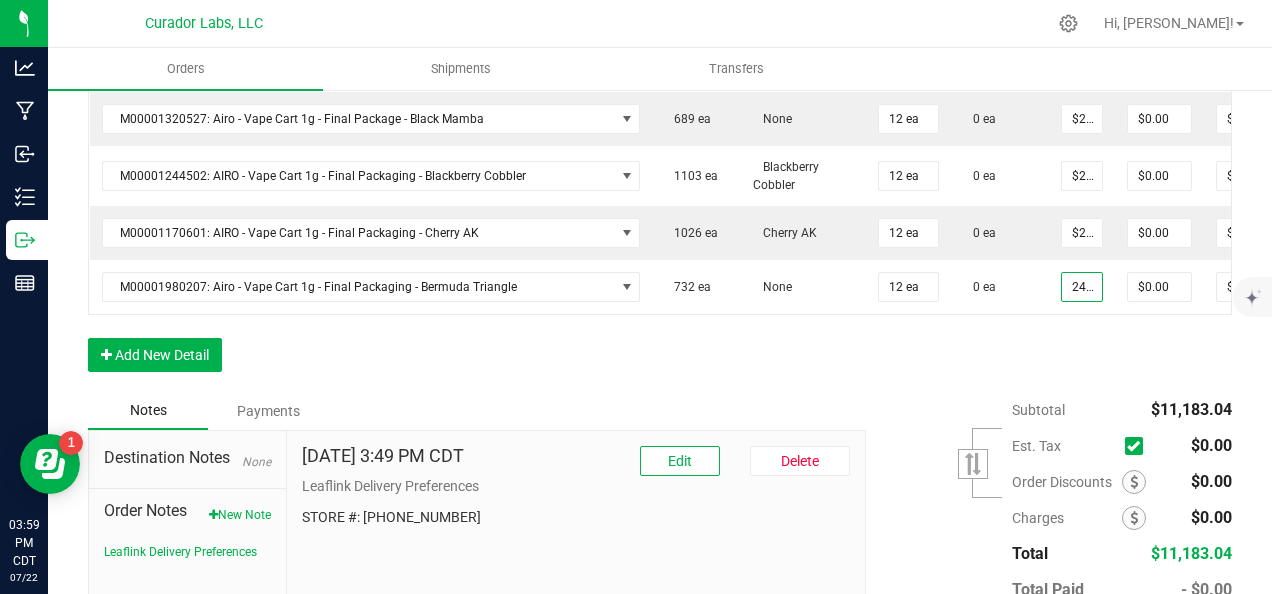 scroll, scrollTop: 0, scrollLeft: 8, axis: horizontal 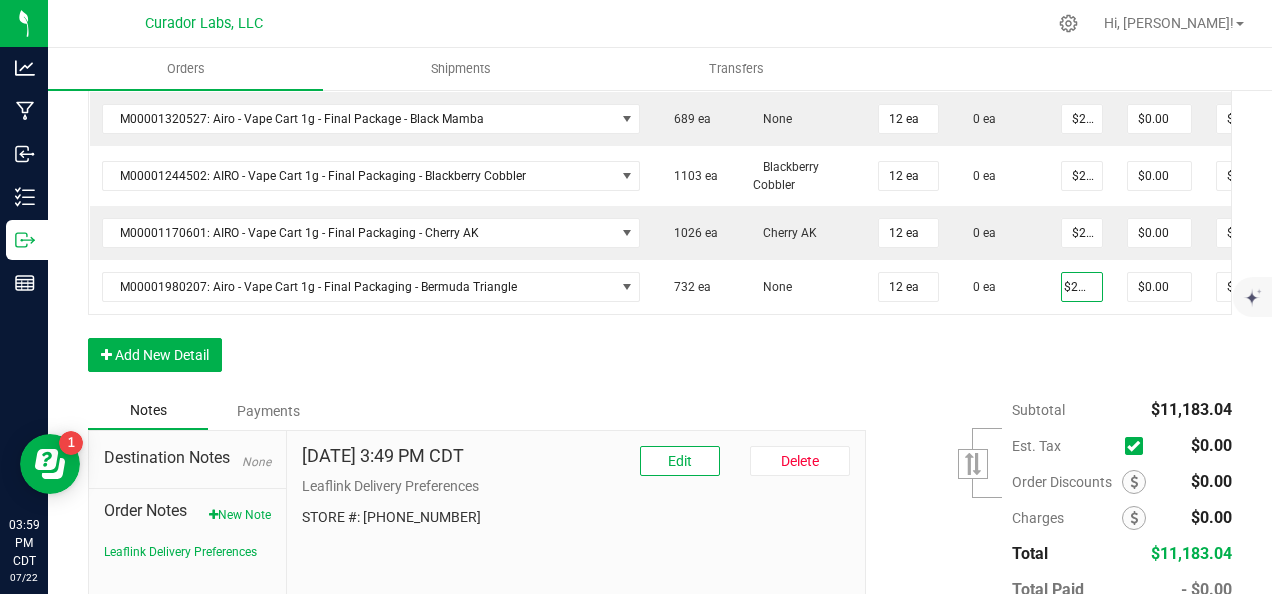 click on "Order Details Print All Labels Item  Sellable  Strain Qty Ordered Qty Allocated Unit Price Line Discount Total Actions M00001340003: SafeBet - FECO 1.0g - Final Packaging  1803 ea   None  25 ea  0 ea  $22.50000 $0.00 $562.50 M00001339903: SafeBet - FECO 1g with CBN - Final Packaging  1953 ea   None  25 ea  0 ea  $22.50000 $0.00 $562.50 M00002130162: SafeBet - AIO Vape 1g - Final Packaging - Jelly Ranchers  291 ea   None  25 ea  0 ea  $25.00000 $0.00 $625.00 M00002130436: SafeBet - AIO Vape 1g - Final Packaging - Green Crack  814 ea   None  25 ea  0 ea  $25.00000 $0.00 $625.00 M00002130156: SafeBet - AIO Vape 1g - Final Packaging - Raspberry Kush  154 ea   None  25 ea  0 ea  $25.00000 $0.00 $625.00 M00001574238: HeadChange - Live Sugar 1g - Final Packaging - Frosted Lemonheads  372 ea   None  12 ea  0 ea  $25.00000 $0.00 $300.00 M00001156182: HeadChange - Live Sugar 1g - Final Packaging - Poke Punch  444 ea   None  12 ea  0 ea  $25.00000 $0.00 $300.00  324 ea   None  12 ea" at bounding box center (660, -594) 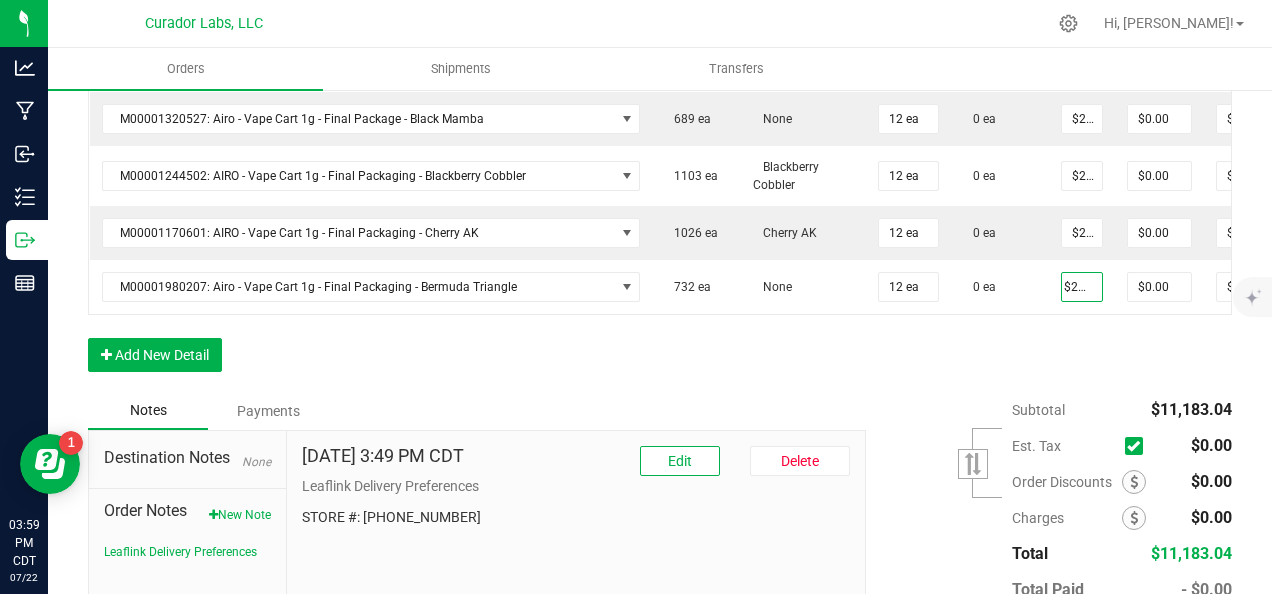 scroll, scrollTop: 0, scrollLeft: 0, axis: both 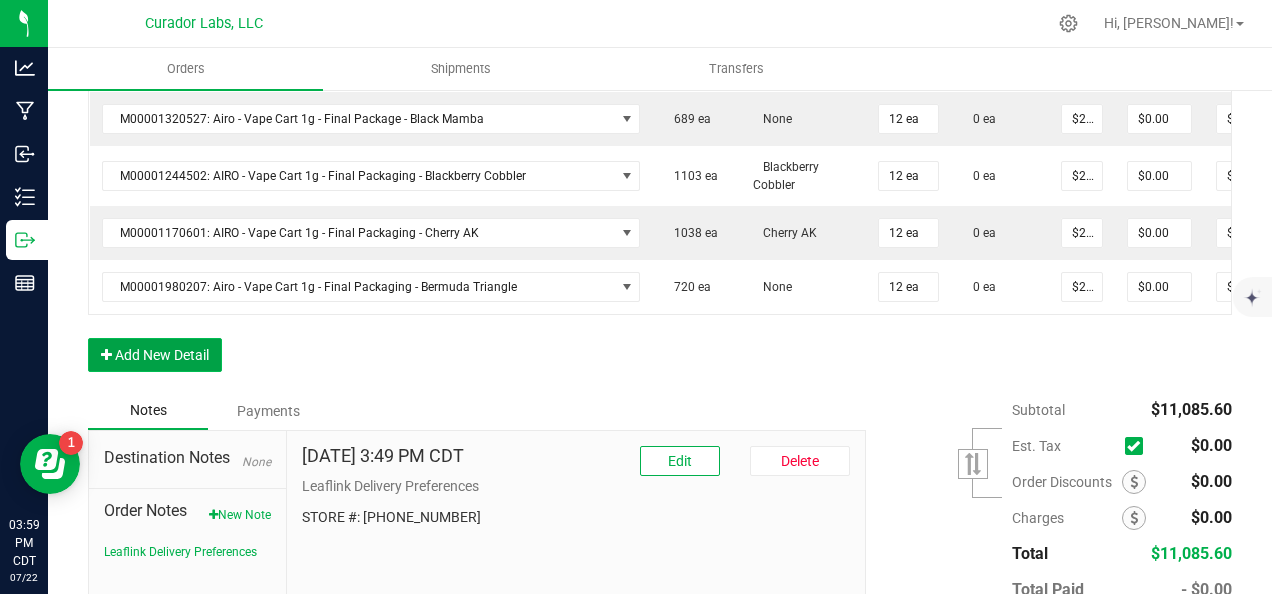 click on "Add New Detail" at bounding box center [155, 355] 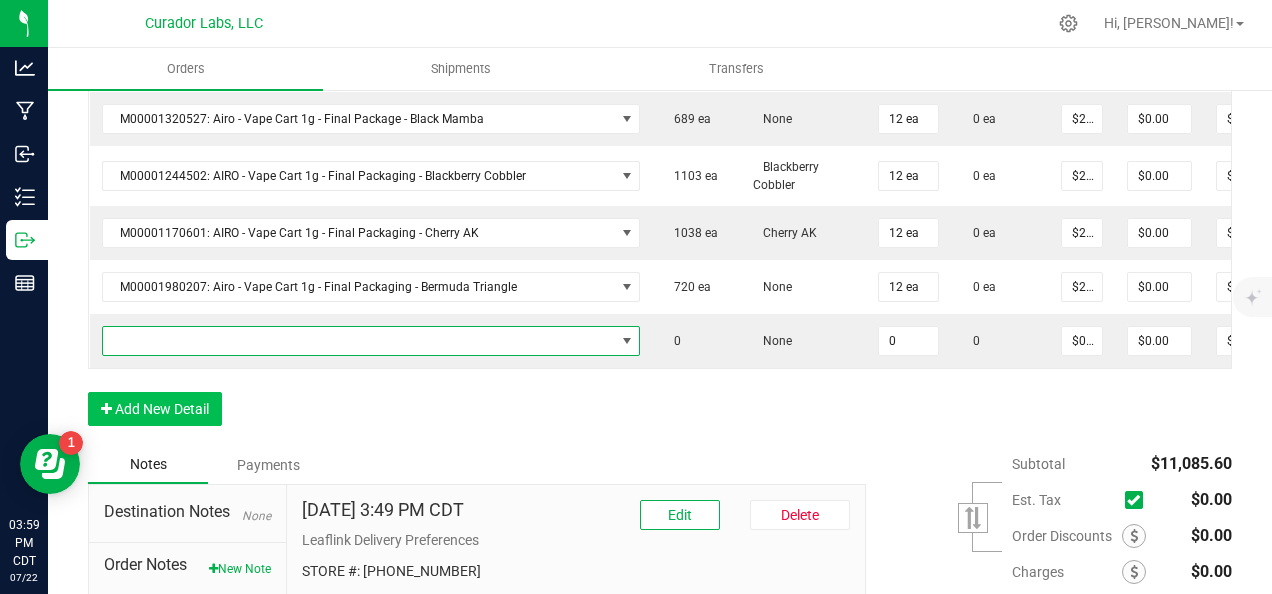 click at bounding box center (359, 341) 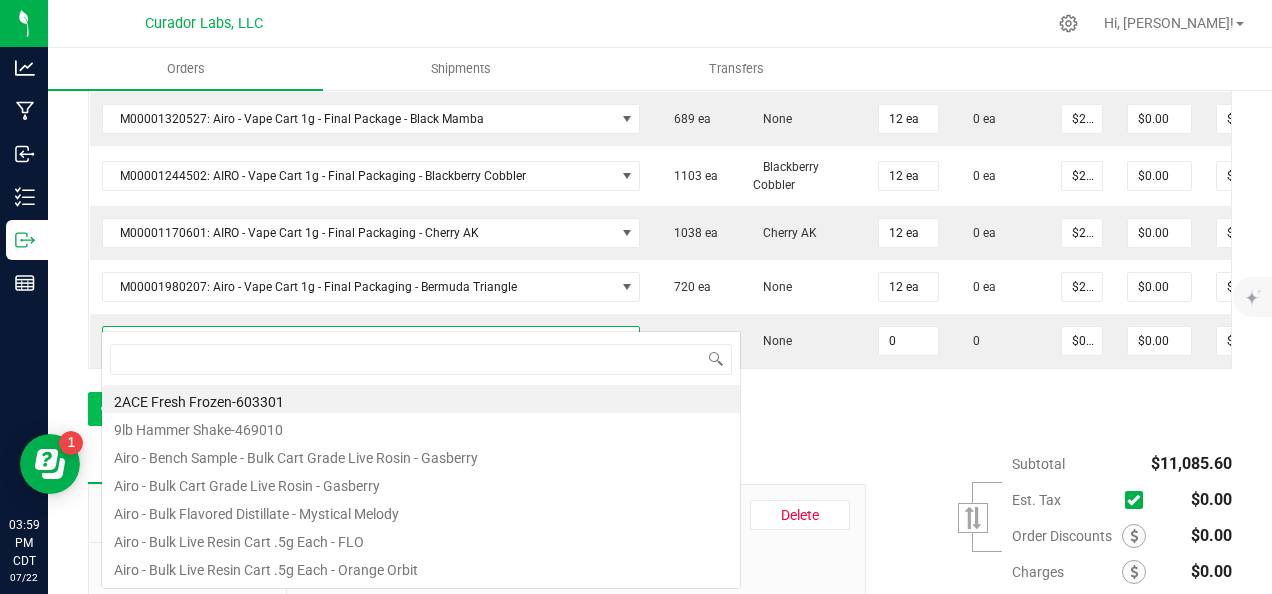 scroll, scrollTop: 99970, scrollLeft: 99491, axis: both 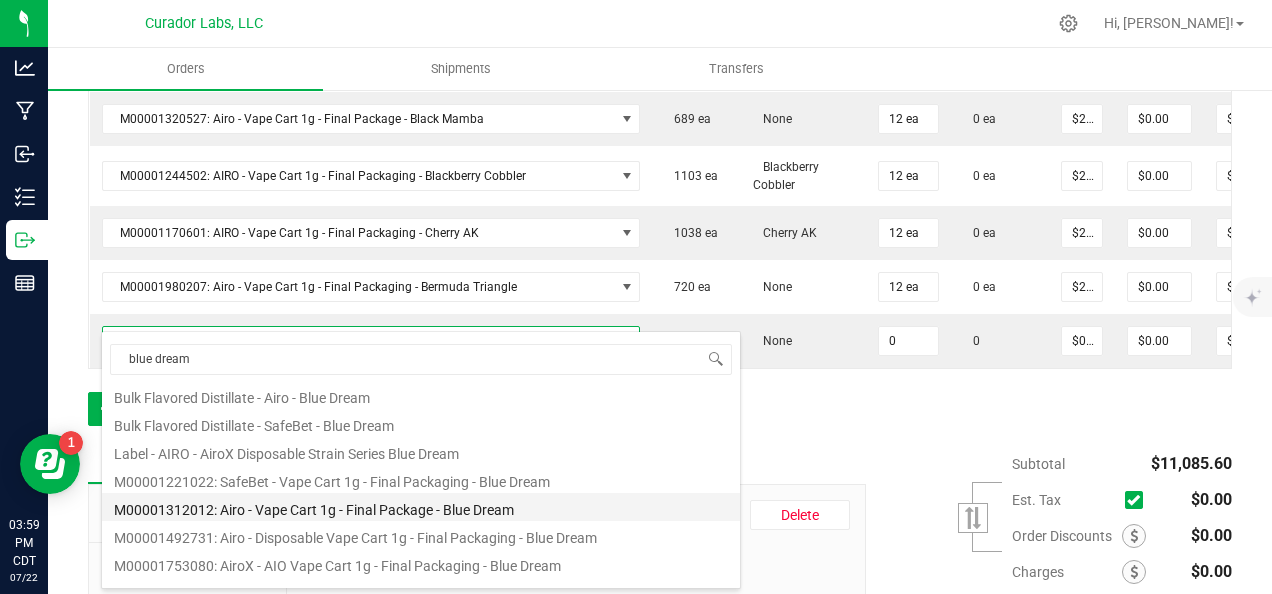 click on "M00001312012: Airo - Vape Cart 1g - Final Package - Blue Dream" at bounding box center [421, 507] 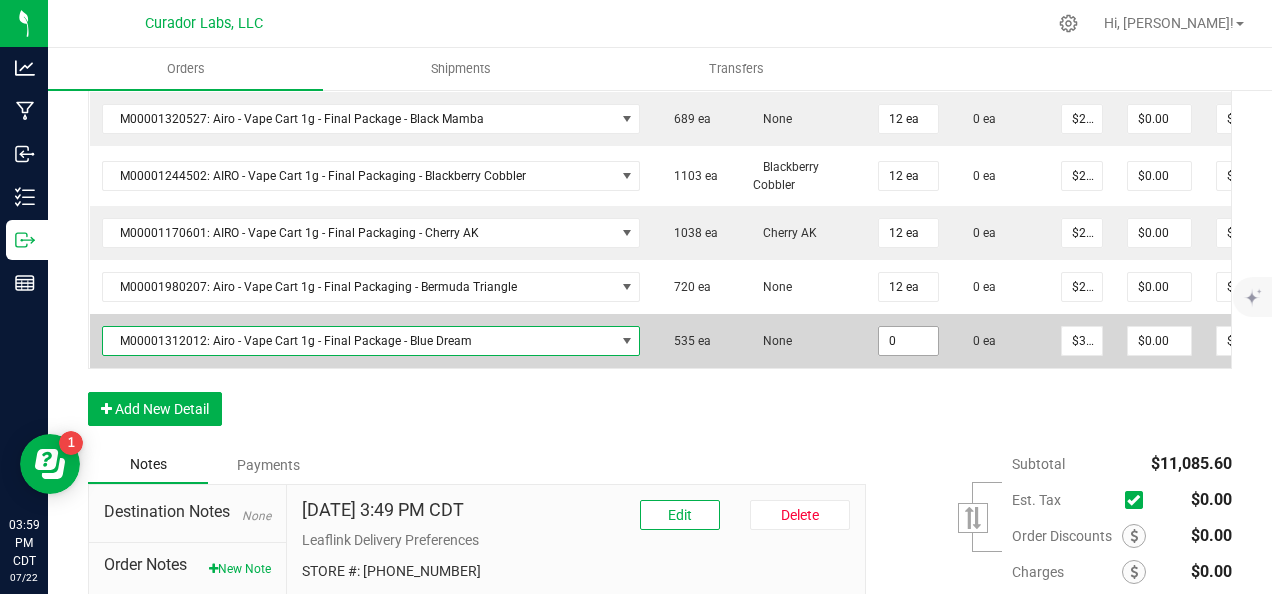 click on "0" at bounding box center [908, 341] 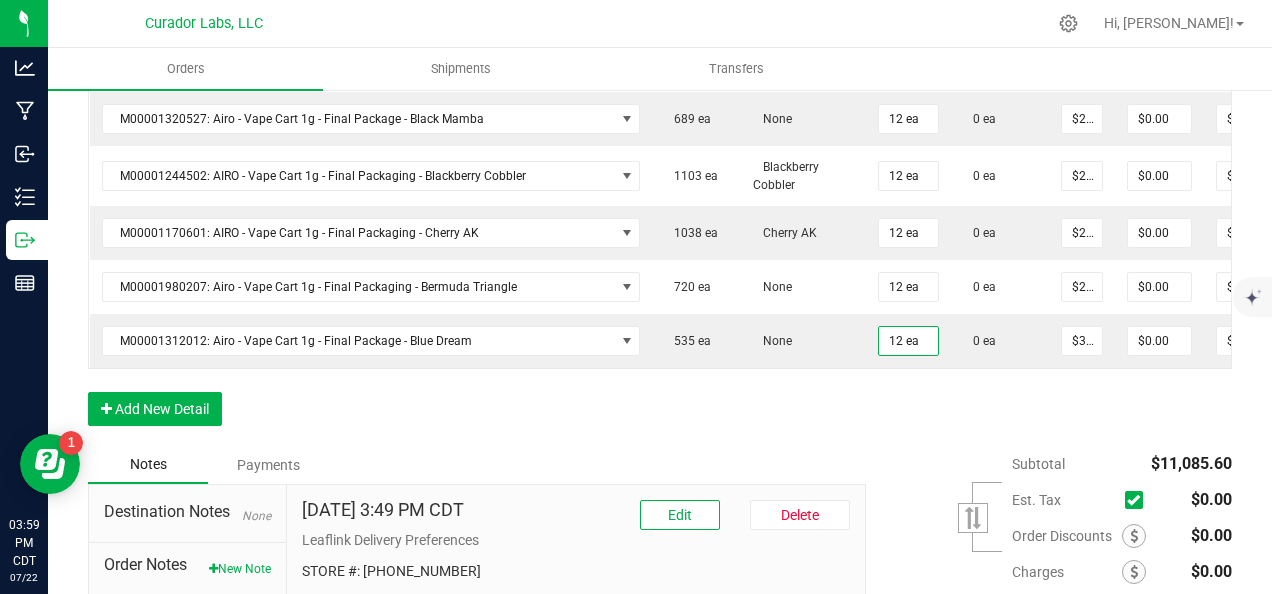 click on "Order Details Print All Labels Item  Sellable  Strain Qty Ordered Qty Allocated Unit Price Line Discount Total Actions M00001340003: SafeBet - FECO 1.0g - Final Packaging  1803 ea   None  25 ea  0 ea  $22.50000 $0.00 $562.50 M00001339903: SafeBet - FECO 1g with CBN - Final Packaging  1953 ea   None  25 ea  0 ea  $22.50000 $0.00 $562.50 M00002130162: SafeBet - AIO Vape 1g - Final Packaging - Jelly Ranchers  291 ea   None  25 ea  0 ea  $25.00000 $0.00 $625.00 M00002130436: SafeBet - AIO Vape 1g - Final Packaging - Green Crack  814 ea   None  25 ea  0 ea  $25.00000 $0.00 $625.00 M00002130156: SafeBet - AIO Vape 1g - Final Packaging - Raspberry Kush  154 ea   None  25 ea  0 ea  $25.00000 $0.00 $625.00 M00001574238: HeadChange - Live Sugar 1g - Final Packaging - Frosted Lemonheads  372 ea   None  12 ea  0 ea  $25.00000 $0.00 $300.00 M00001156182: HeadChange - Live Sugar 1g - Final Packaging - Poke Punch  444 ea   None  12 ea  0 ea  $25.00000 $0.00 $300.00  324 ea   None  12 ea" at bounding box center [660, -567] 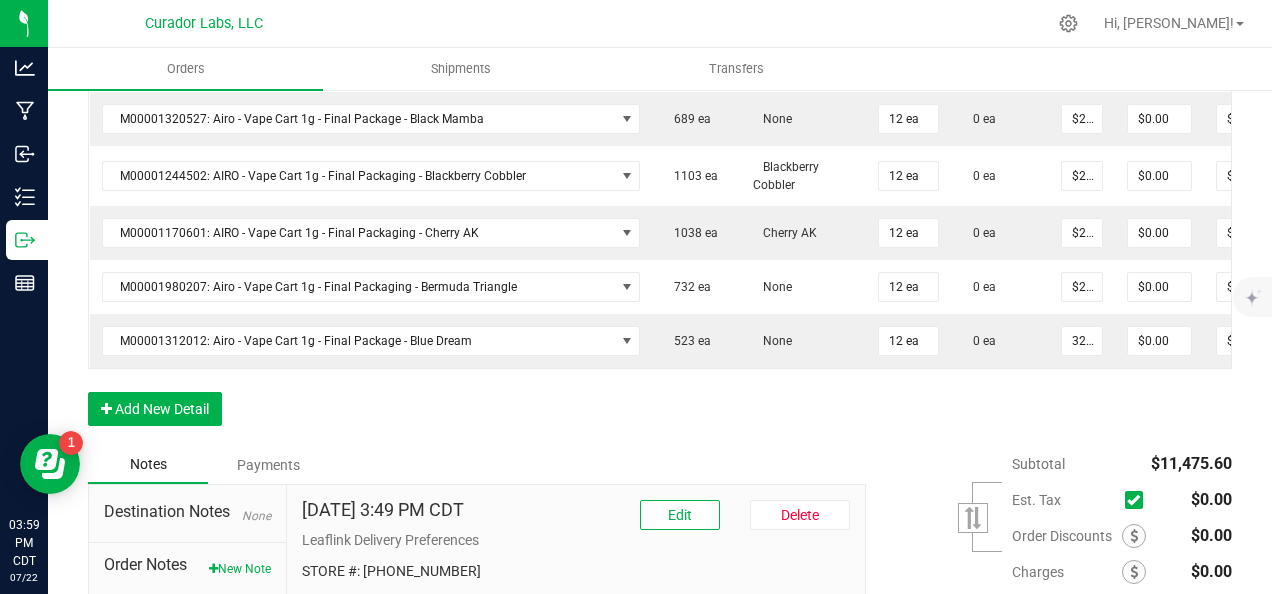 click on "32.5" at bounding box center (1082, 341) 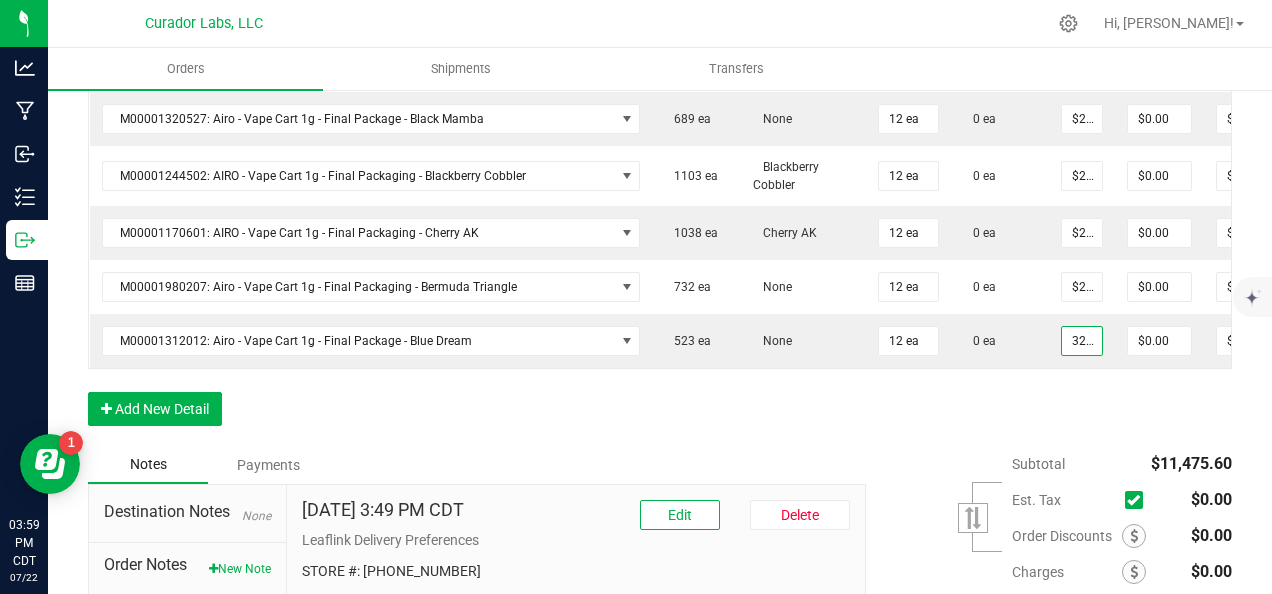paste on "24.38" 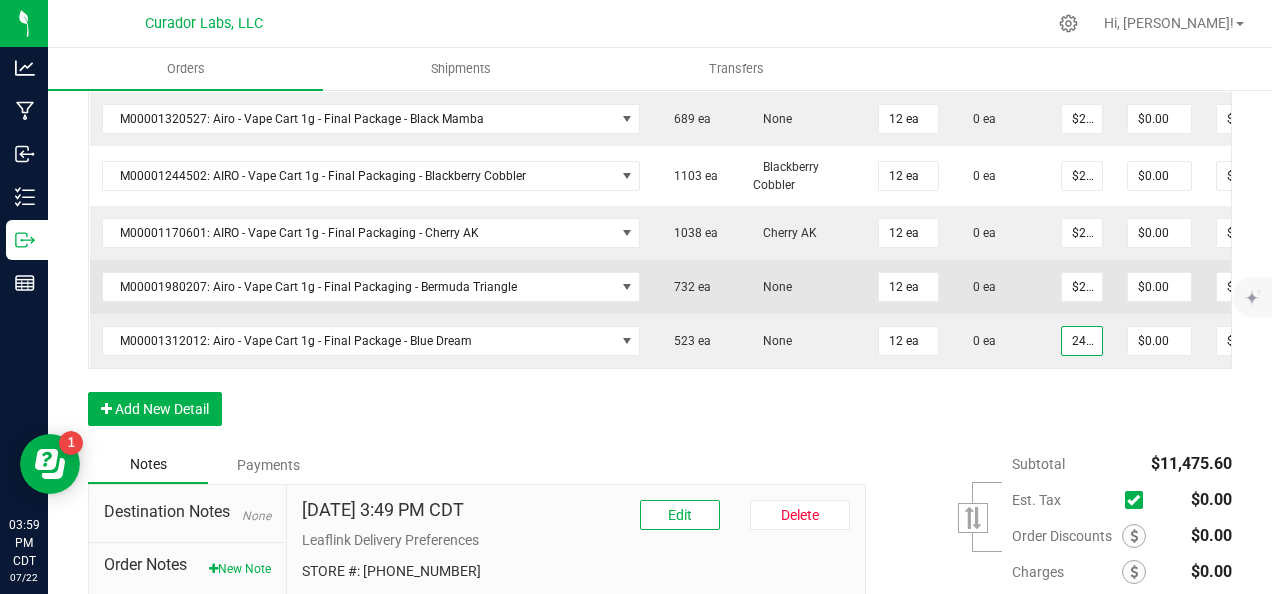 scroll, scrollTop: 0, scrollLeft: 8, axis: horizontal 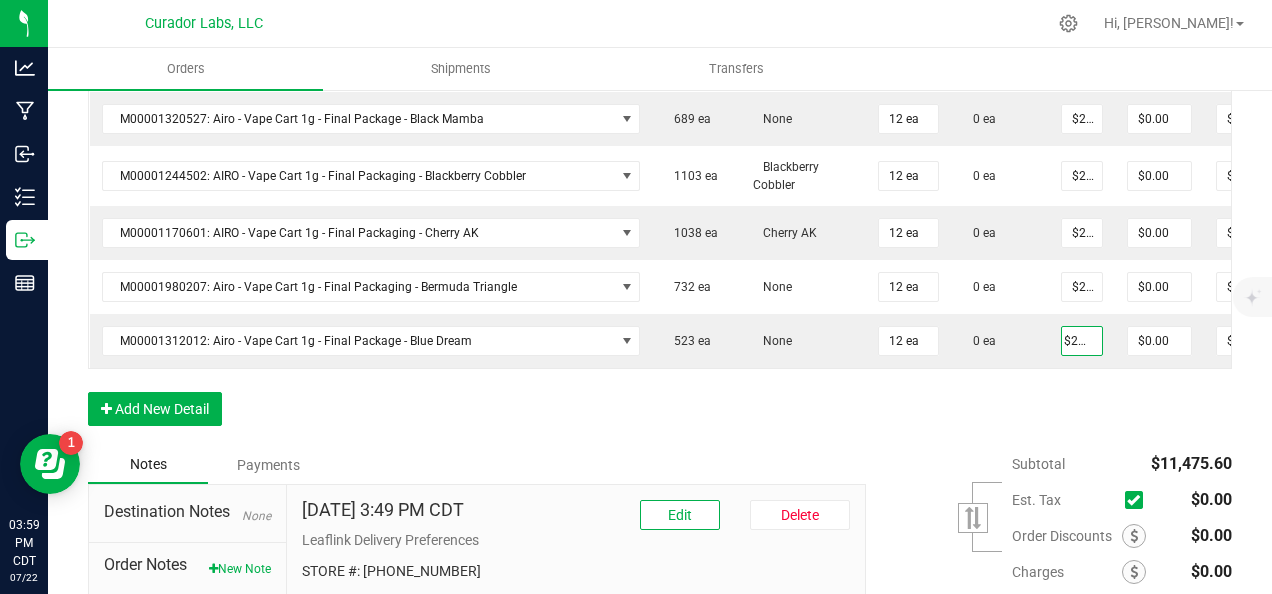 click on "Order Details Print All Labels Item  Sellable  Strain Qty Ordered Qty Allocated Unit Price Line Discount Total Actions M00001340003: SafeBet - FECO 1.0g - Final Packaging  1803 ea   None  25 ea  0 ea  $22.50000 $0.00 $562.50 M00001339903: SafeBet - FECO 1g with CBN - Final Packaging  1953 ea   None  25 ea  0 ea  $22.50000 $0.00 $562.50 M00002130162: SafeBet - AIO Vape 1g - Final Packaging - Jelly Ranchers  291 ea   None  25 ea  0 ea  $25.00000 $0.00 $625.00 M00002130436: SafeBet - AIO Vape 1g - Final Packaging - Green Crack  814 ea   None  25 ea  0 ea  $25.00000 $0.00 $625.00 M00002130156: SafeBet - AIO Vape 1g - Final Packaging - Raspberry Kush  154 ea   None  25 ea  0 ea  $25.00000 $0.00 $625.00 M00001574238: HeadChange - Live Sugar 1g - Final Packaging - Frosted Lemonheads  372 ea   None  12 ea  0 ea  $25.00000 $0.00 $300.00 M00001156182: HeadChange - Live Sugar 1g - Final Packaging - Poke Punch  444 ea   None  12 ea  0 ea  $25.00000 $0.00 $300.00  324 ea   None  12 ea" at bounding box center (660, -567) 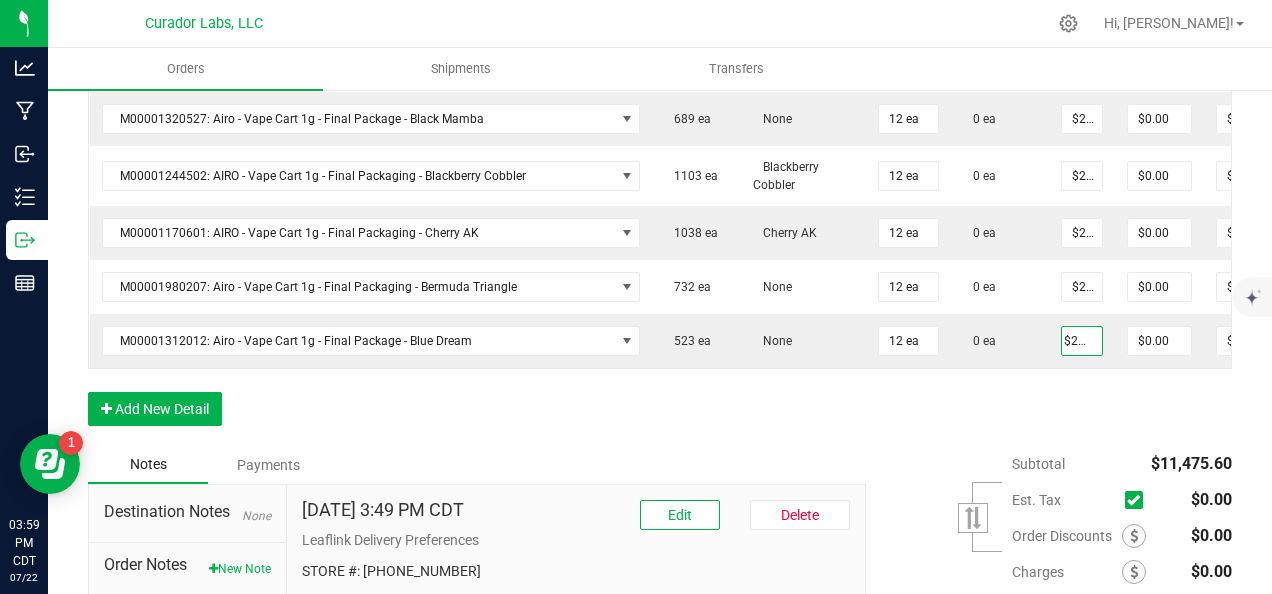 scroll, scrollTop: 0, scrollLeft: 0, axis: both 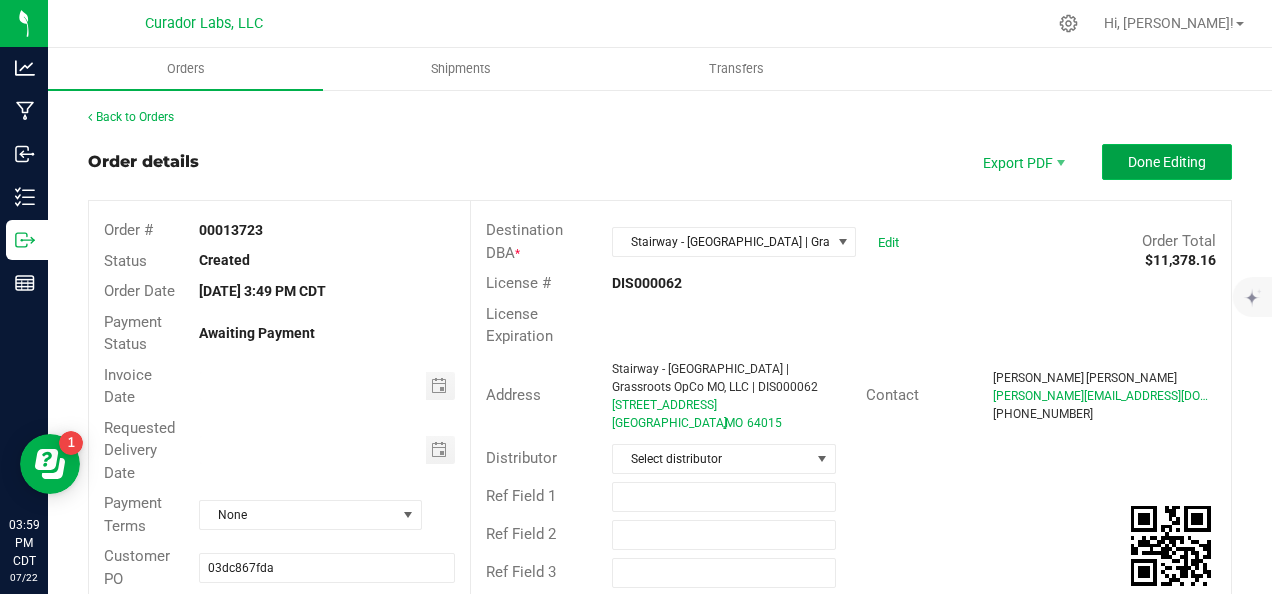 click on "Done Editing" at bounding box center (1167, 162) 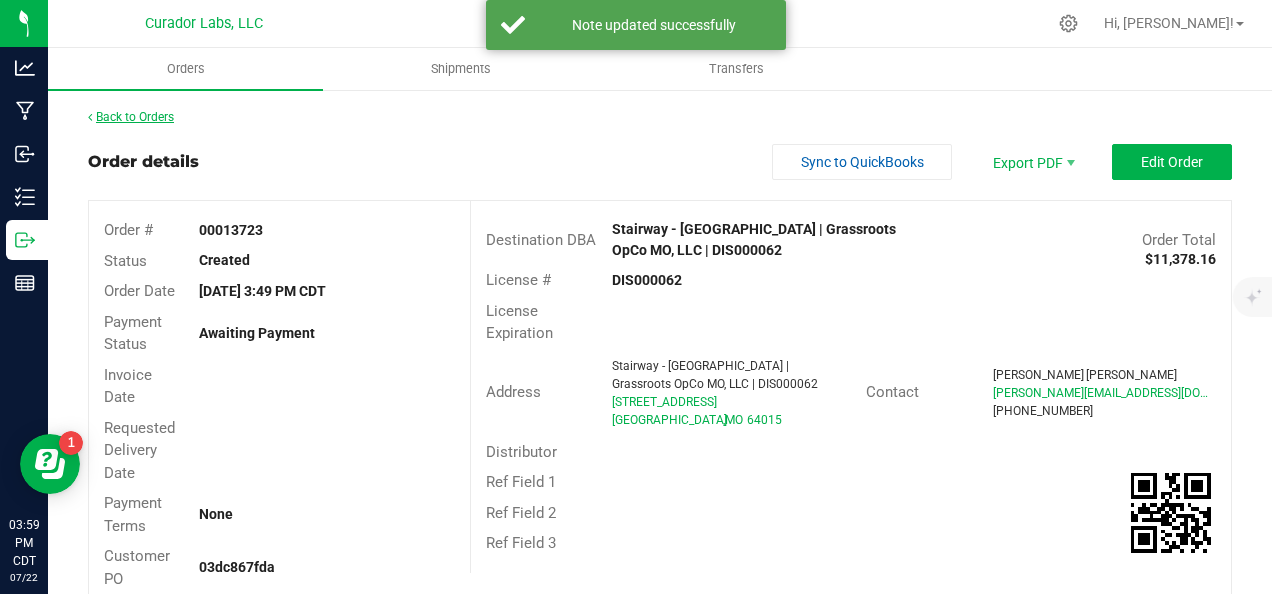 click on "Back to Orders" at bounding box center (131, 117) 